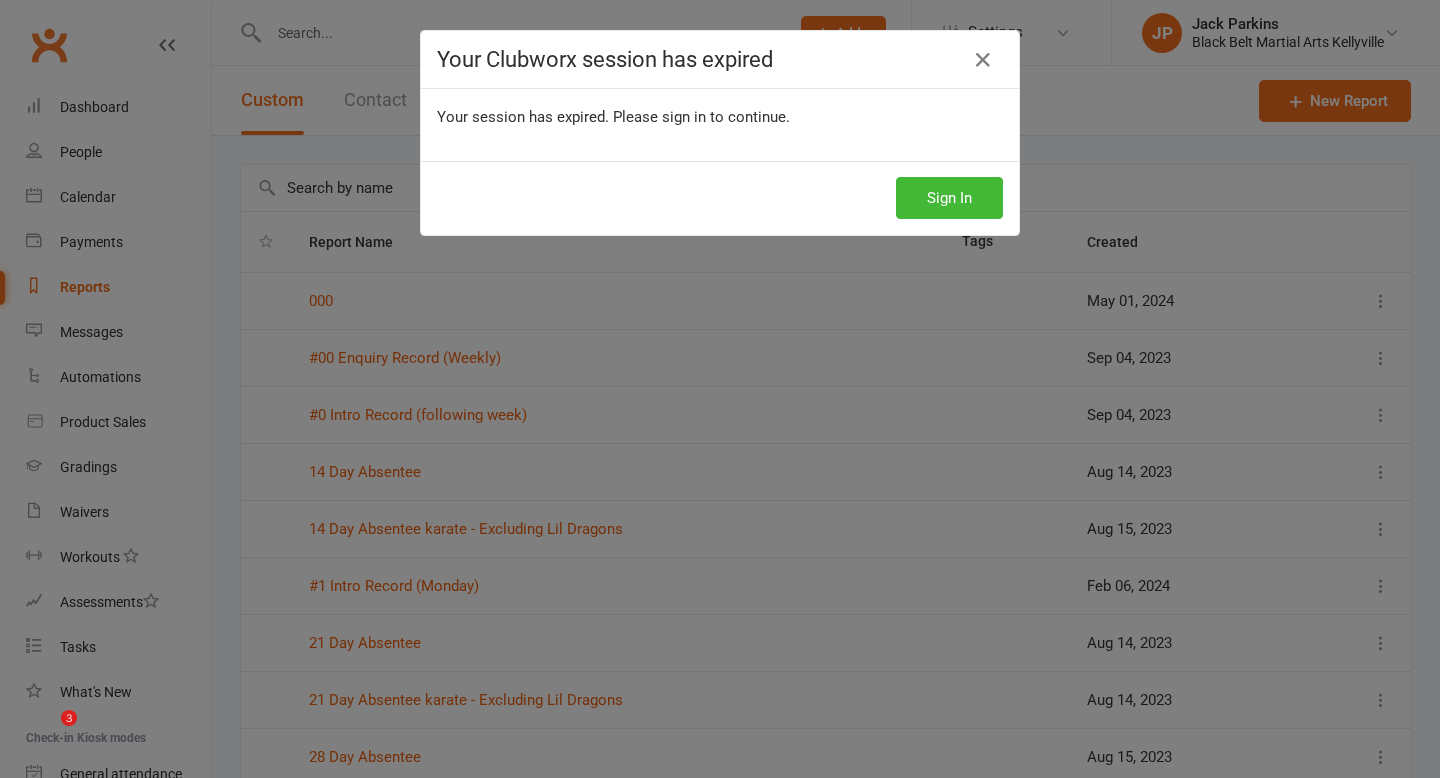 scroll, scrollTop: 219, scrollLeft: 0, axis: vertical 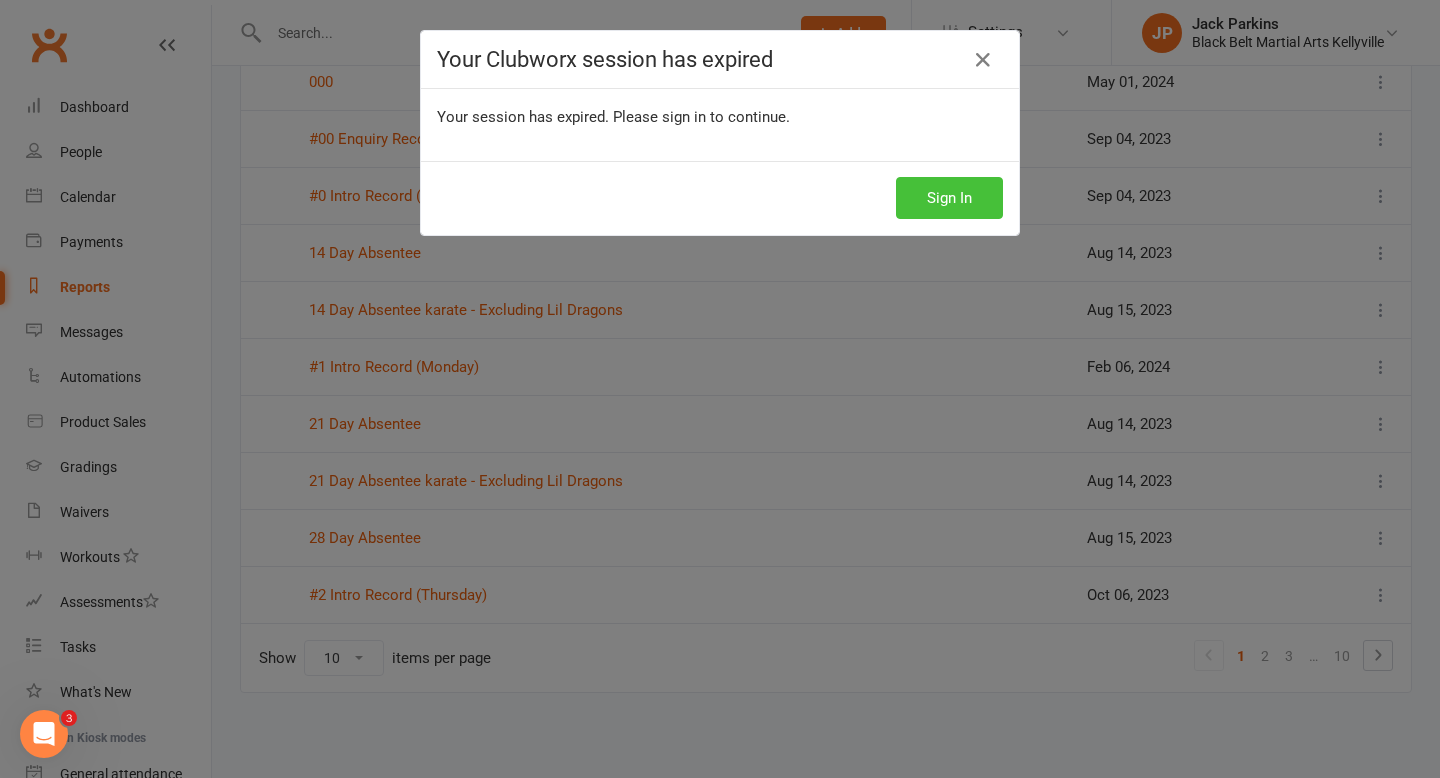 click on "Sign In" at bounding box center (949, 198) 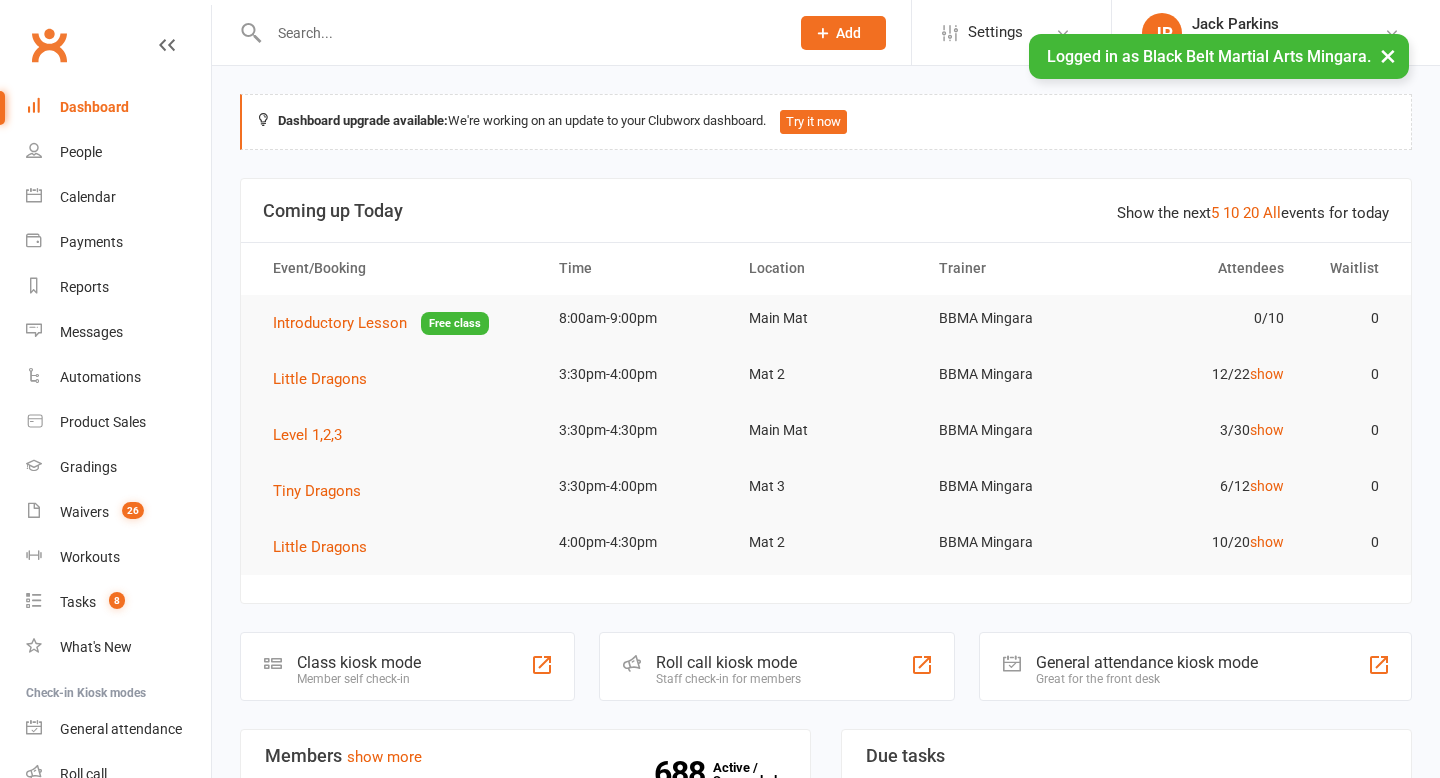 scroll, scrollTop: 0, scrollLeft: 0, axis: both 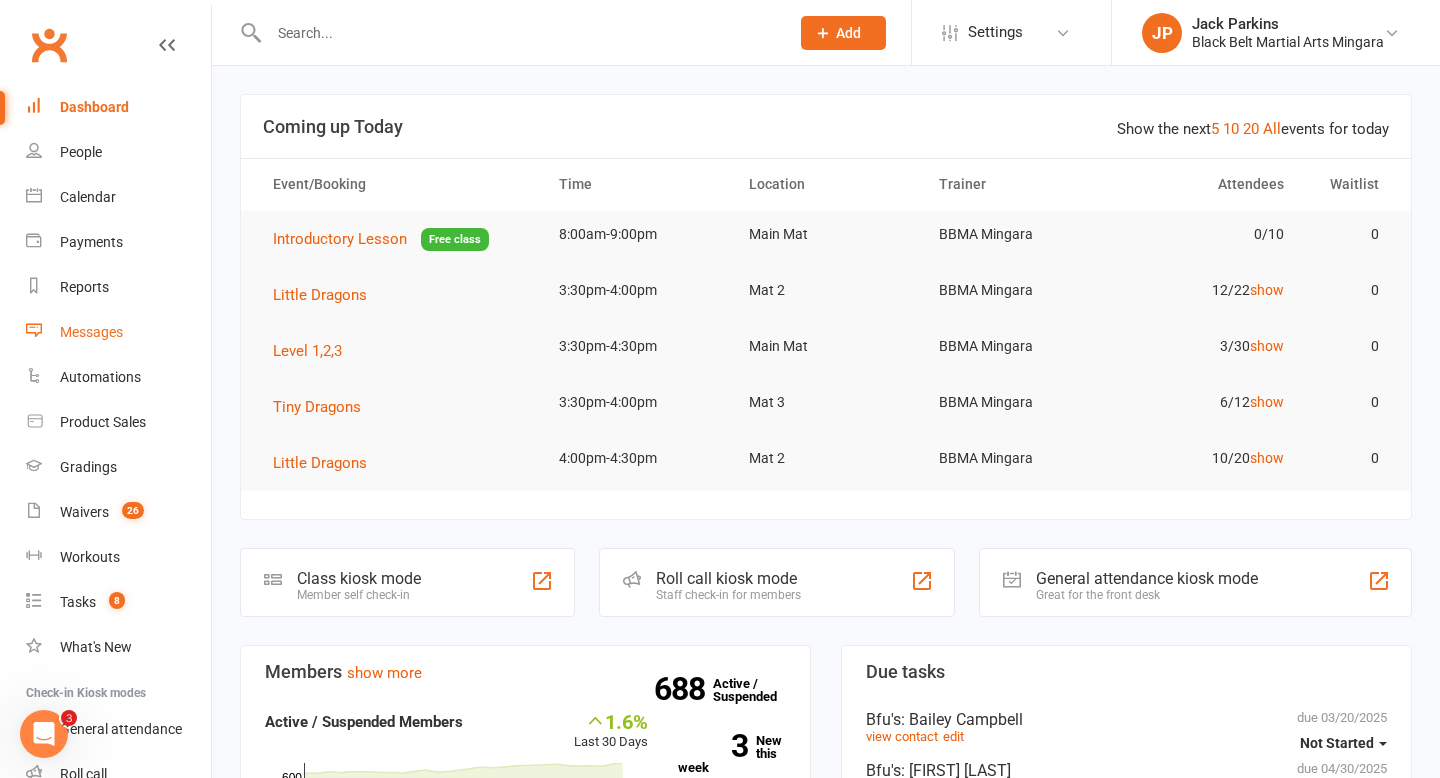 click on "Messages" at bounding box center [91, 332] 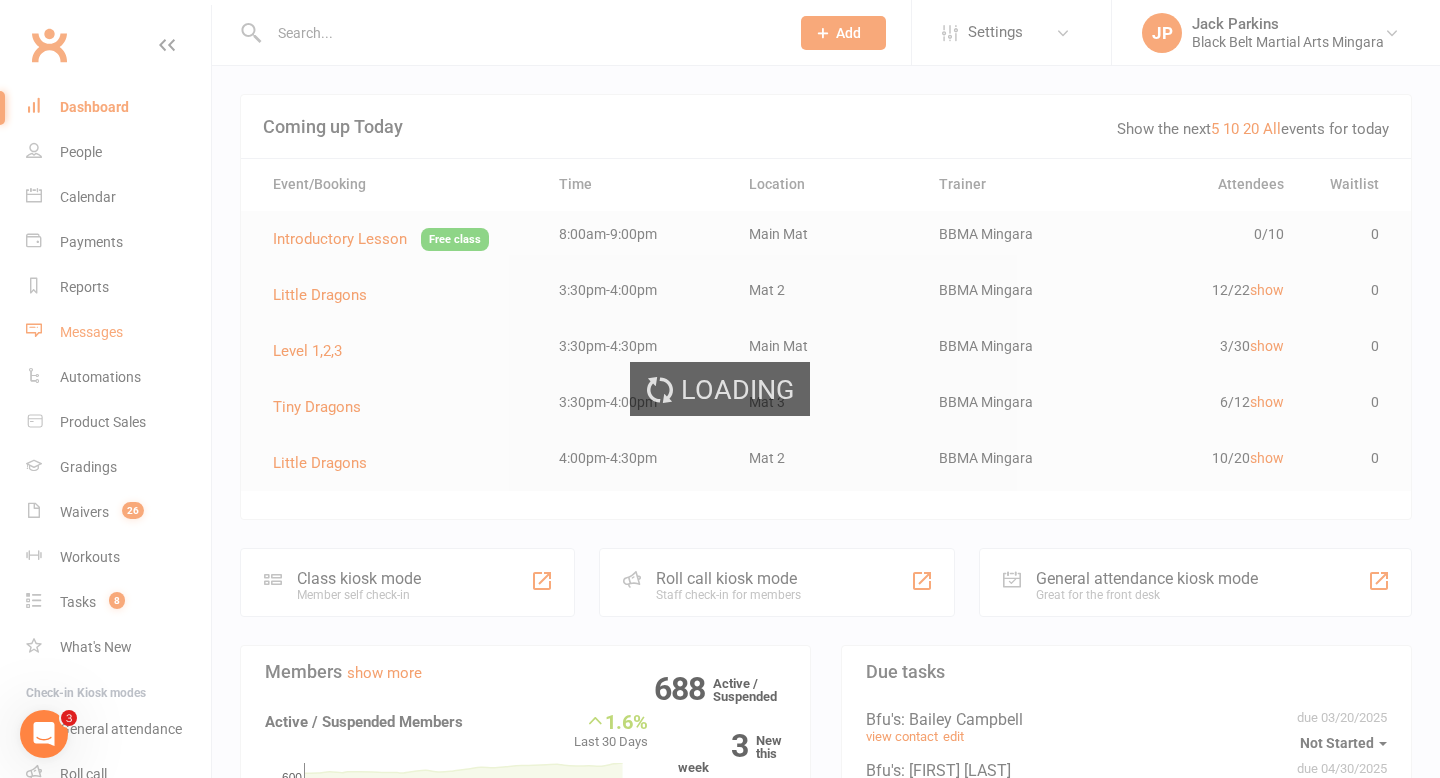 scroll, scrollTop: 0, scrollLeft: 0, axis: both 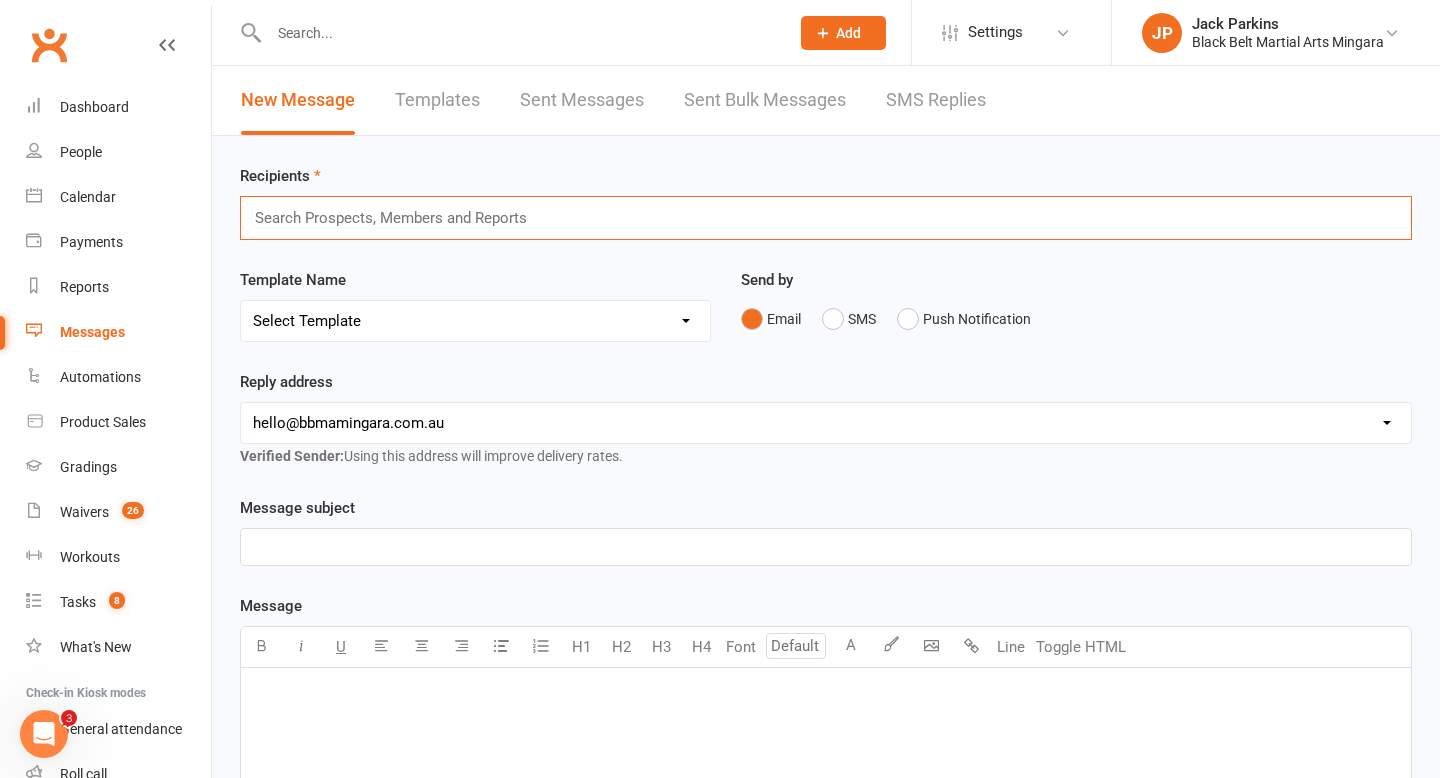 click at bounding box center (399, 218) 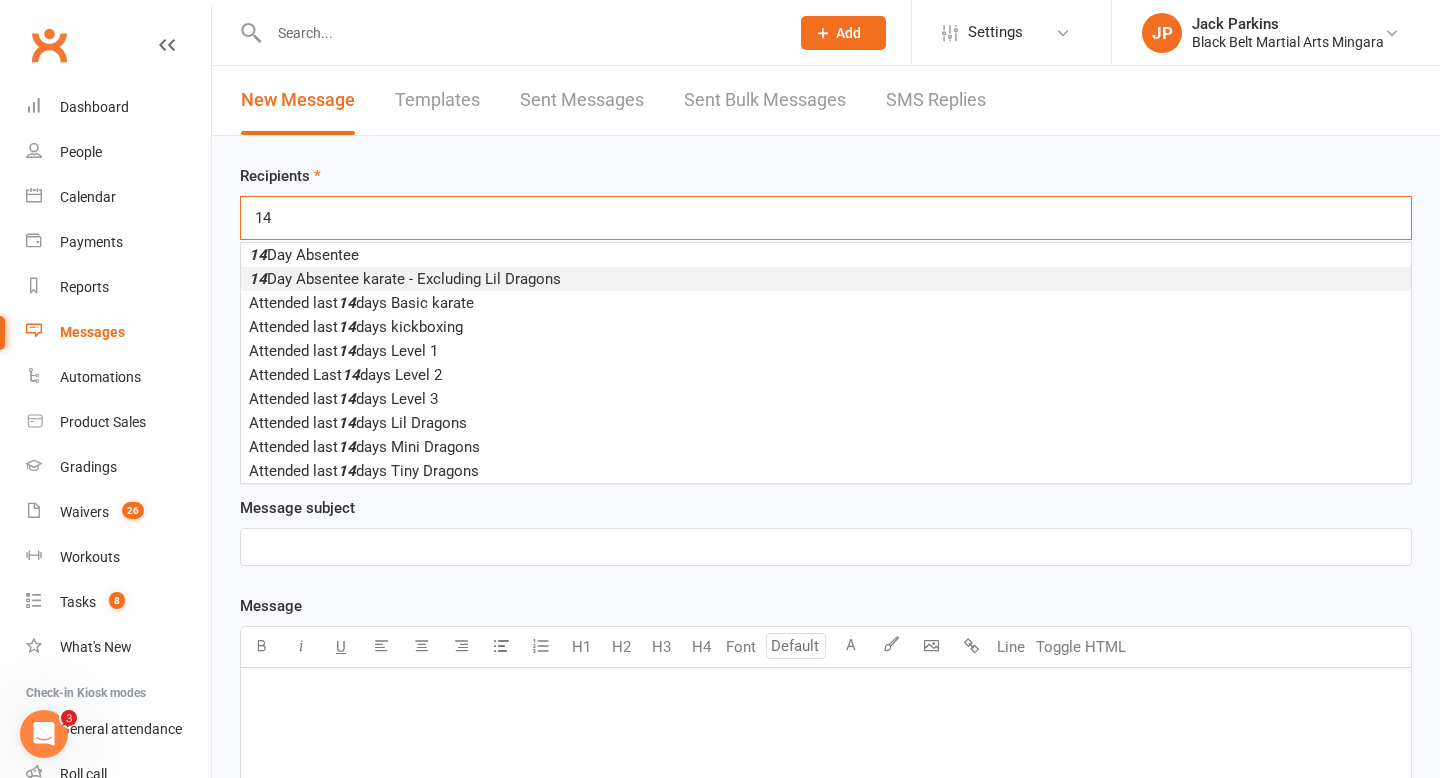 type on "14" 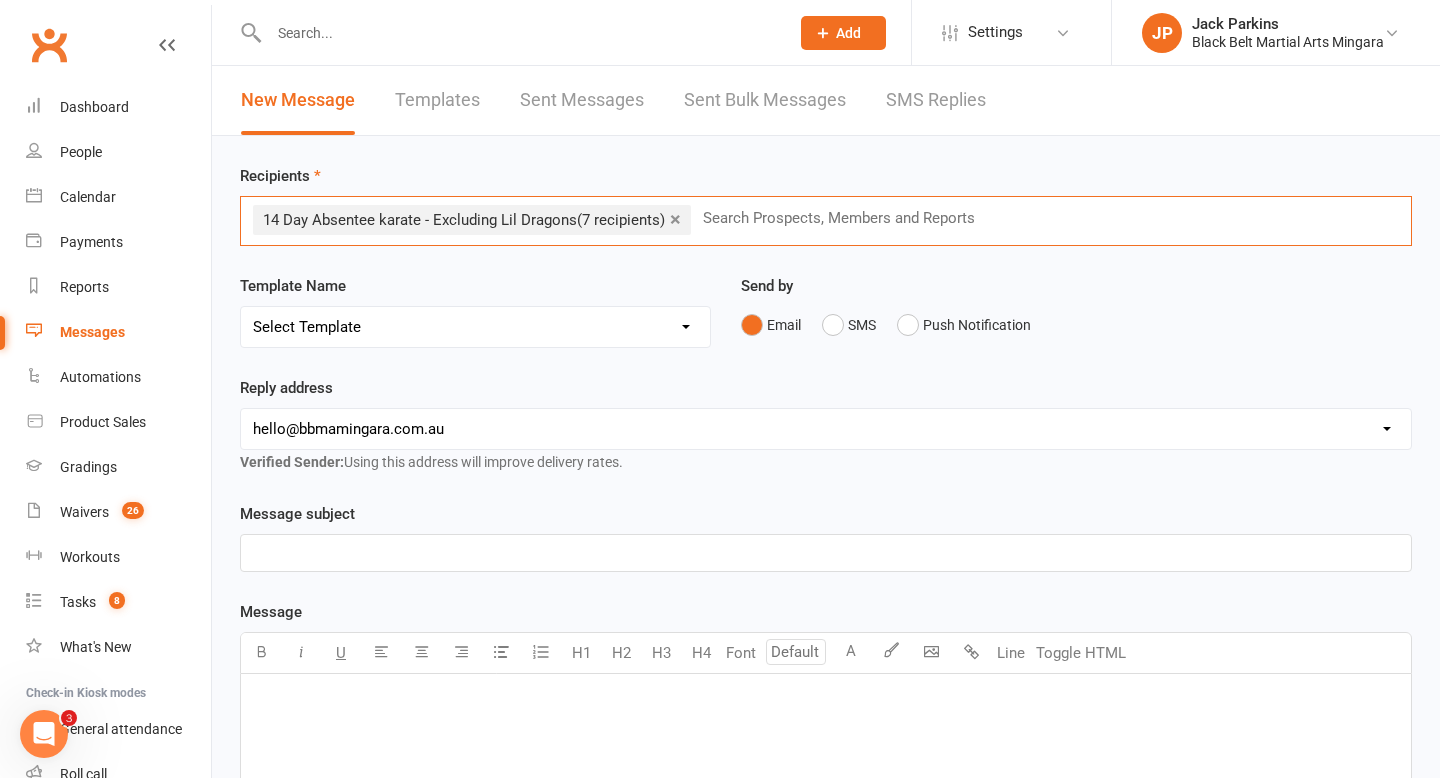 click on "Select Template [SMS] 14 Day Absentee AFU Lil Dragons [SMS] 14 day Absentee AFU message [SMS] 21 and 28 Day Absentee AFU [SMS] 21 and 28 Day Absentee AFU Lil Dragons [Email] 35+ Absentee message [SMS] 7 Day Absentee AFU message [SMS] Absent from class [Email] BBMA Training return [SMS] Missed appointment [SMS] Missed graduation [SMS] Welcome Back 2025 [SMS] White Belt Graduation [Email] Congratulations Dan Grade [Email] Congratulations Multi Discipline new Black Belt [Email] Congratulations Shodan Ho [SMS] Confirm Intro Appointment [SMS] Party confirmation [Email] Pizza Party Confirmation [Email] CTT - invitation letter [Email] CTT - program information [Email] Team Leading invitation [SMS] Back for Term 2 [Email] Birthday Party Booked [Email] Holiday Camp [Email] Holiday Camp Offer [Email] Kobudo Seminar [Email] Little Dragons Black Belt Induction [Email] PIF [Email] Pizza party booked in [SMS] Public holiday closure [Email] Teacher training. [Email] Active Kids Voucher [SMS] AKF renewal [Email] Holiday Camp" at bounding box center (475, 327) 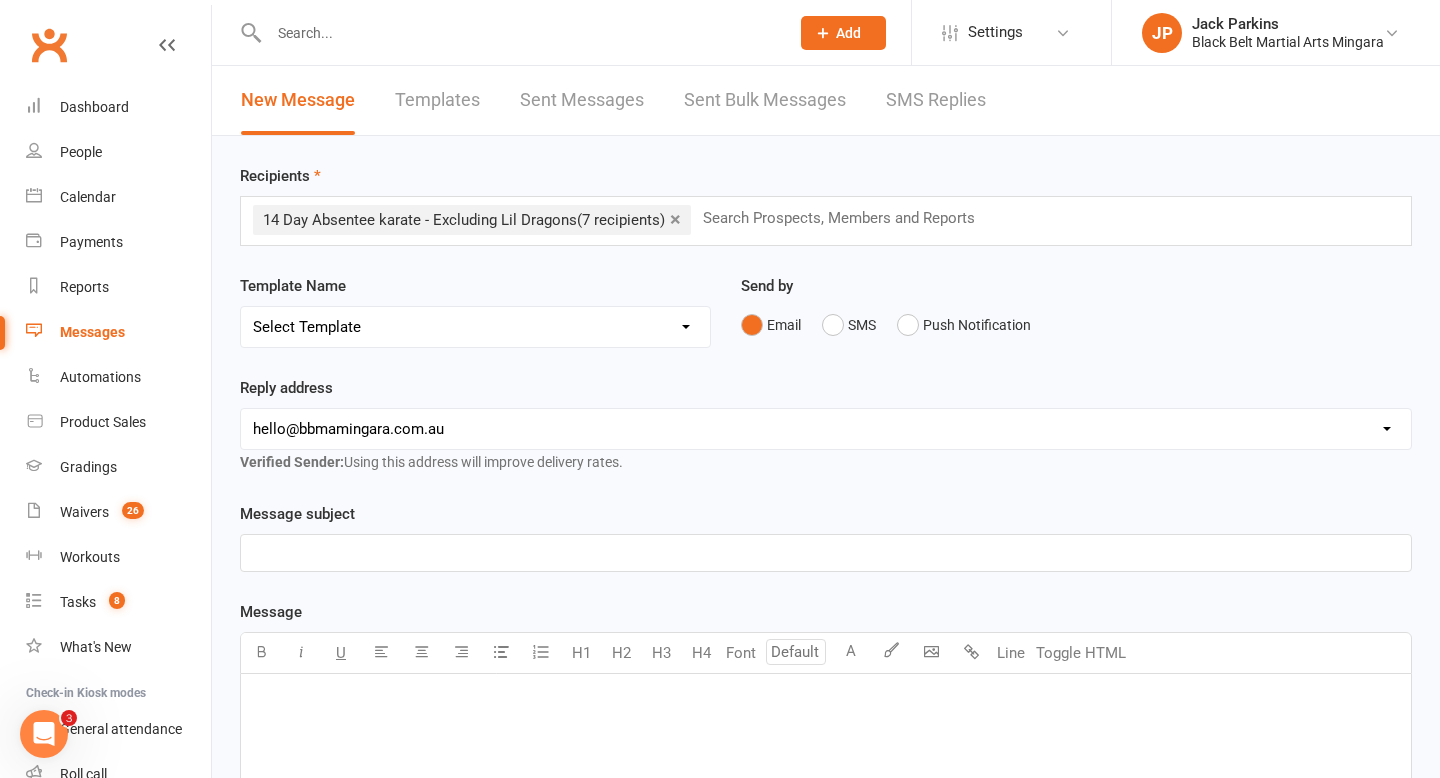 select on "1" 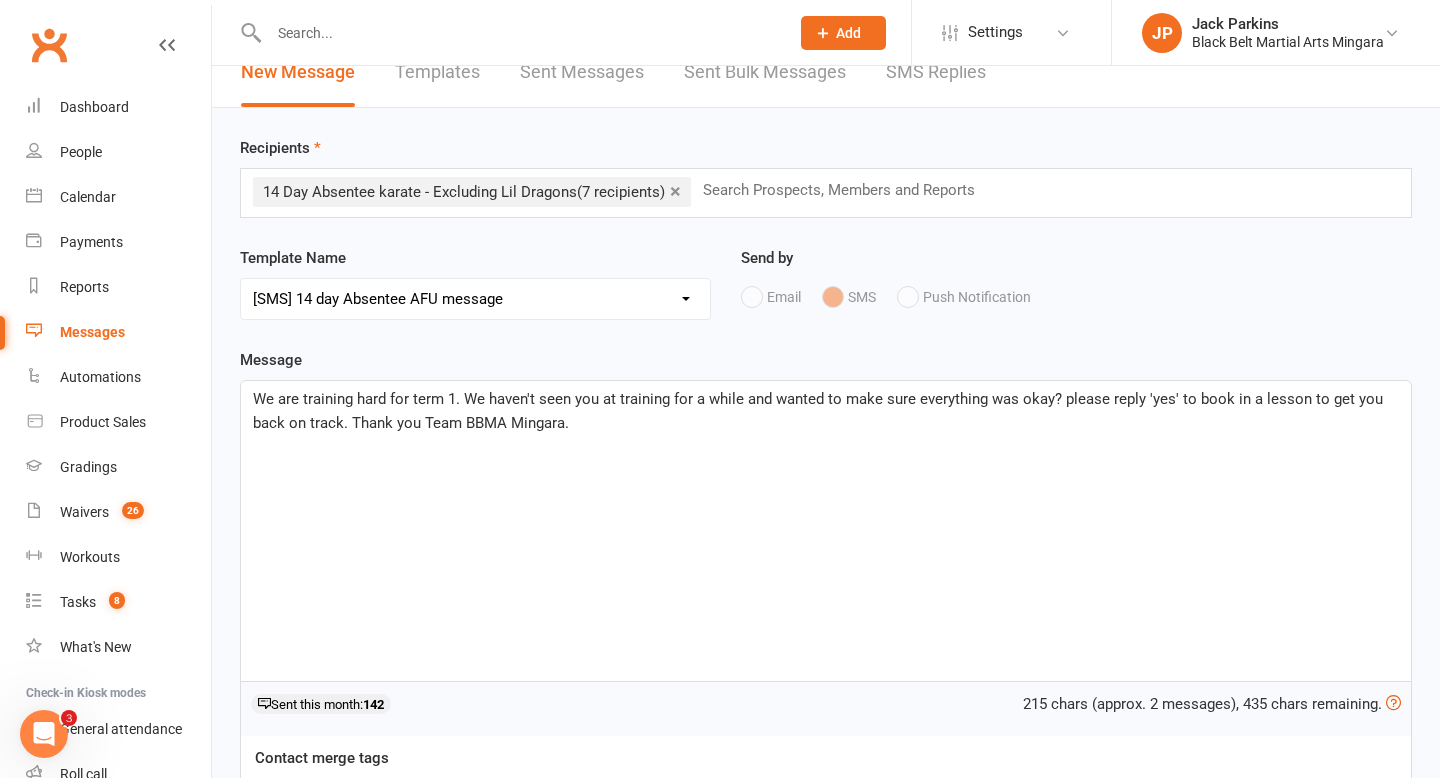 scroll, scrollTop: 44, scrollLeft: 0, axis: vertical 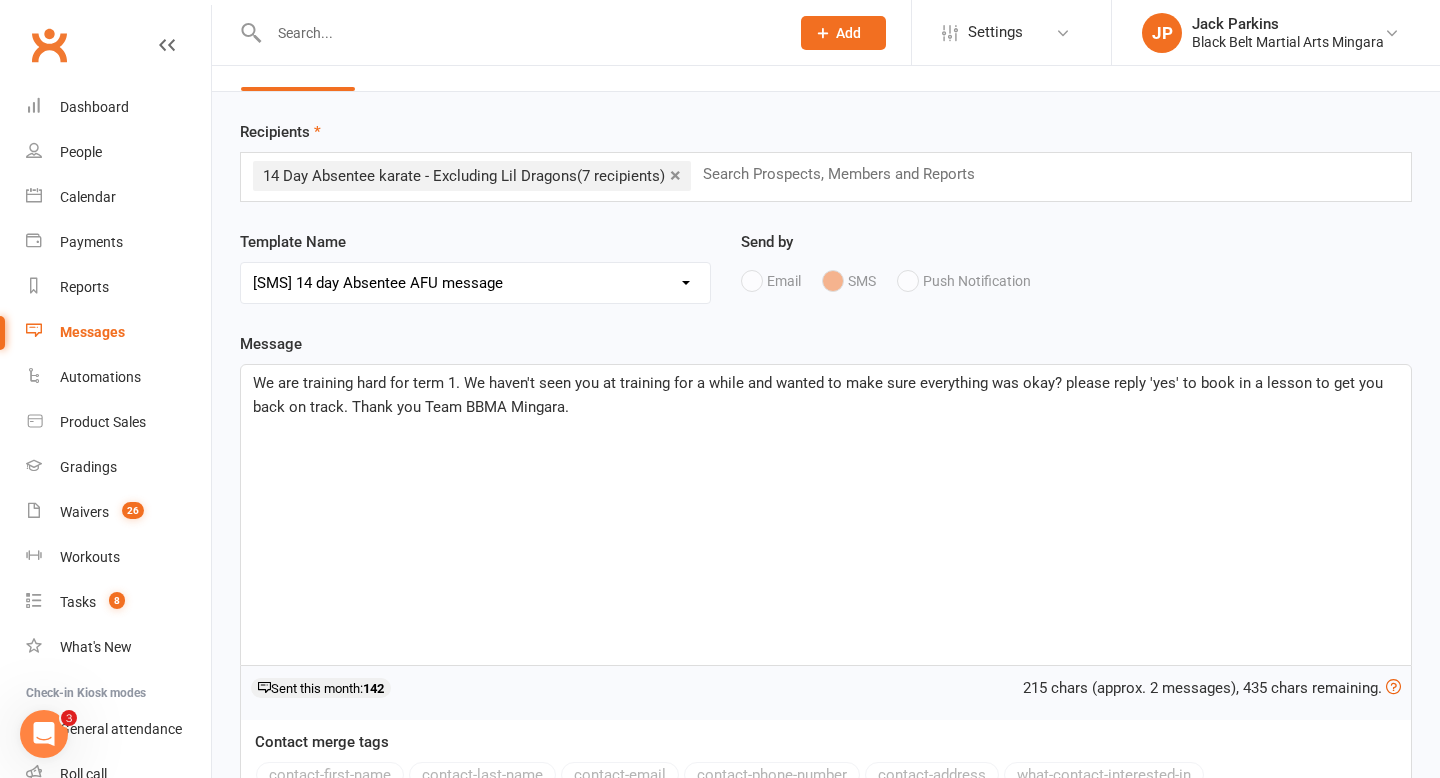 click on "We are training hard for term 1. We haven't seen you at training for a while and wanted to make sure everything was okay? please reply 'yes' to book in a lesson to get you back on track. Thank you Team BBMA Mingara." at bounding box center (820, 395) 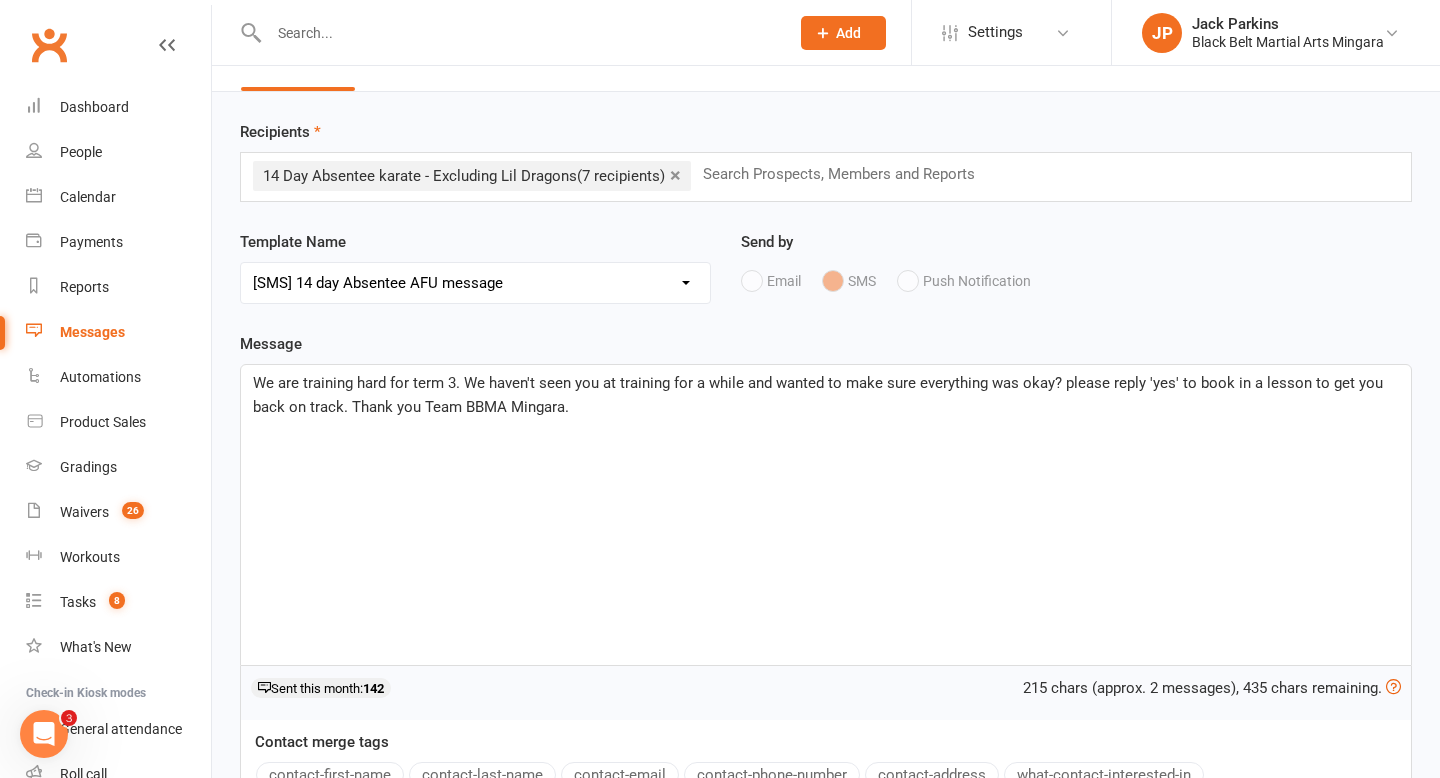 click on "We are training hard for term 3. We haven't seen you at training for a while and wanted to make sure everything was okay? please reply 'yes' to book in a lesson to get you back on track. Thank you Team BBMA Mingara." at bounding box center [826, 395] 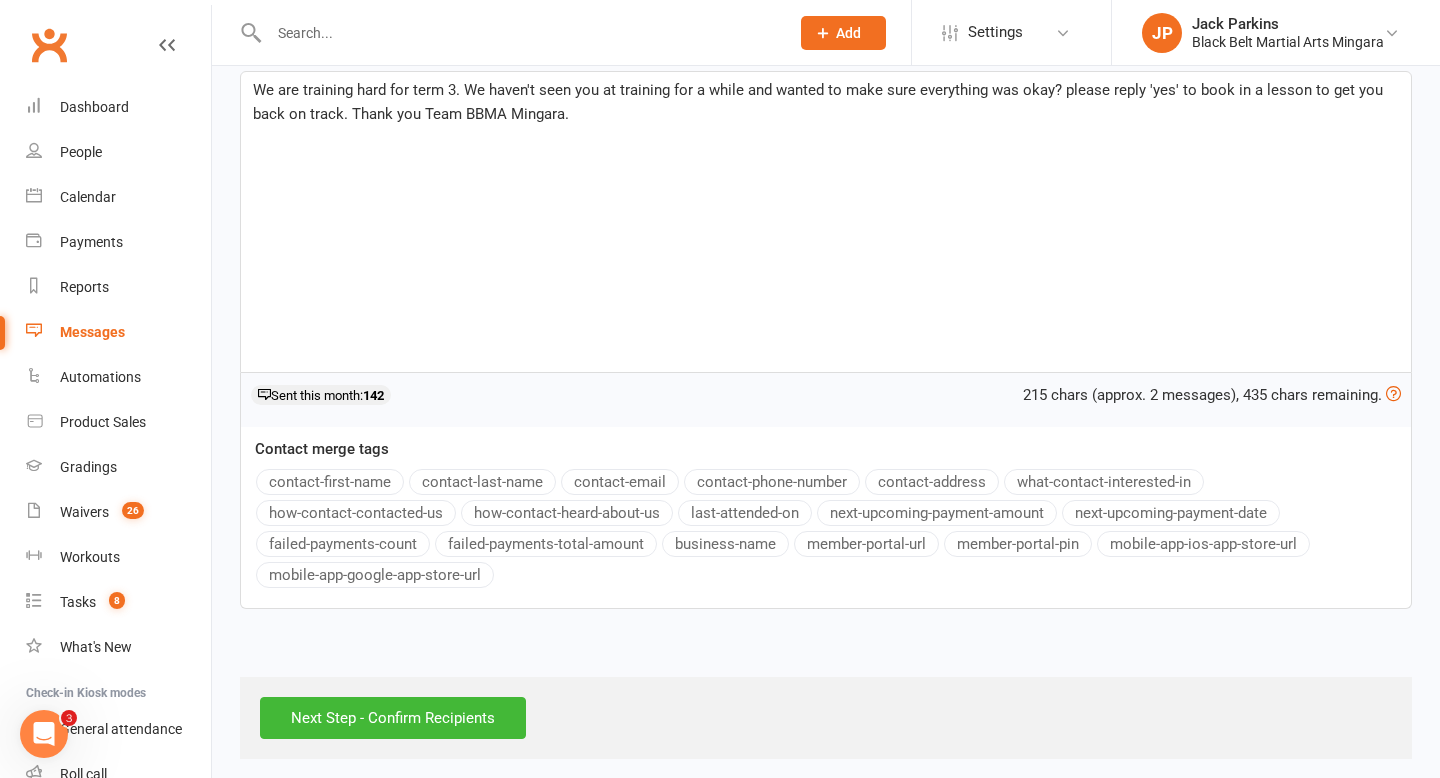 scroll, scrollTop: 345, scrollLeft: 0, axis: vertical 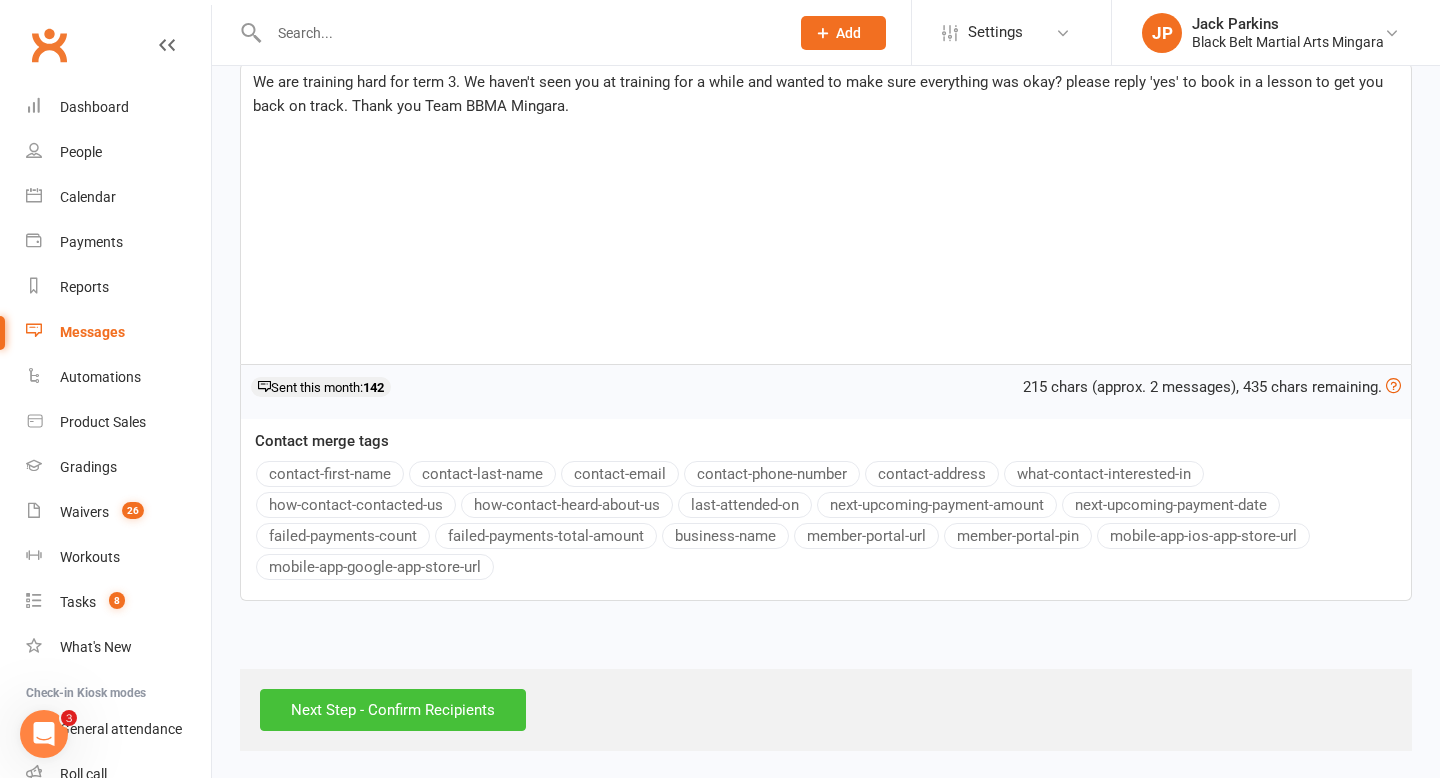 click on "Next Step - Confirm Recipients" at bounding box center [393, 710] 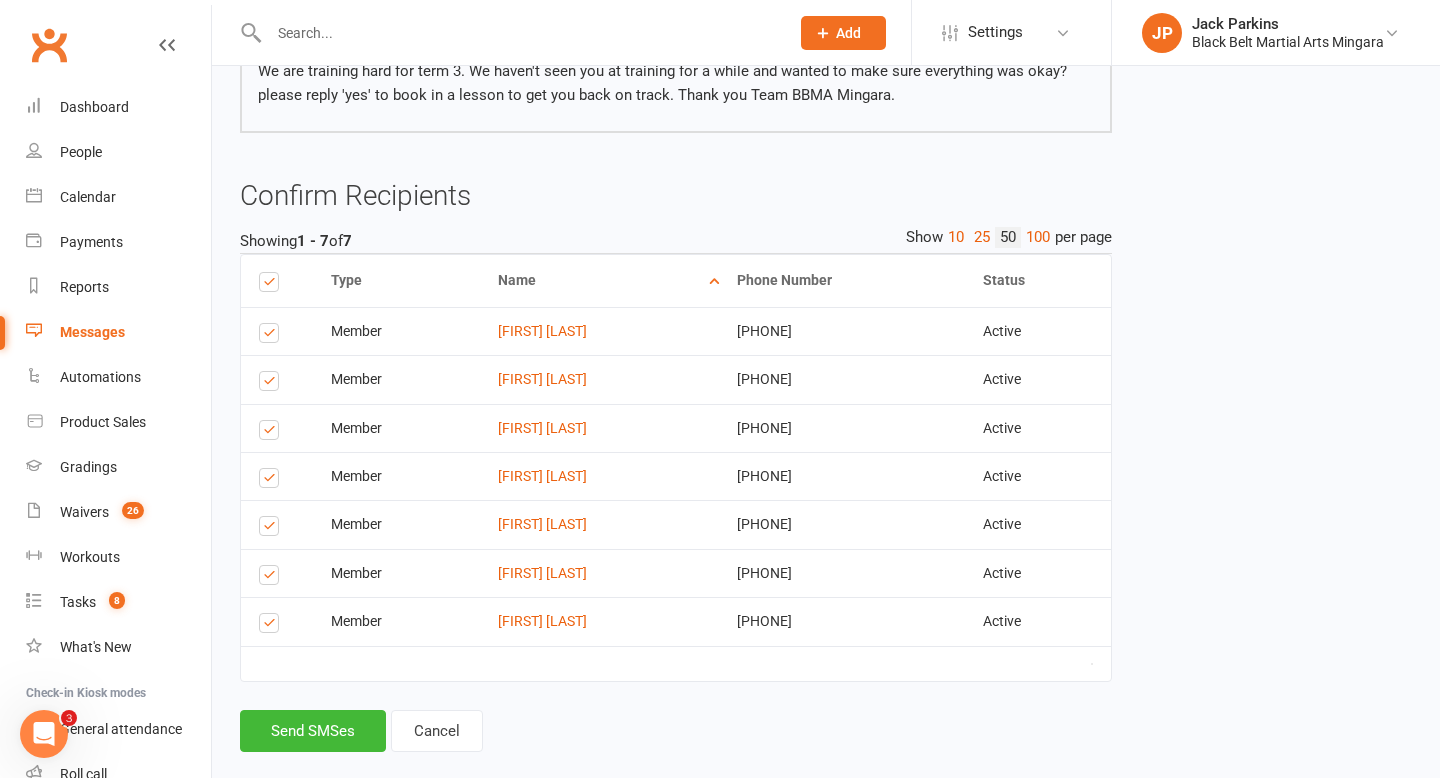 scroll, scrollTop: 256, scrollLeft: 0, axis: vertical 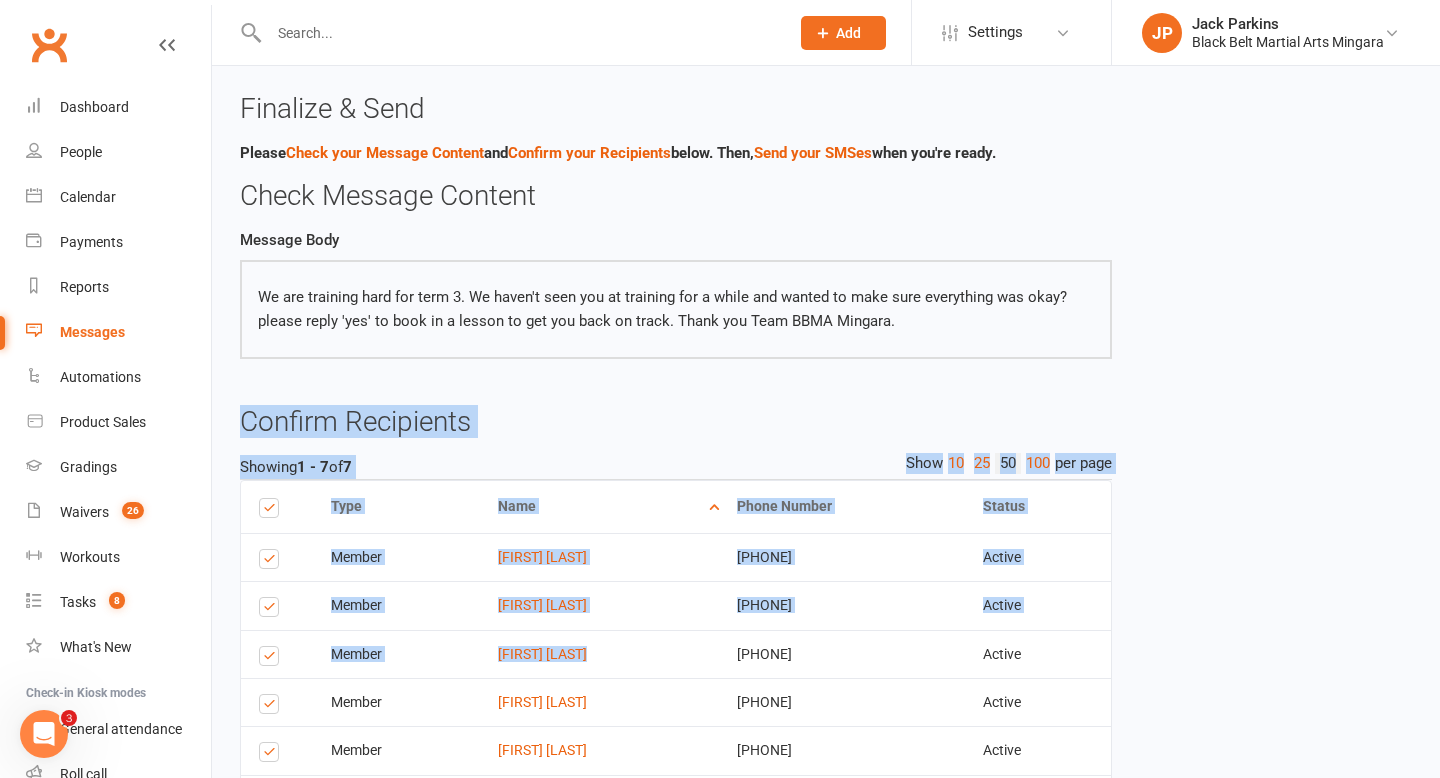 drag, startPoint x: 757, startPoint y: 389, endPoint x: 1148, endPoint y: 376, distance: 391.21606 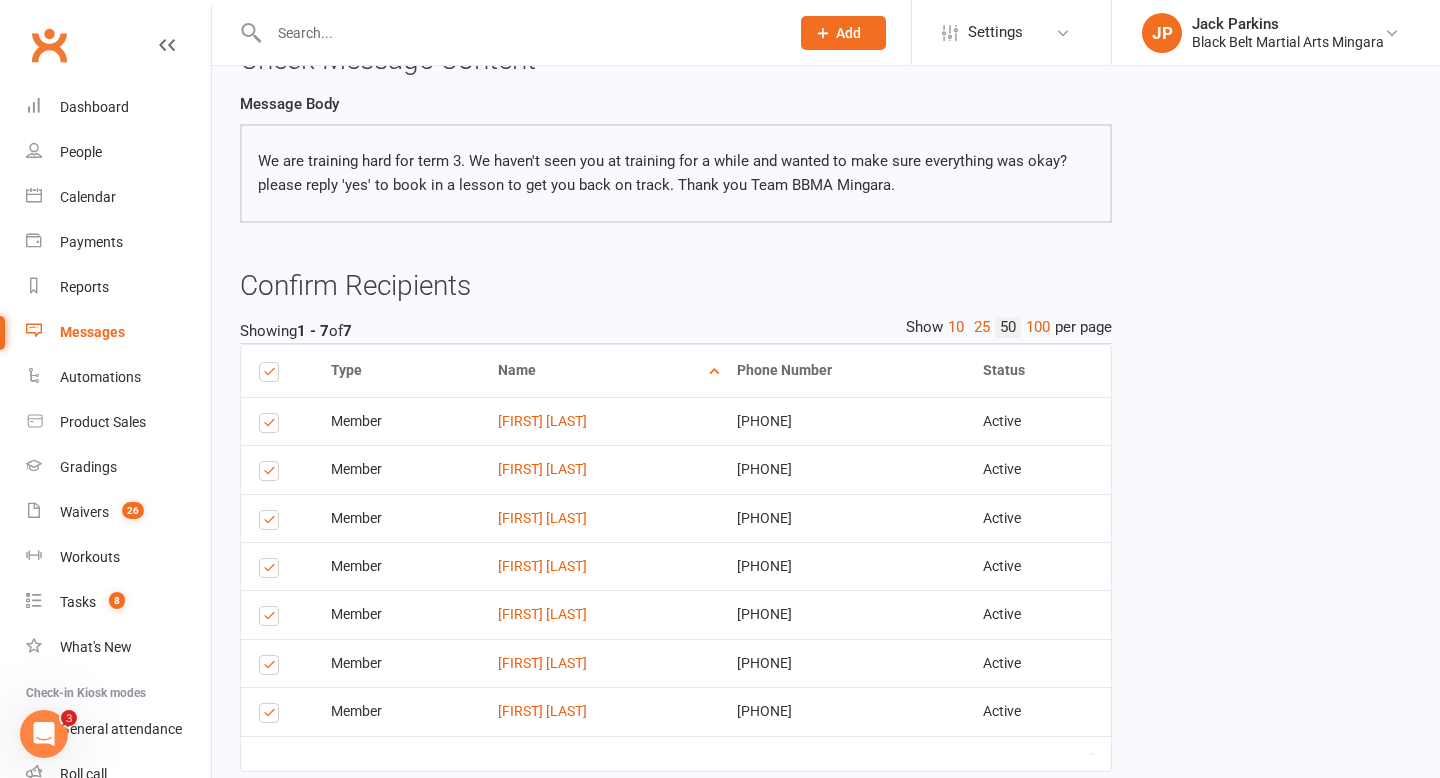 scroll, scrollTop: 137, scrollLeft: 0, axis: vertical 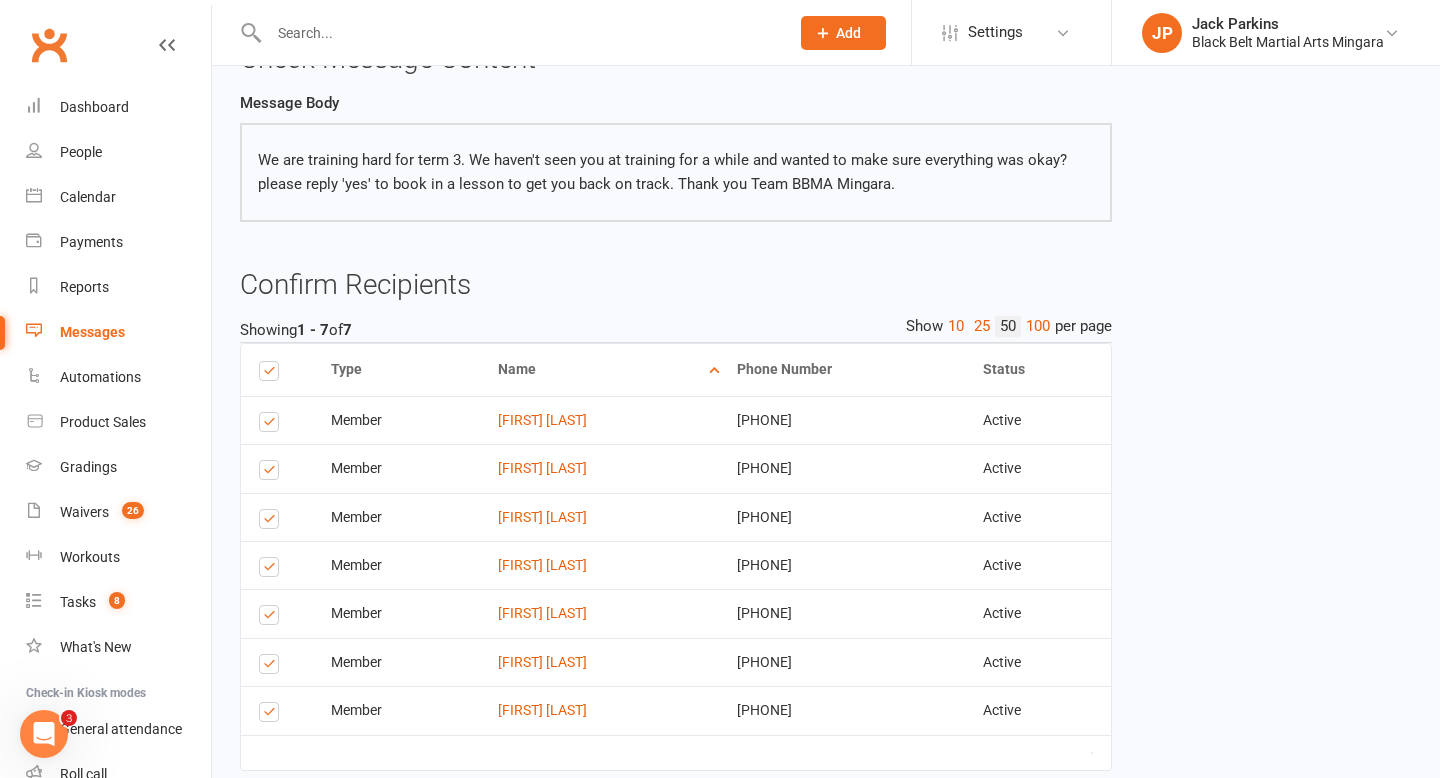 click at bounding box center (272, 425) 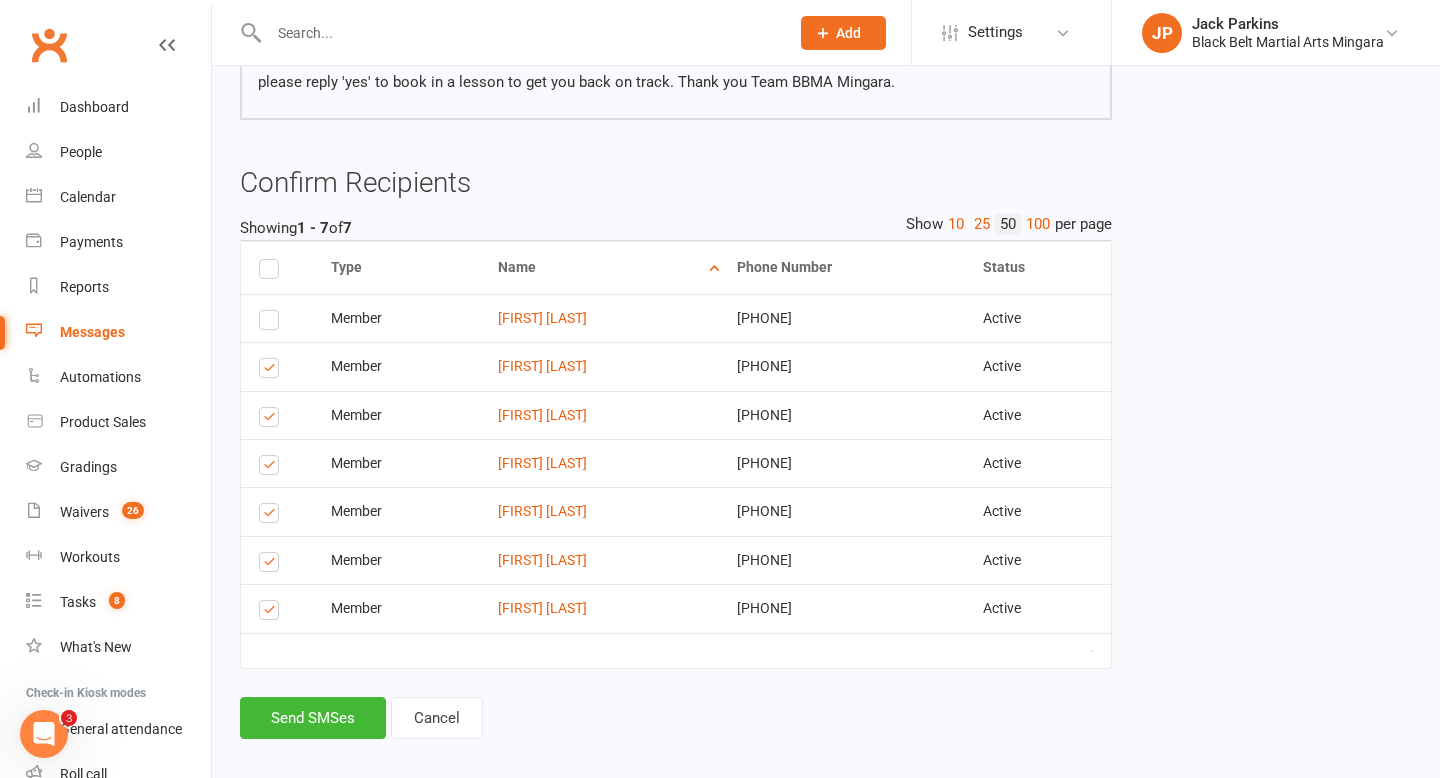 scroll, scrollTop: 244, scrollLeft: 0, axis: vertical 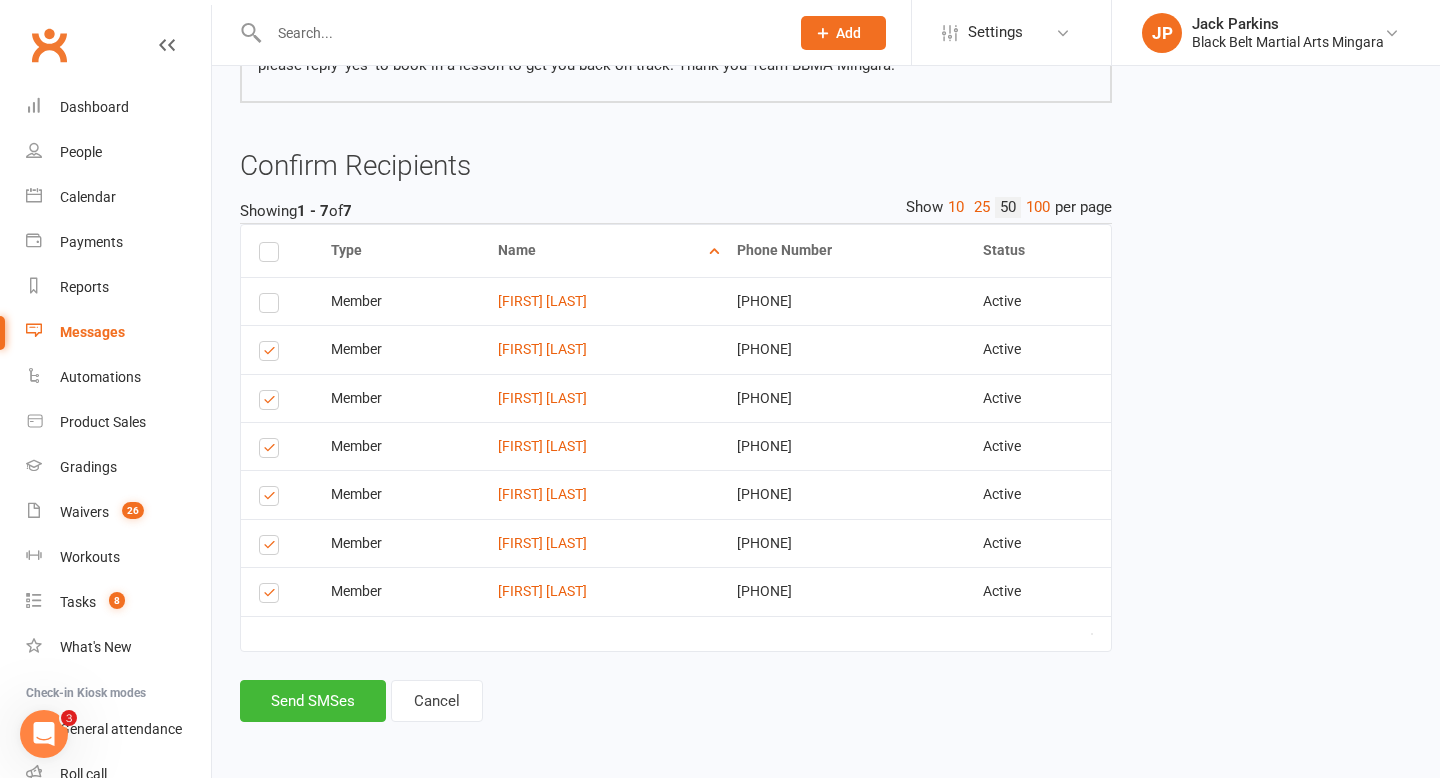 click at bounding box center [272, 548] 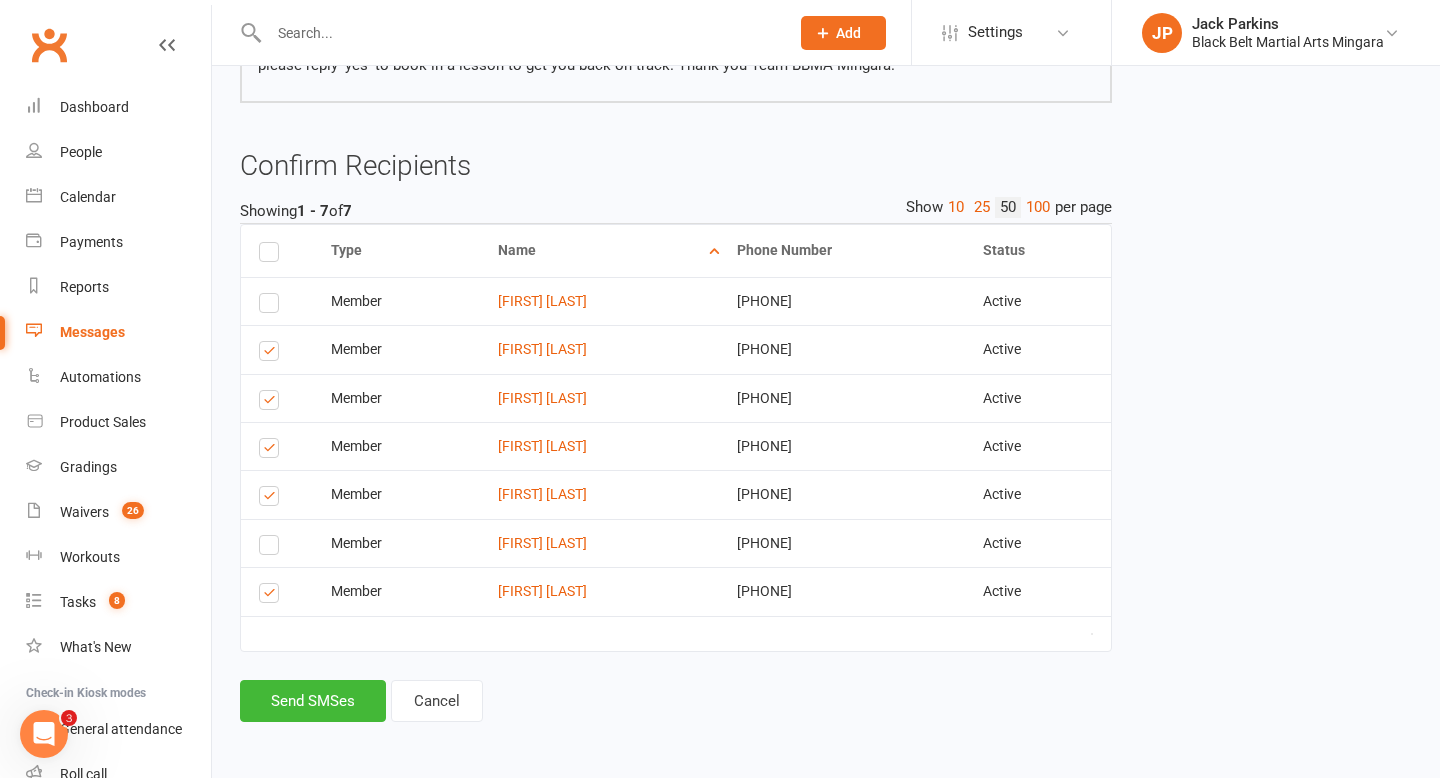 click at bounding box center [272, 451] 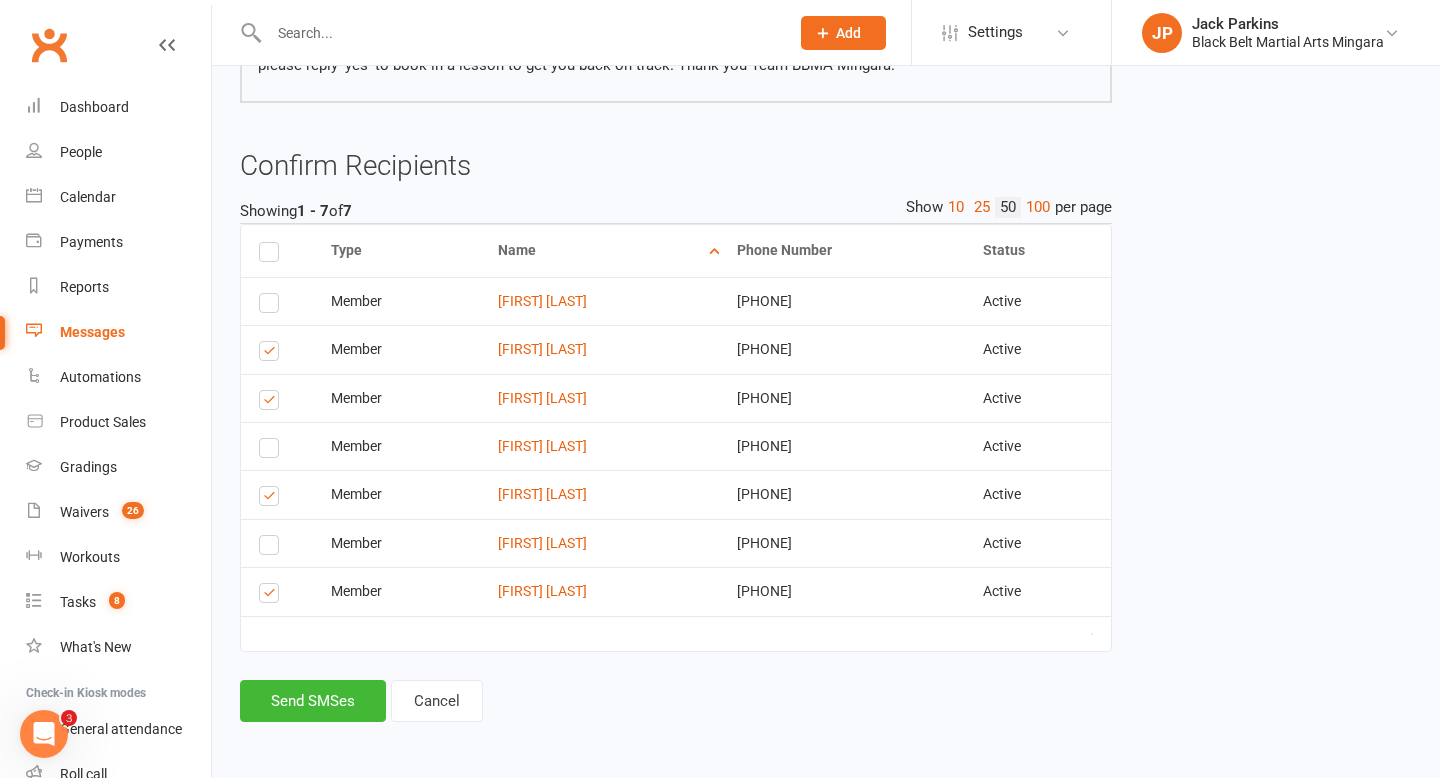 click at bounding box center (272, 596) 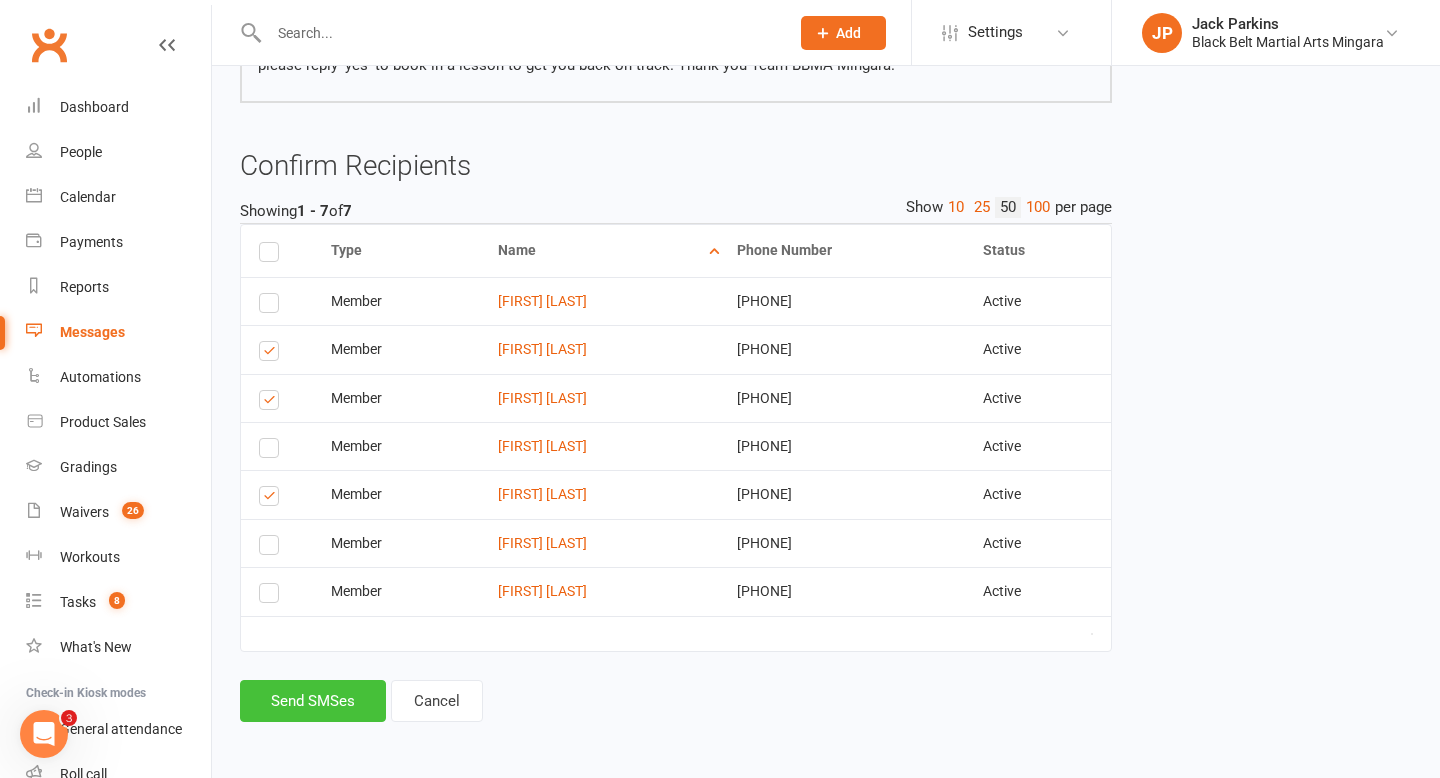 click on "Send SMSes" at bounding box center [313, 701] 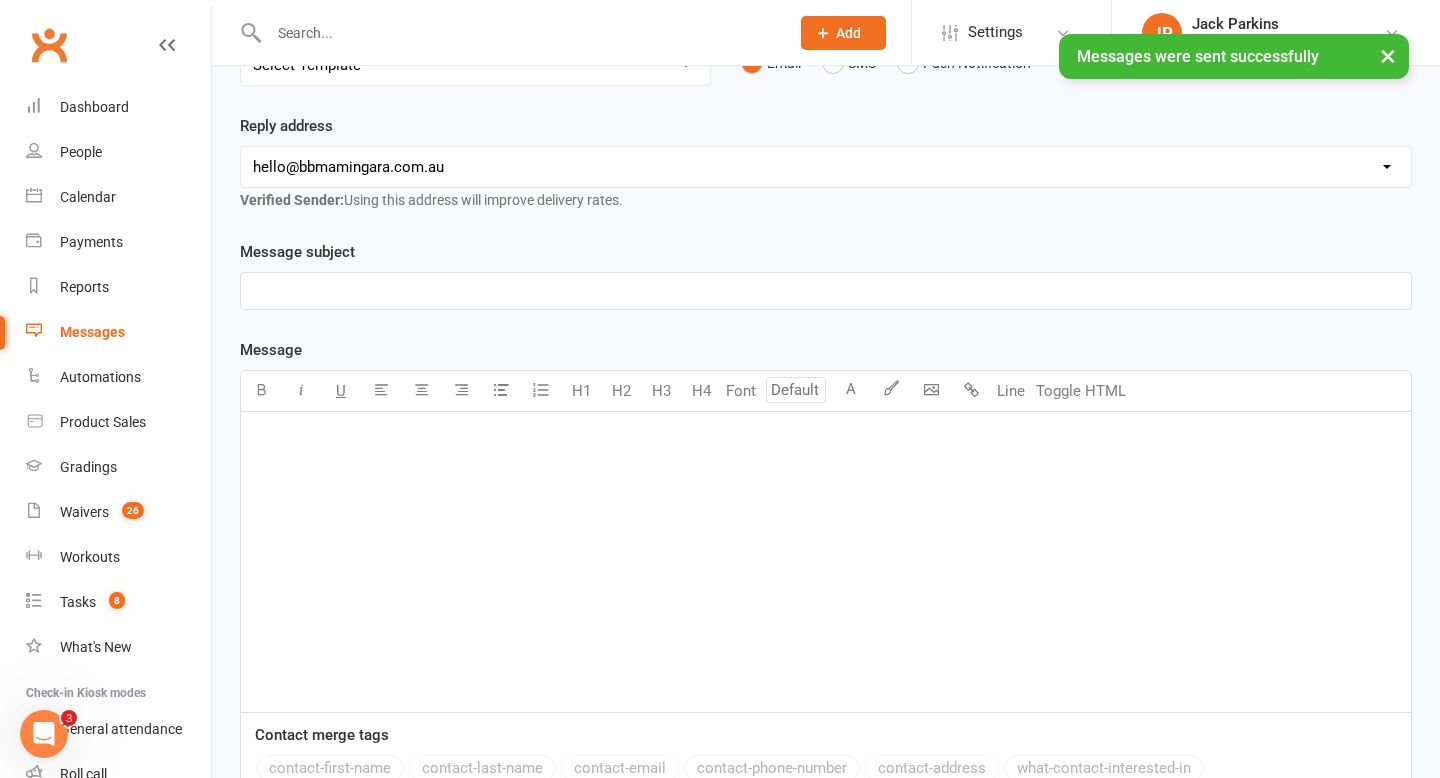 scroll, scrollTop: 0, scrollLeft: 0, axis: both 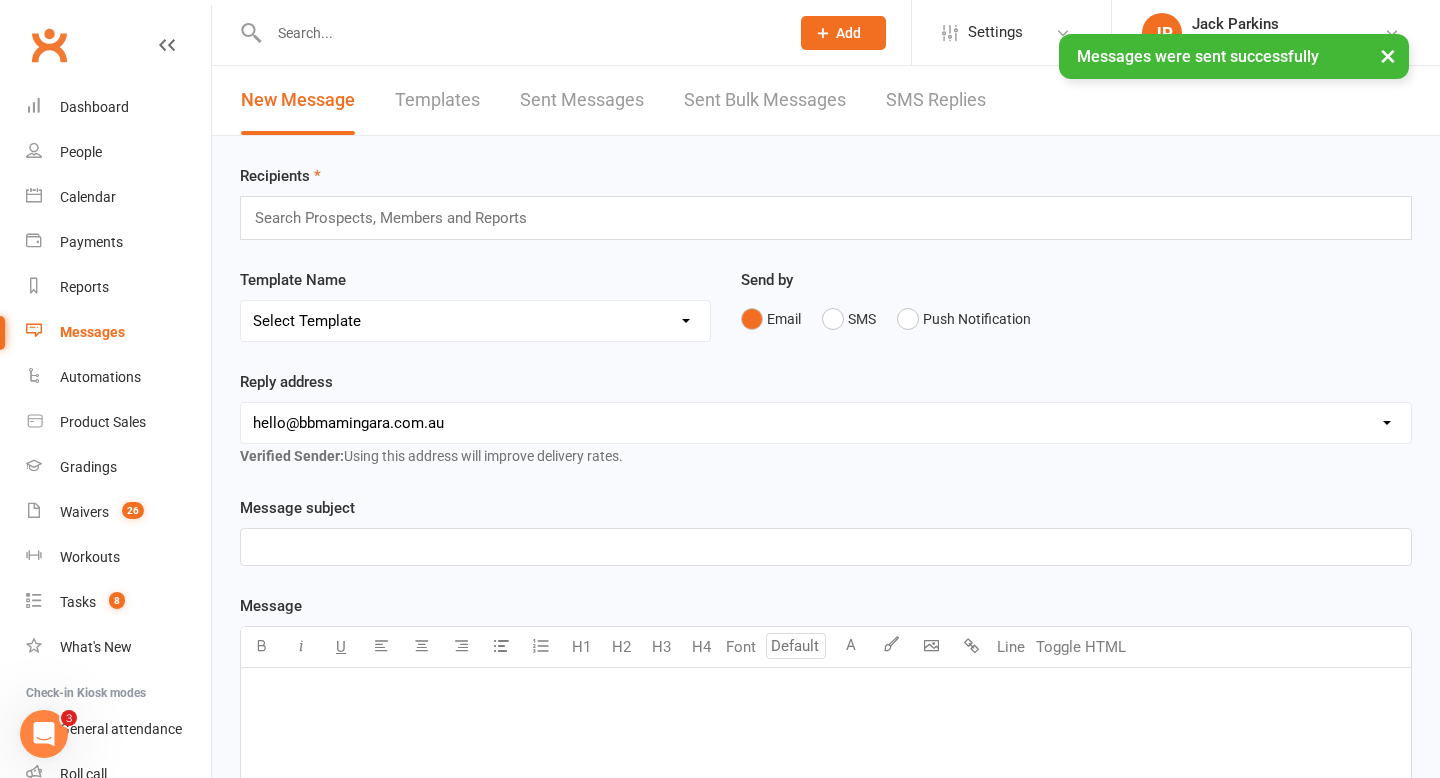 click on "Search Prospects, Members and Reports" at bounding box center [826, 218] 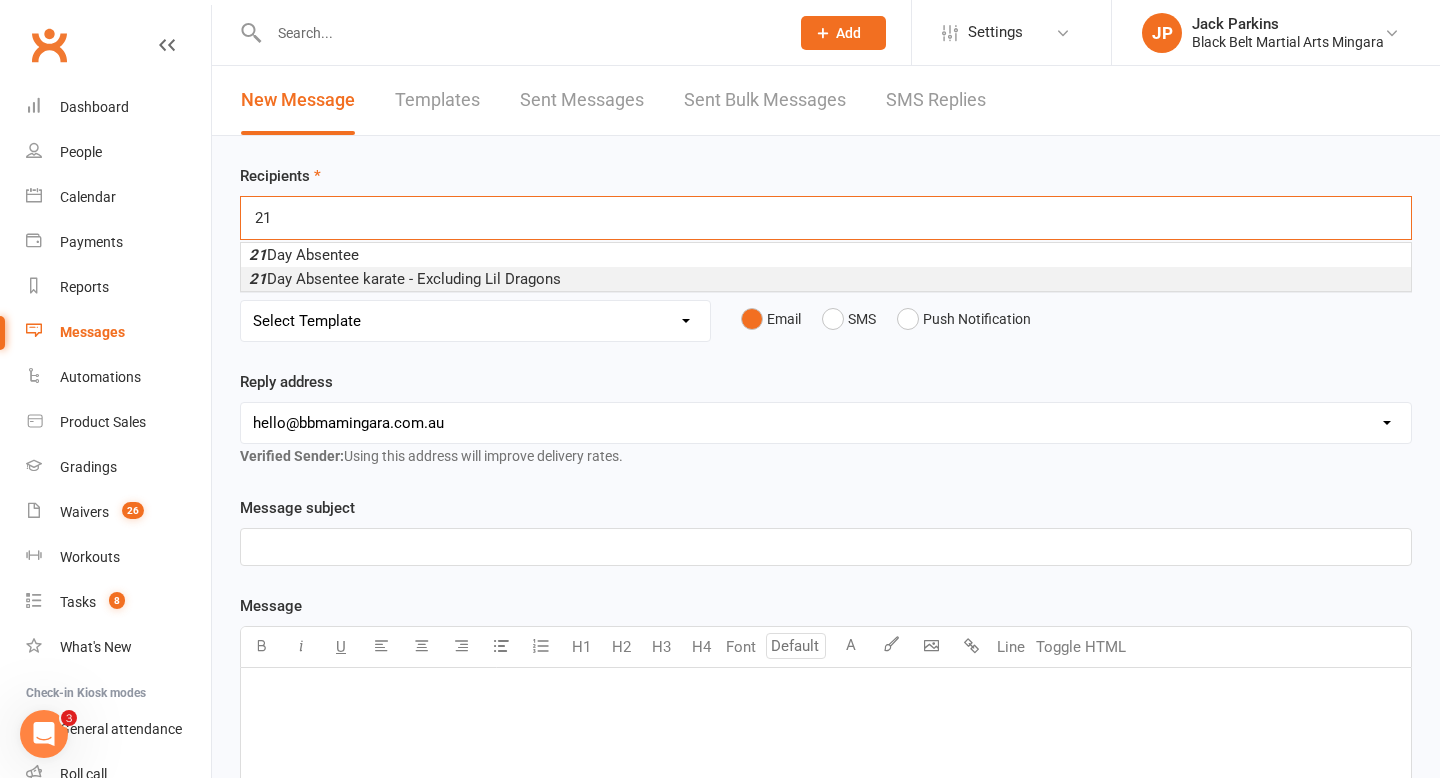 type on "21" 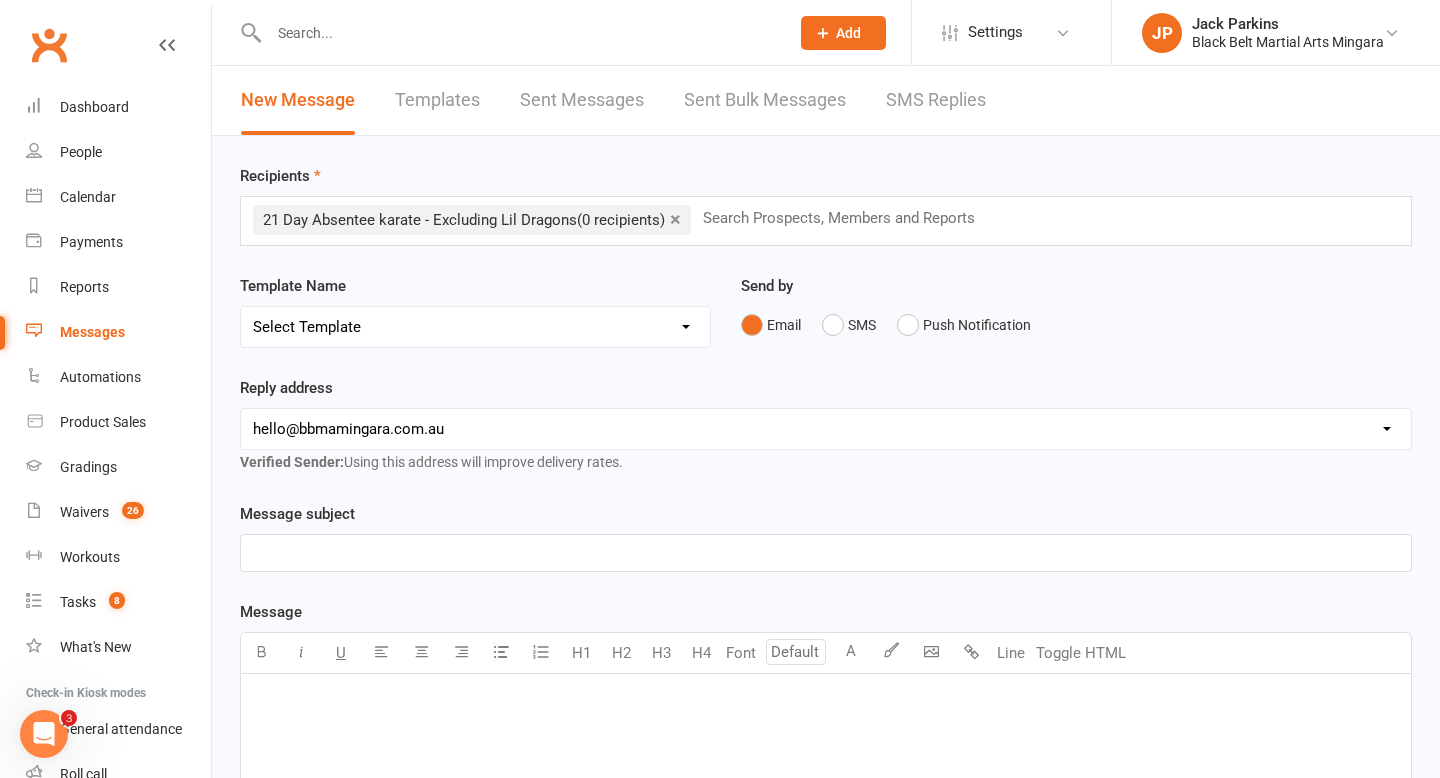 click on "×" at bounding box center [675, 219] 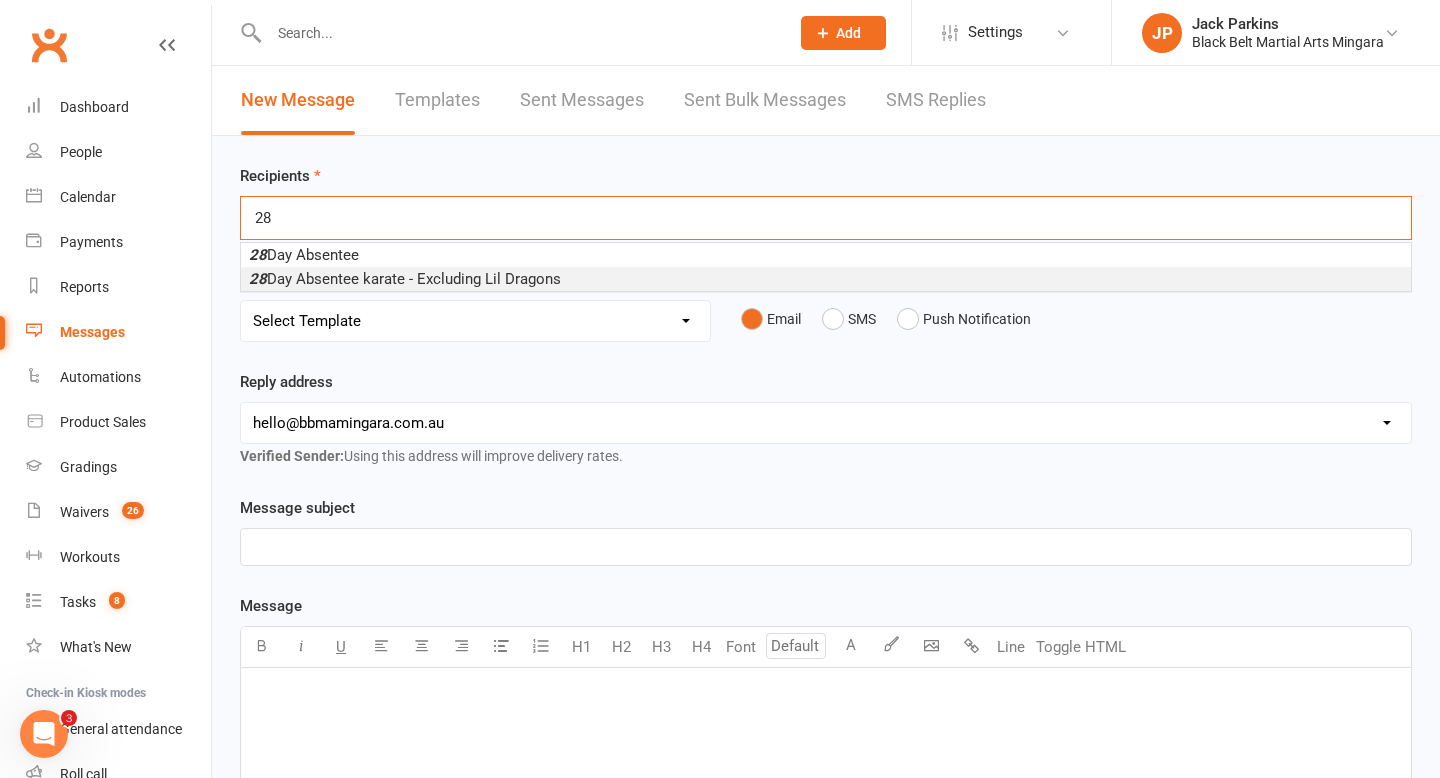 type on "28" 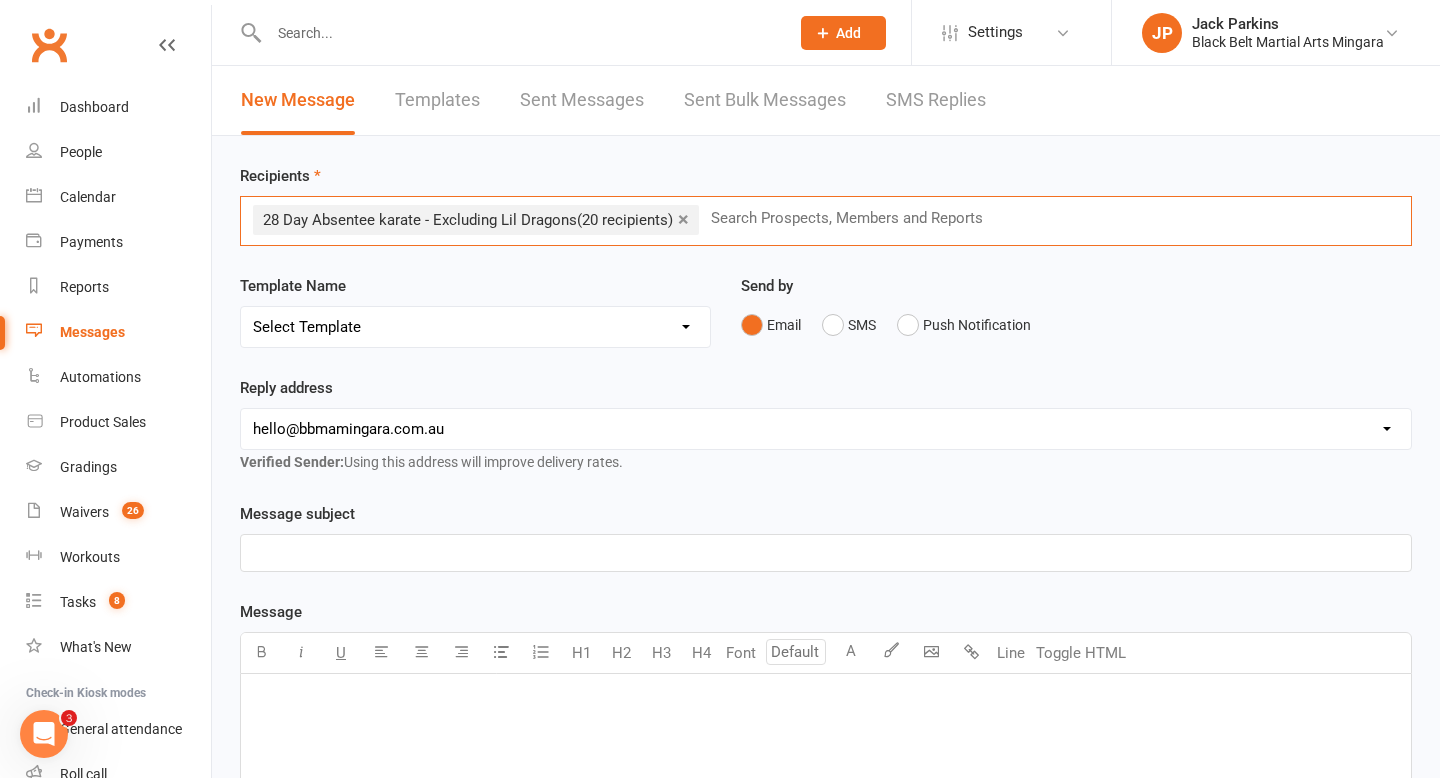 click on "Select Template [SMS] 14 Day Absentee AFU Lil Dragons [SMS] 14 day Absentee AFU message [SMS] 21 and 28 Day Absentee AFU [SMS] 21 and 28 Day Absentee AFU Lil Dragons [Email] 35+ Absentee message [SMS] 7 Day Absentee AFU message [SMS] Absent from class [Email] BBMA Training return [SMS] Missed appointment [SMS] Missed graduation [SMS] Welcome Back 2025 [SMS] White Belt Graduation [Email] Congratulations Dan Grade [Email] Congratulations Multi Discipline new Black Belt [Email] Congratulations Shodan Ho [SMS] Confirm Intro Appointment [SMS] Party confirmation [Email] Pizza Party Confirmation [Email] CTT - invitation letter [Email] CTT - program information [Email] Team Leading invitation [SMS] Back for Term 2 [Email] Birthday Party Booked [Email] Holiday Camp [Email] Holiday Camp Offer [Email] Kobudo Seminar [Email] Little Dragons Black Belt Induction [Email] PIF [Email] Pizza party booked in [SMS] Public holiday closure [Email] Teacher training. [Email] Active Kids Voucher [SMS] AKF renewal [Email] Holiday Camp" at bounding box center [475, 327] 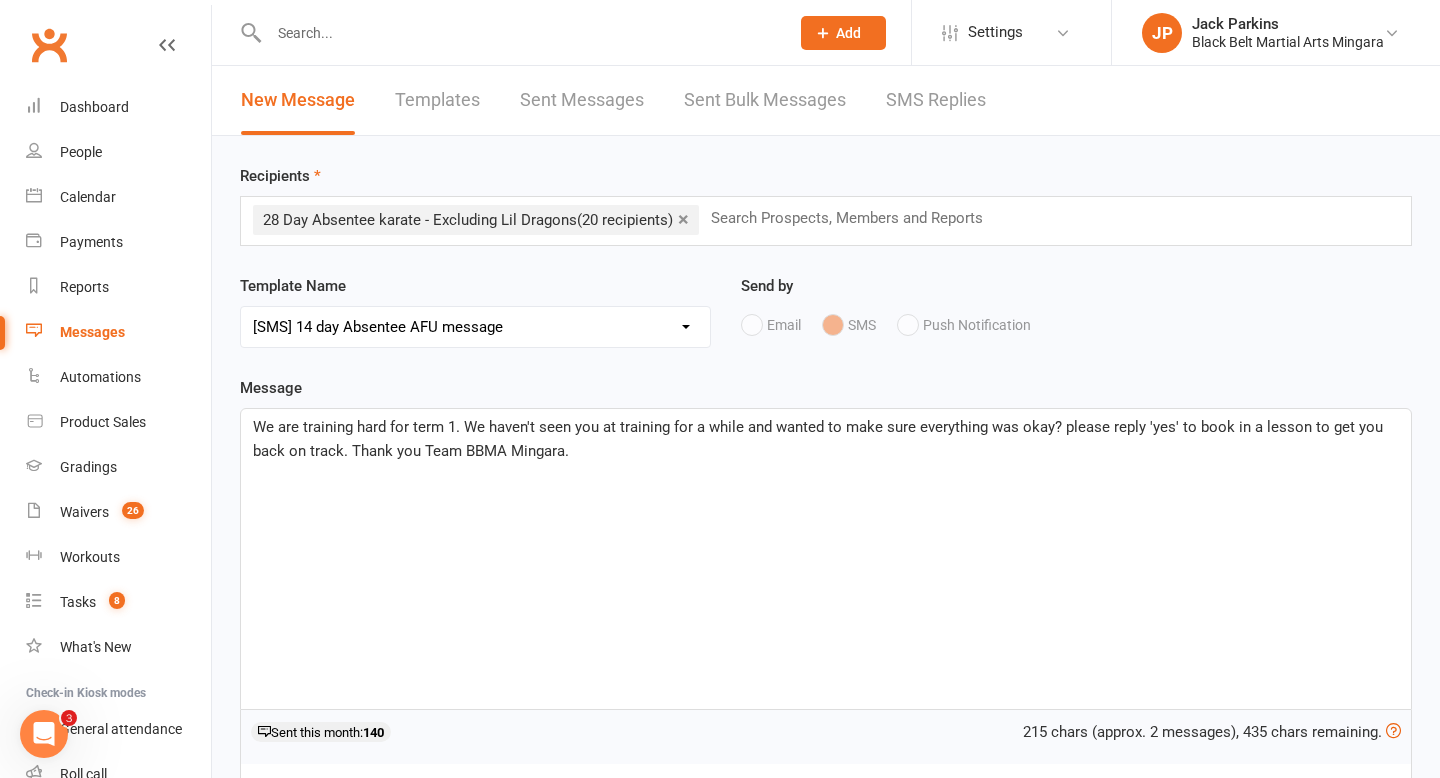 click on "Select Template [SMS] 14 Day Absentee AFU Lil Dragons [SMS] 14 day Absentee AFU message [SMS] 21 and 28 Day Absentee AFU [SMS] 21 and 28 Day Absentee AFU Lil Dragons [Email] 35+ Absentee message [SMS] 7 Day Absentee AFU message [SMS] Absent from class [Email] BBMA Training return [SMS] Missed appointment [SMS] Missed graduation [SMS] Welcome Back 2025 [SMS] White Belt Graduation [Email] Congratulations Dan Grade [Email] Congratulations Multi Discipline new Black Belt [Email] Congratulations Shodan Ho [SMS] Confirm Intro Appointment [SMS] Party confirmation [Email] Pizza Party Confirmation [Email] CTT - invitation letter [Email] CTT - program information [Email] Team Leading invitation [SMS] Back for Term 2 [Email] Birthday Party Booked [Email] Holiday Camp [Email] Holiday Camp Offer [Email] Kobudo Seminar [Email] Little Dragons Black Belt Induction [Email] PIF [Email] Pizza party booked in [SMS] Public holiday closure [Email] Teacher training. [Email] Active Kids Voucher [SMS] AKF renewal [Email] Holiday Camp" at bounding box center (475, 327) 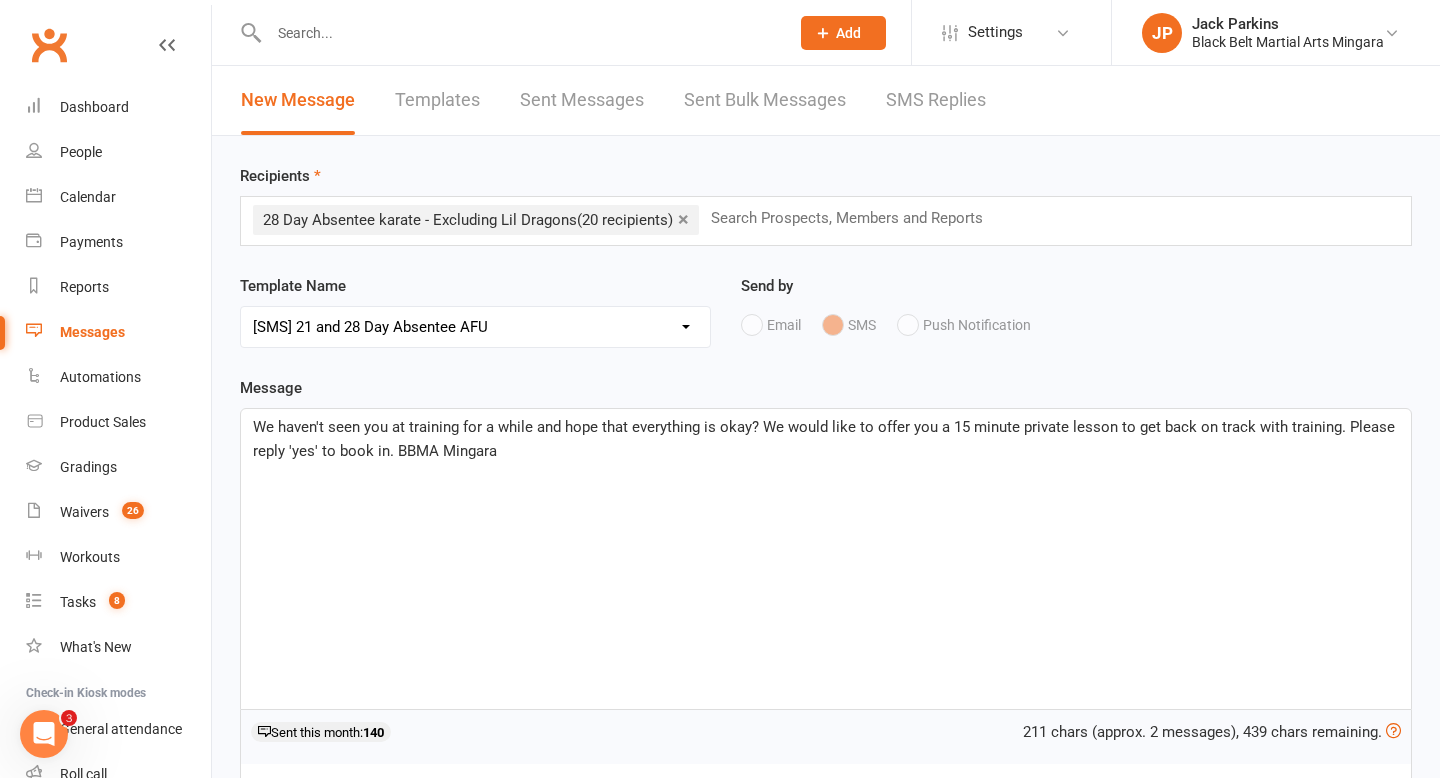 click on "We haven't seen you at training for a while and hope that everything is okay? We would like to offer you a 15 minute private lesson to get back on track with training. Please reply 'yes' to book in. BBMA Mingara" at bounding box center [826, 439] 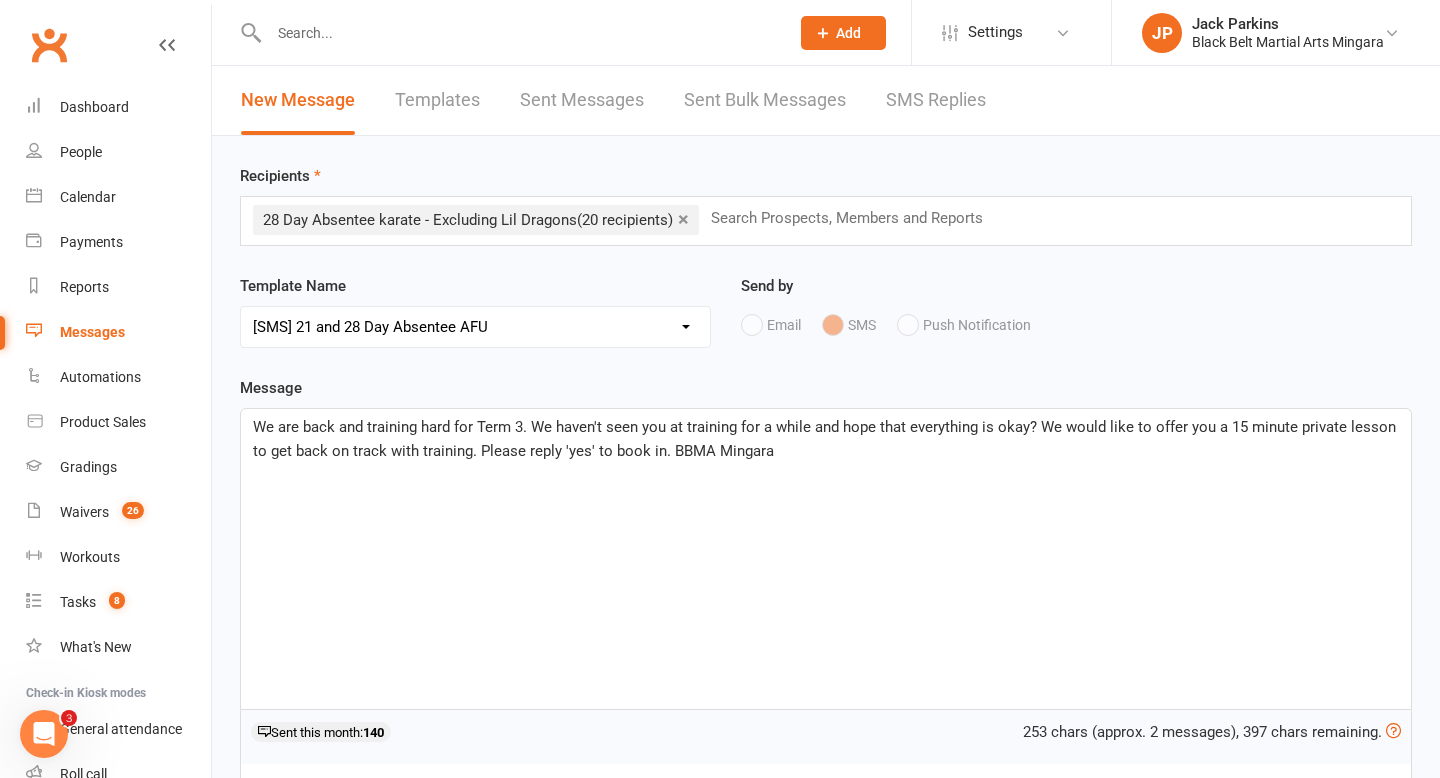 click on "We are back and training hard for Term 3. We haven't seen you at training for a while and hope that everything is okay? We would like to offer you a 15 minute private lesson to get back on track with training. Please reply 'yes' to book in. BBMA Mingara" at bounding box center (826, 439) 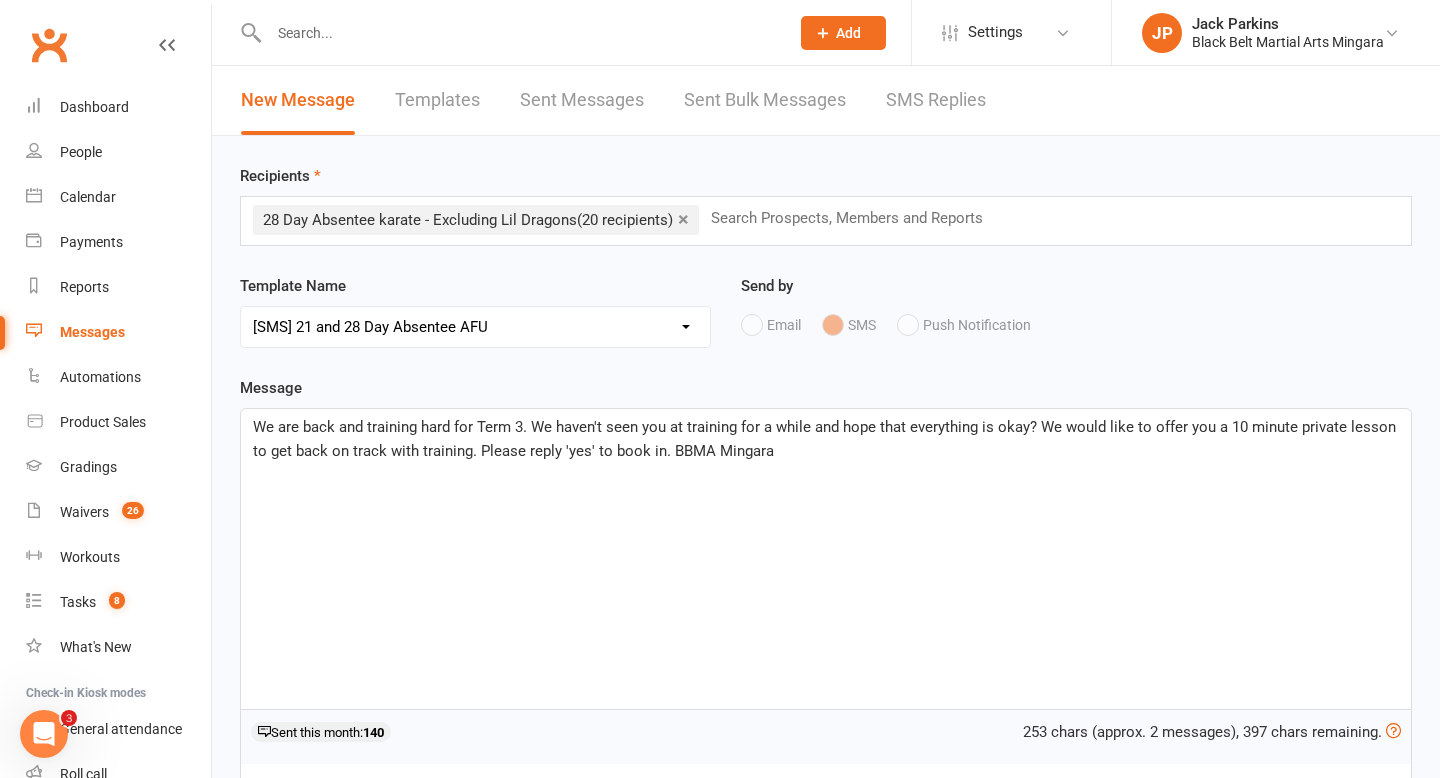 click on "We are back and training hard for Term 3. We haven't seen you at training for a while and hope that everything is okay? We would like to offer you a 10 minute private lesson to get back on track with training. Please reply 'yes' to book in. BBMA Mingara" at bounding box center [826, 439] 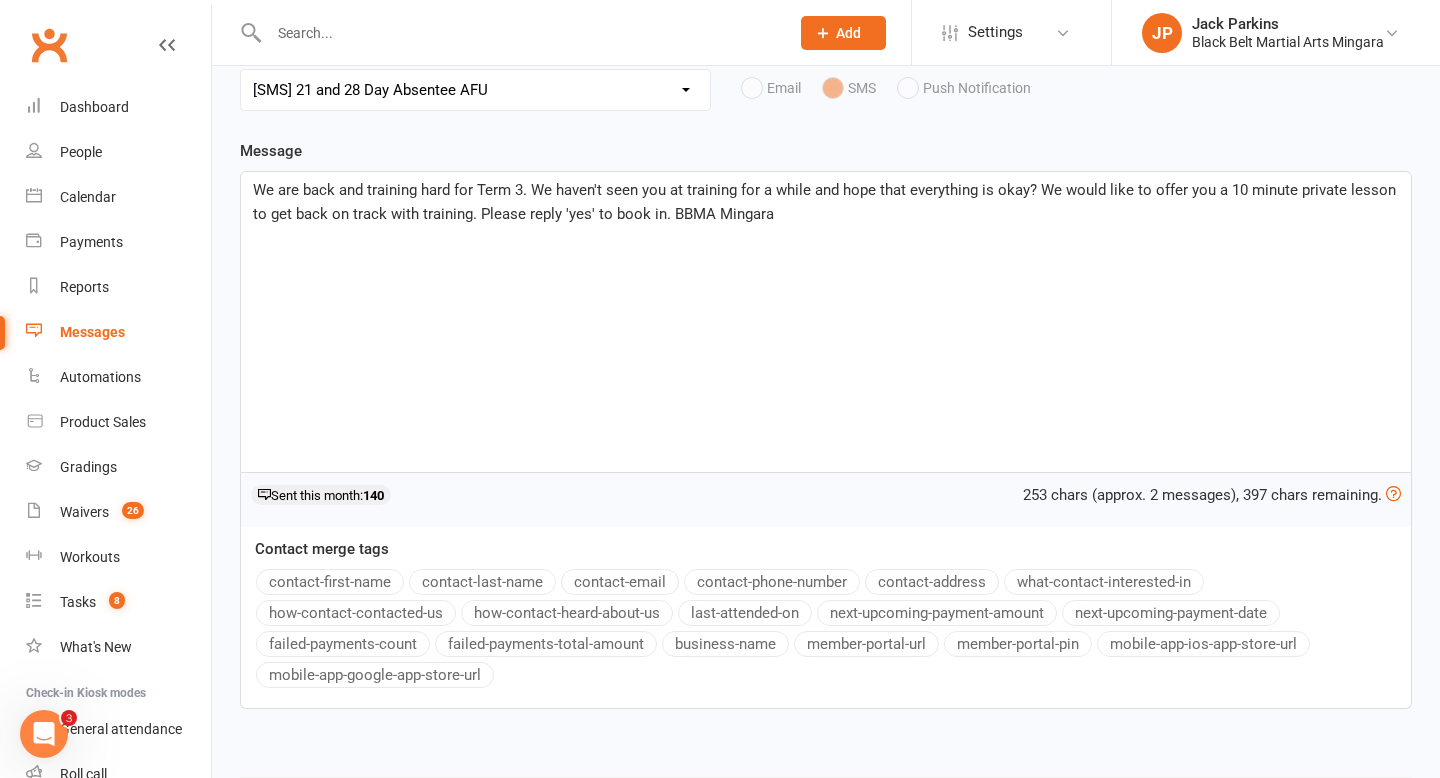 scroll, scrollTop: 316, scrollLeft: 0, axis: vertical 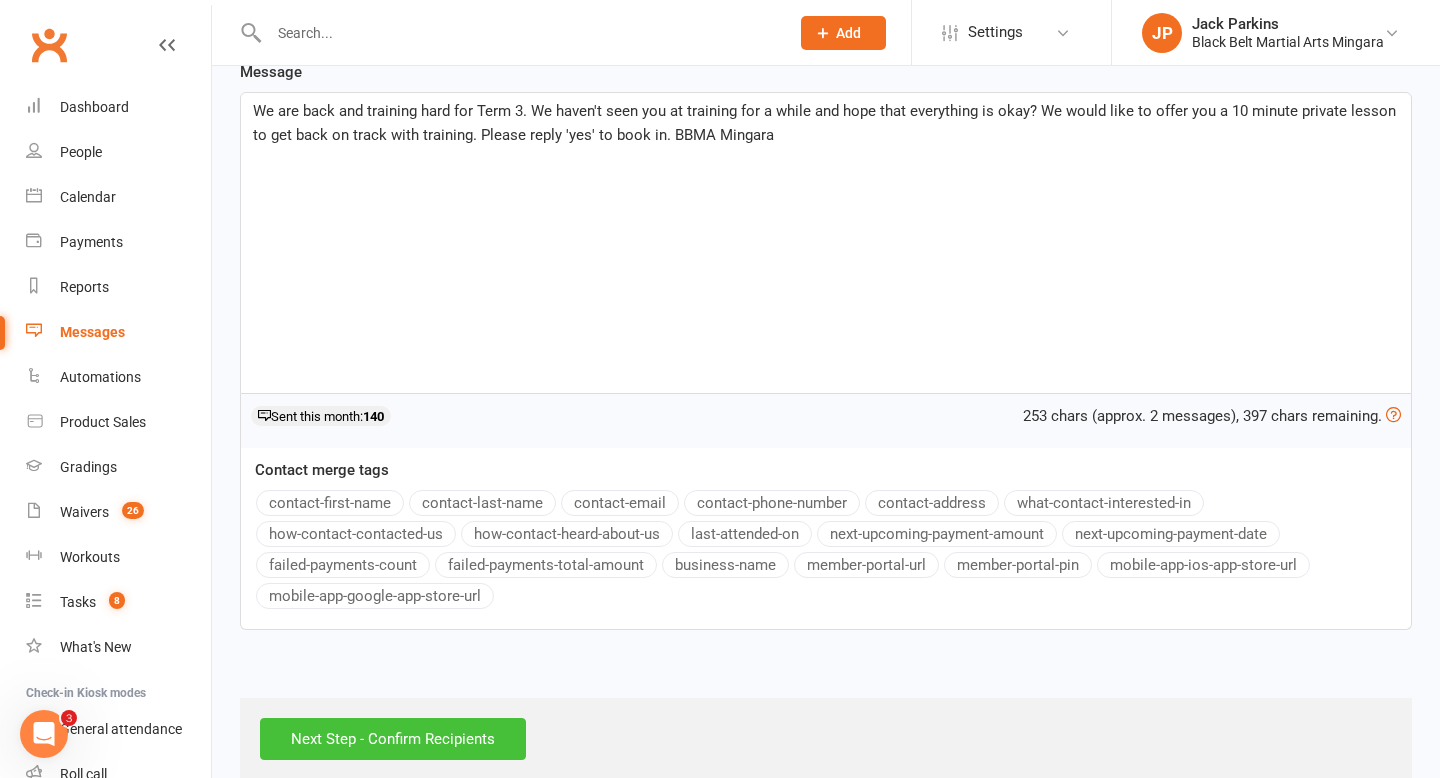 click on "Next Step - Confirm Recipients" at bounding box center (393, 739) 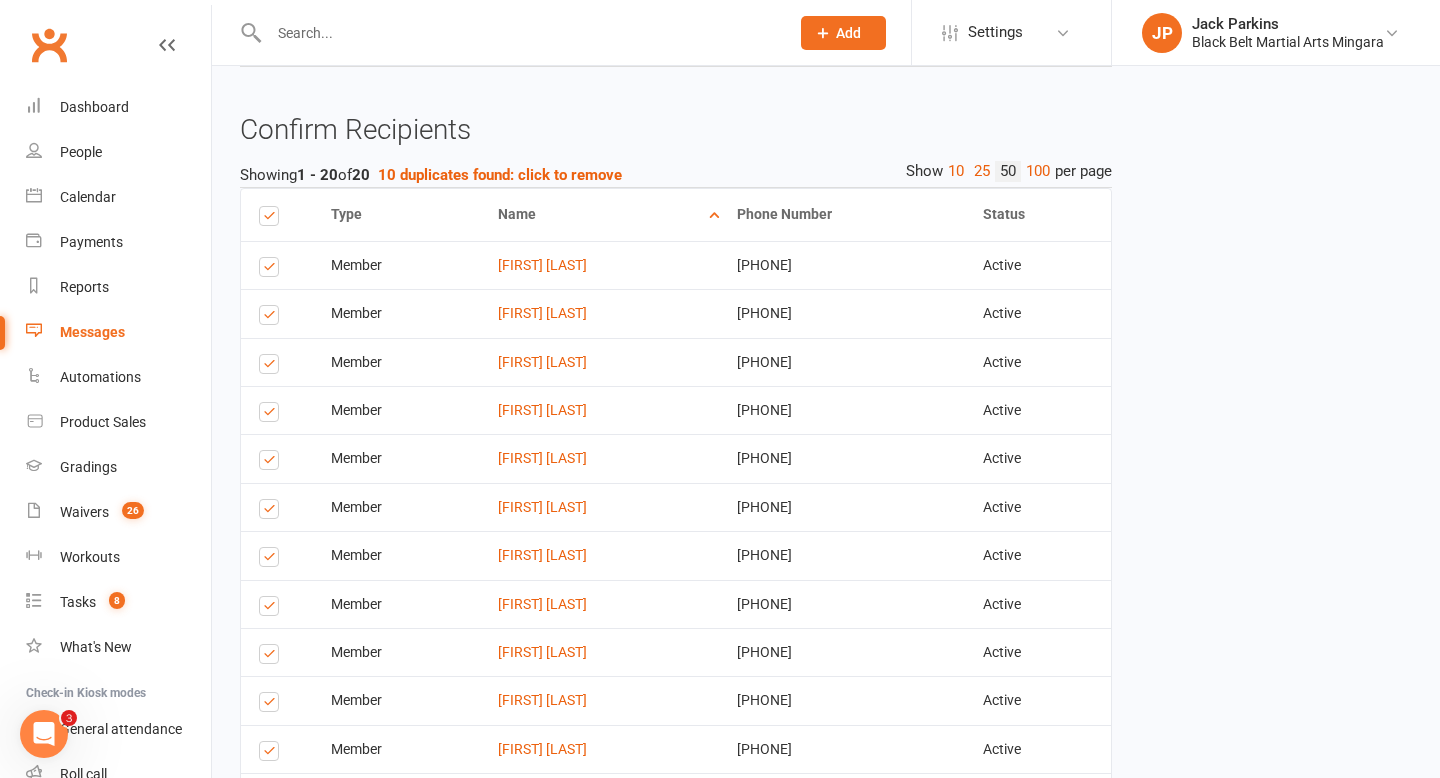 scroll, scrollTop: 0, scrollLeft: 0, axis: both 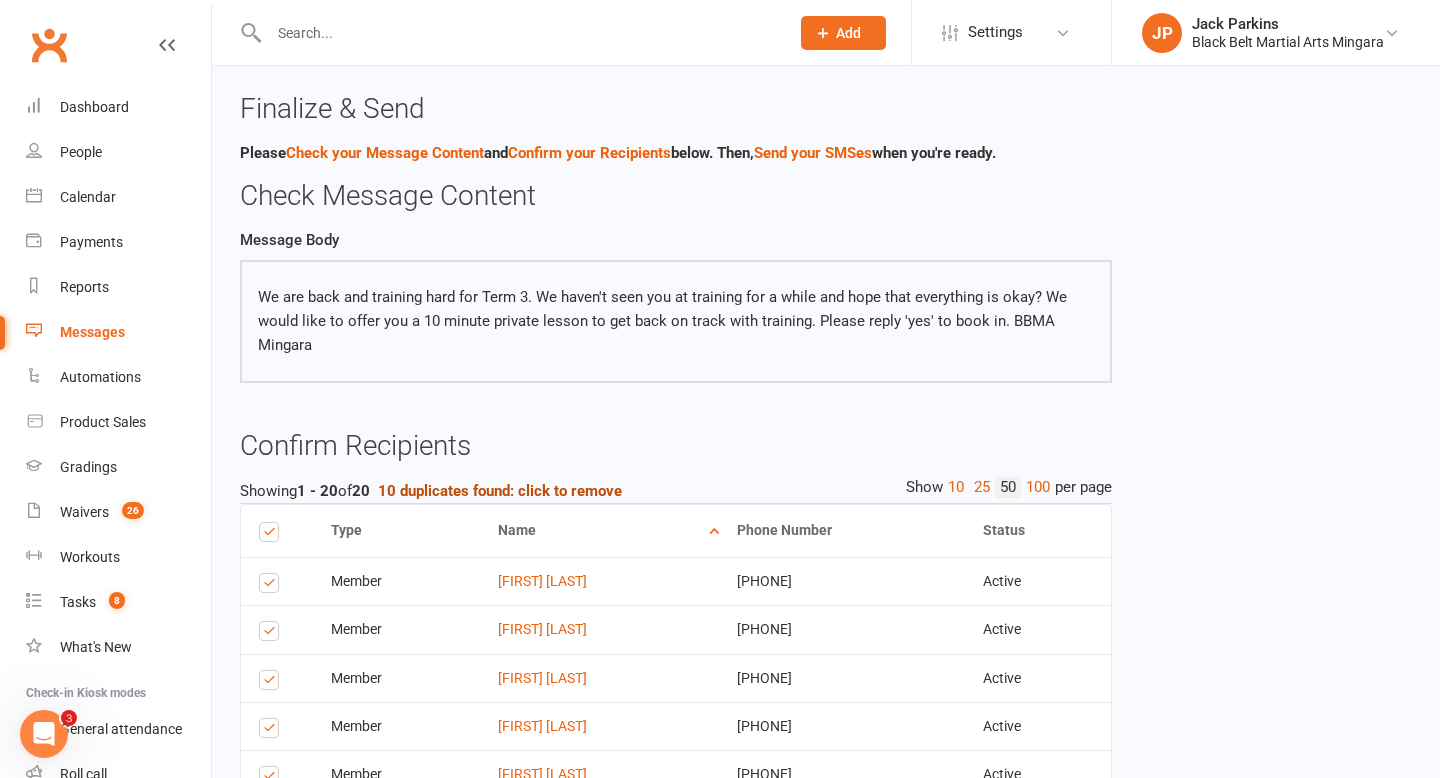 click on "10 duplicates found: click to remove" at bounding box center [500, 491] 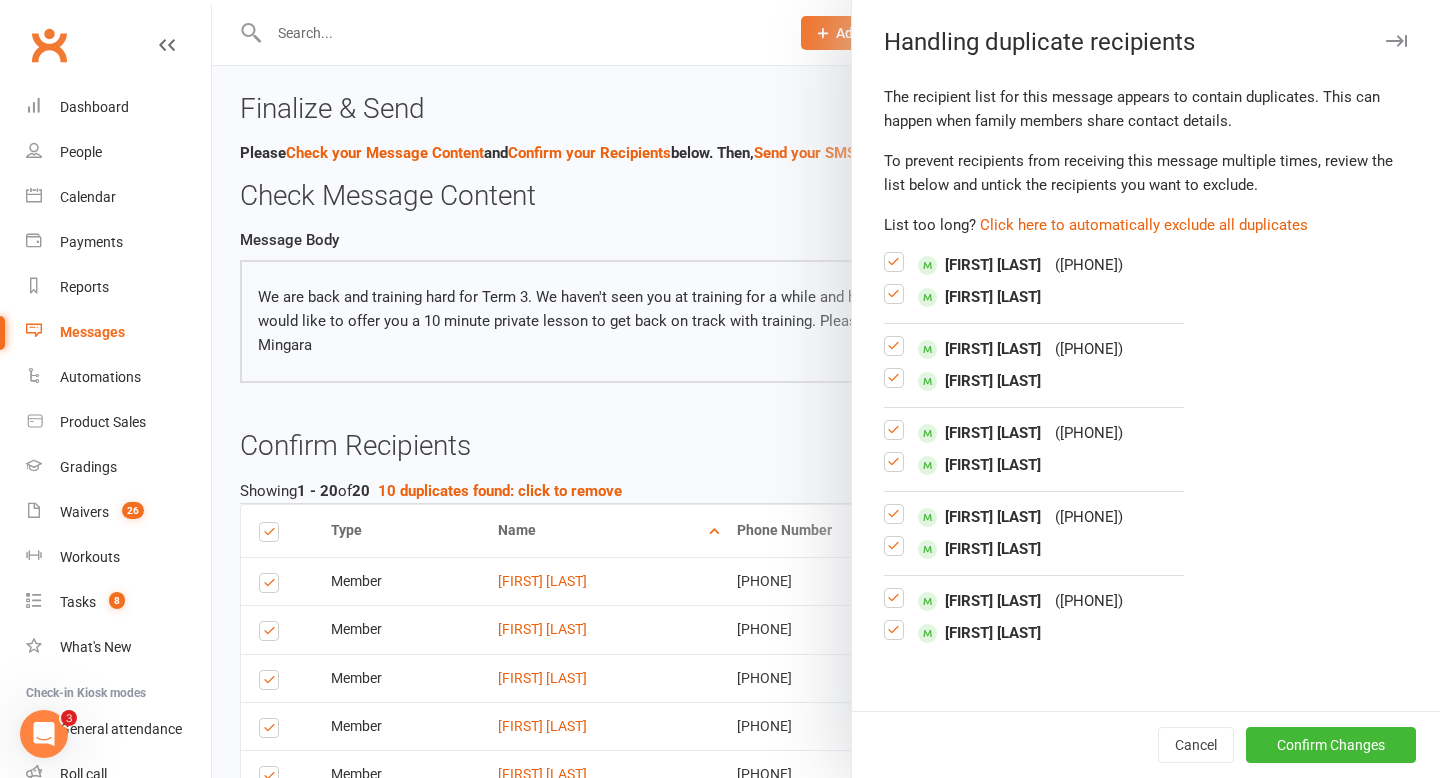 click at bounding box center (894, 302) 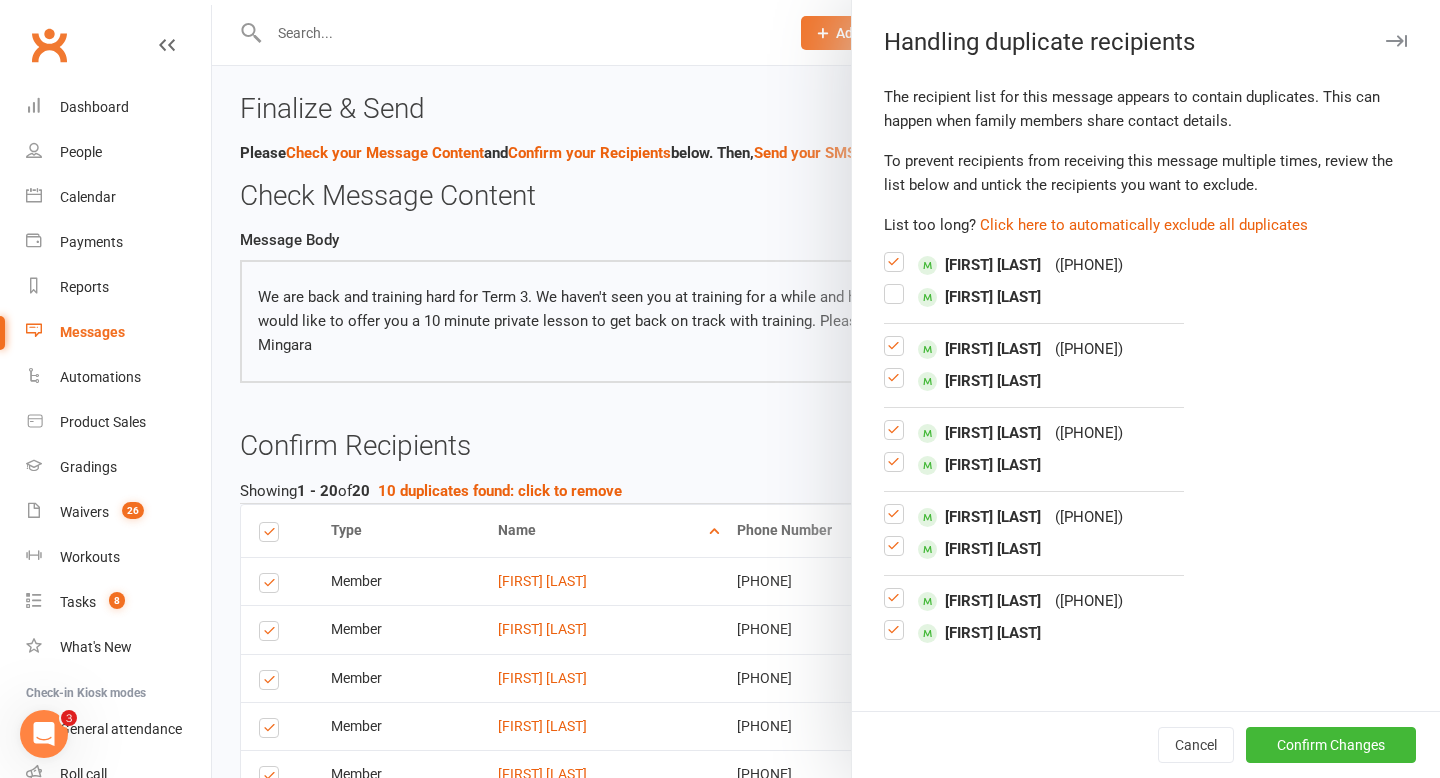 click at bounding box center [894, 386] 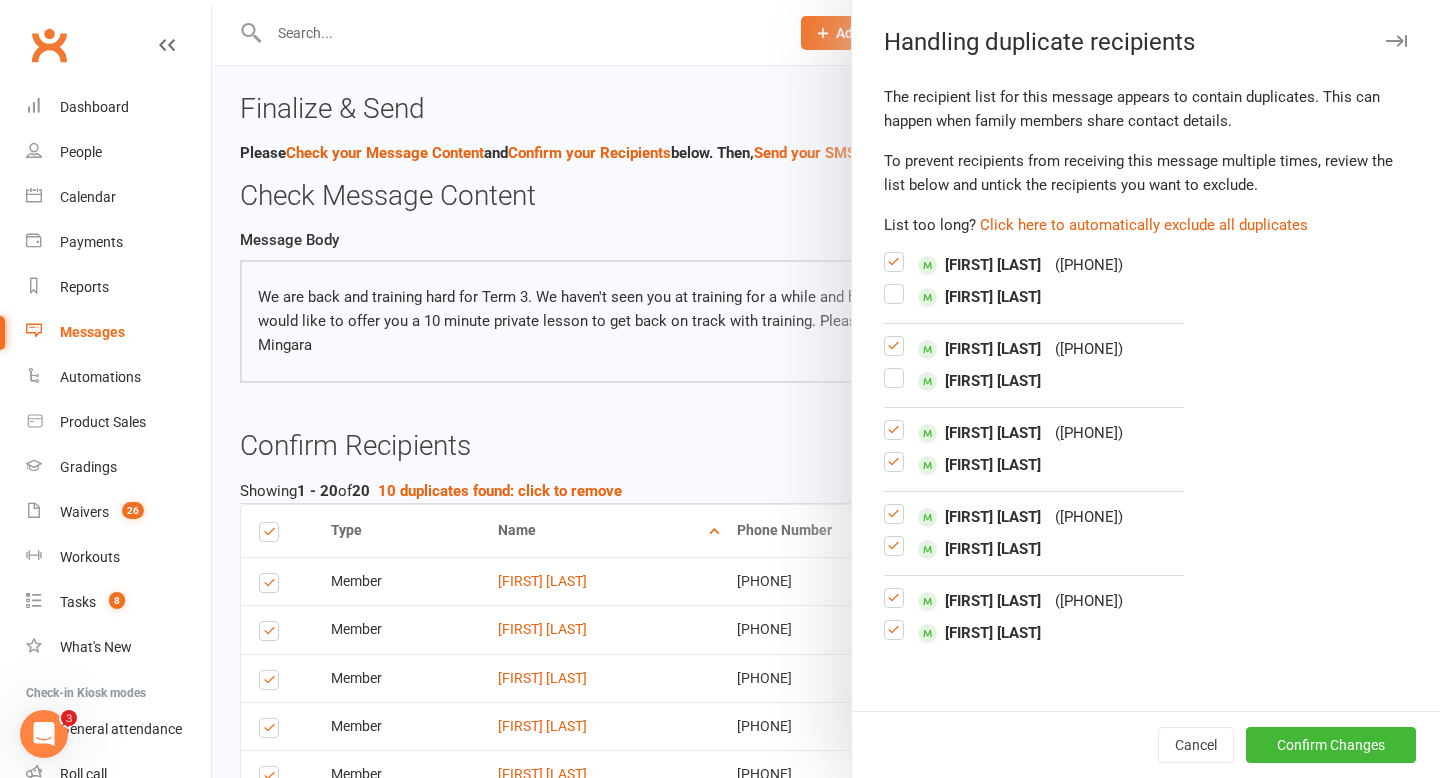 click at bounding box center [894, 470] 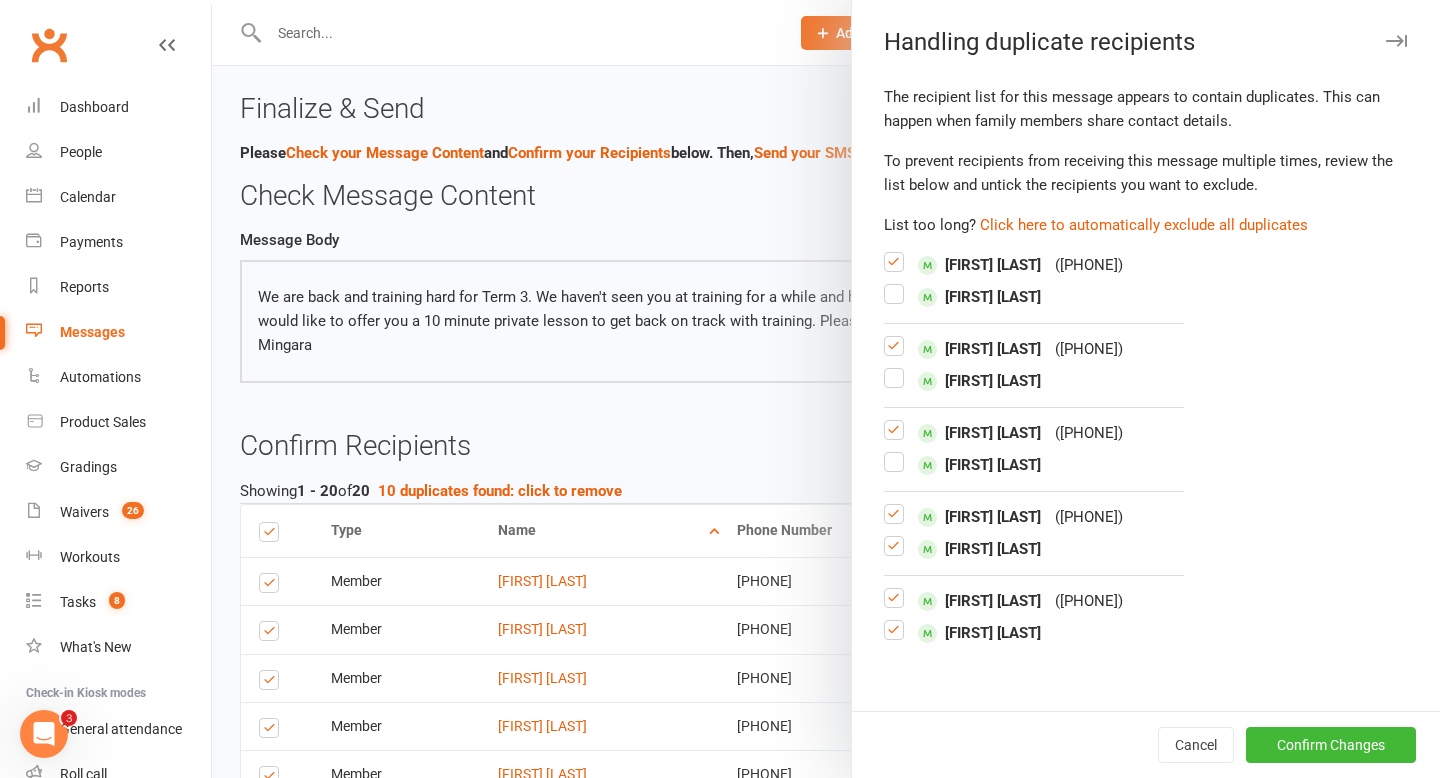 click at bounding box center [894, 554] 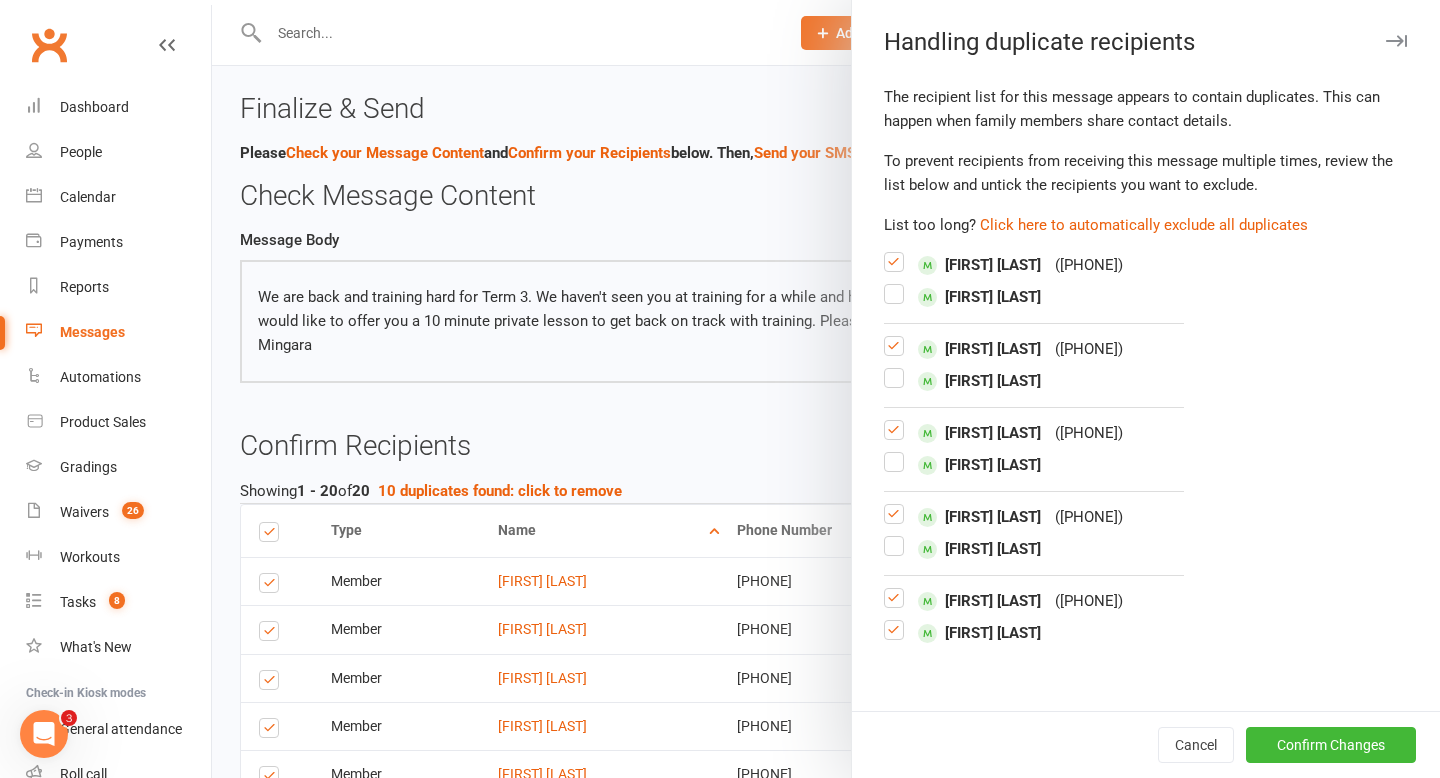 click at bounding box center (894, 638) 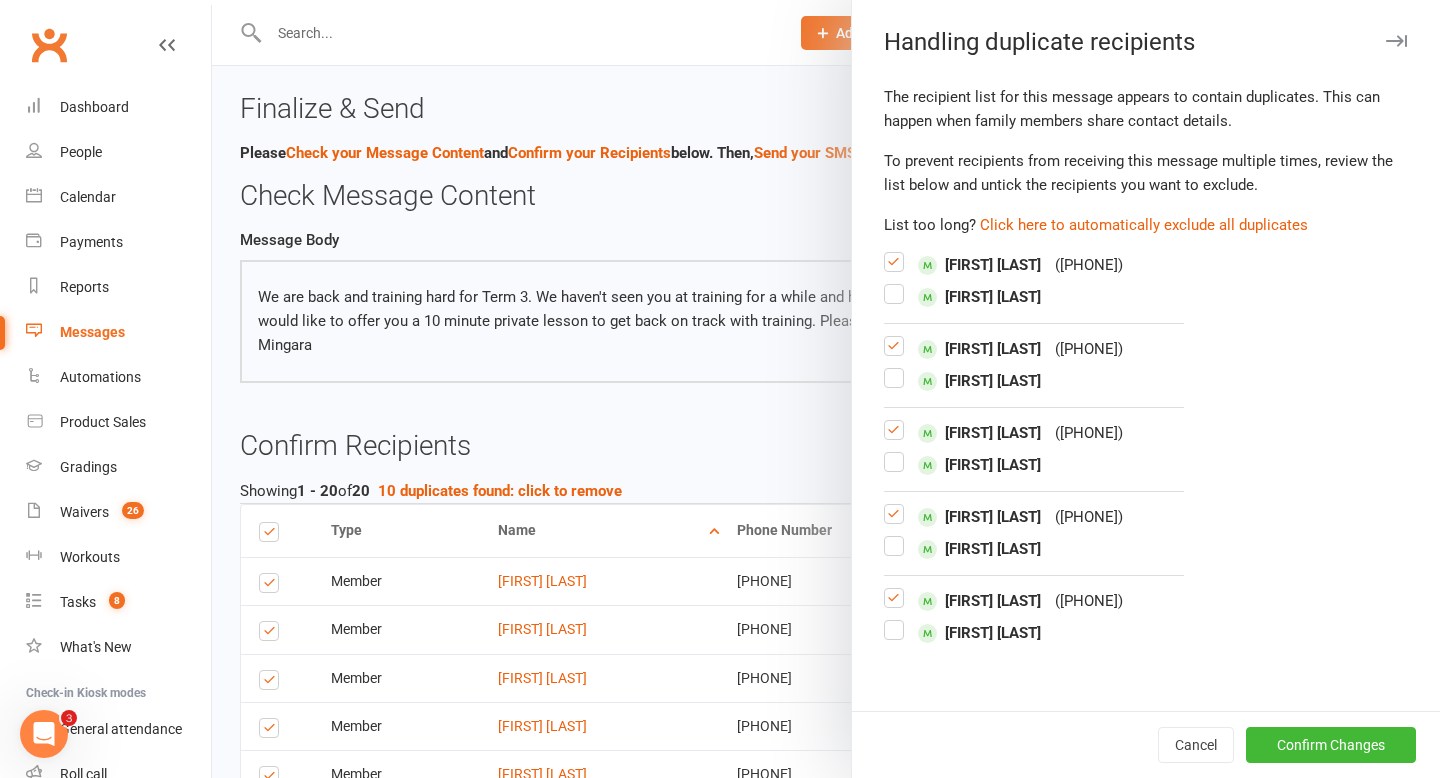 click at bounding box center (894, 606) 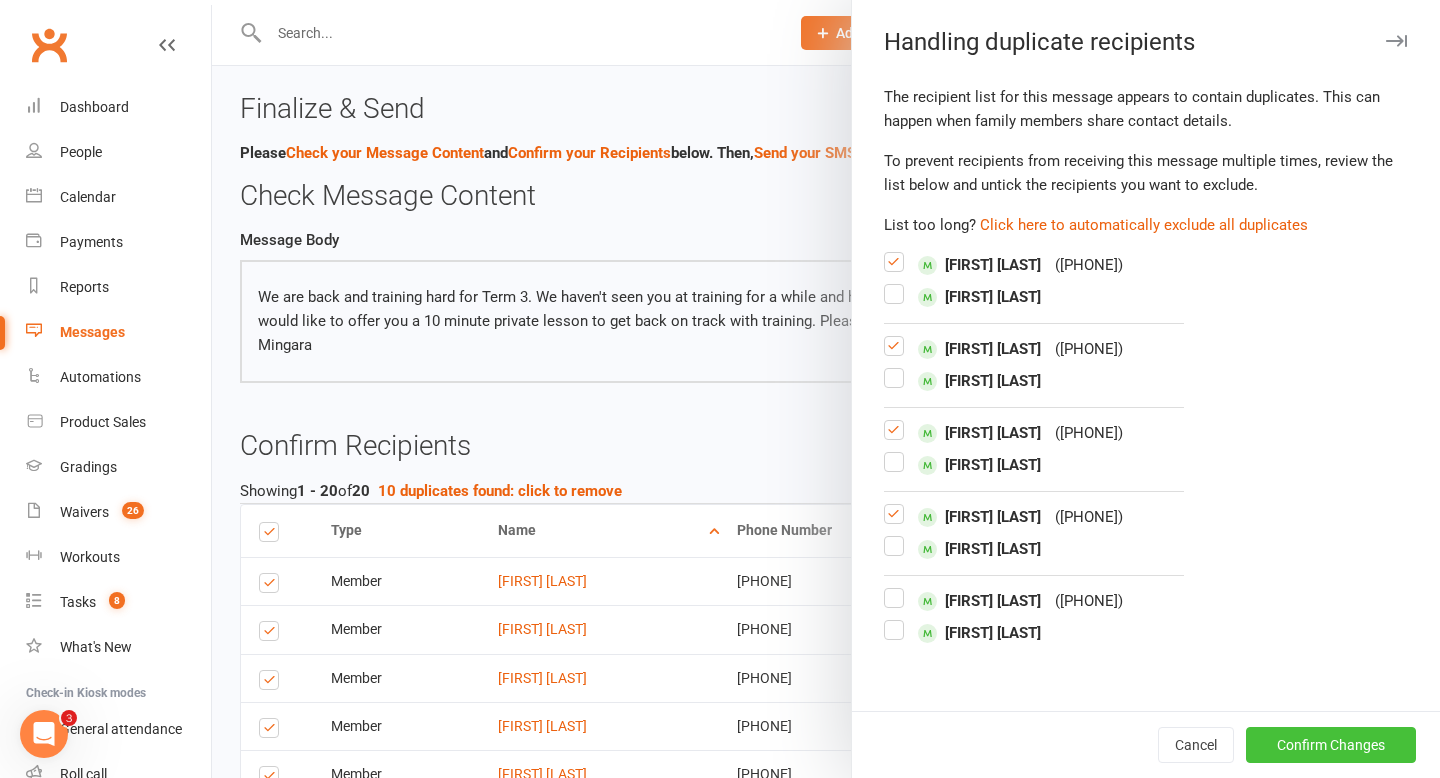click on "Confirm Changes" at bounding box center [1331, 745] 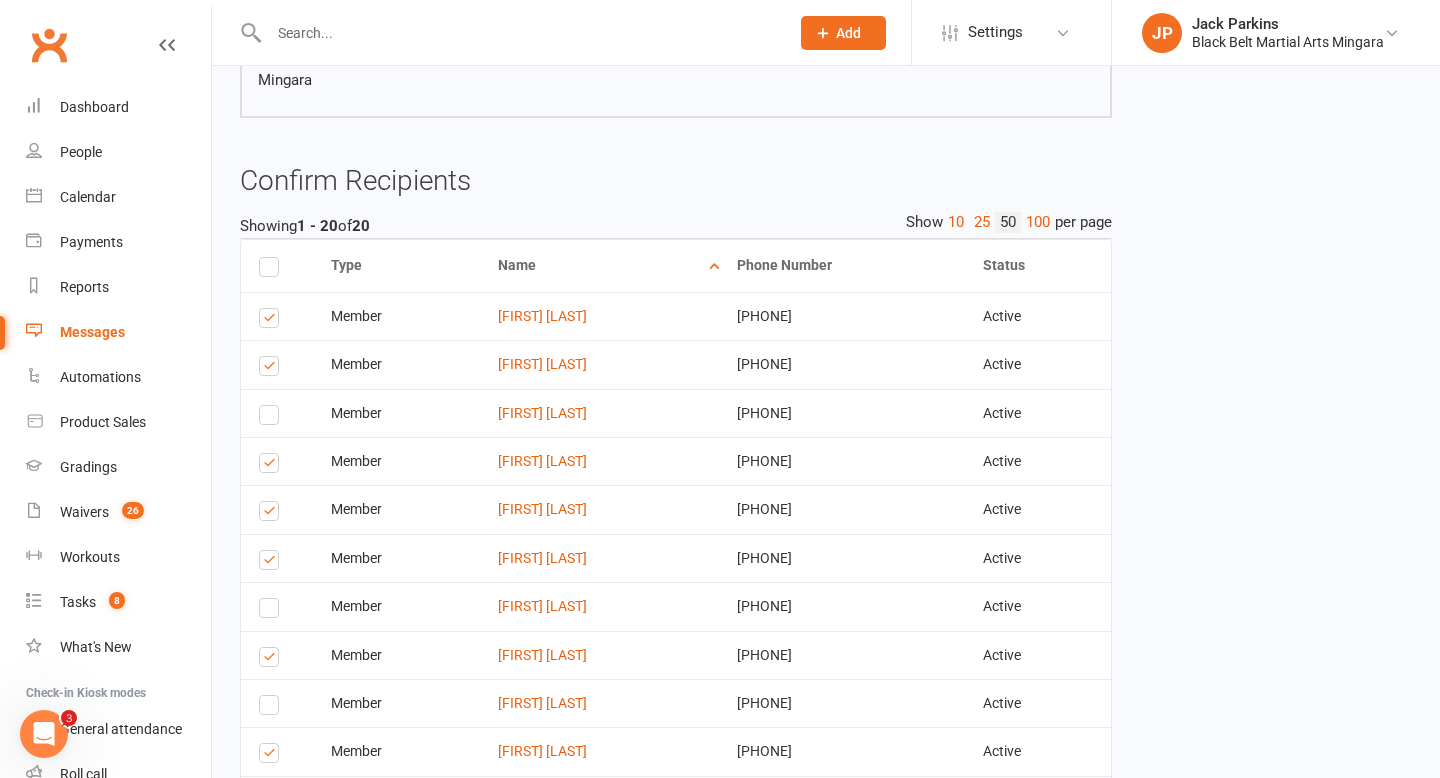 scroll, scrollTop: 283, scrollLeft: 0, axis: vertical 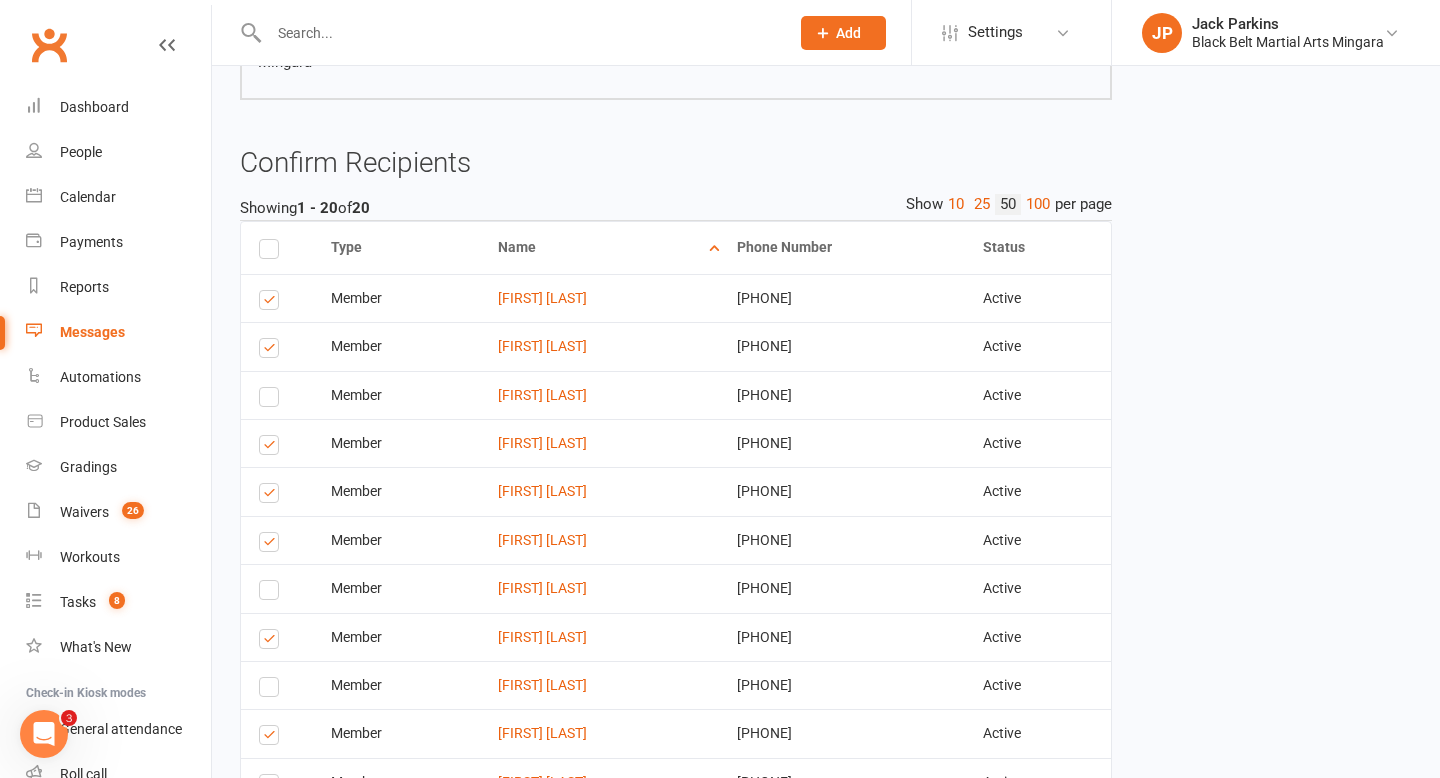 click at bounding box center [272, 351] 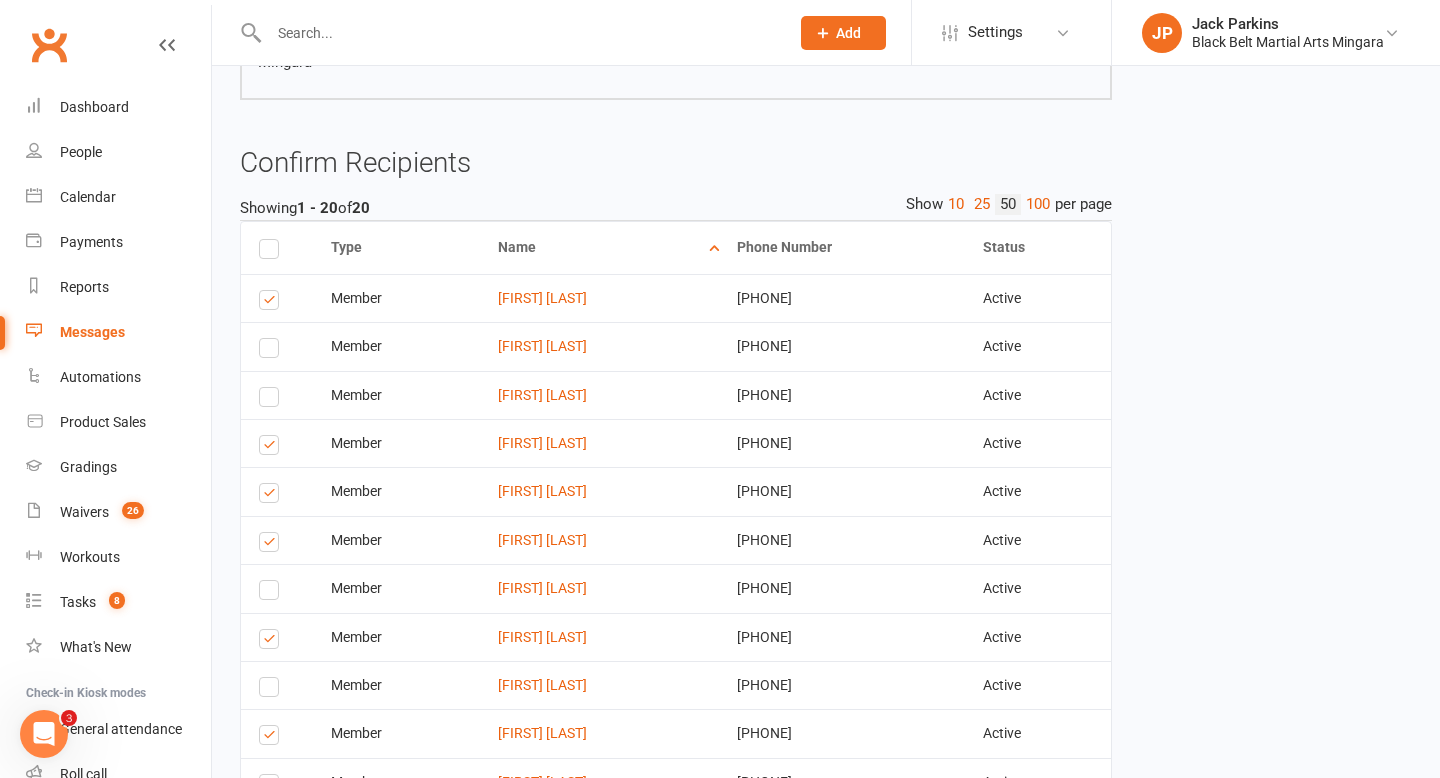 scroll, scrollTop: 374, scrollLeft: 0, axis: vertical 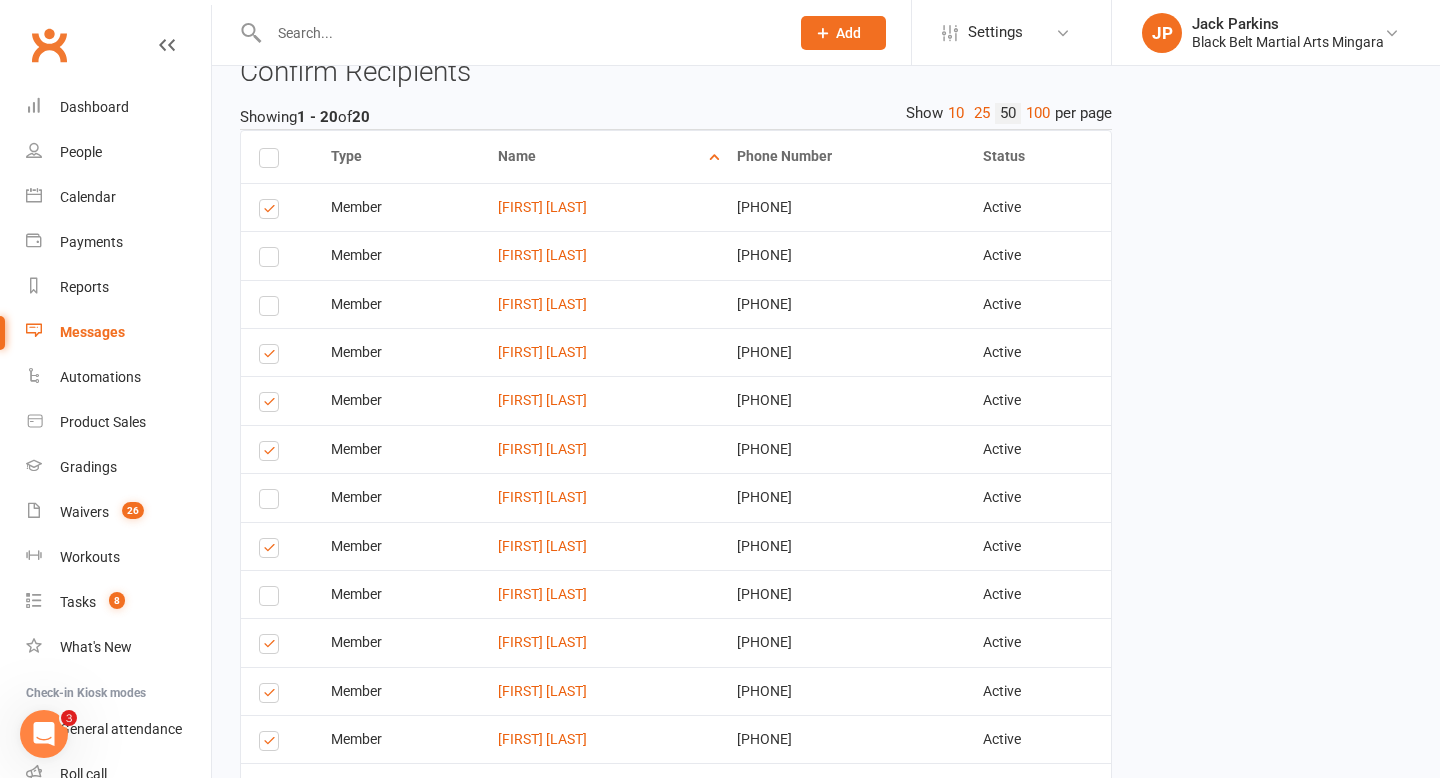 click at bounding box center [272, 212] 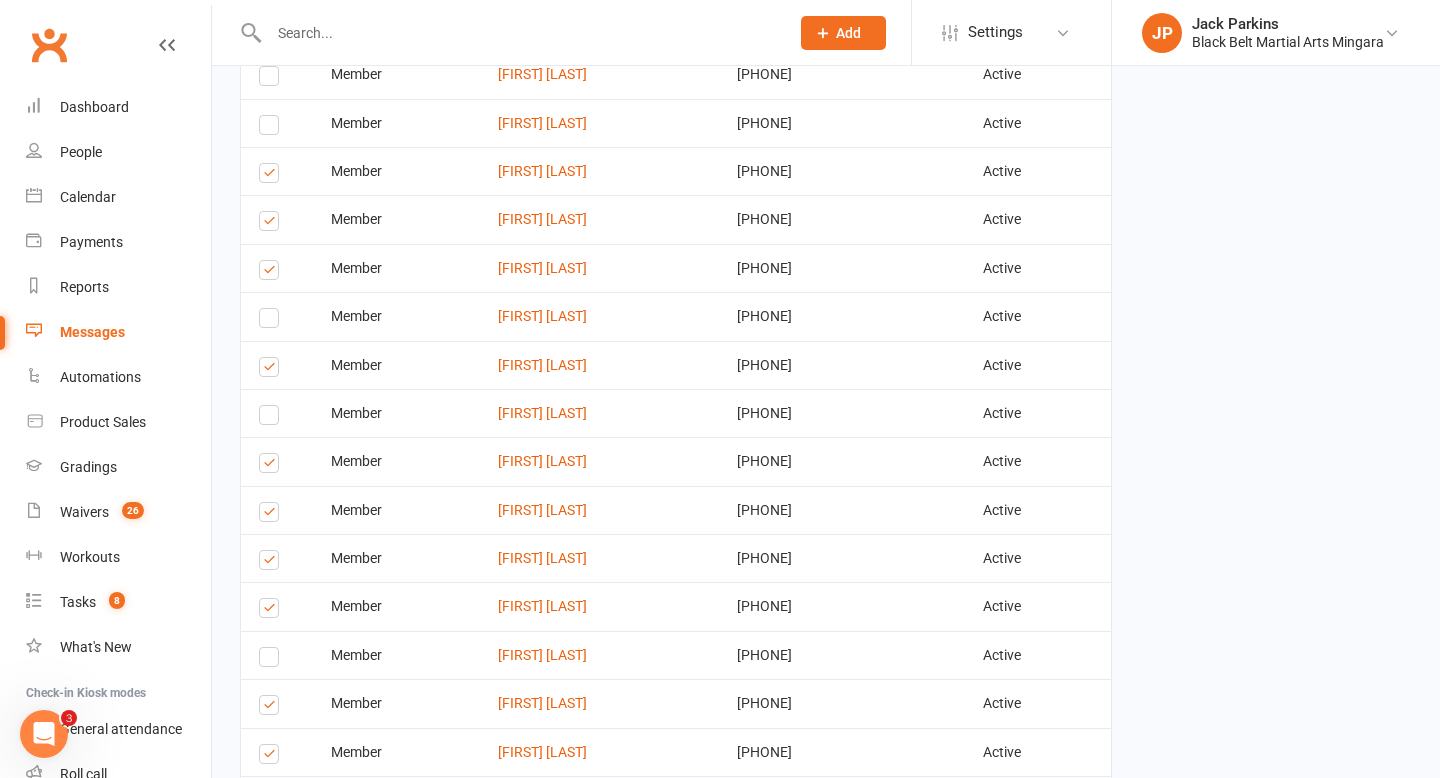 scroll, scrollTop: 556, scrollLeft: 0, axis: vertical 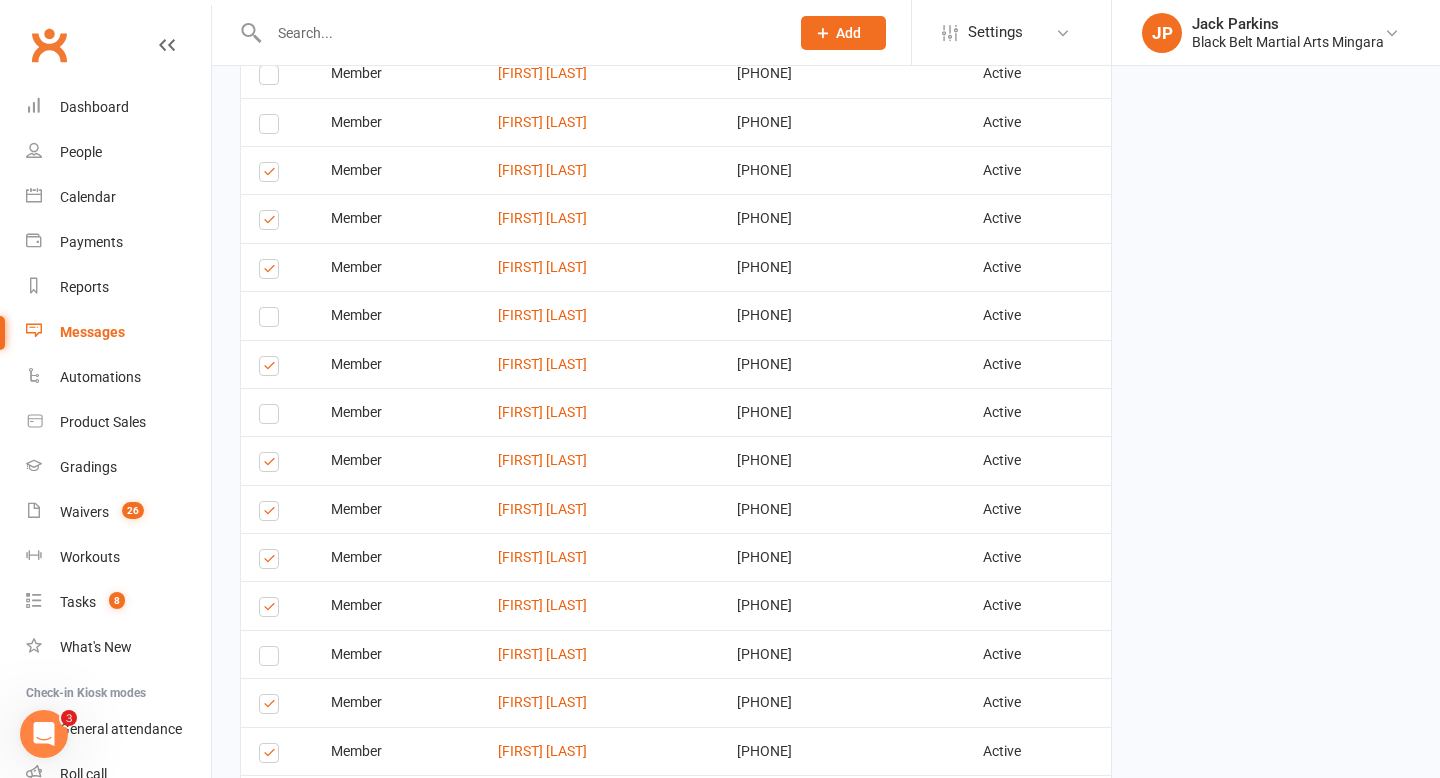 click at bounding box center [272, 223] 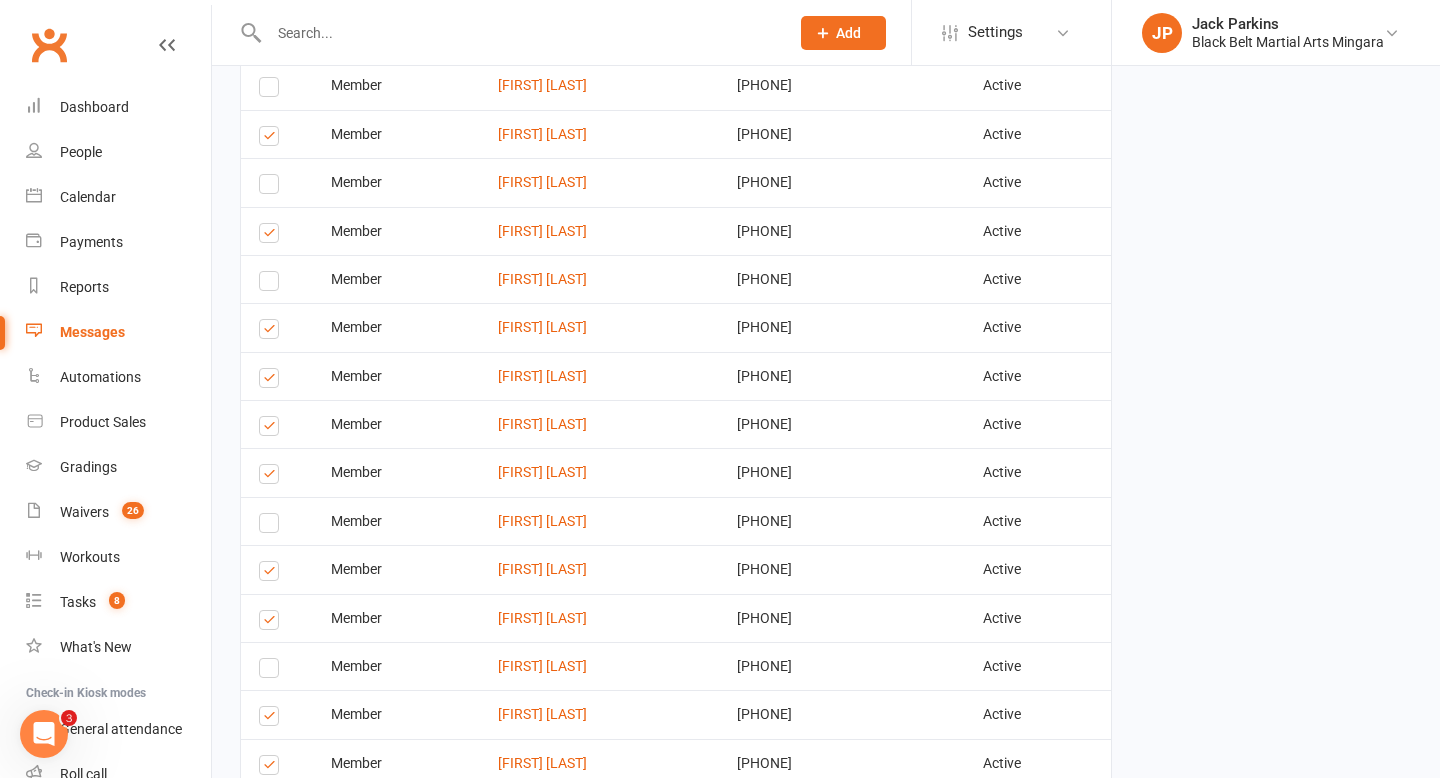 scroll, scrollTop: 694, scrollLeft: 0, axis: vertical 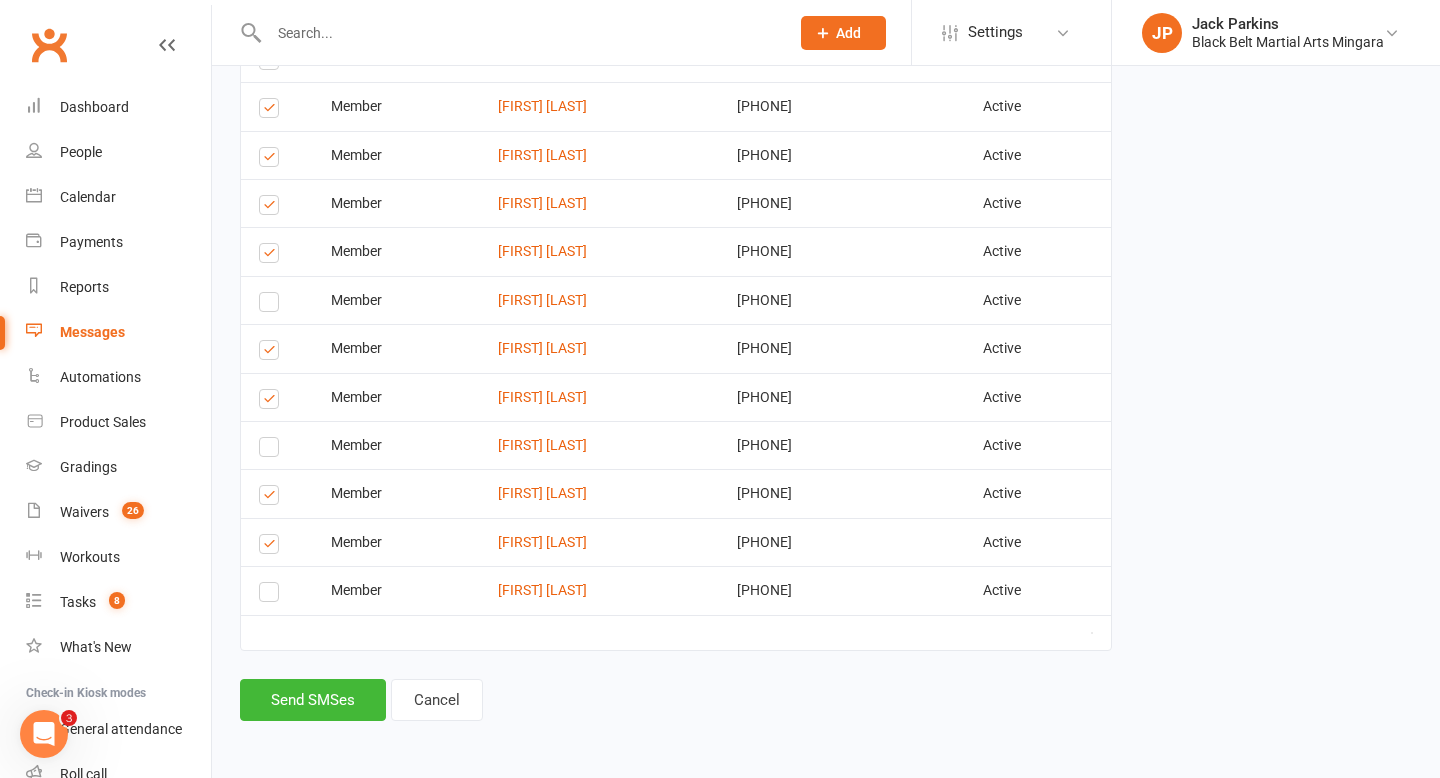click at bounding box center (272, 353) 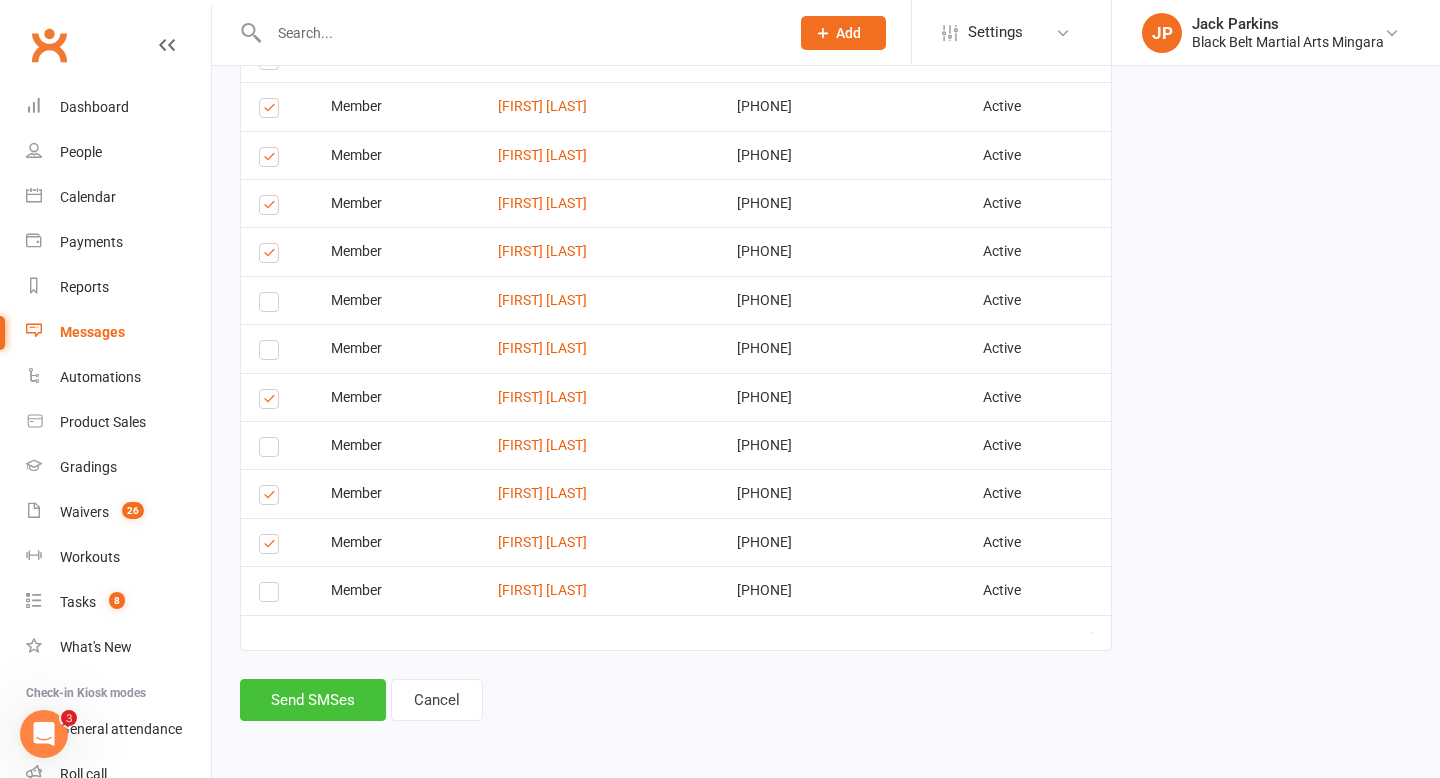 click on "Send SMSes" at bounding box center (313, 700) 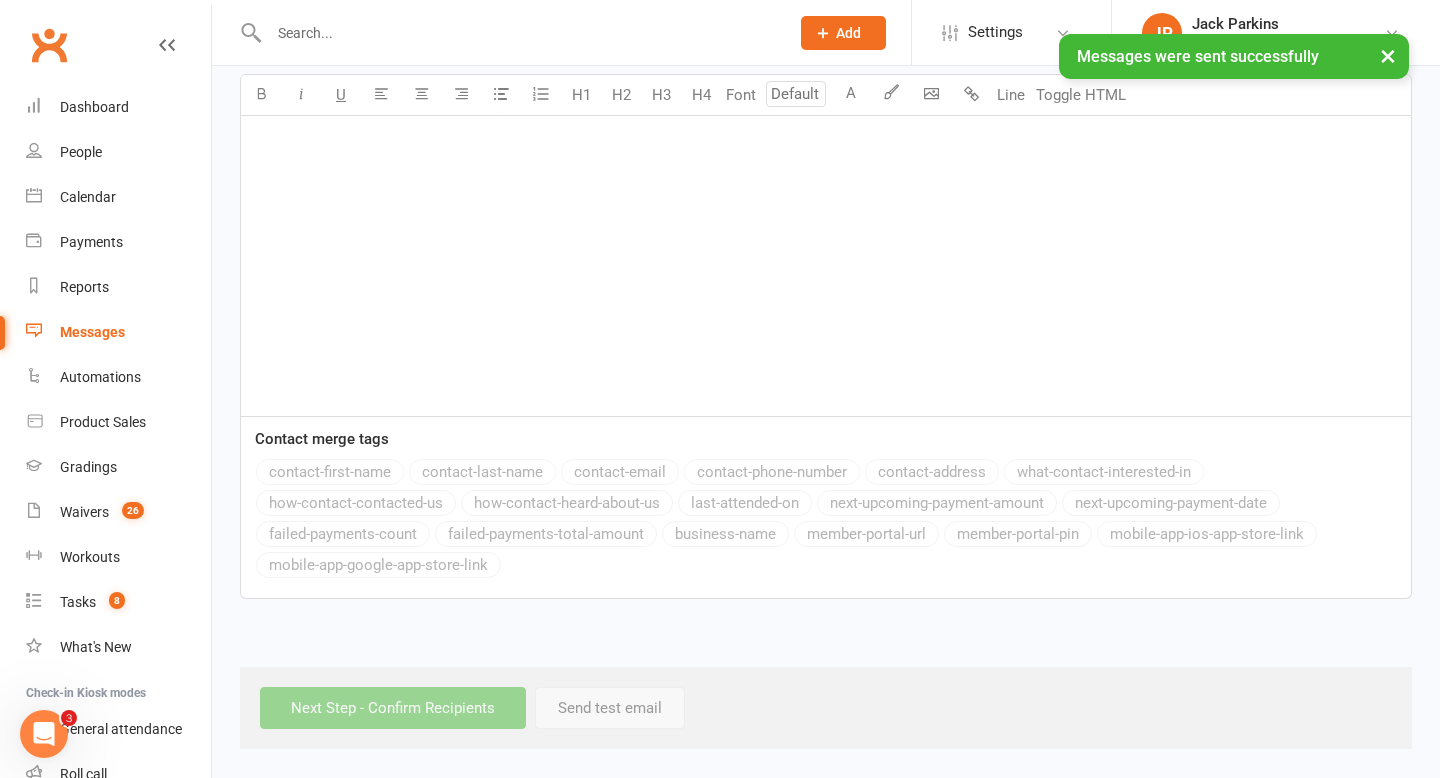 scroll, scrollTop: 0, scrollLeft: 0, axis: both 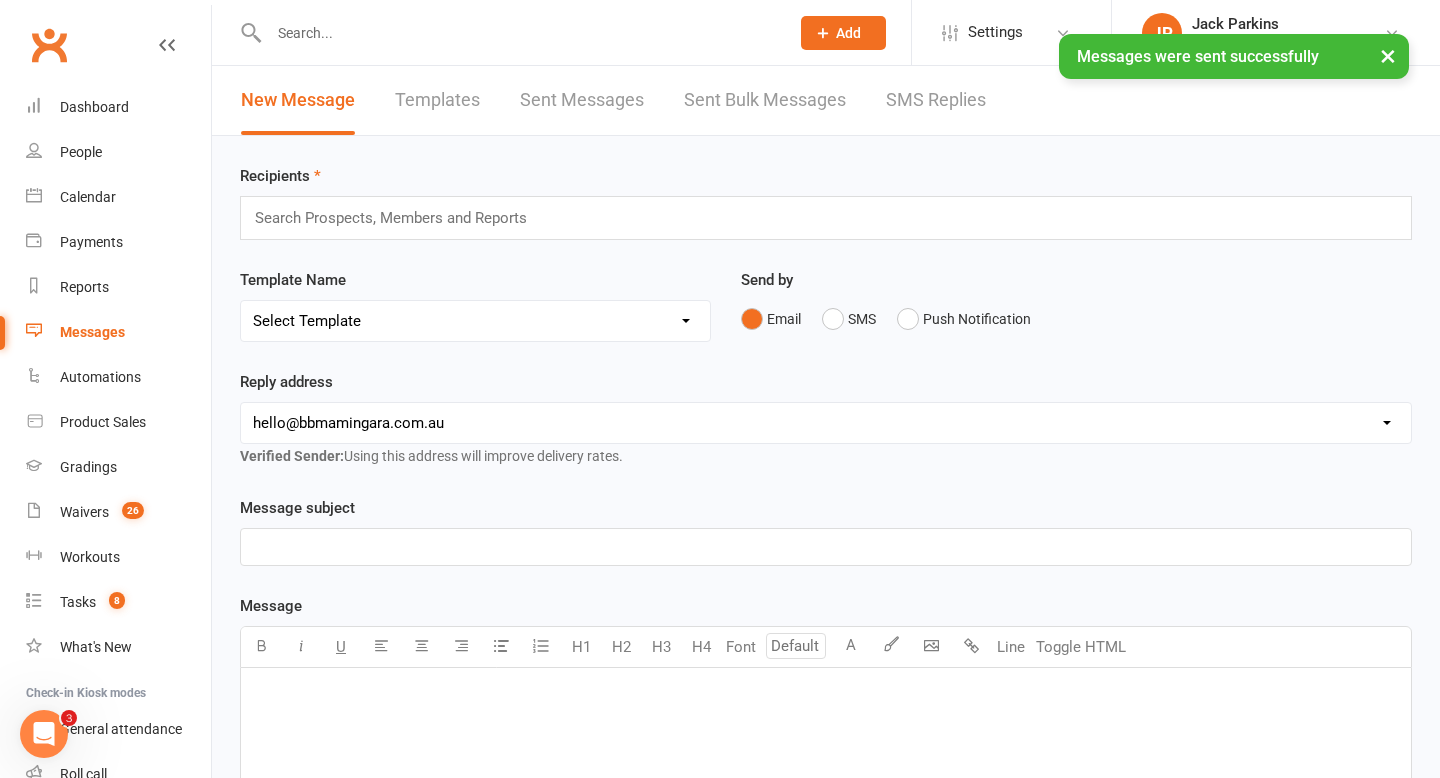 click at bounding box center [399, 218] 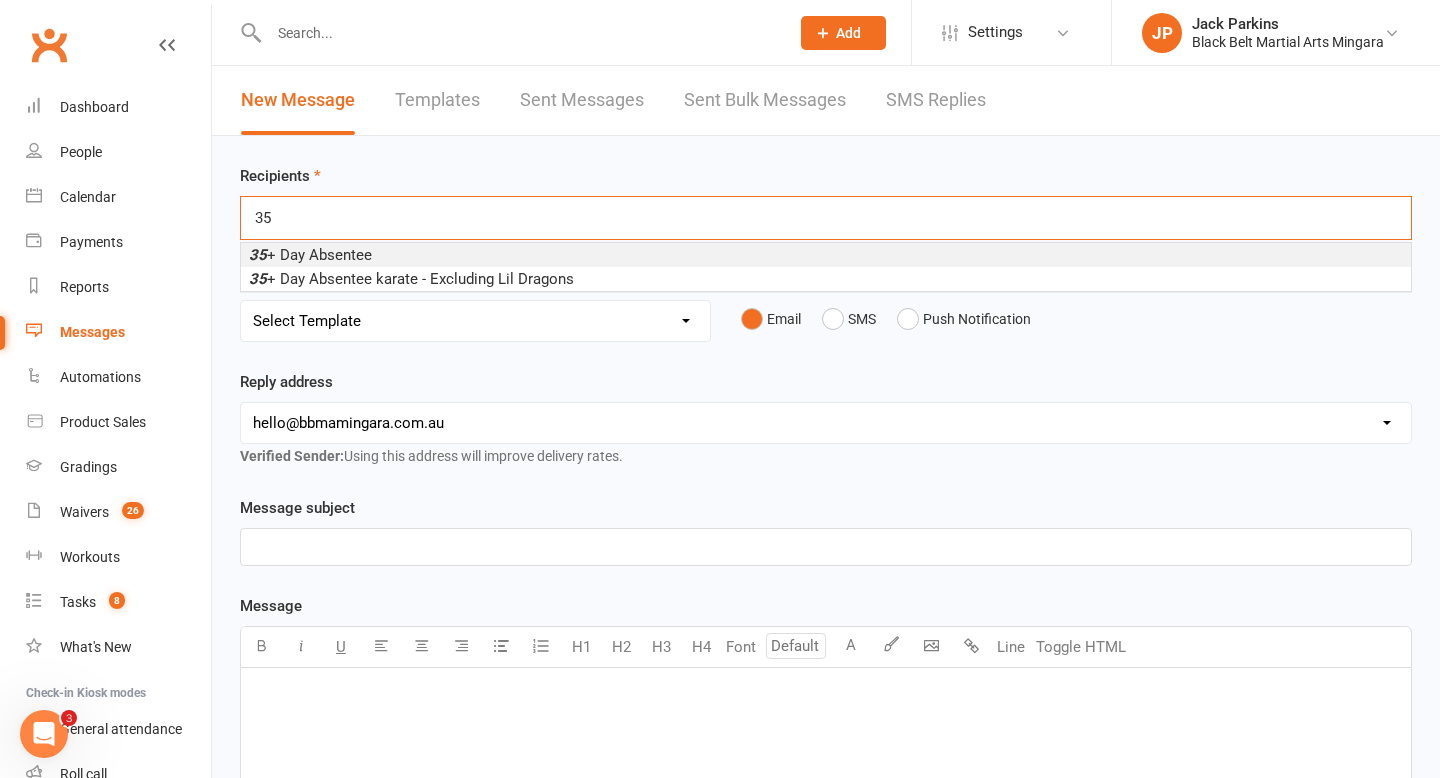 type on "35" 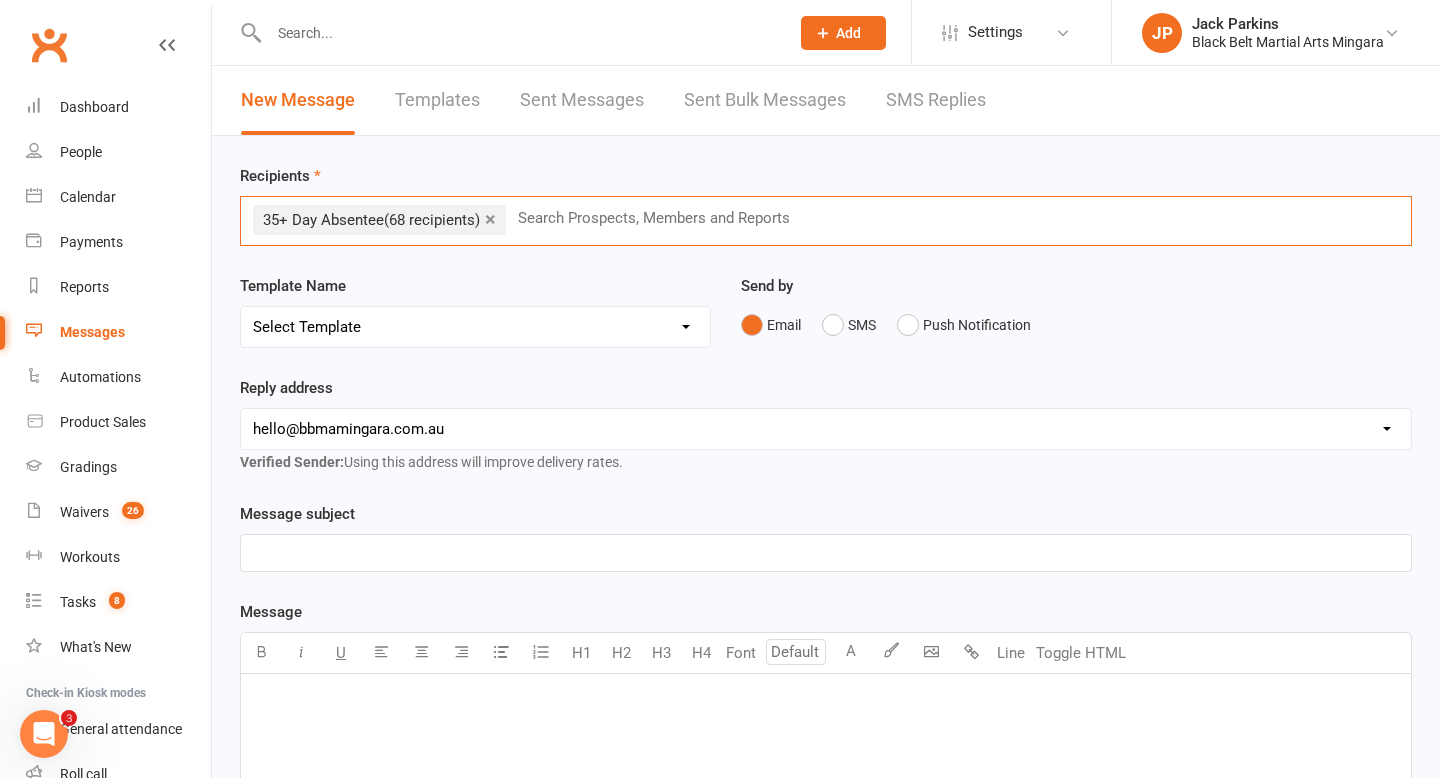 click on "Select Template [SMS] 14 Day Absentee AFU Lil Dragons [SMS] 14 day Absentee AFU message [SMS] 21 and 28 Day Absentee AFU [SMS] 21 and 28 Day Absentee AFU Lil Dragons [Email] 35+ Absentee message [SMS] 7 Day Absentee AFU message [SMS] Absent from class [Email] BBMA Training return [SMS] Missed appointment [SMS] Missed graduation [SMS] Welcome Back 2025 [SMS] White Belt Graduation [Email] Congratulations Dan Grade [Email] Congratulations Multi Discipline new Black Belt [Email] Congratulations Shodan Ho [SMS] Confirm Intro Appointment [SMS] Party confirmation [Email] Pizza Party Confirmation [Email] CTT - invitation letter [Email] CTT - program information [Email] Team Leading invitation [SMS] Back for Term 2 [Email] Birthday Party Booked [Email] Holiday Camp [Email] Holiday Camp Offer [Email] Kobudo Seminar [Email] Little Dragons Black Belt Induction [Email] PIF [Email] Pizza party booked in [SMS] Public holiday closure [Email] Teacher training. [Email] Active Kids Voucher [SMS] AKF renewal [Email] Holiday Camp" at bounding box center [475, 327] 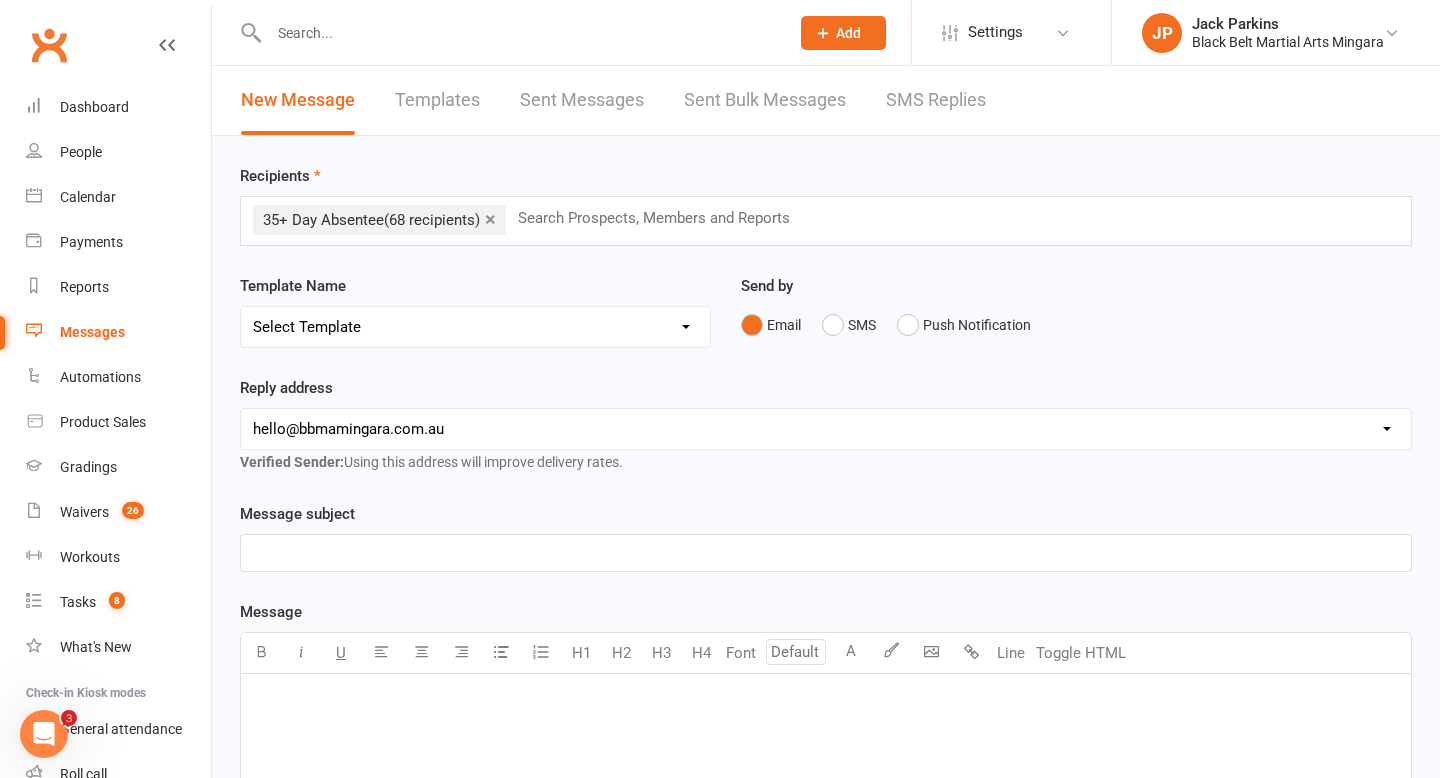 select on "4" 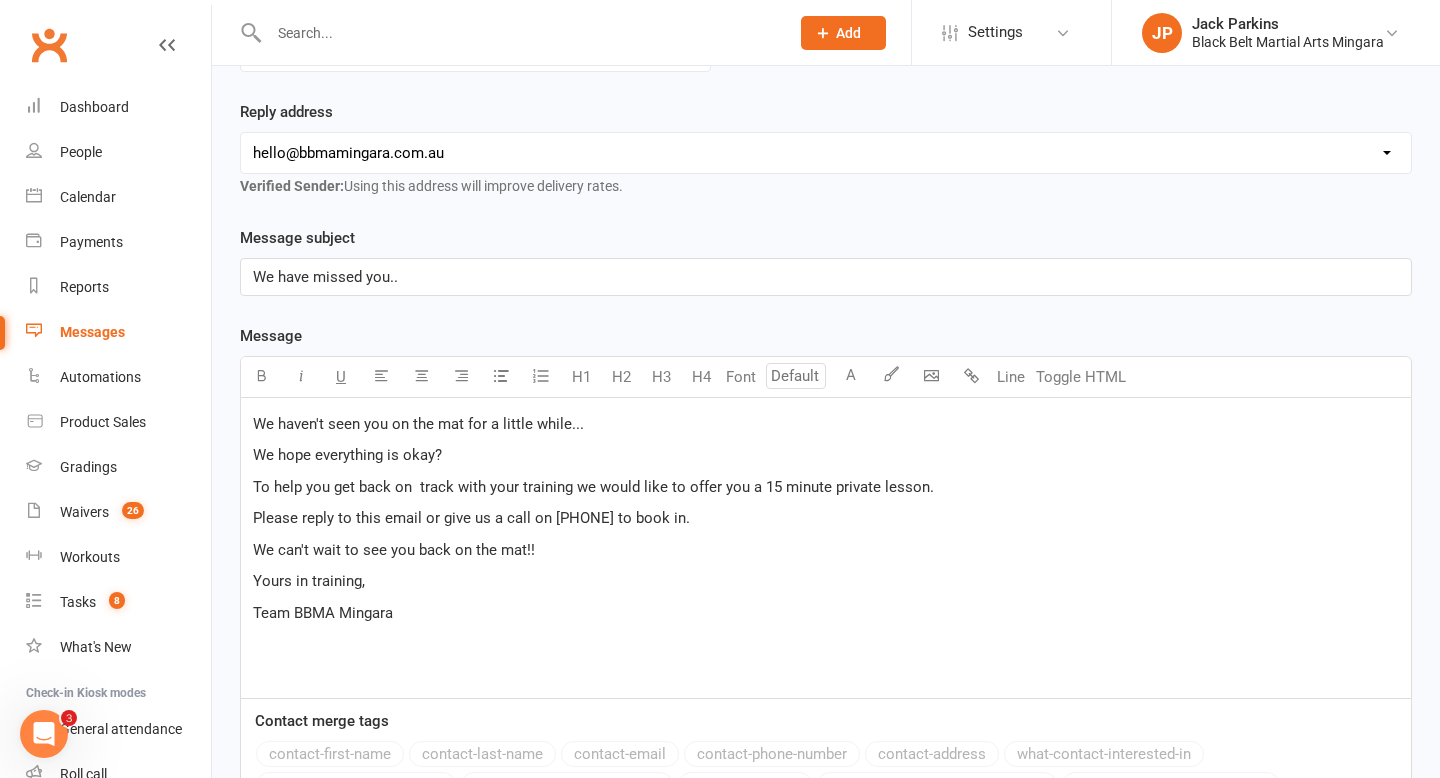 scroll, scrollTop: 294, scrollLeft: 0, axis: vertical 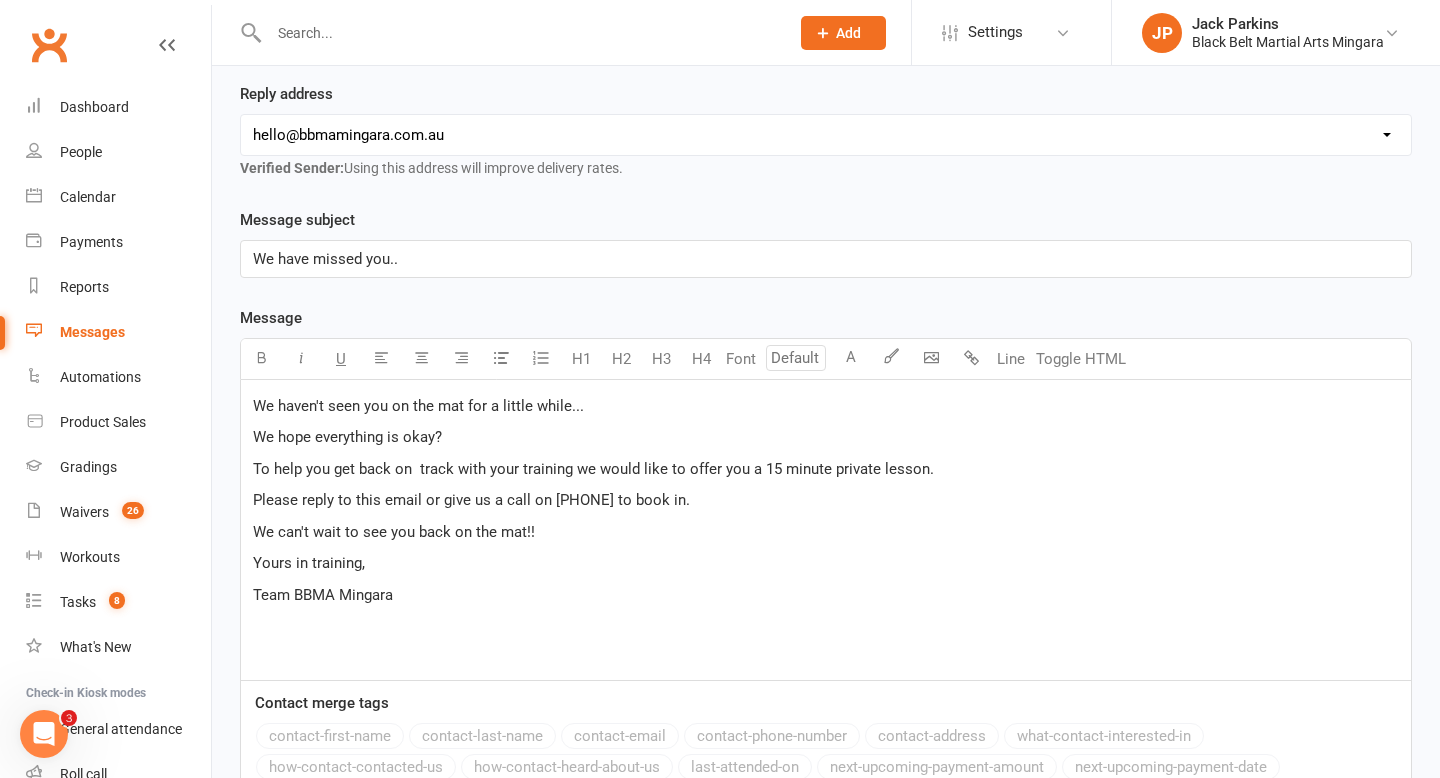 click on "We haven't seen you on the mat for a little while...  We hope everything is okay? To help you get back on  track with your training we would like to offer you a 15 minute private lesson.  Please reply to this email or give us a call on 4388 4788 to book in.  We can't wait to see you back on the mat!!  Yours in training,  Team BBMA Mingara" at bounding box center [826, 530] 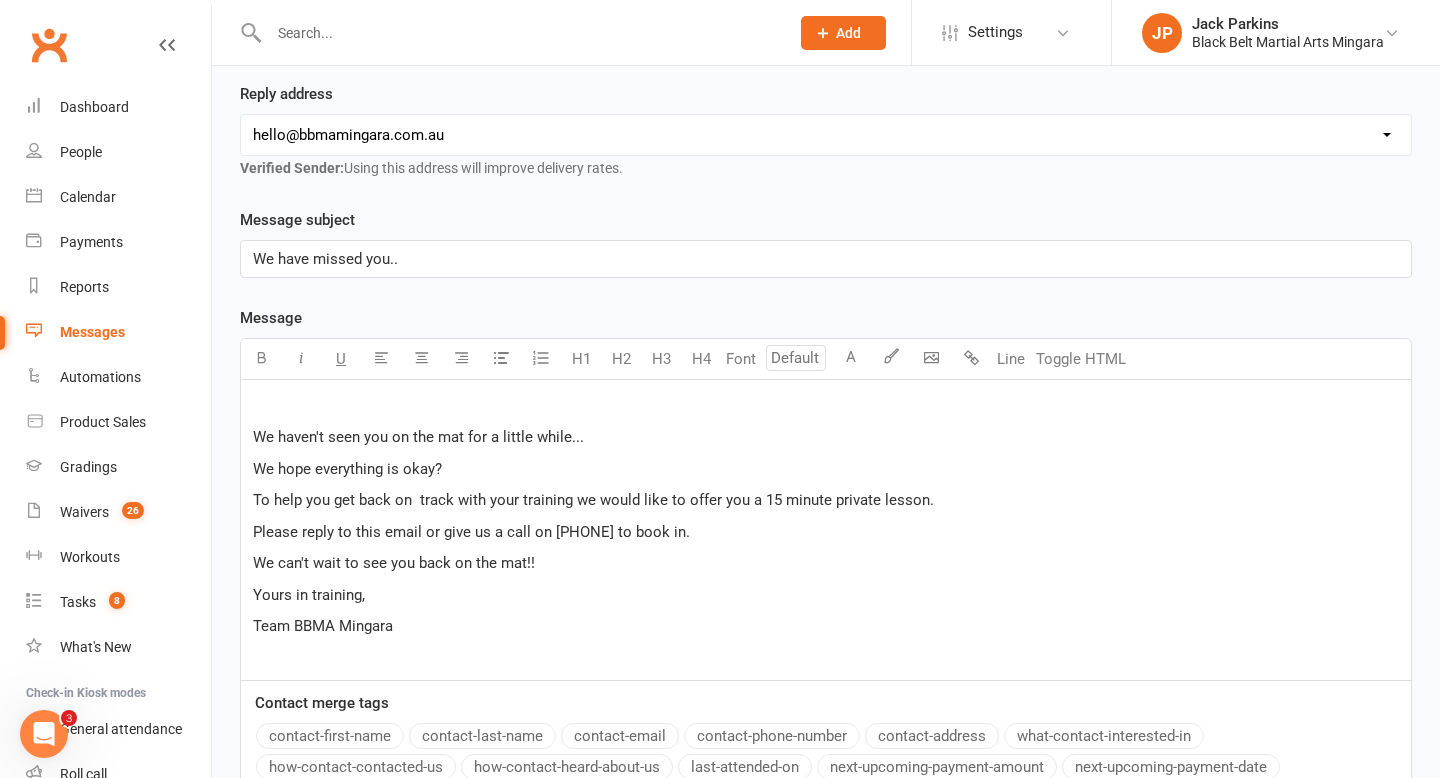 type 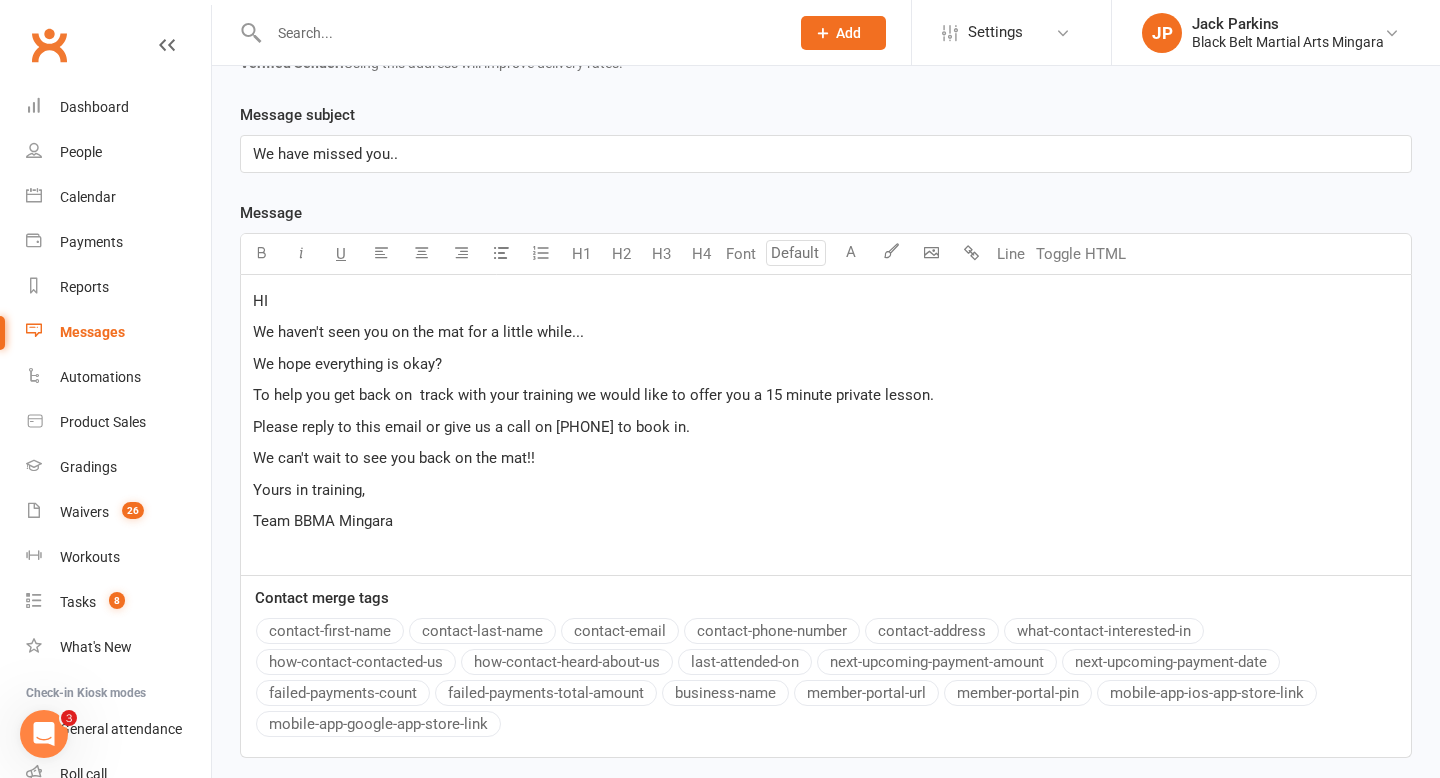 scroll, scrollTop: 401, scrollLeft: 0, axis: vertical 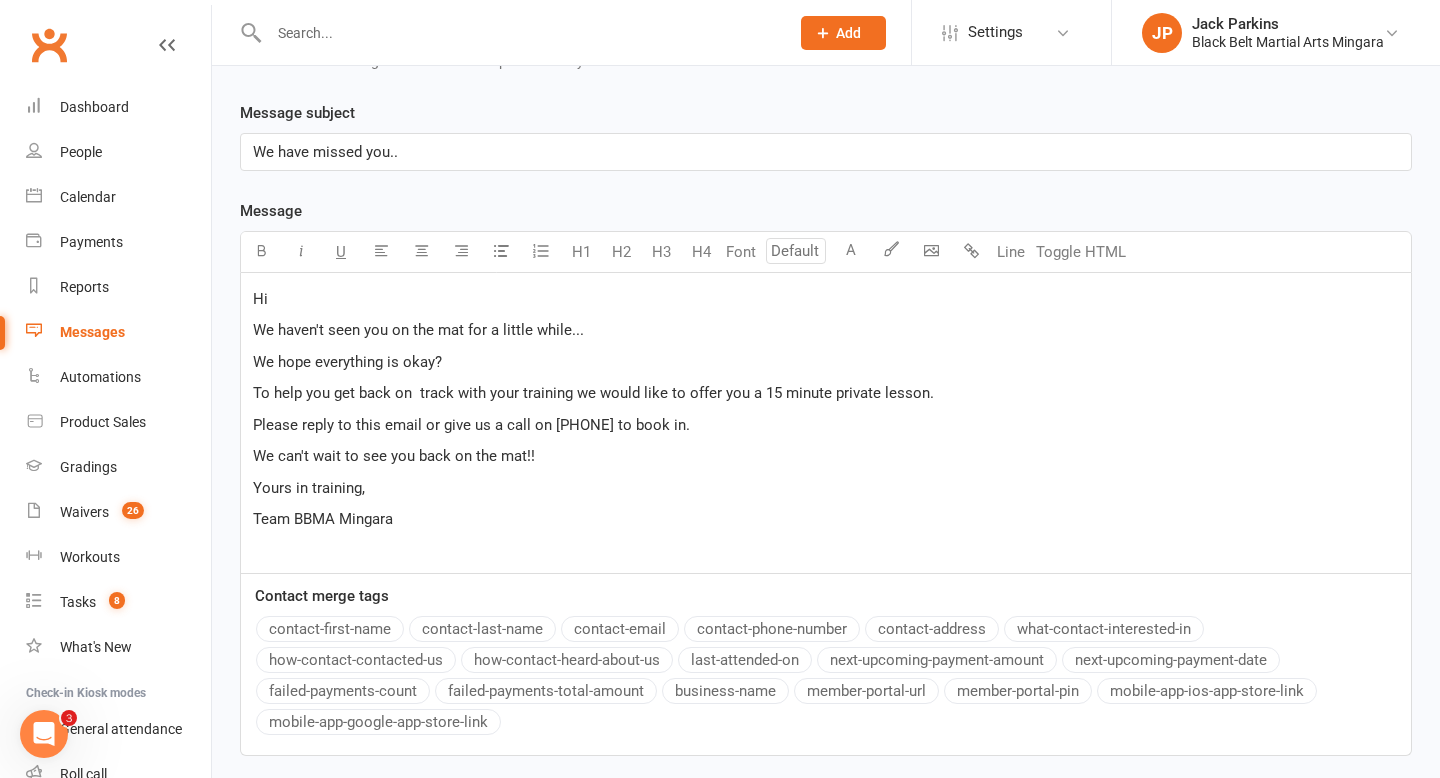 click on "contact-first-name" at bounding box center [330, 629] 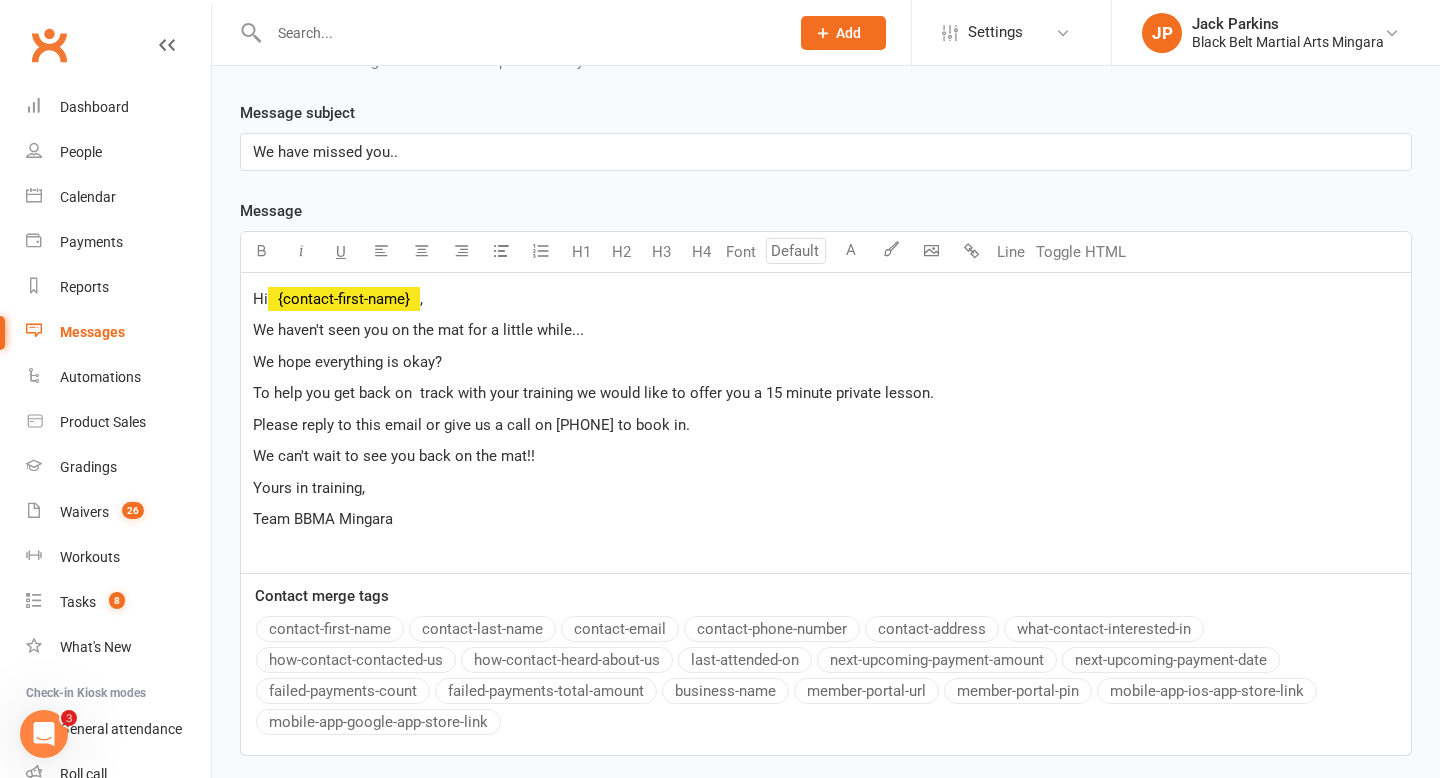 click on "To help you get back on  track with your training we would like to offer you a 15 minute private lesson." at bounding box center (593, 393) 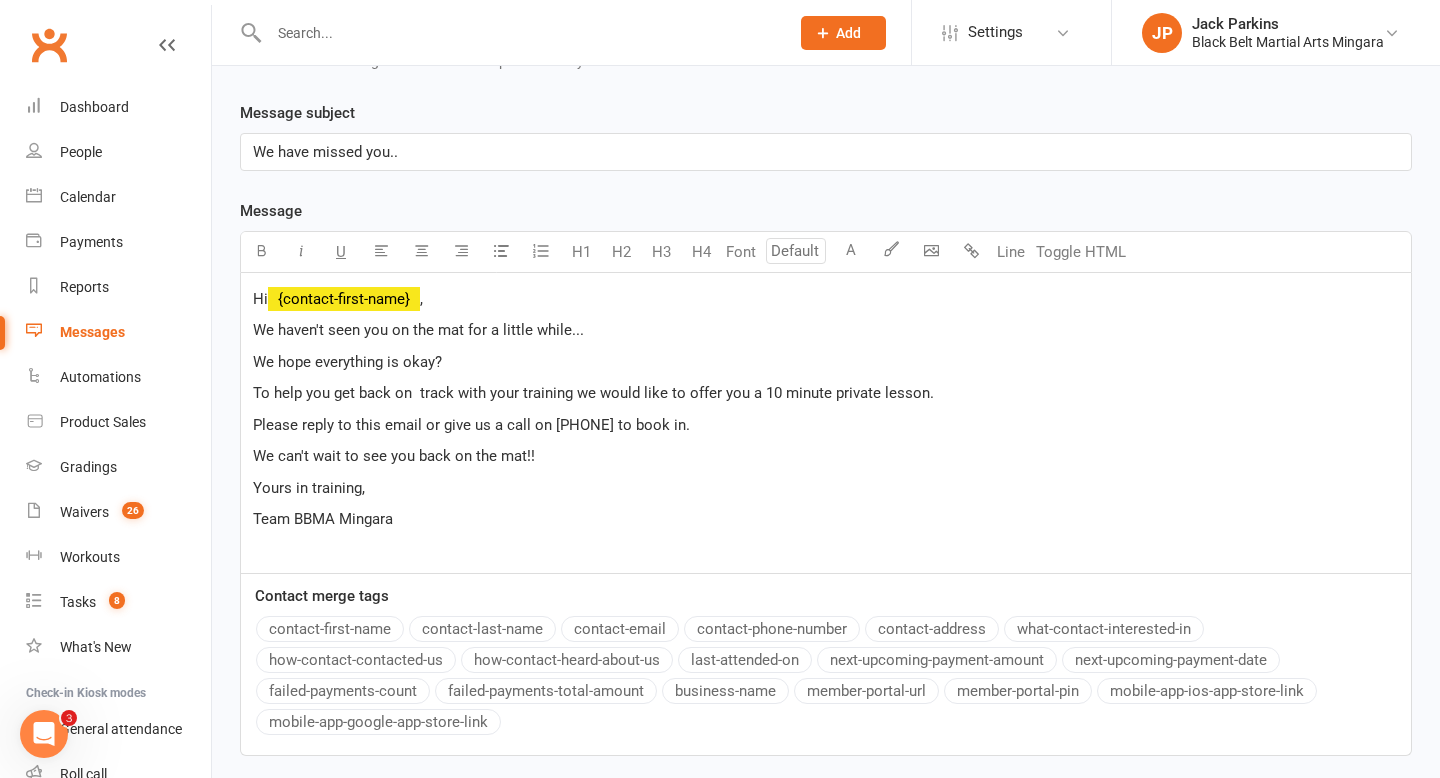 scroll, scrollTop: 558, scrollLeft: 0, axis: vertical 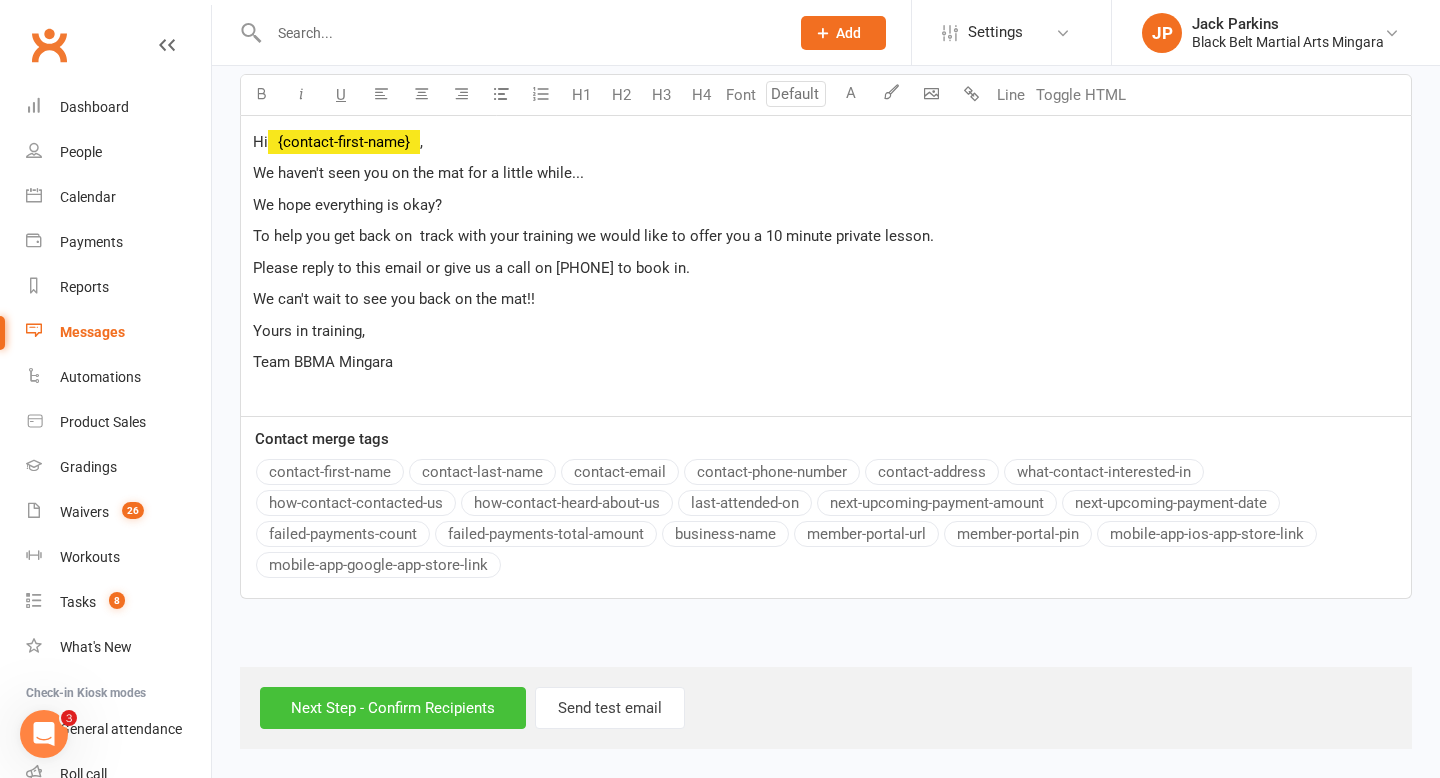 click on "Next Step - Confirm Recipients" at bounding box center [393, 708] 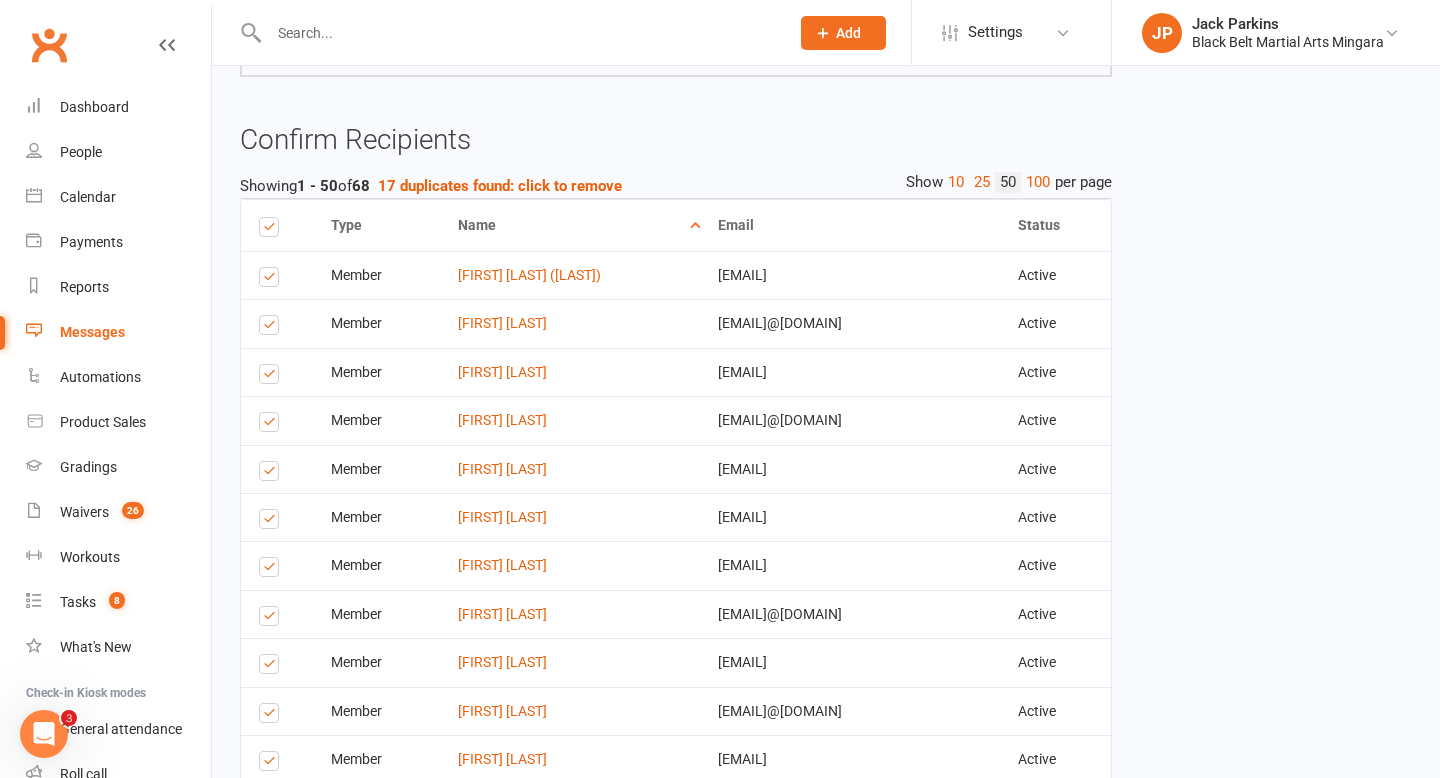 scroll, scrollTop: 0, scrollLeft: 0, axis: both 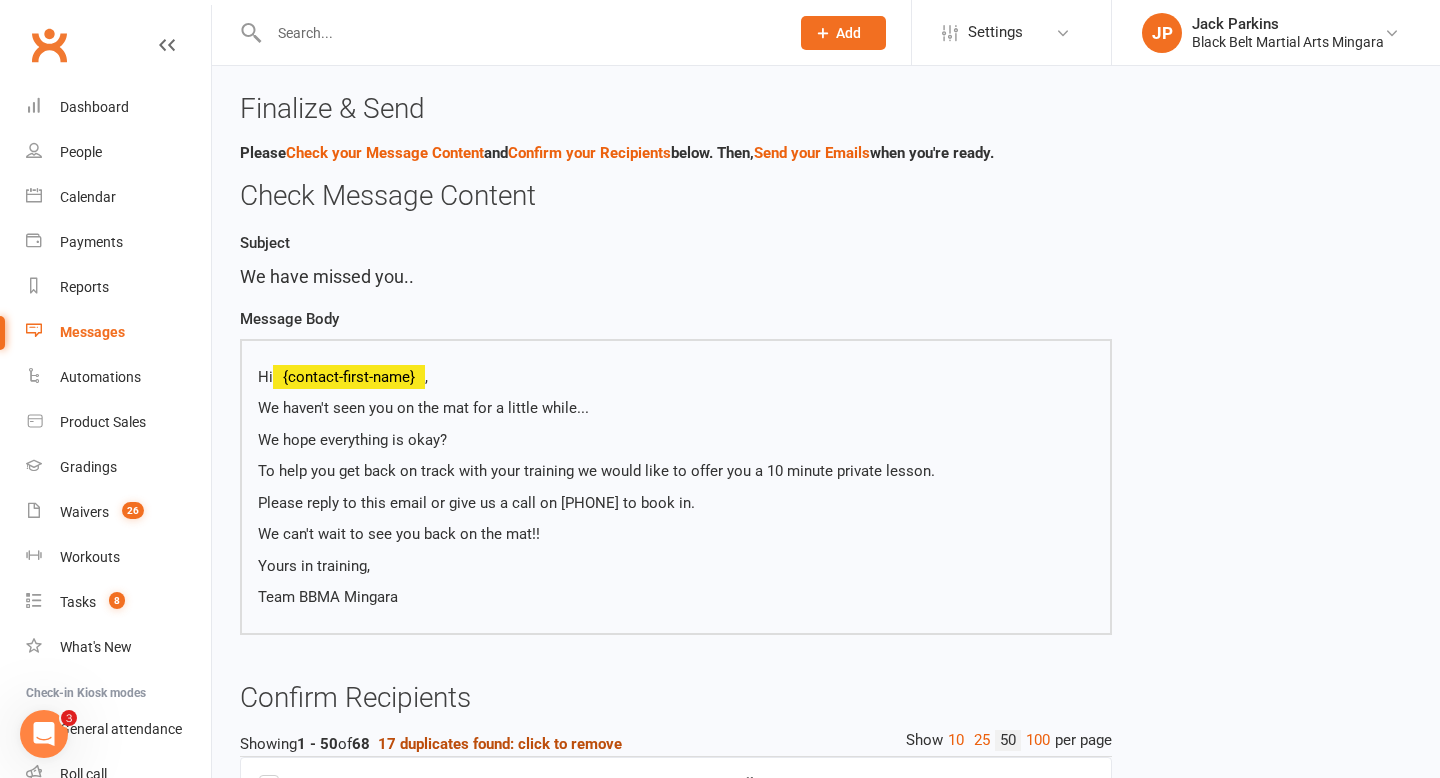 click on "17 duplicates found: click to remove" at bounding box center [500, 744] 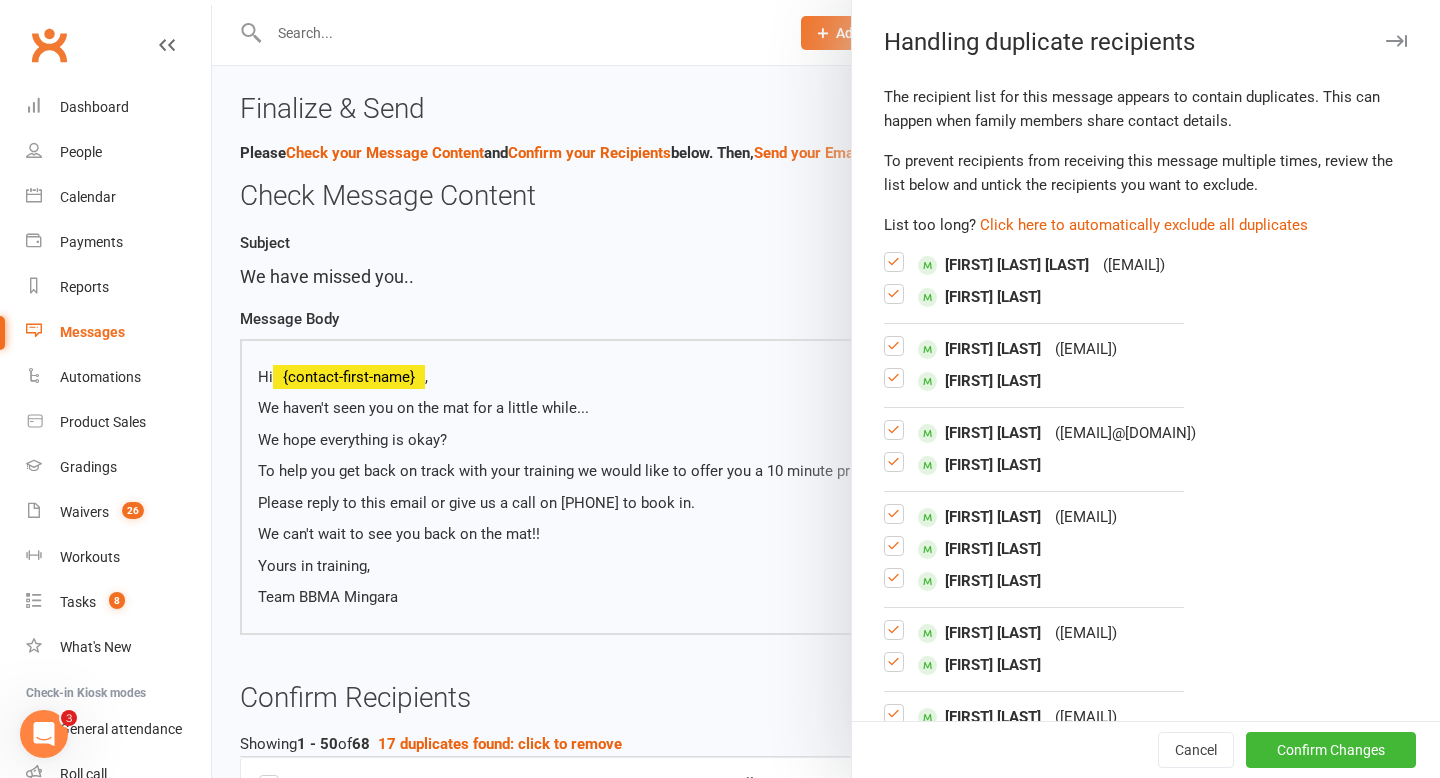 click at bounding box center [894, 302] 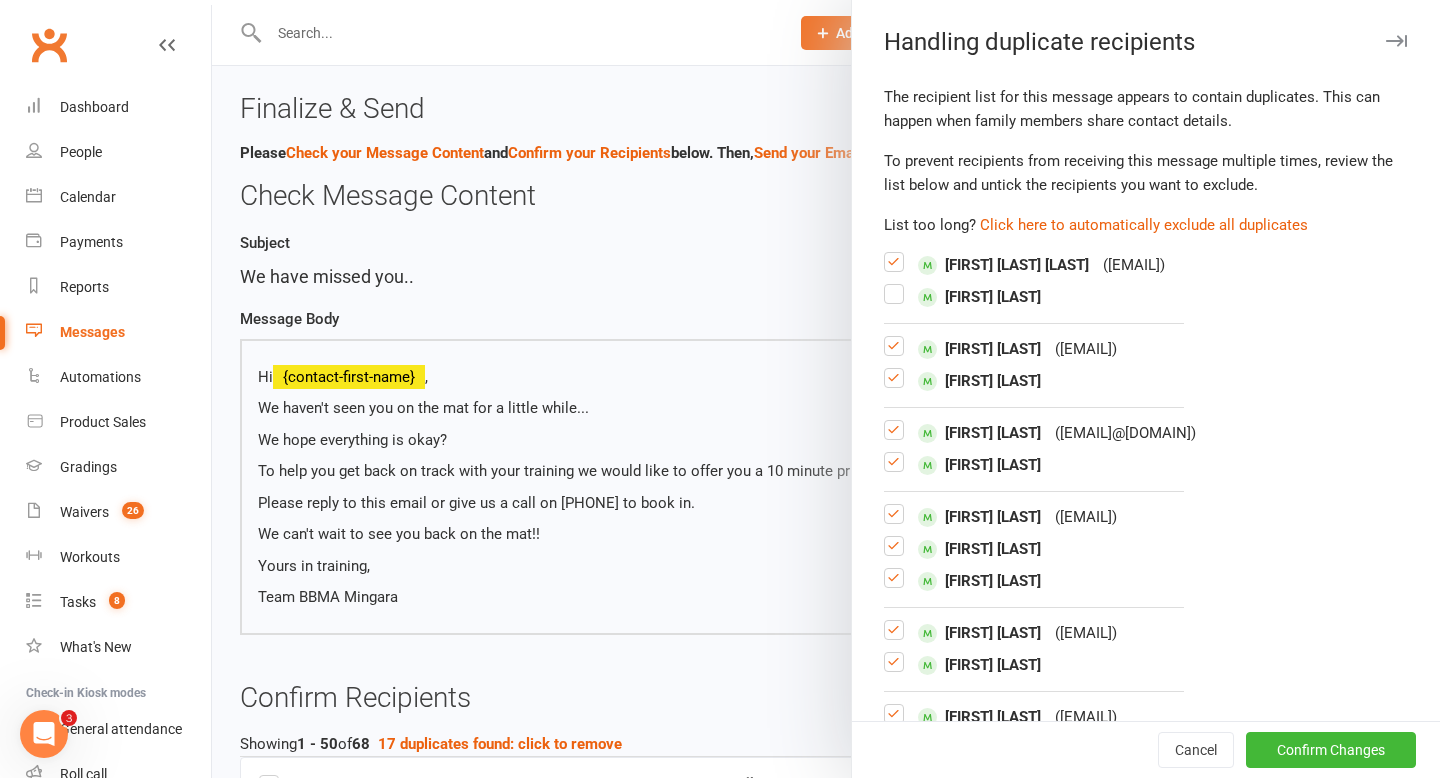click at bounding box center [894, 270] 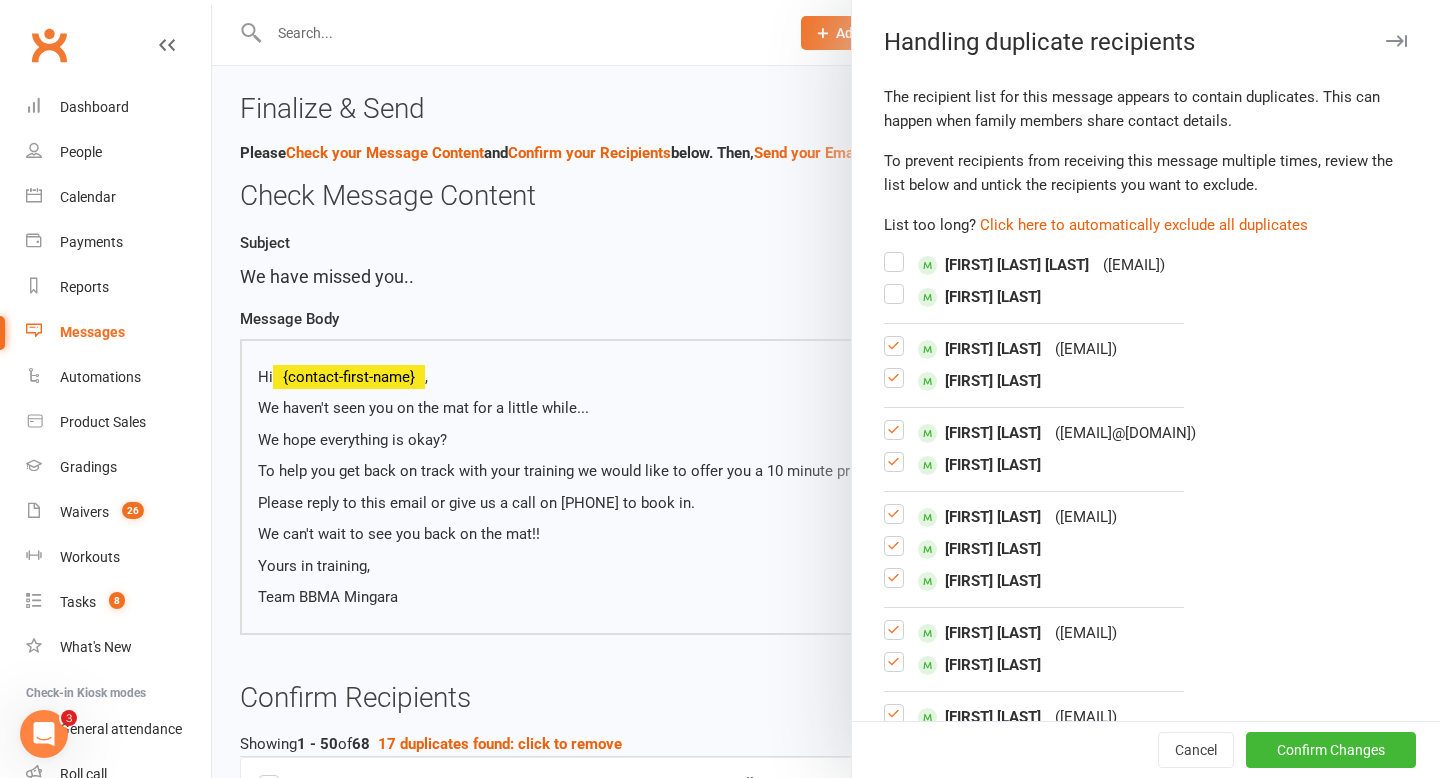 click at bounding box center [894, 354] 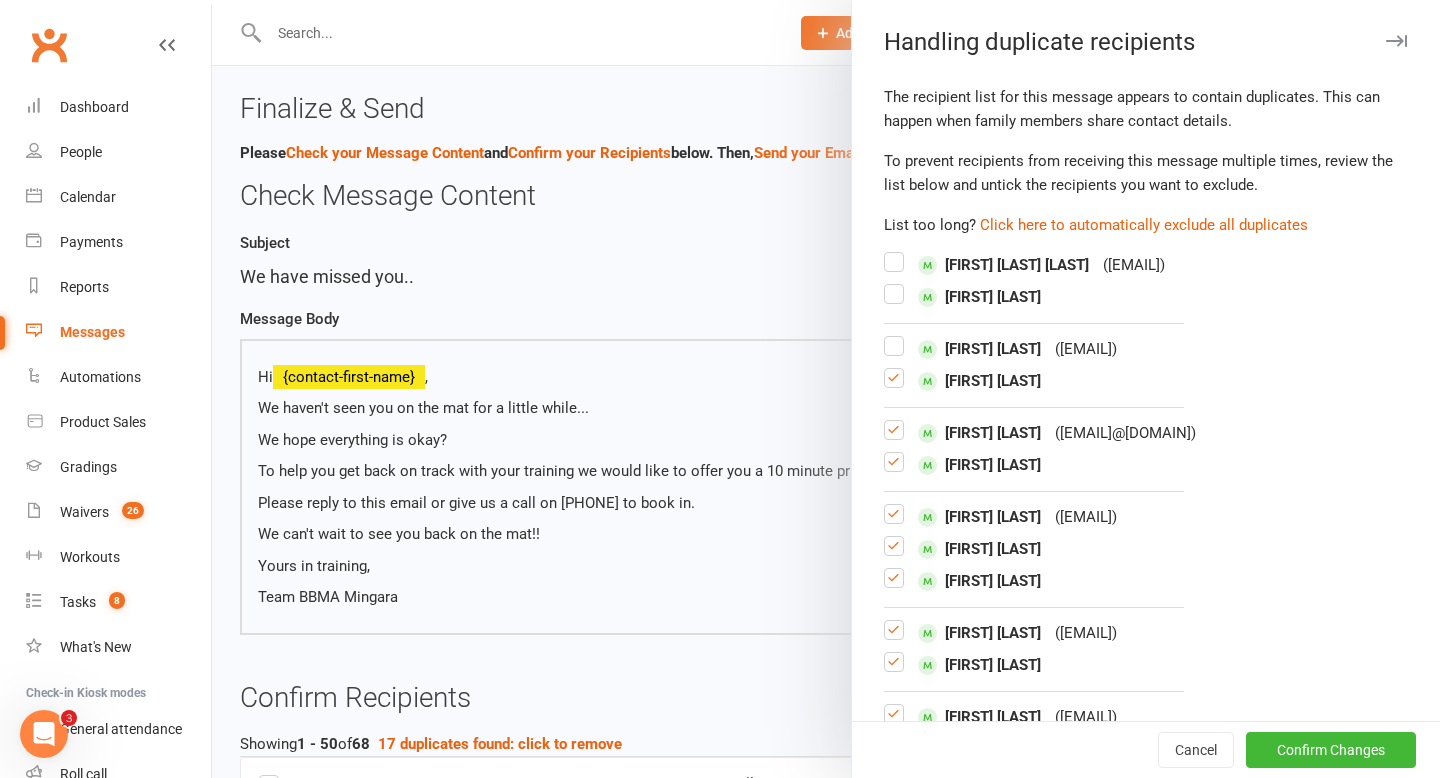 click at bounding box center [894, 386] 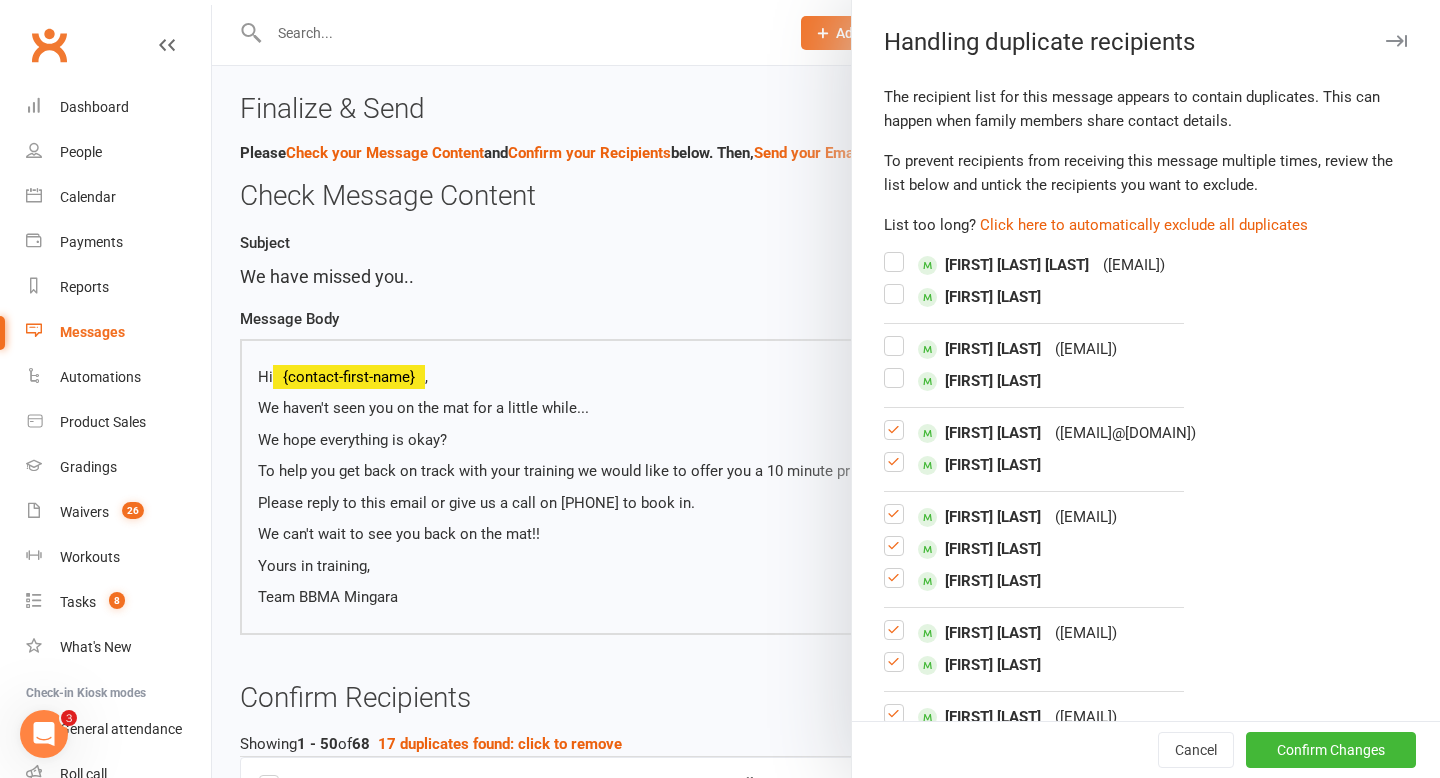 click at bounding box center (894, 438) 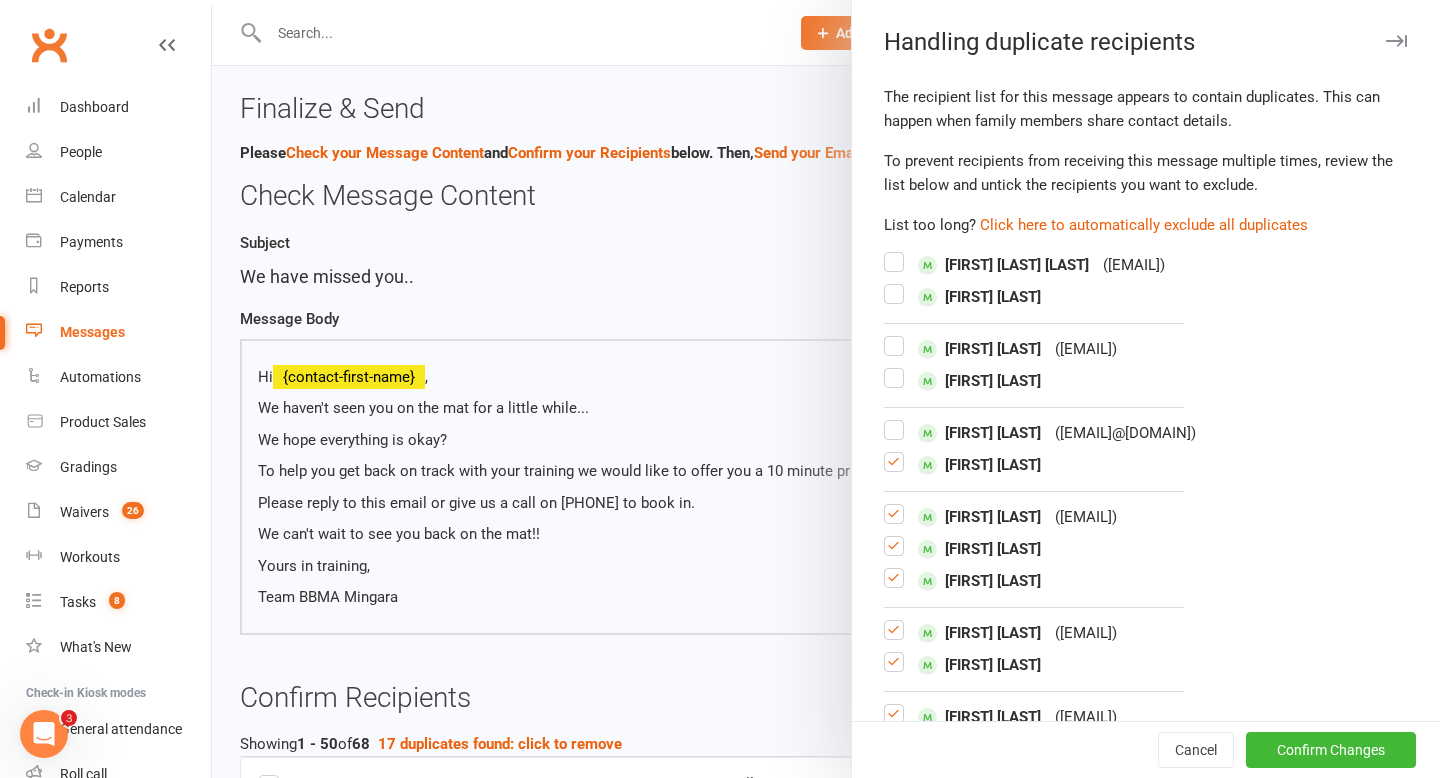 click at bounding box center (894, 470) 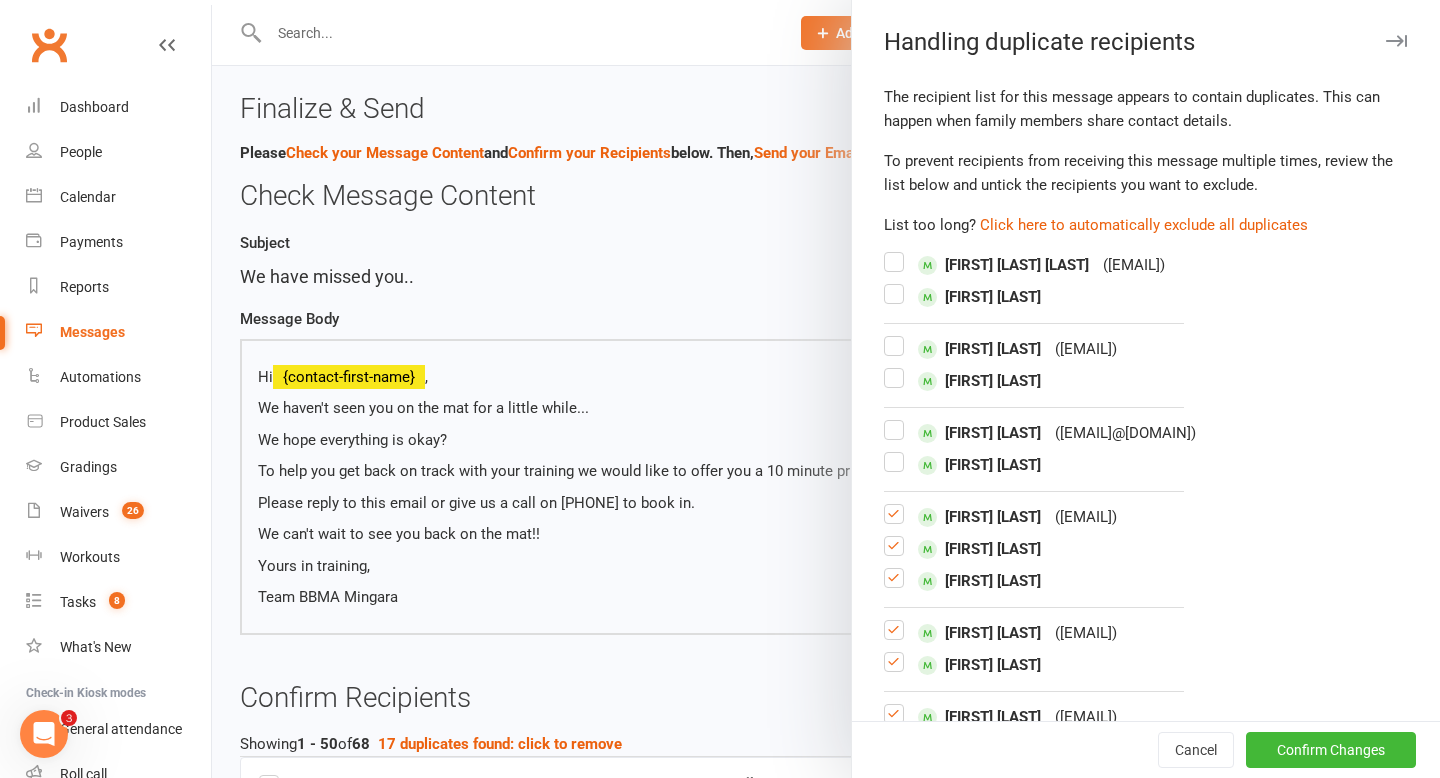 click at bounding box center [894, 522] 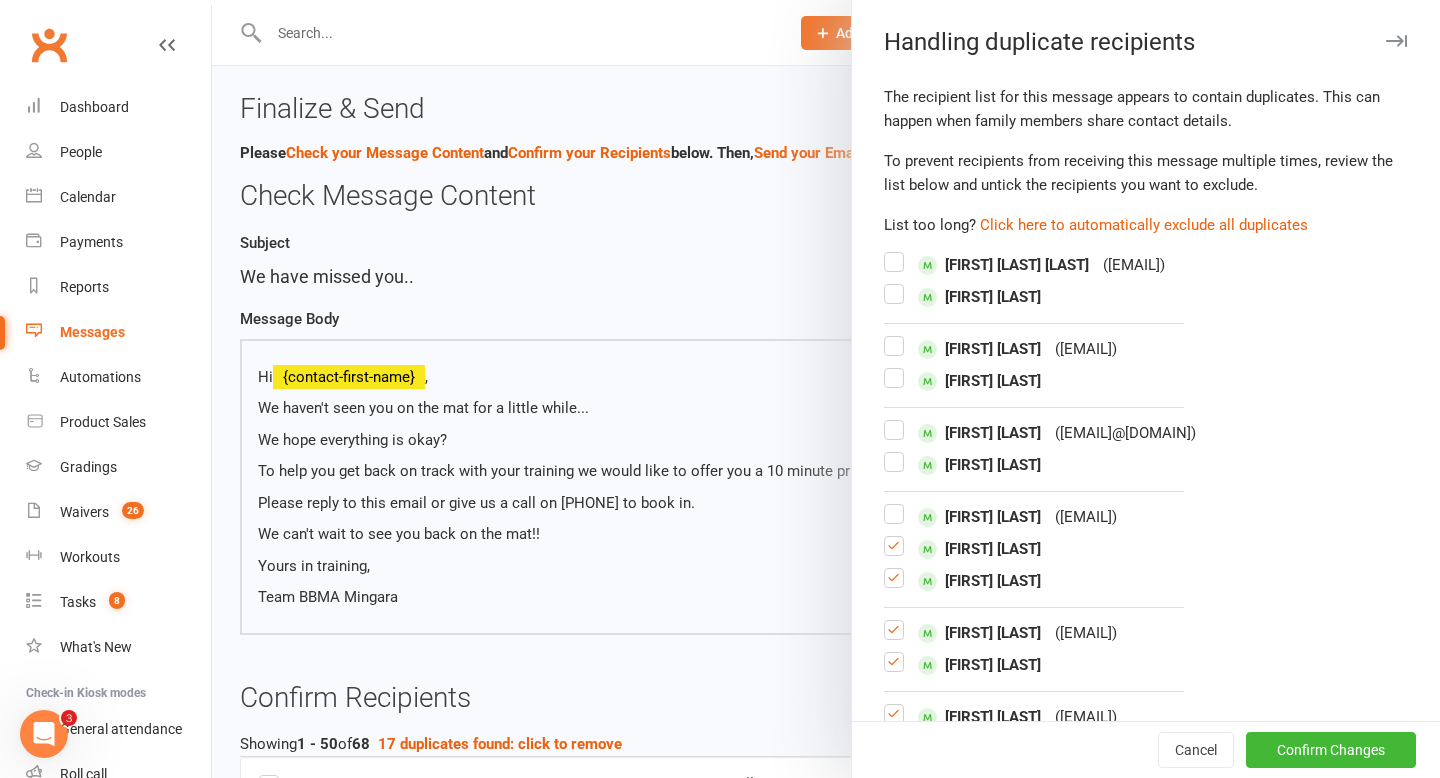 click at bounding box center (894, 554) 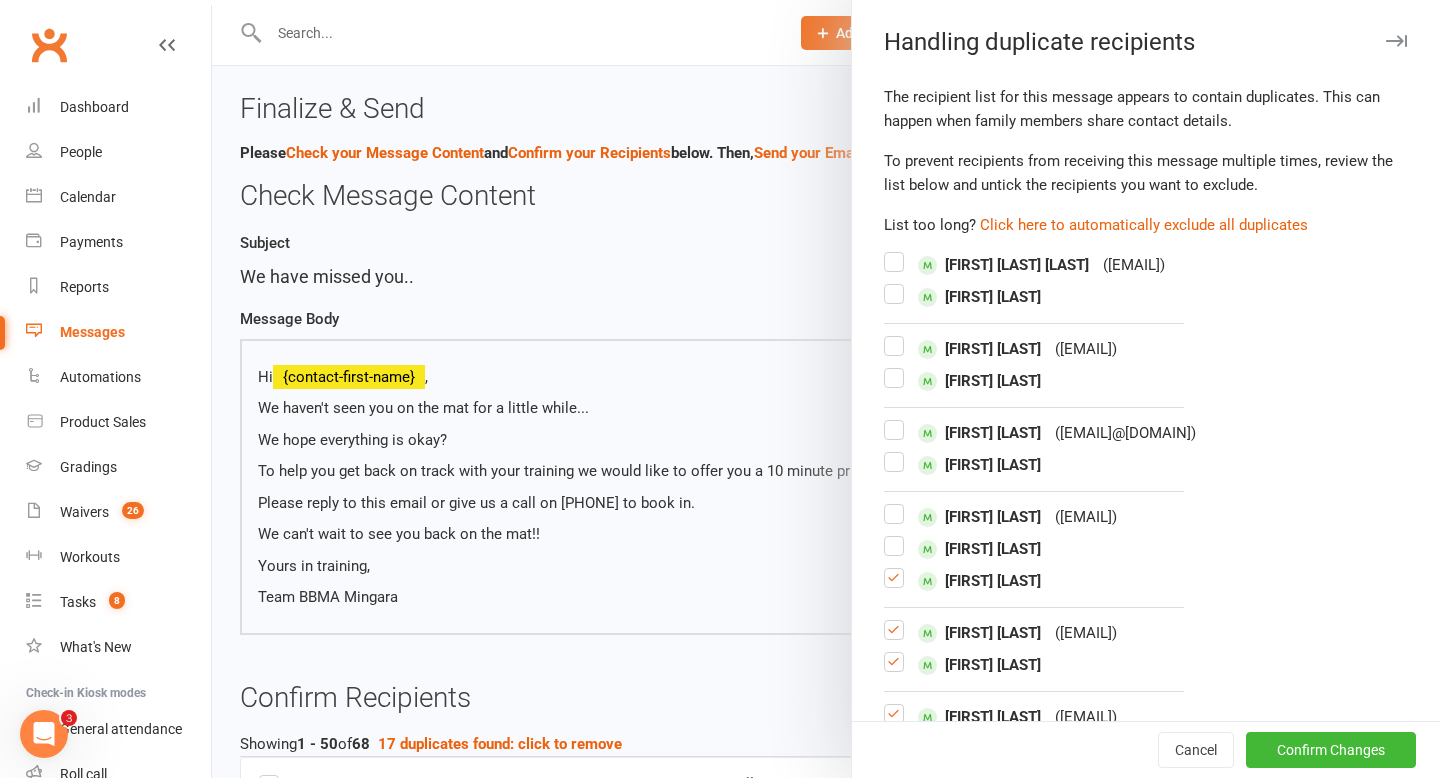 click at bounding box center (894, 586) 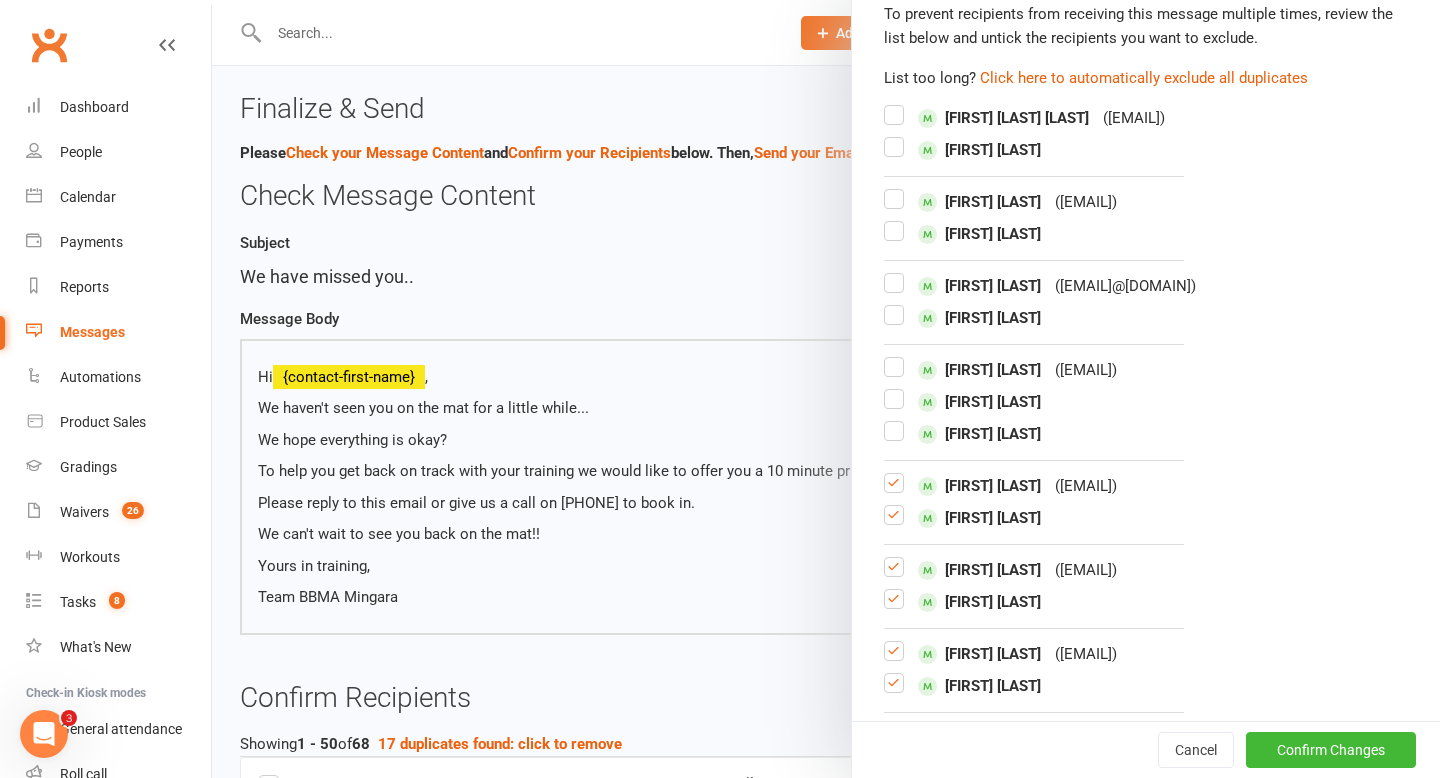 scroll, scrollTop: 149, scrollLeft: 0, axis: vertical 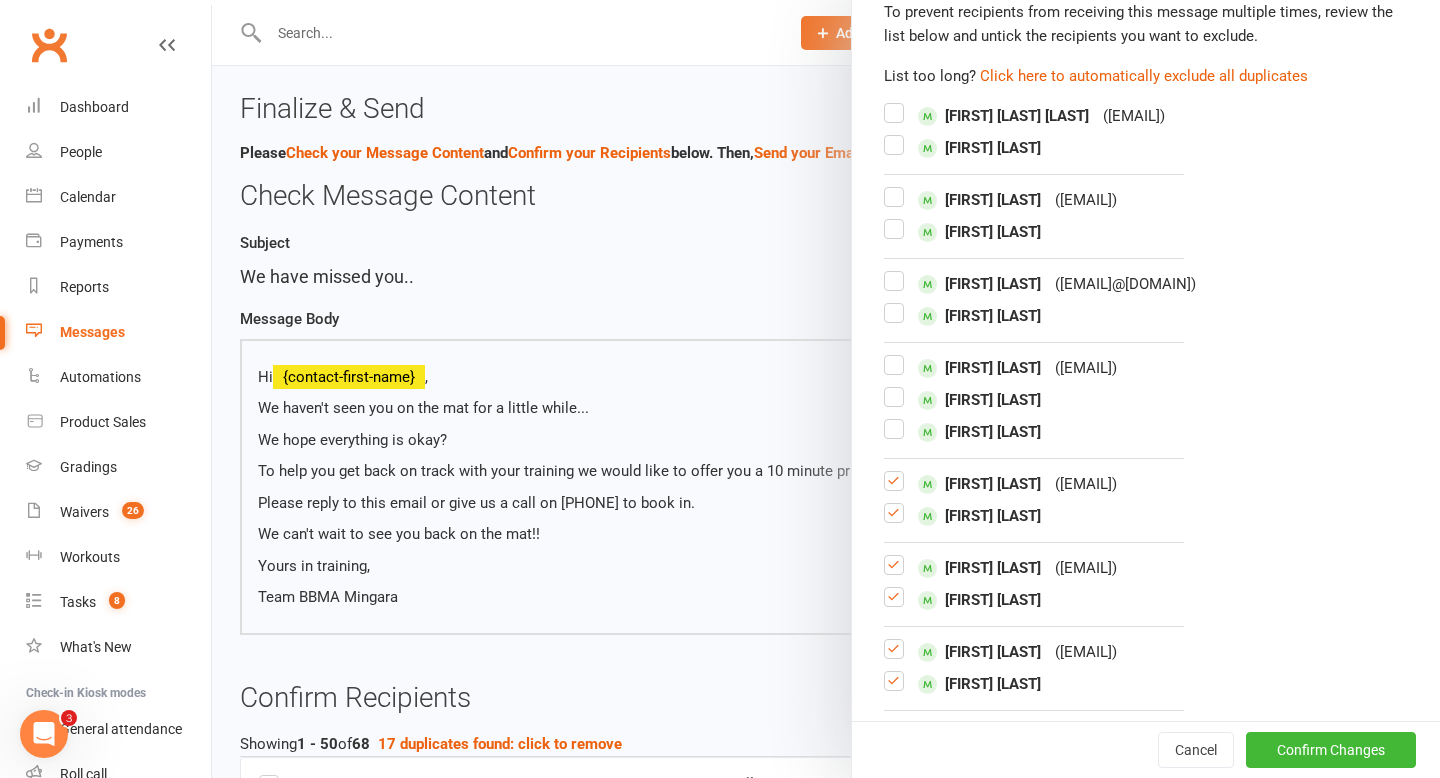 click at bounding box center [894, 521] 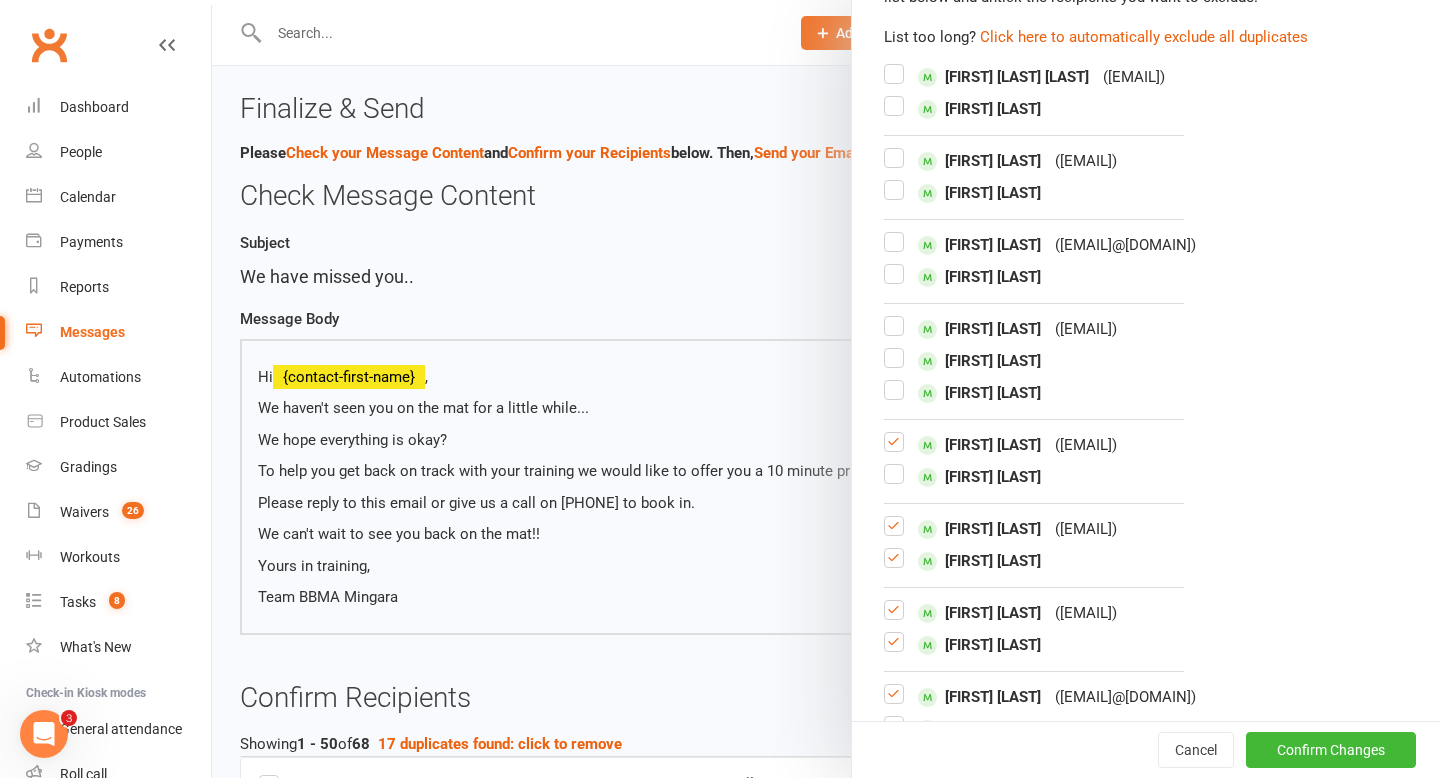 scroll, scrollTop: 192, scrollLeft: 0, axis: vertical 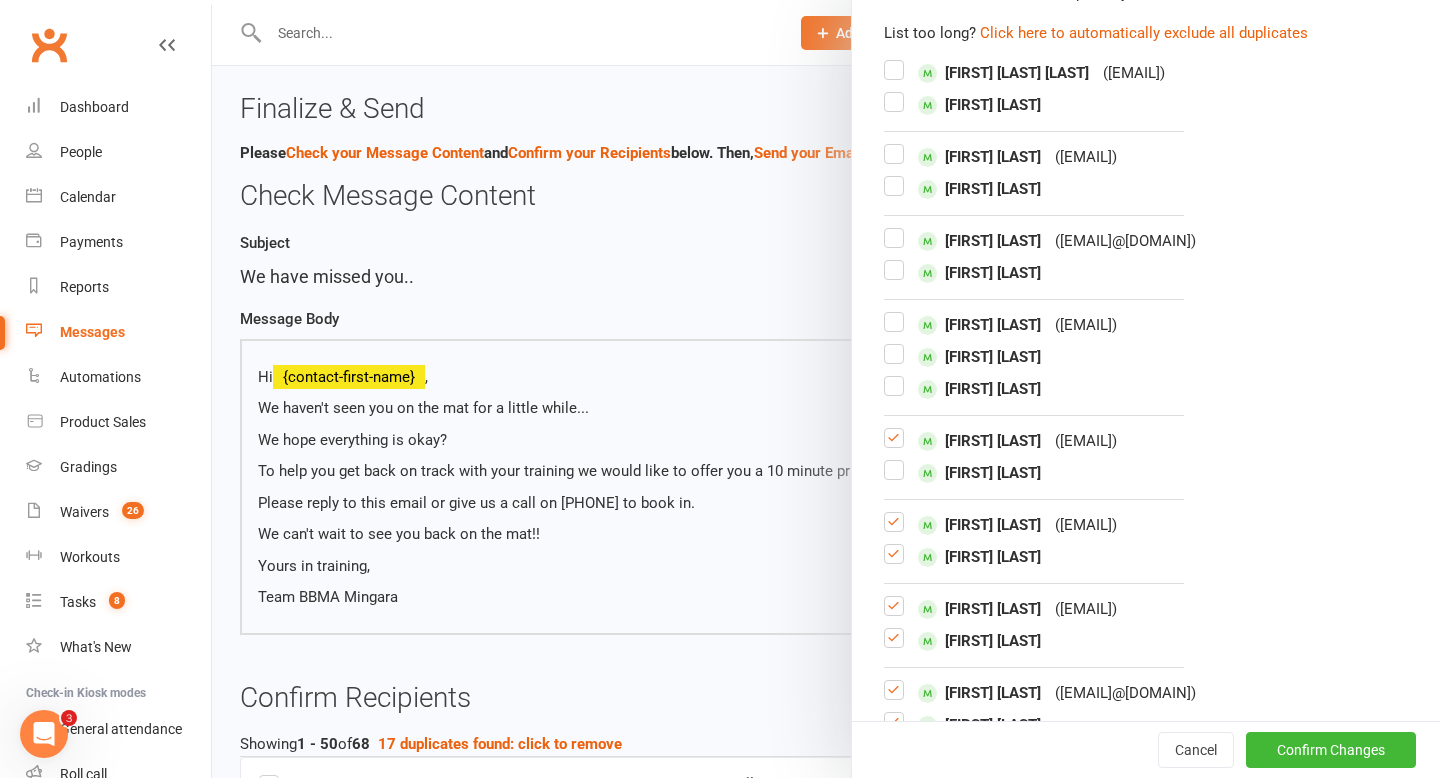 click at bounding box center (894, 530) 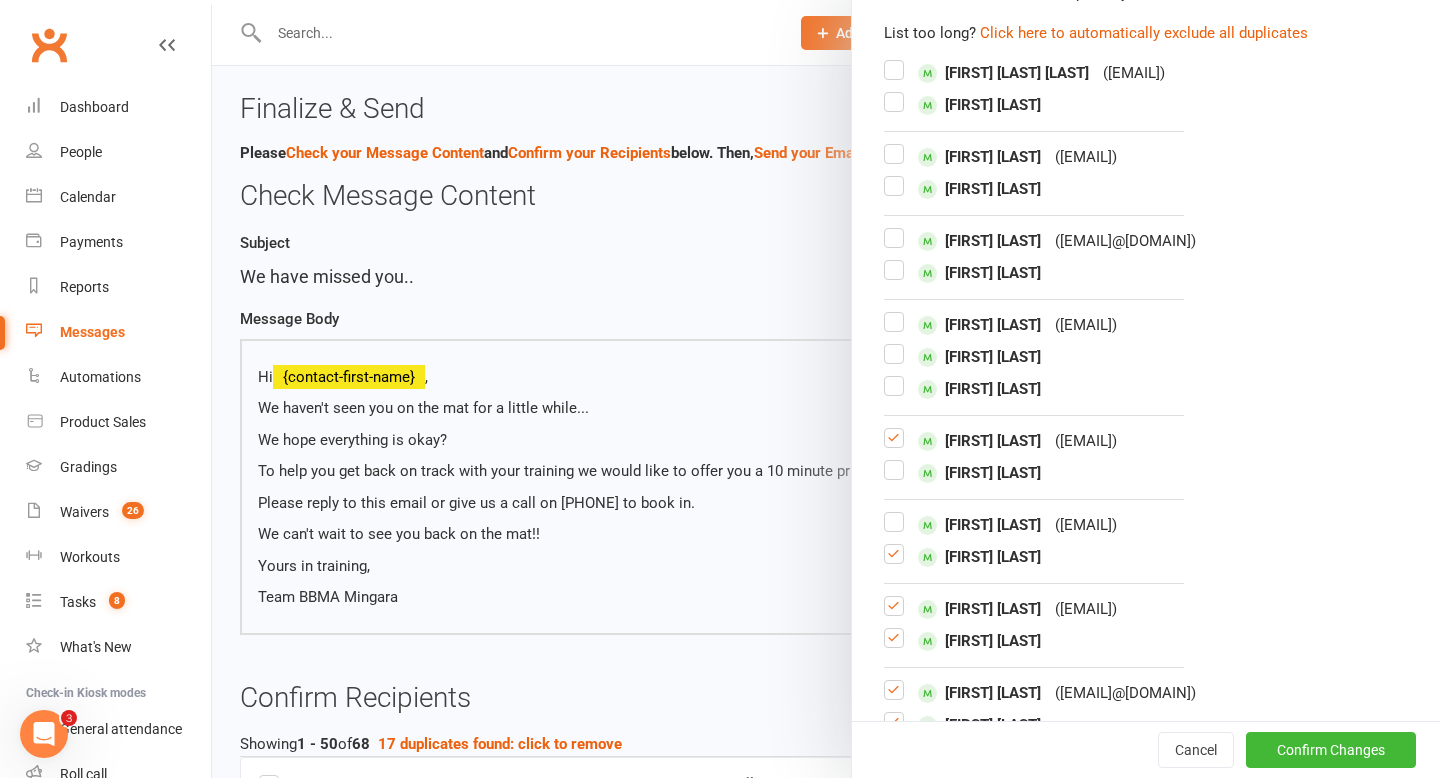 click at bounding box center [894, 562] 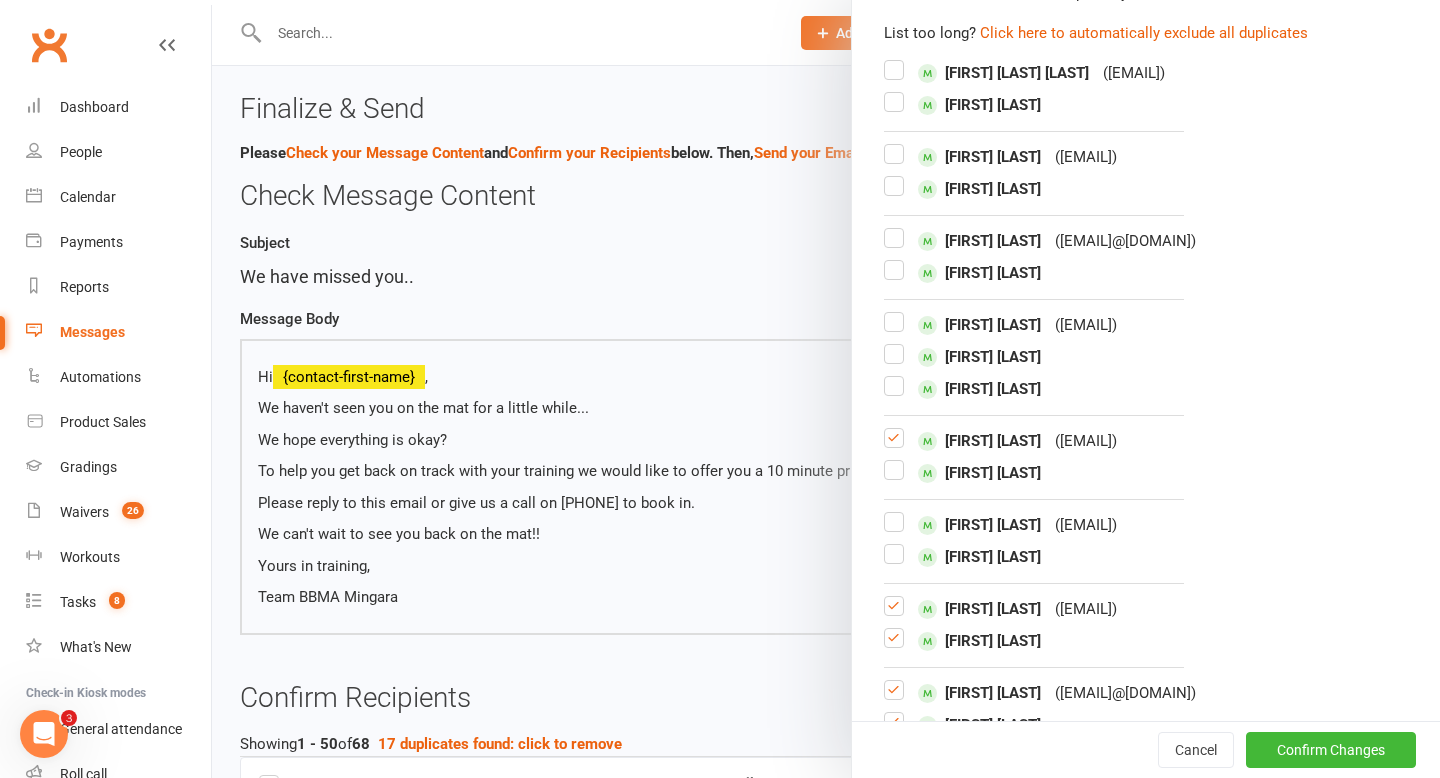 scroll, scrollTop: 224, scrollLeft: 0, axis: vertical 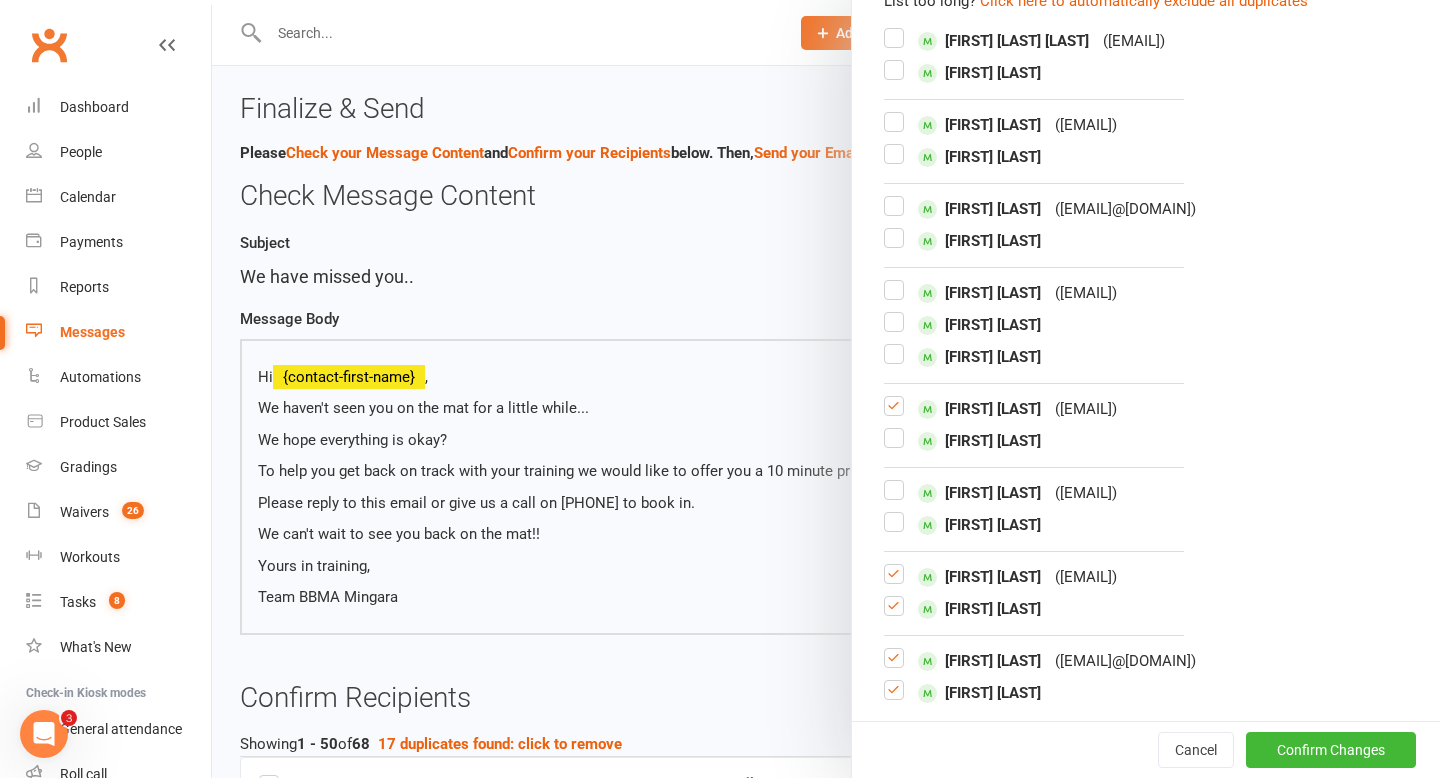 click at bounding box center (894, 582) 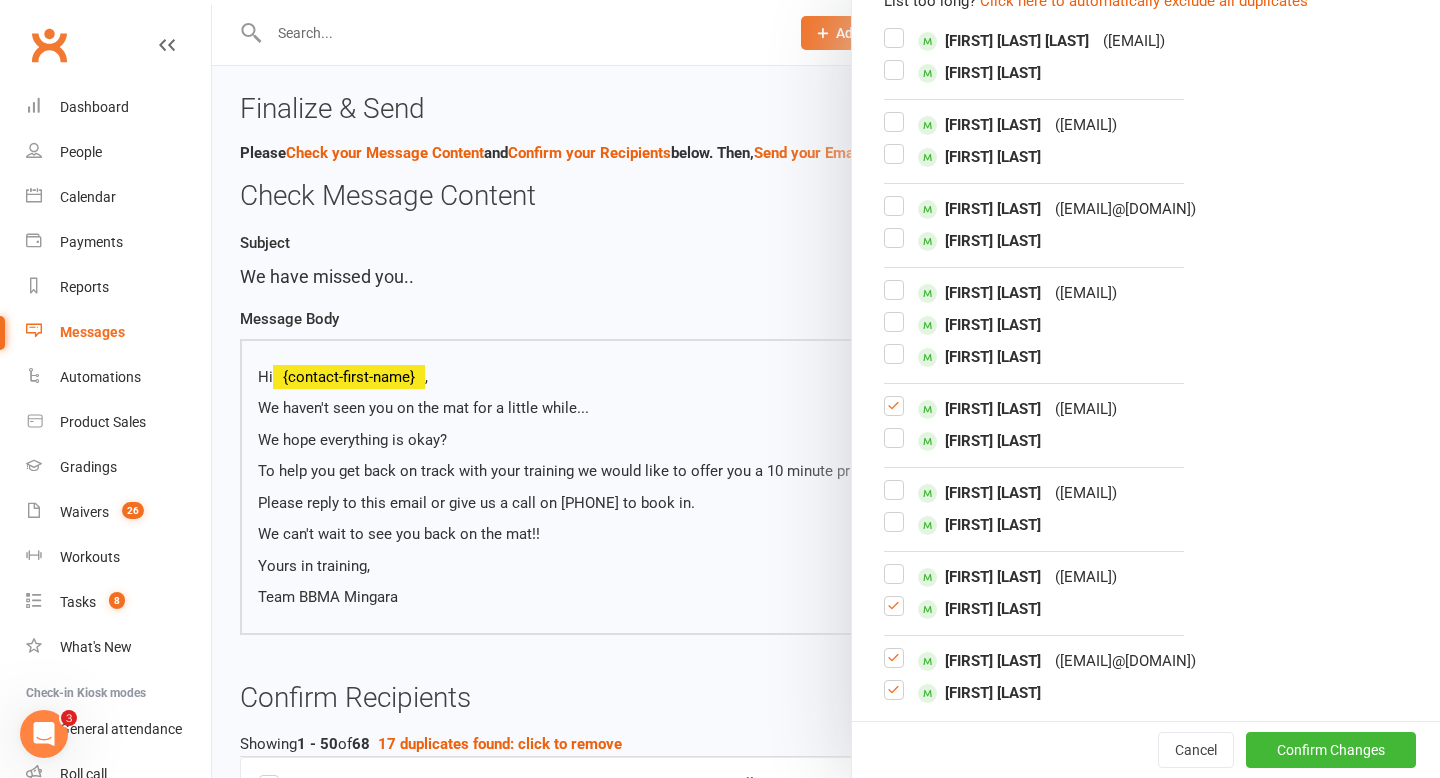 click at bounding box center (894, 614) 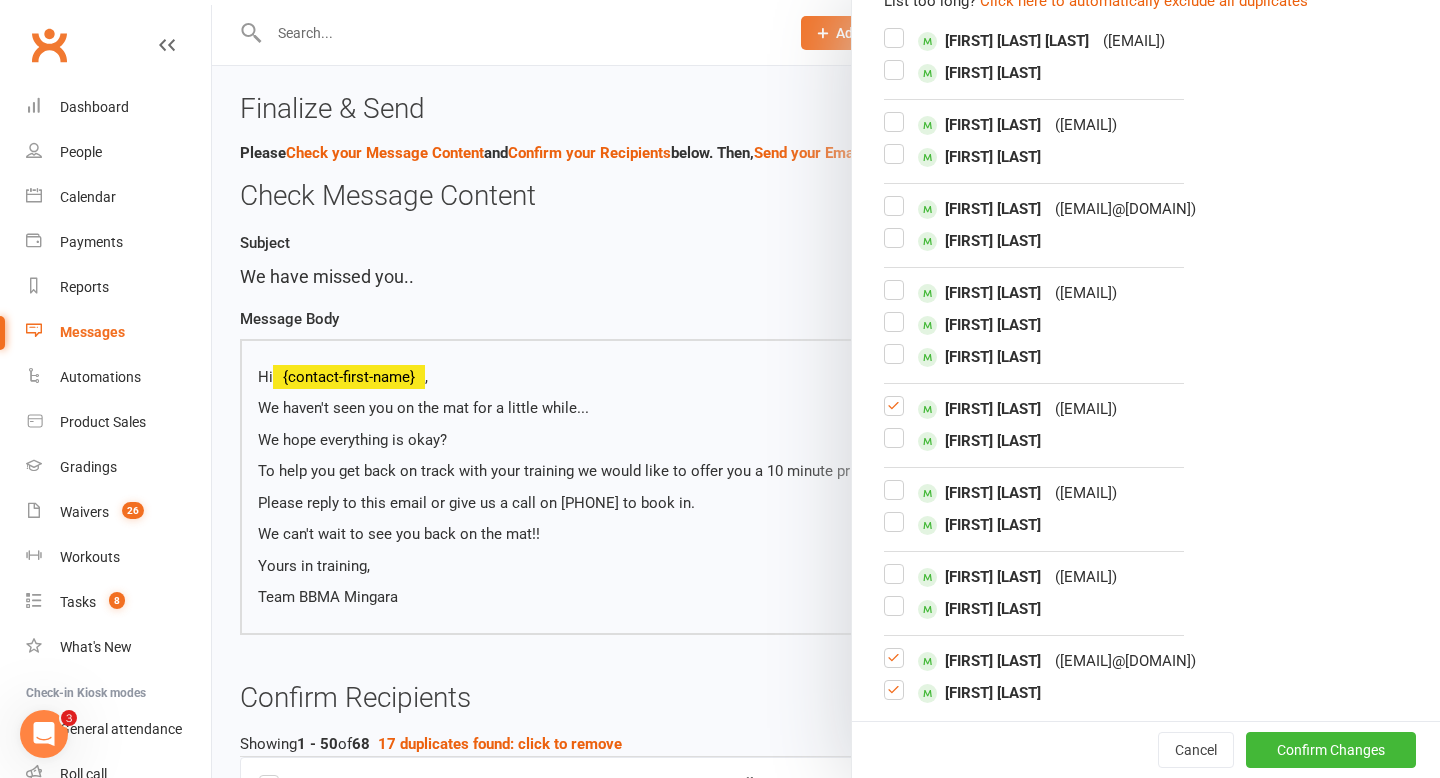 click at bounding box center [894, 666] 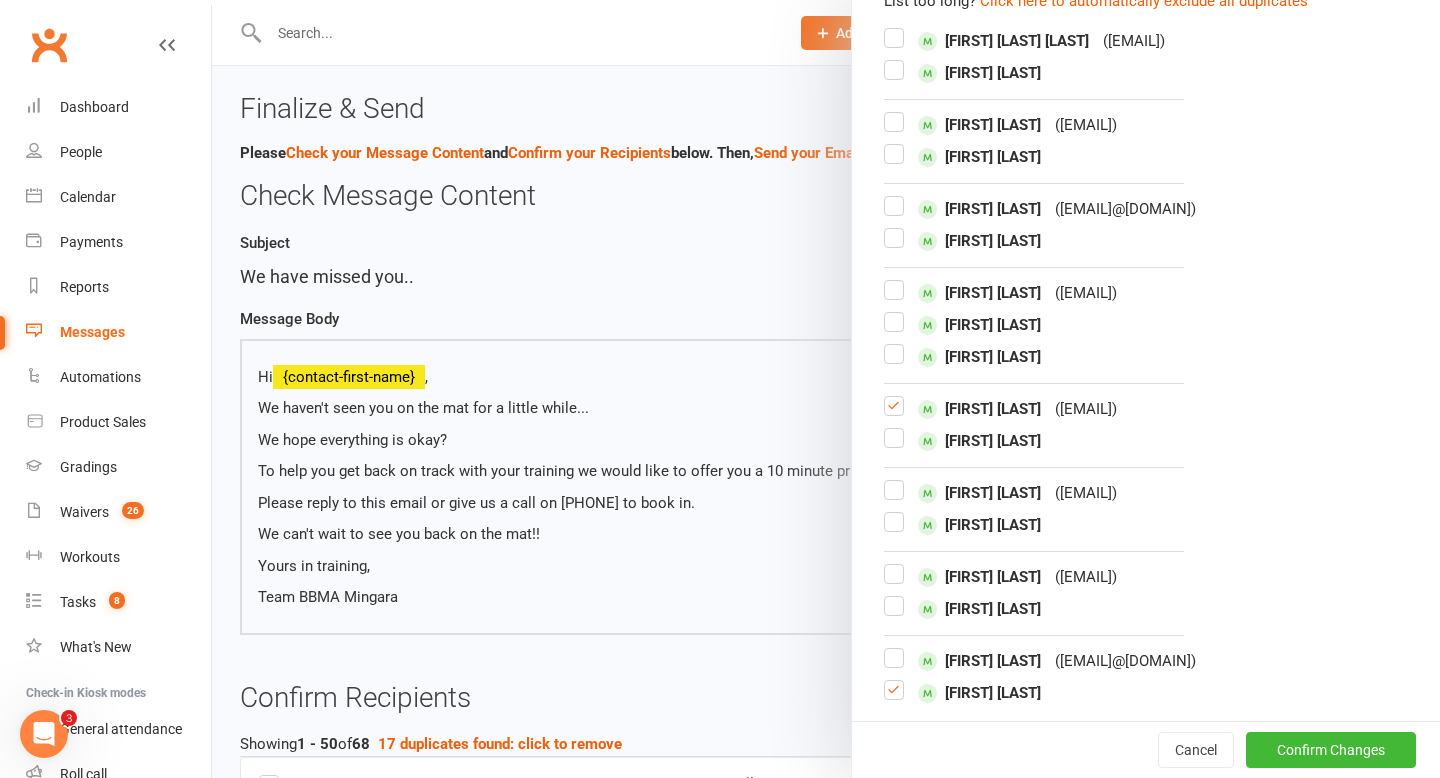 click at bounding box center (894, 698) 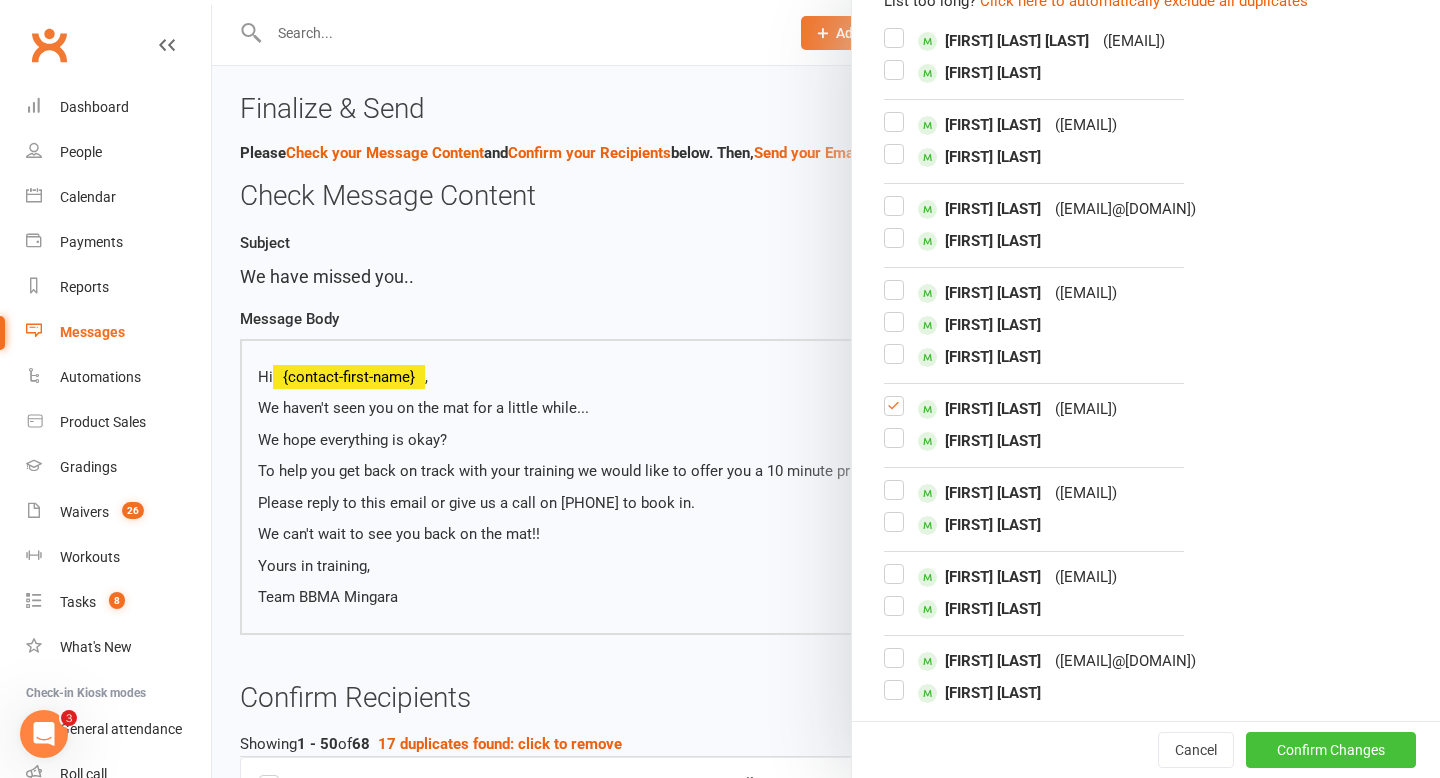 click on "Confirm Changes" at bounding box center [1331, 750] 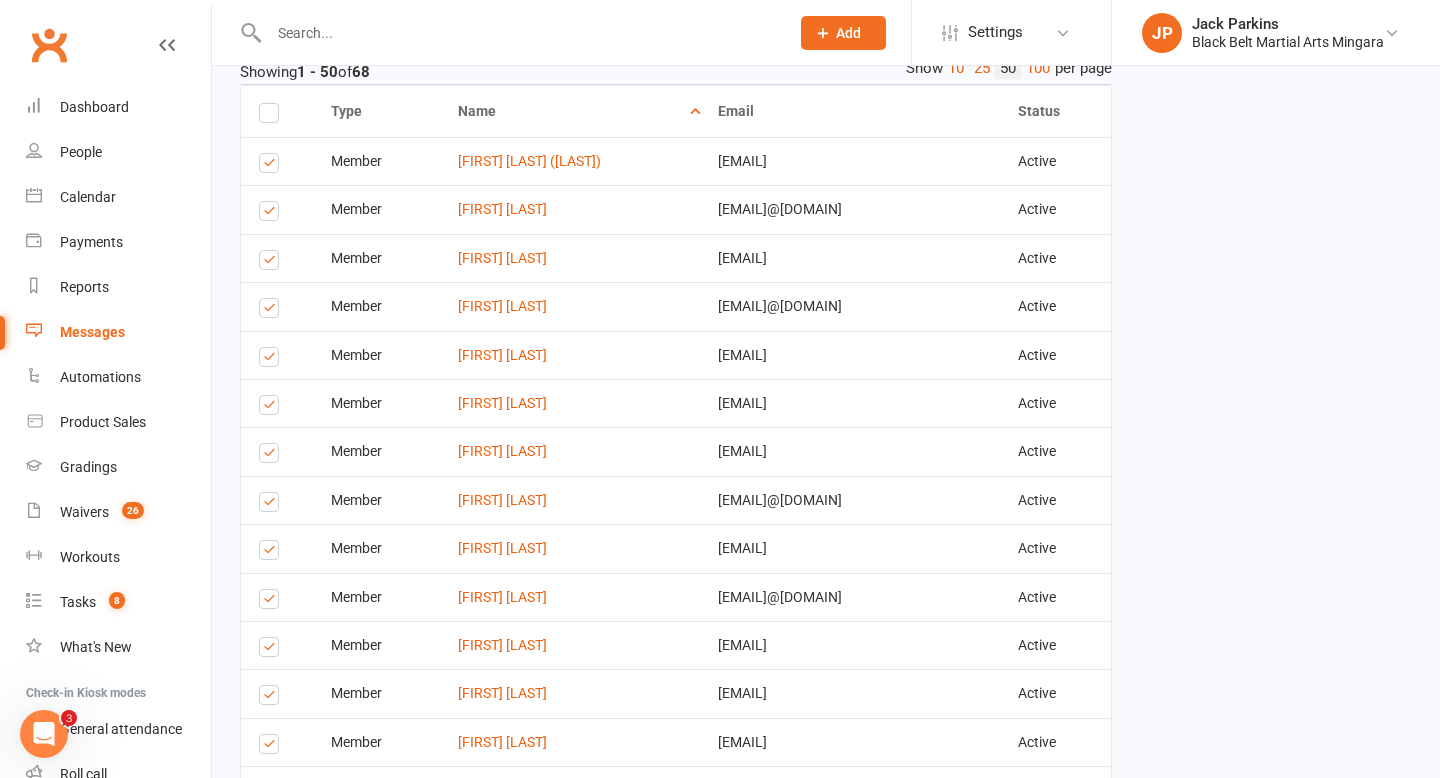 scroll, scrollTop: 673, scrollLeft: 0, axis: vertical 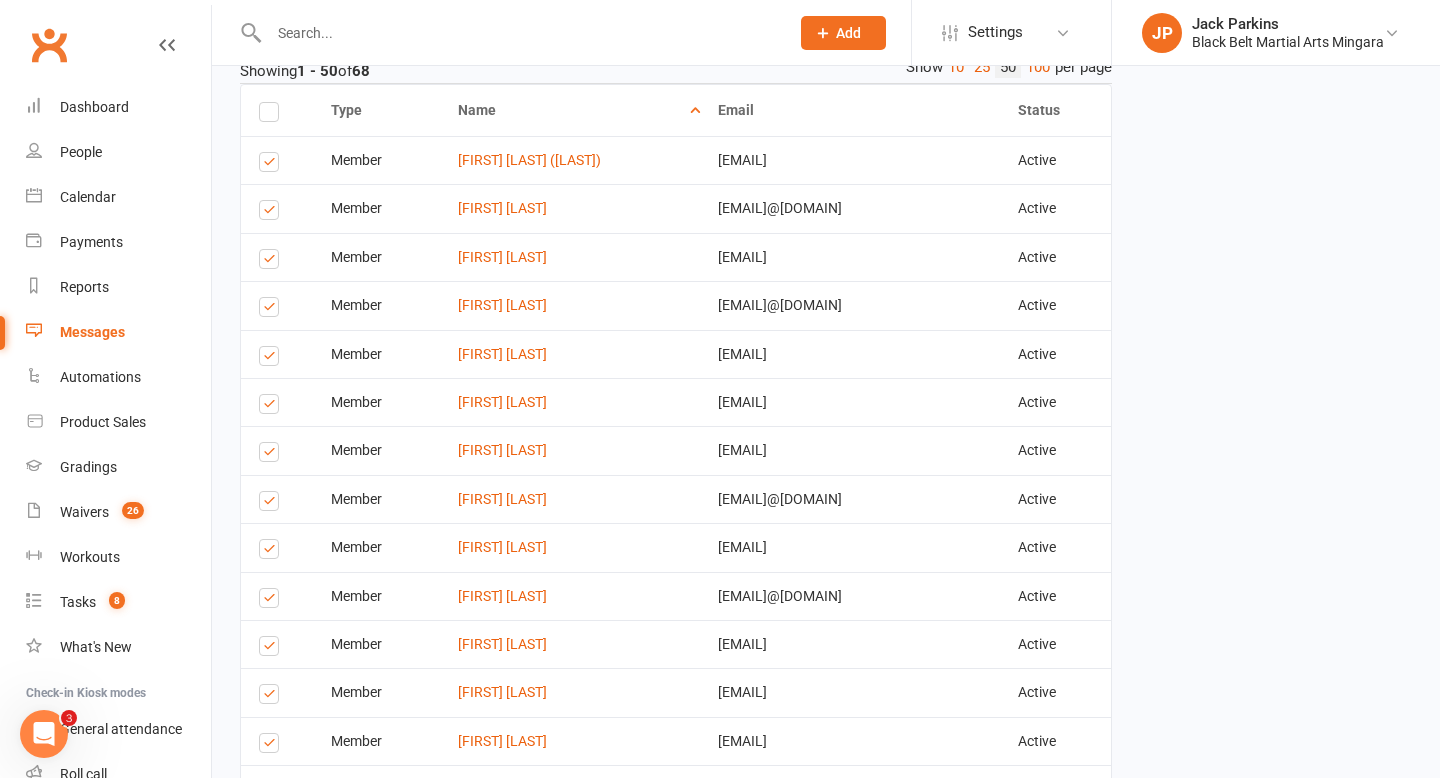 click at bounding box center (272, 359) 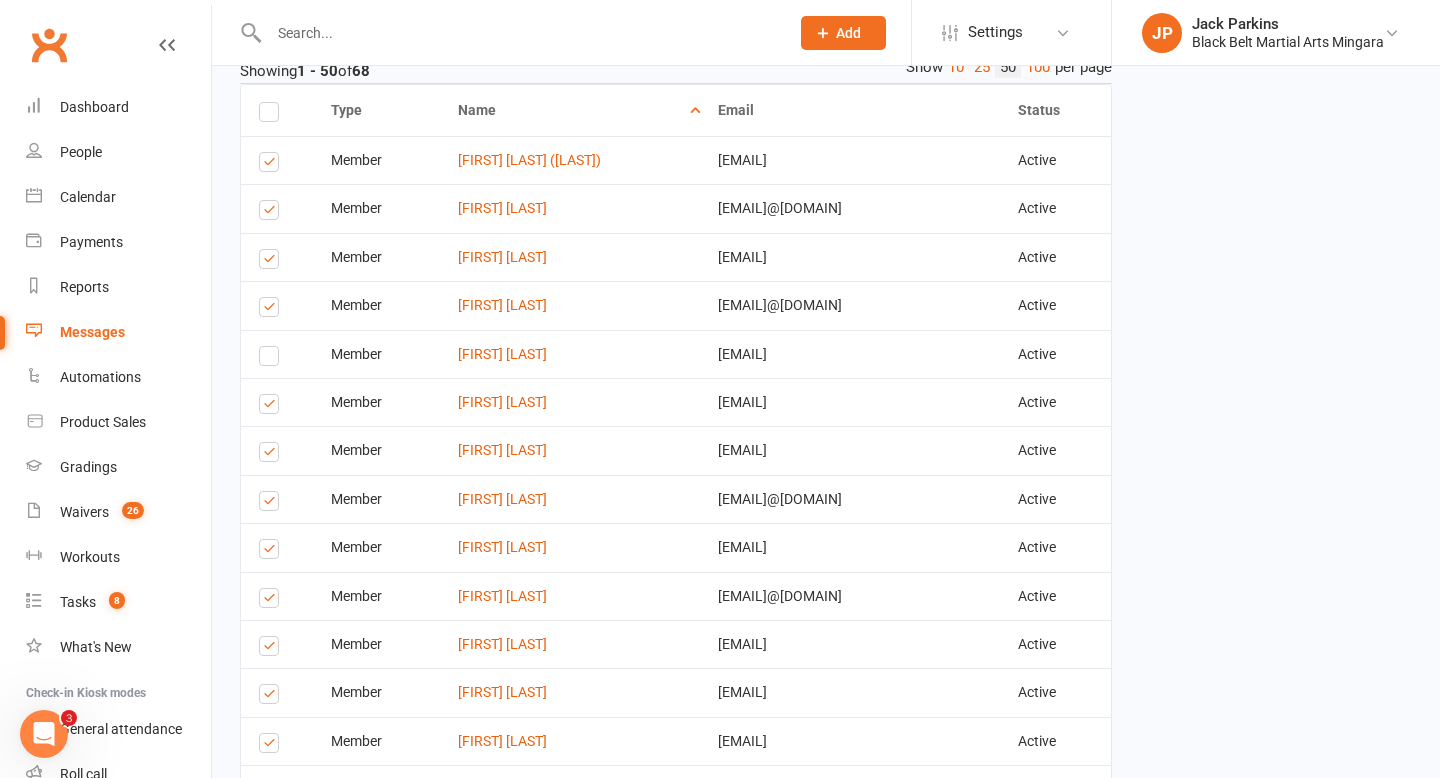 click at bounding box center (272, 407) 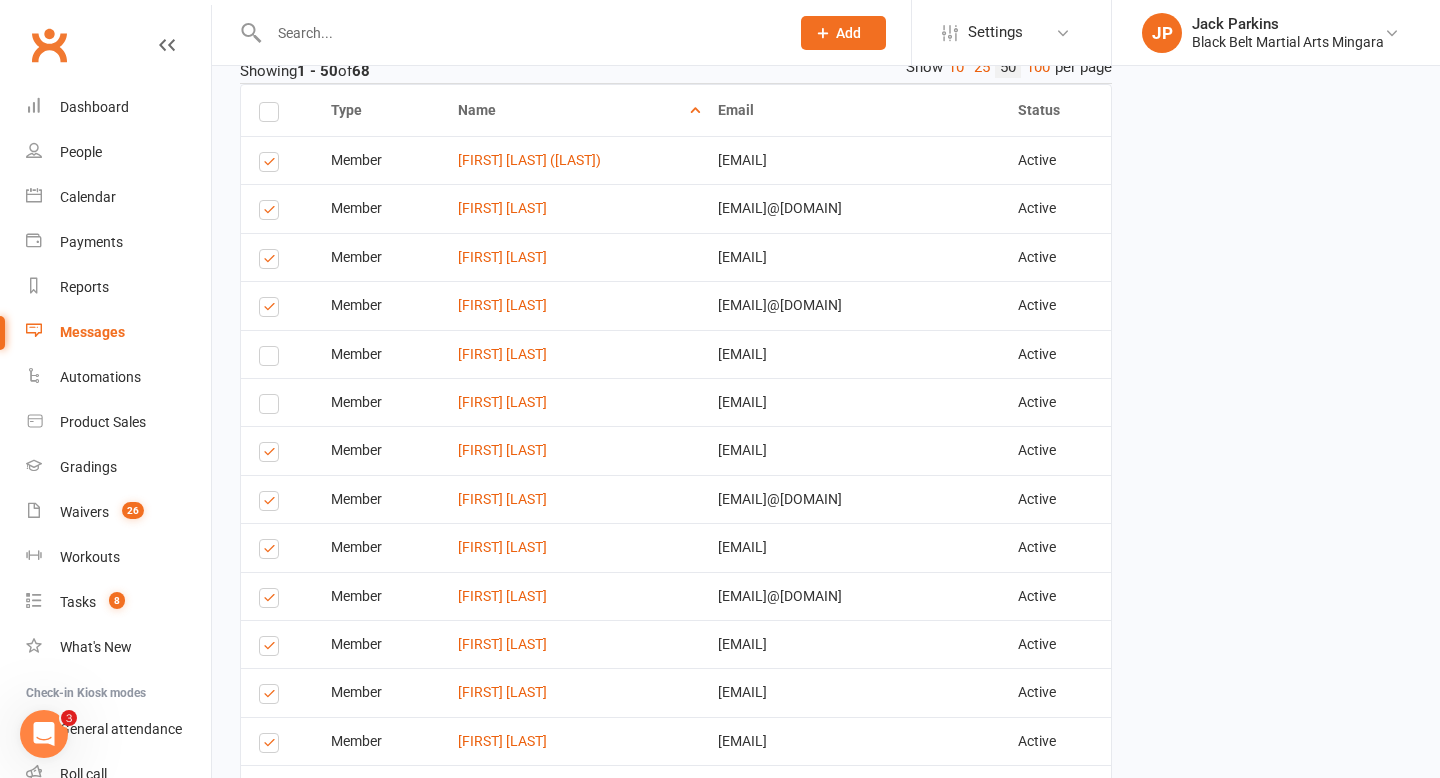 click at bounding box center [272, 455] 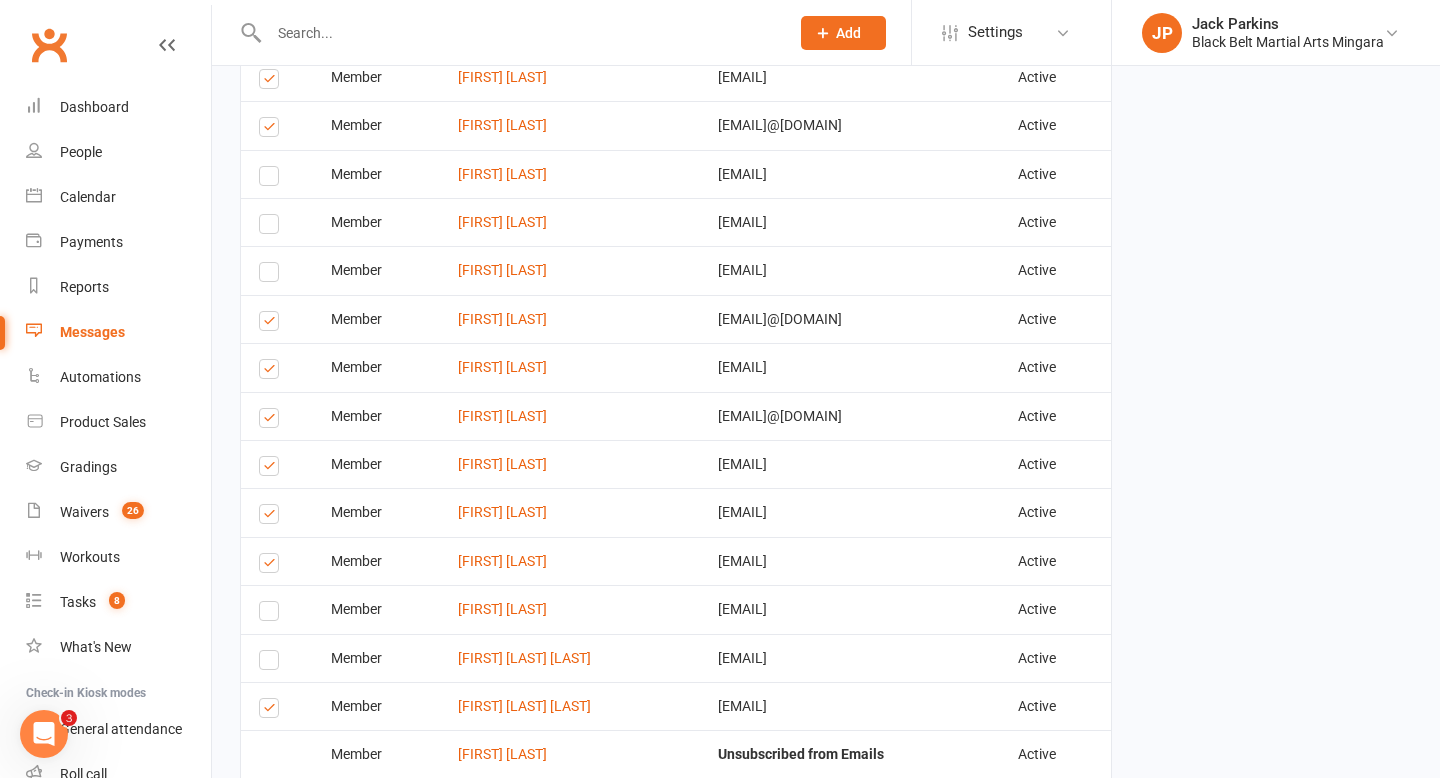 scroll, scrollTop: 858, scrollLeft: 0, axis: vertical 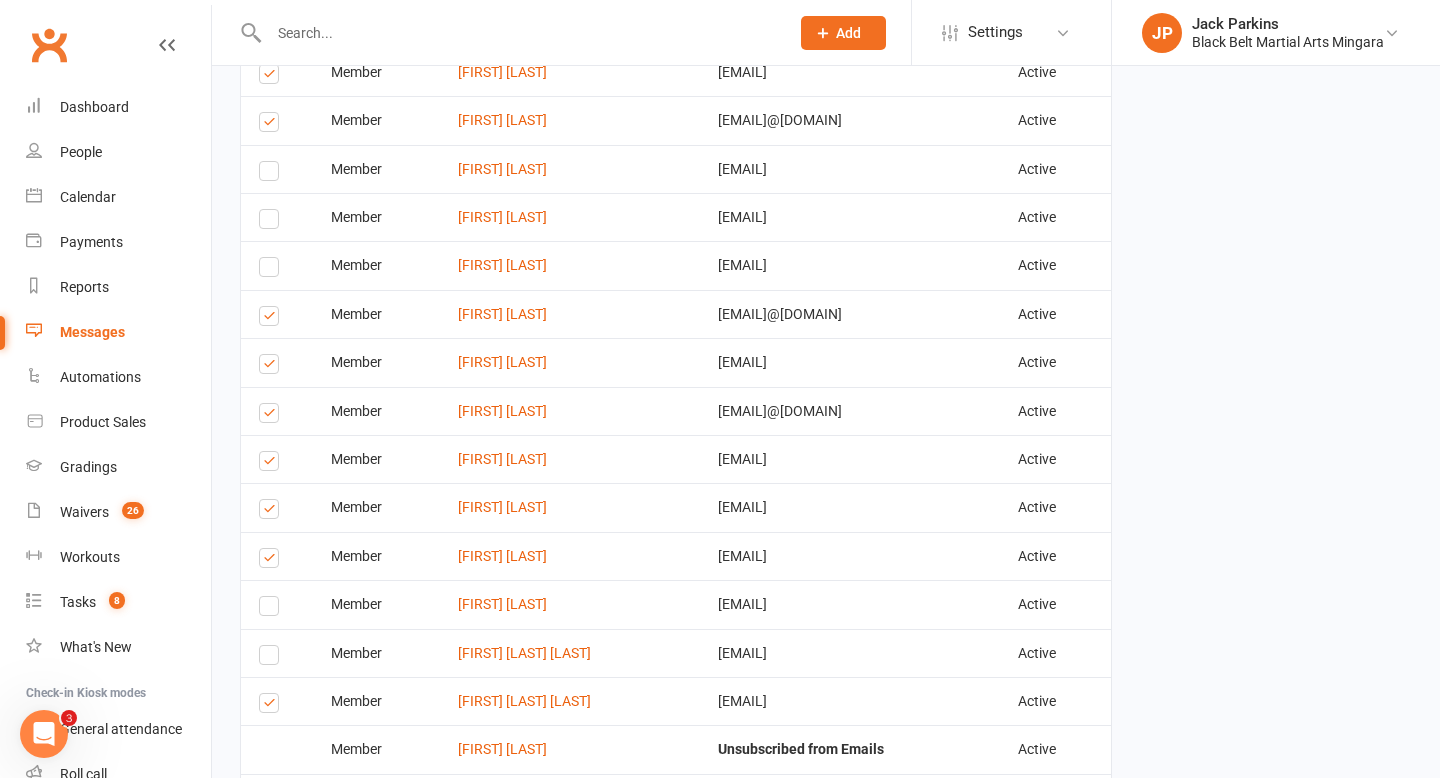 click at bounding box center [272, 464] 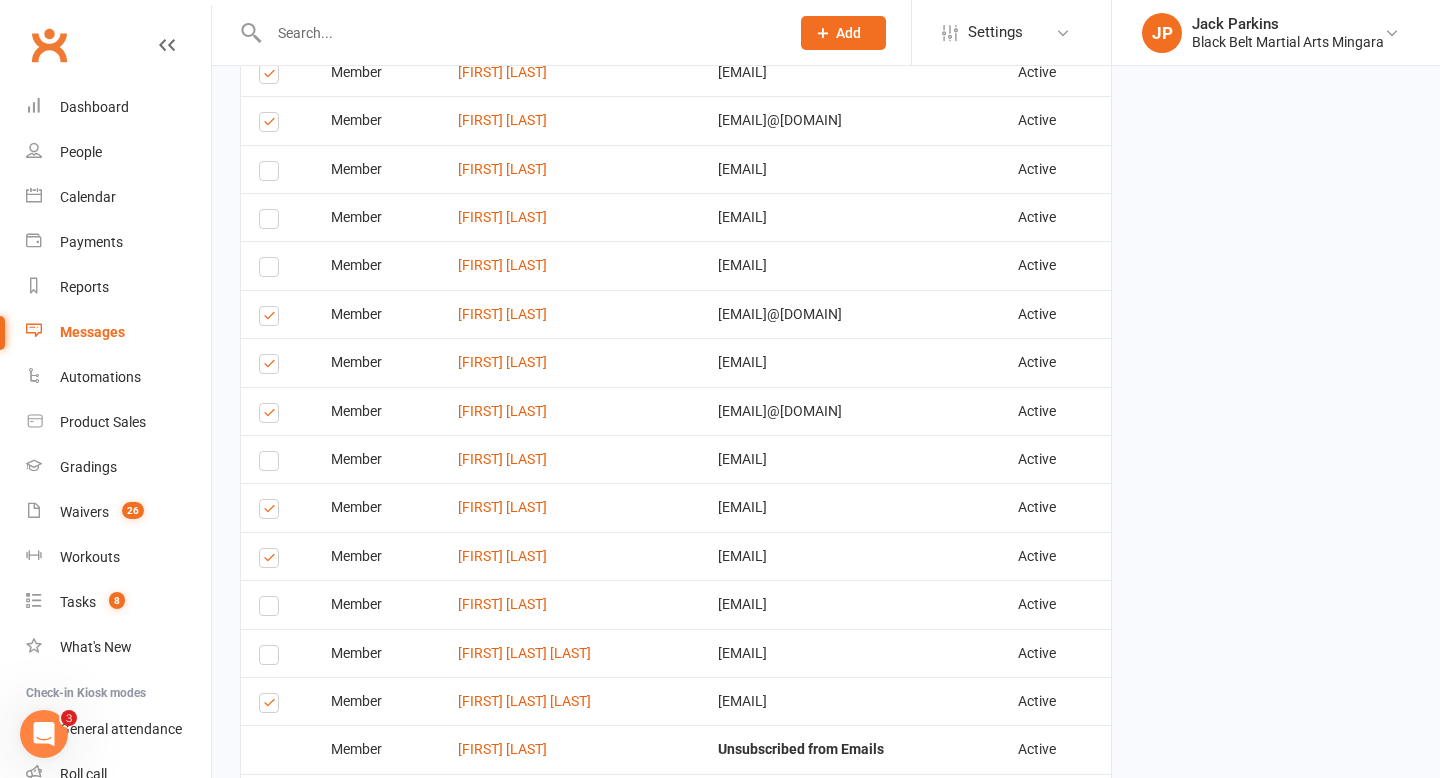 click at bounding box center [272, 416] 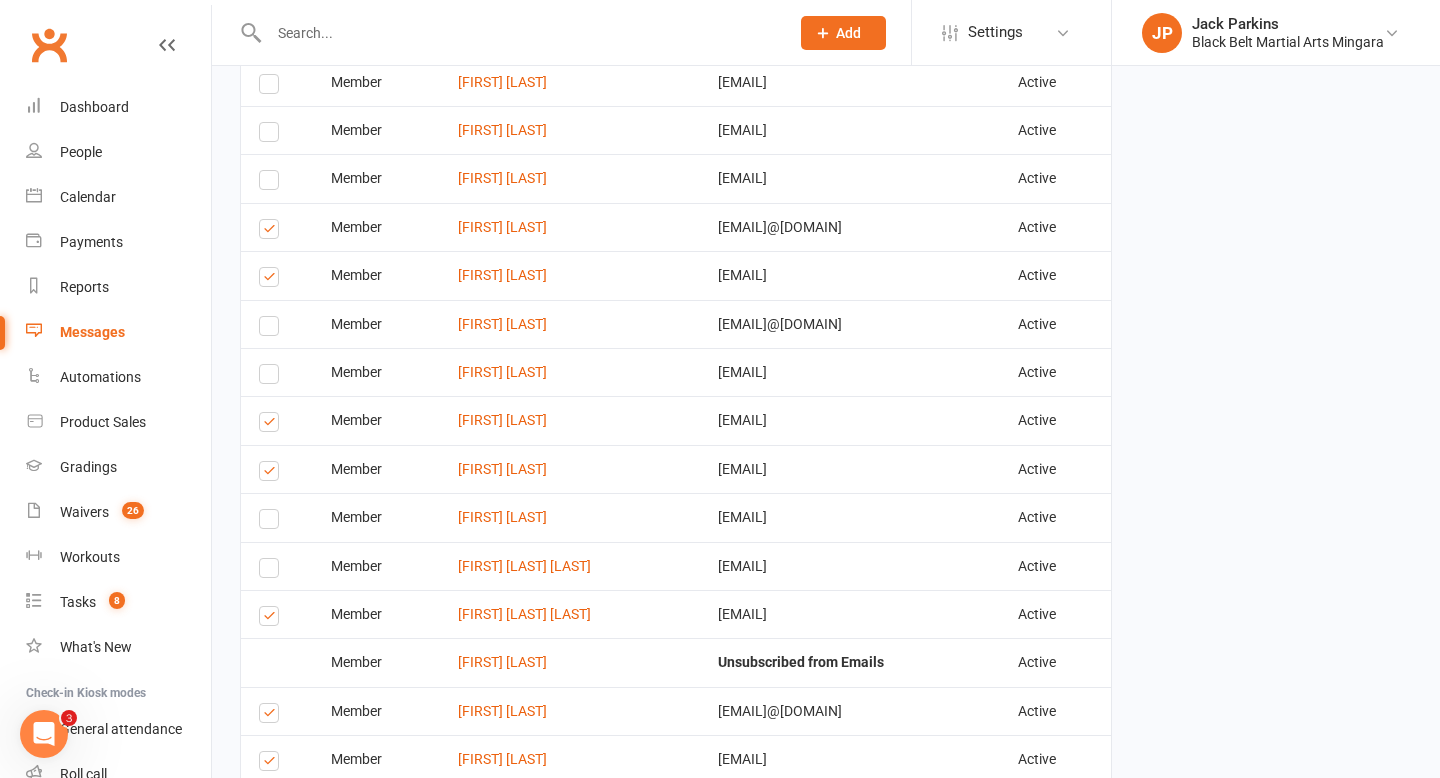 scroll, scrollTop: 946, scrollLeft: 0, axis: vertical 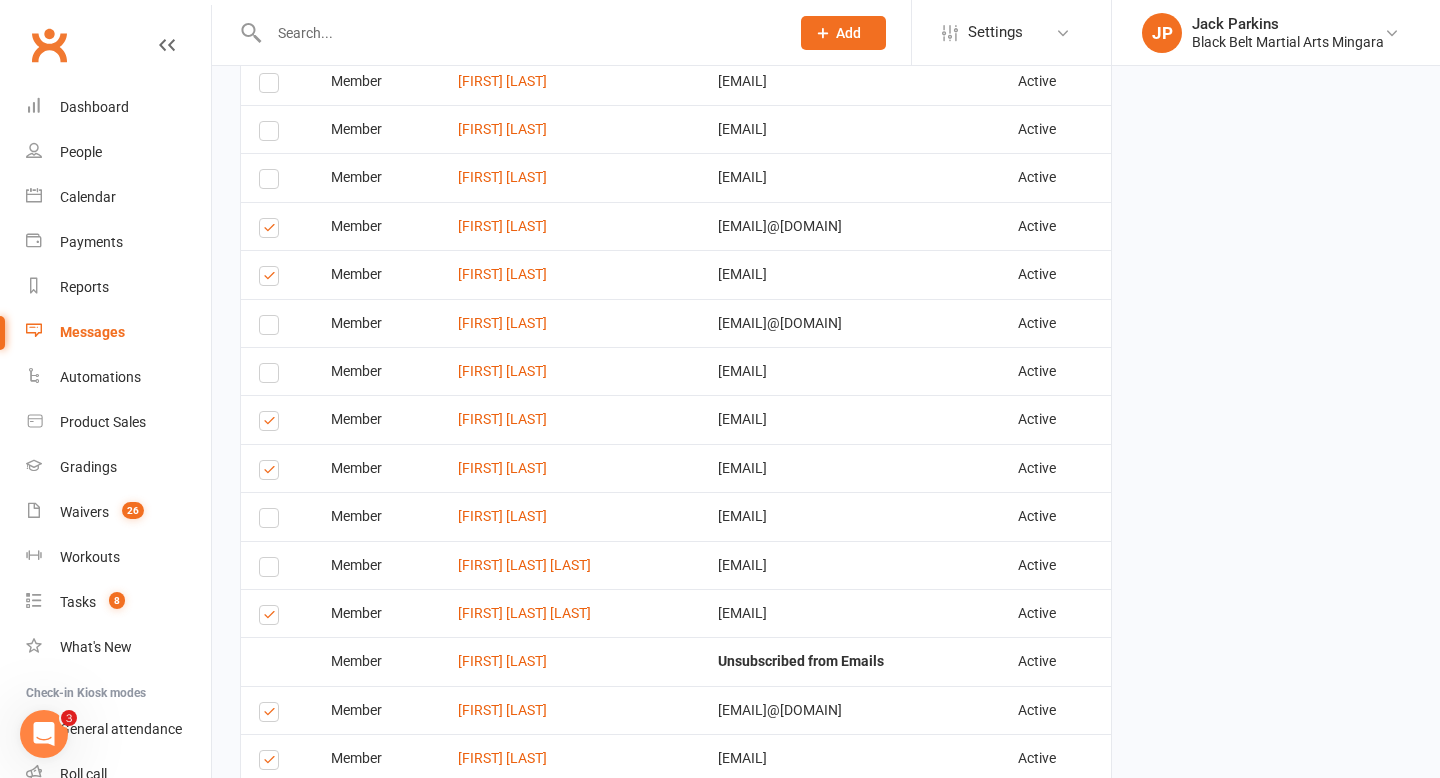 click at bounding box center (272, 424) 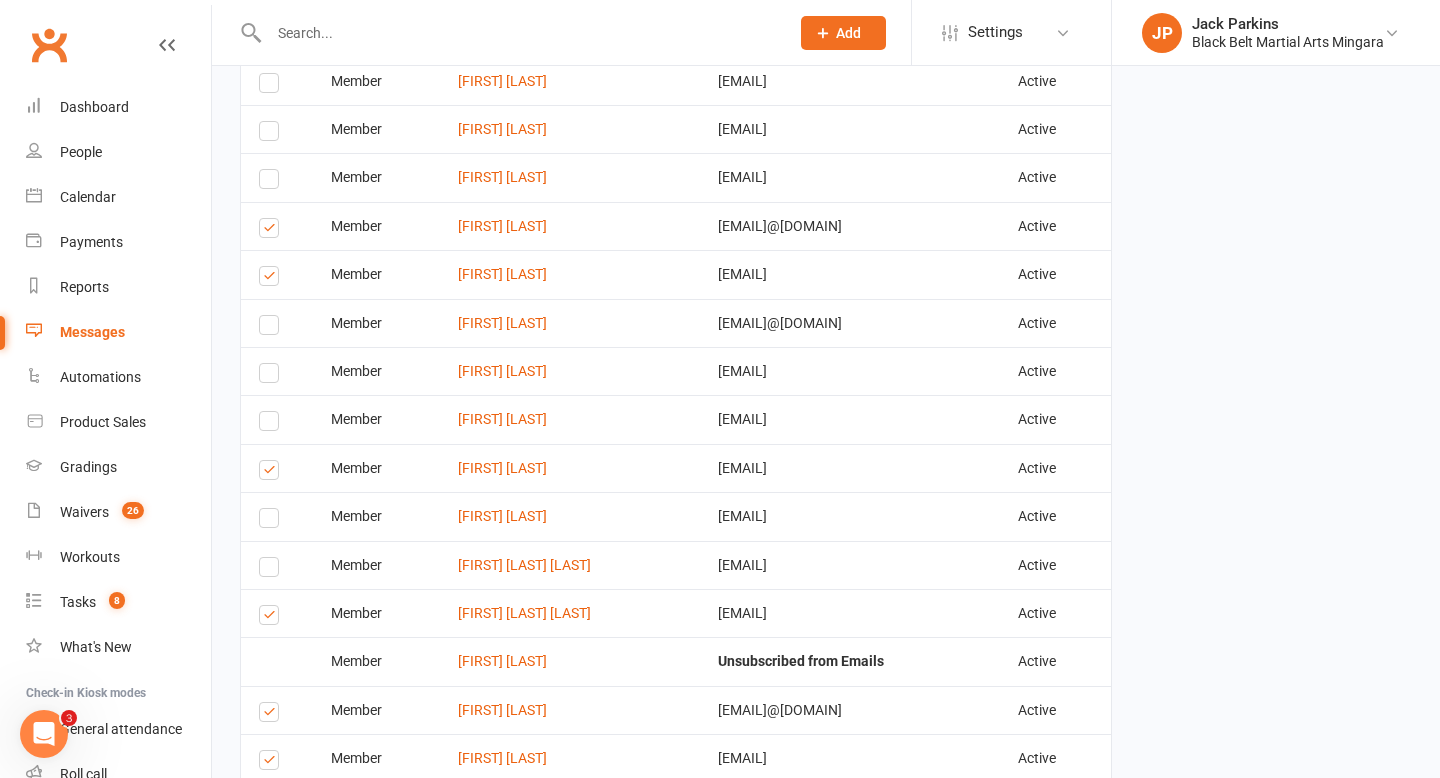 click at bounding box center (272, 473) 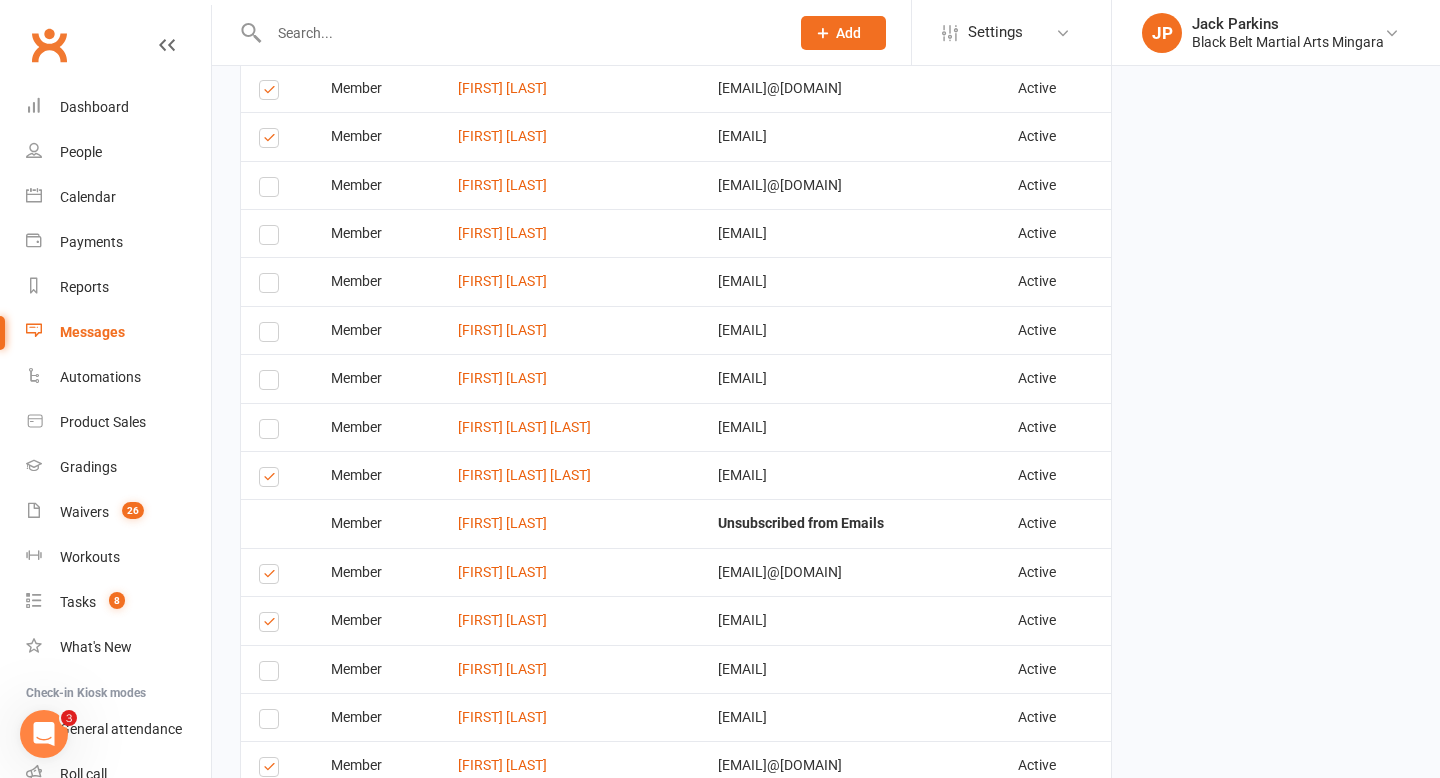 scroll, scrollTop: 1089, scrollLeft: 0, axis: vertical 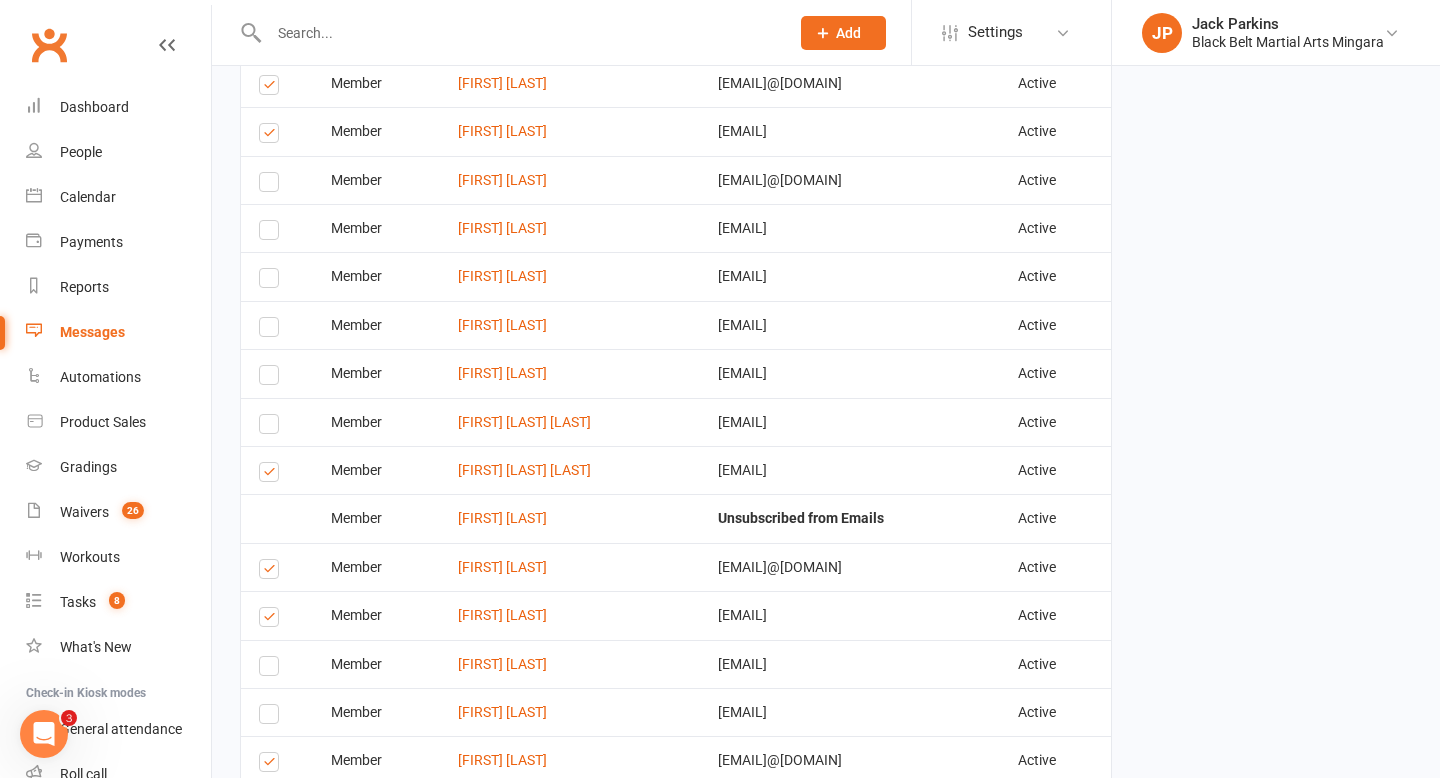 click at bounding box center [272, 475] 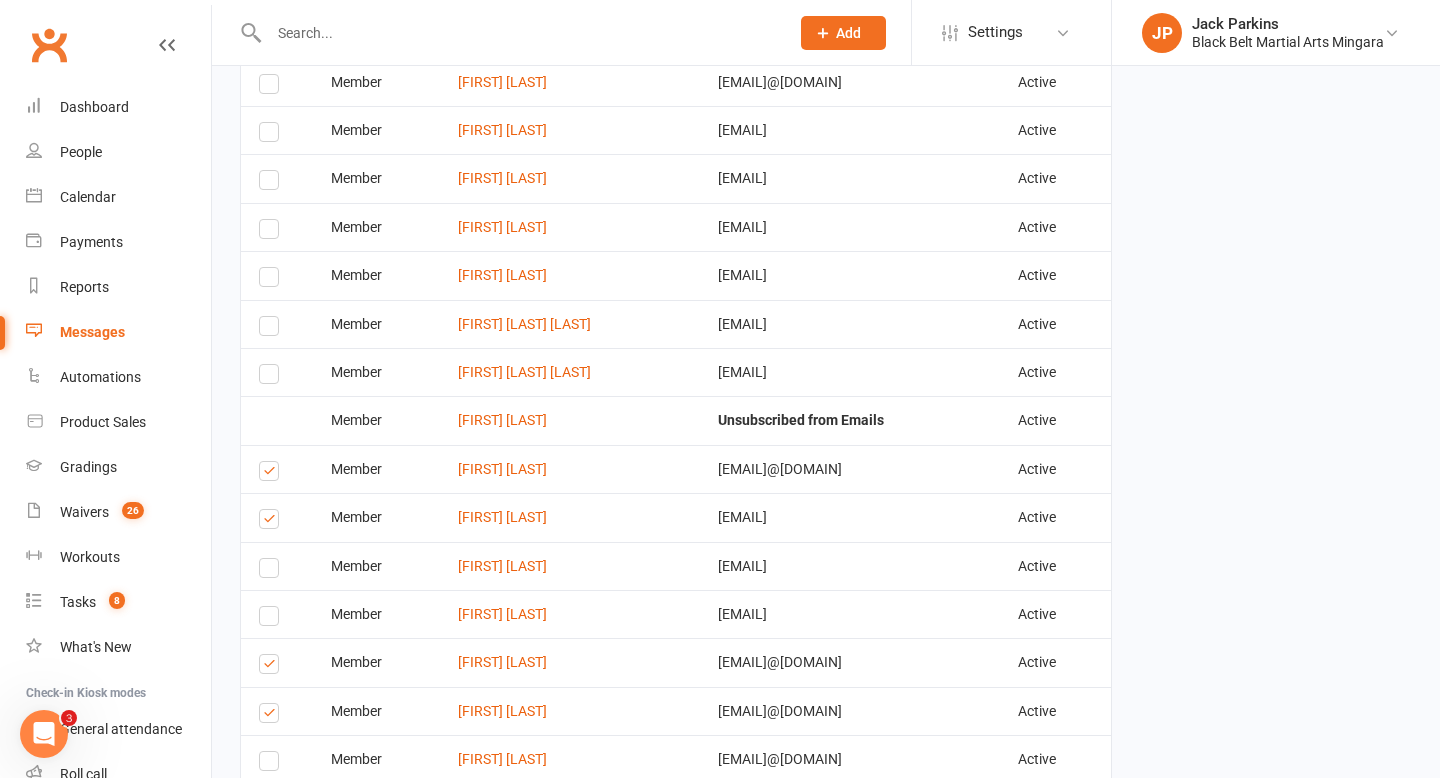 scroll, scrollTop: 1203, scrollLeft: 0, axis: vertical 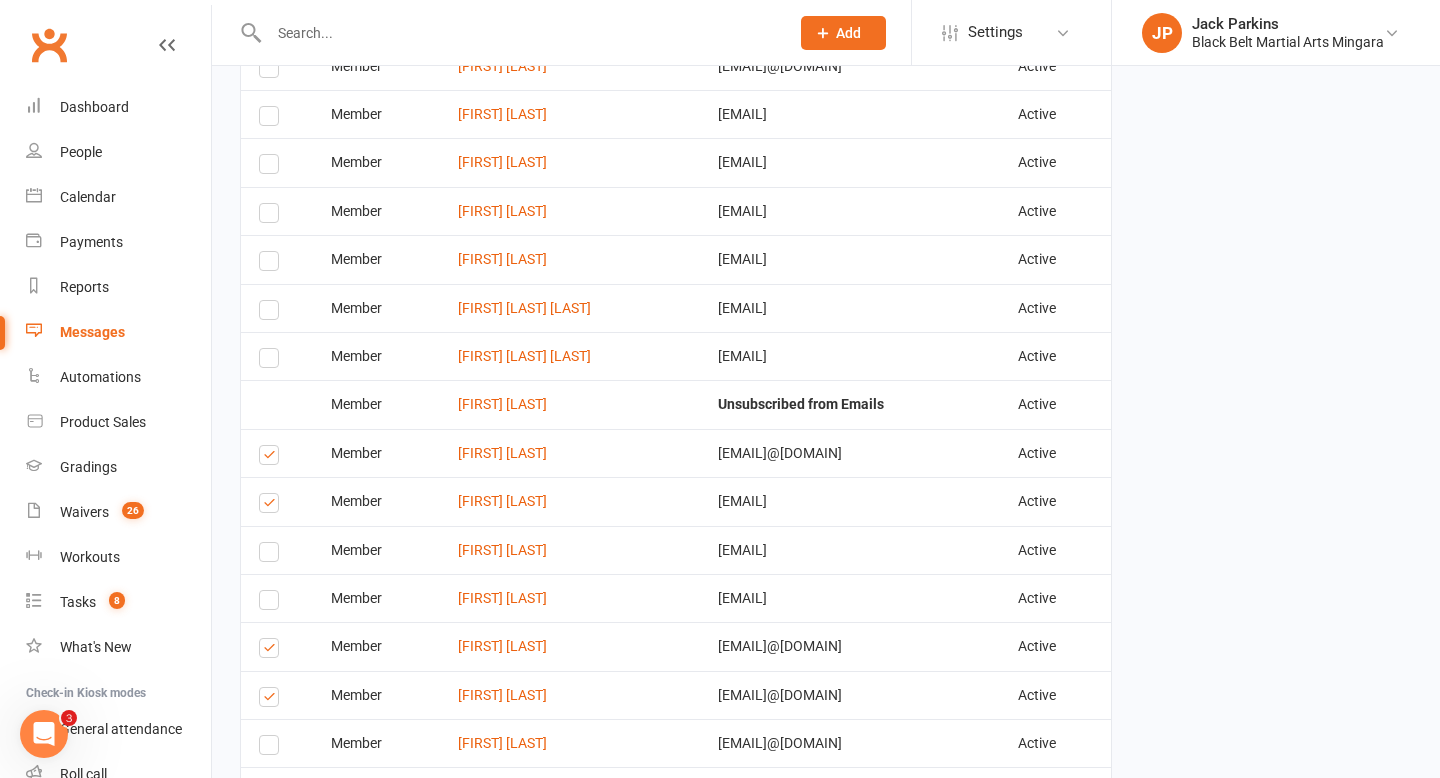 click at bounding box center [272, 458] 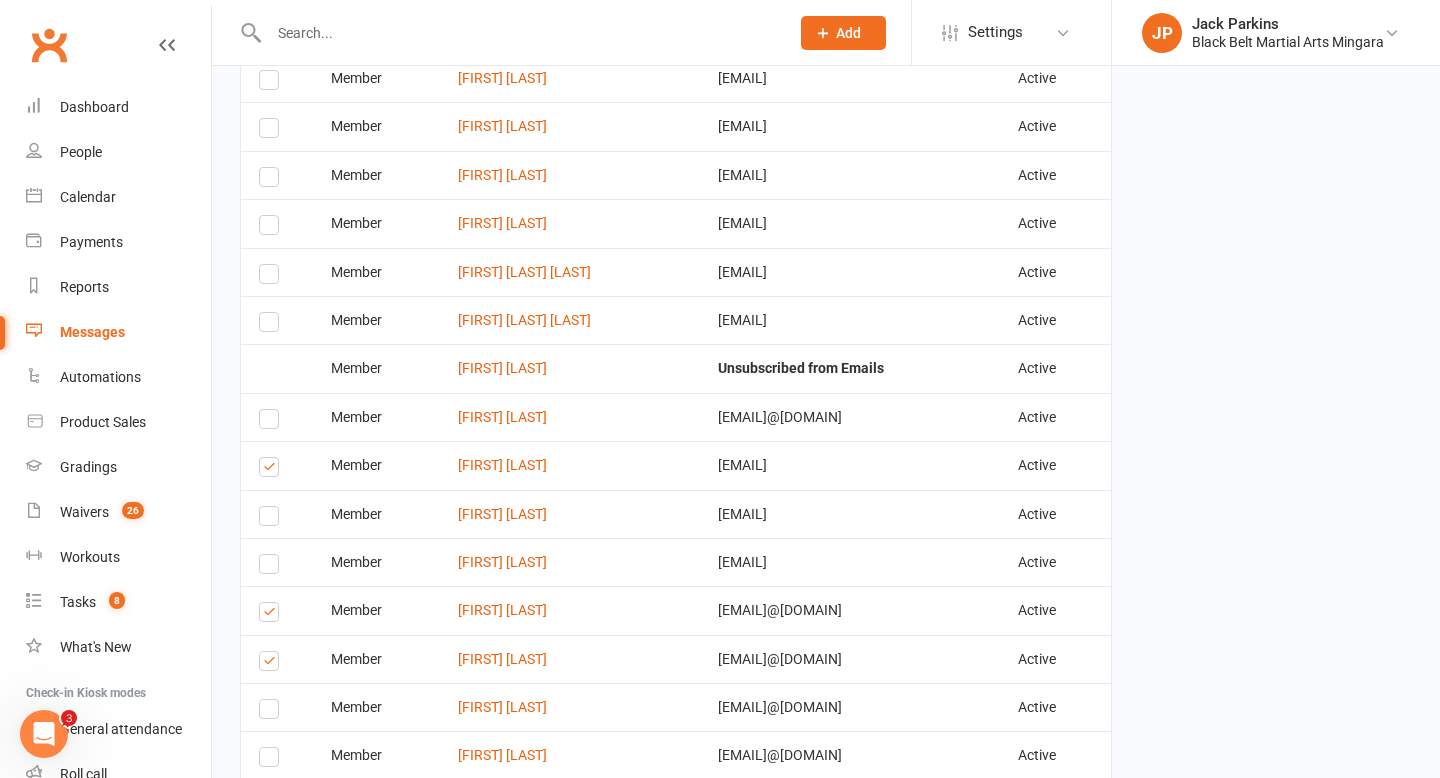 scroll, scrollTop: 1246, scrollLeft: 0, axis: vertical 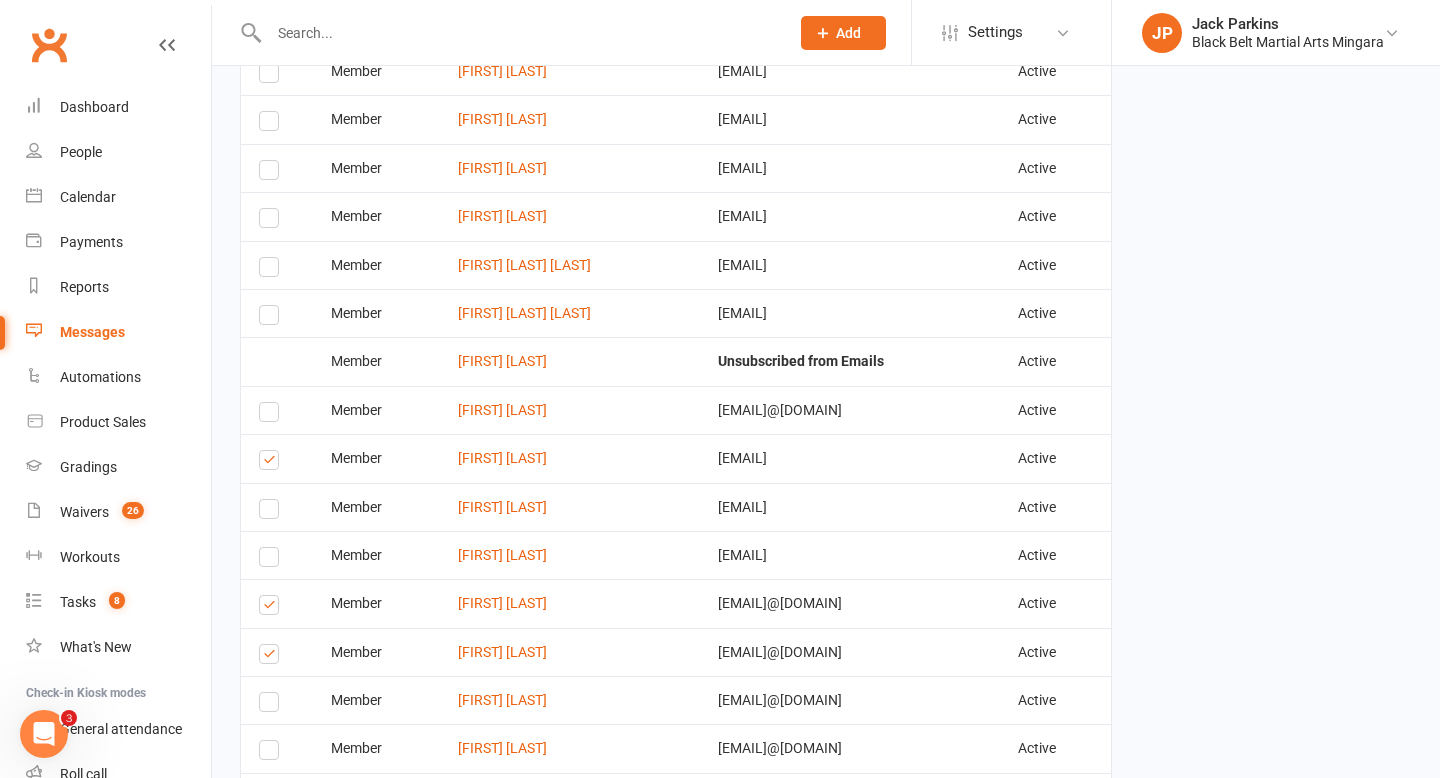click at bounding box center (272, 463) 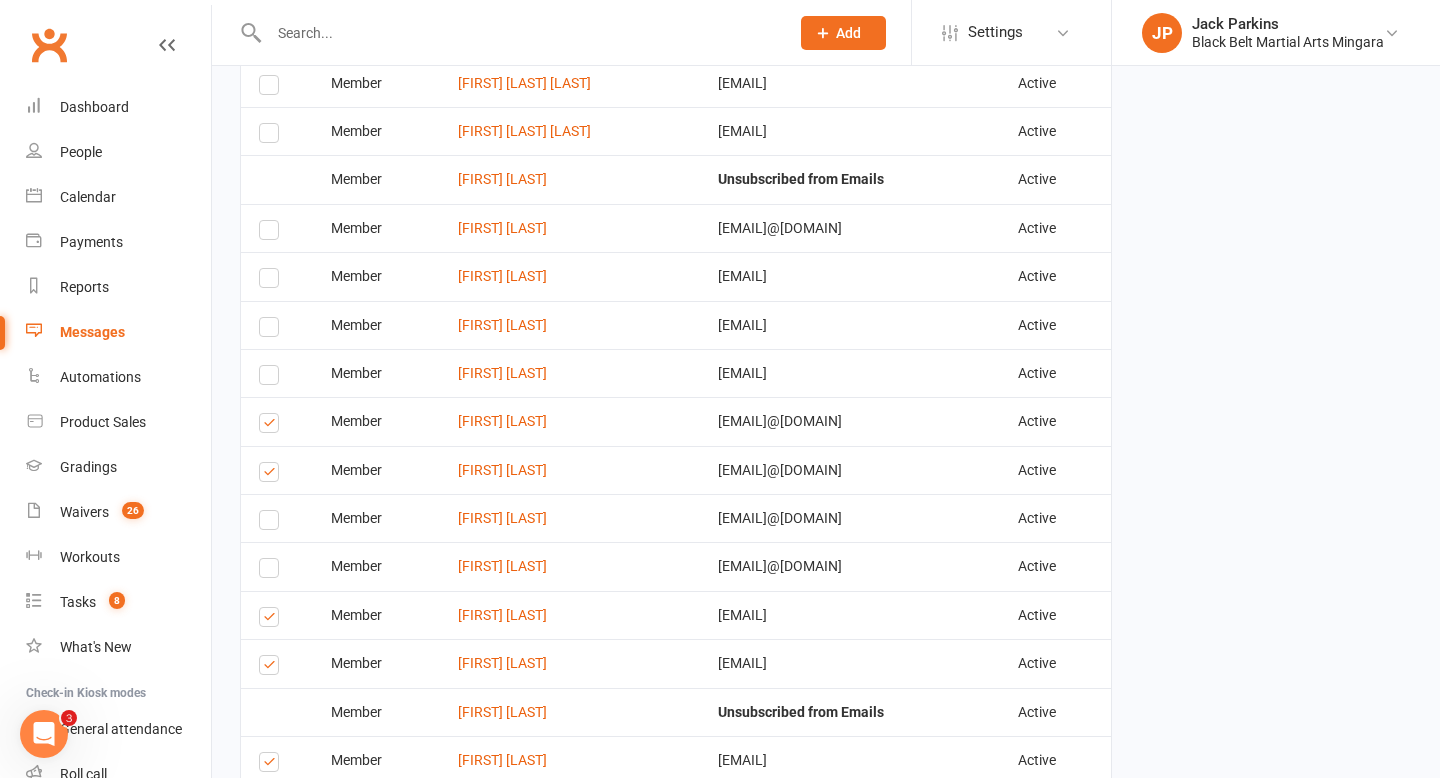 scroll, scrollTop: 1432, scrollLeft: 0, axis: vertical 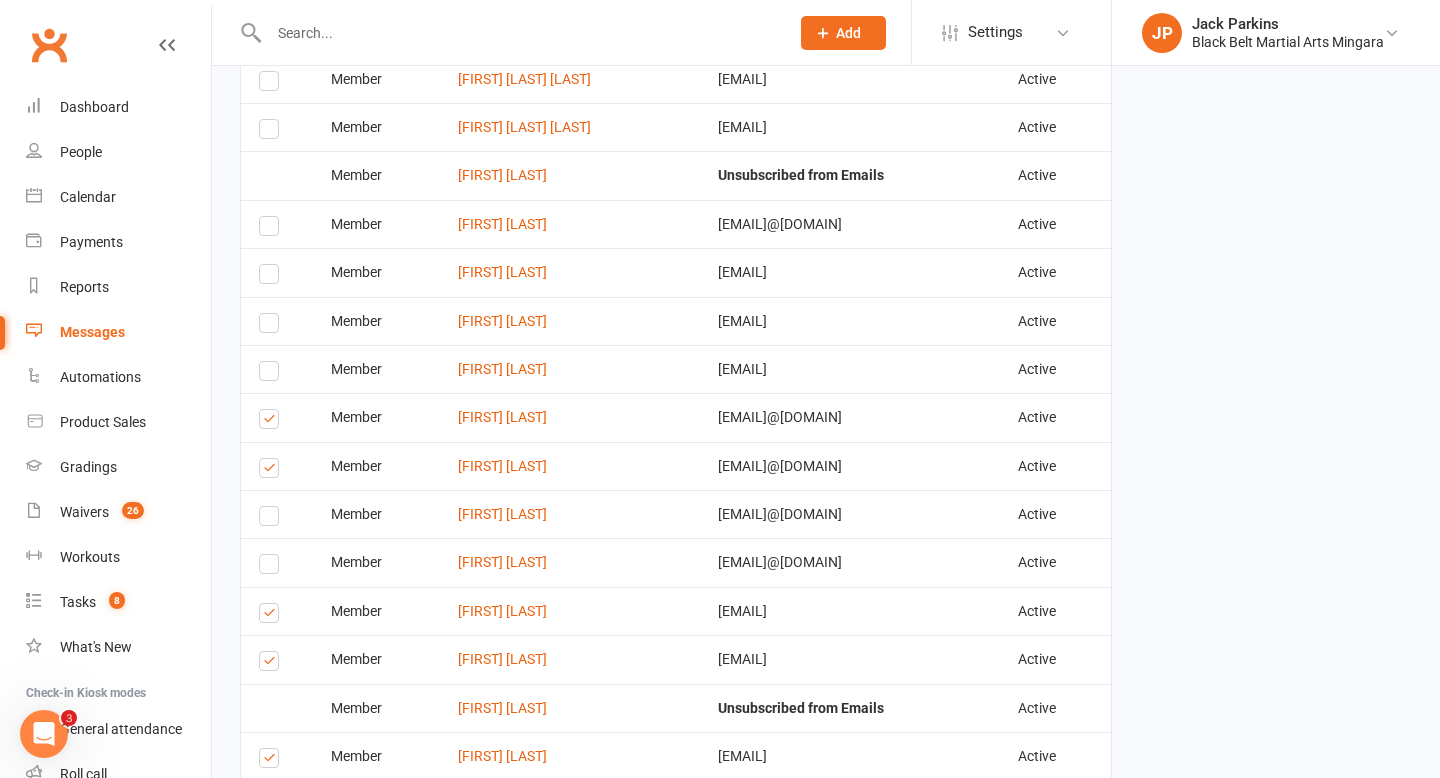 click at bounding box center [272, 471] 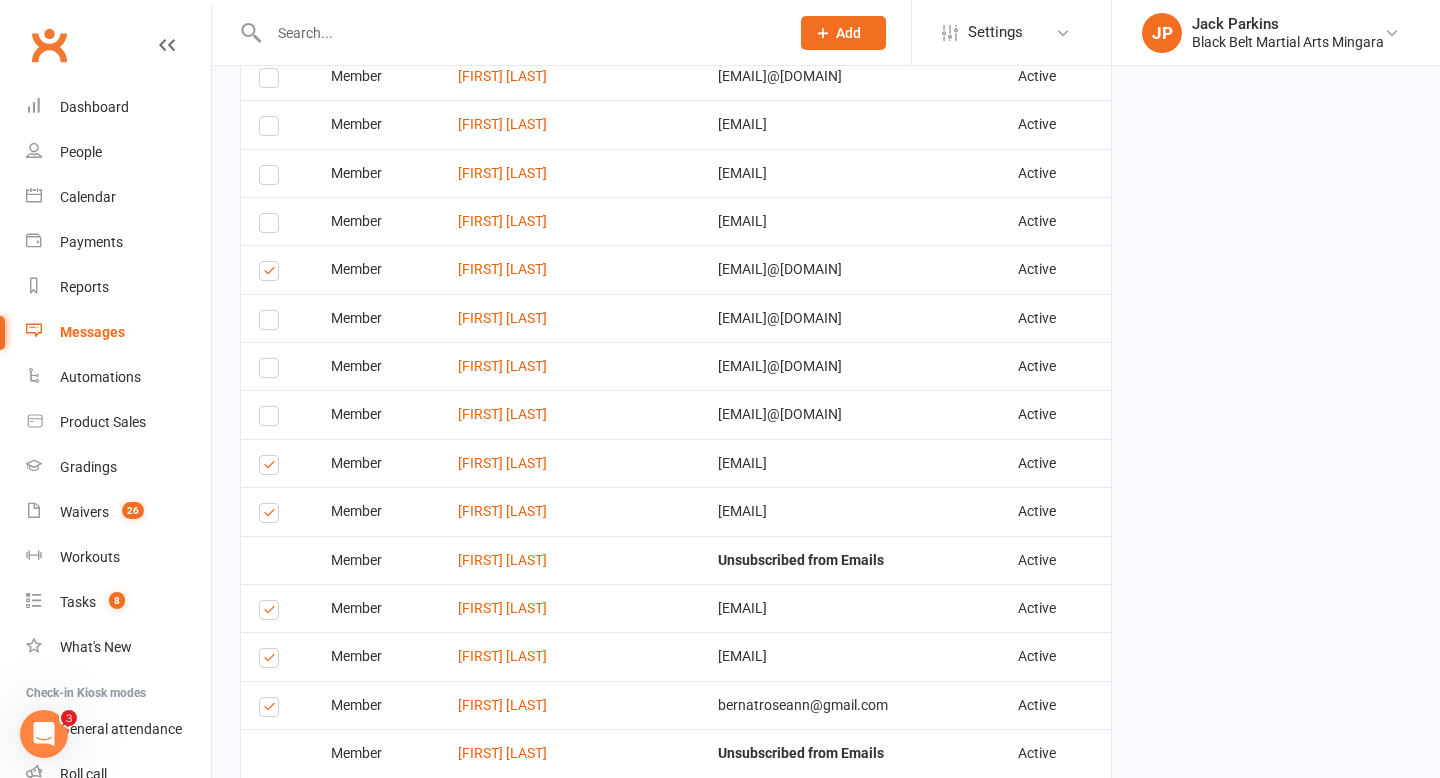 scroll, scrollTop: 1583, scrollLeft: 0, axis: vertical 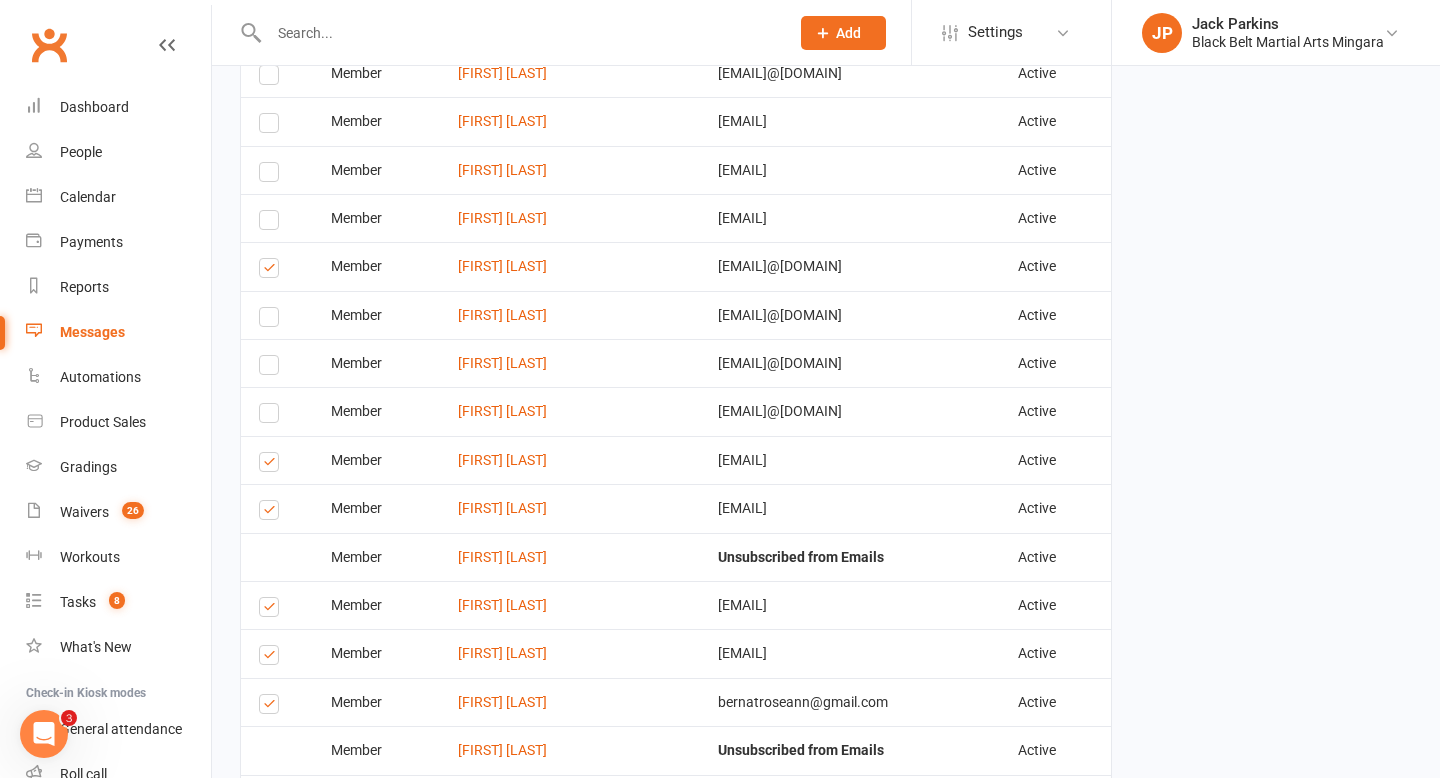 click at bounding box center (272, 465) 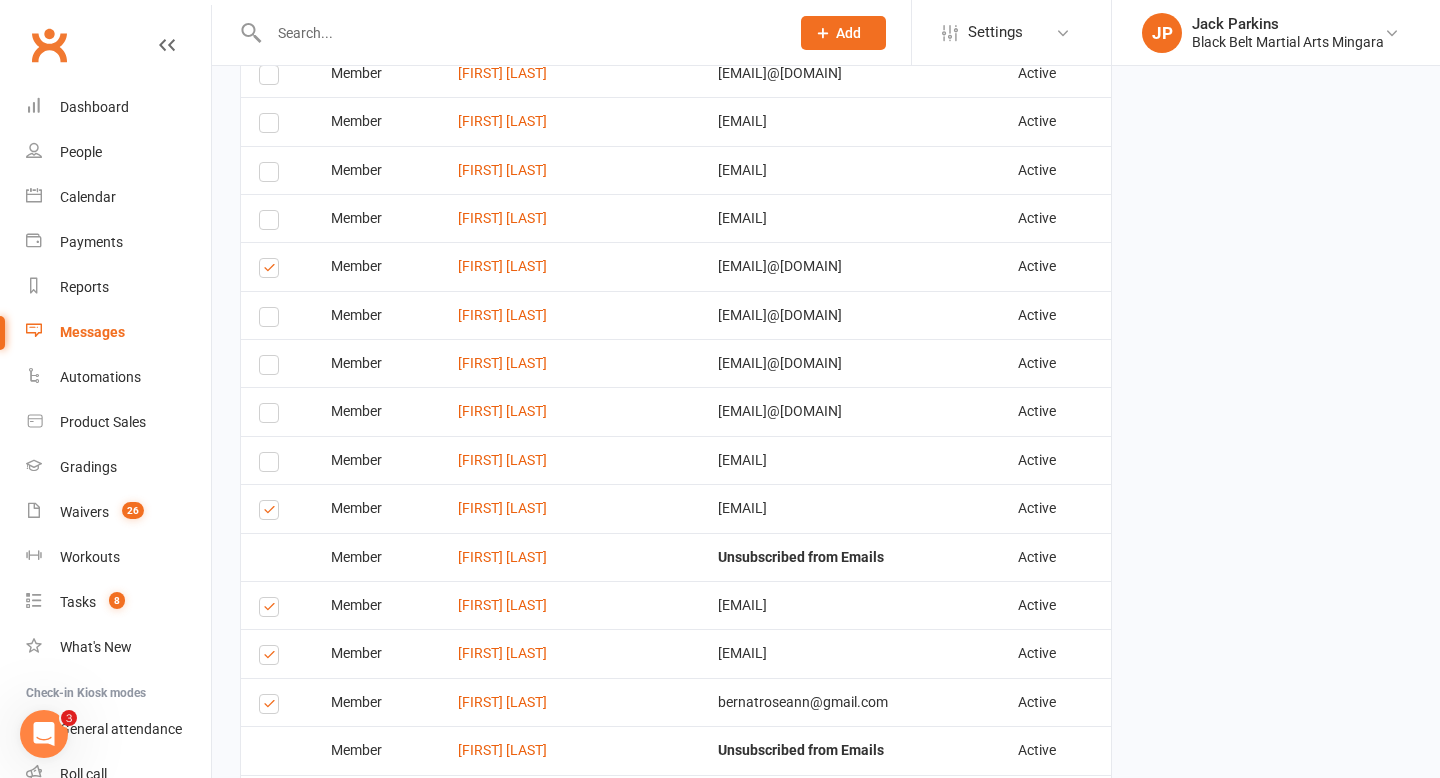 click at bounding box center (272, 513) 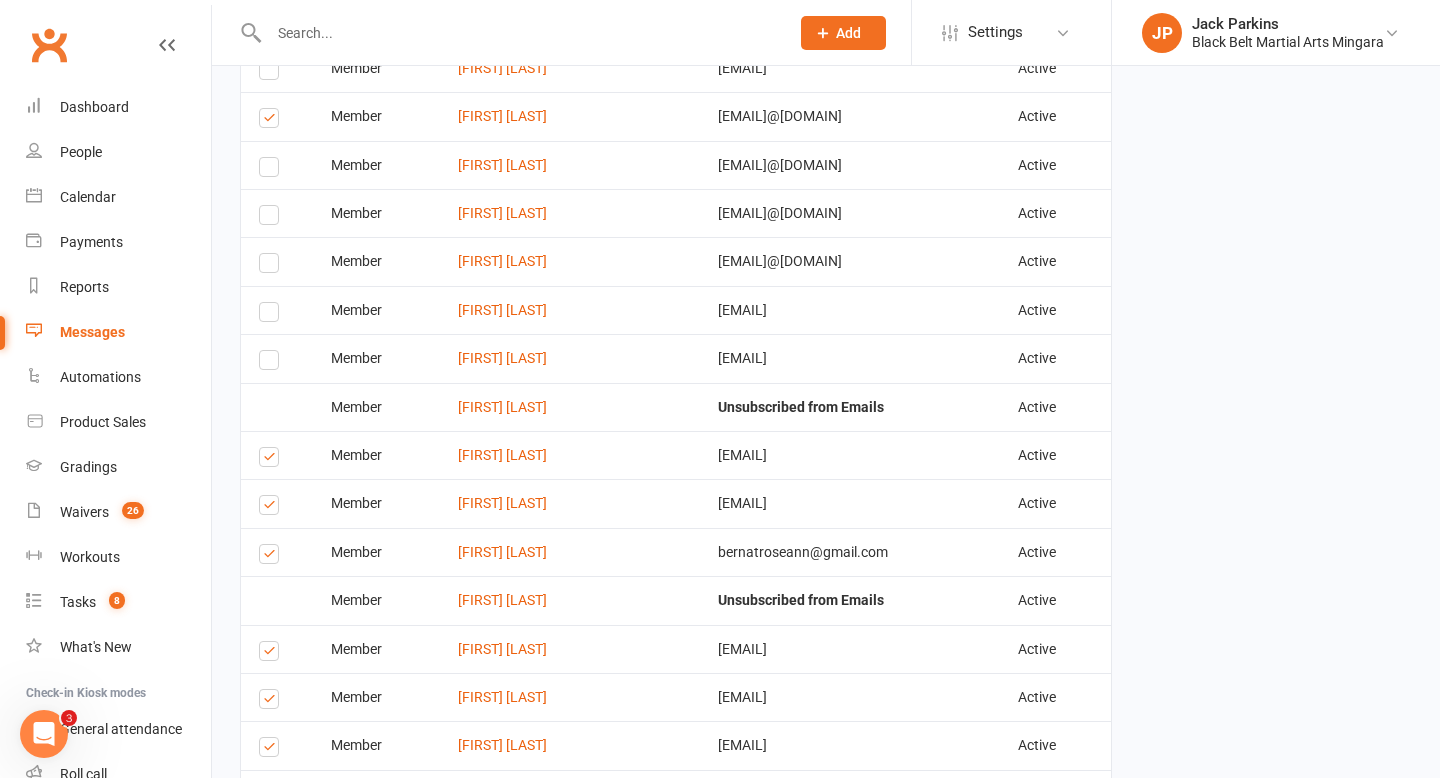 scroll, scrollTop: 1734, scrollLeft: 0, axis: vertical 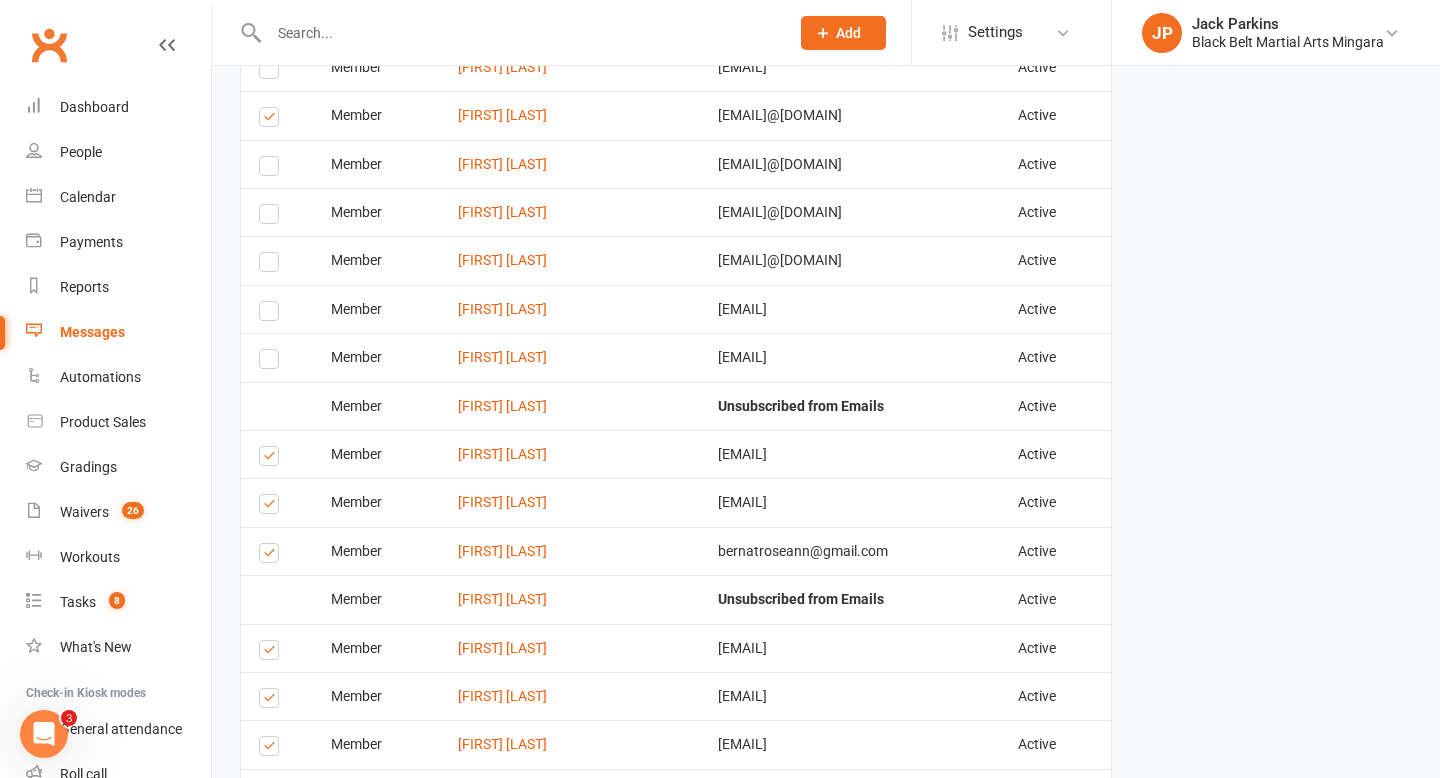 click at bounding box center (272, 459) 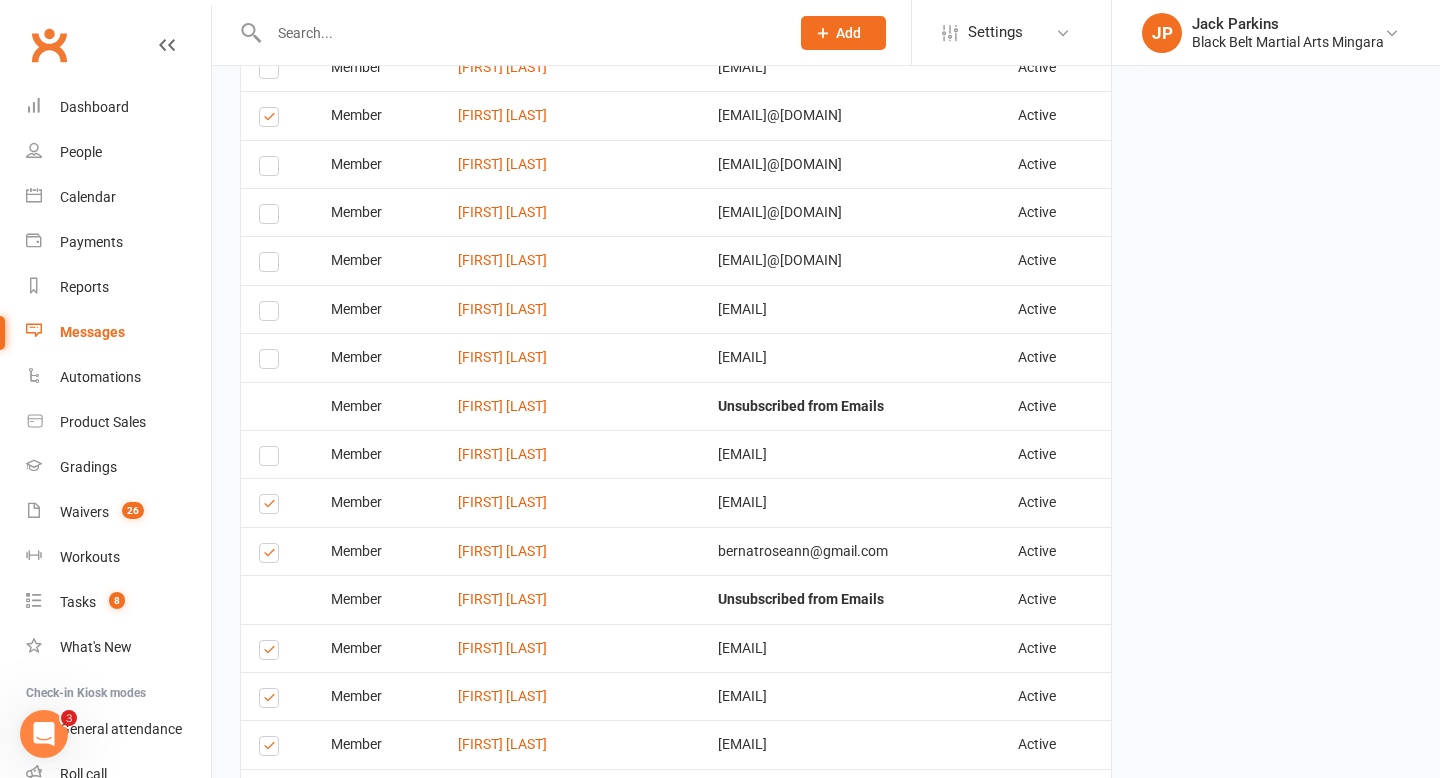 click at bounding box center [272, 556] 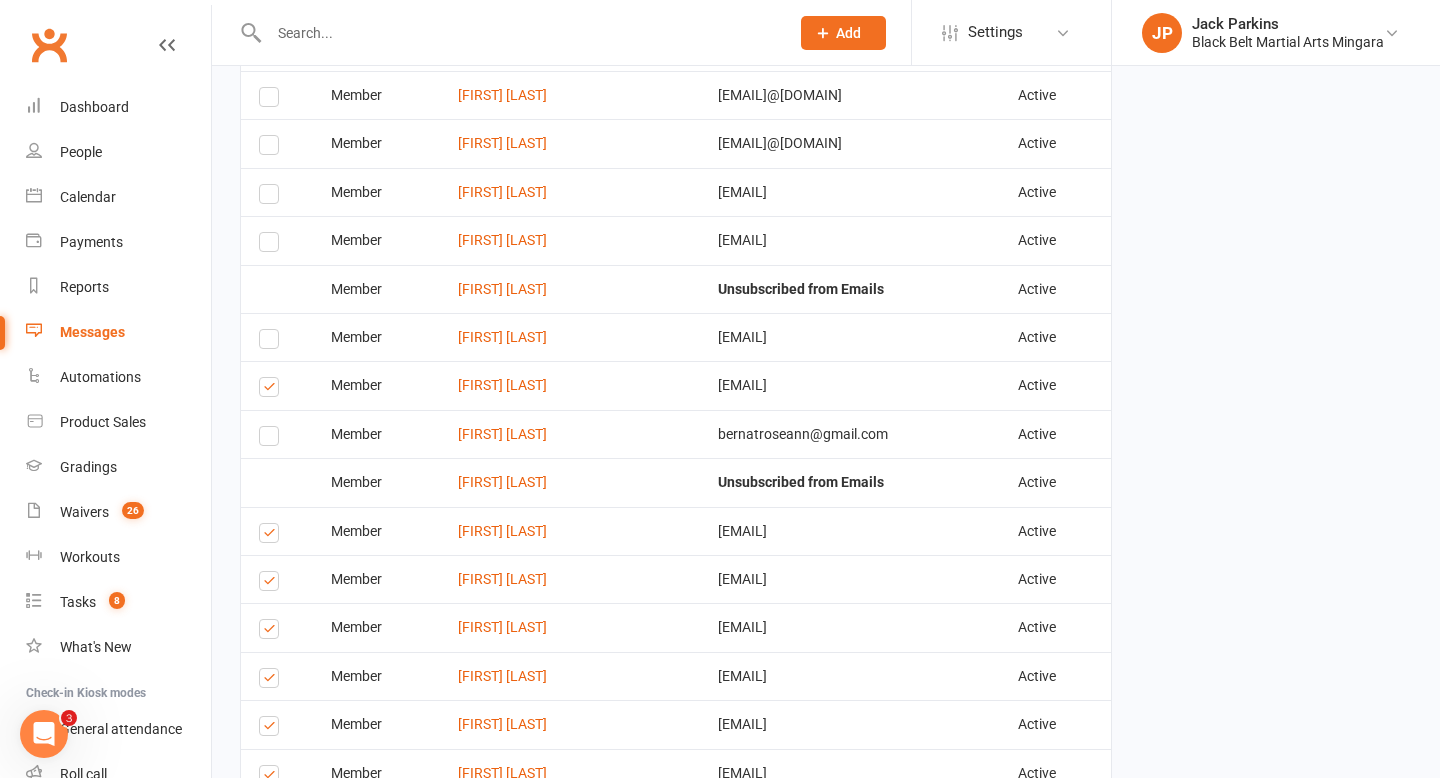 scroll, scrollTop: 1856, scrollLeft: 0, axis: vertical 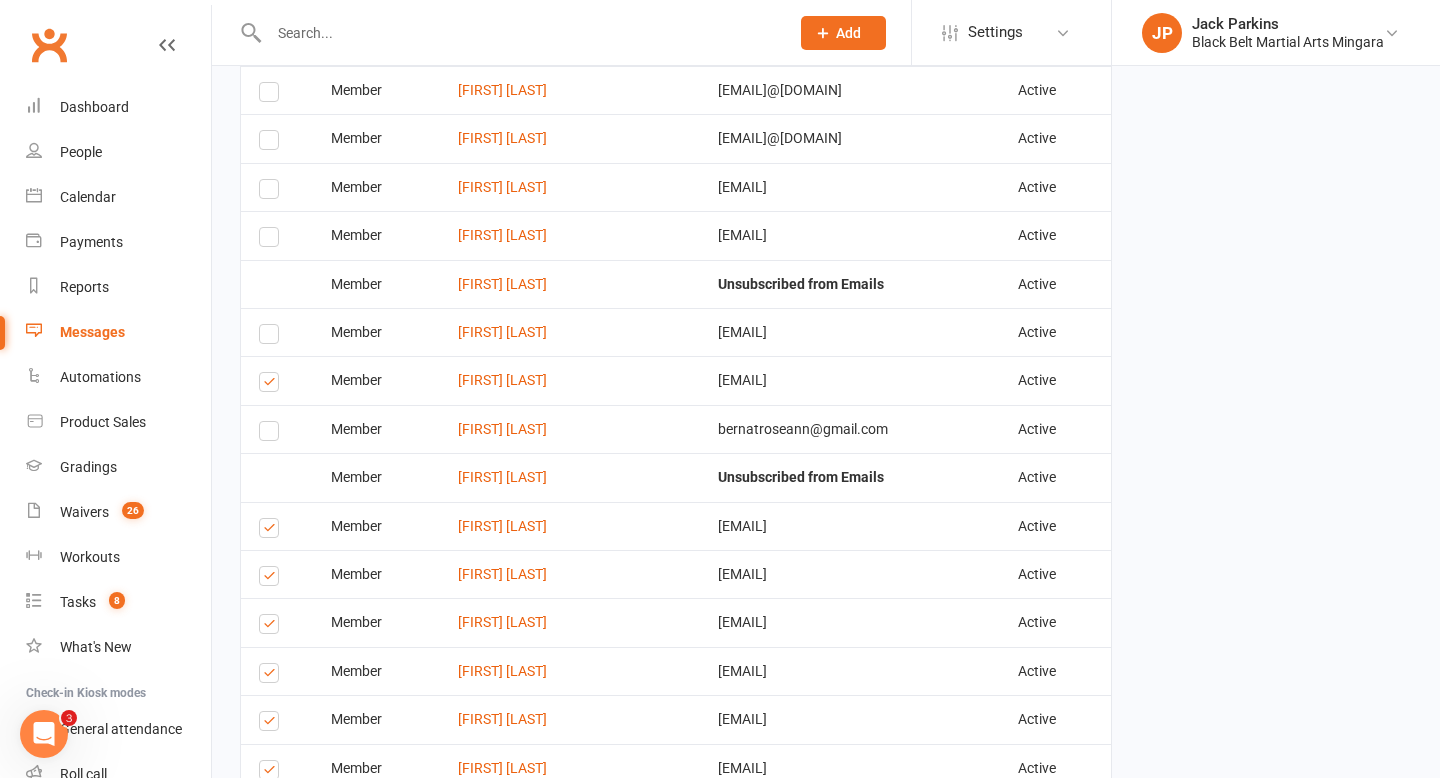 click at bounding box center (272, 531) 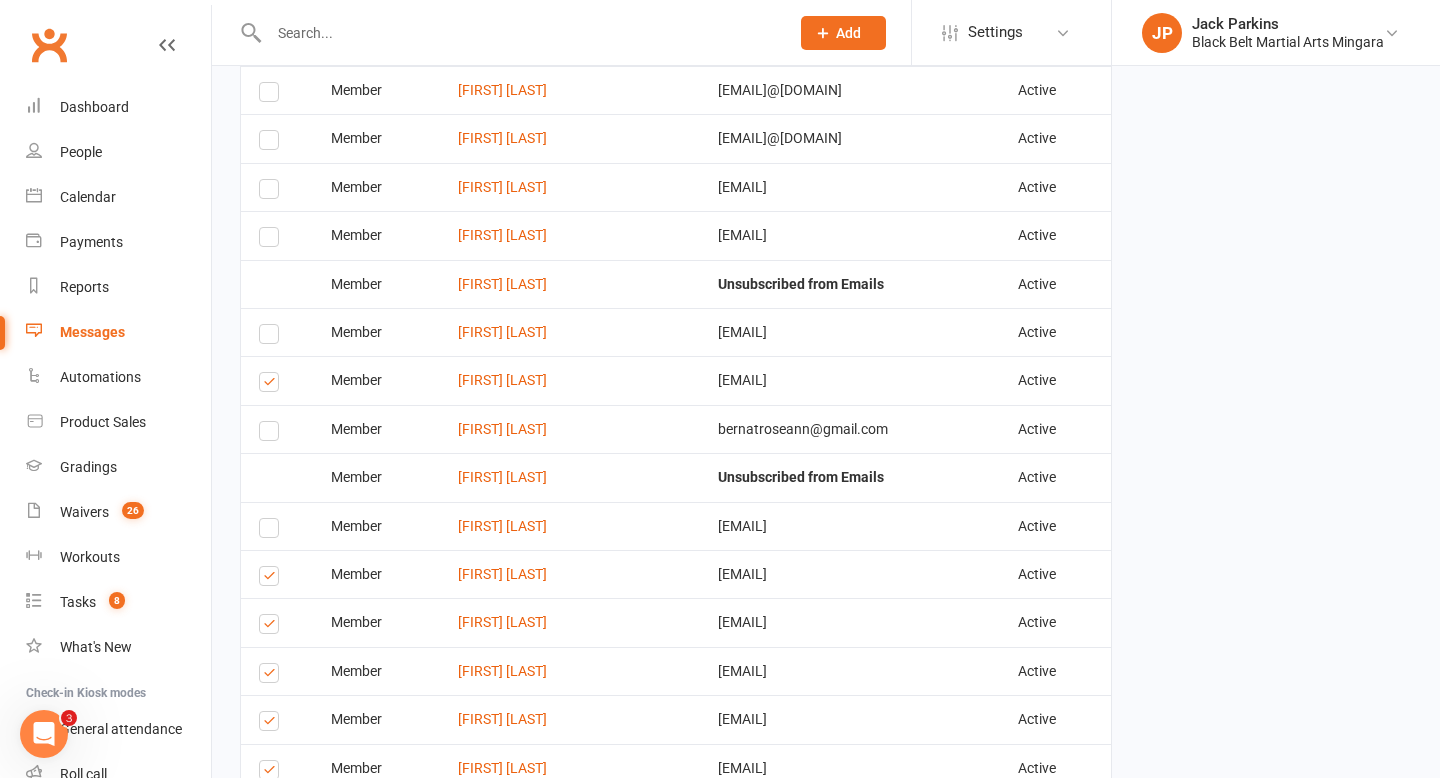 click at bounding box center [272, 579] 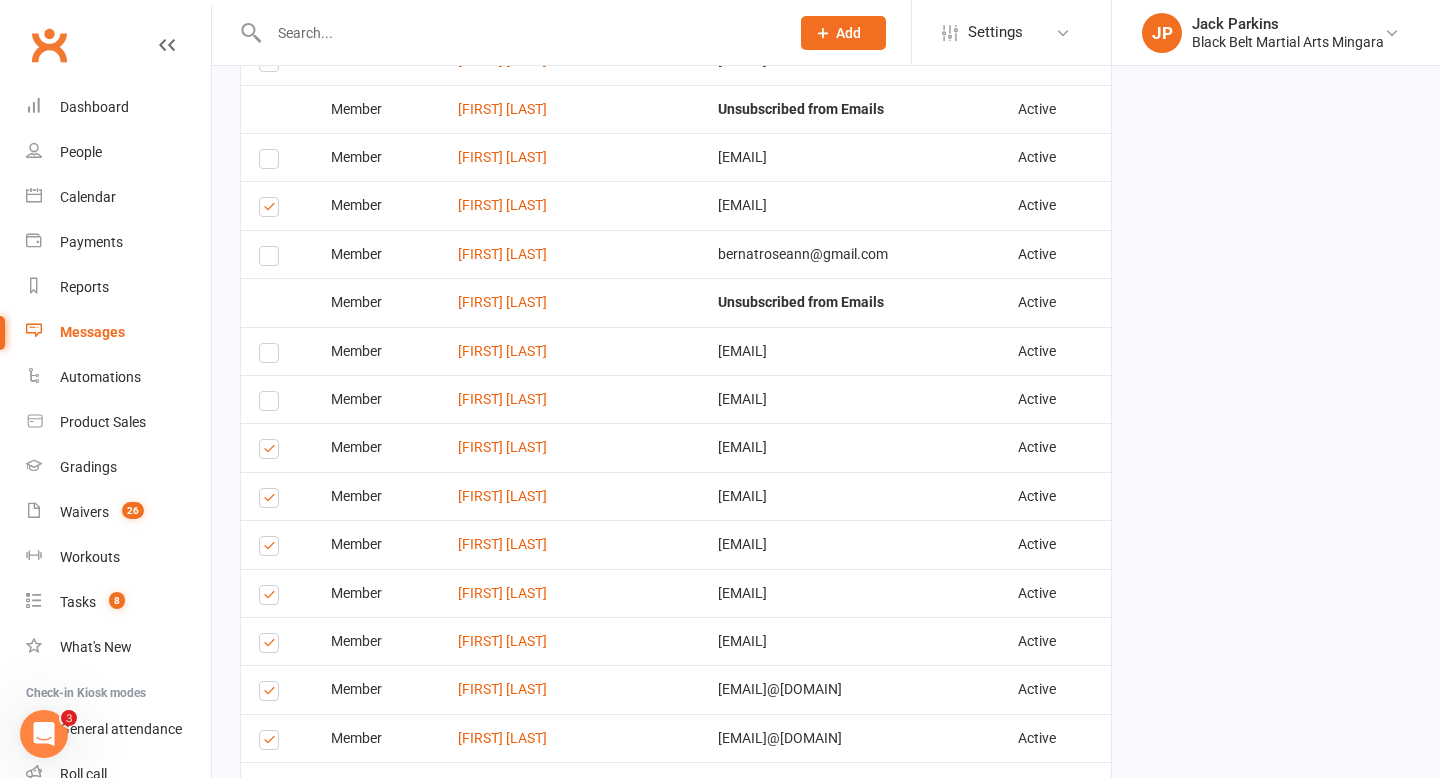 scroll, scrollTop: 2033, scrollLeft: 0, axis: vertical 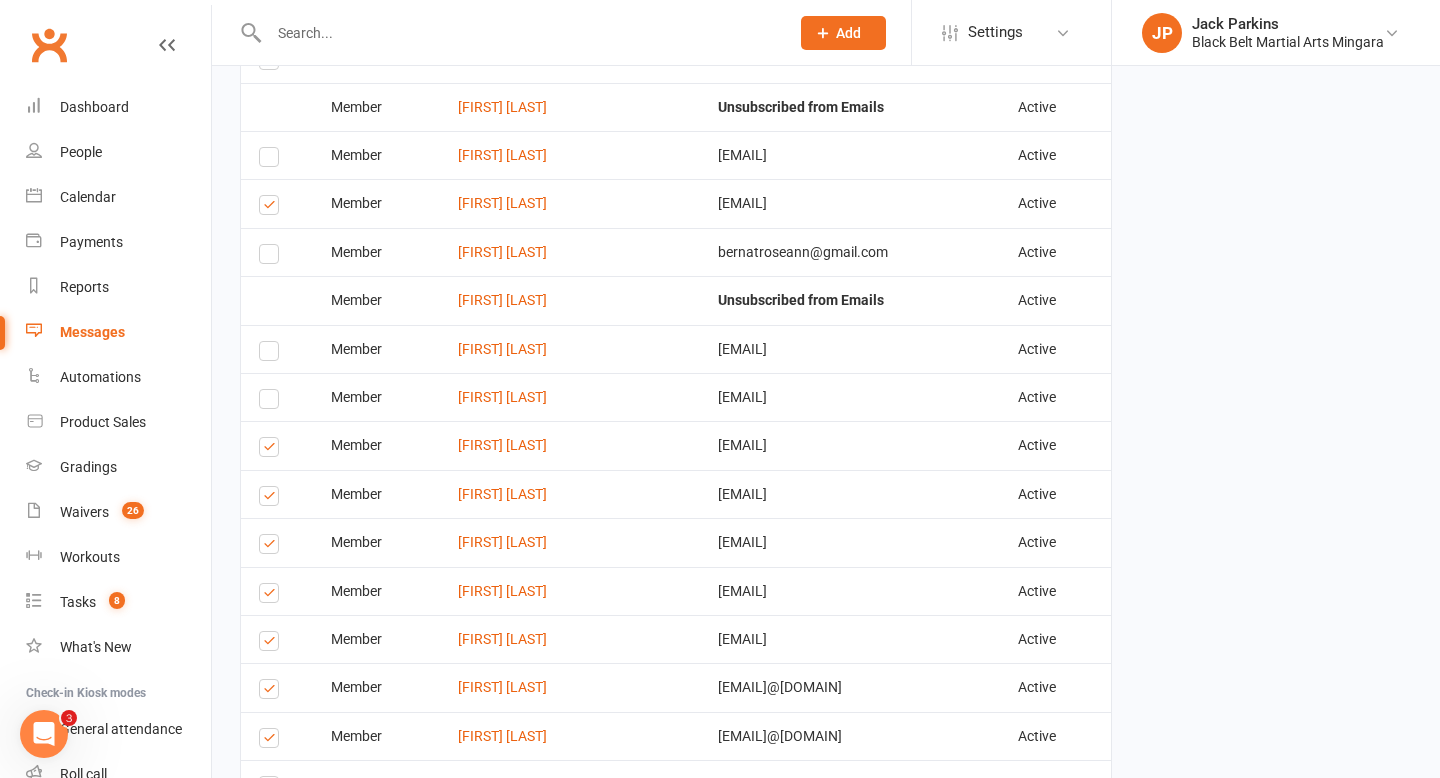 click at bounding box center (272, 547) 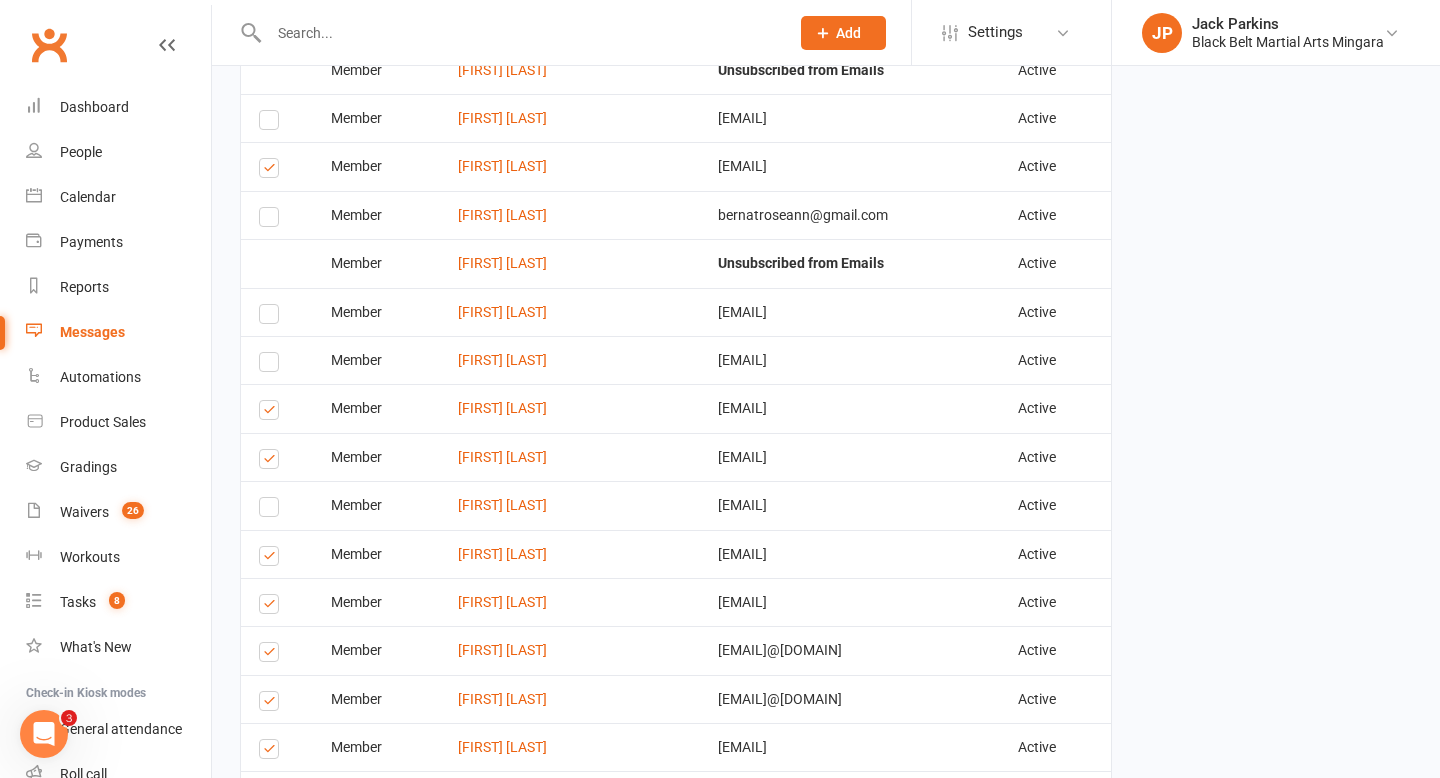 scroll, scrollTop: 2077, scrollLeft: 0, axis: vertical 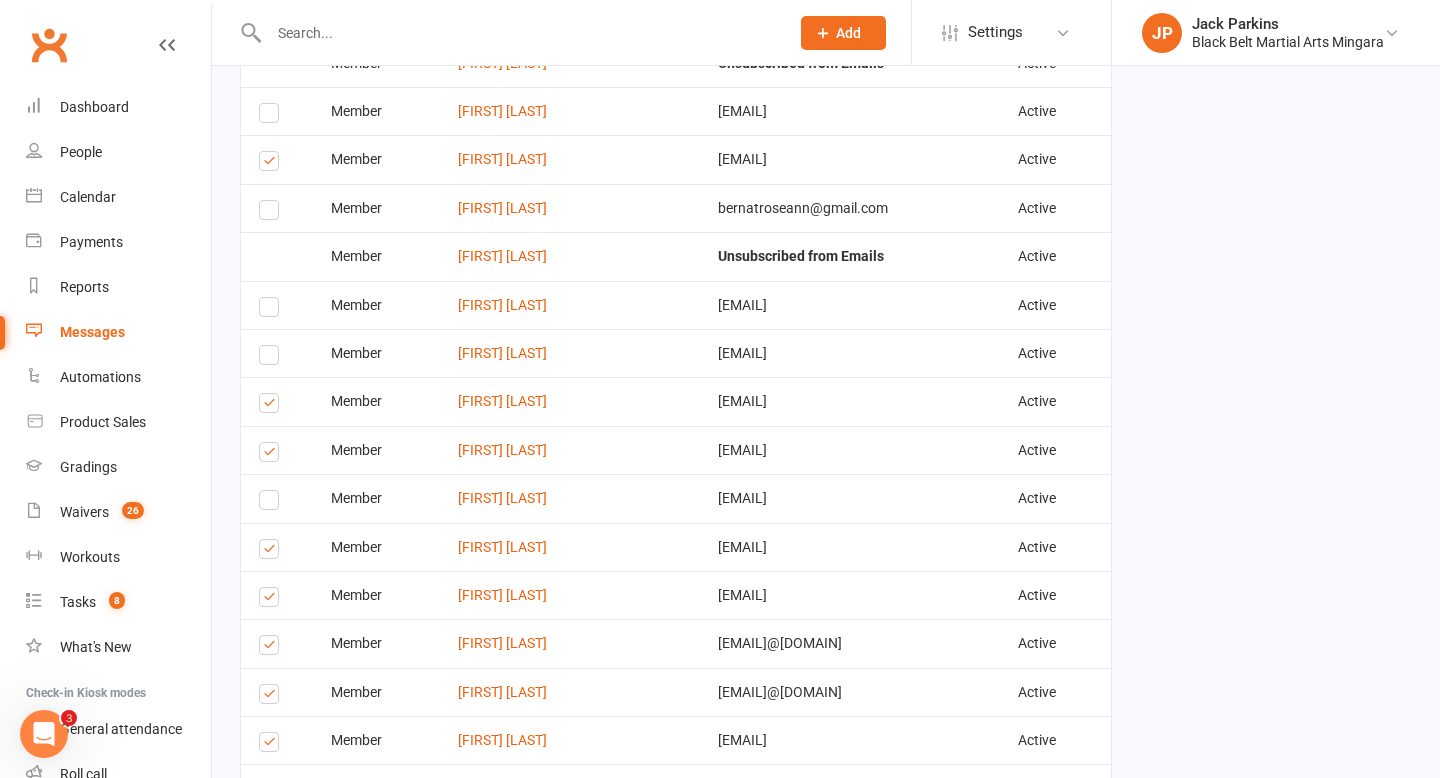 click at bounding box center [272, 552] 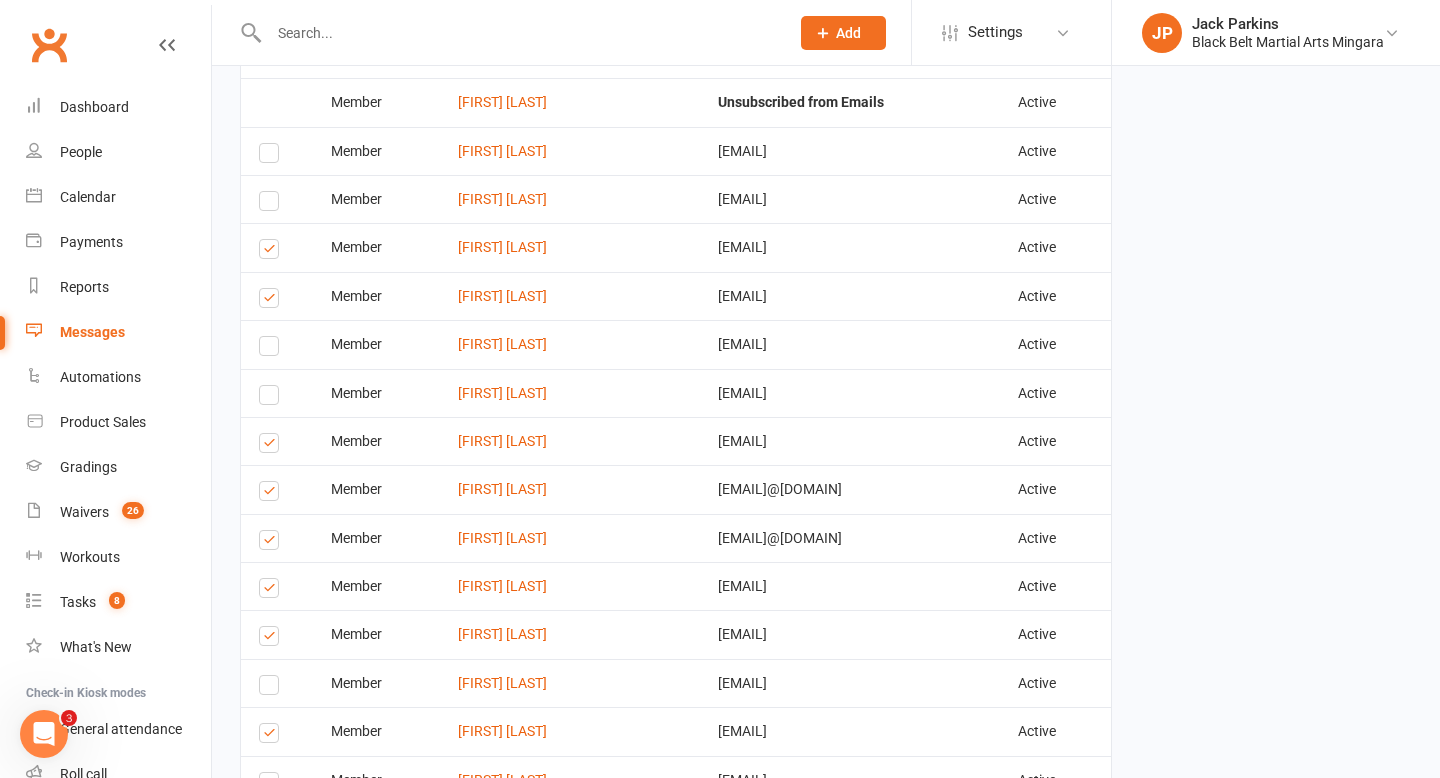 scroll, scrollTop: 2235, scrollLeft: 0, axis: vertical 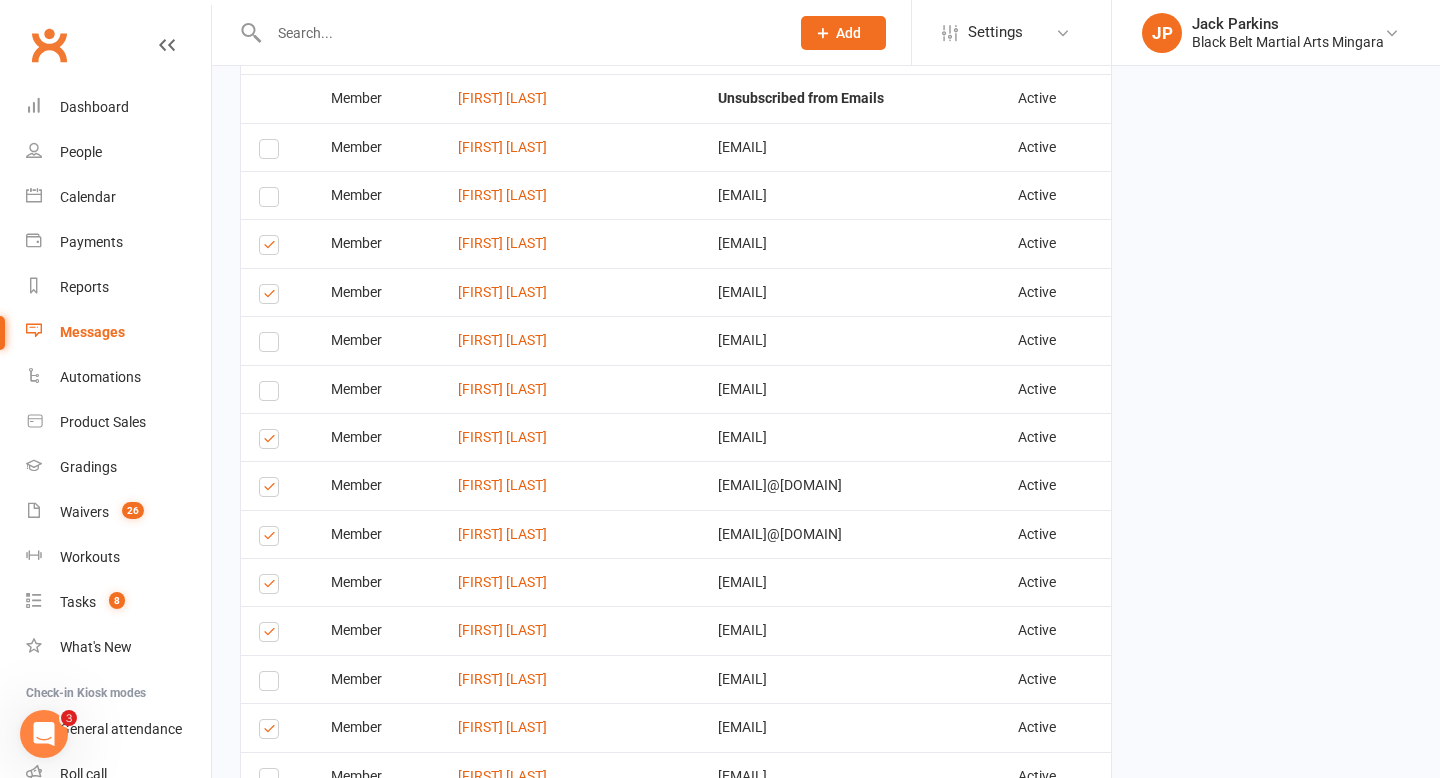 click at bounding box center (272, 539) 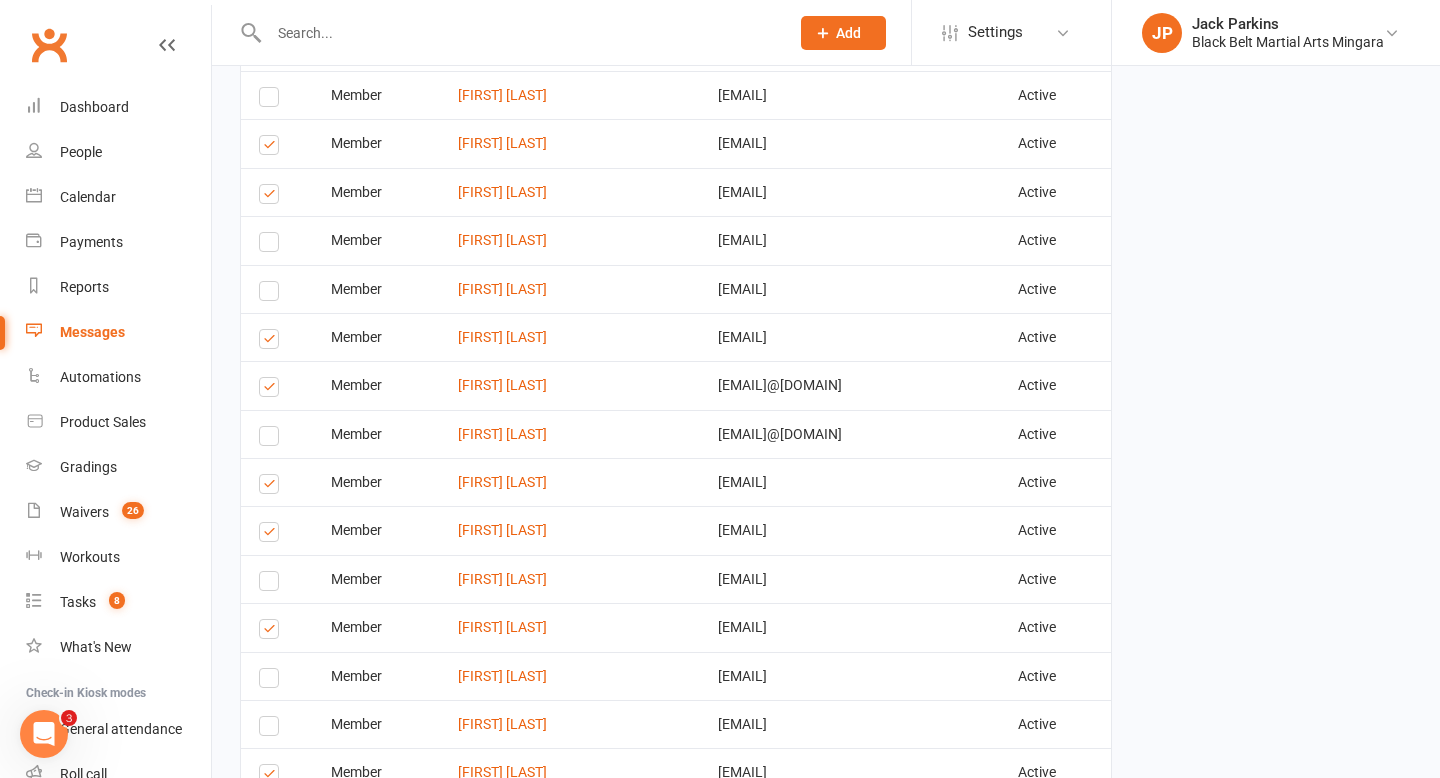 scroll, scrollTop: 2336, scrollLeft: 0, axis: vertical 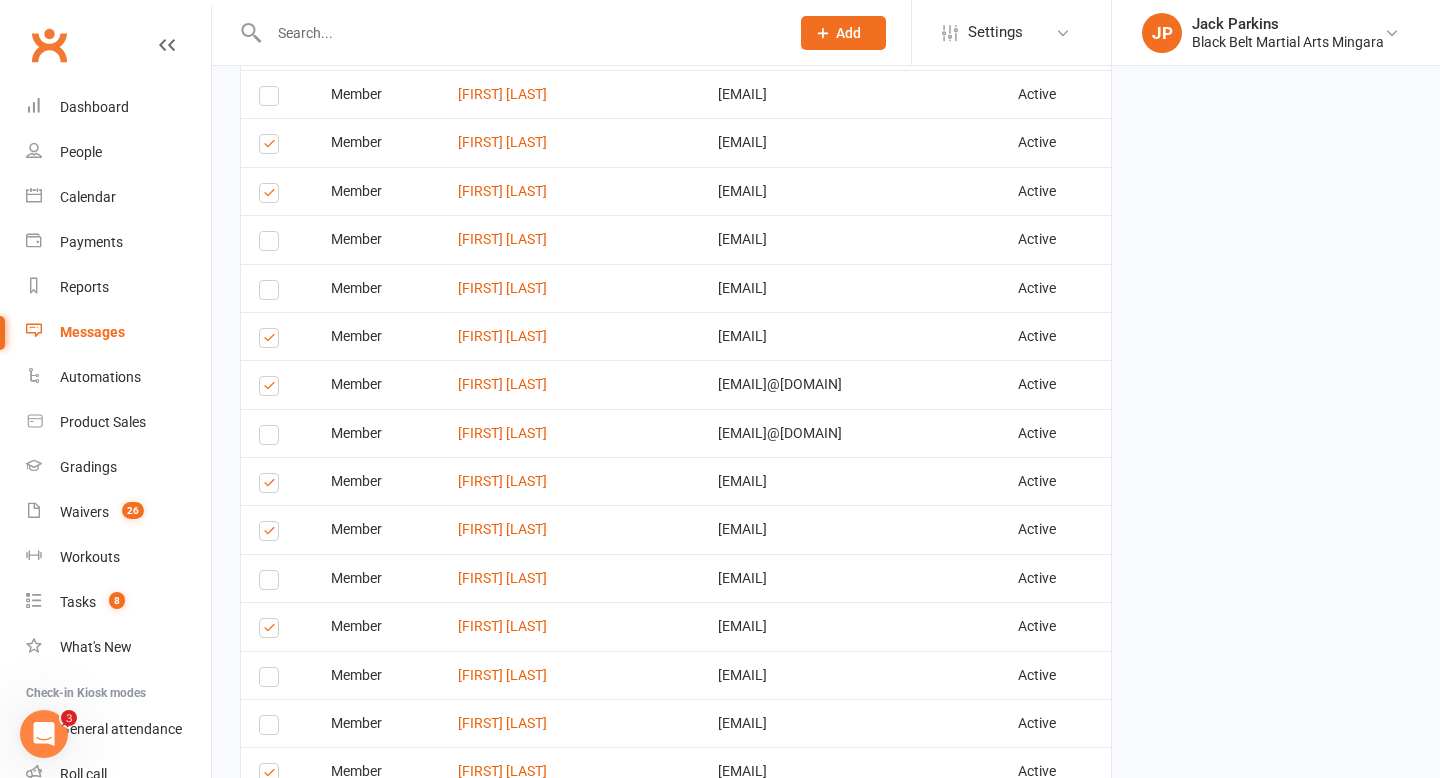 click at bounding box center (272, 534) 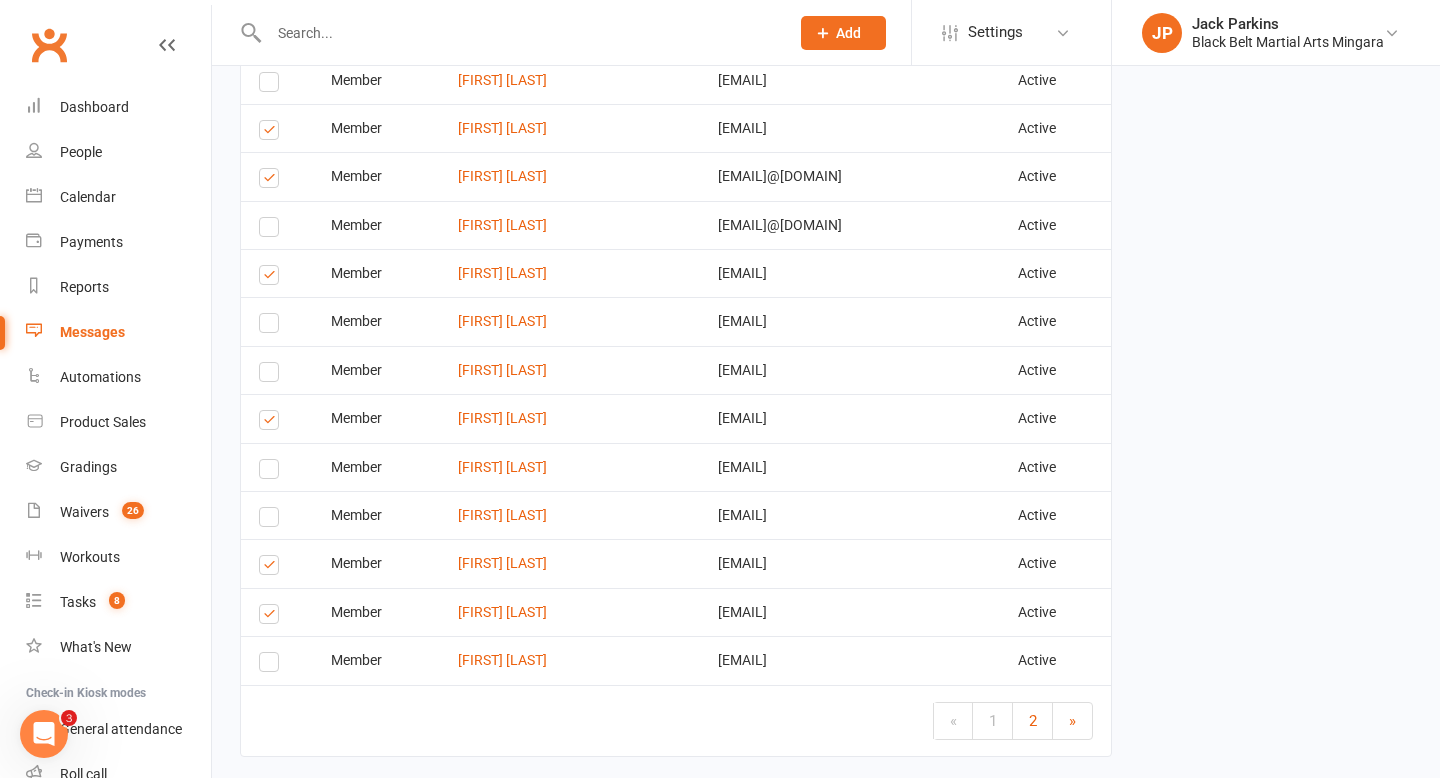 scroll, scrollTop: 2561, scrollLeft: 0, axis: vertical 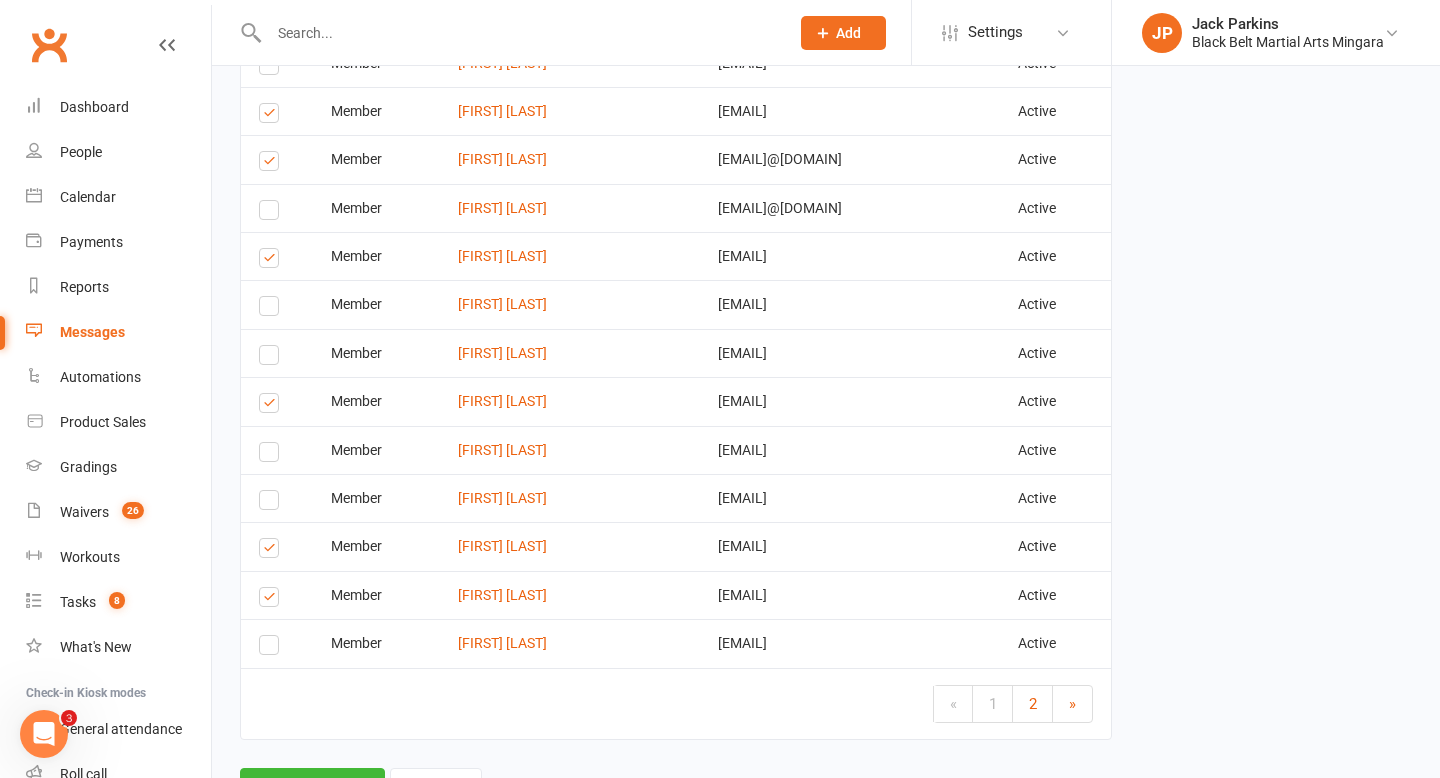 click at bounding box center (272, 551) 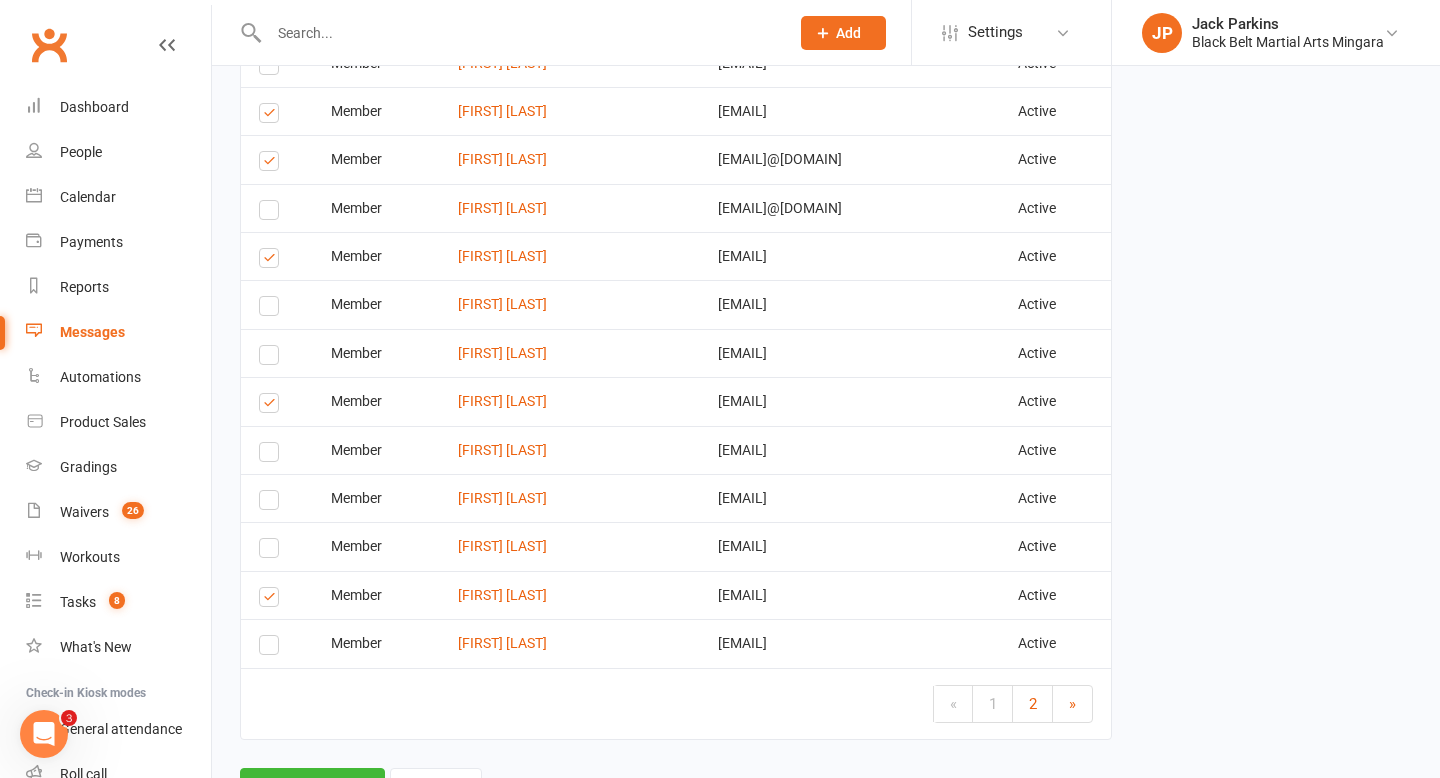 click at bounding box center (272, 600) 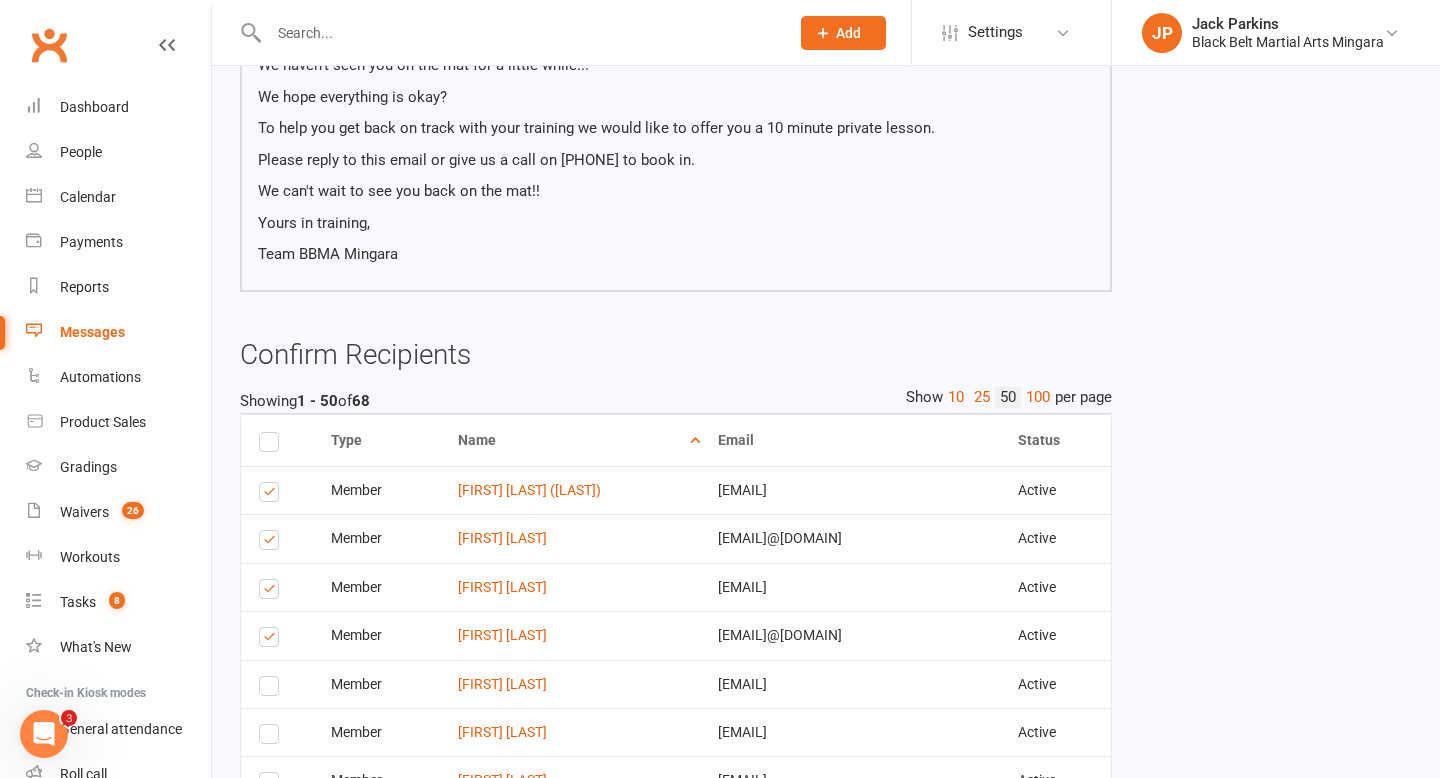 scroll, scrollTop: 335, scrollLeft: 0, axis: vertical 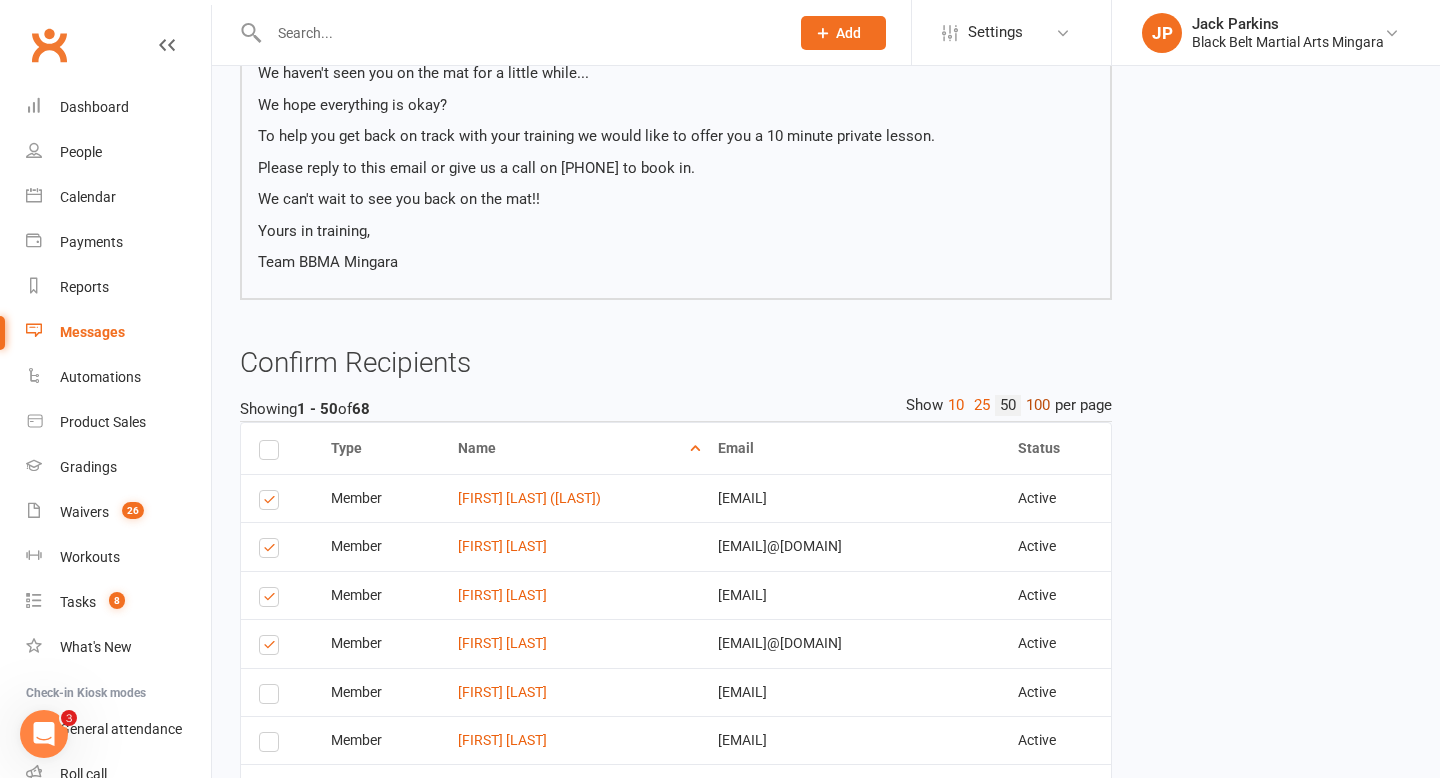 click on "100" at bounding box center [1038, 405] 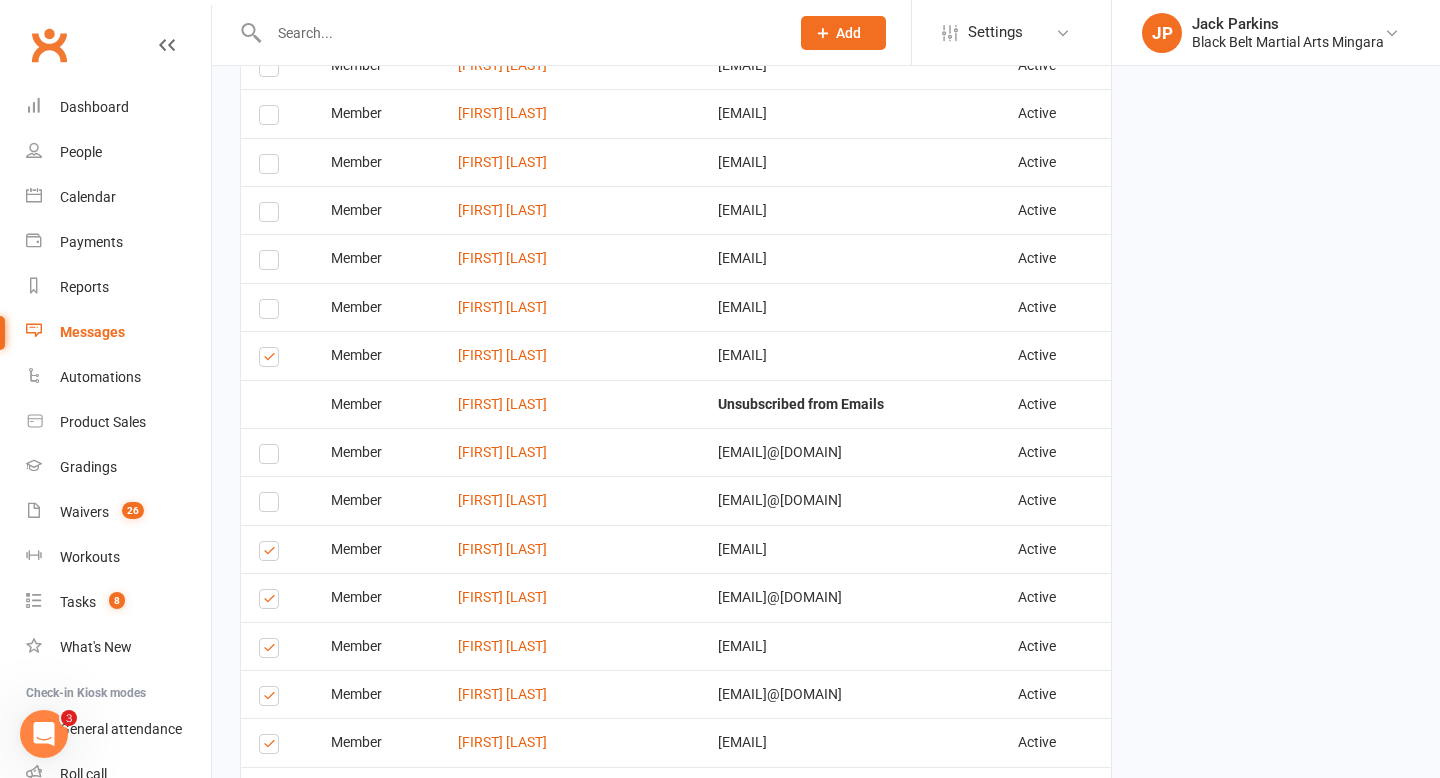 scroll, scrollTop: 3105, scrollLeft: 0, axis: vertical 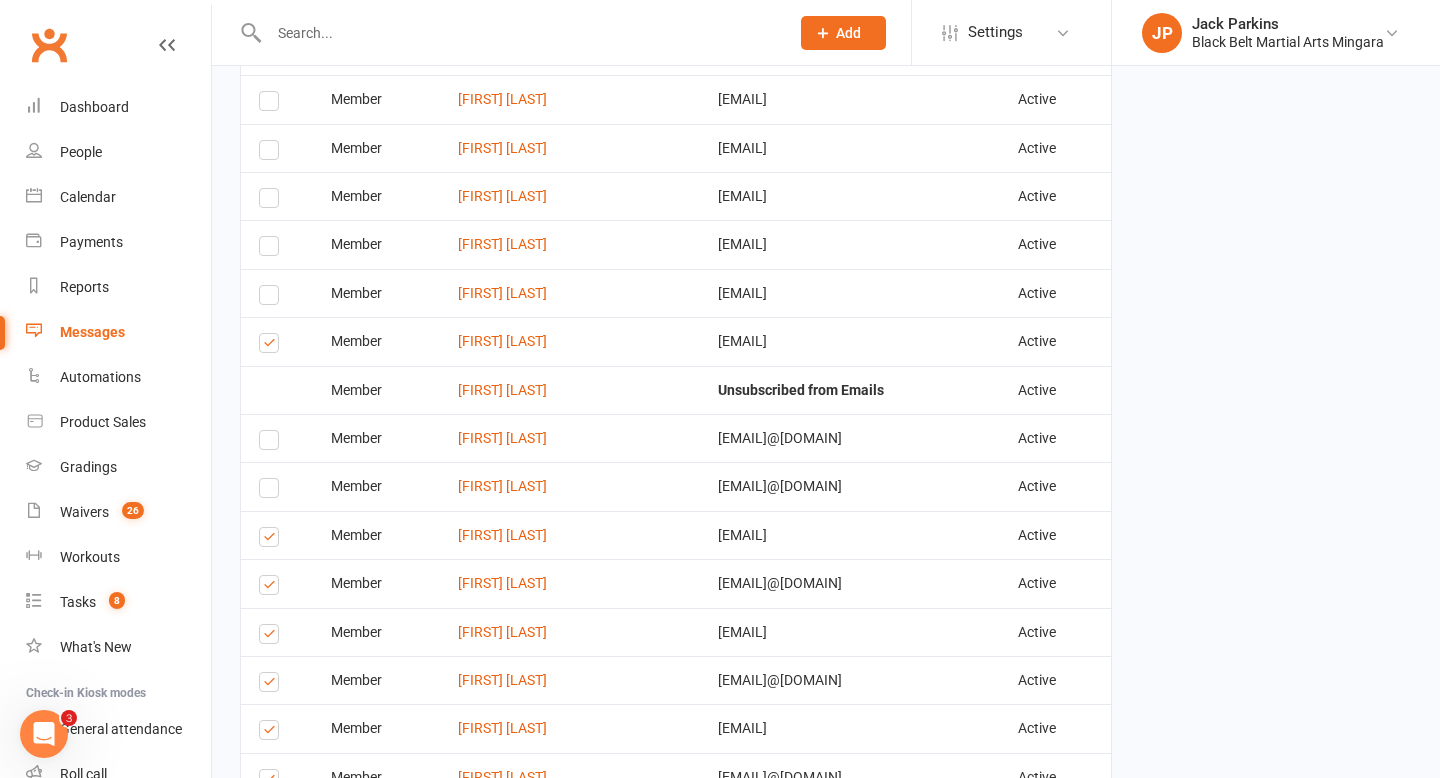 click at bounding box center (272, 346) 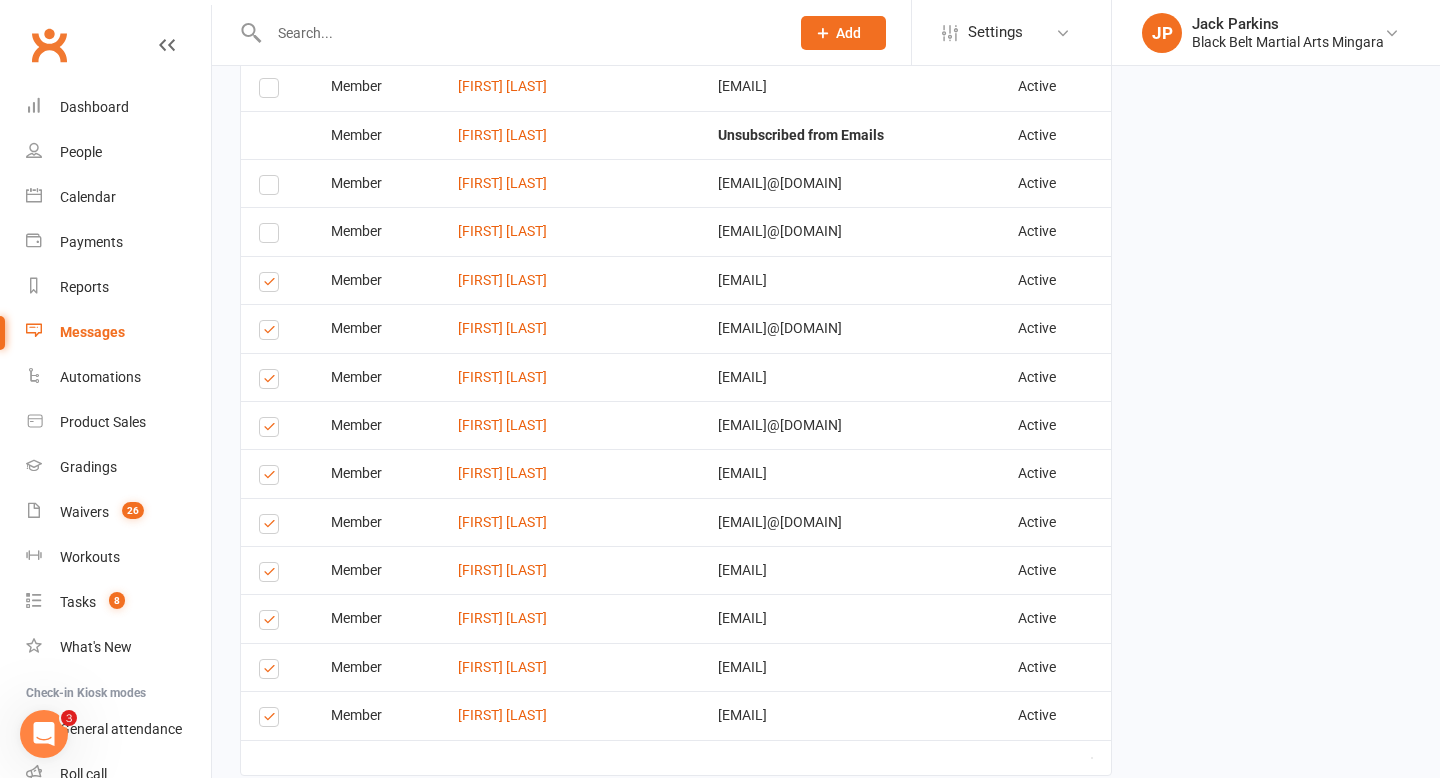 scroll, scrollTop: 3367, scrollLeft: 0, axis: vertical 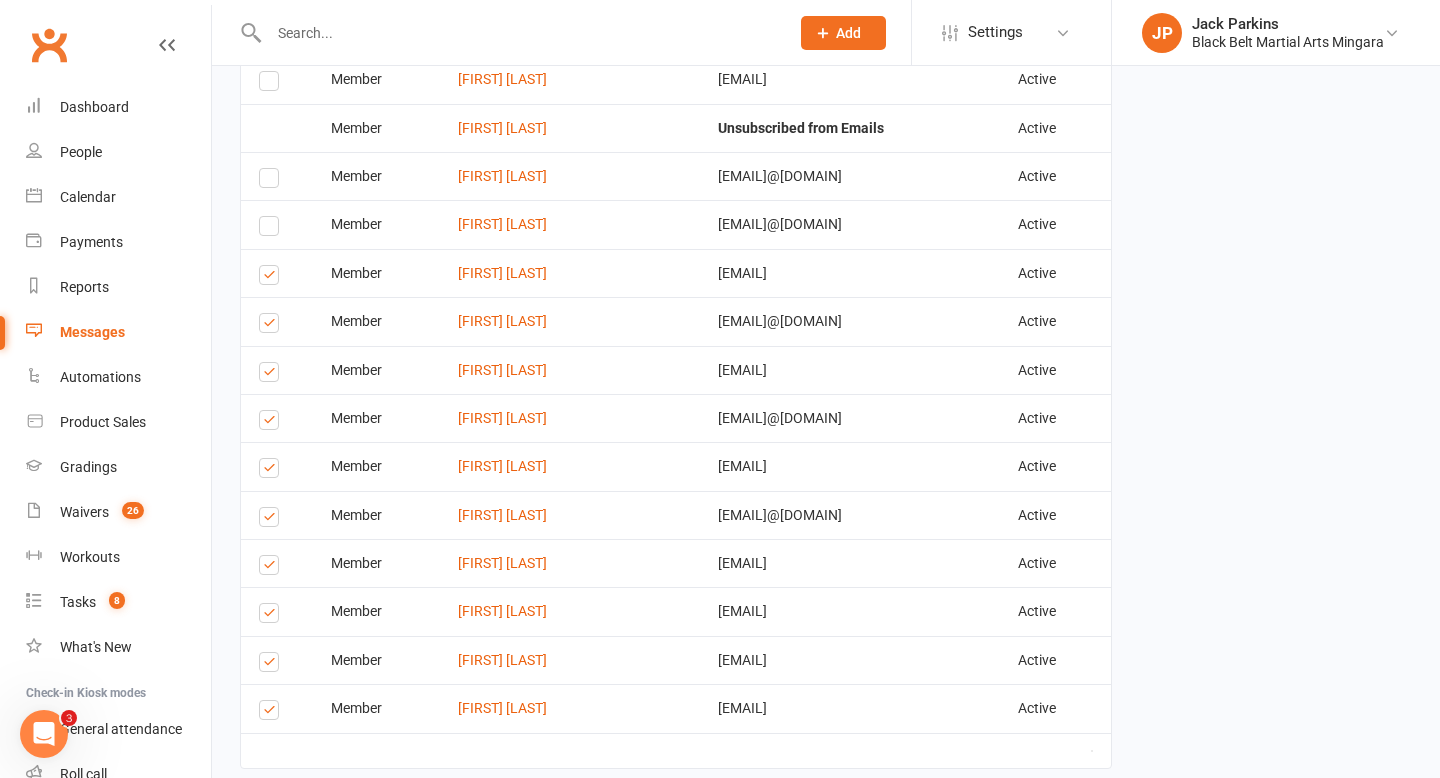 click at bounding box center (272, 375) 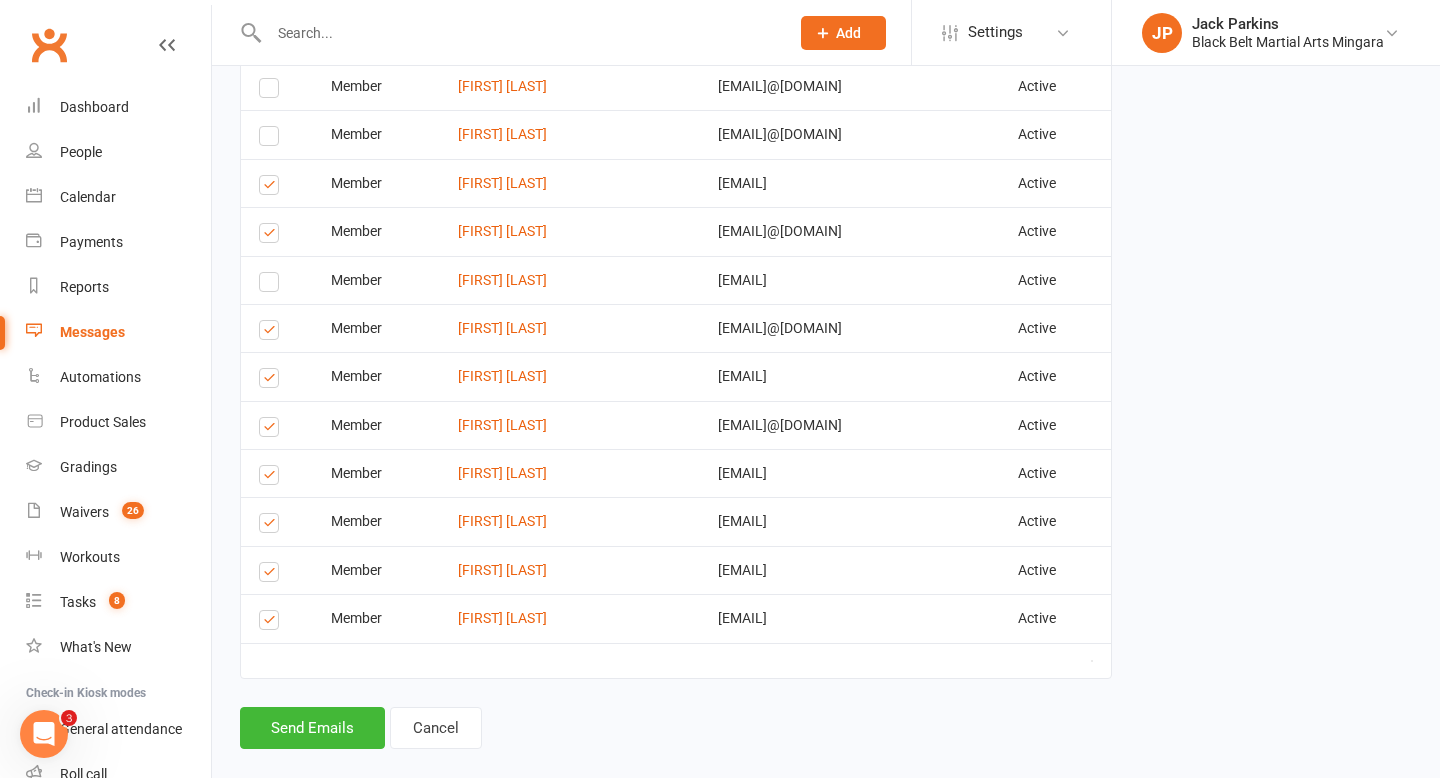 scroll, scrollTop: 3464, scrollLeft: 0, axis: vertical 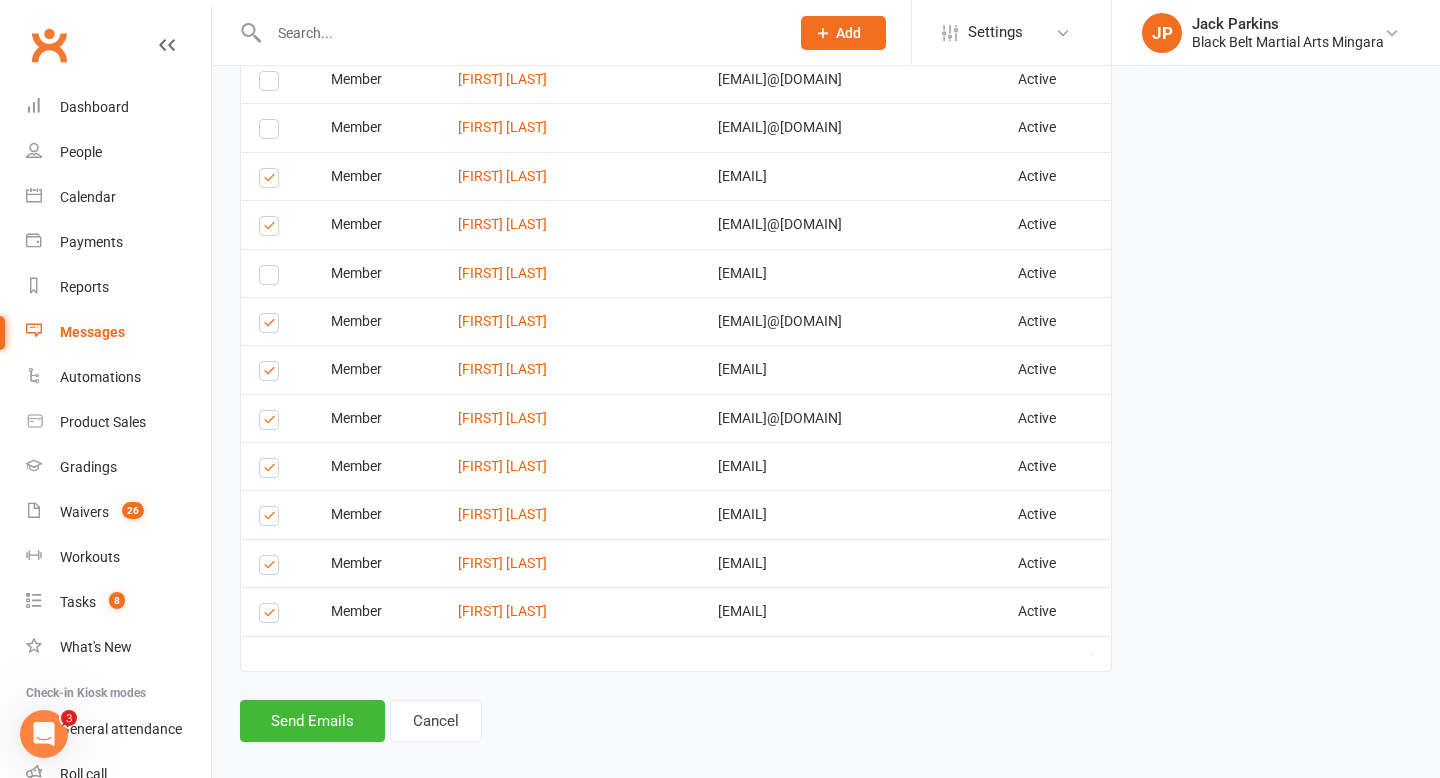 click at bounding box center (272, 374) 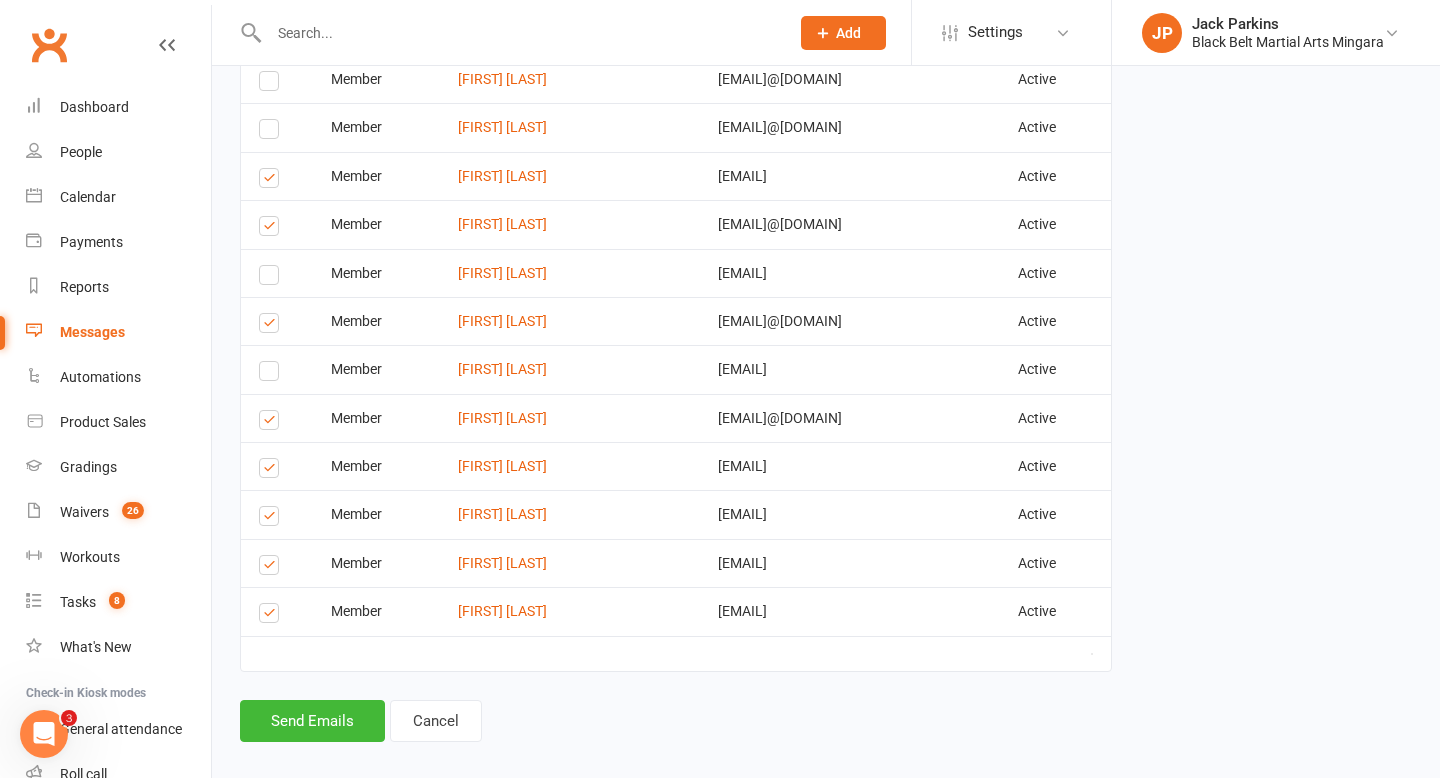 click at bounding box center [272, 423] 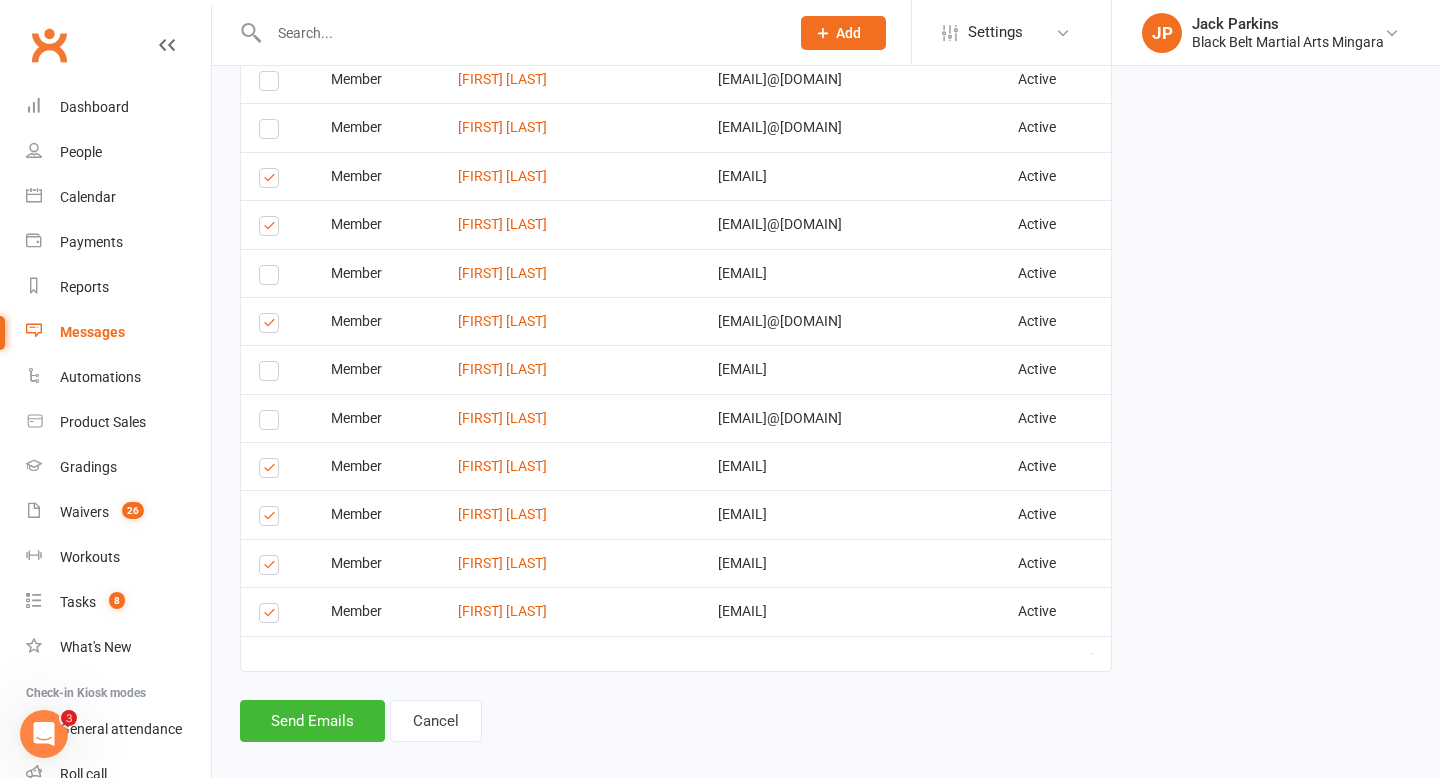 click at bounding box center [272, 471] 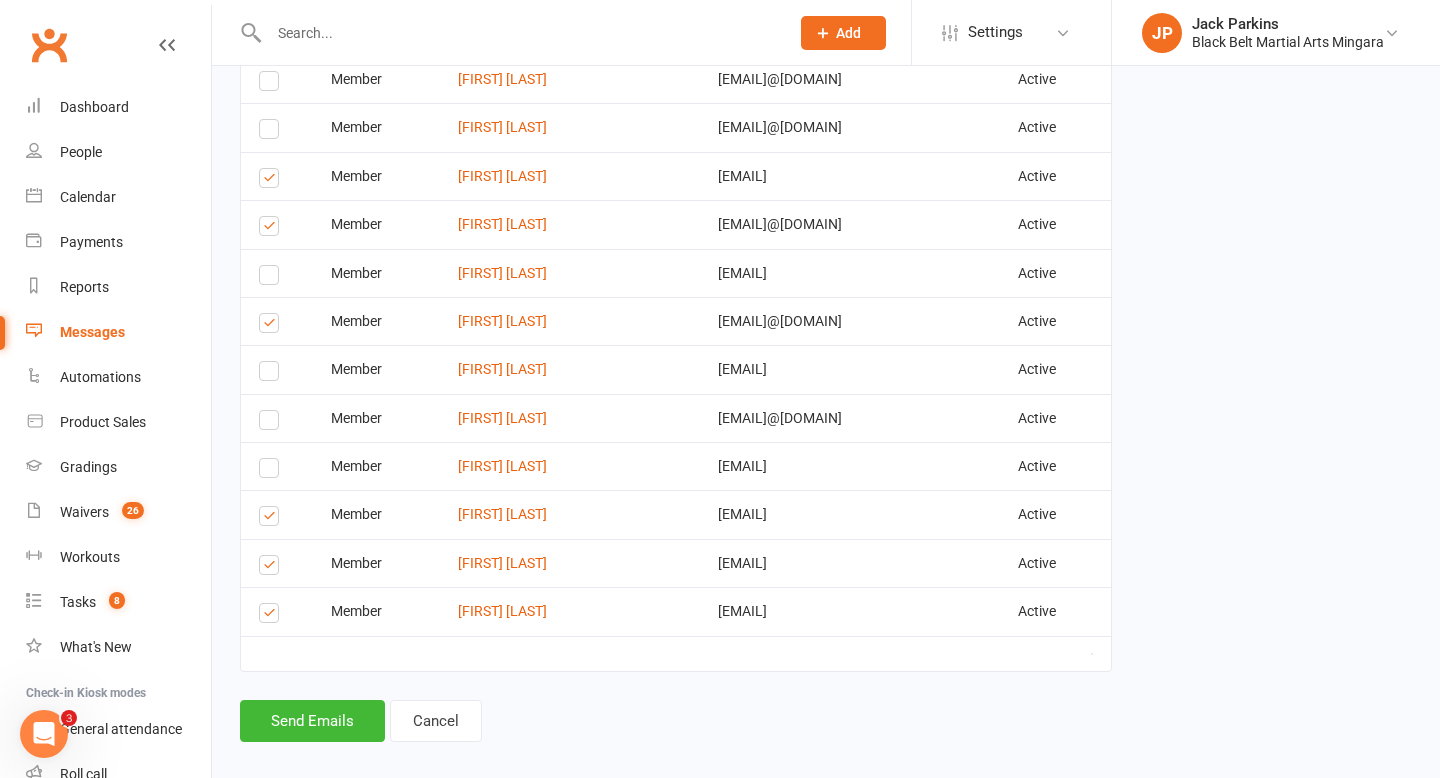 click at bounding box center (272, 519) 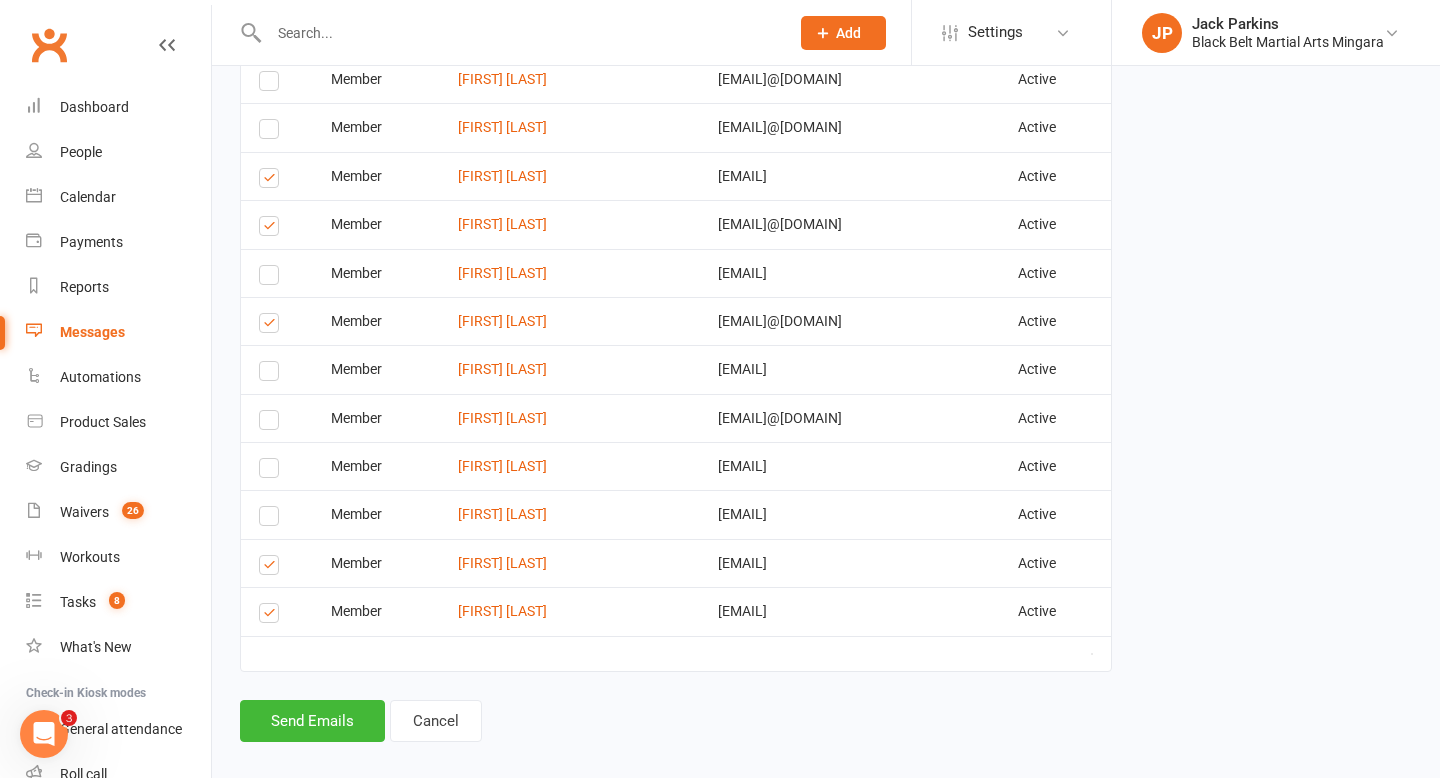 click at bounding box center (272, 568) 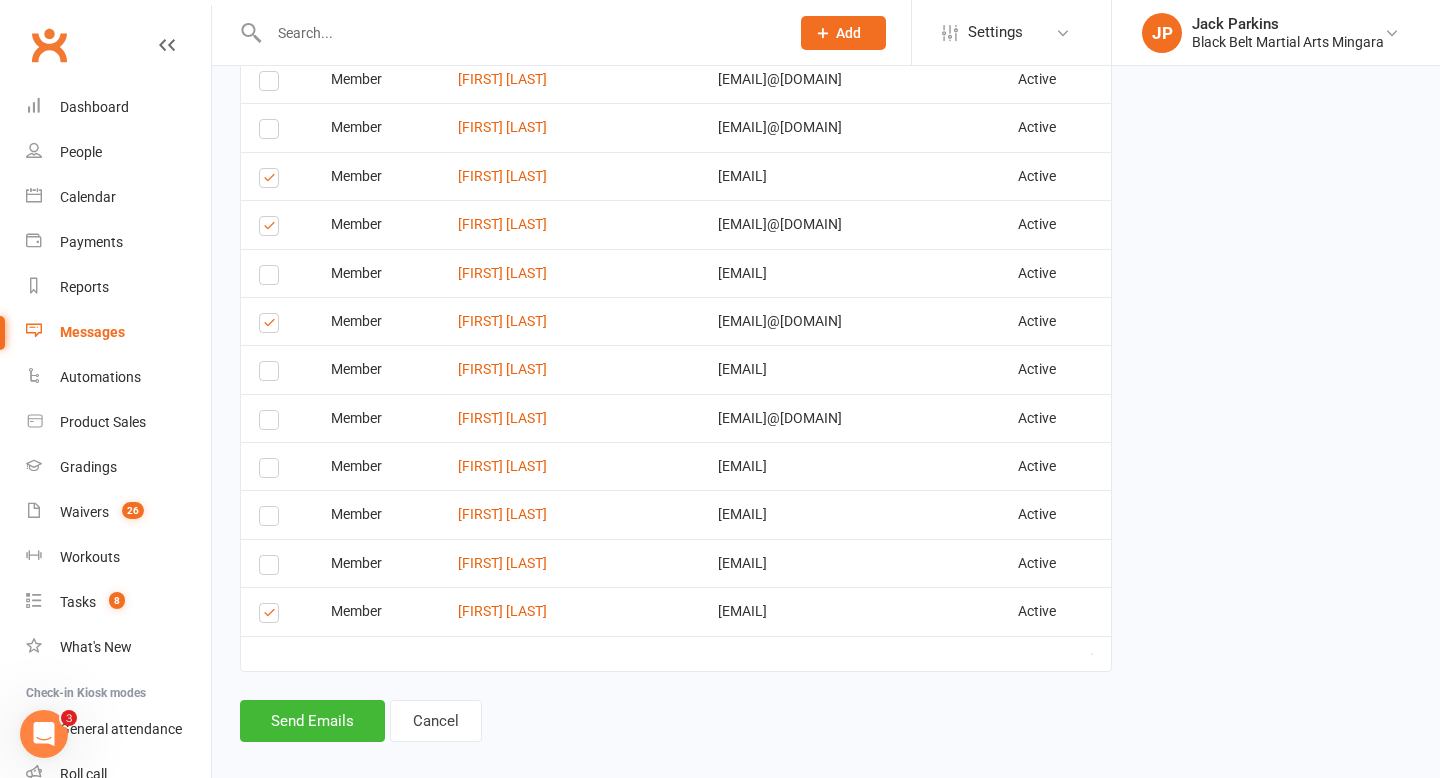 click at bounding box center (272, 616) 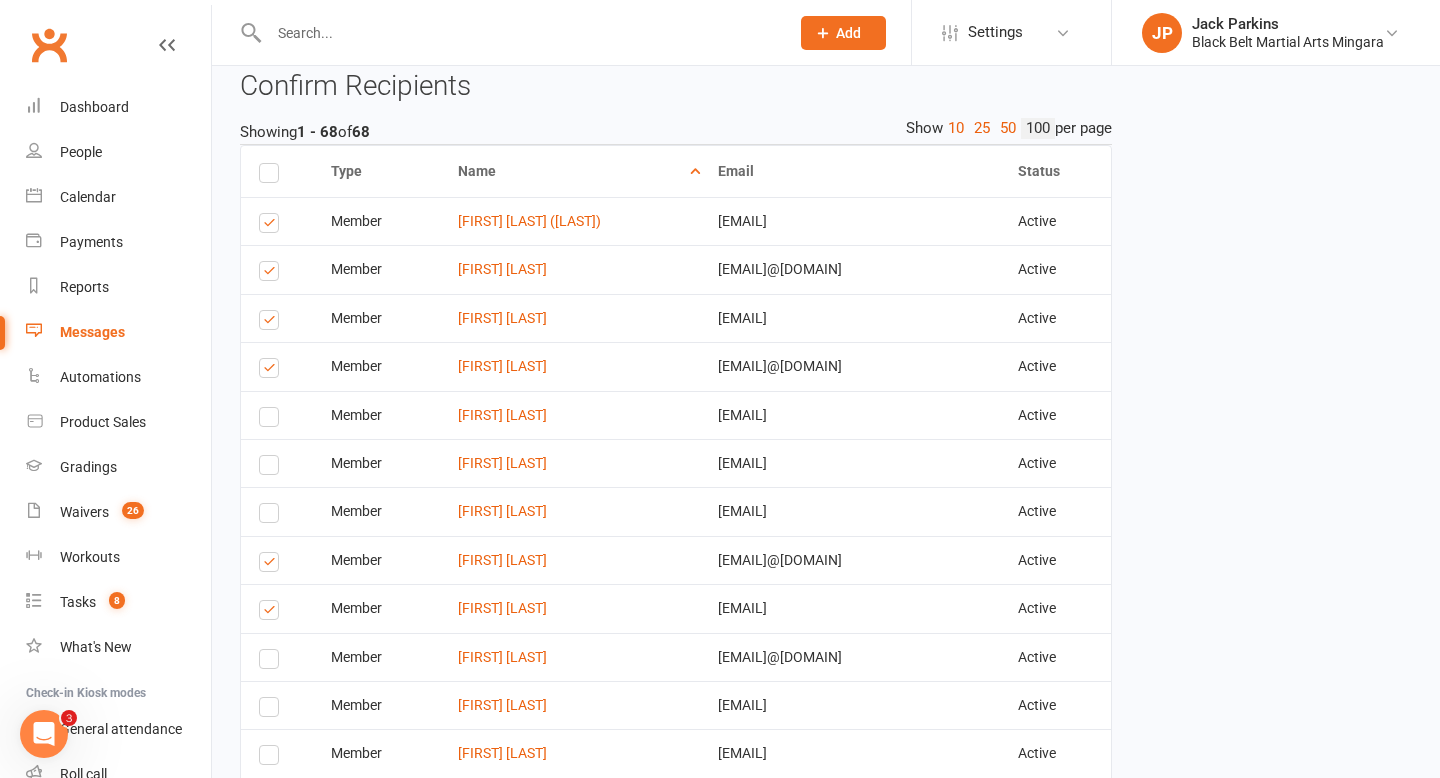 scroll, scrollTop: 615, scrollLeft: 0, axis: vertical 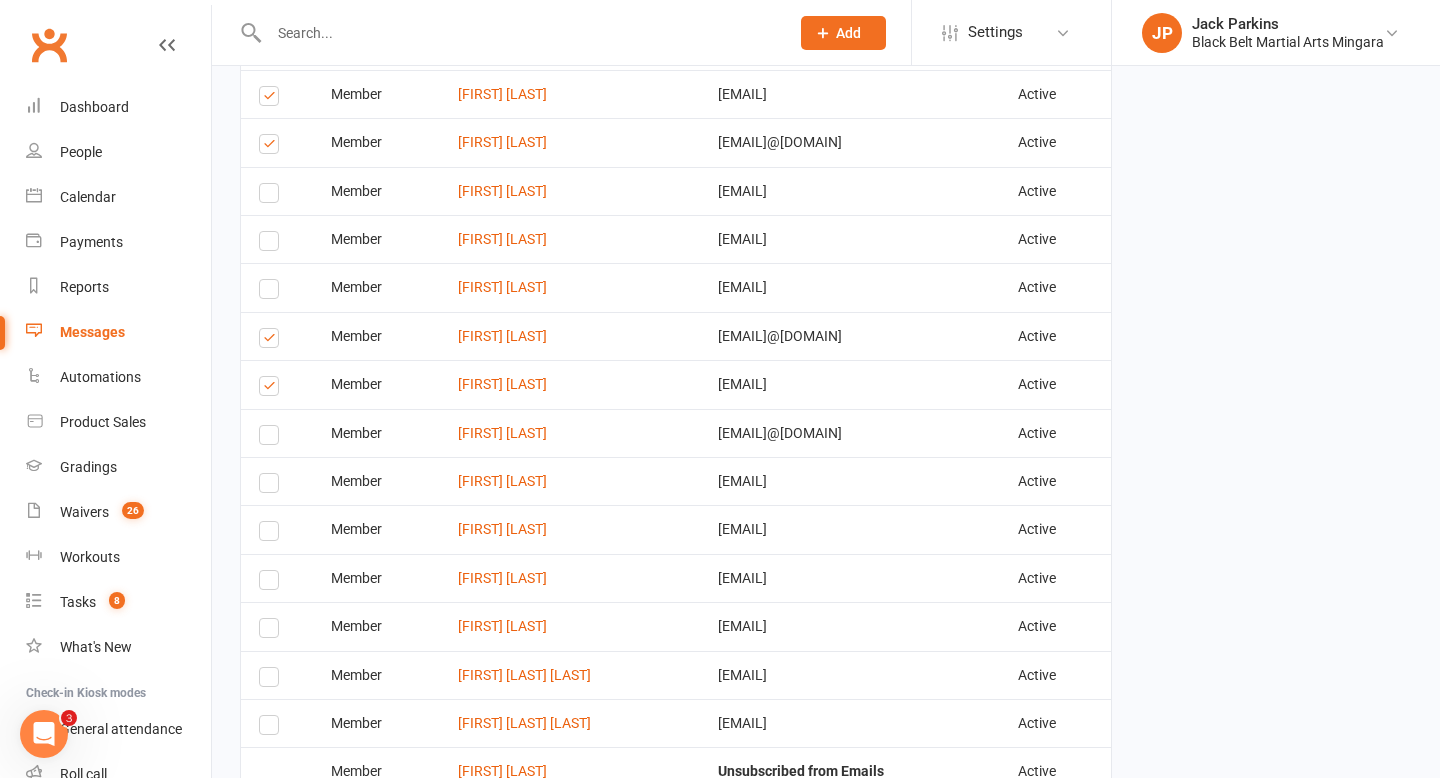 click at bounding box center [272, 99] 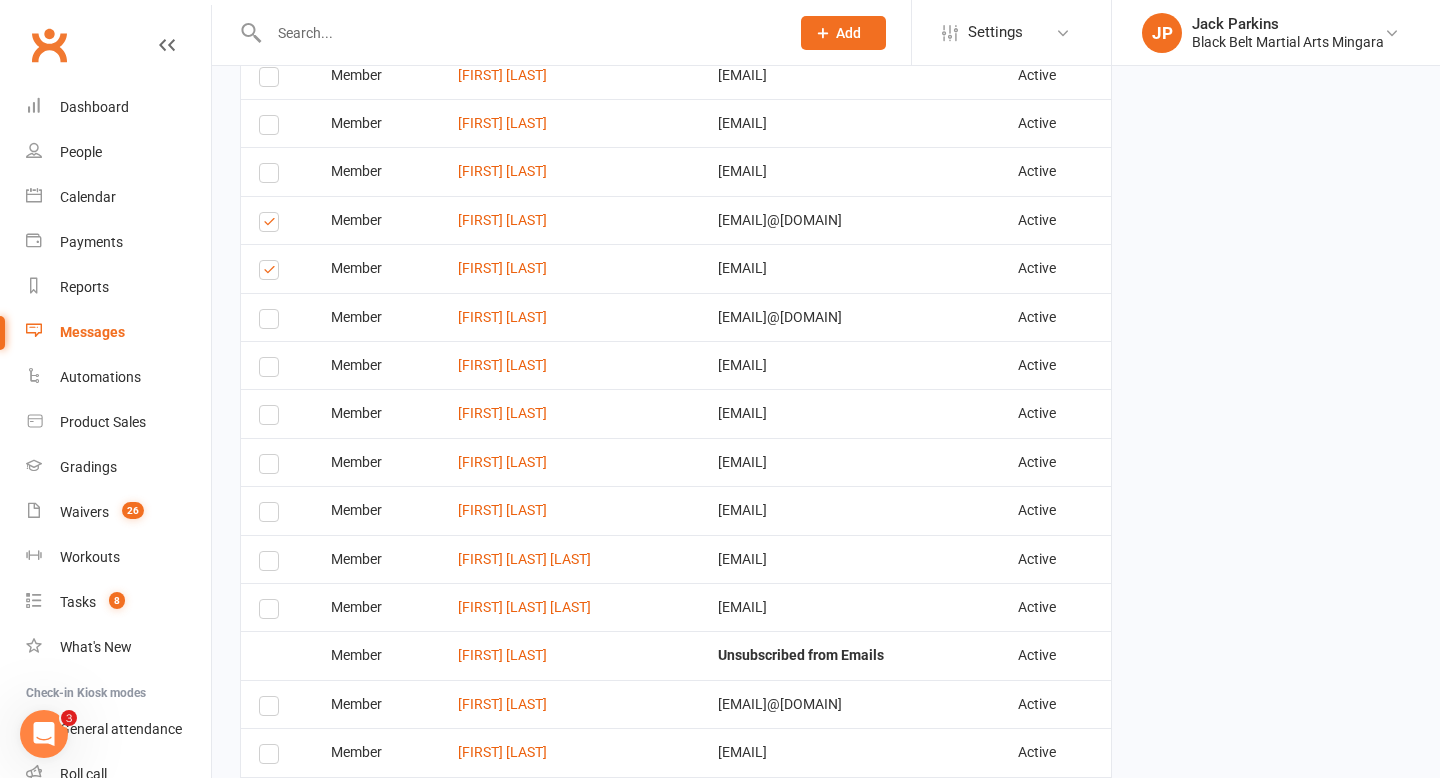 scroll, scrollTop: 986, scrollLeft: 0, axis: vertical 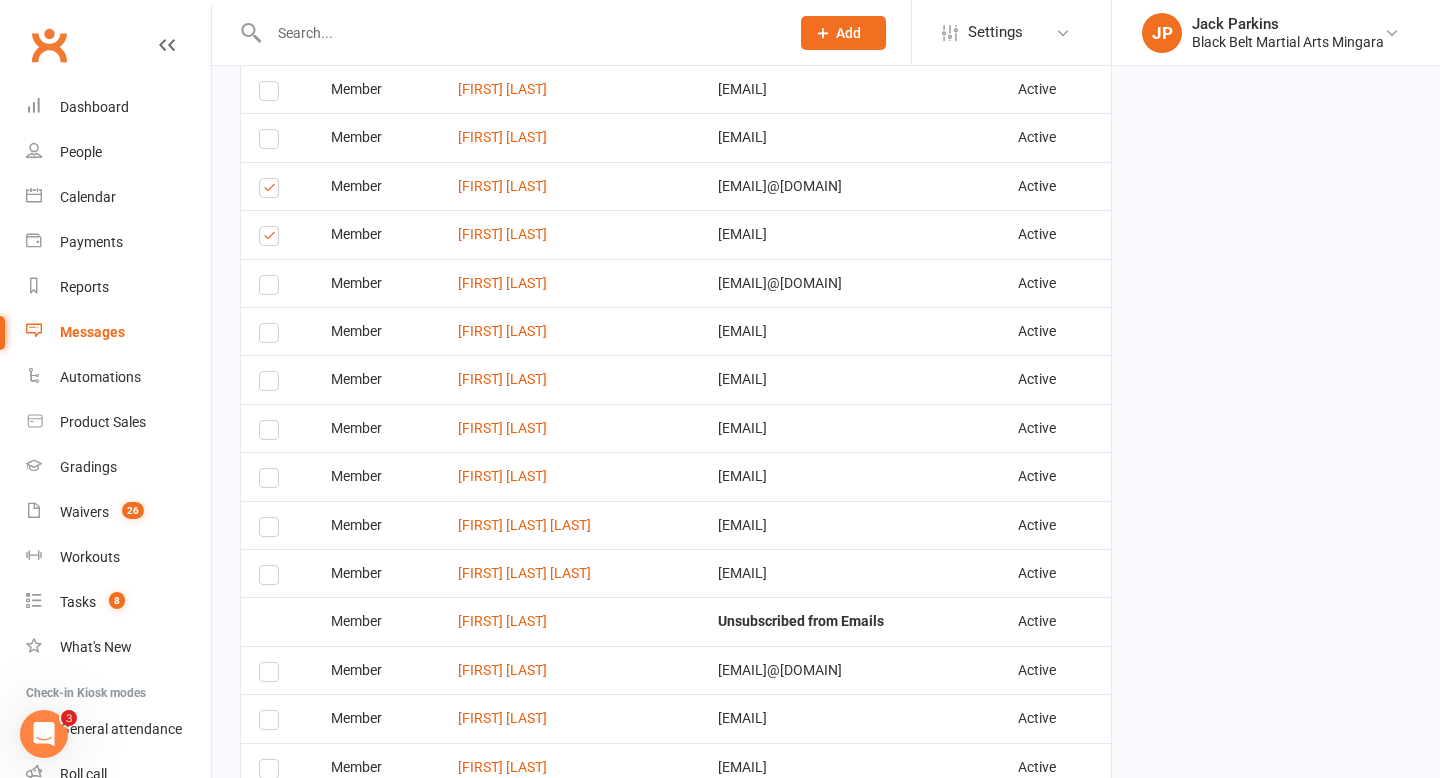 click at bounding box center [272, 191] 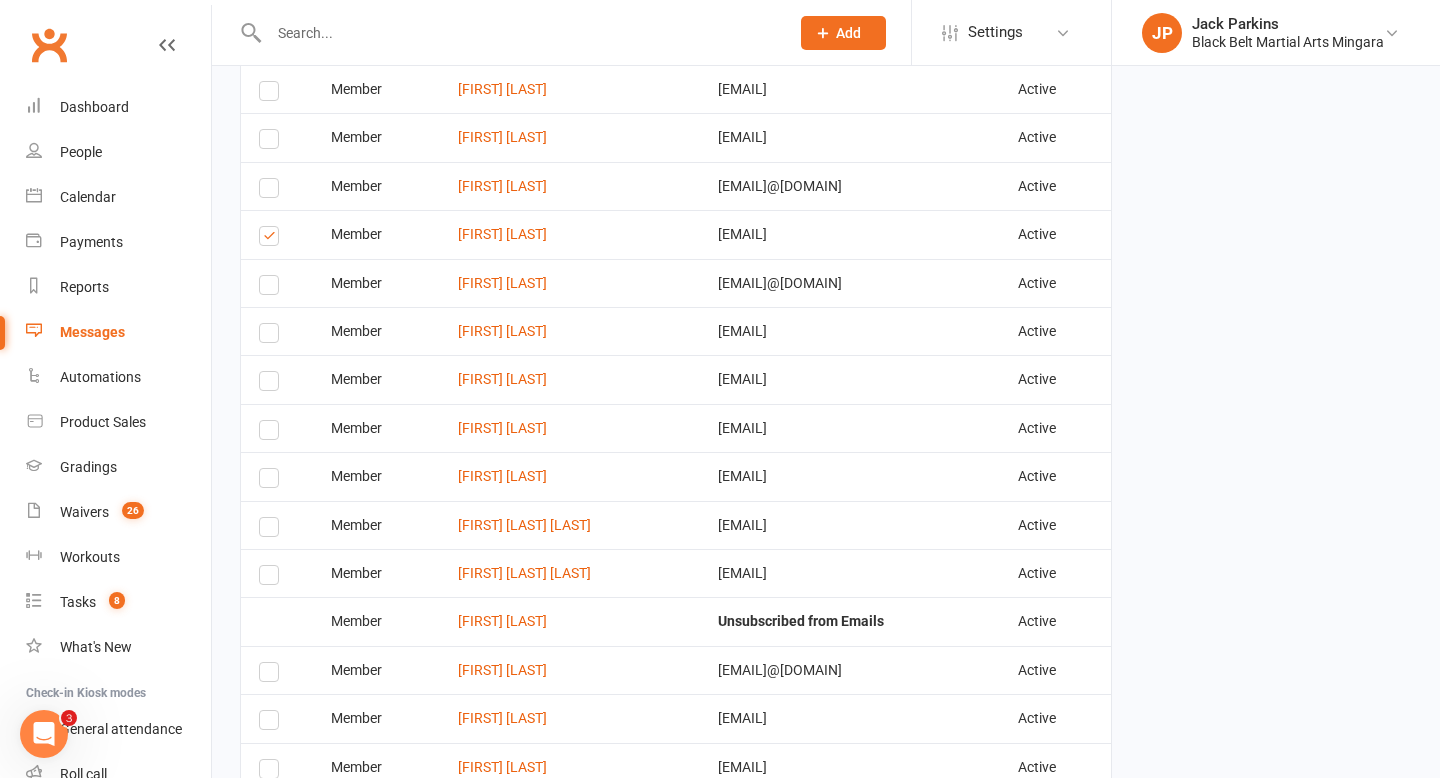 click at bounding box center [272, 239] 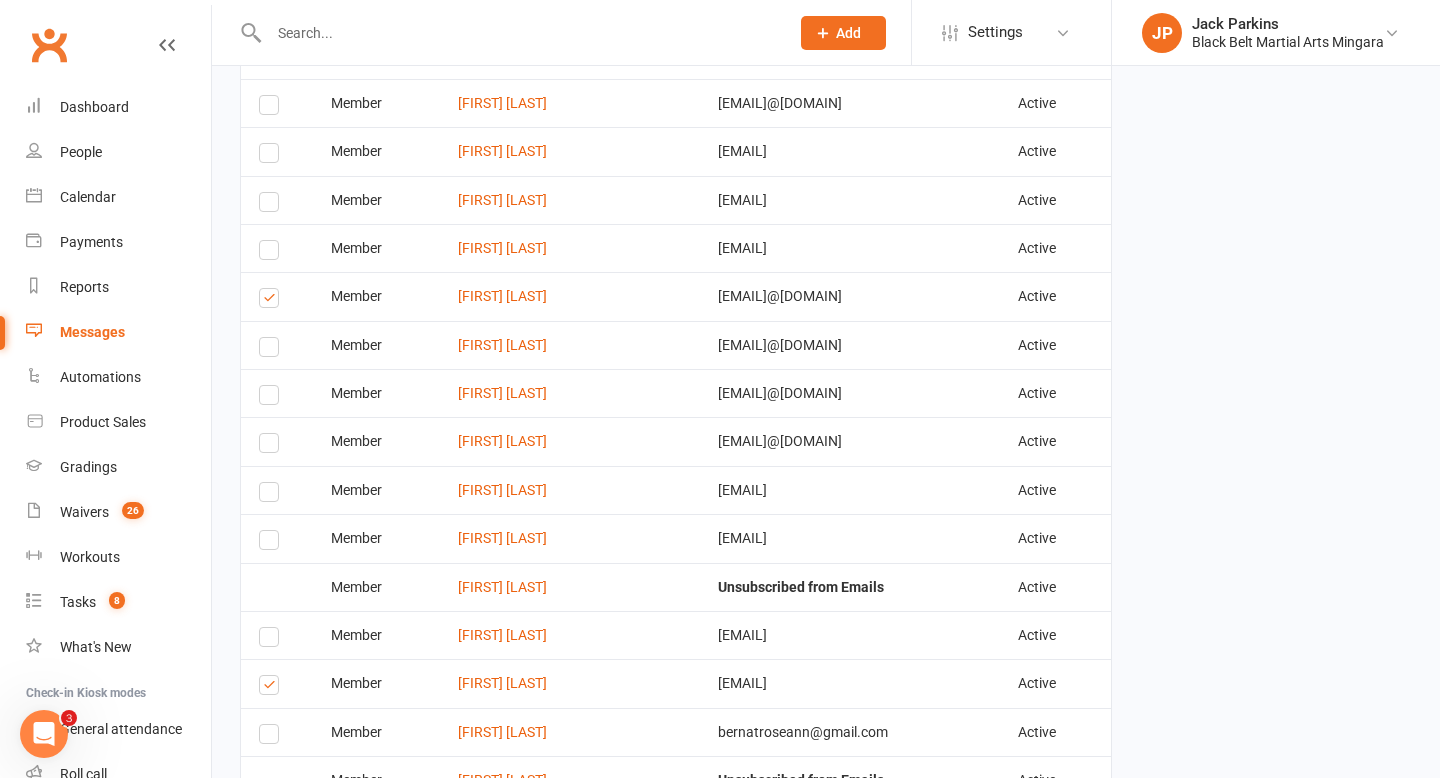 scroll, scrollTop: 1566, scrollLeft: 0, axis: vertical 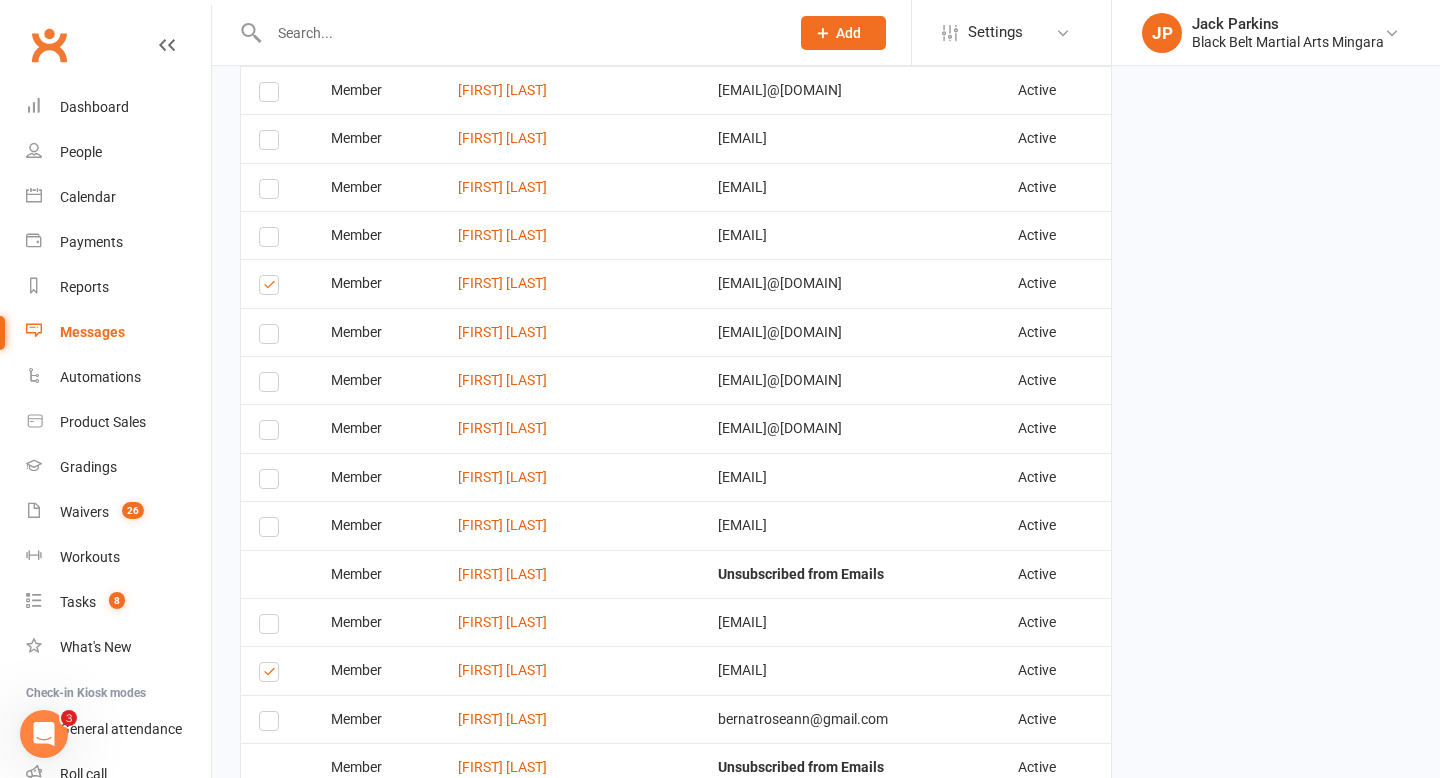 click at bounding box center (272, 288) 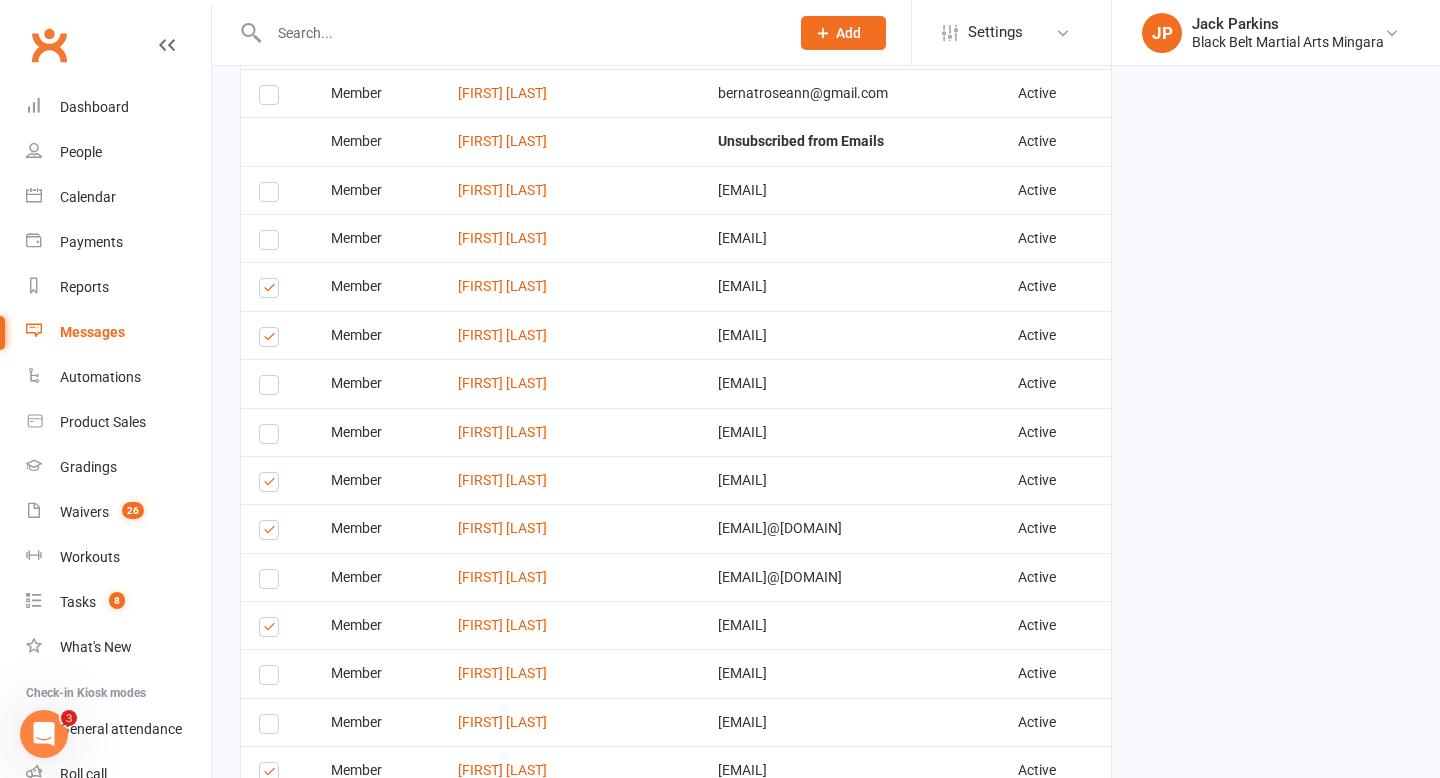 scroll, scrollTop: 2195, scrollLeft: 0, axis: vertical 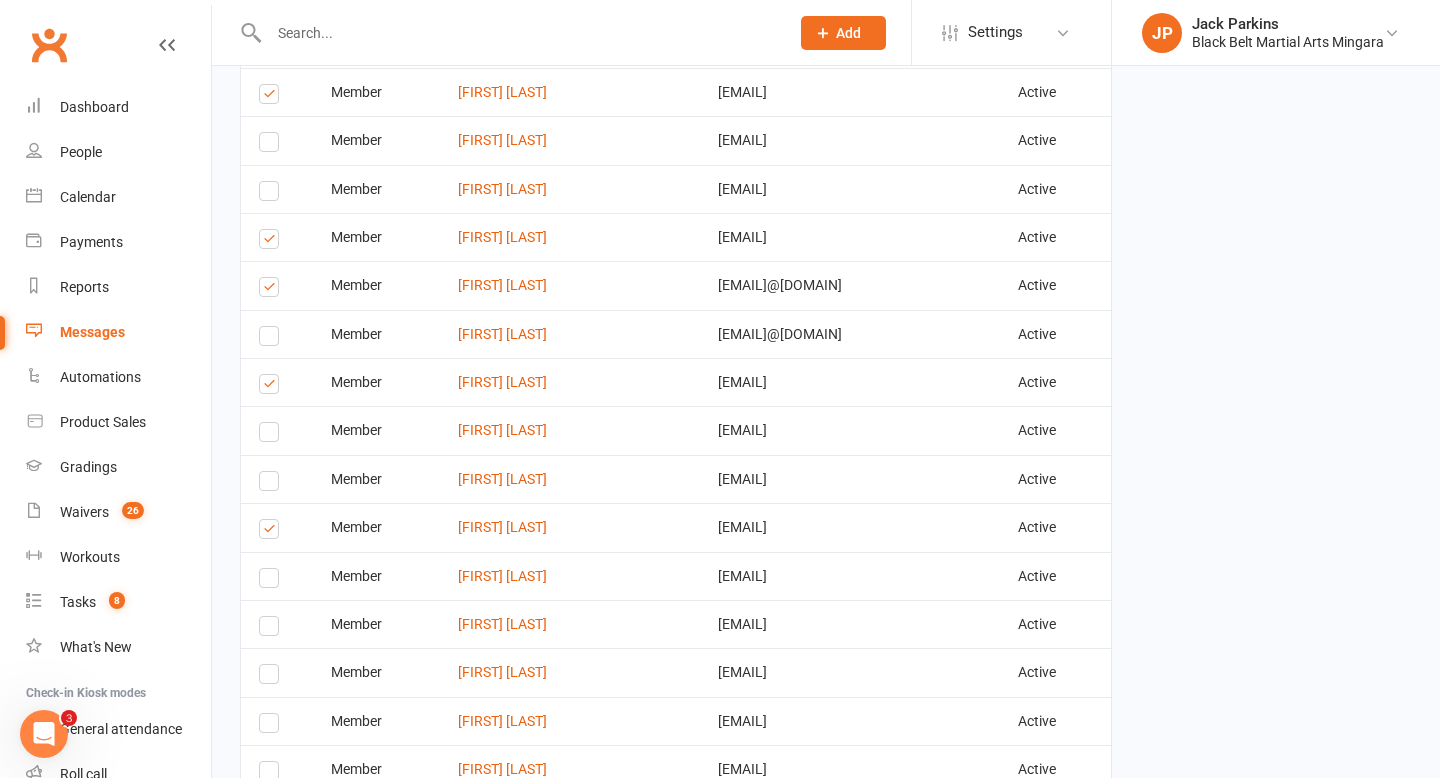 click at bounding box center [272, 97] 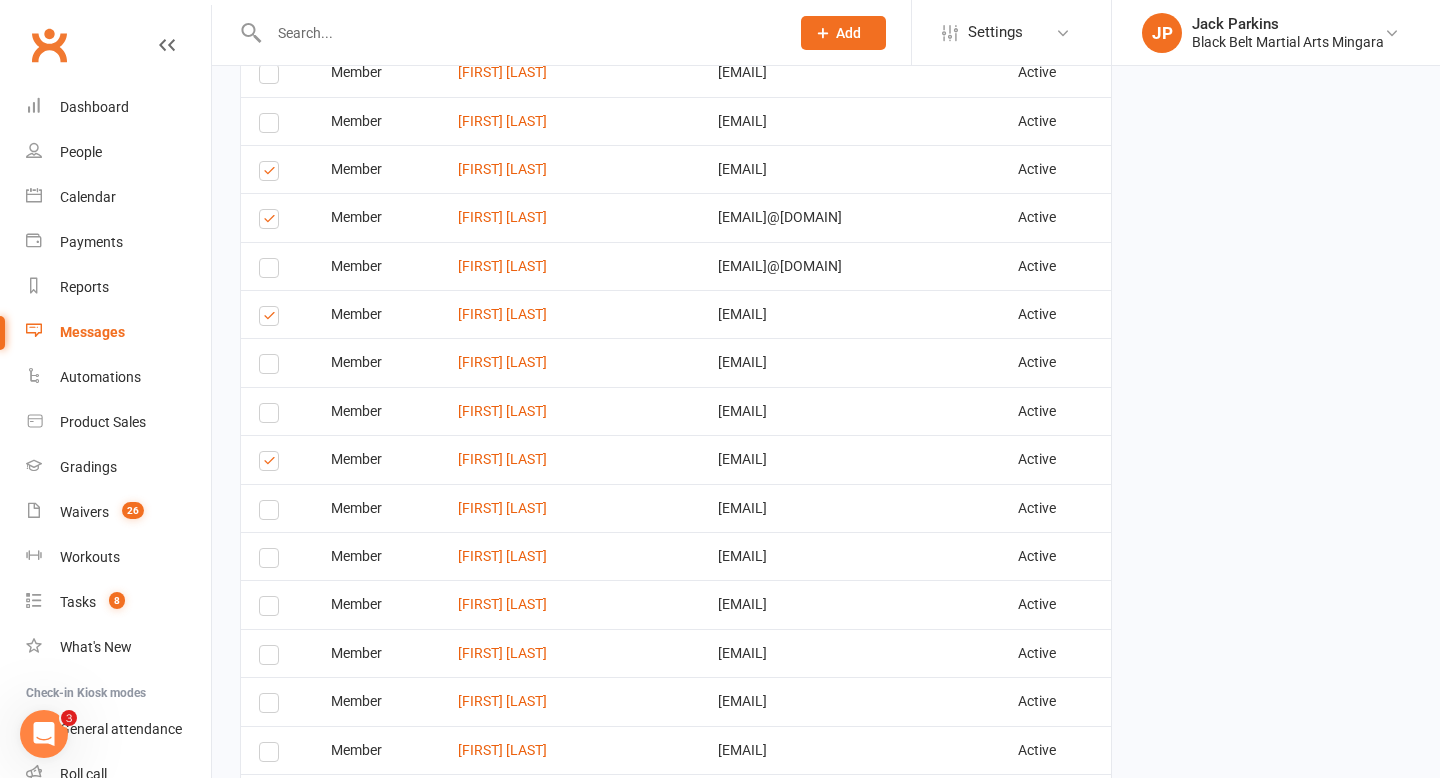 scroll, scrollTop: 2506, scrollLeft: 0, axis: vertical 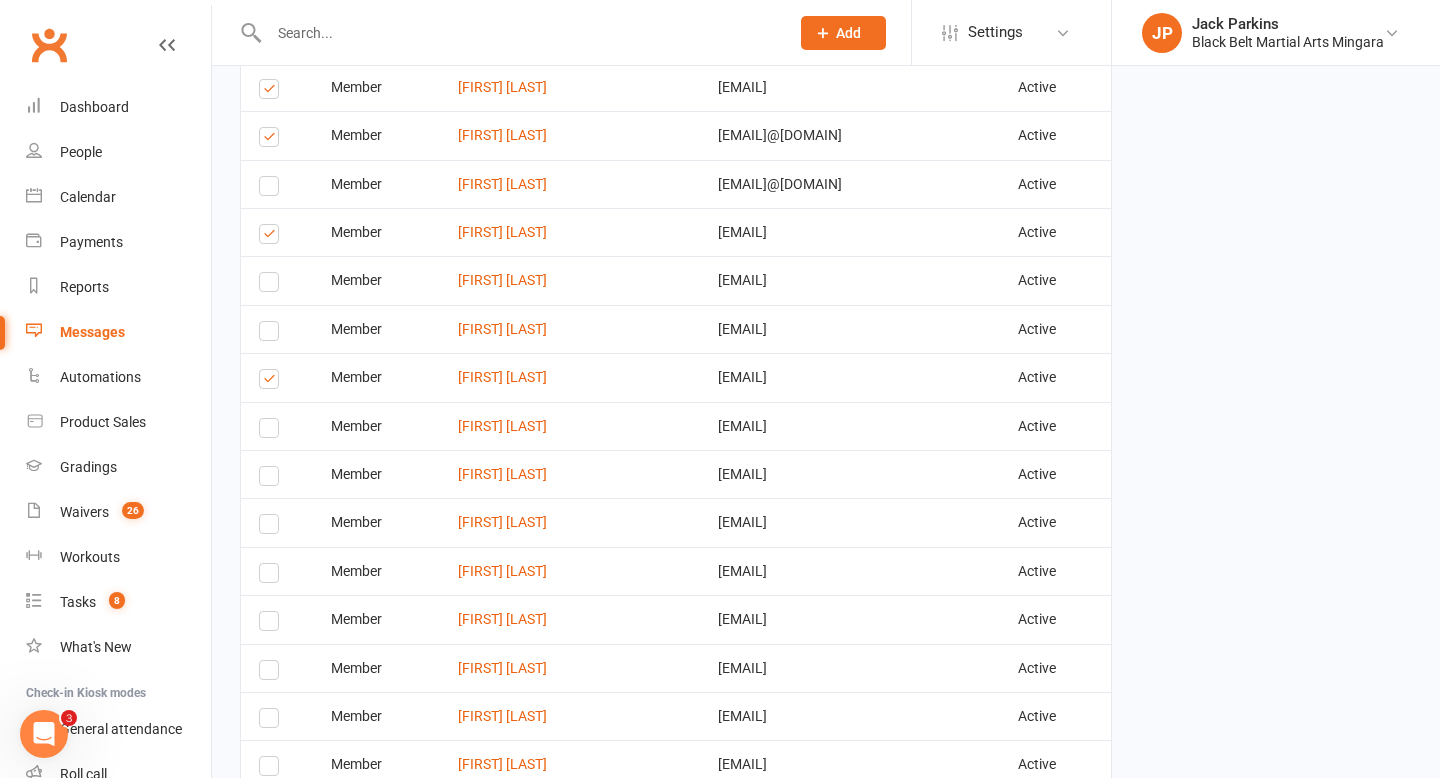 click at bounding box center [272, 237] 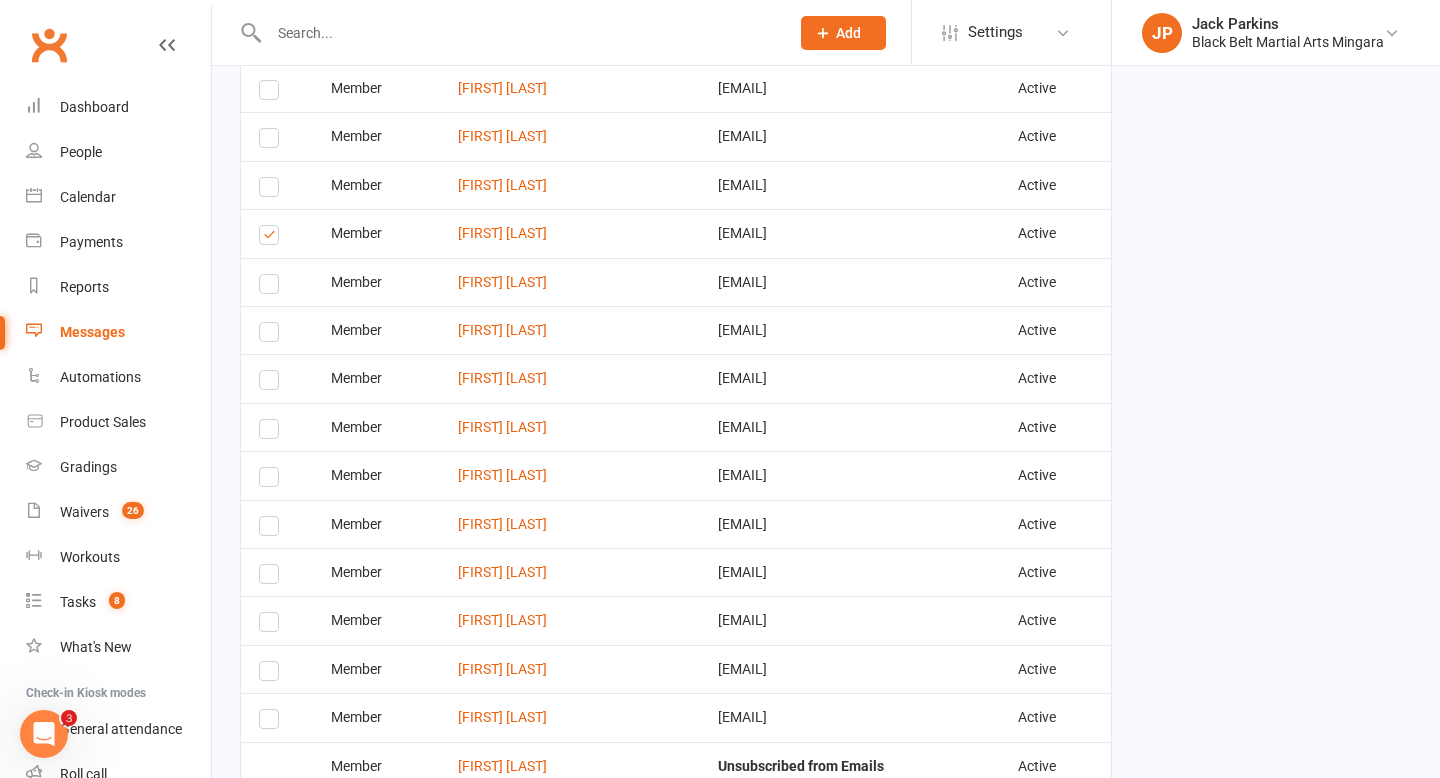 scroll, scrollTop: 2737, scrollLeft: 0, axis: vertical 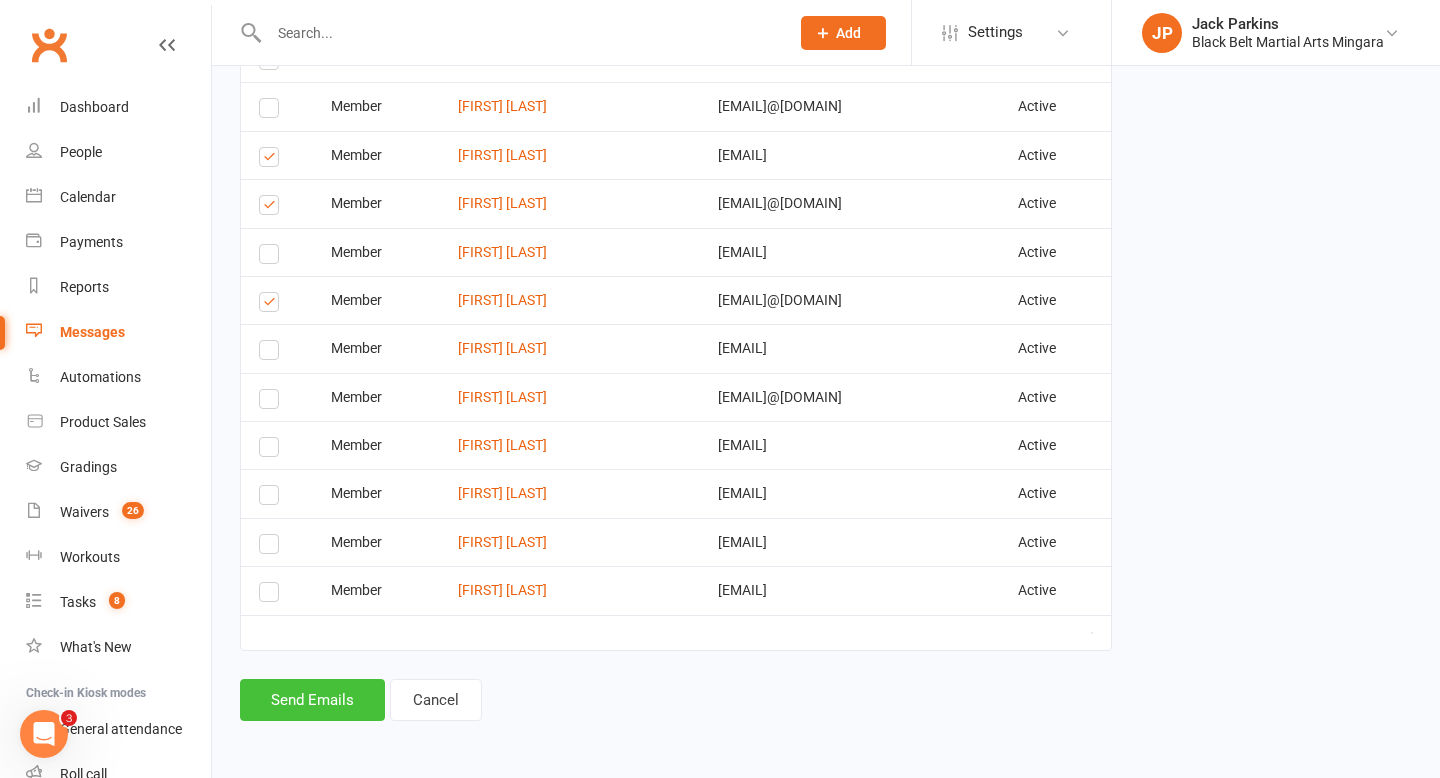 click on "Send Emails" at bounding box center (312, 700) 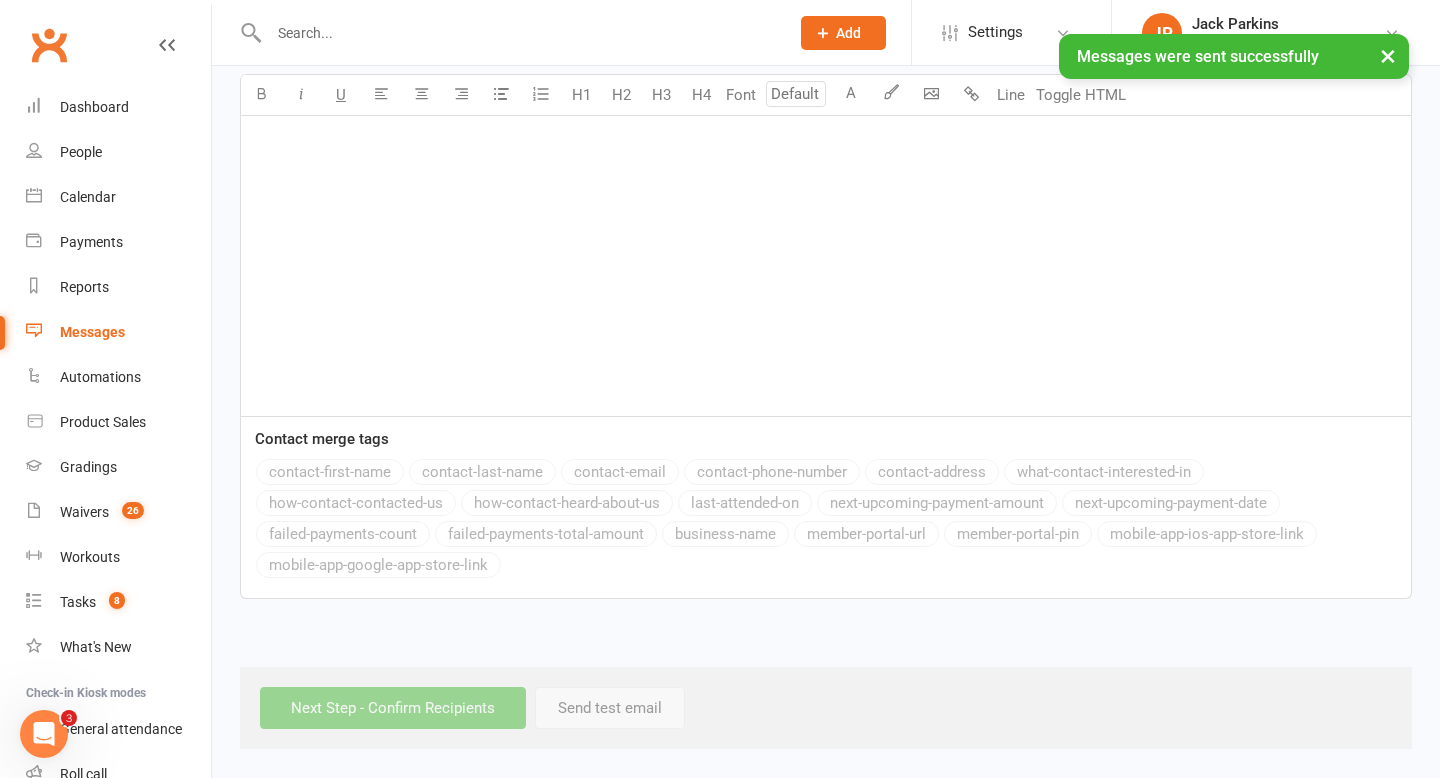 scroll, scrollTop: 0, scrollLeft: 0, axis: both 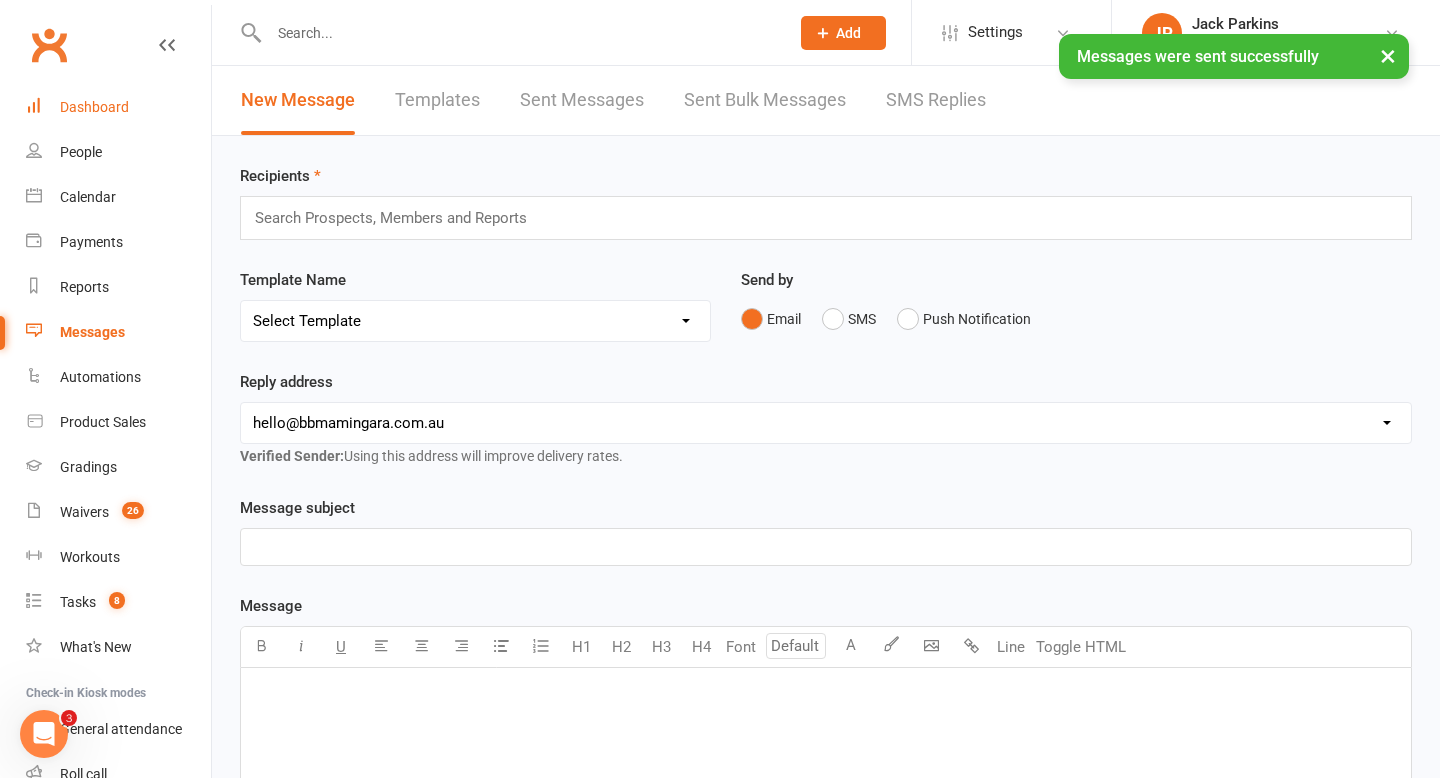 click on "Dashboard" at bounding box center [94, 107] 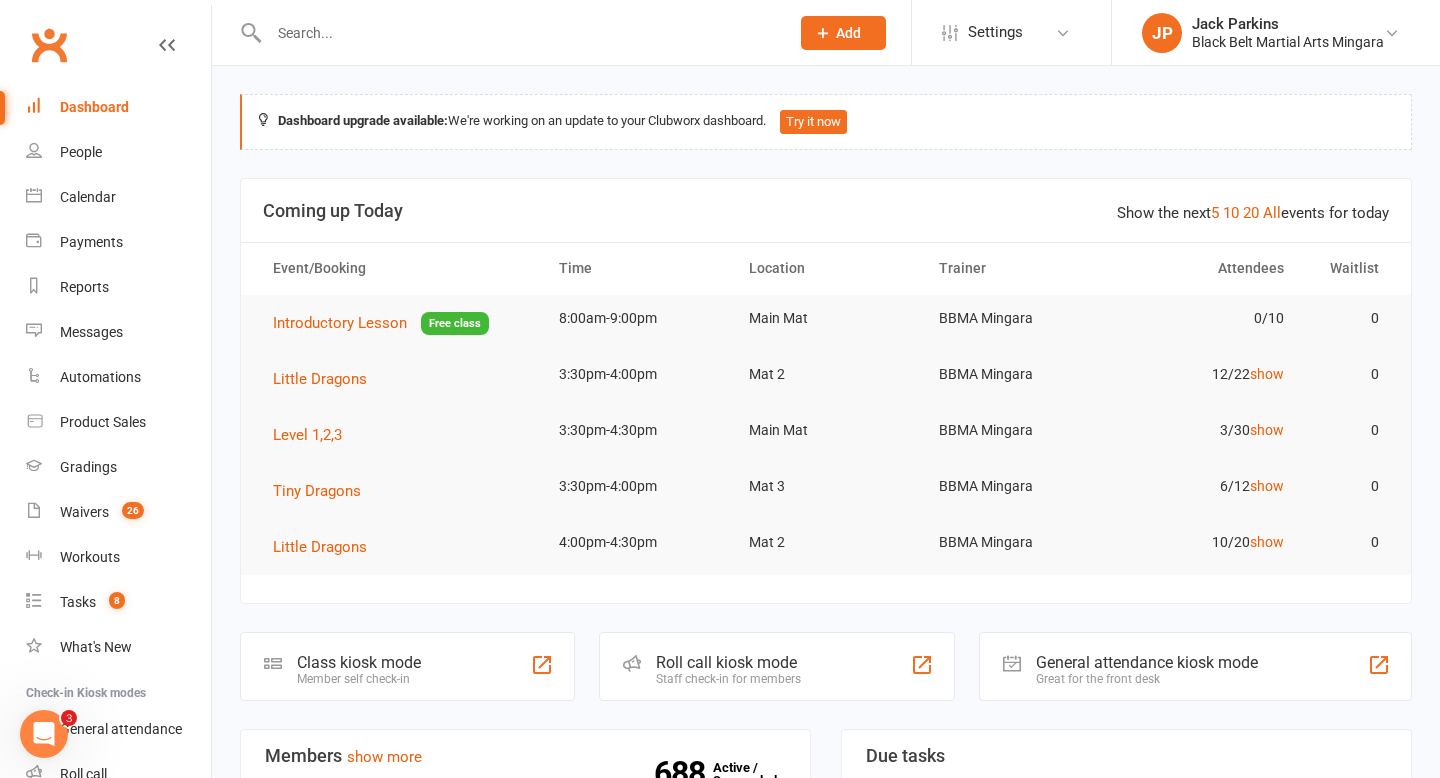 click at bounding box center (519, 33) 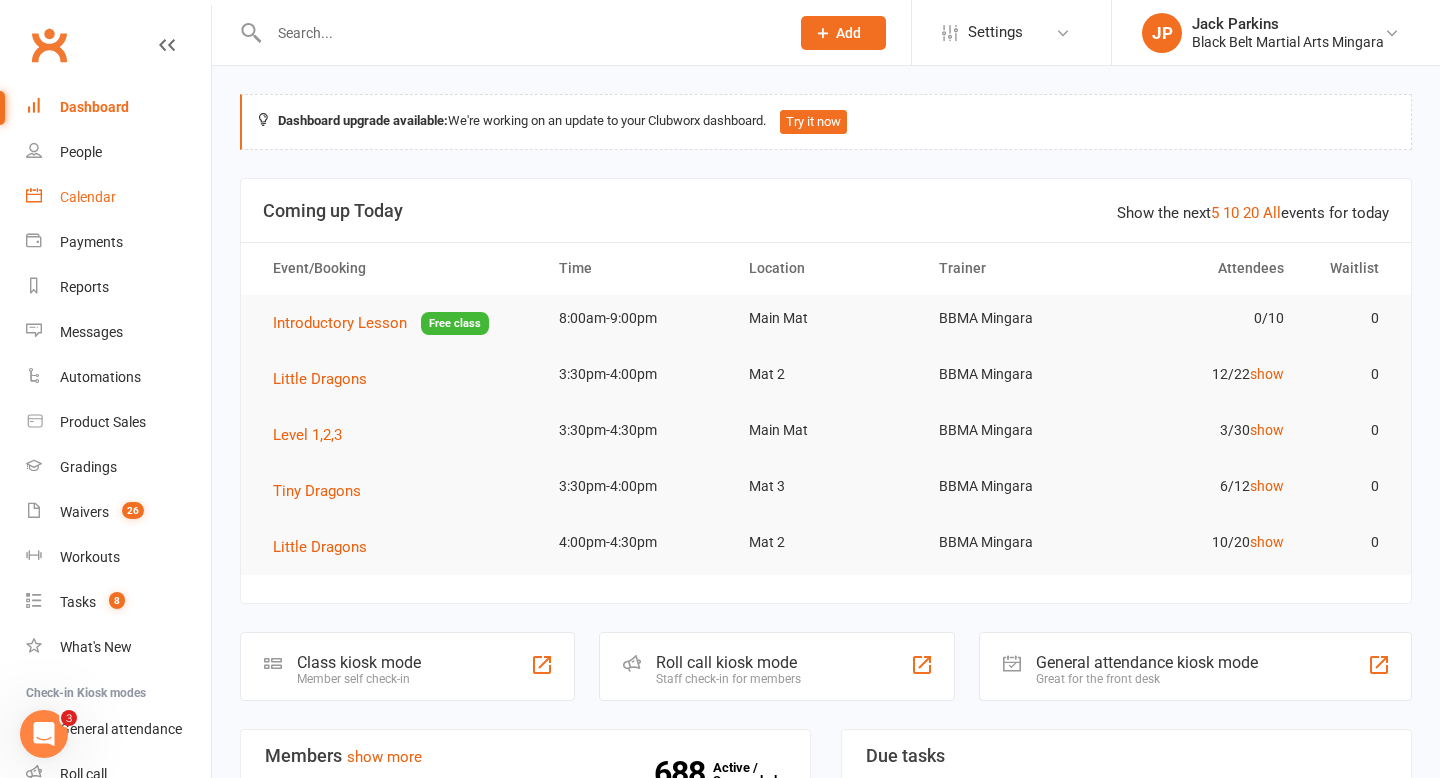 click on "Calendar" at bounding box center (118, 197) 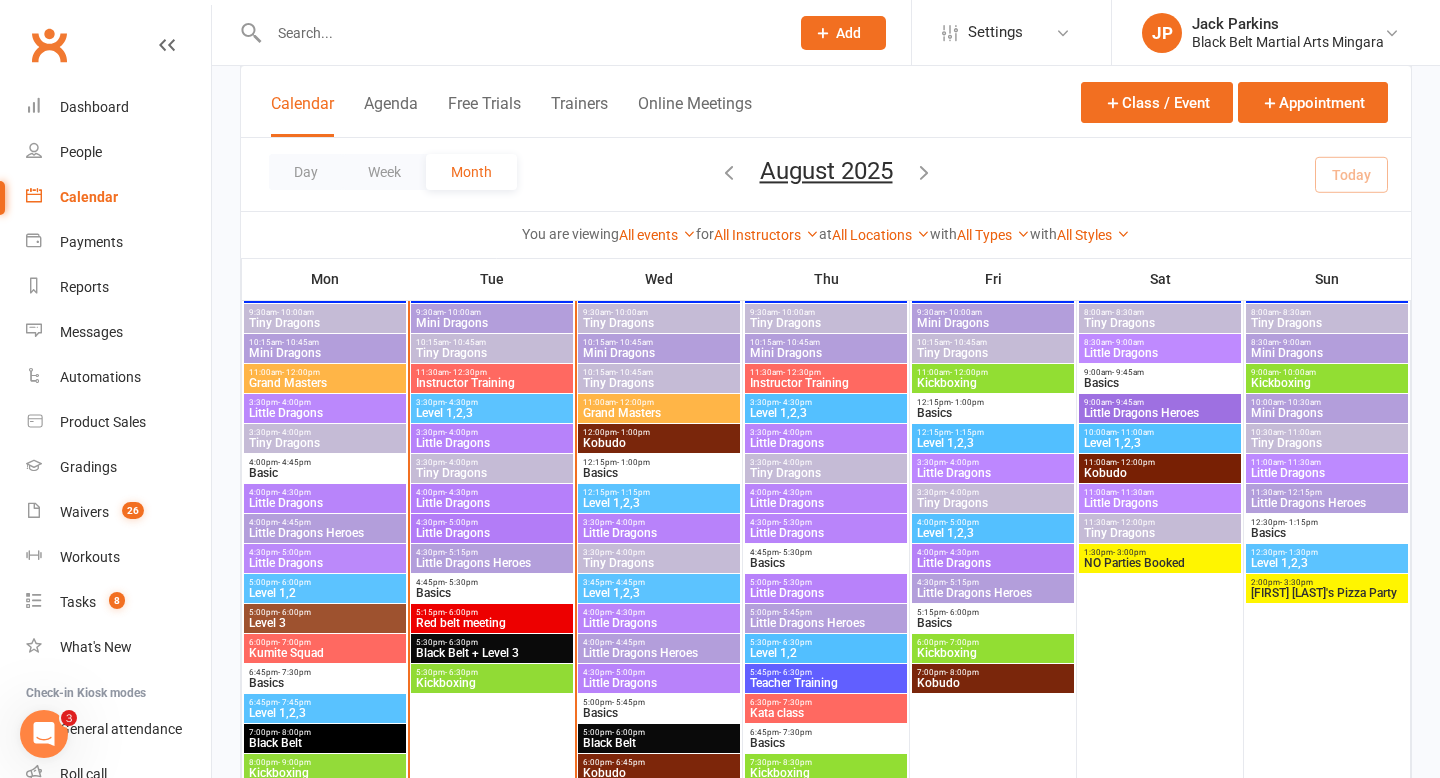 scroll, scrollTop: 921, scrollLeft: 0, axis: vertical 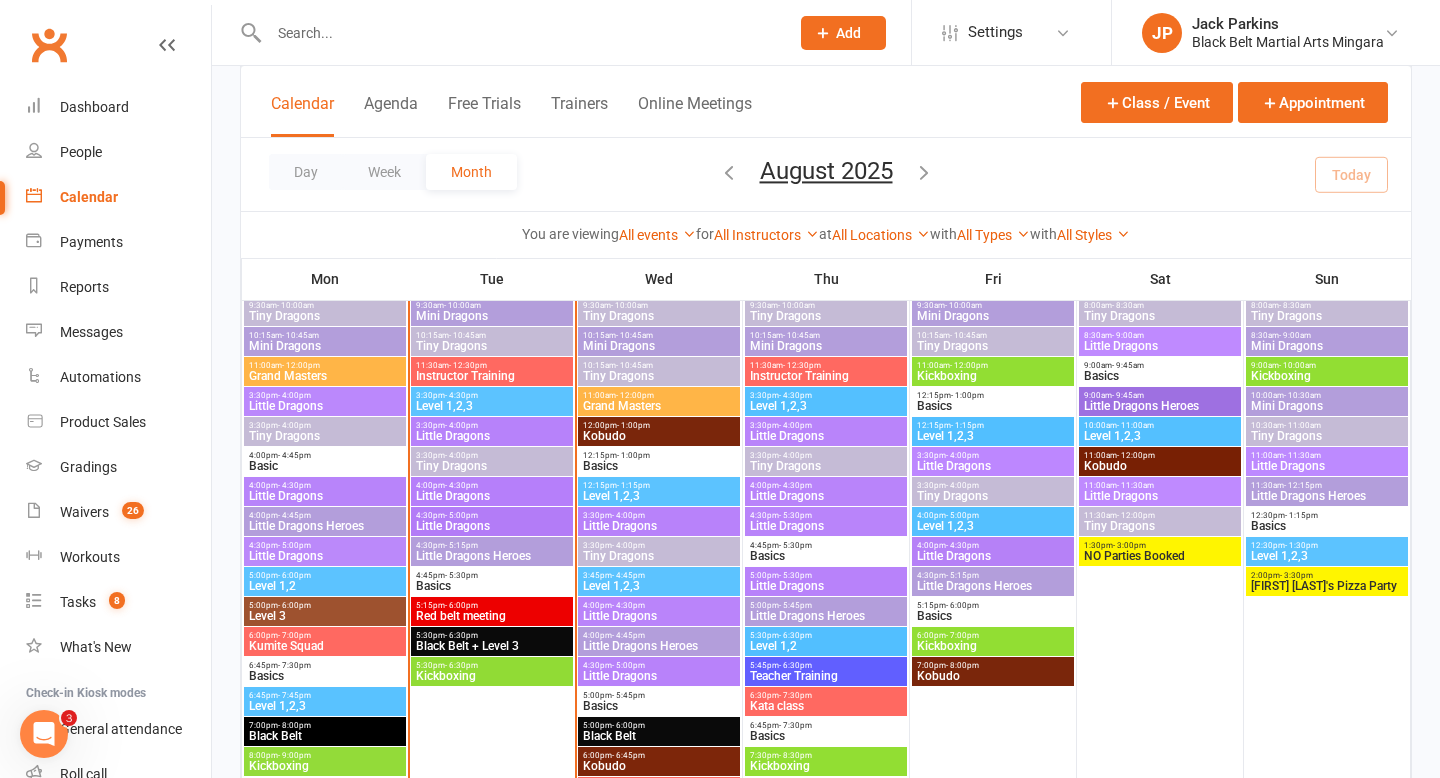 click on "Little Dragons" at bounding box center (826, 526) 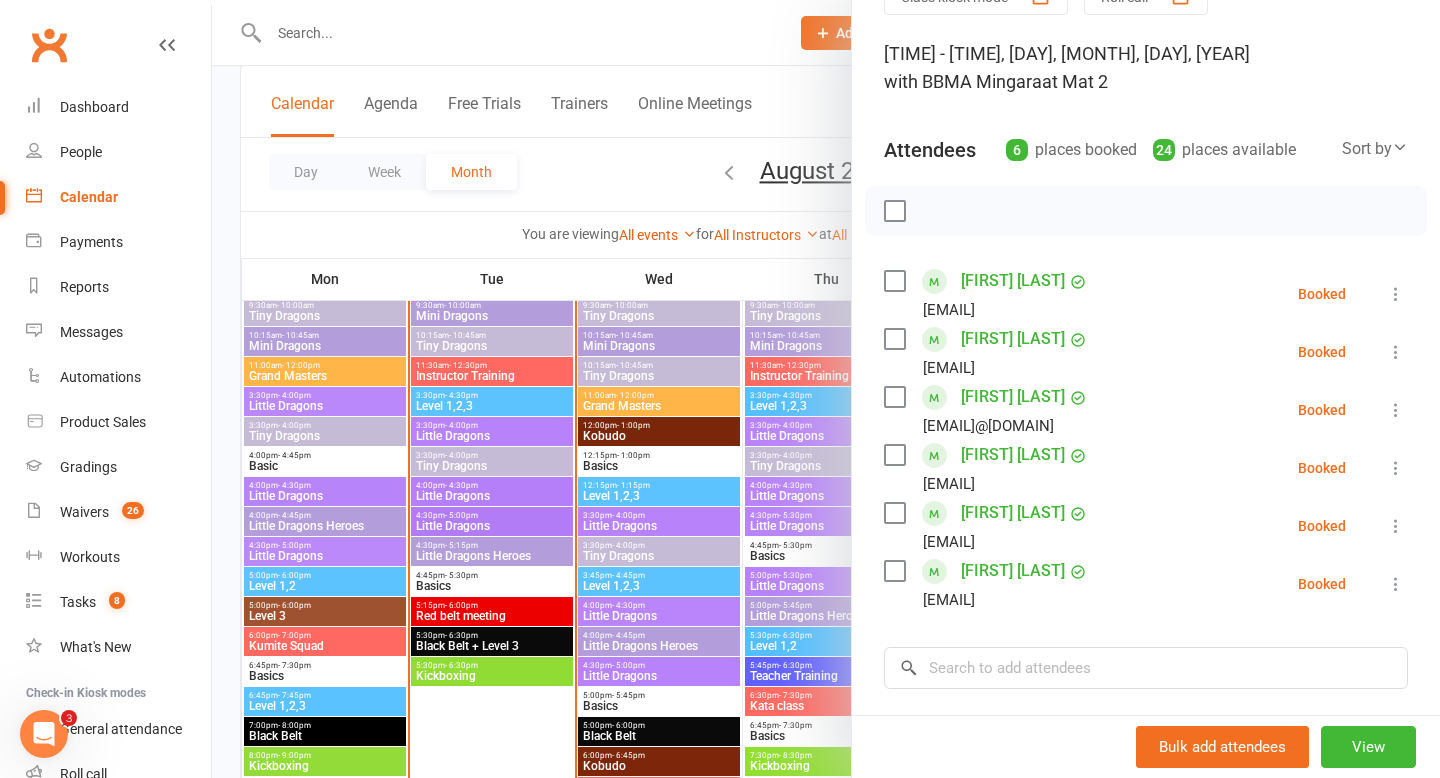 scroll, scrollTop: 109, scrollLeft: 0, axis: vertical 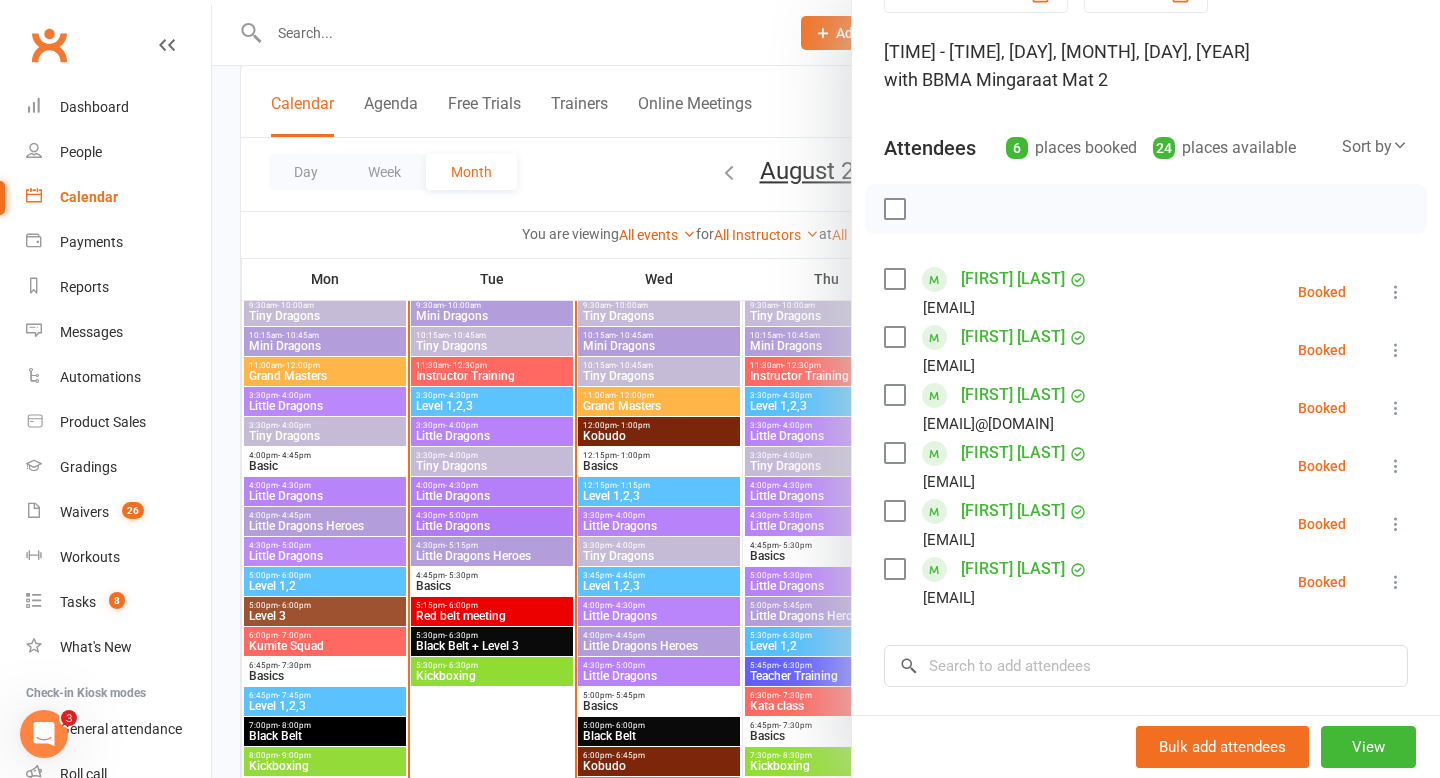 click at bounding box center (826, 389) 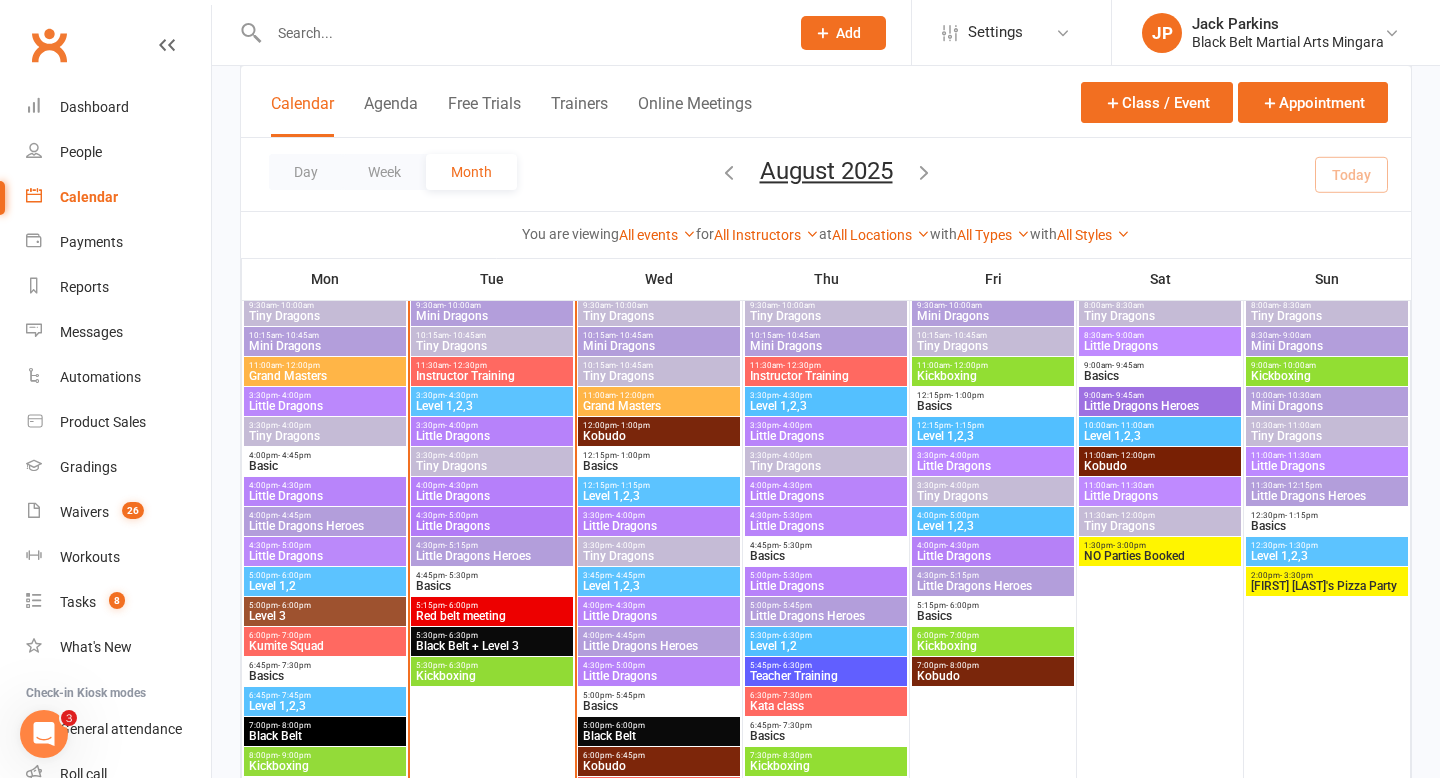 click on "Little Dragons" at bounding box center [826, 436] 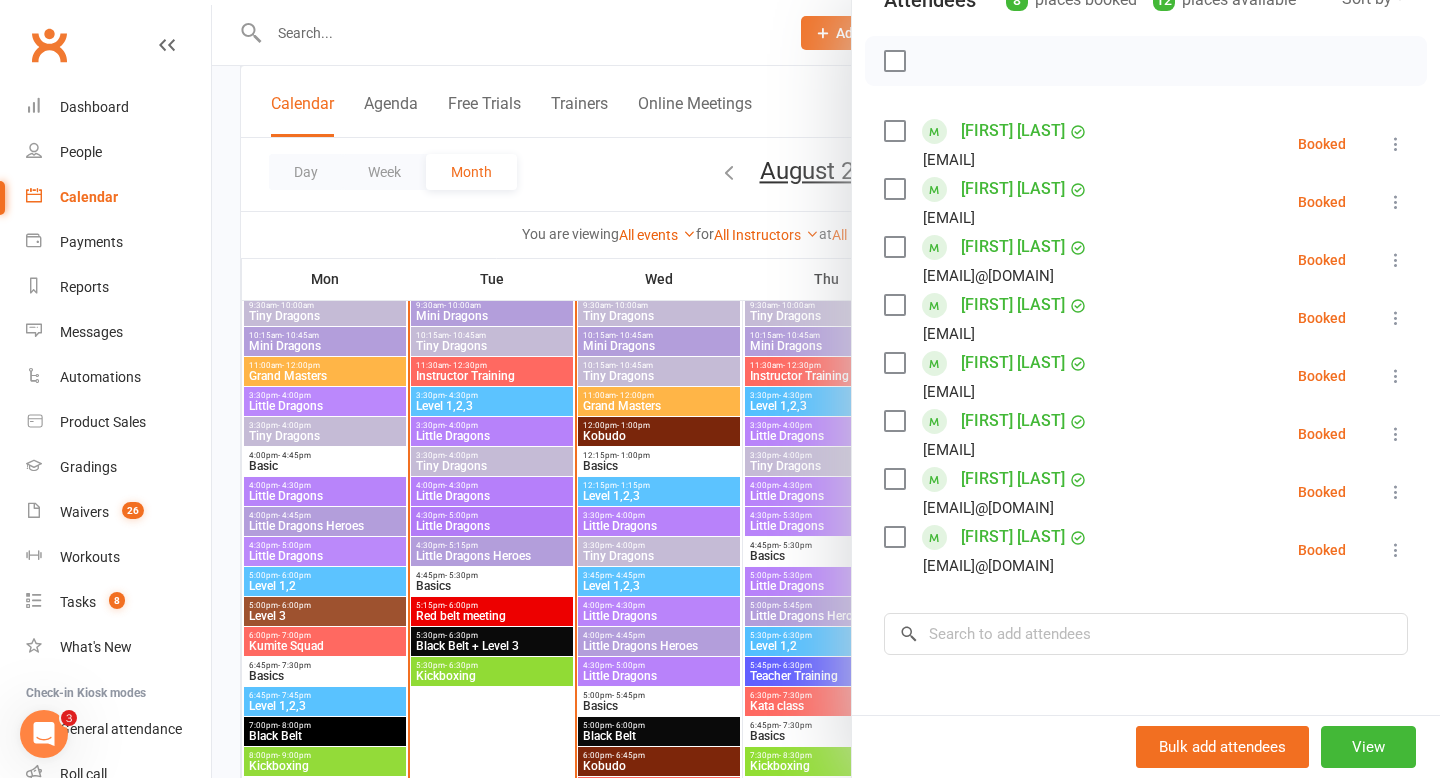 scroll, scrollTop: 260, scrollLeft: 0, axis: vertical 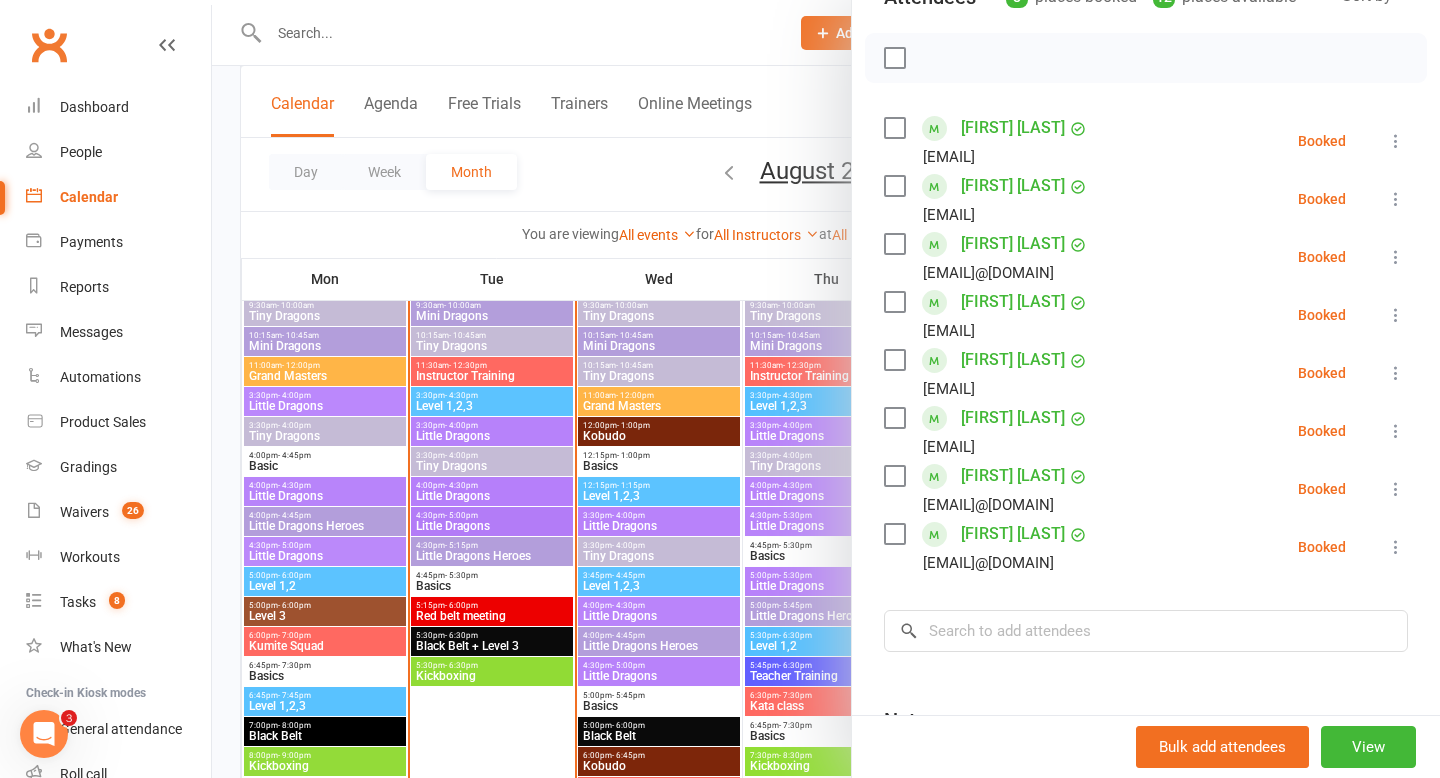 click at bounding box center [826, 389] 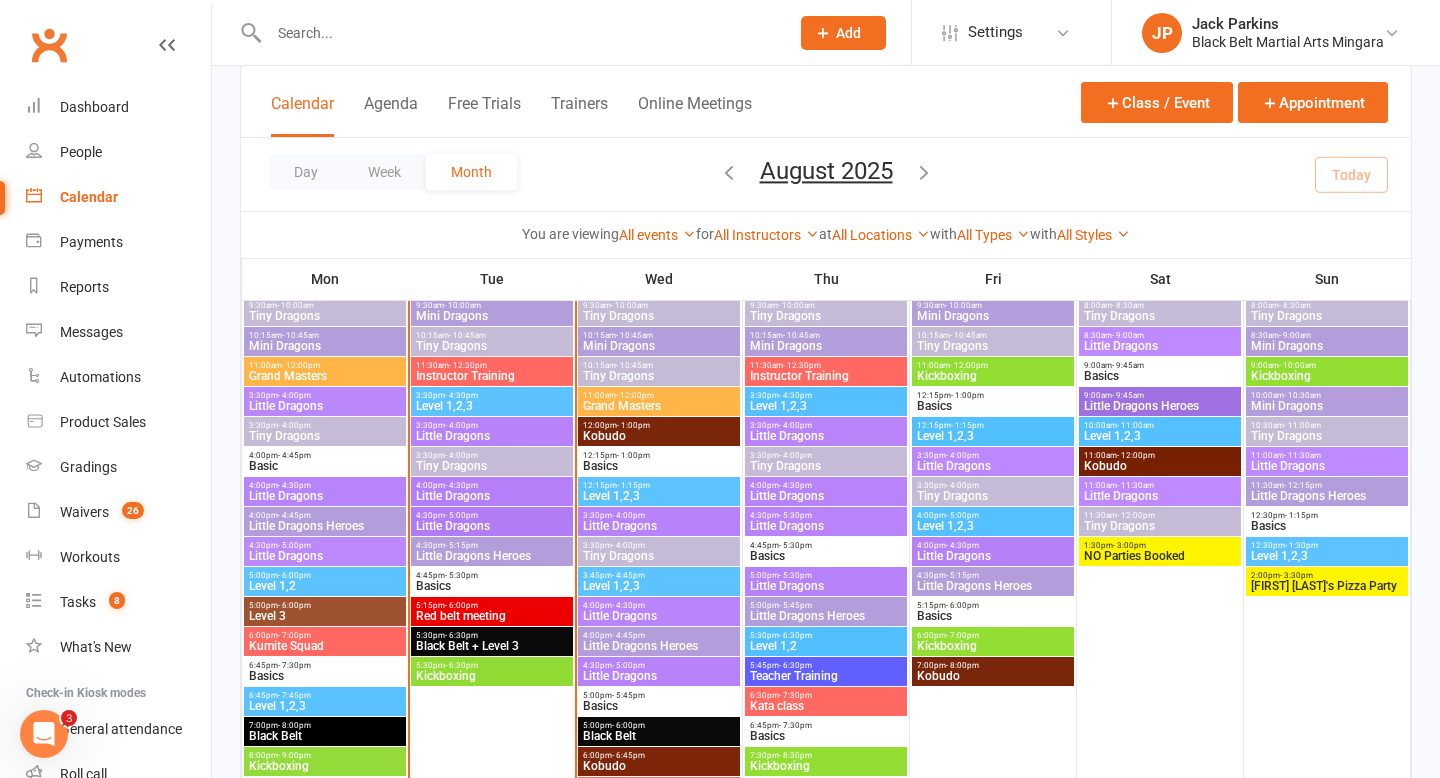 click on "Little Dragons" at bounding box center [826, 496] 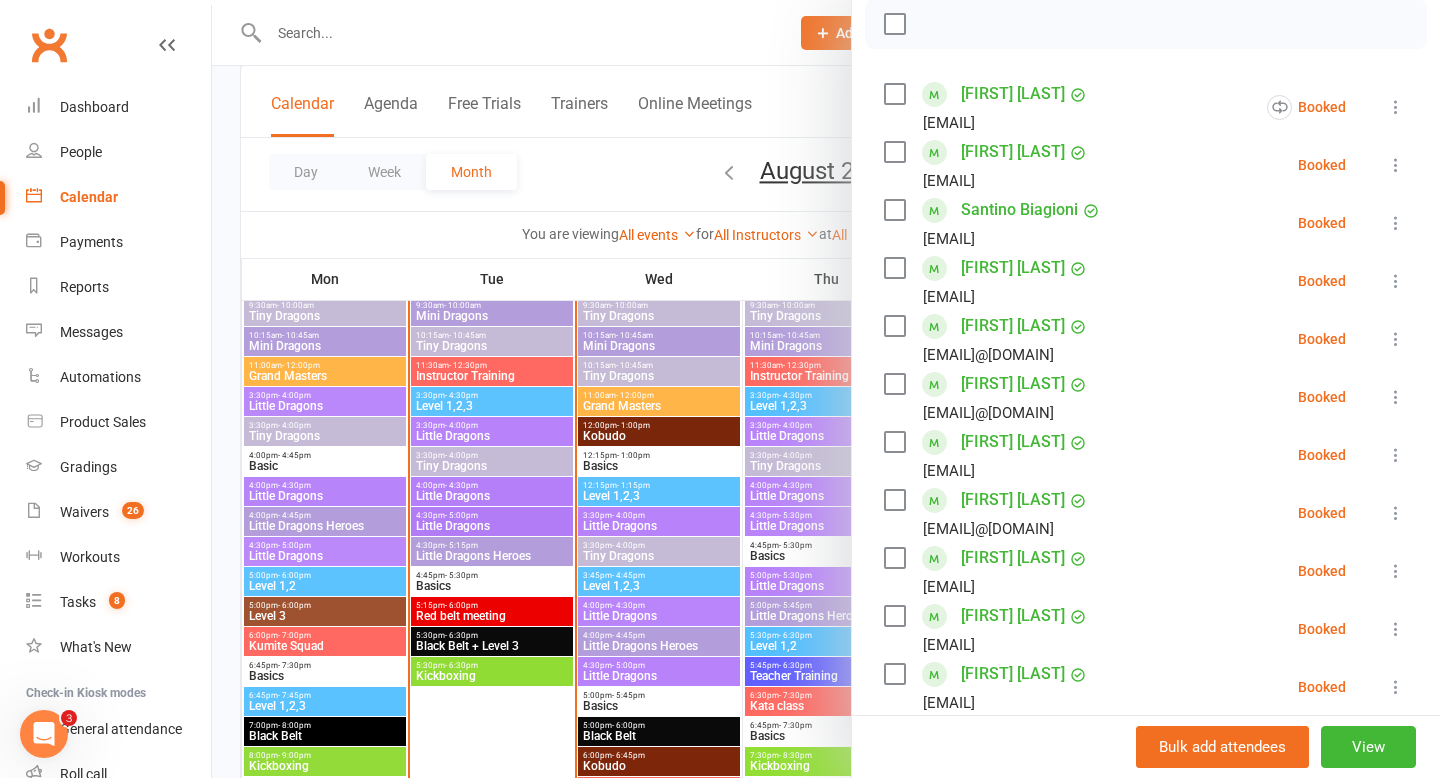 scroll, scrollTop: 287, scrollLeft: 0, axis: vertical 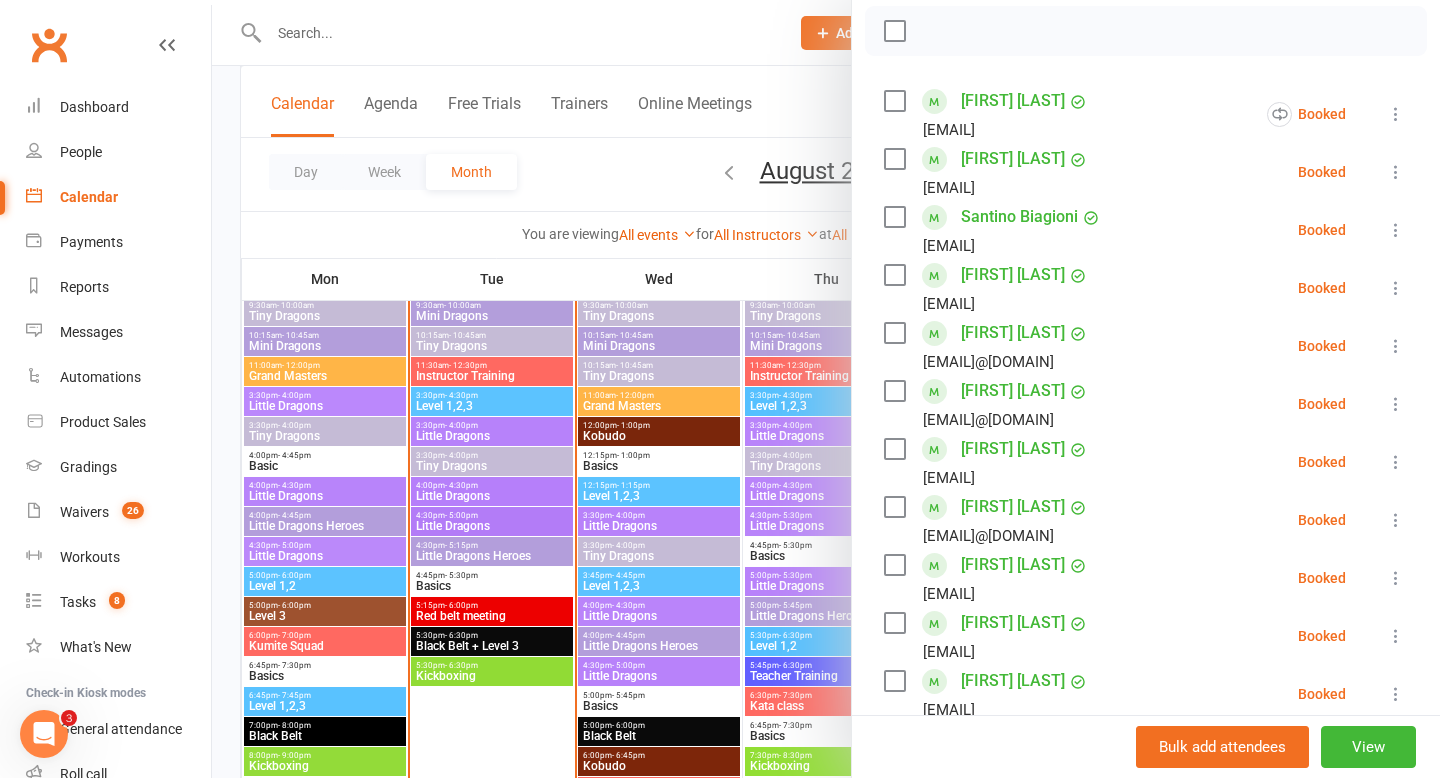 click on "Lilly Jenkins" at bounding box center (1013, 391) 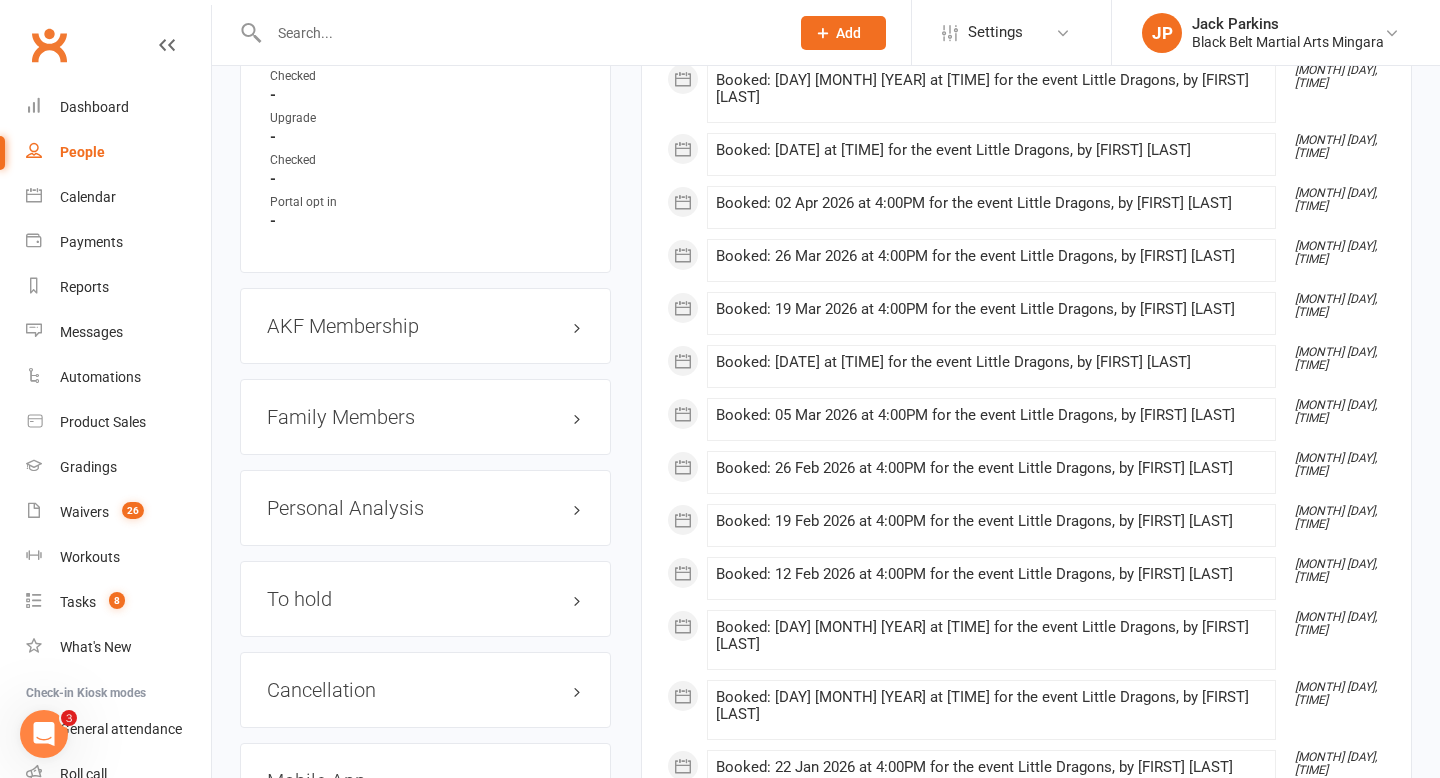 scroll, scrollTop: 1977, scrollLeft: 0, axis: vertical 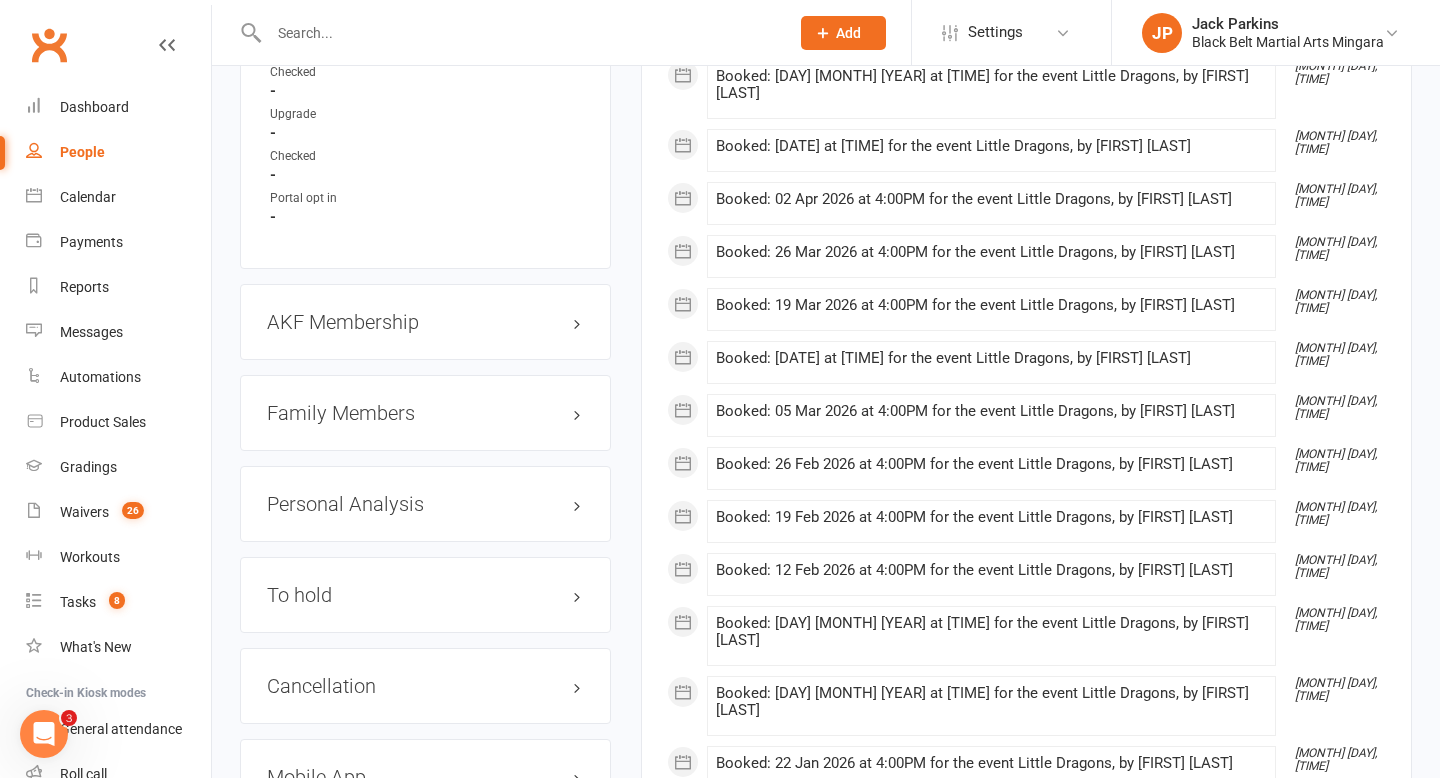 click on "Family Members" at bounding box center (425, 413) 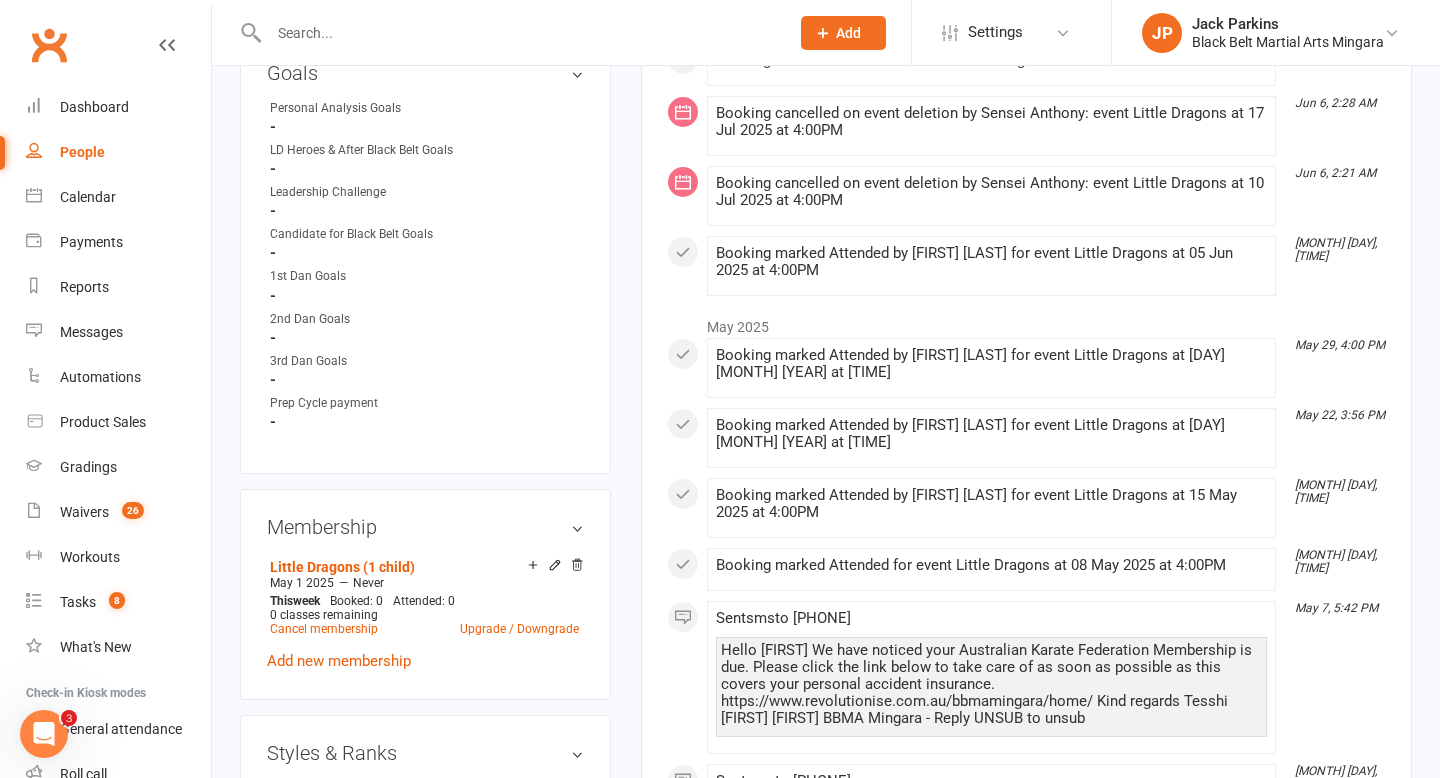 scroll, scrollTop: 0, scrollLeft: 0, axis: both 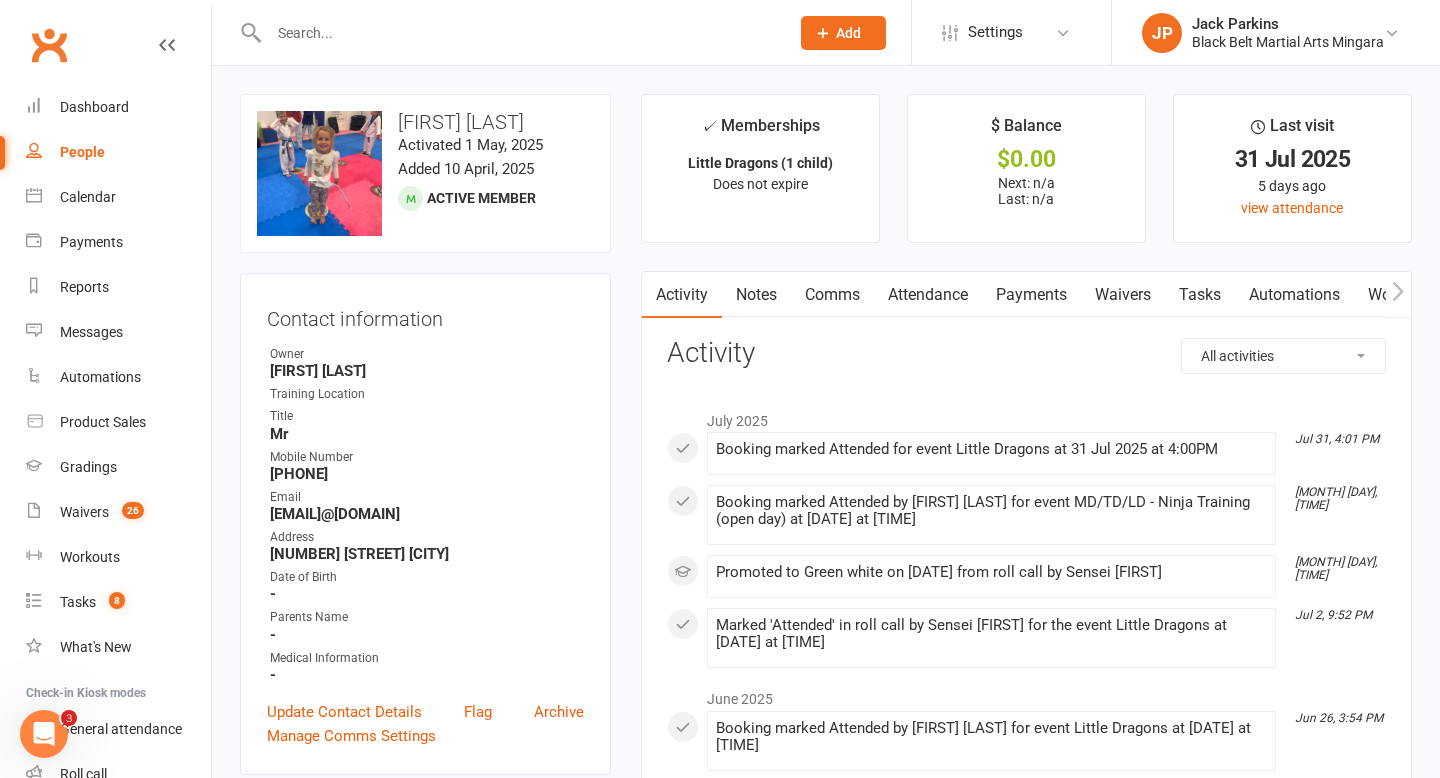 click on "Notes" at bounding box center (756, 295) 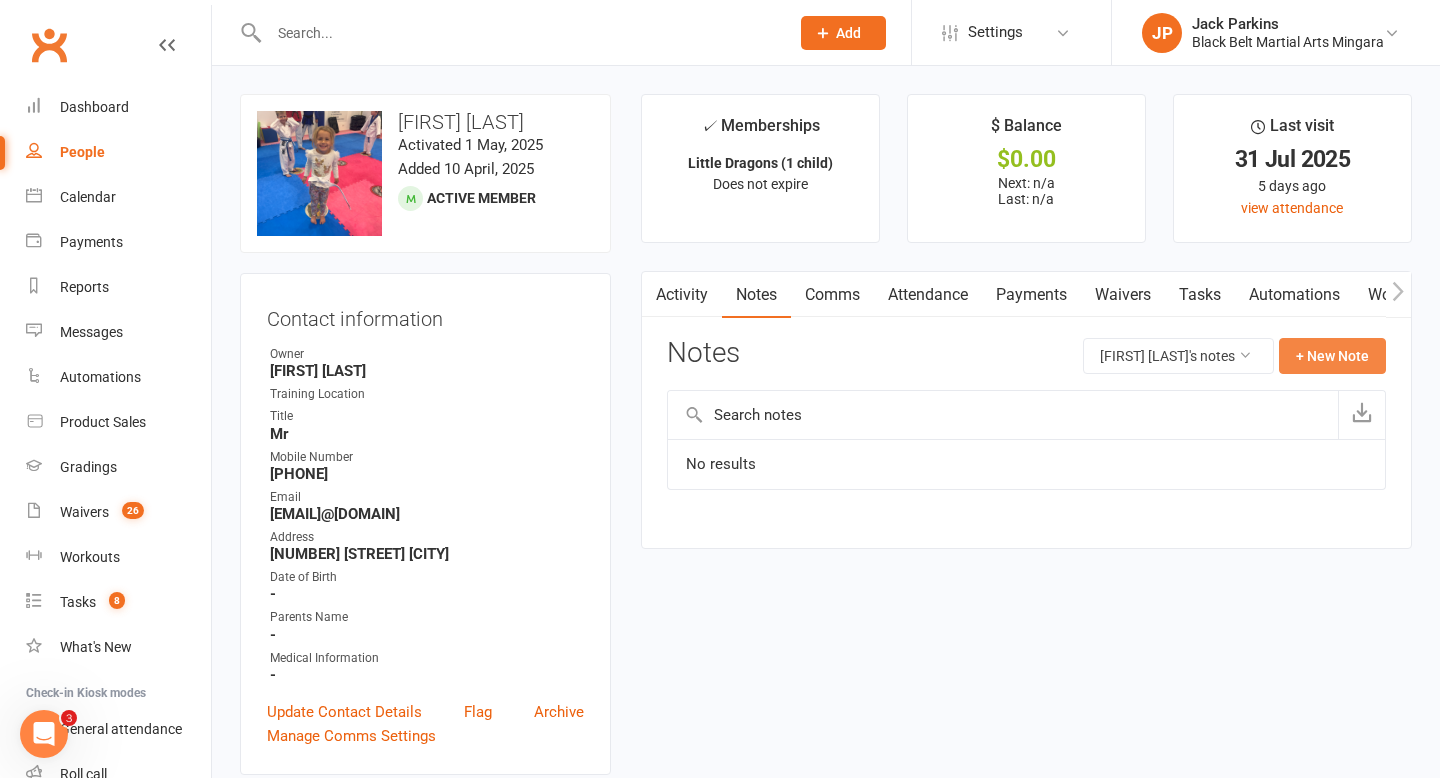click on "+ New Note" at bounding box center (1332, 356) 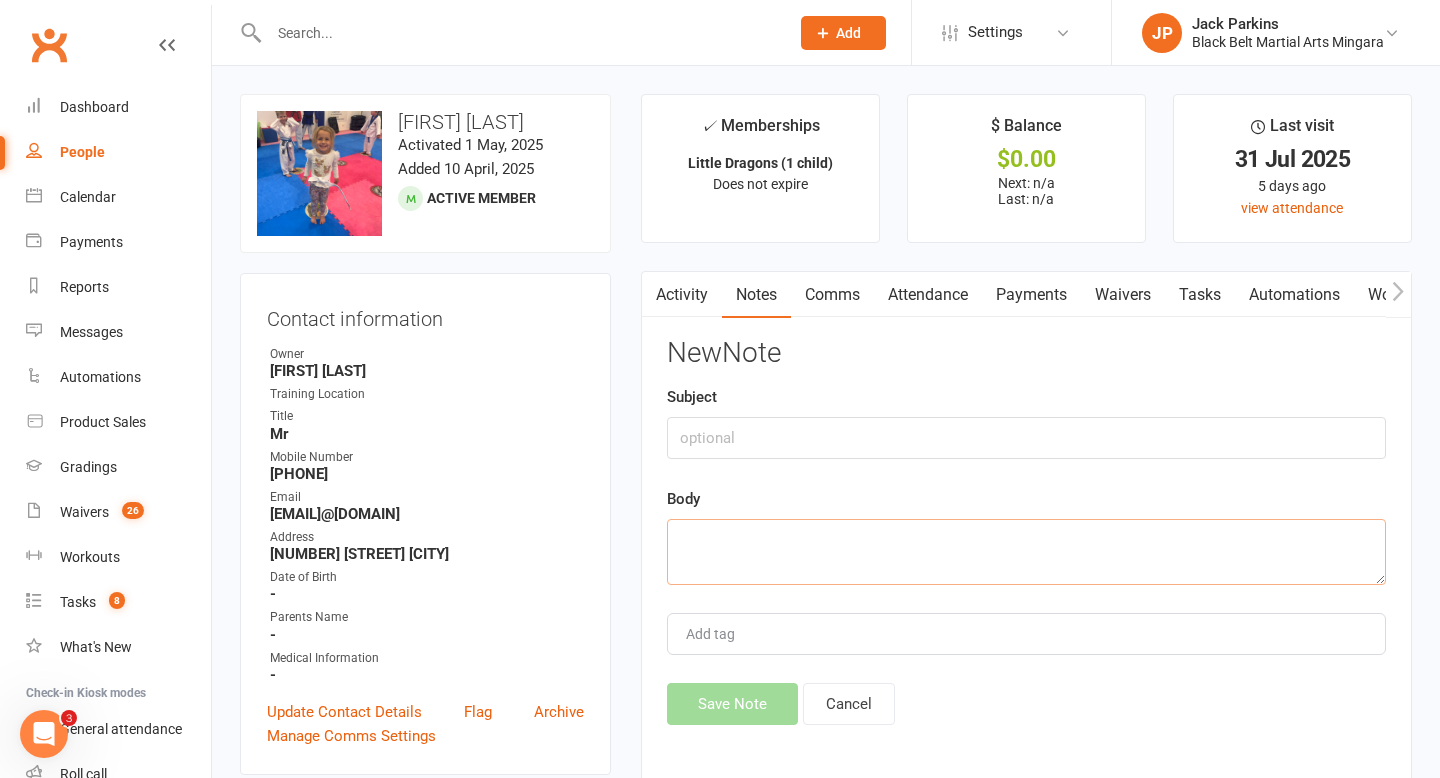 click at bounding box center [1026, 552] 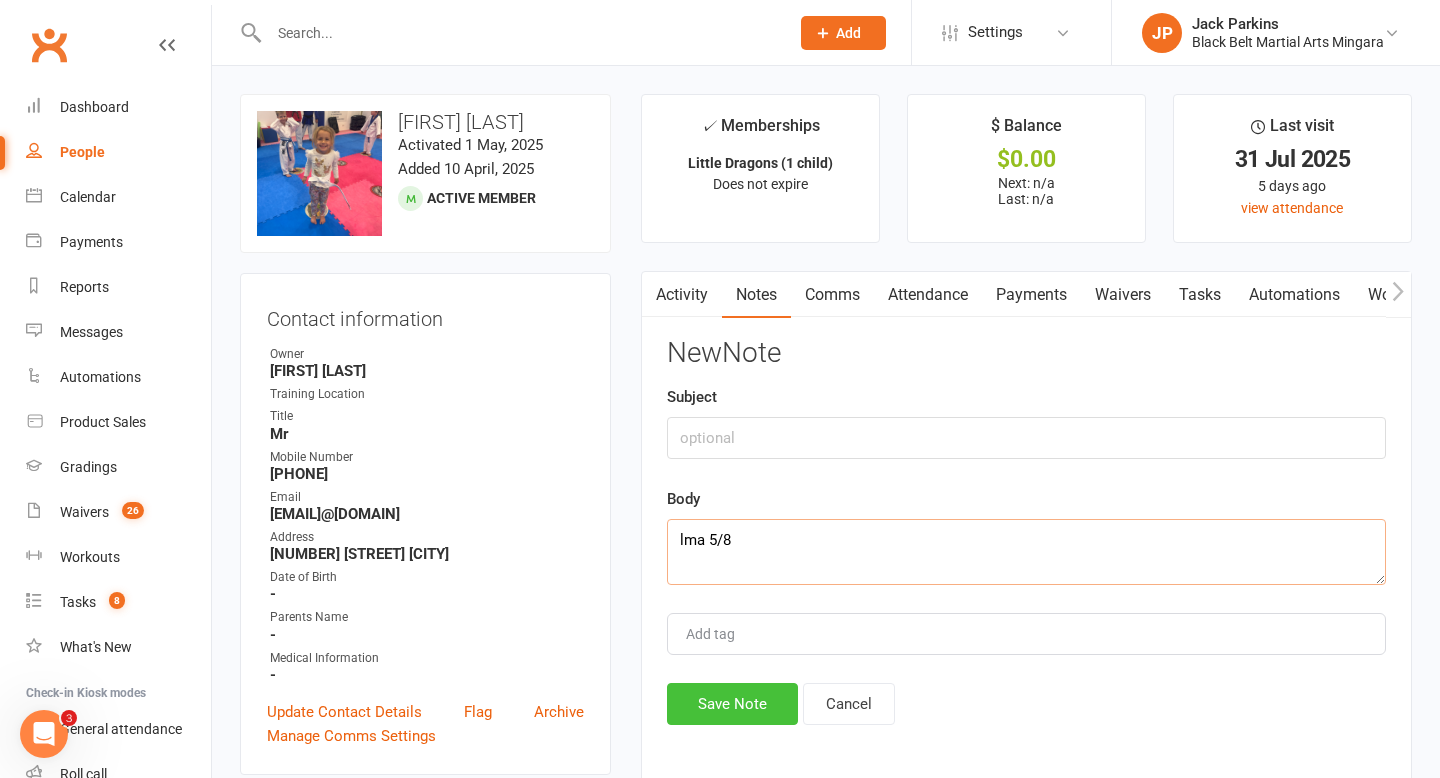 type on "lma 5/8" 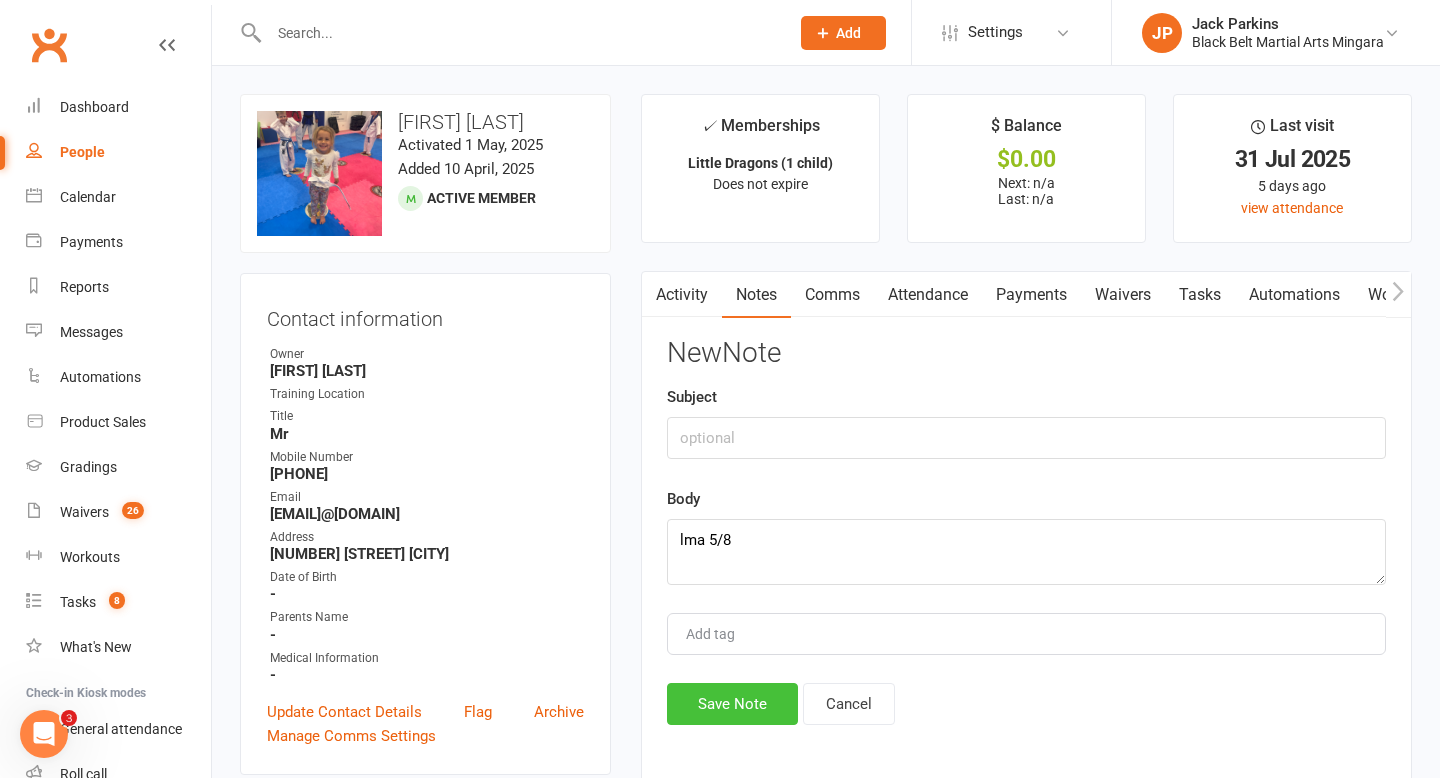 click on "Save Note" at bounding box center (732, 704) 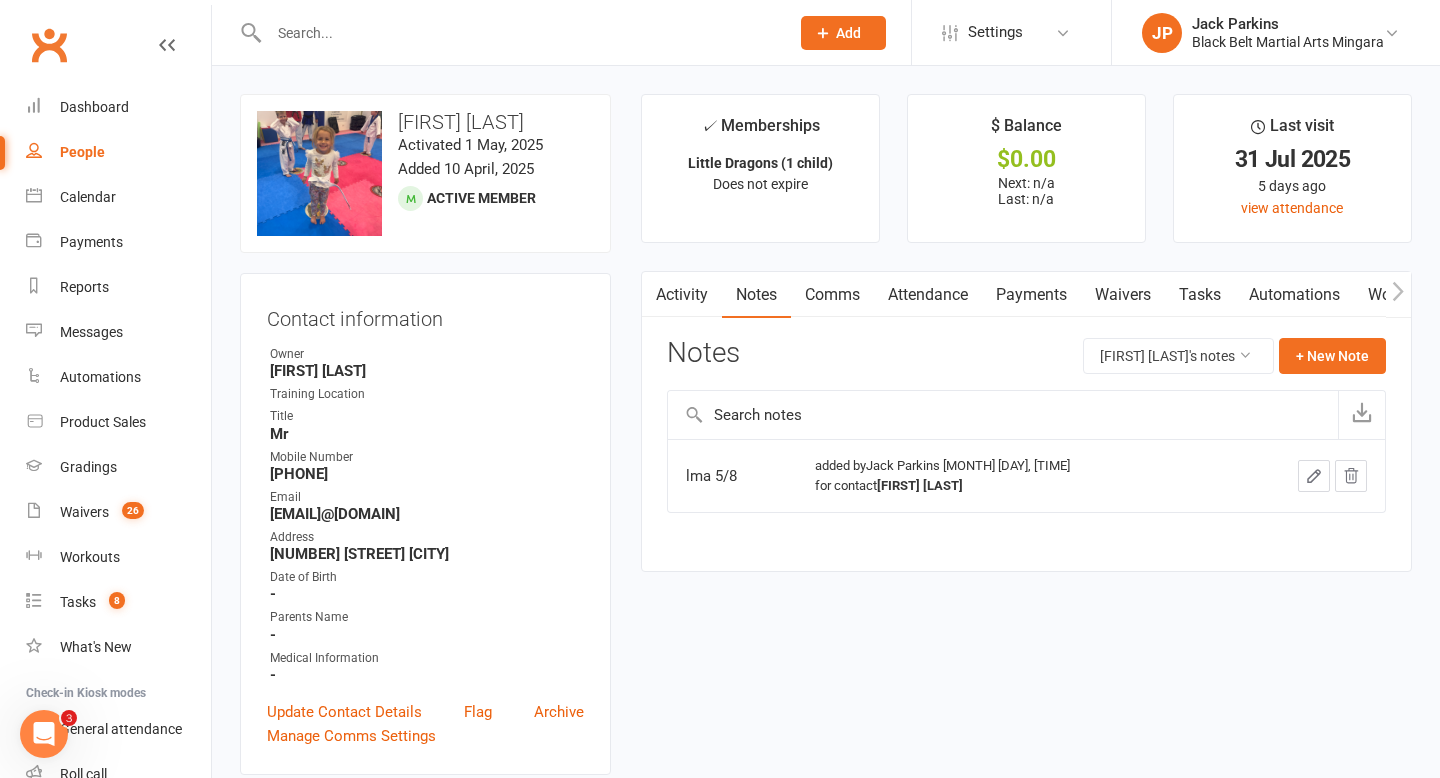 click at bounding box center (519, 33) 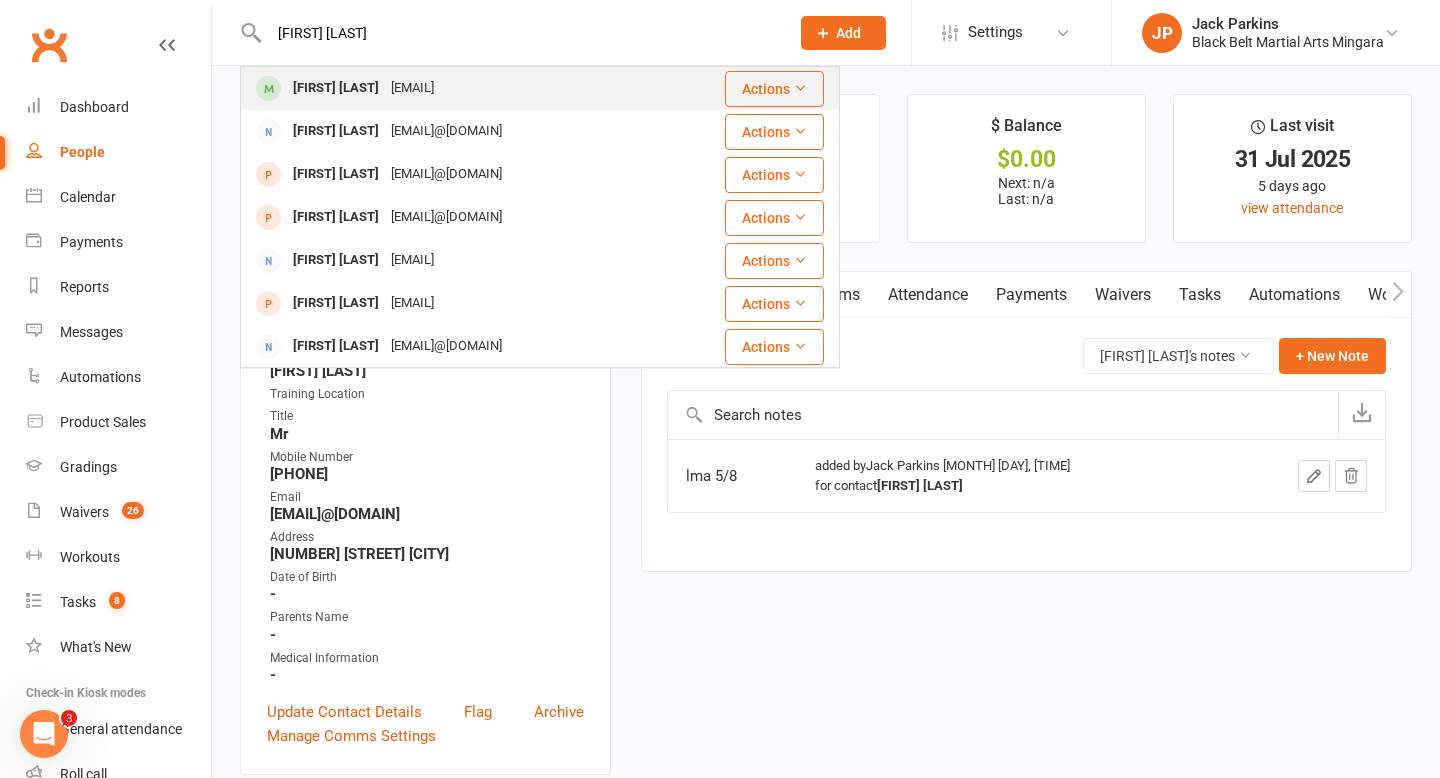 type on "hannah christie" 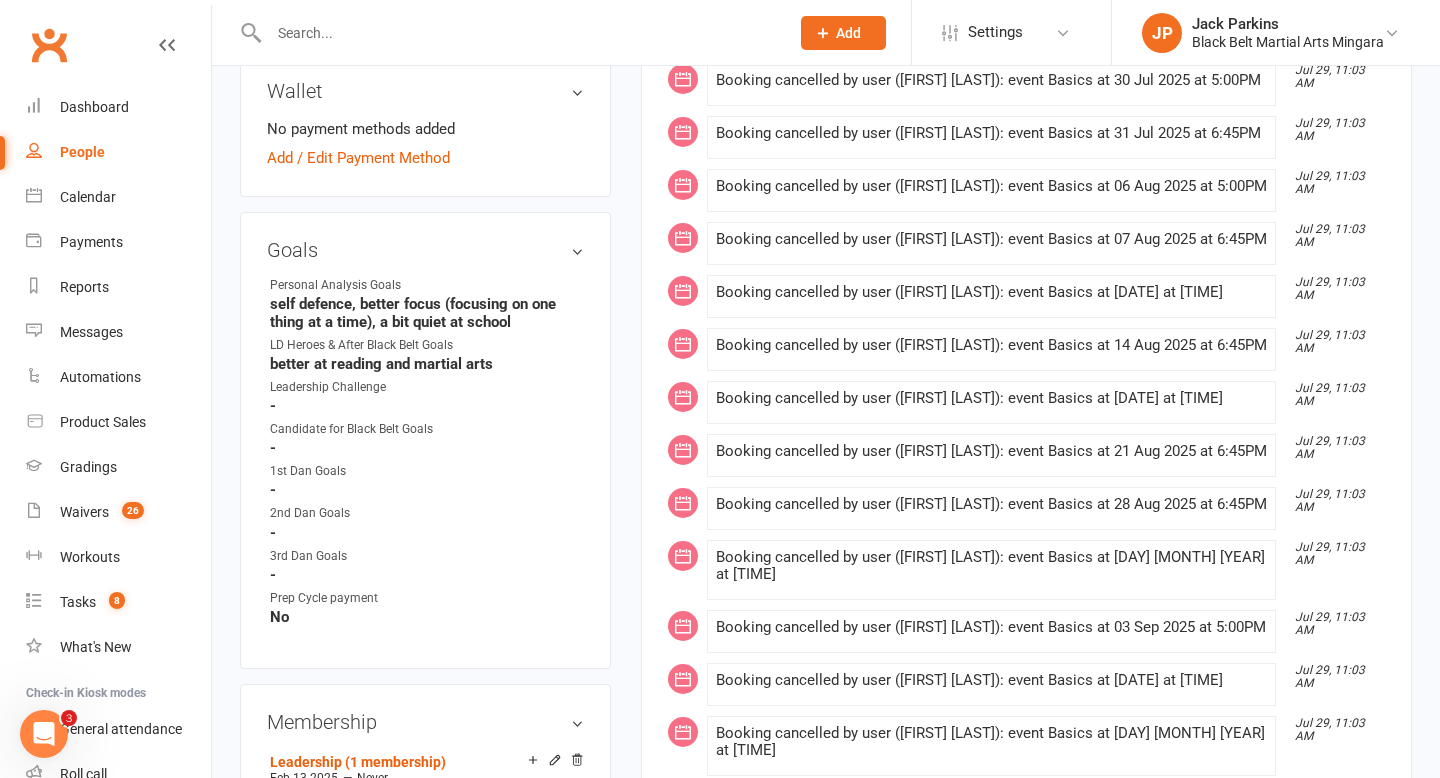 scroll, scrollTop: 0, scrollLeft: 0, axis: both 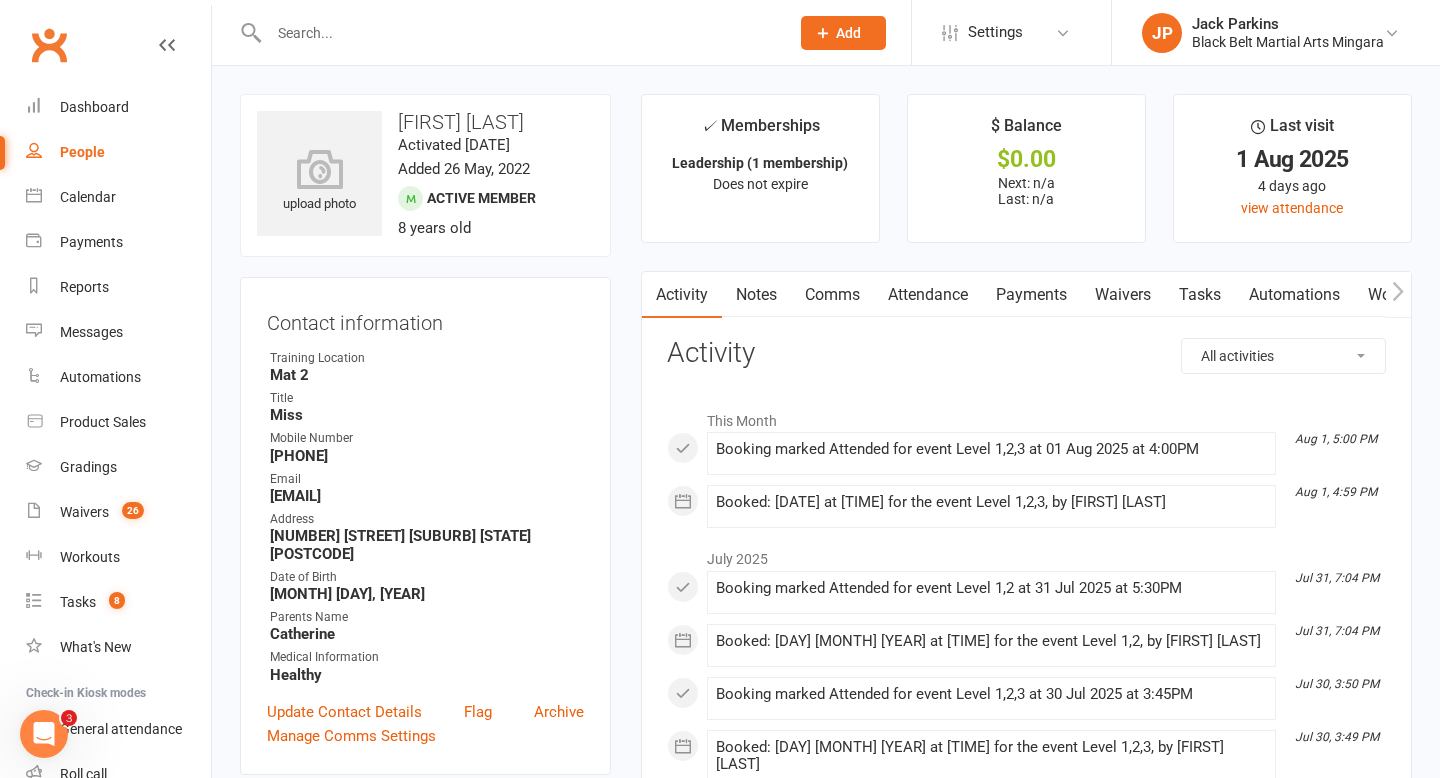 click on "Attendance" at bounding box center [928, 295] 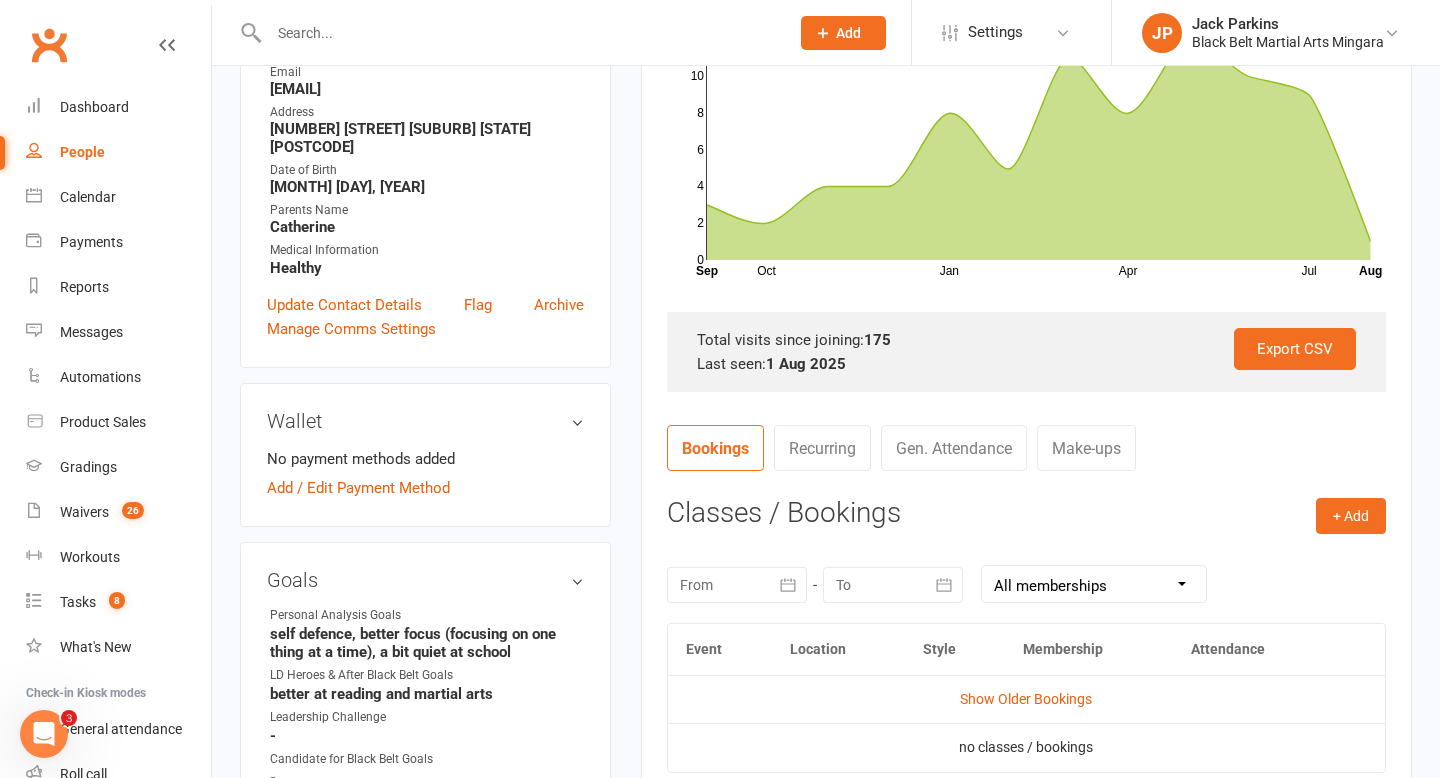 scroll, scrollTop: 0, scrollLeft: 0, axis: both 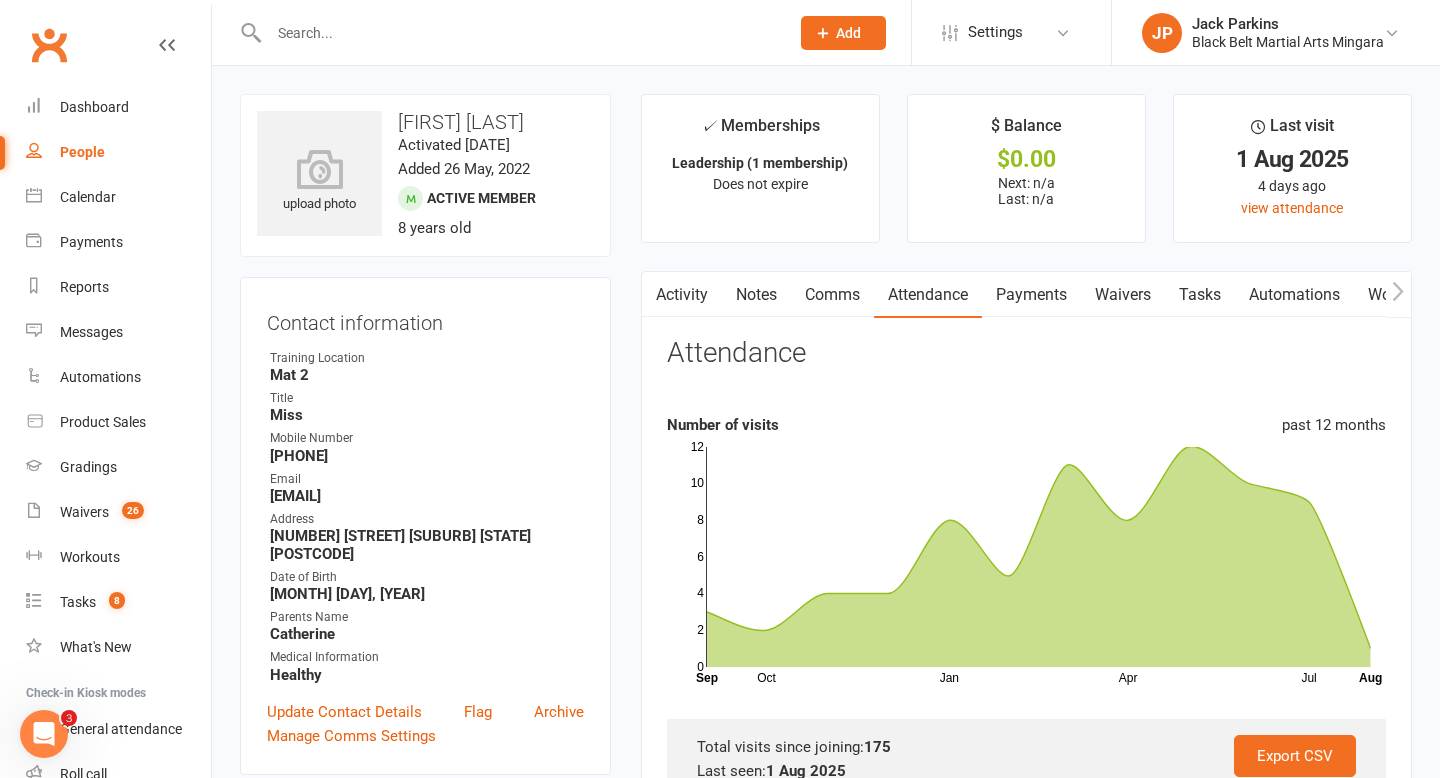 click at bounding box center [519, 33] 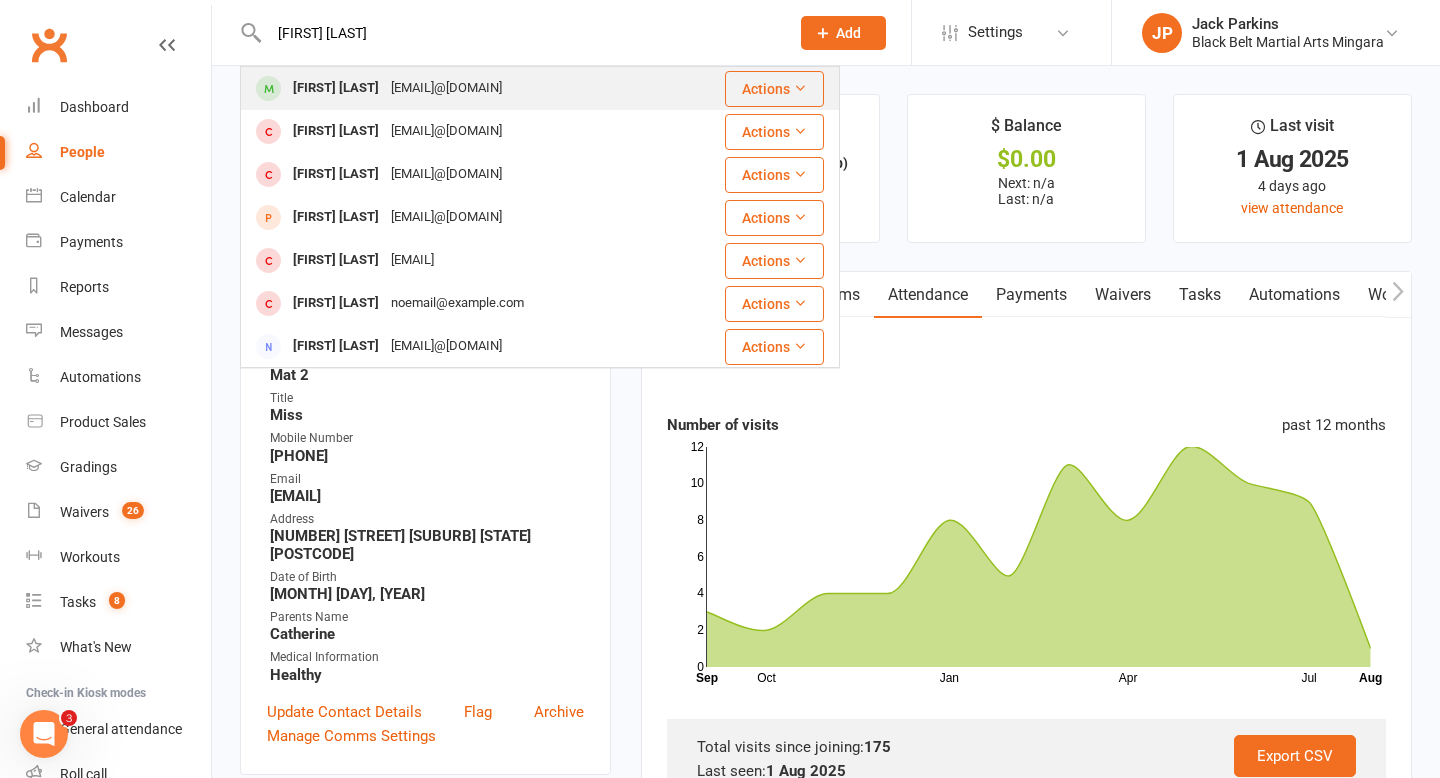 type on "ethan trampna" 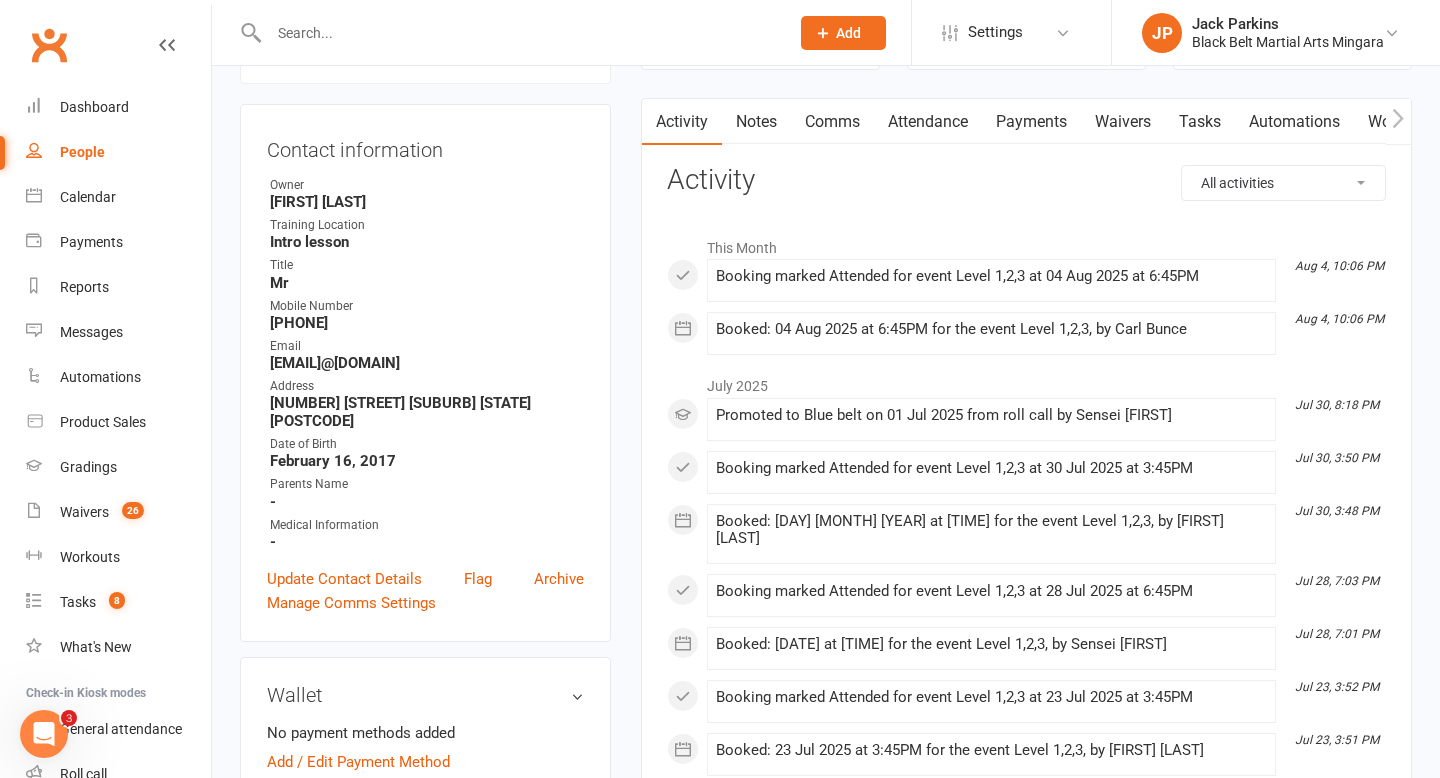 scroll, scrollTop: 0, scrollLeft: 0, axis: both 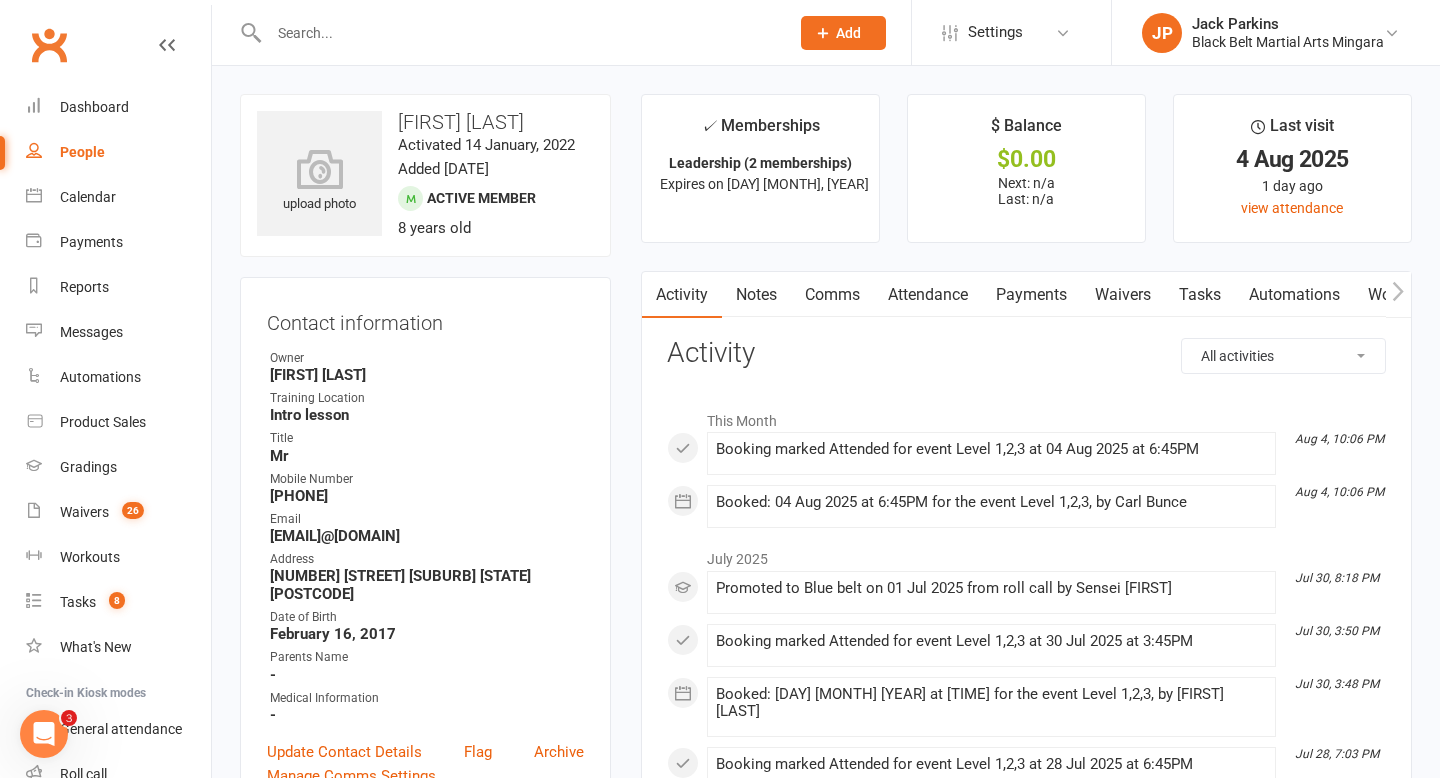 click on "Attendance" at bounding box center (928, 295) 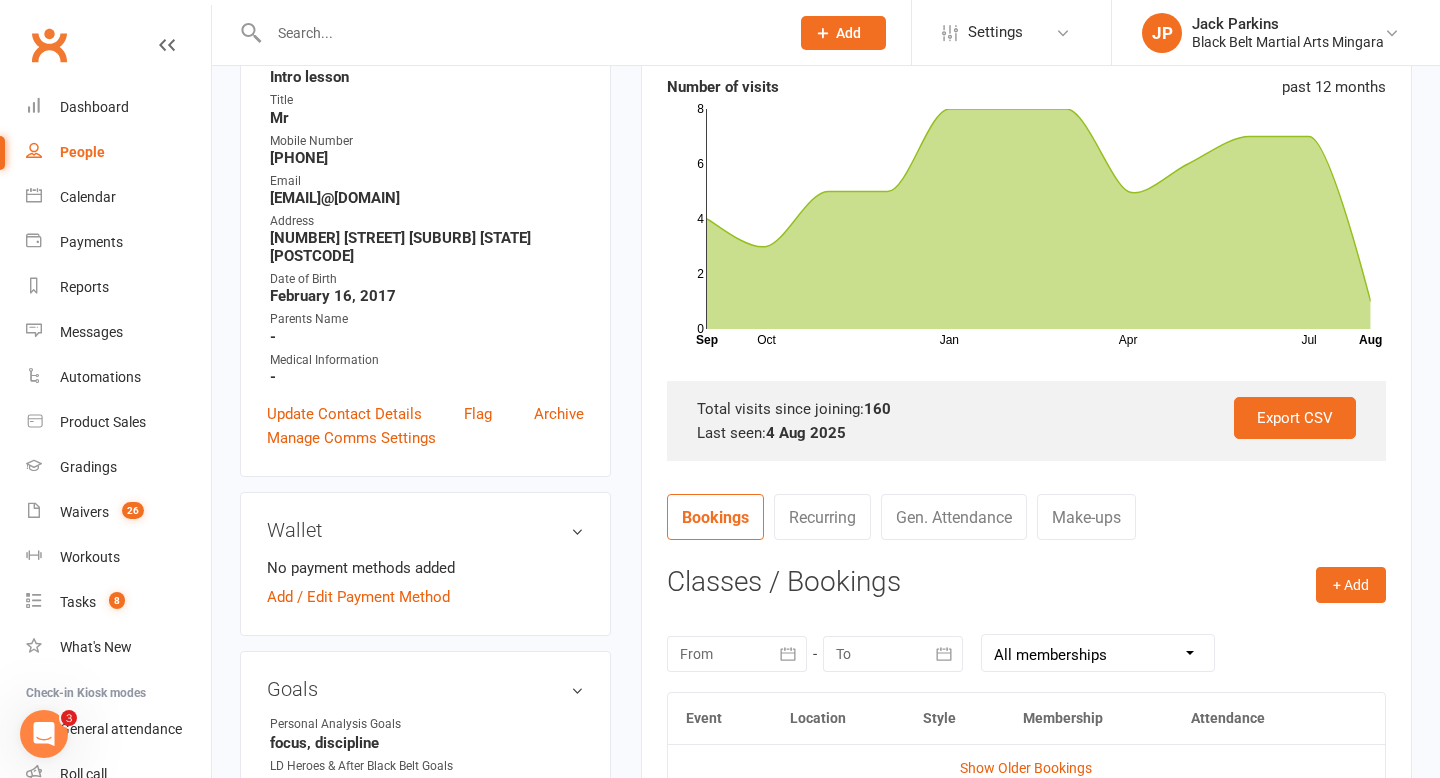 scroll, scrollTop: 0, scrollLeft: 0, axis: both 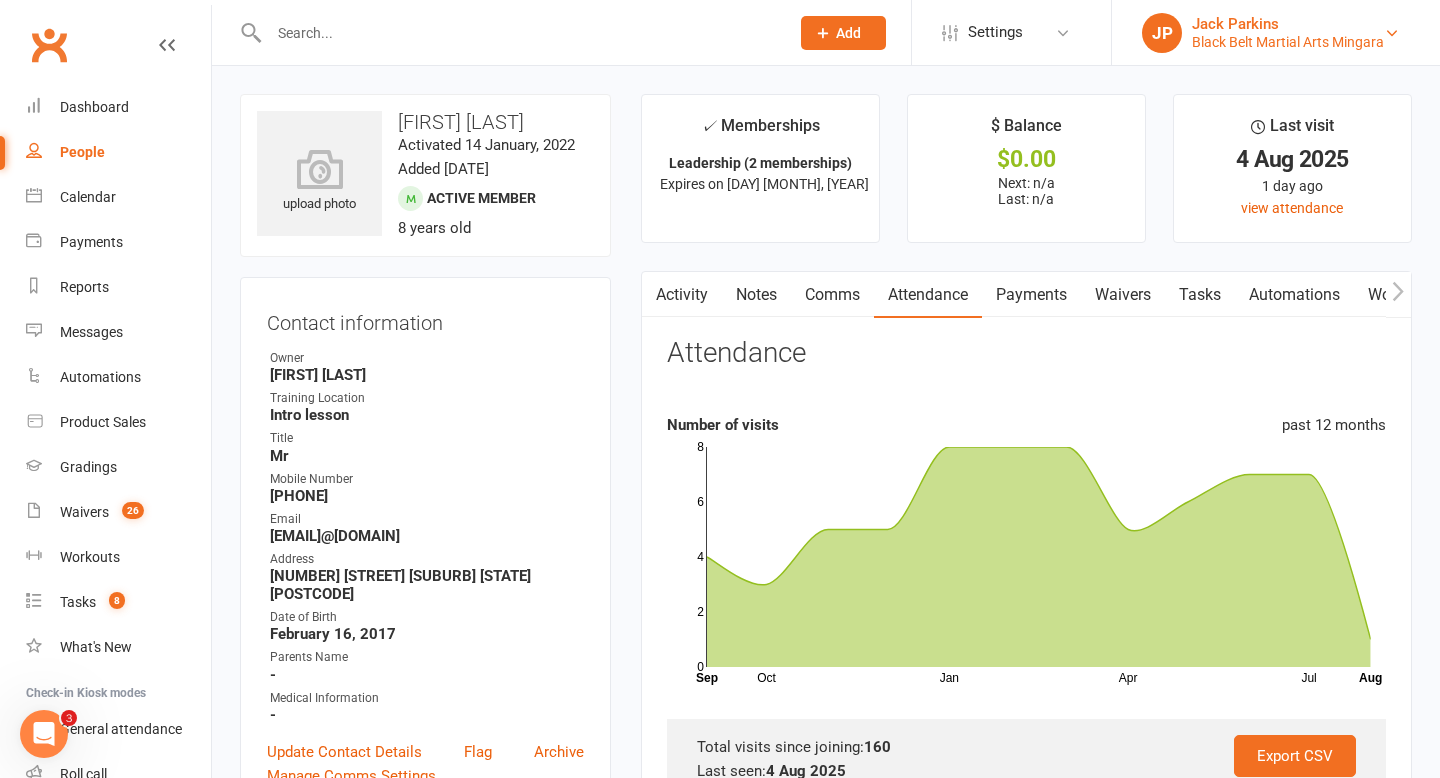 click on "Black Belt Martial Arts Mingara" at bounding box center [1288, 42] 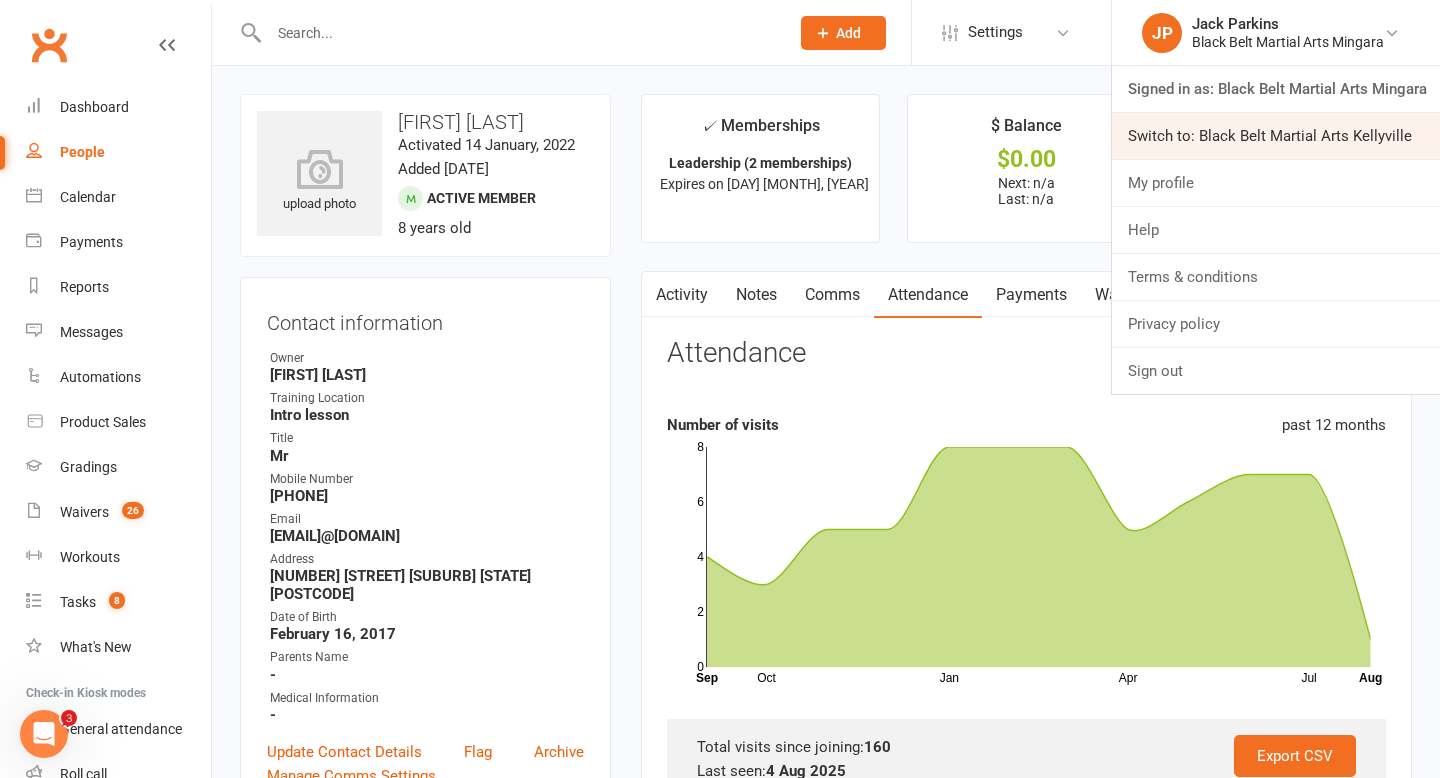 click on "Switch to: Black Belt Martial Arts Kellyville" at bounding box center (1276, 136) 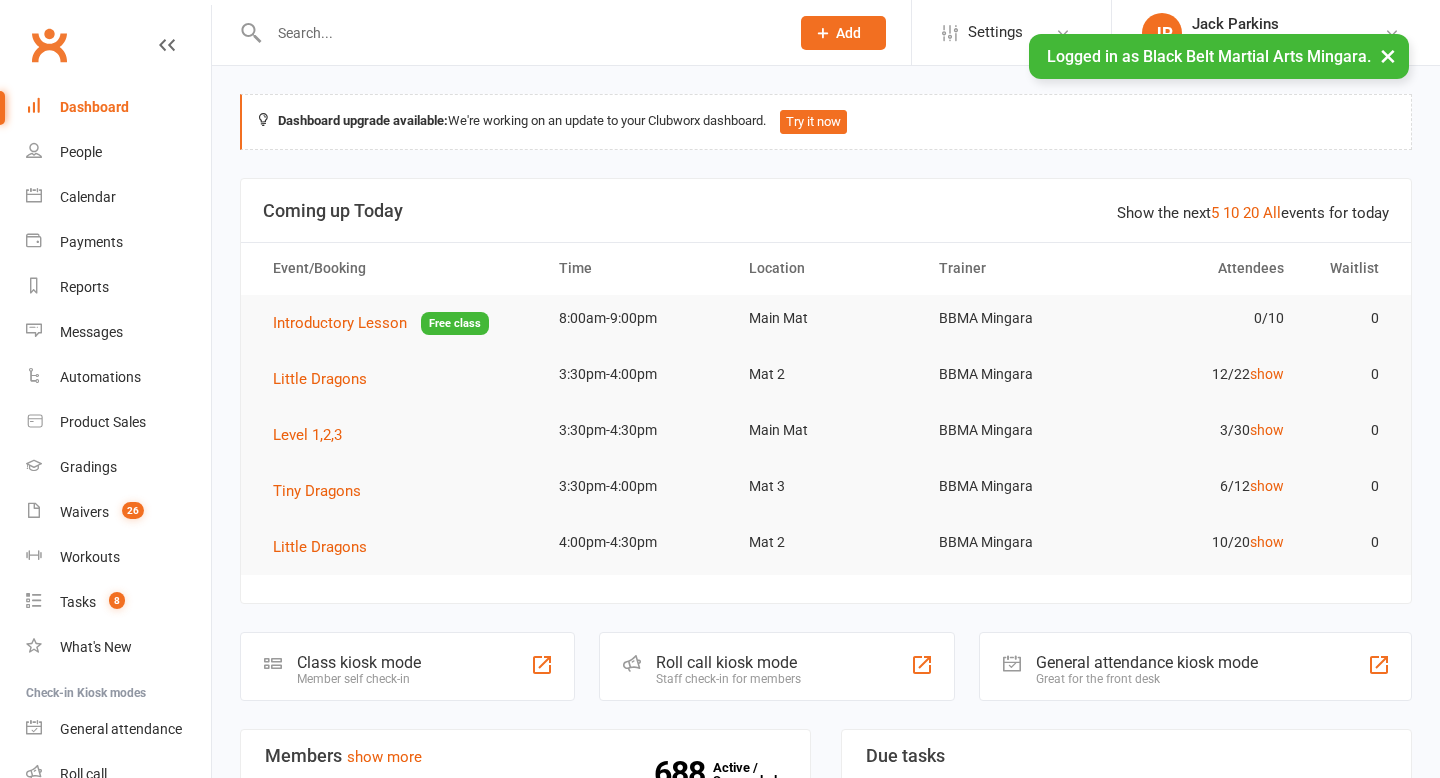 scroll, scrollTop: 0, scrollLeft: 0, axis: both 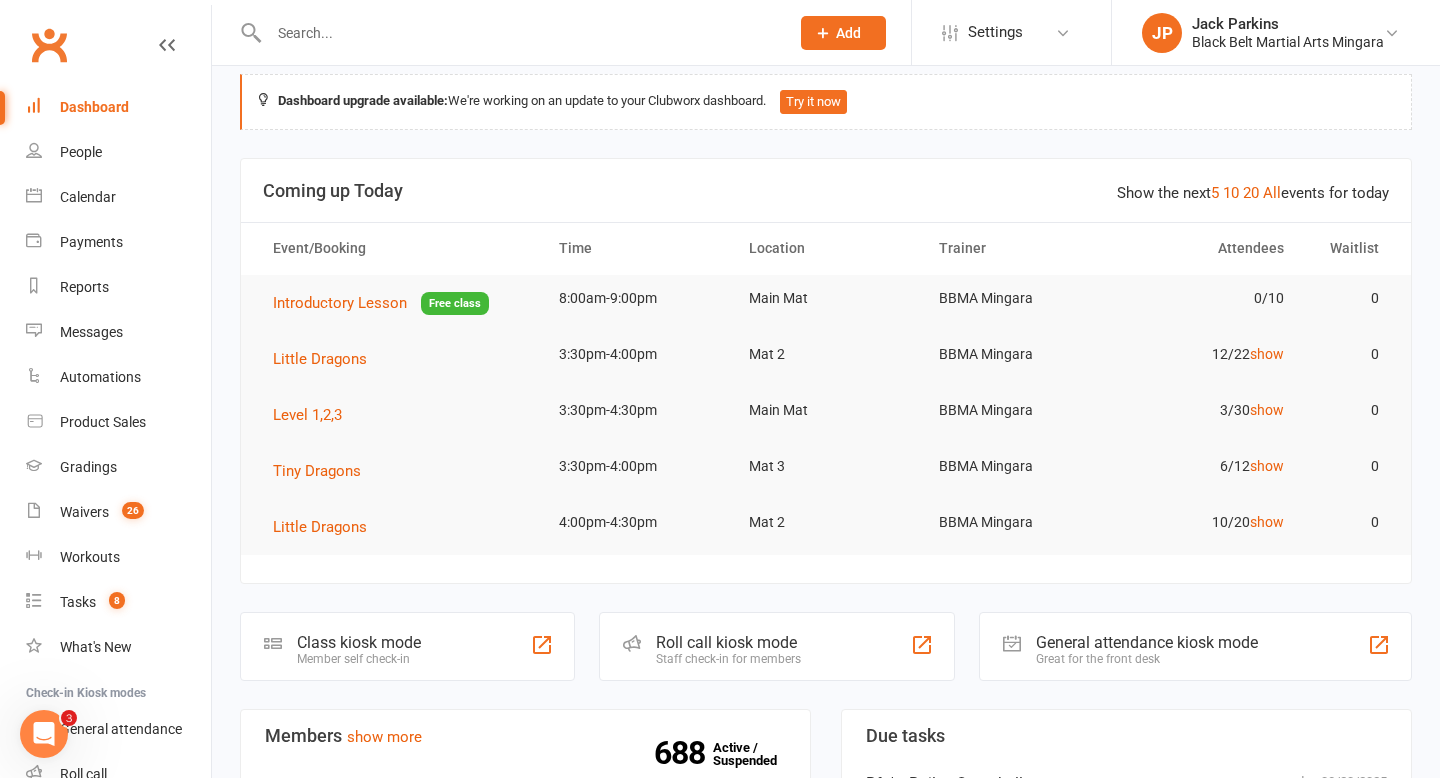 click at bounding box center [519, 33] 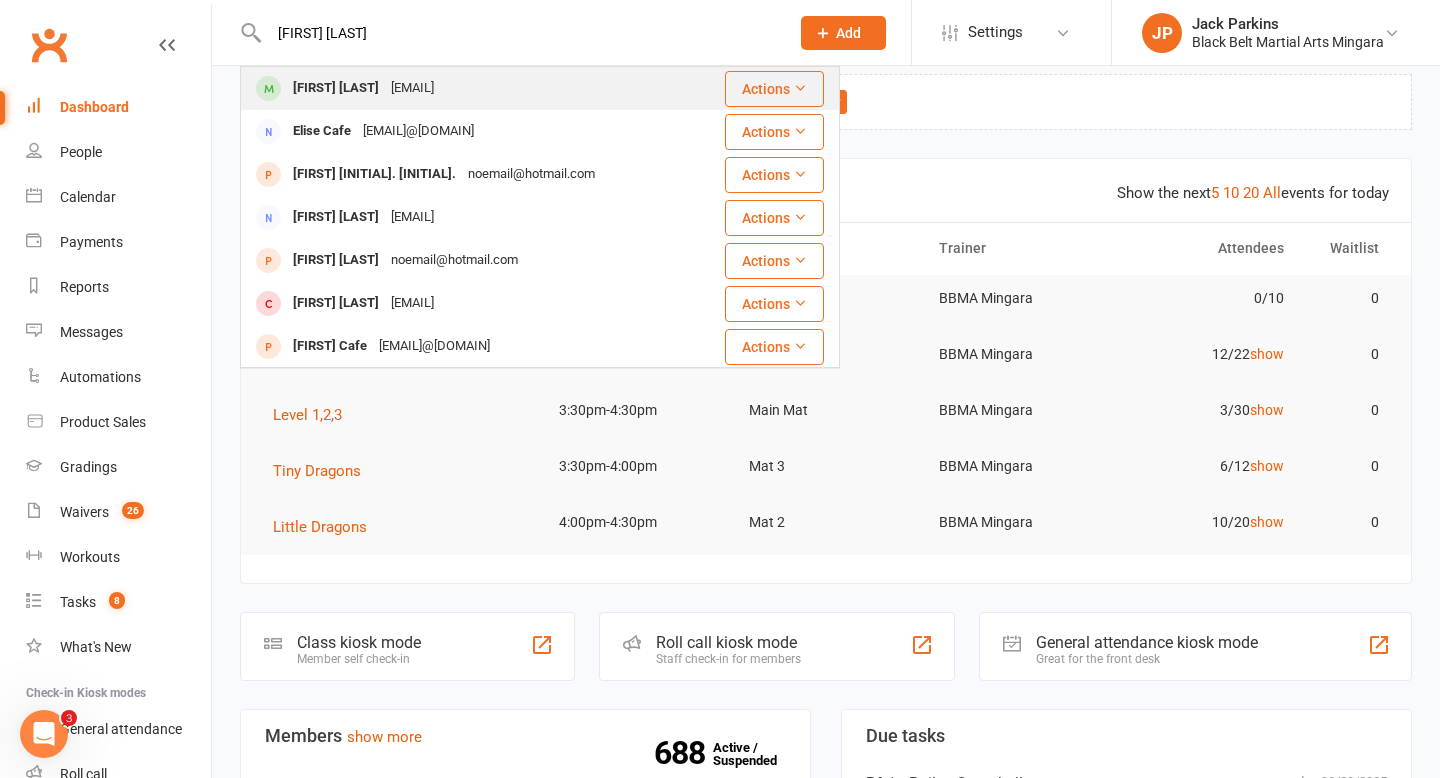 type on "[FIRST] [LAST]" 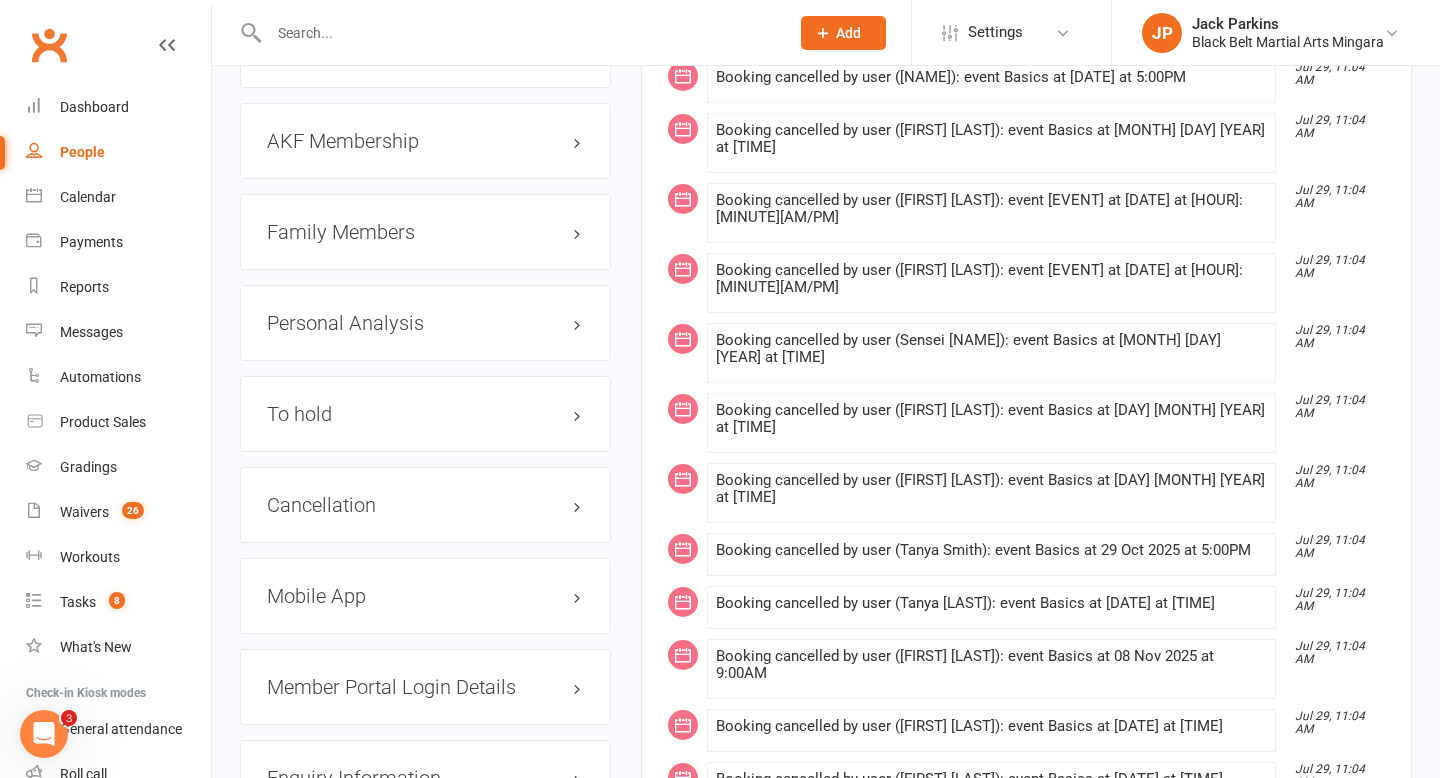 scroll, scrollTop: 2346, scrollLeft: 0, axis: vertical 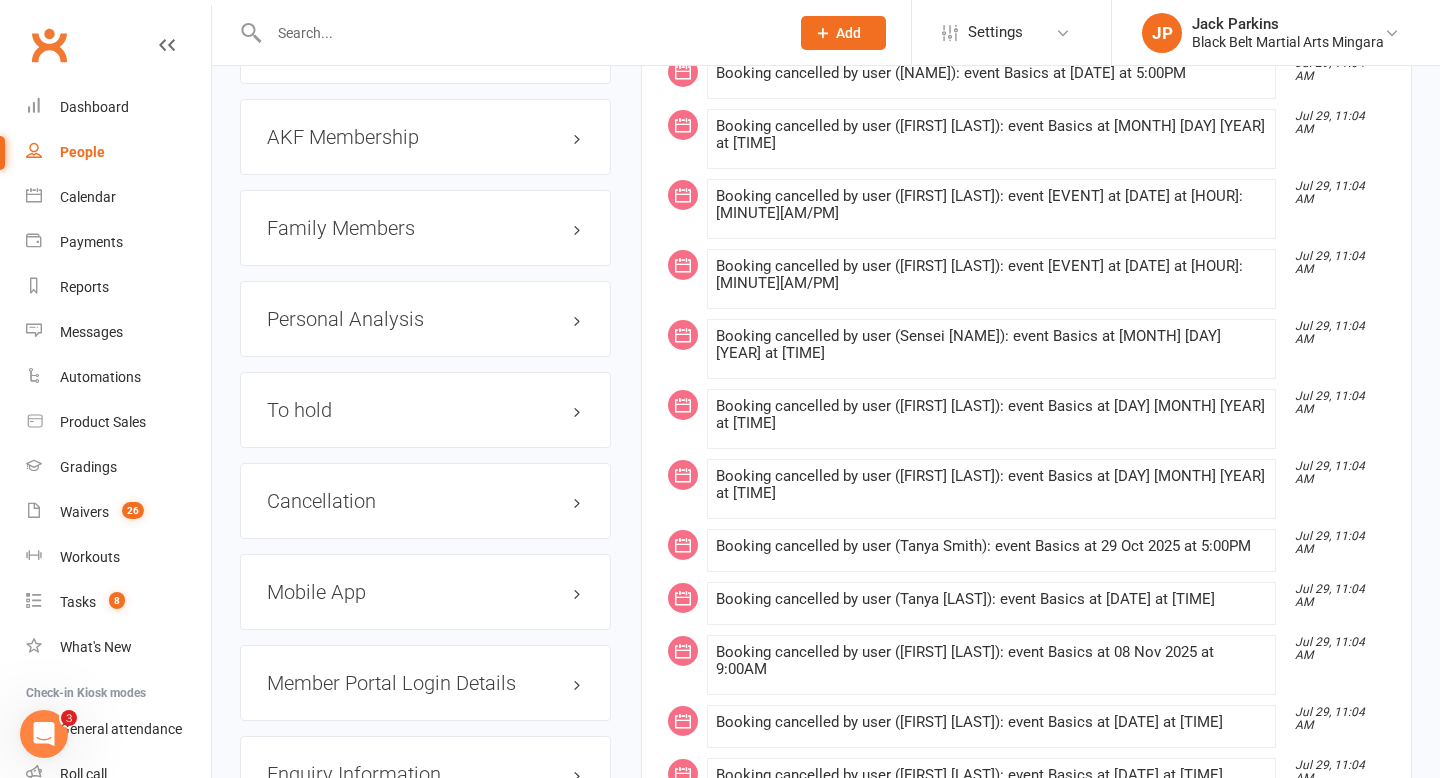 click on "Cancellation  edit" at bounding box center [425, 501] 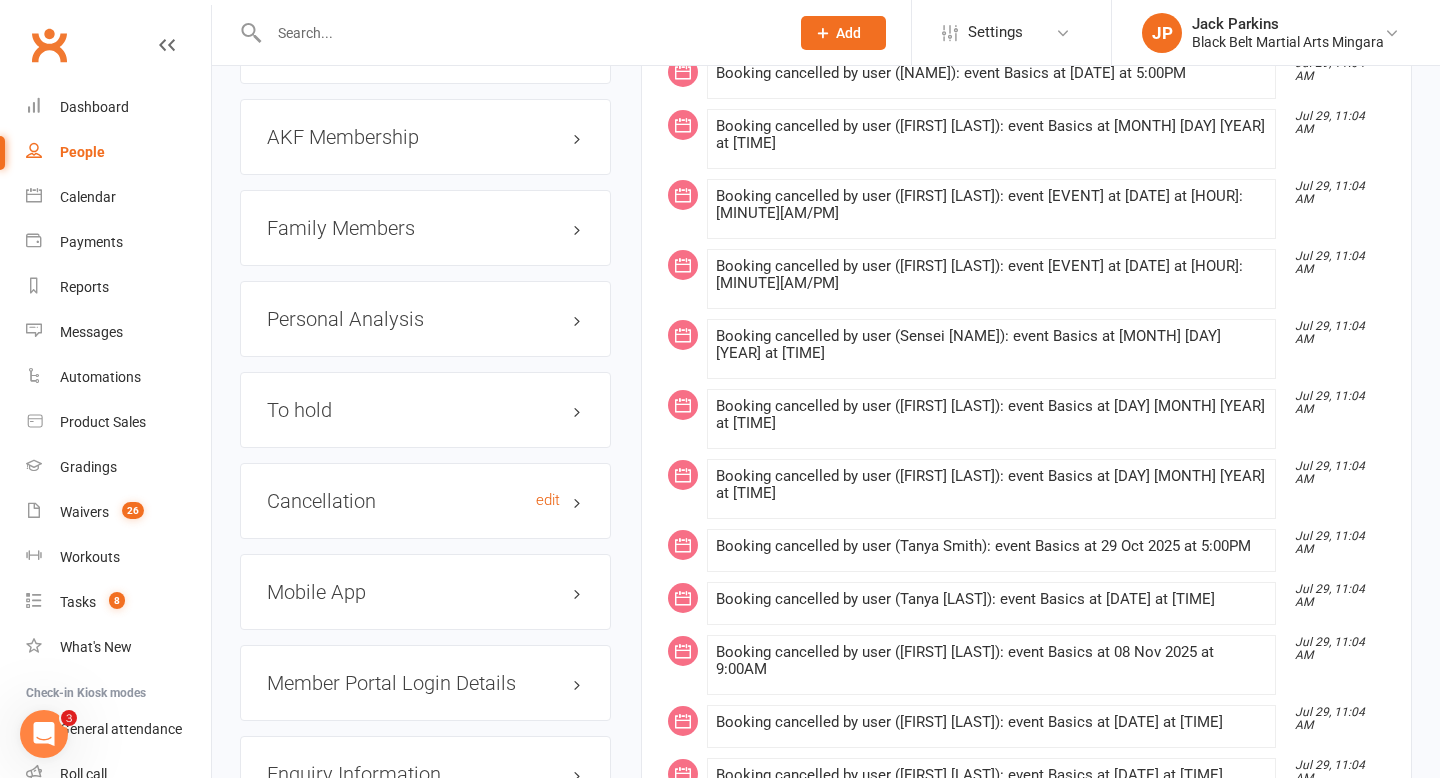 click on "Cancellation  edit" at bounding box center (425, 501) 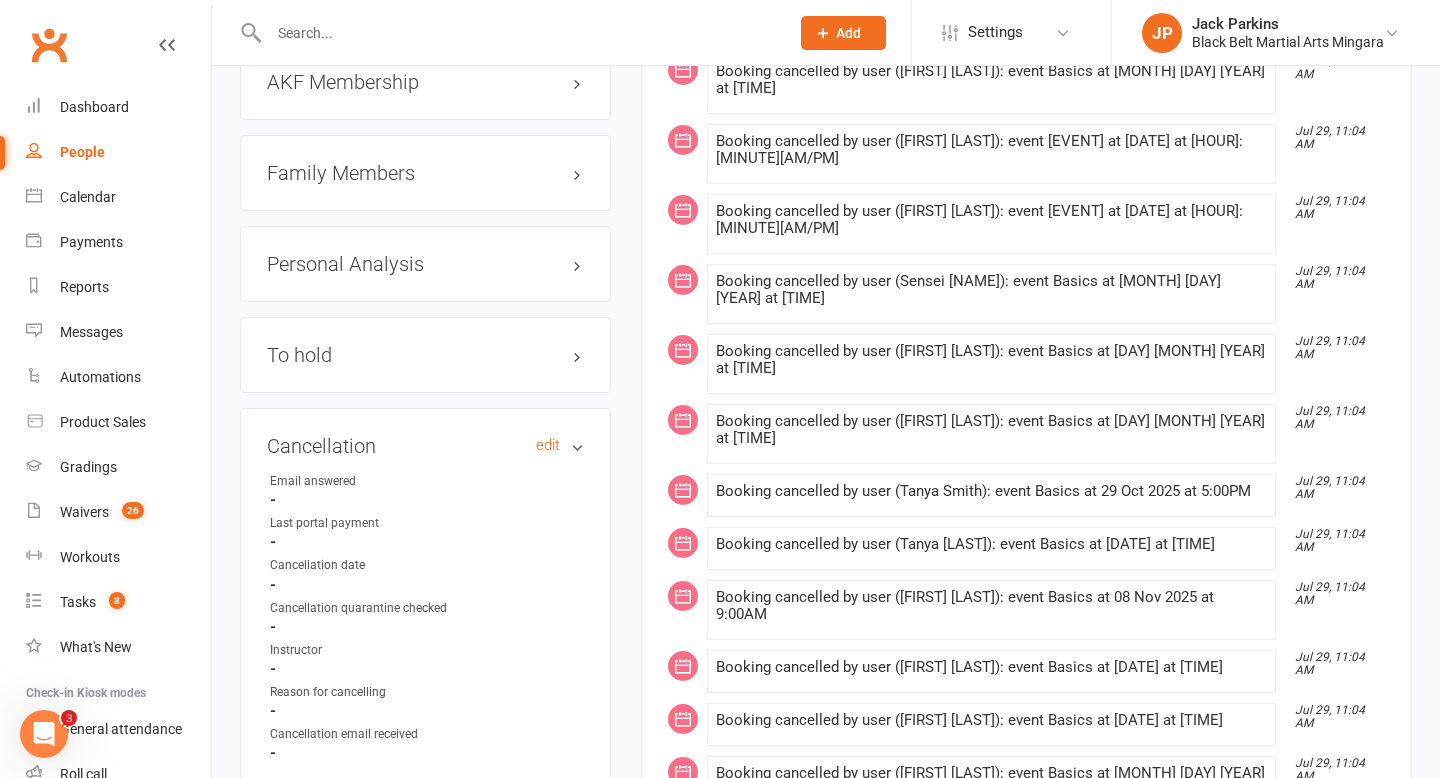 scroll, scrollTop: 2405, scrollLeft: 0, axis: vertical 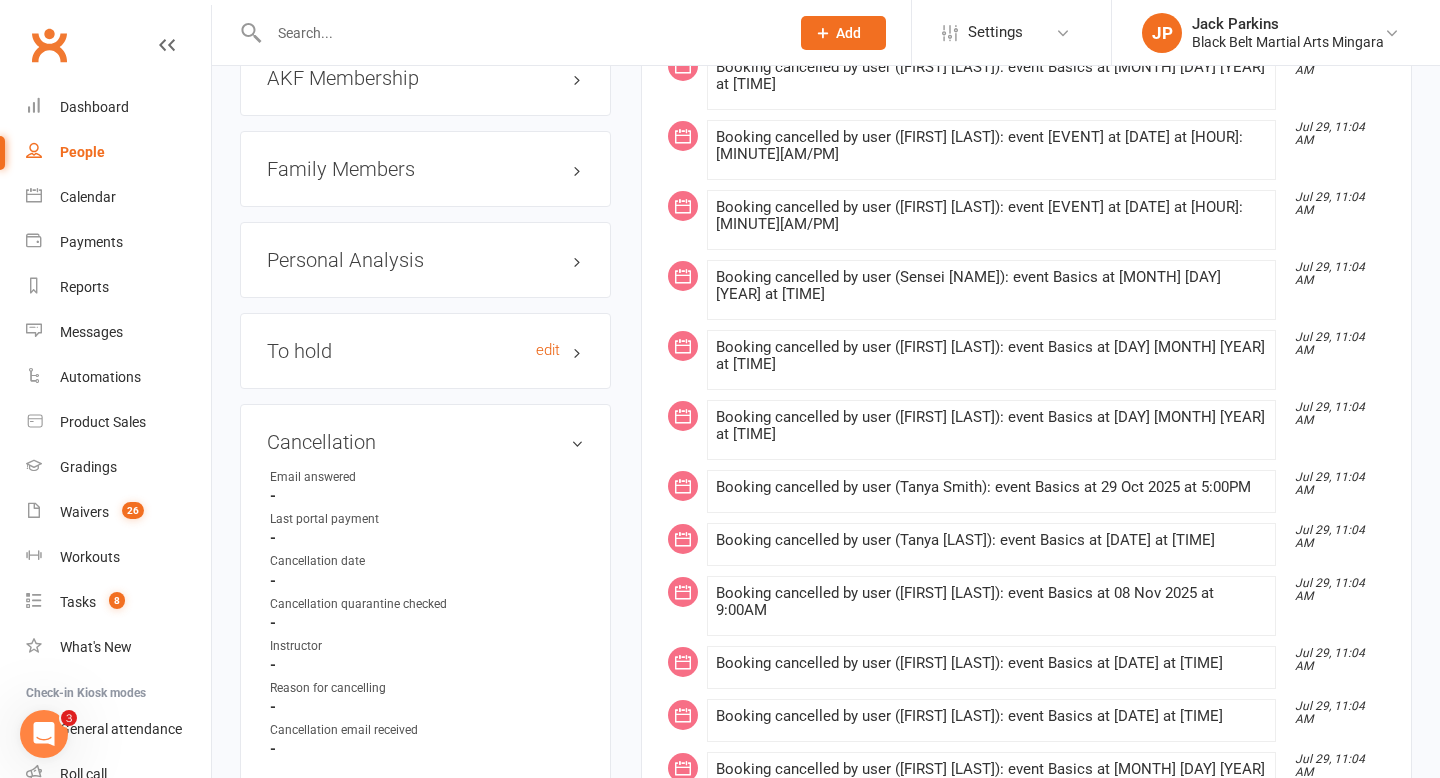 click on "To hold  edit" at bounding box center (425, 351) 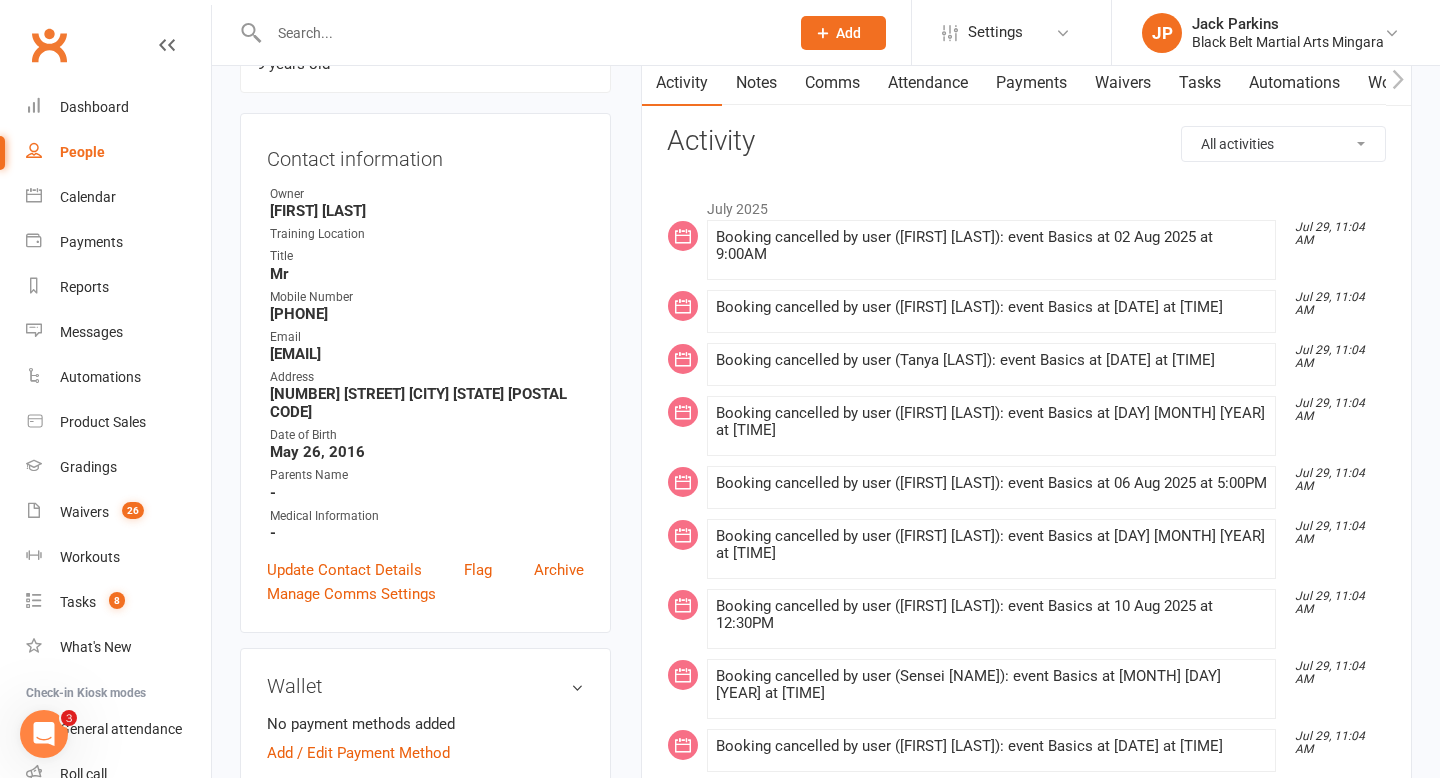 scroll, scrollTop: 0, scrollLeft: 0, axis: both 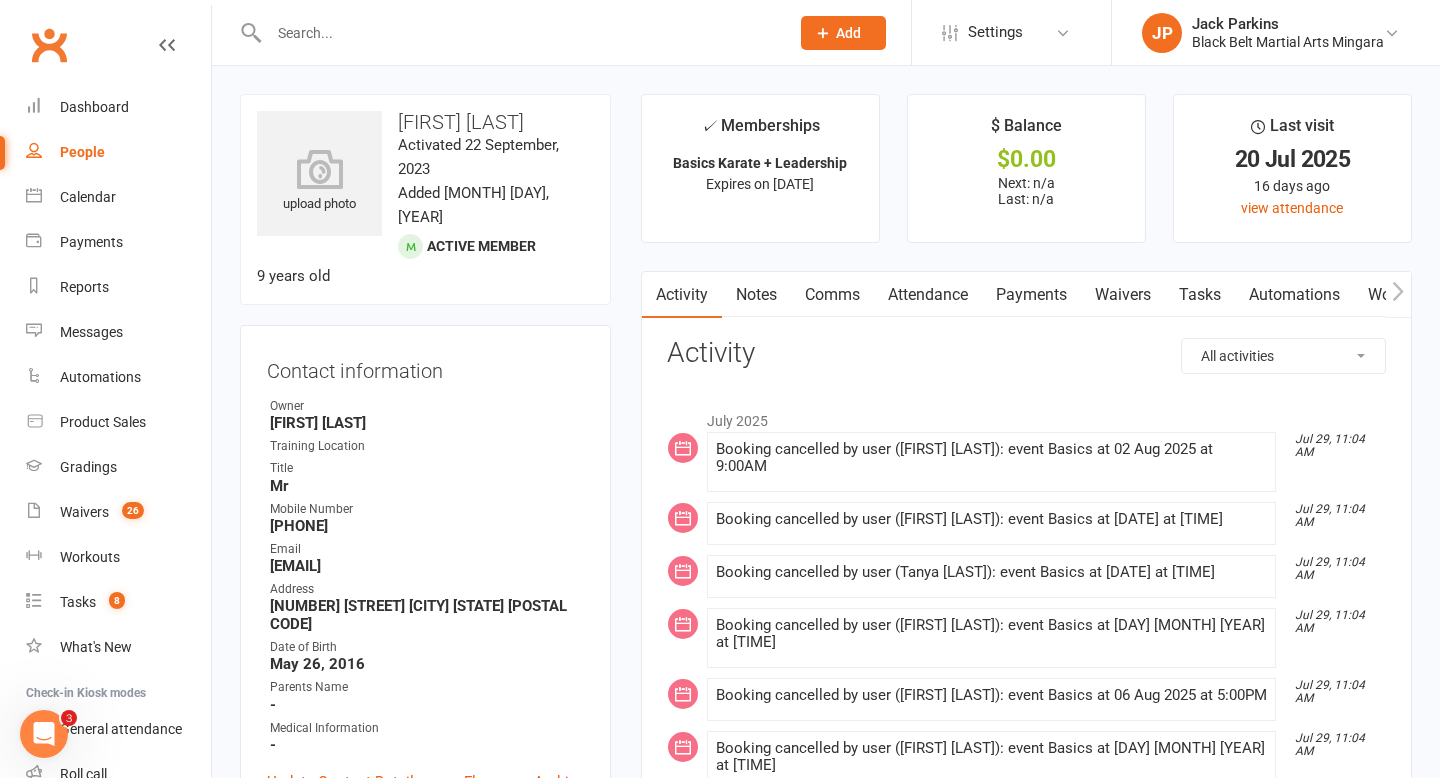 click at bounding box center [519, 33] 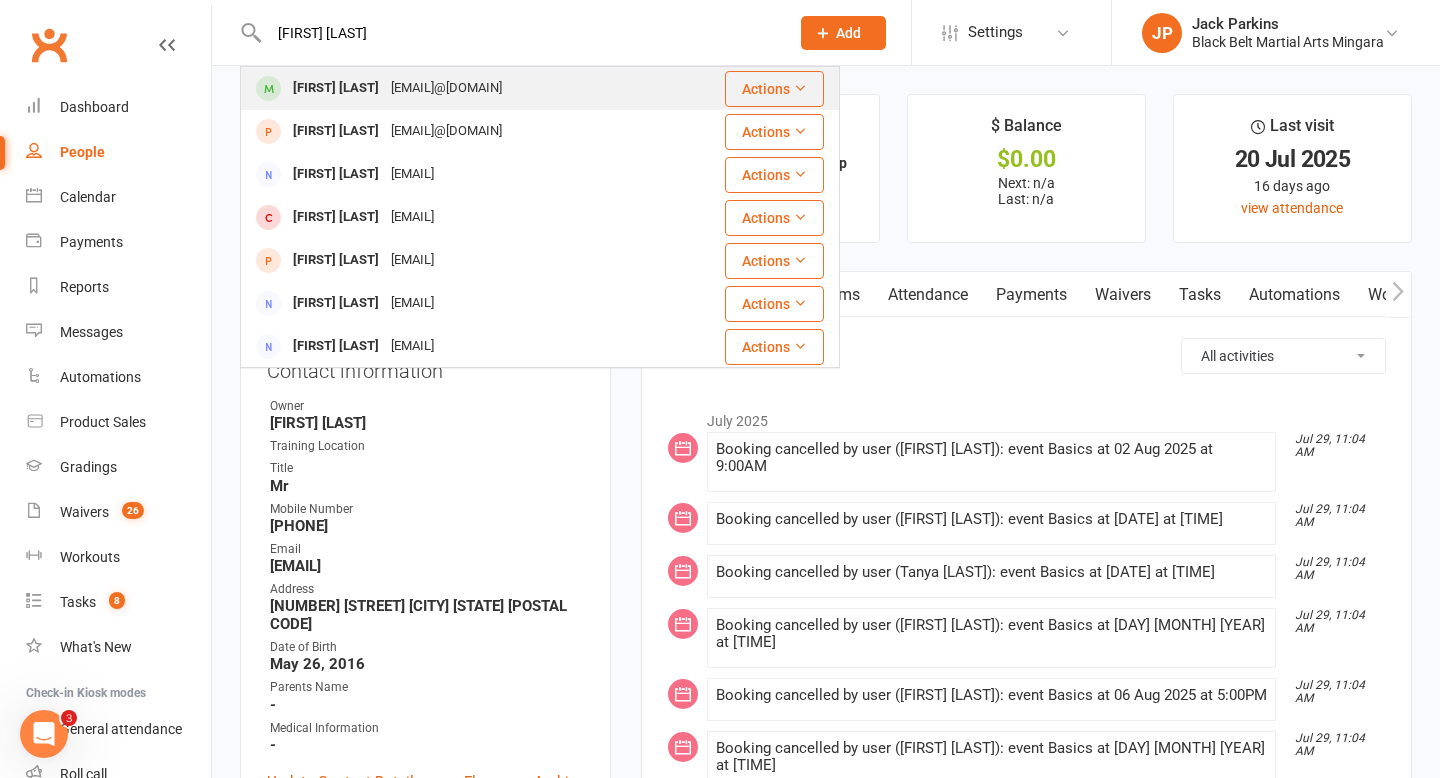 type on "chris dunn" 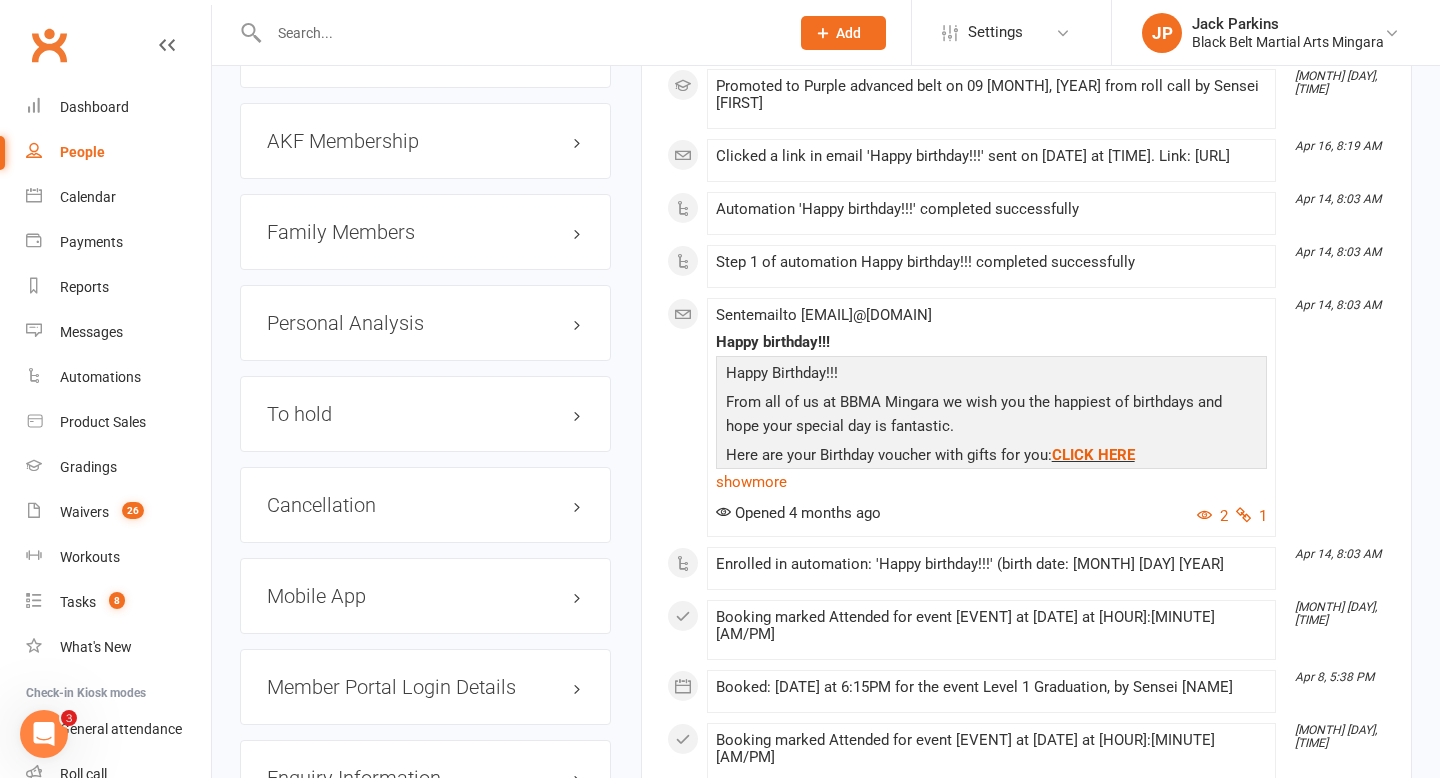 scroll, scrollTop: 2251, scrollLeft: 0, axis: vertical 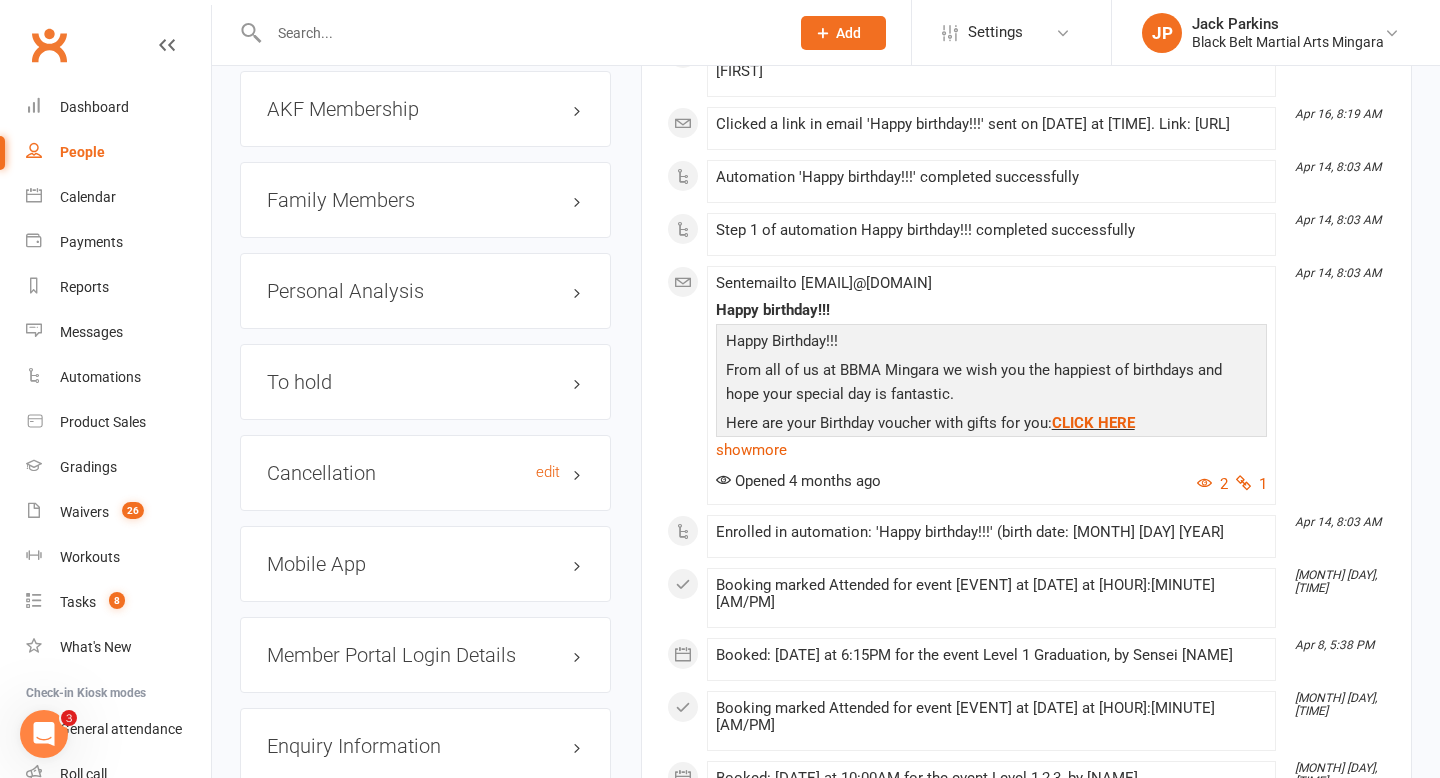 click on "Cancellation  edit" at bounding box center [425, 473] 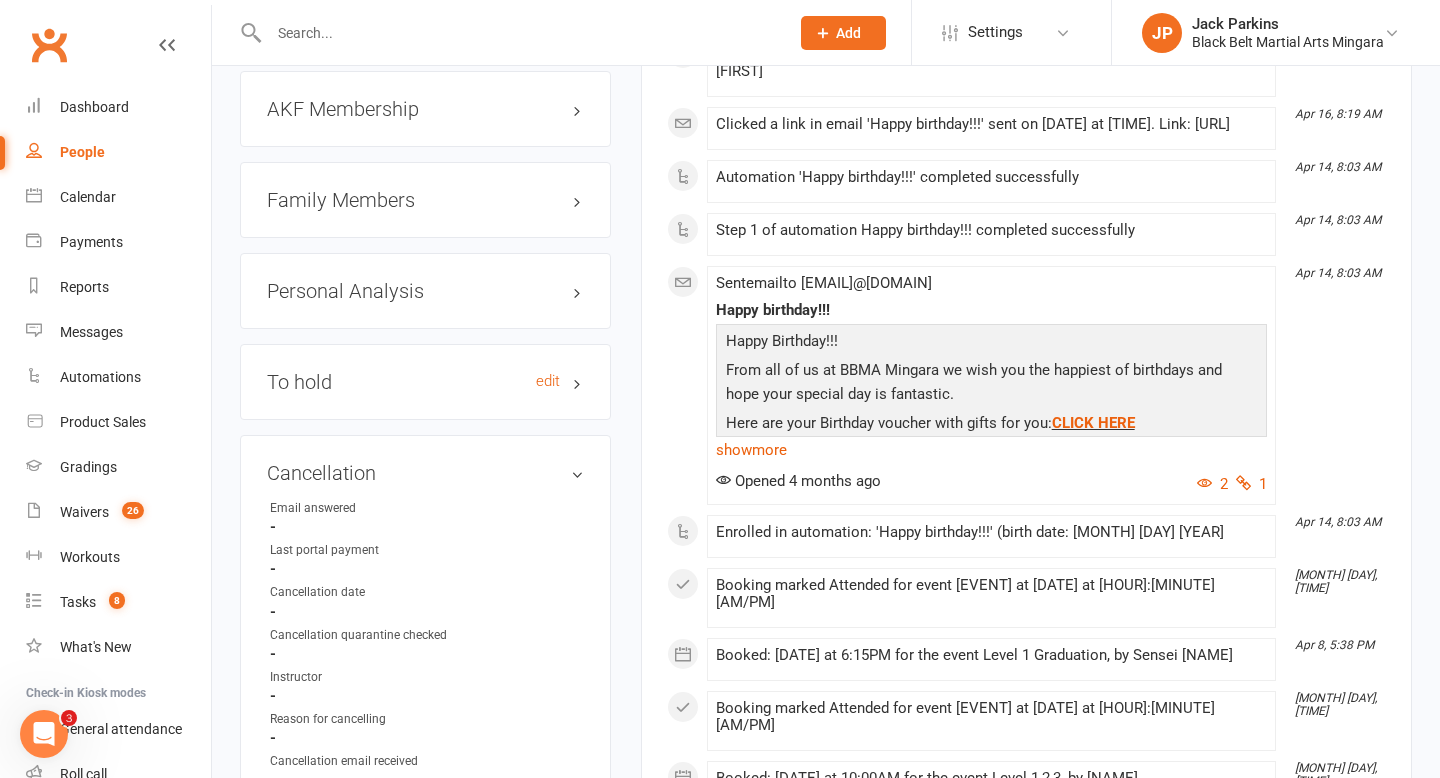 click on "To hold  edit" at bounding box center (425, 382) 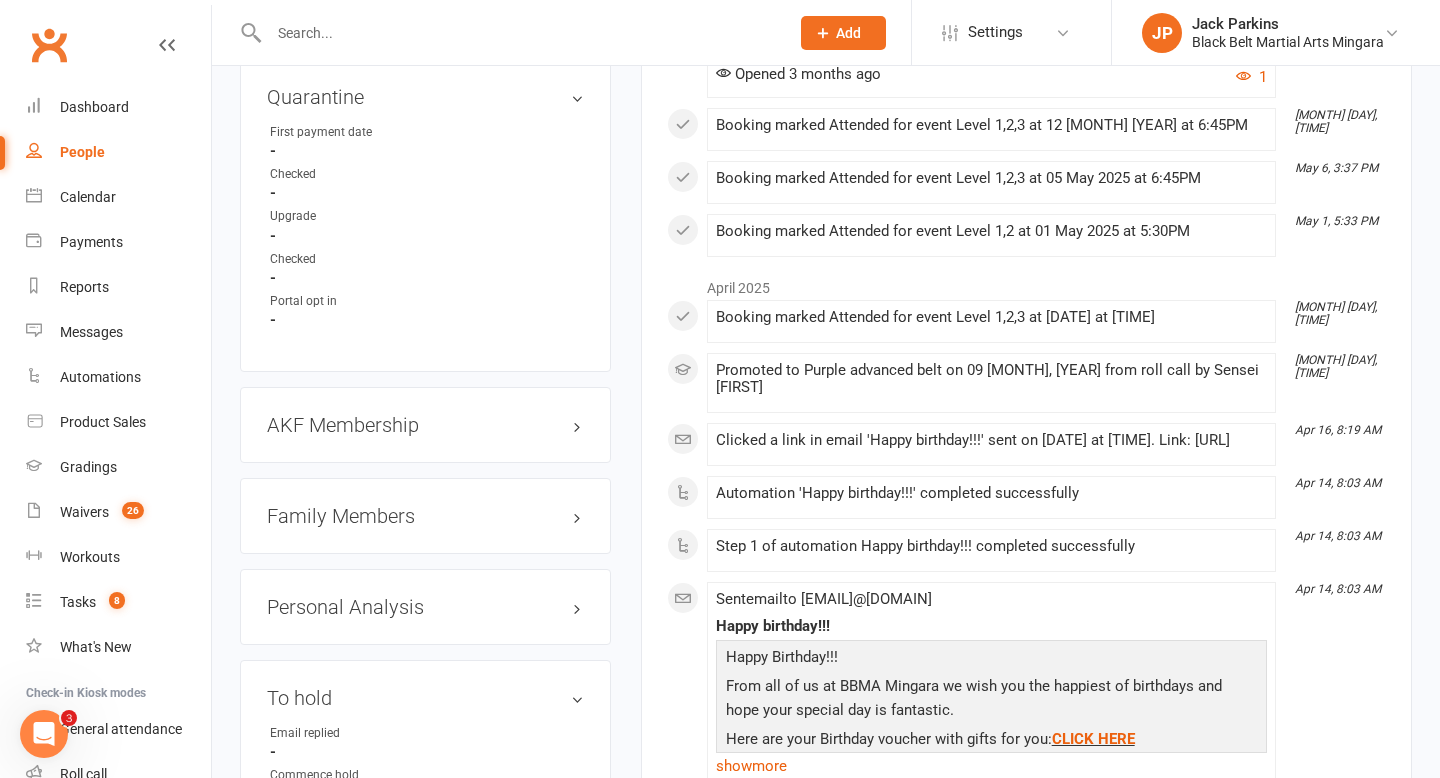 scroll, scrollTop: 1984, scrollLeft: 0, axis: vertical 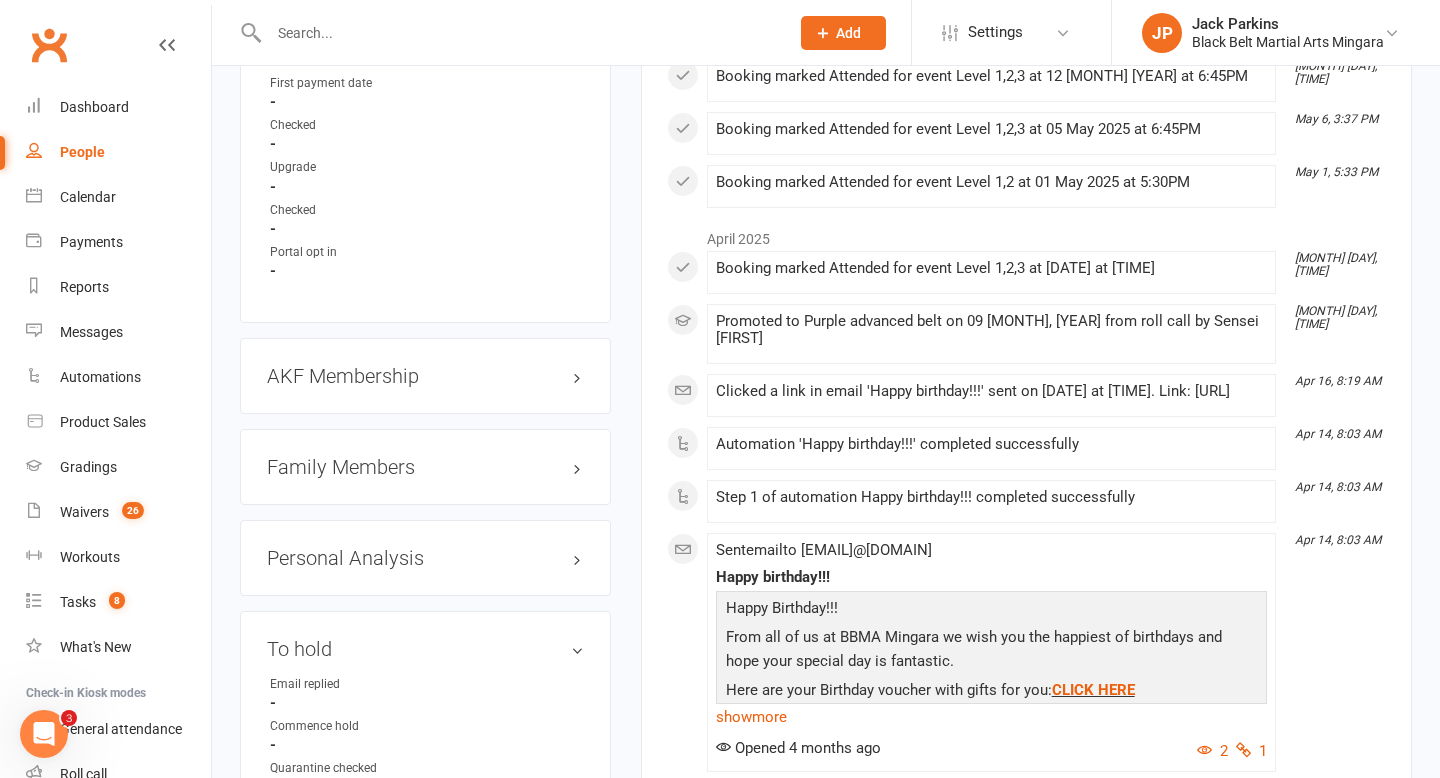 click at bounding box center (519, 33) 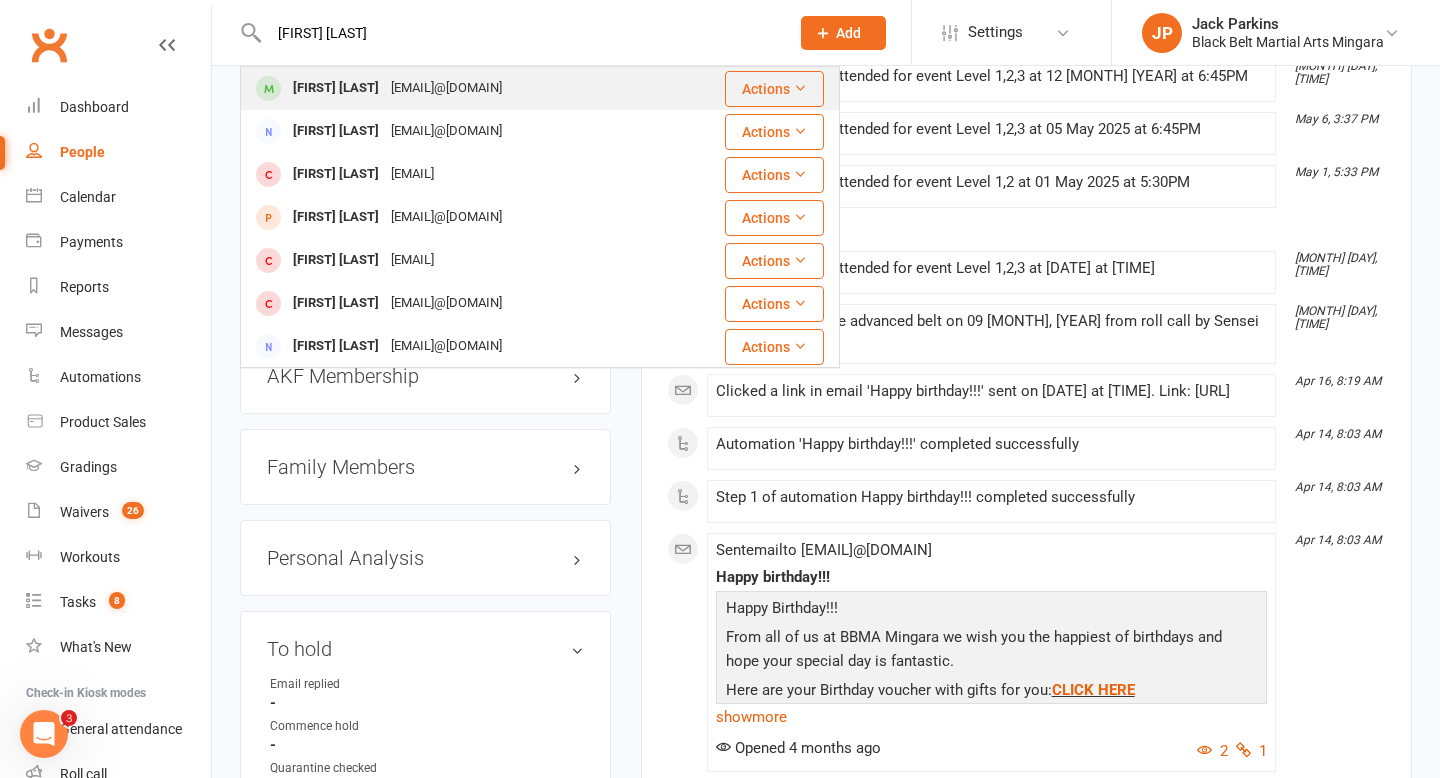 type on "max grimley" 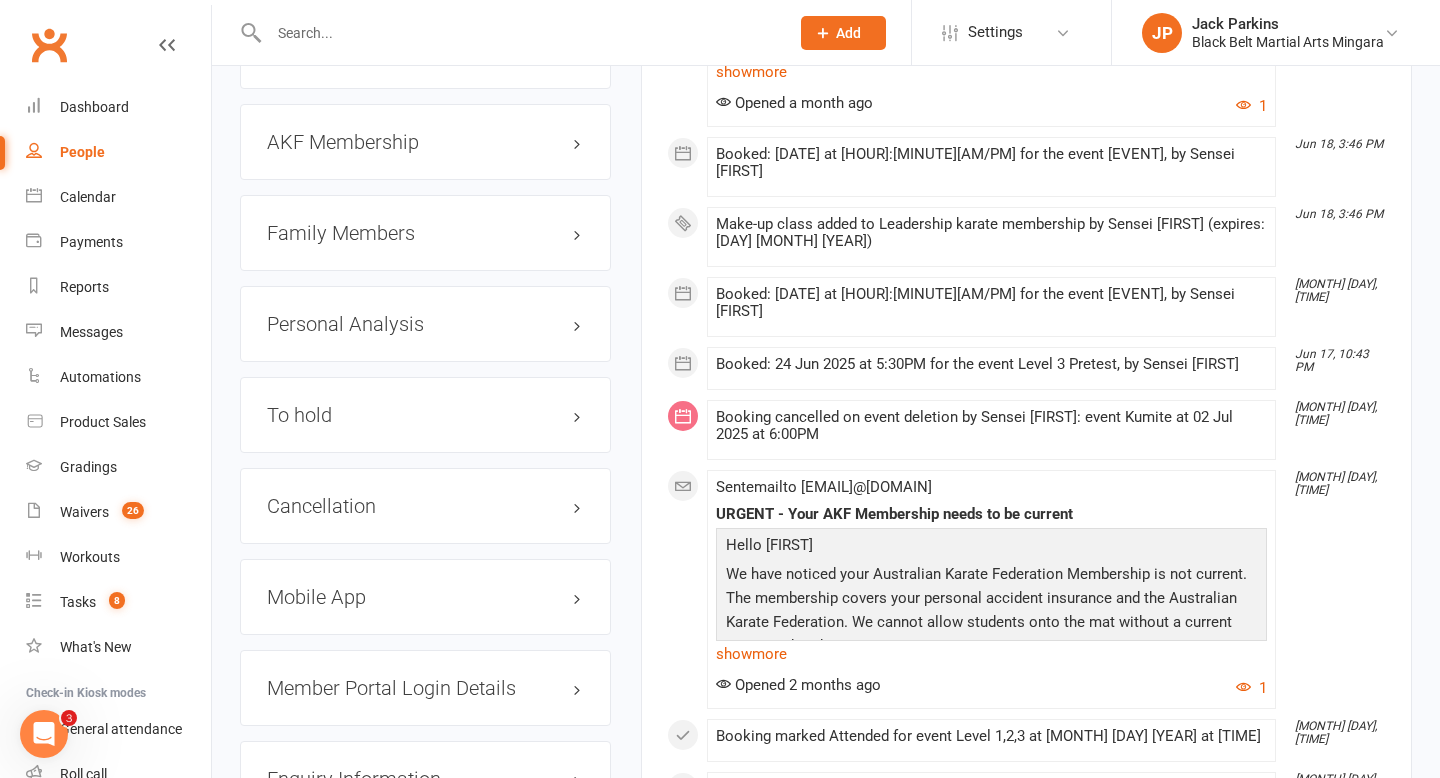 scroll, scrollTop: 2249, scrollLeft: 0, axis: vertical 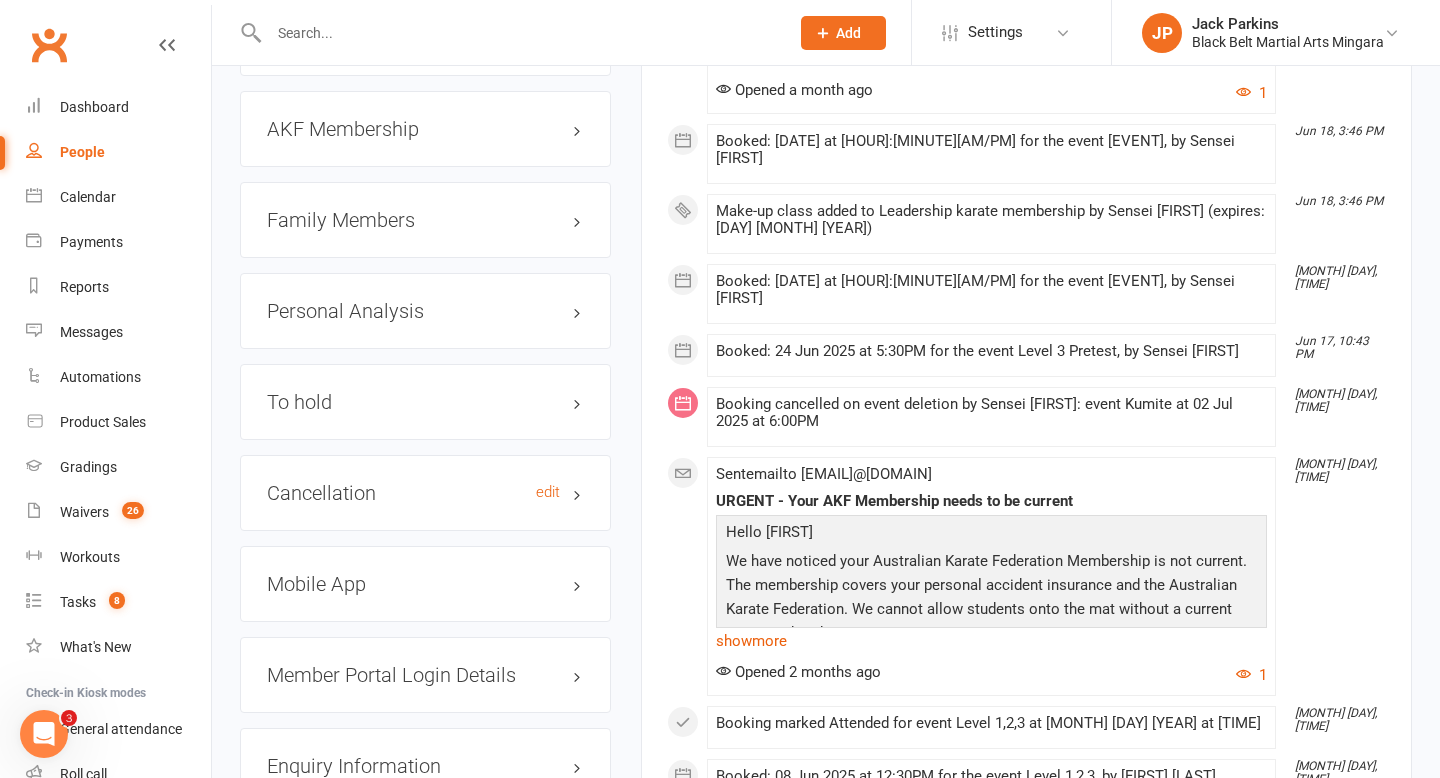 click on "Cancellation  edit" at bounding box center (425, 493) 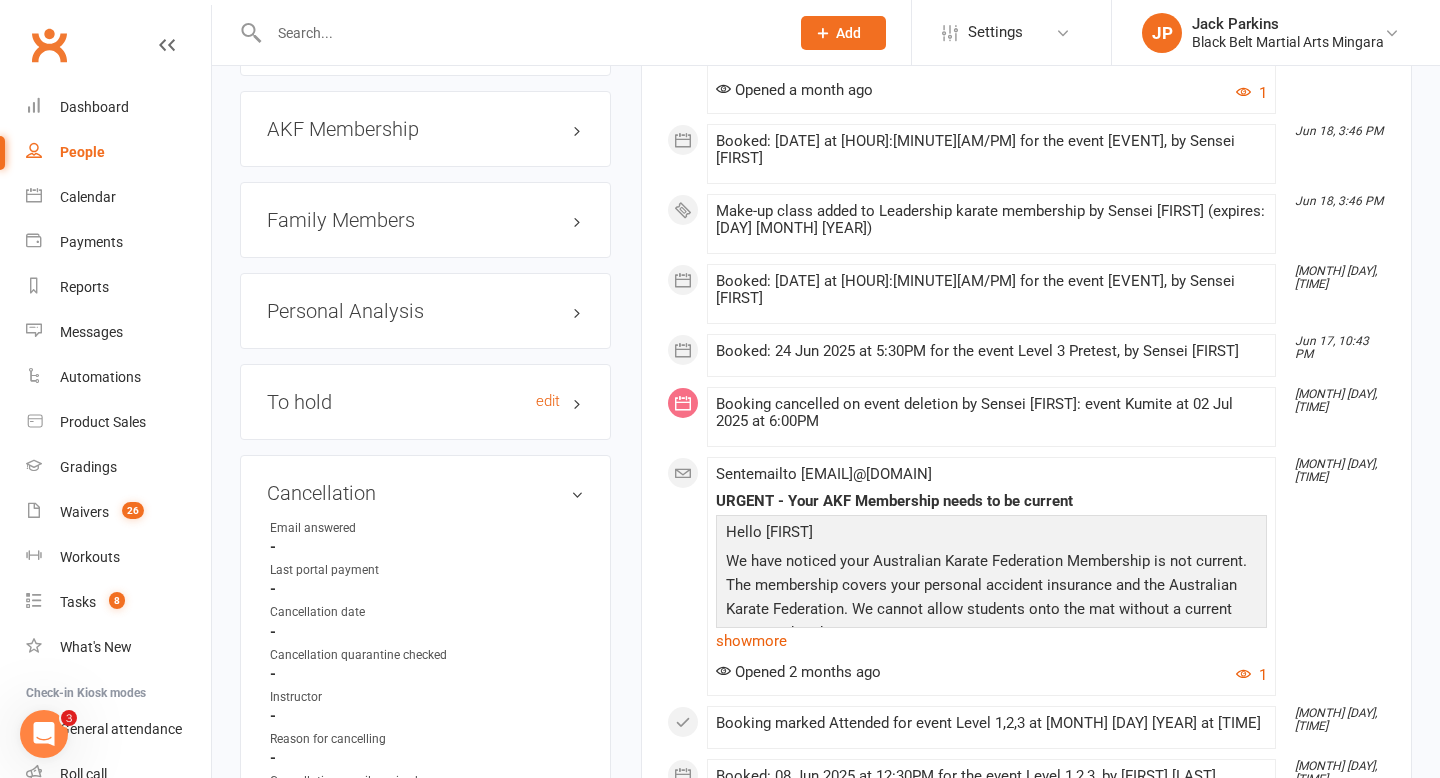 click on "To hold  edit" at bounding box center (425, 402) 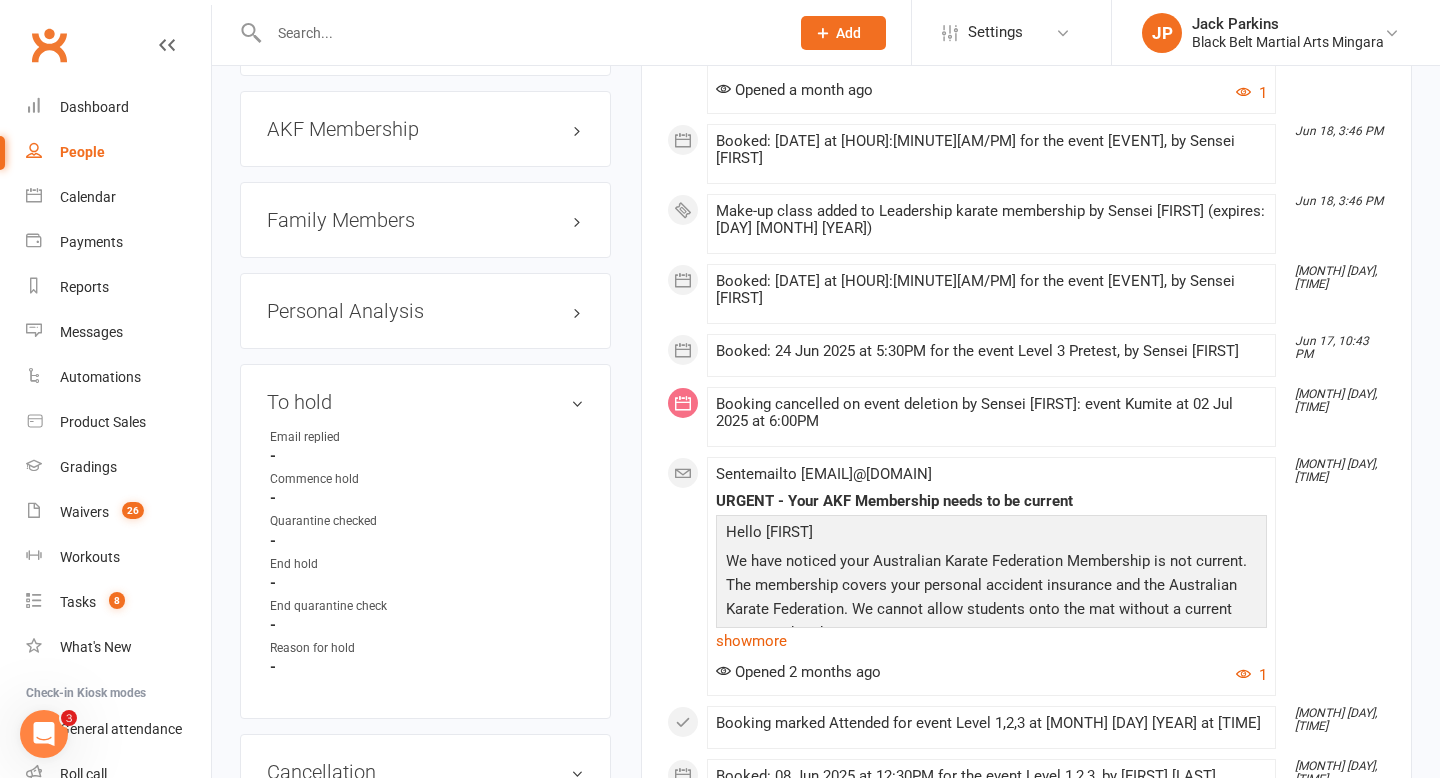 click at bounding box center [519, 33] 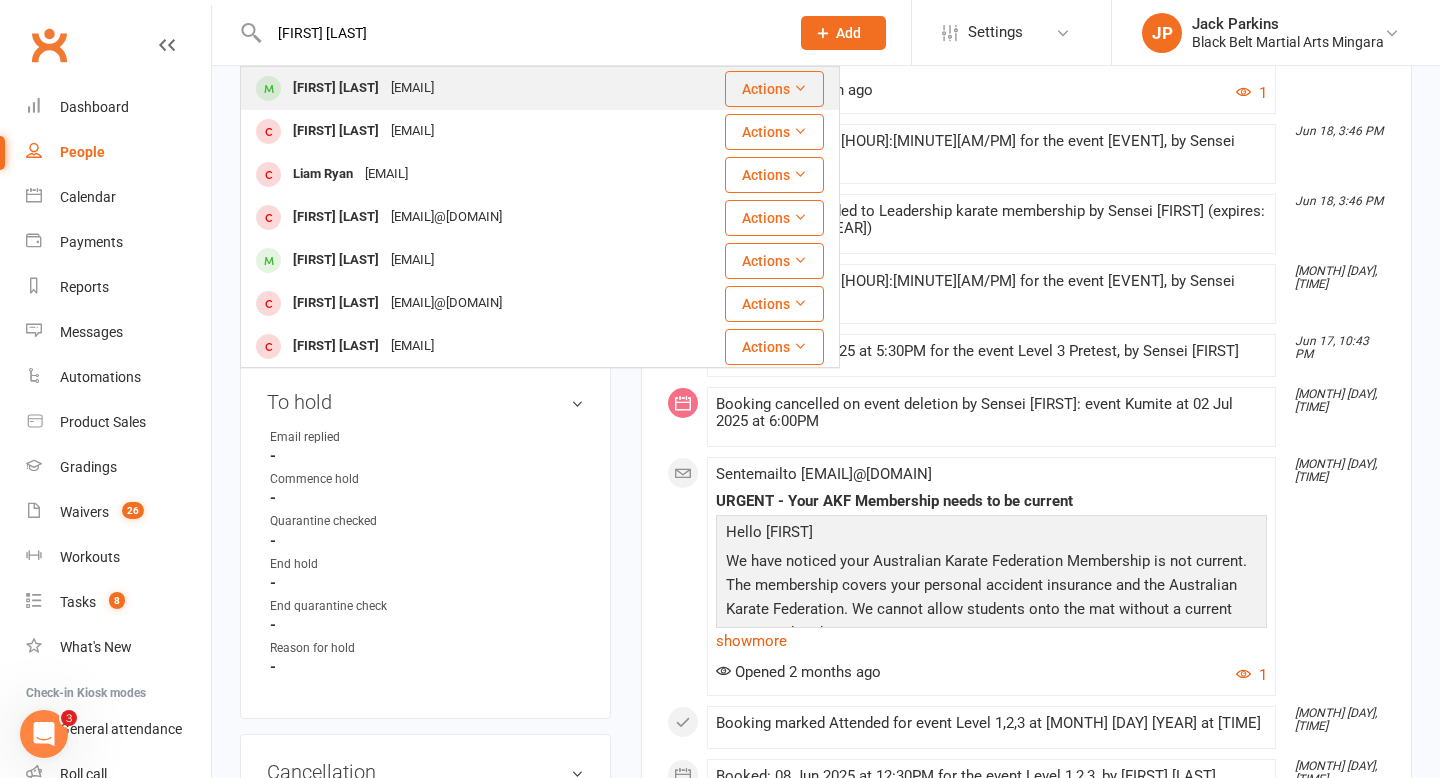 type on "liam angus" 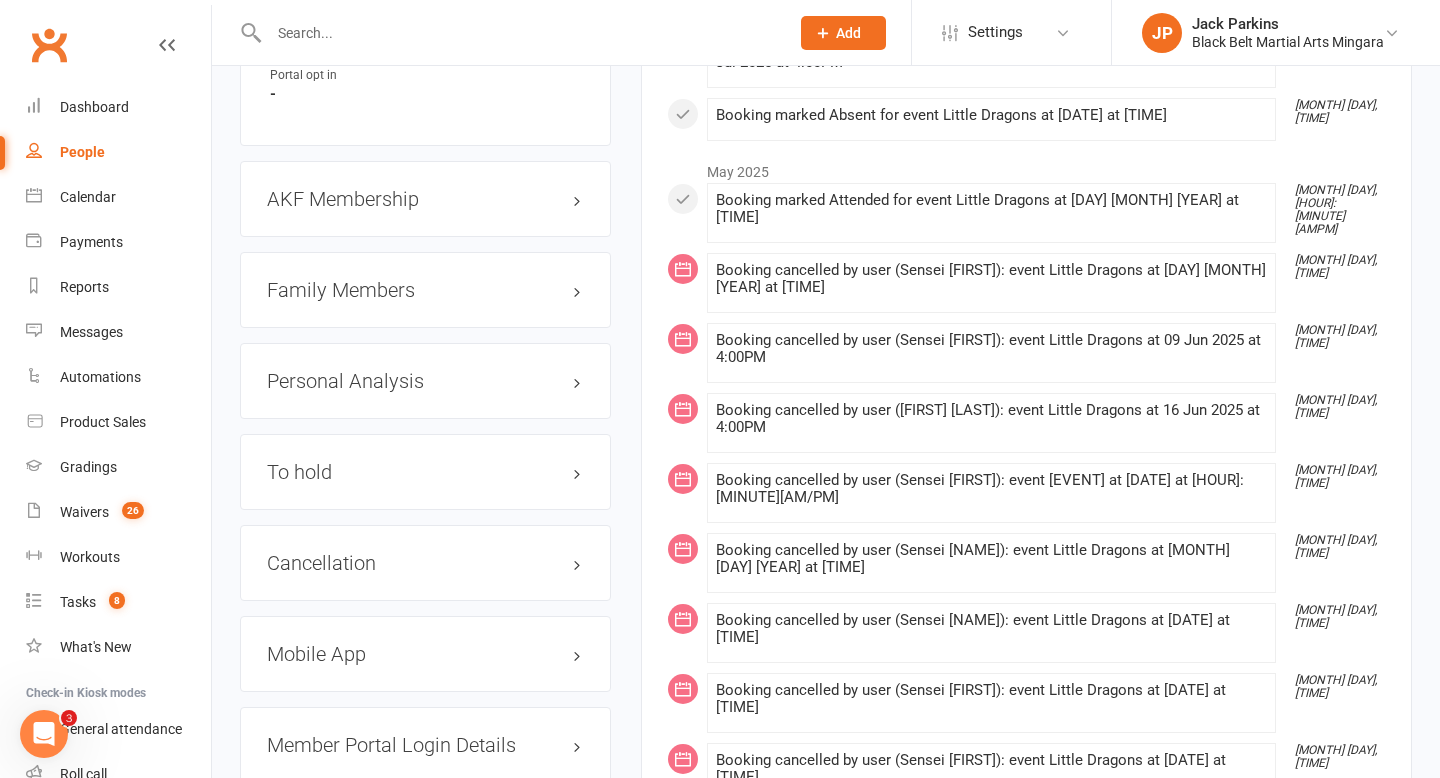 scroll, scrollTop: 2194, scrollLeft: 0, axis: vertical 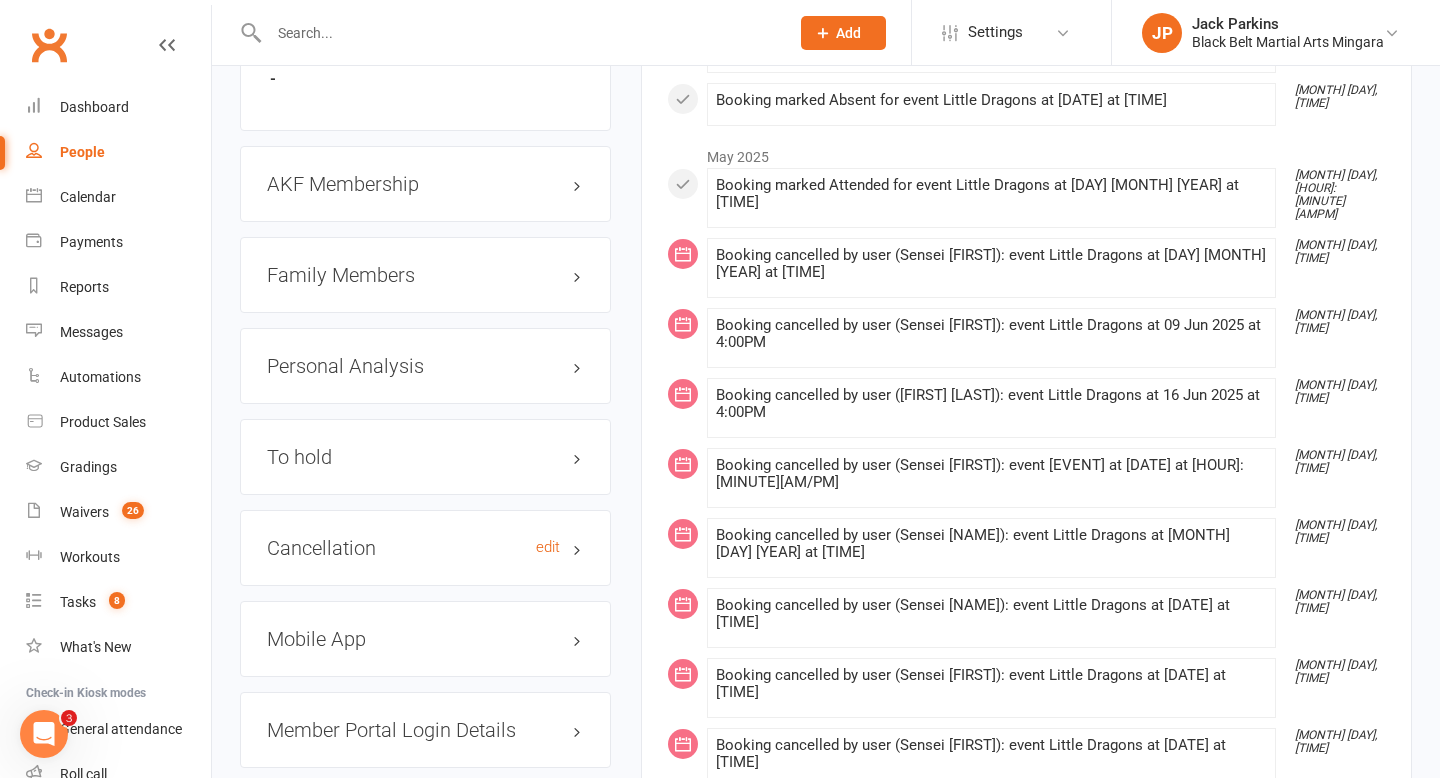 click on "Cancellation  edit" at bounding box center (425, 548) 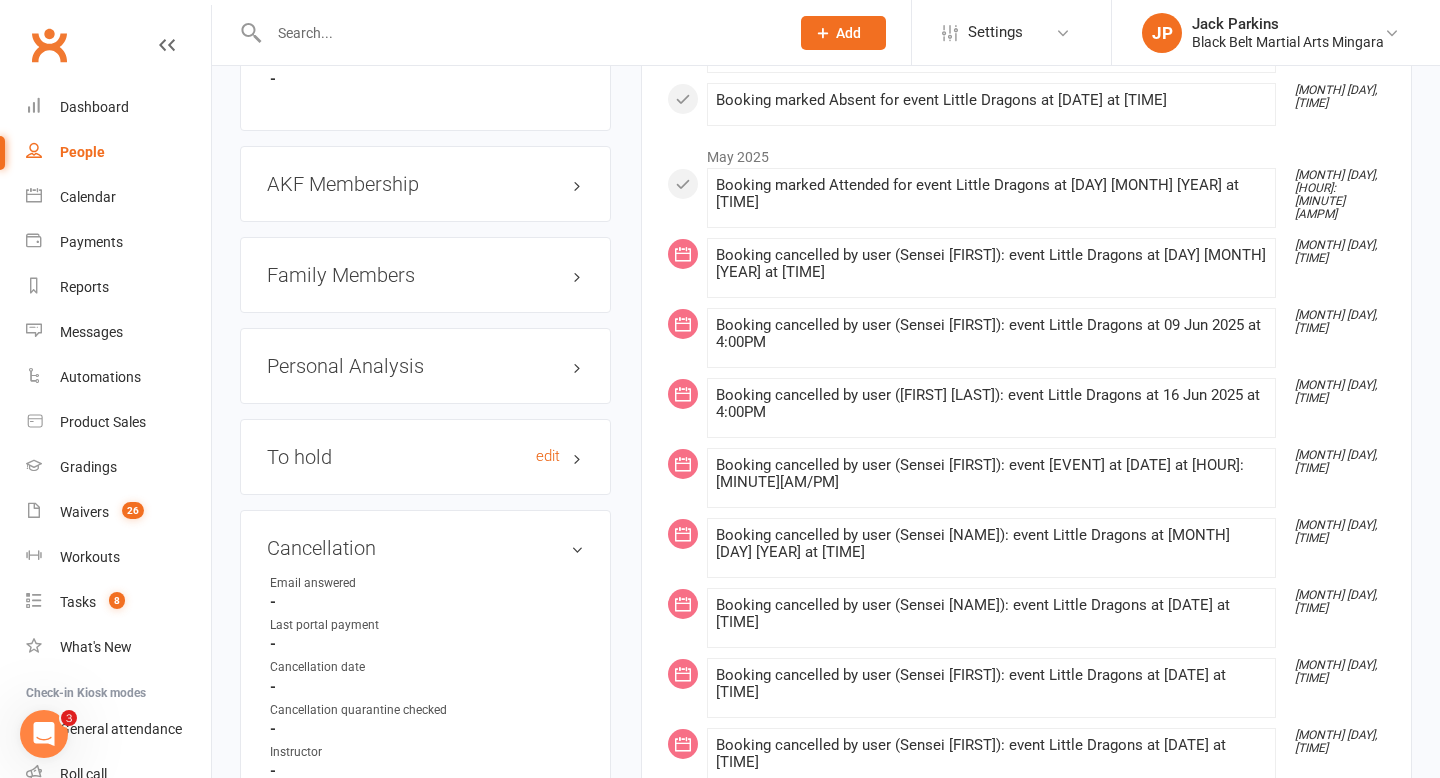click on "To hold  edit" at bounding box center (425, 457) 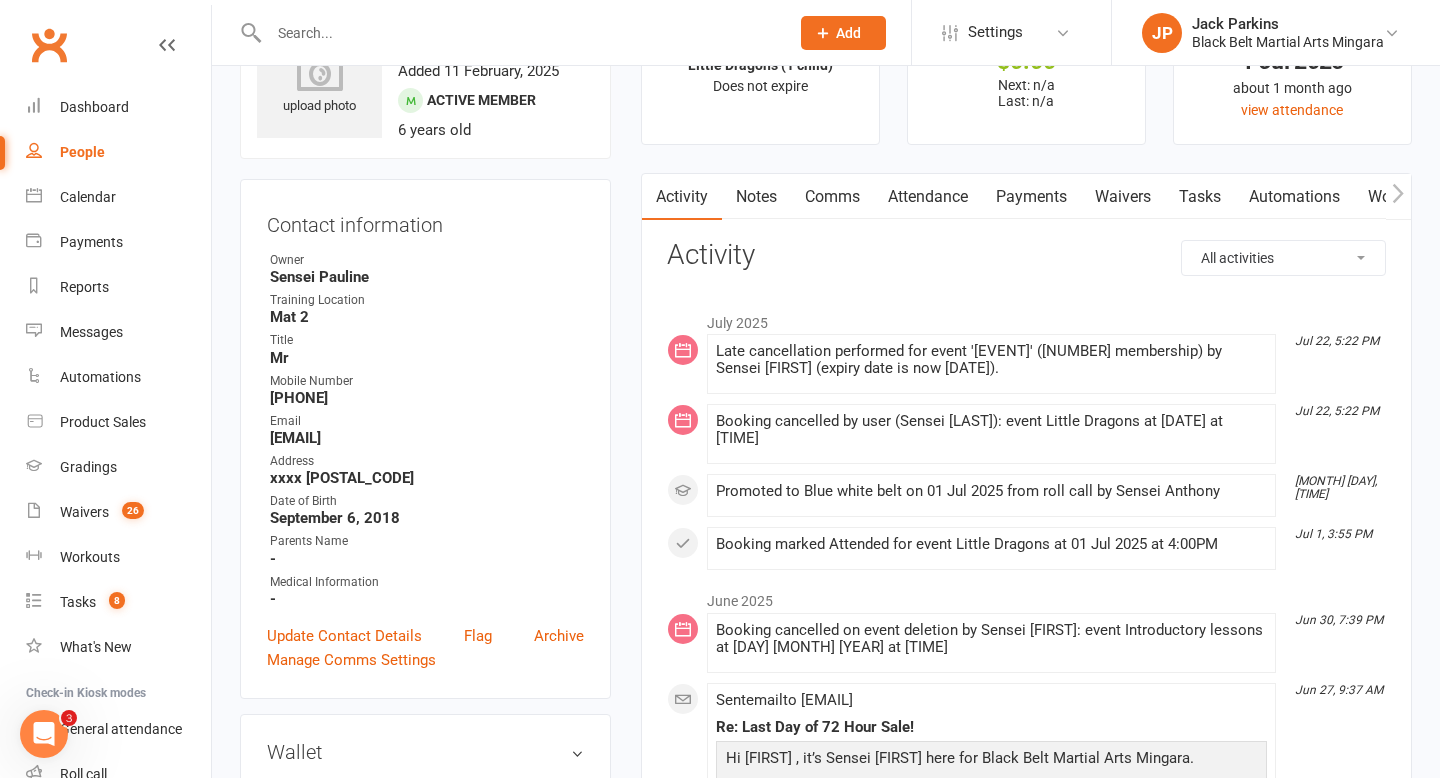 scroll, scrollTop: 0, scrollLeft: 0, axis: both 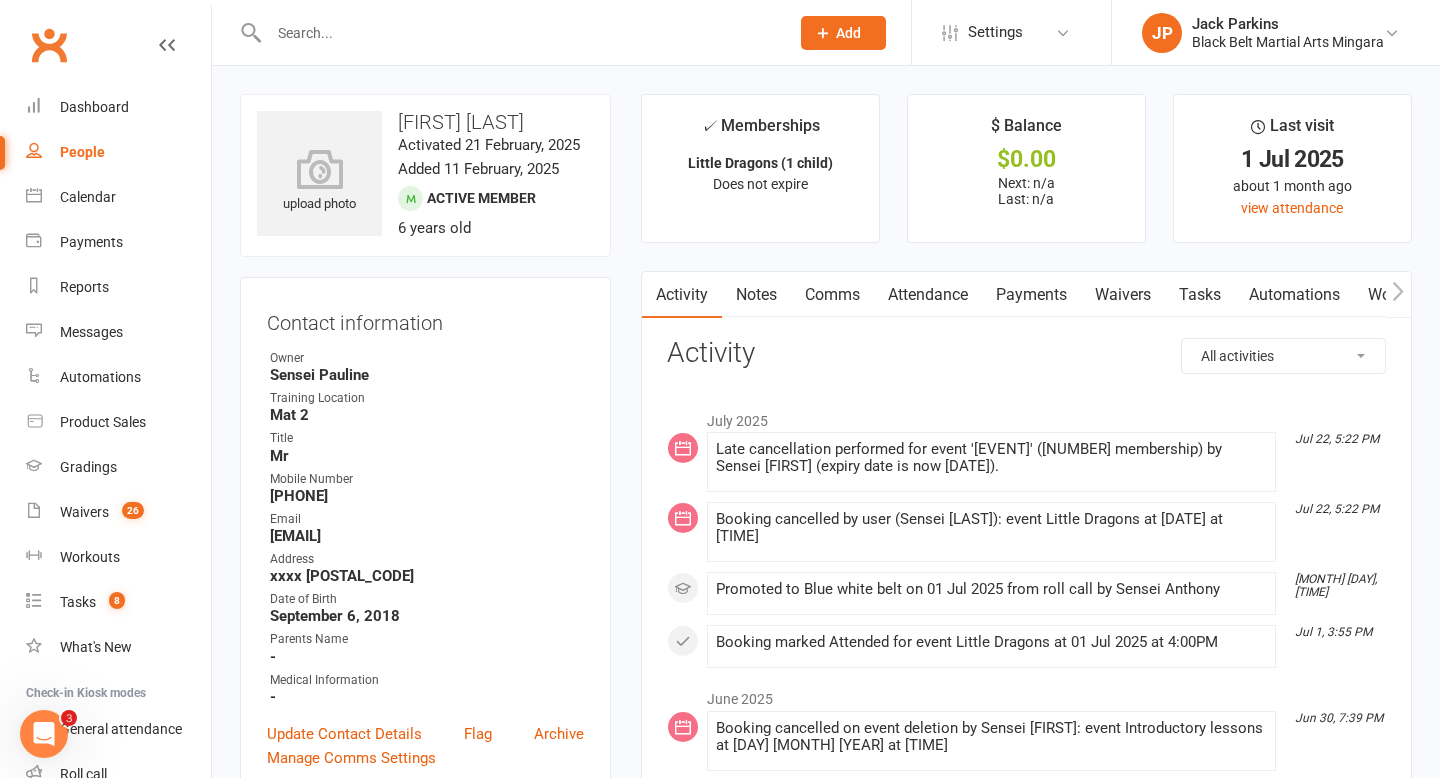 click at bounding box center [519, 33] 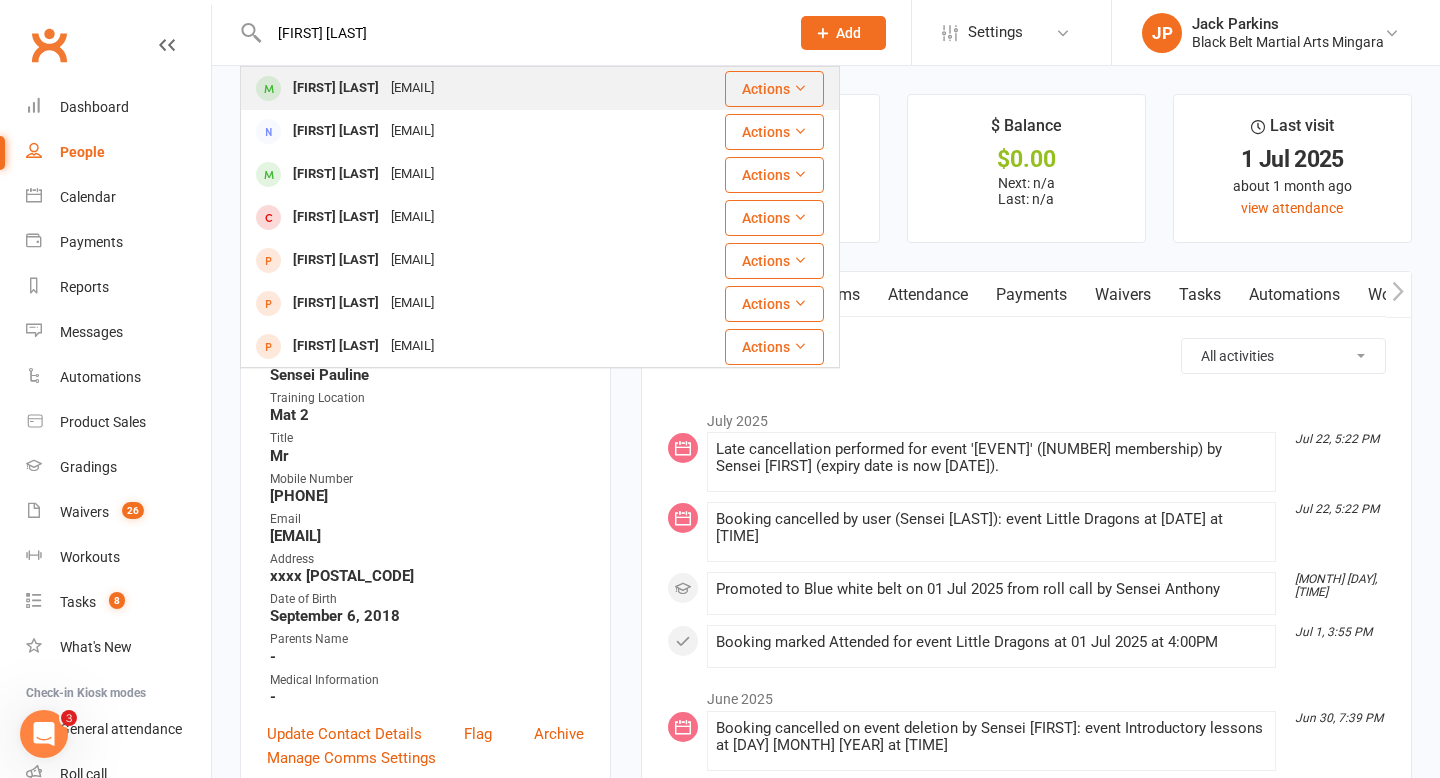 type on "theodore brown" 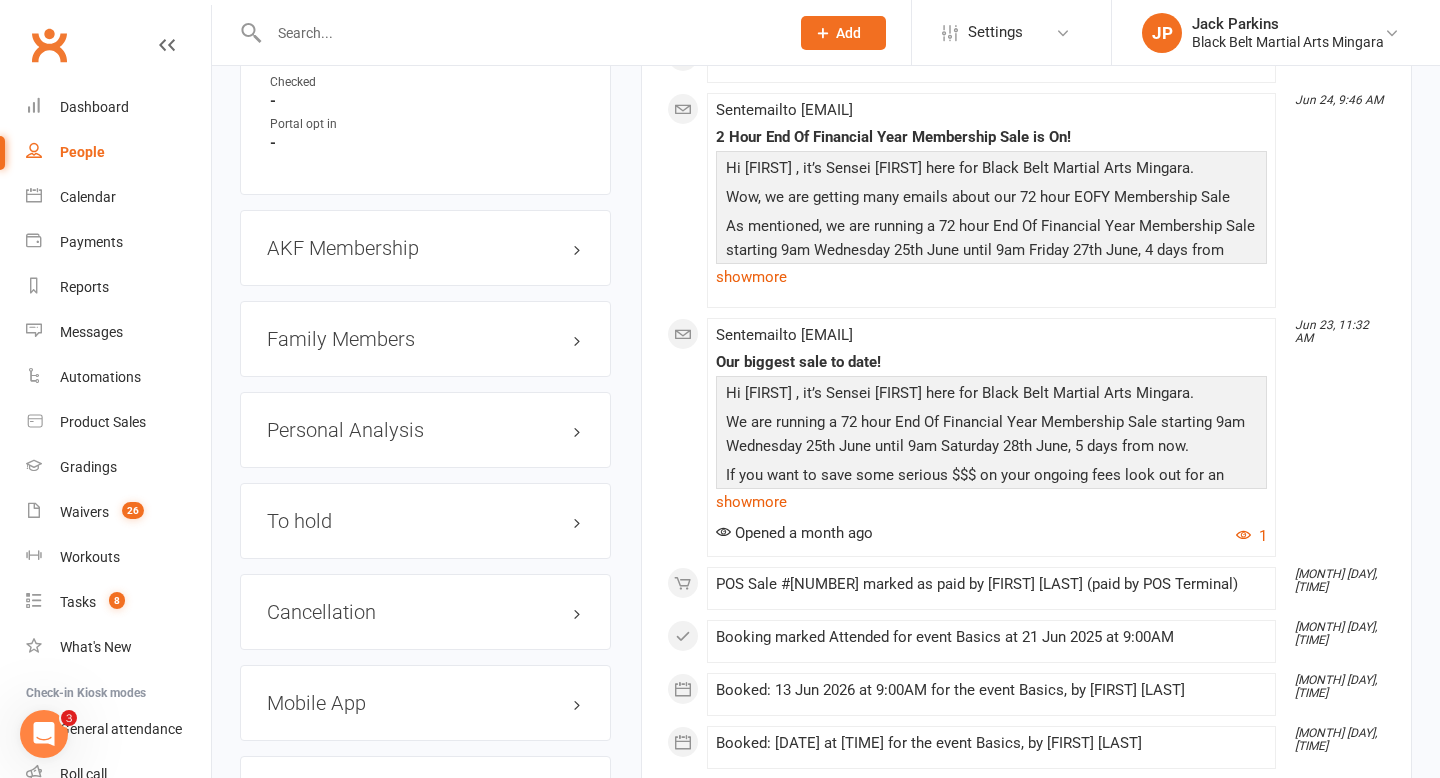 scroll, scrollTop: 2531, scrollLeft: 0, axis: vertical 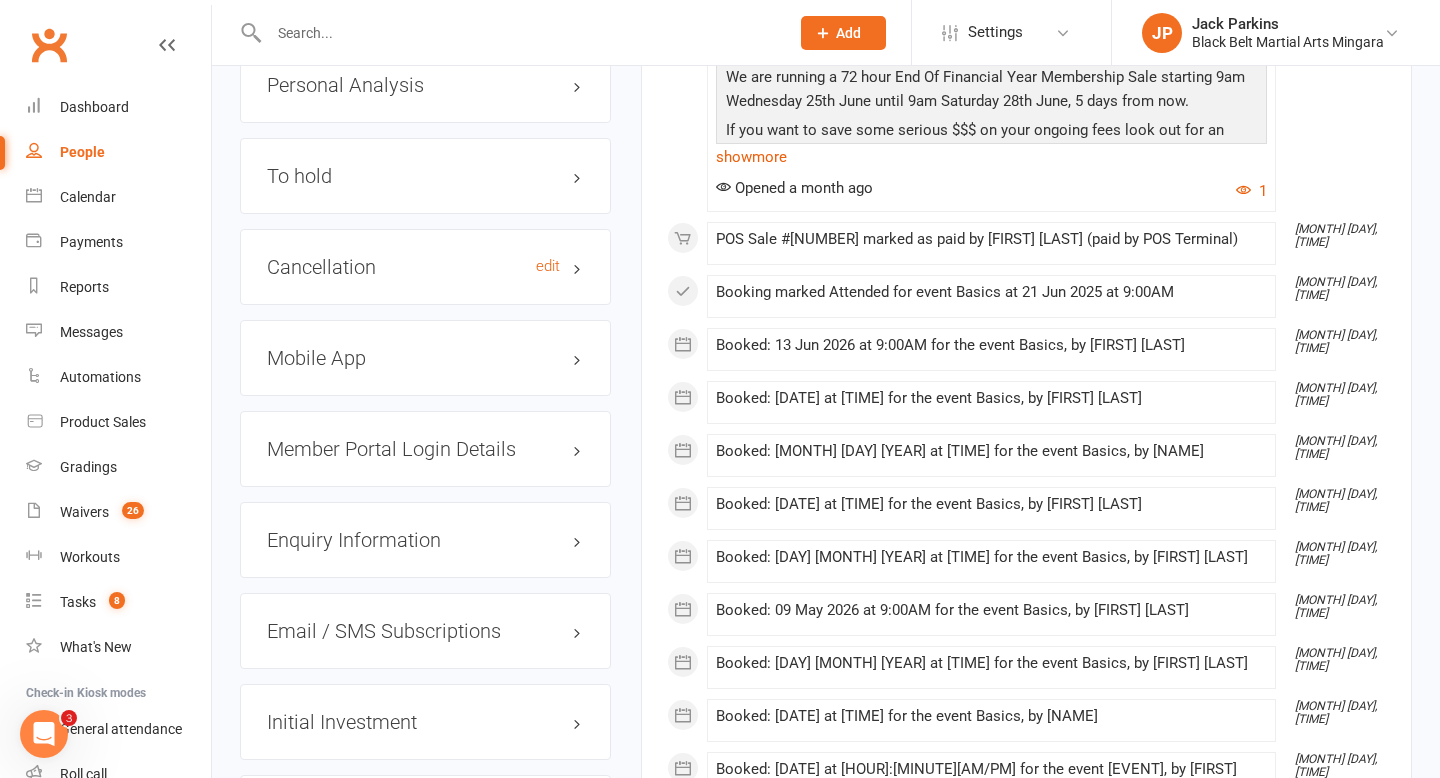 click on "Cancellation  edit" at bounding box center [425, 267] 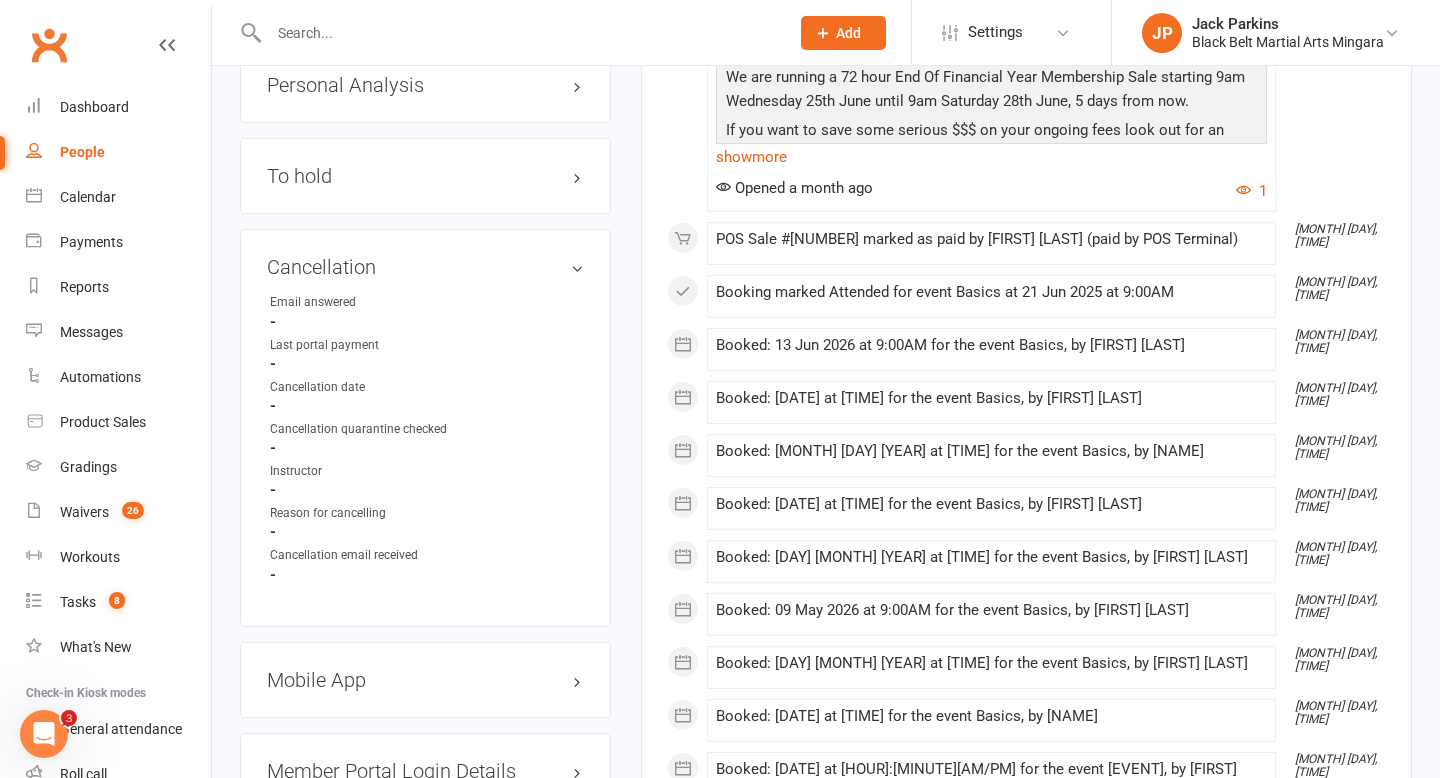 click on "To hold  edit" at bounding box center [425, 176] 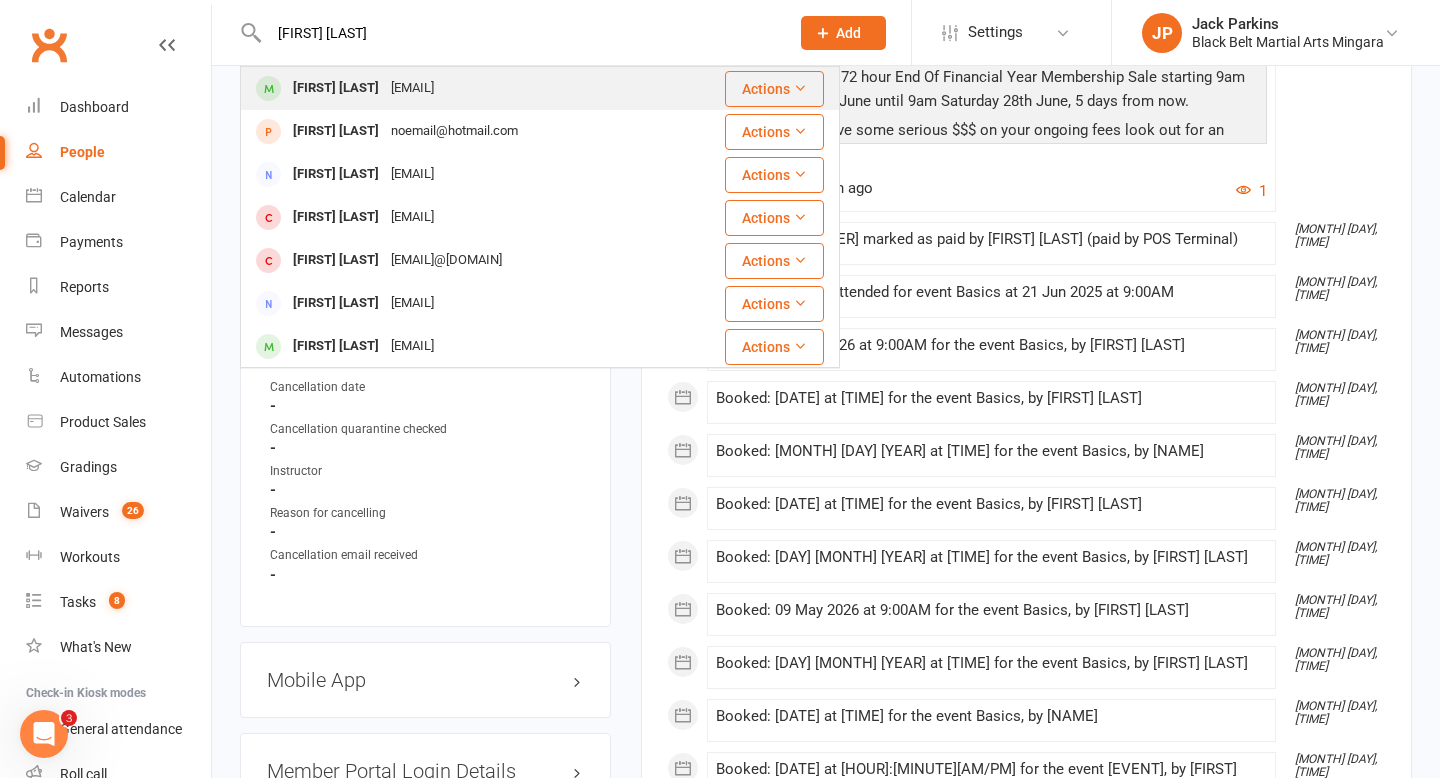 type on "hugo hope" 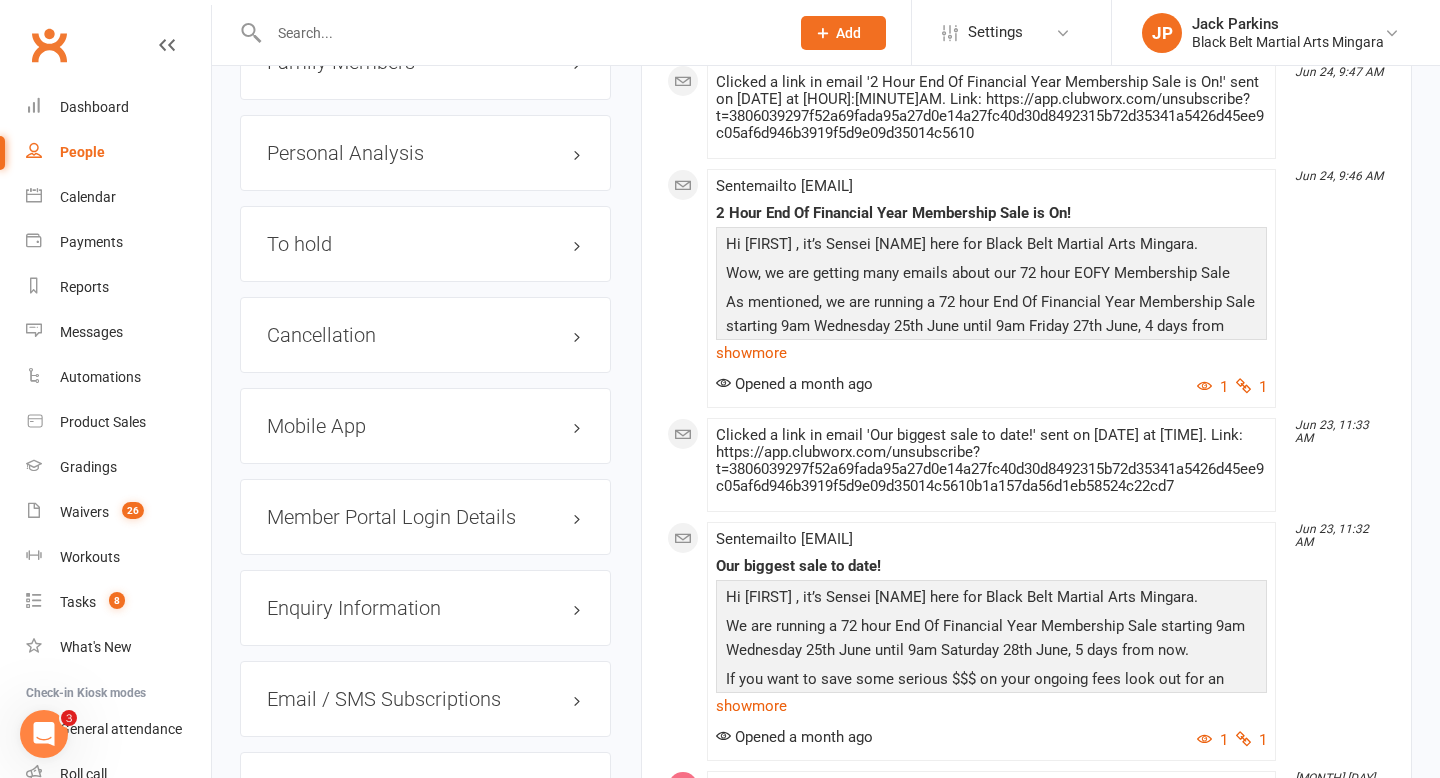 scroll, scrollTop: 2381, scrollLeft: 0, axis: vertical 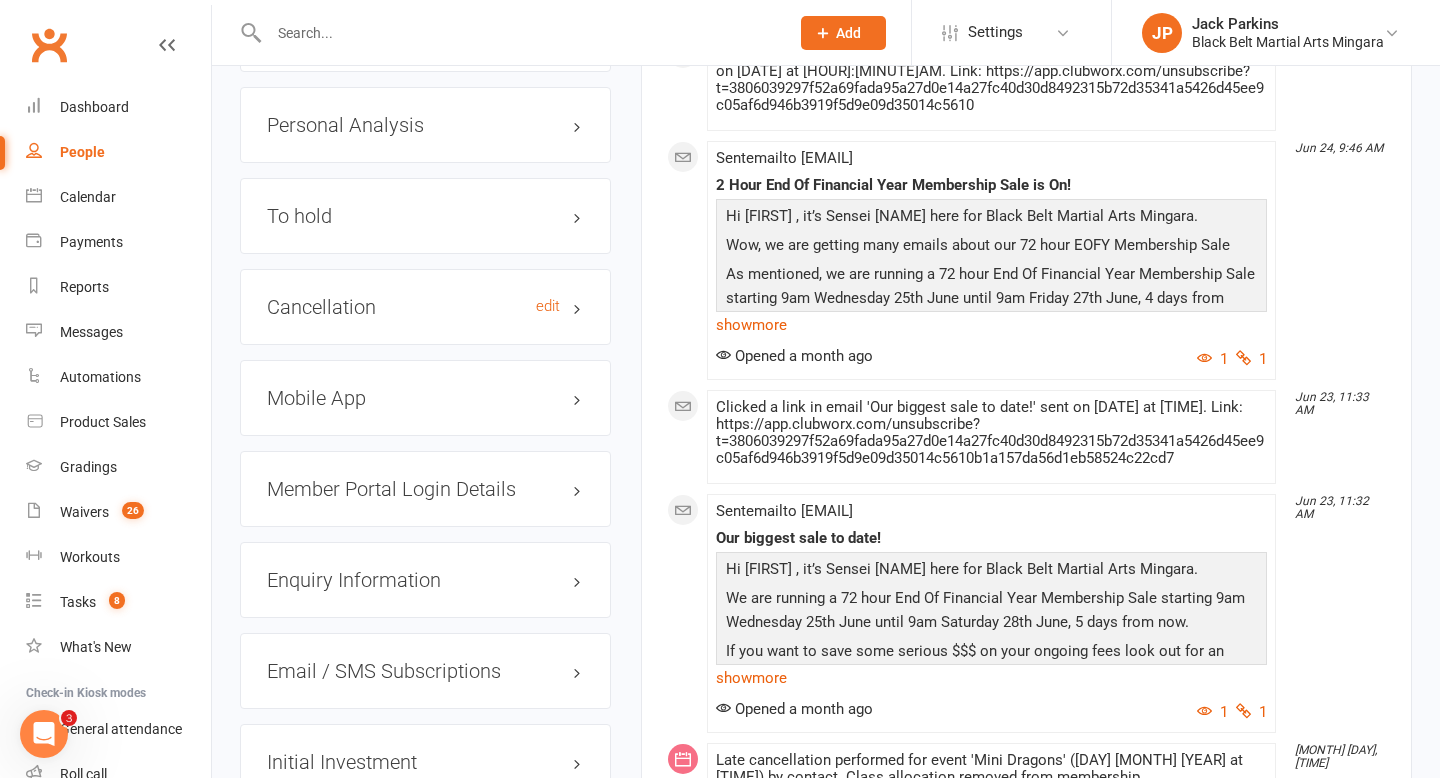 click on "Cancellation  edit" at bounding box center (425, 307) 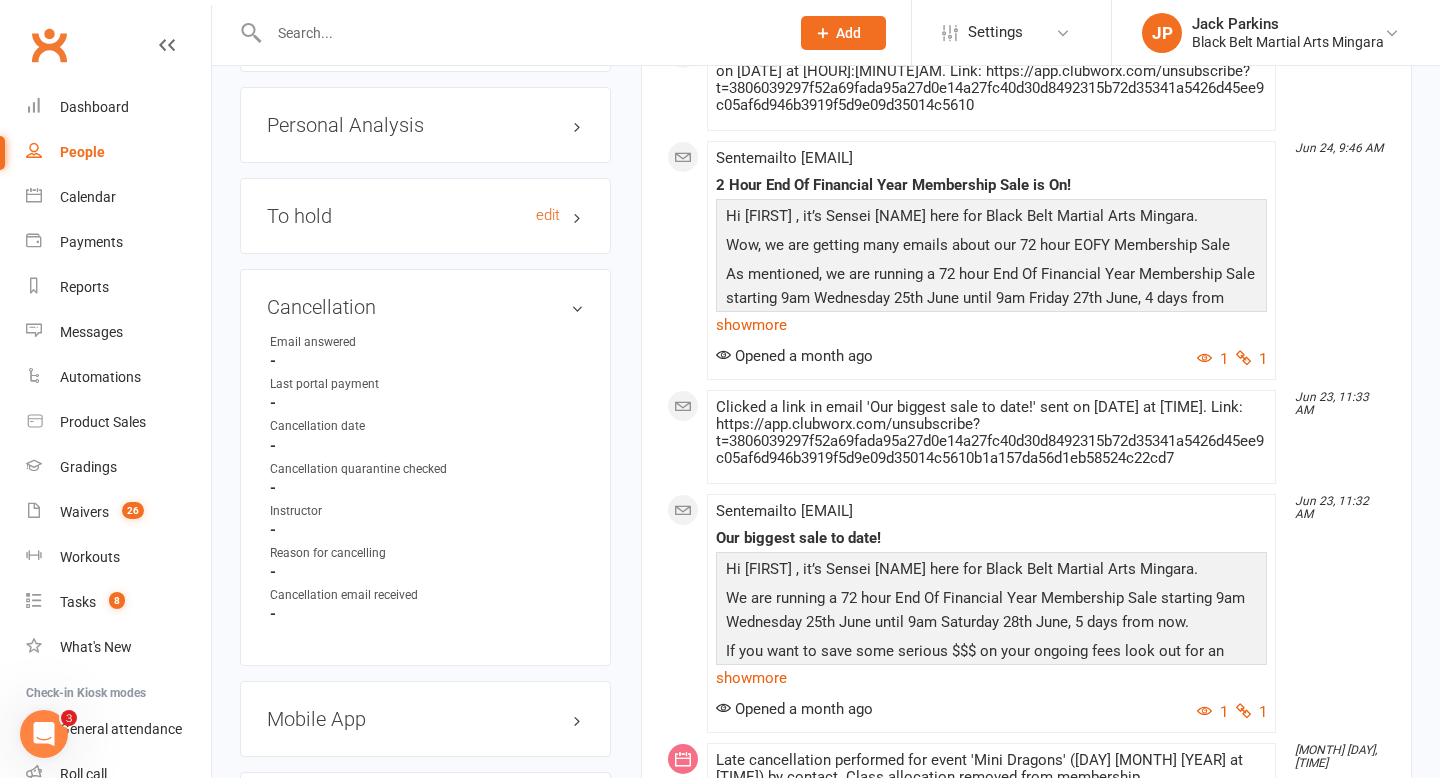 click on "To hold  edit" at bounding box center [425, 216] 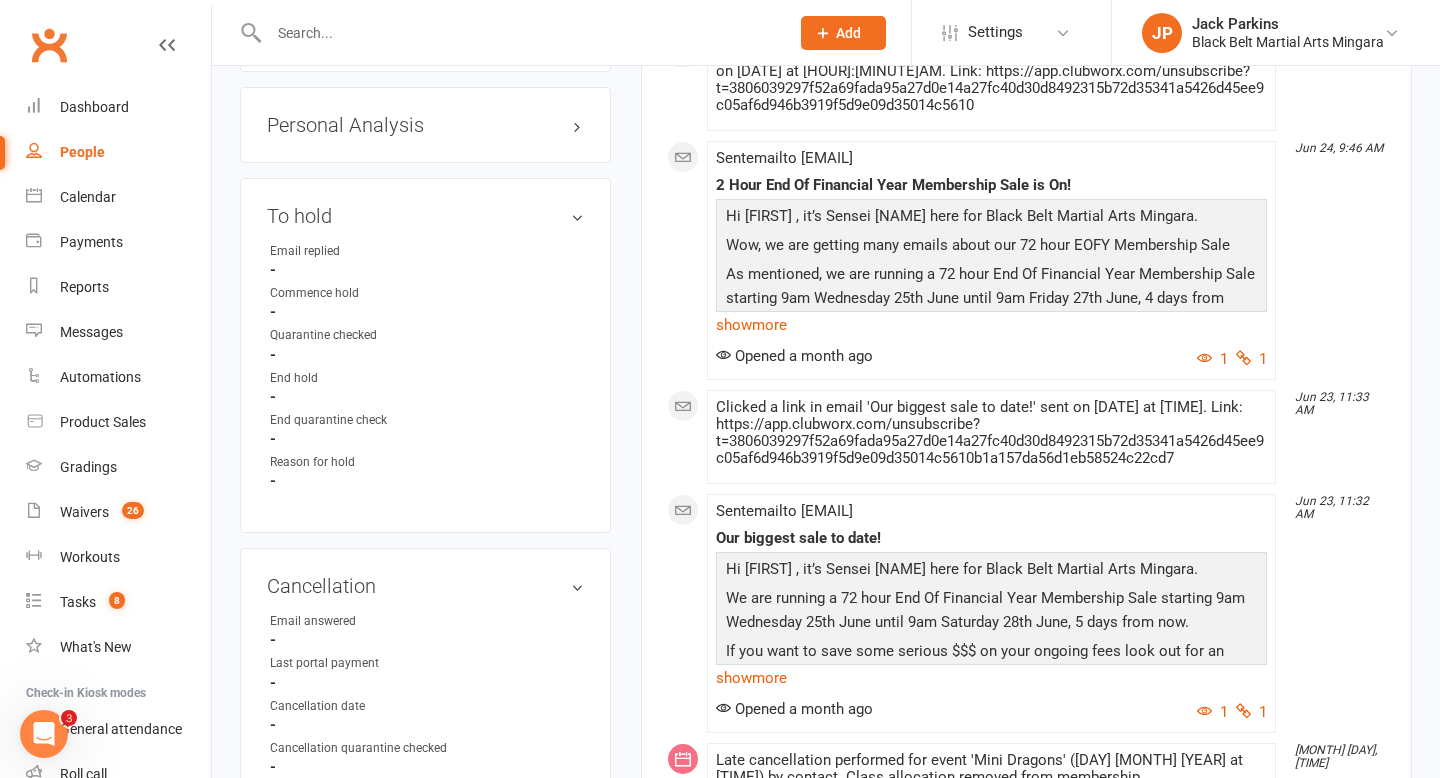 click at bounding box center (519, 33) 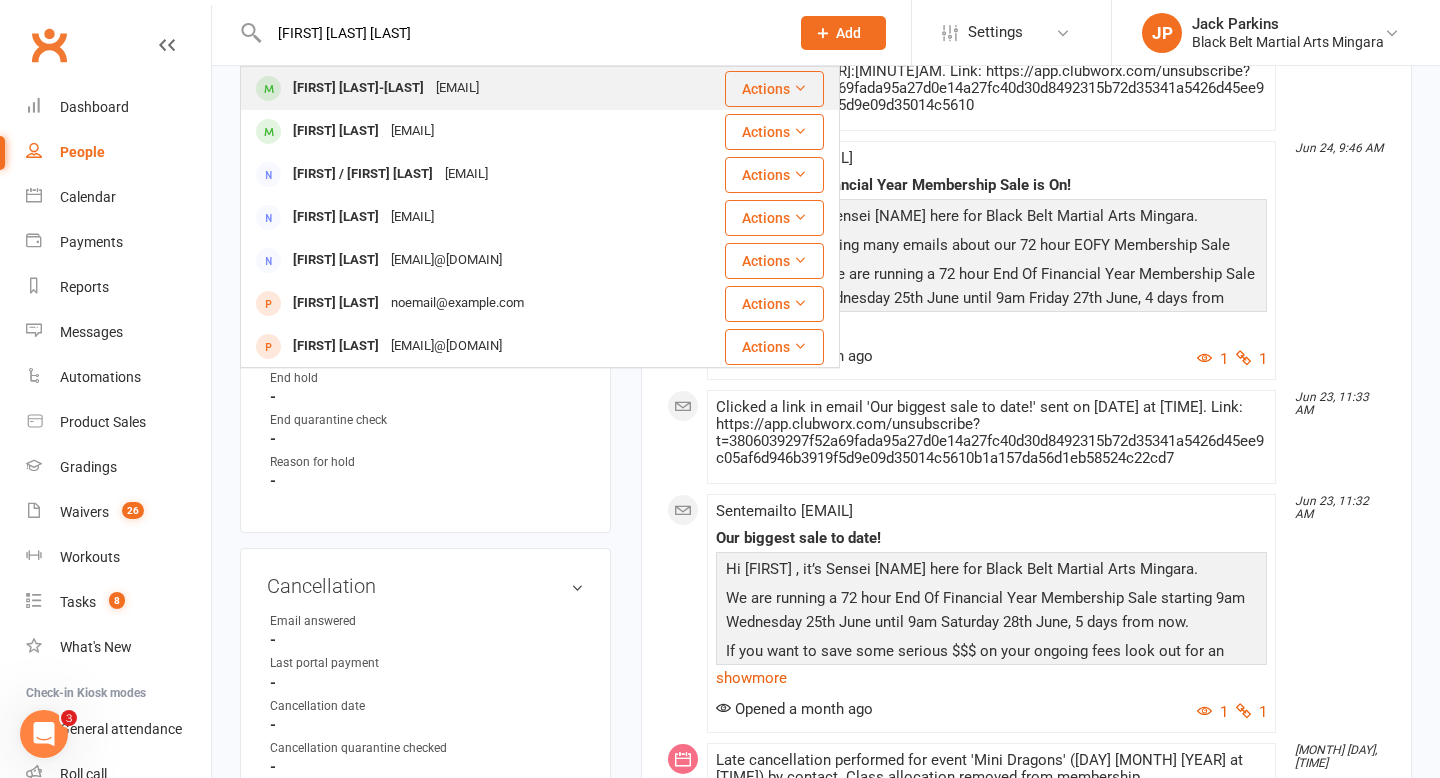 type on "athena russell leon" 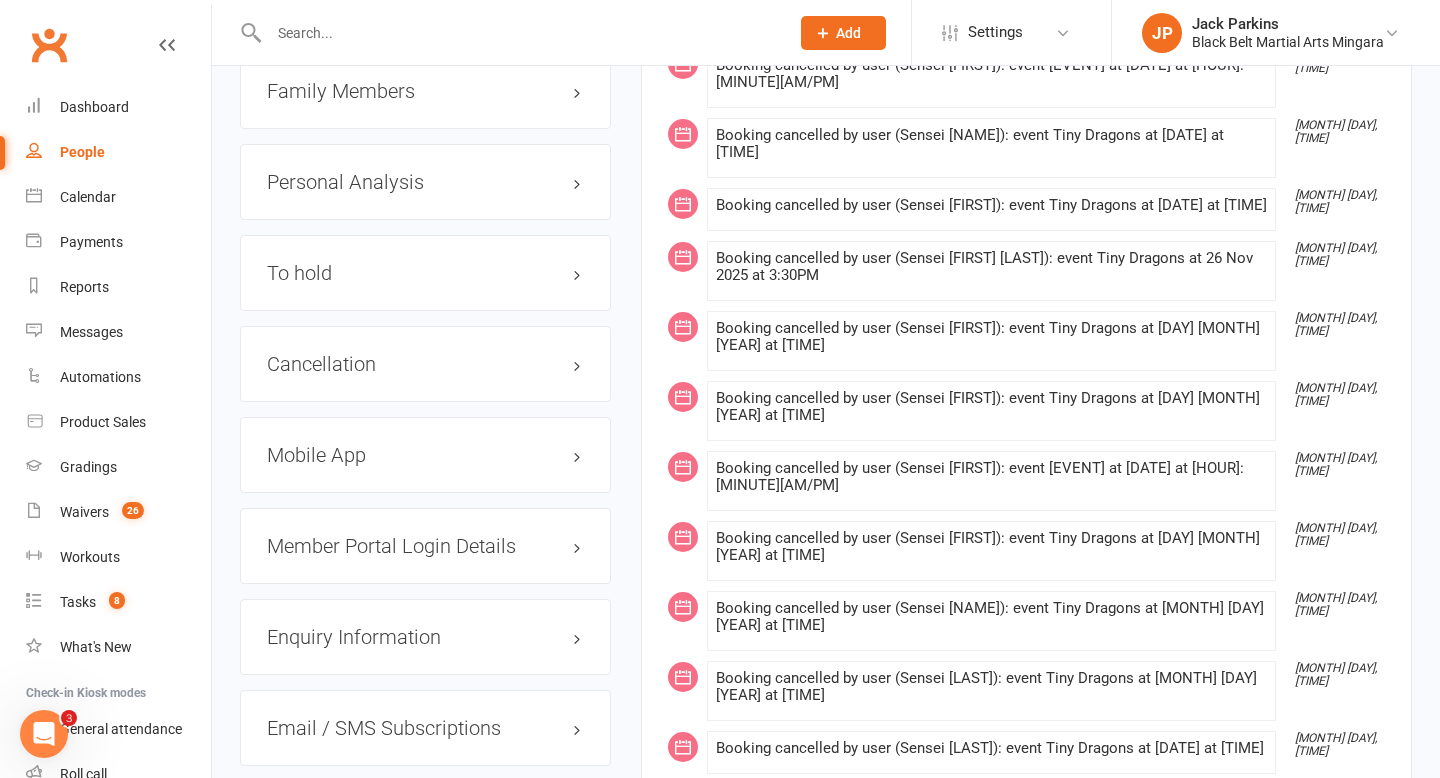 scroll, scrollTop: 2300, scrollLeft: 0, axis: vertical 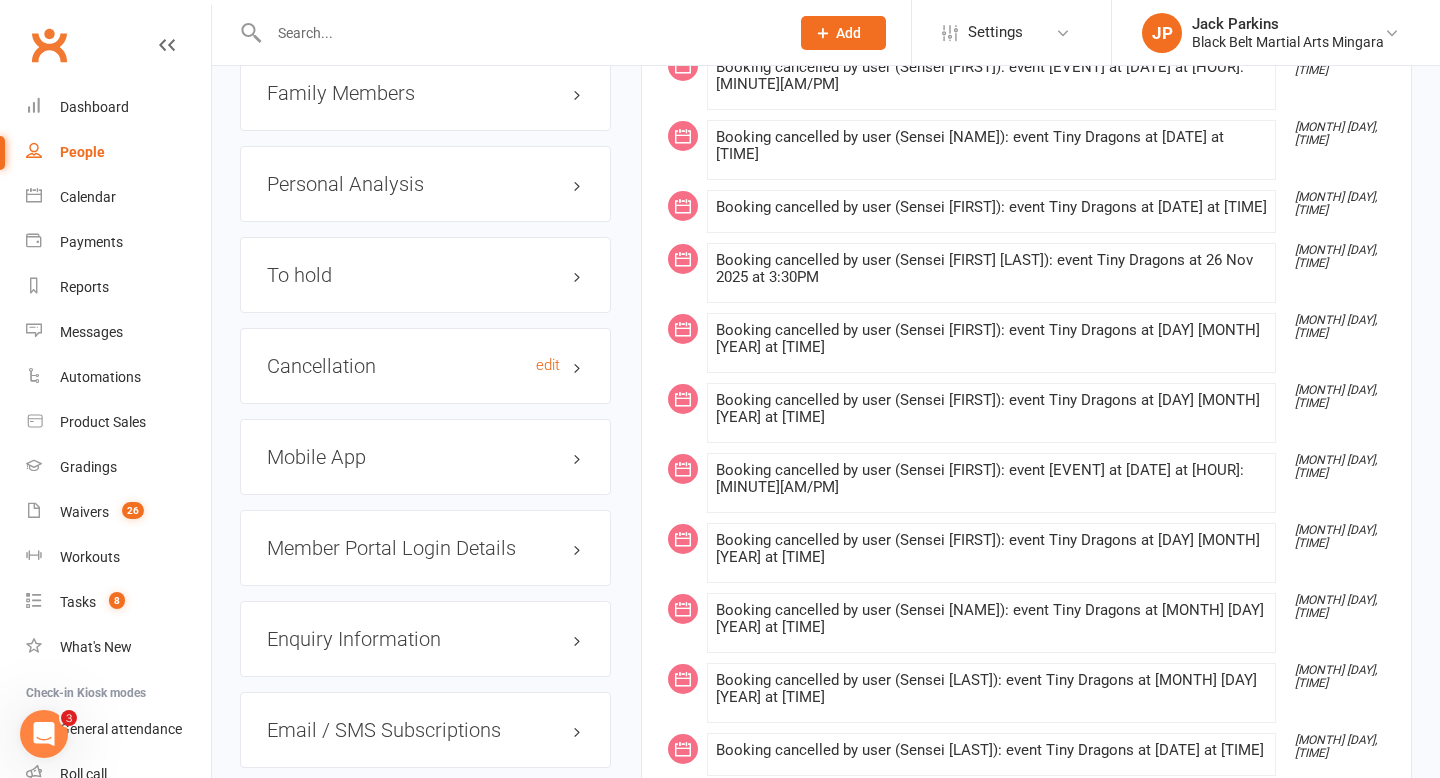 click on "Cancellation  edit" at bounding box center [425, 366] 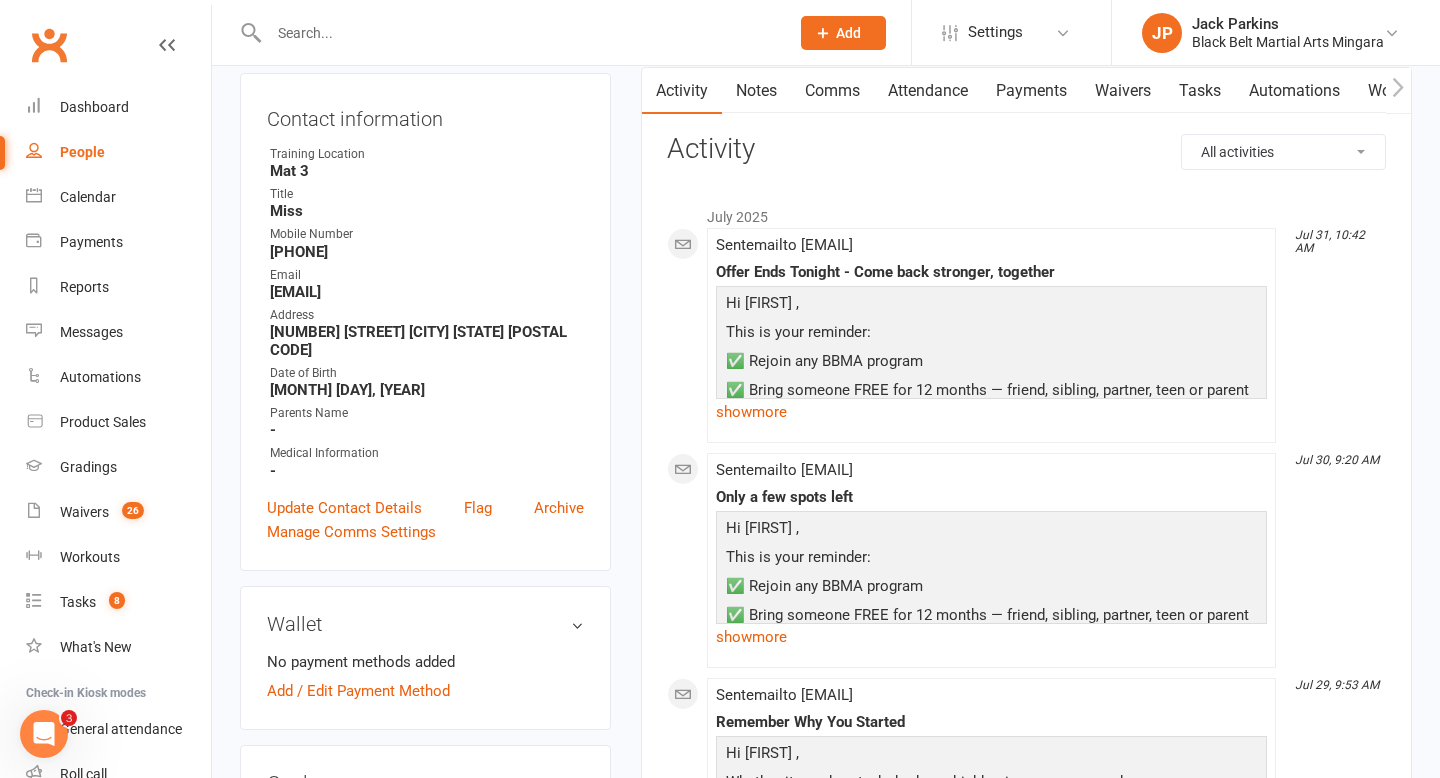 scroll, scrollTop: 0, scrollLeft: 0, axis: both 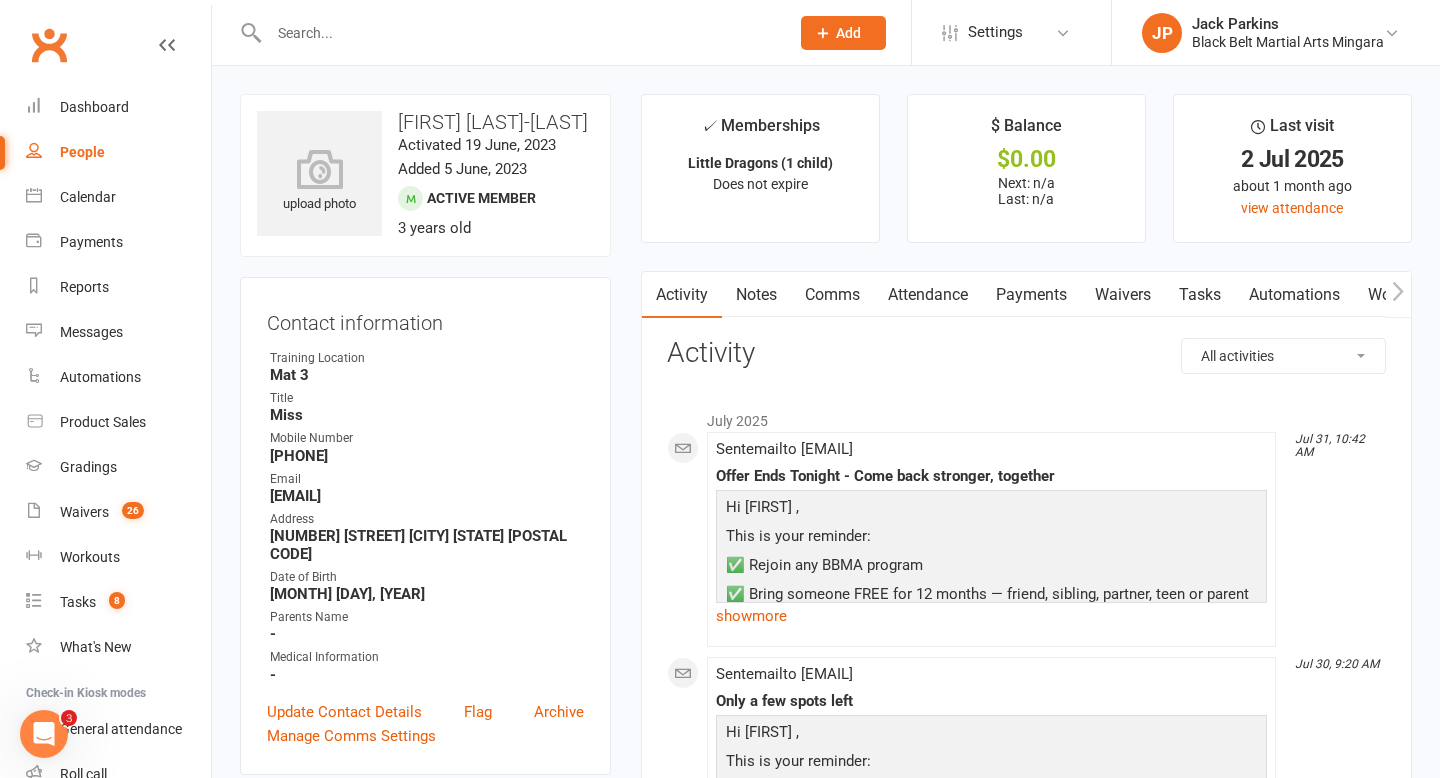 click at bounding box center [519, 33] 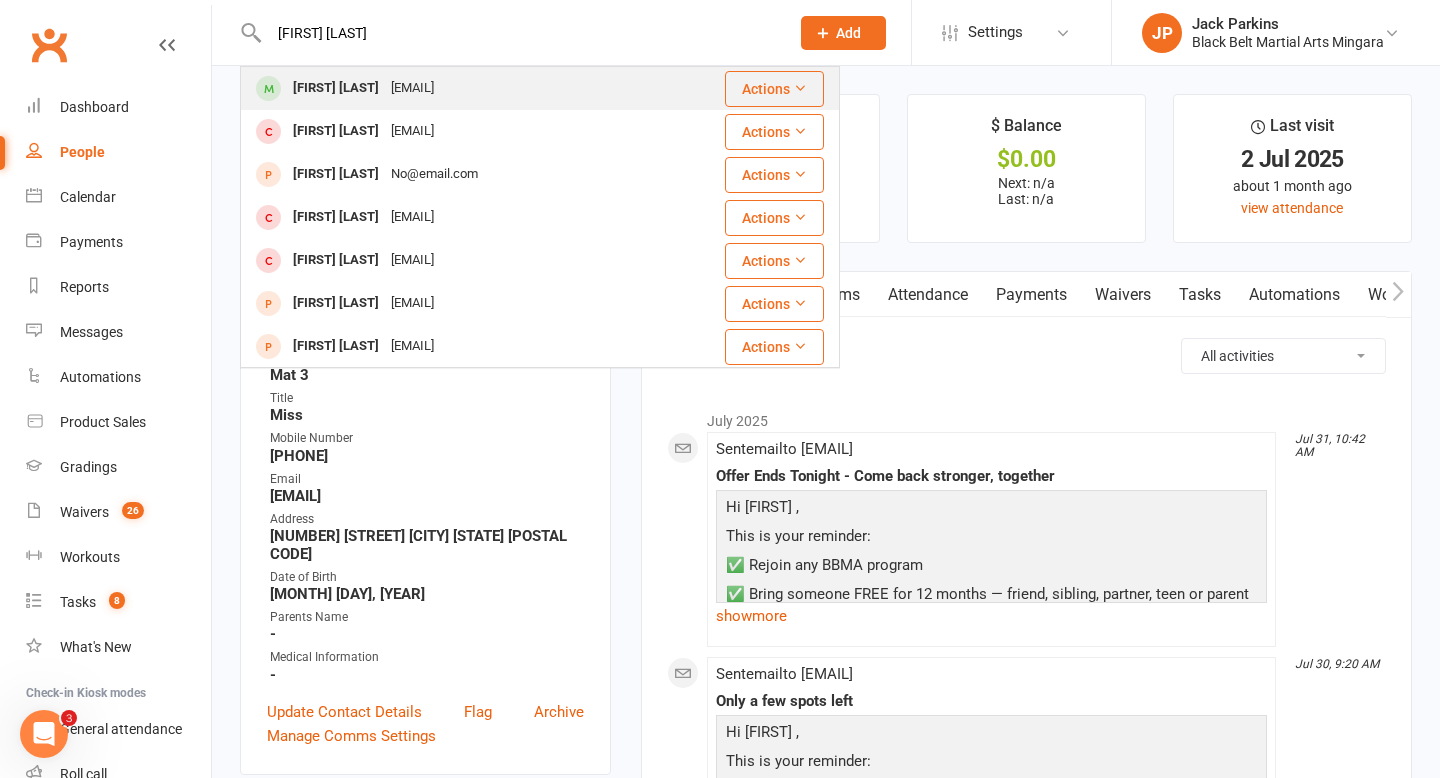 type on "henry ying" 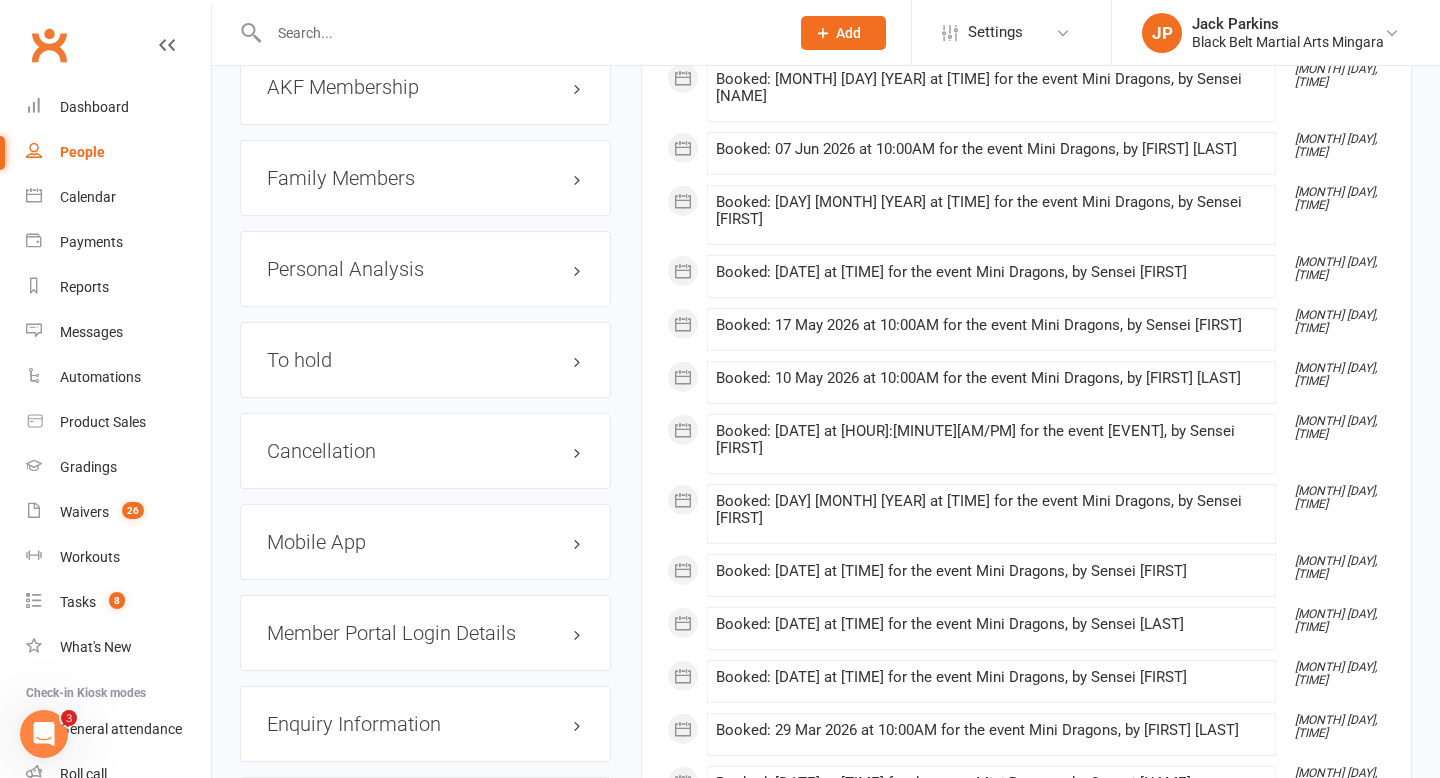 scroll, scrollTop: 2354, scrollLeft: 0, axis: vertical 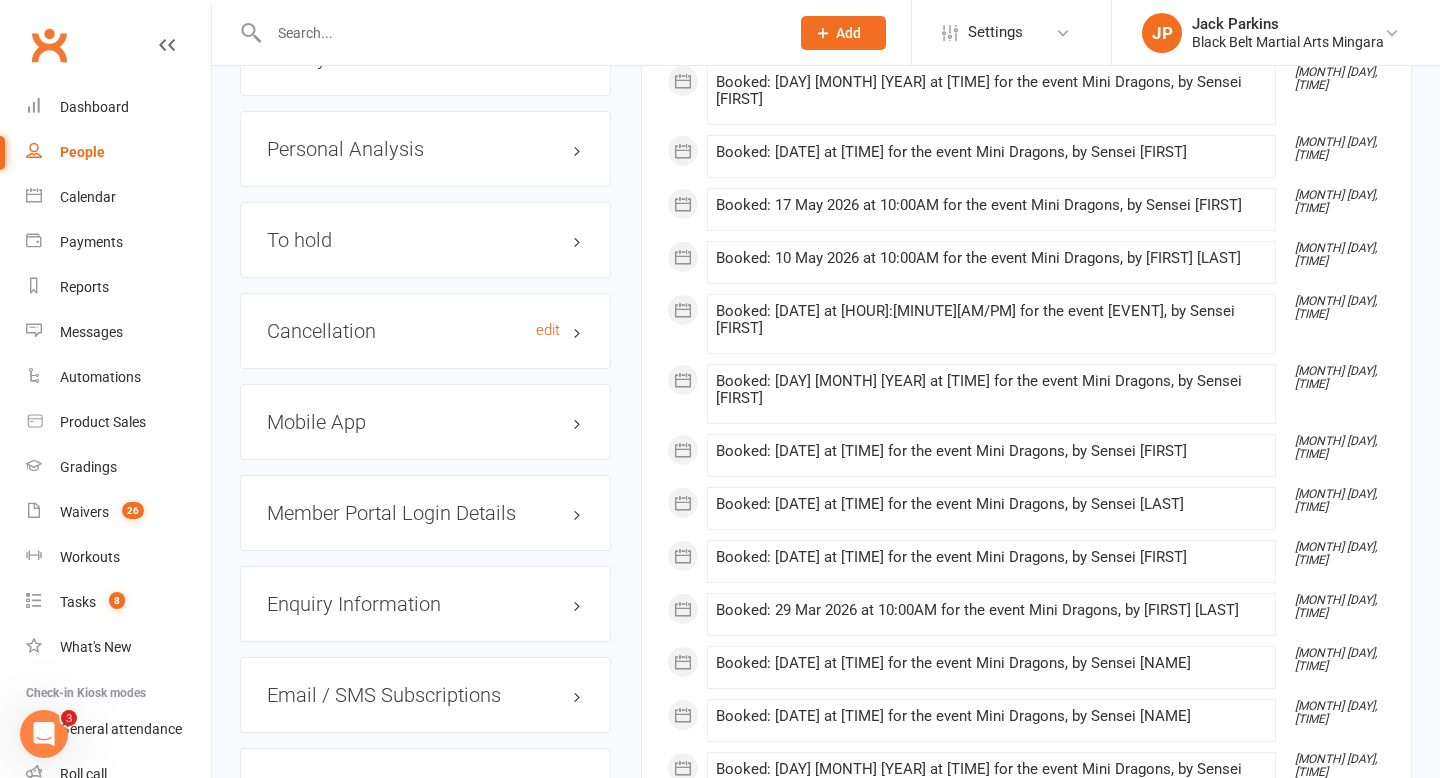 click on "Cancellation  edit" at bounding box center [425, 331] 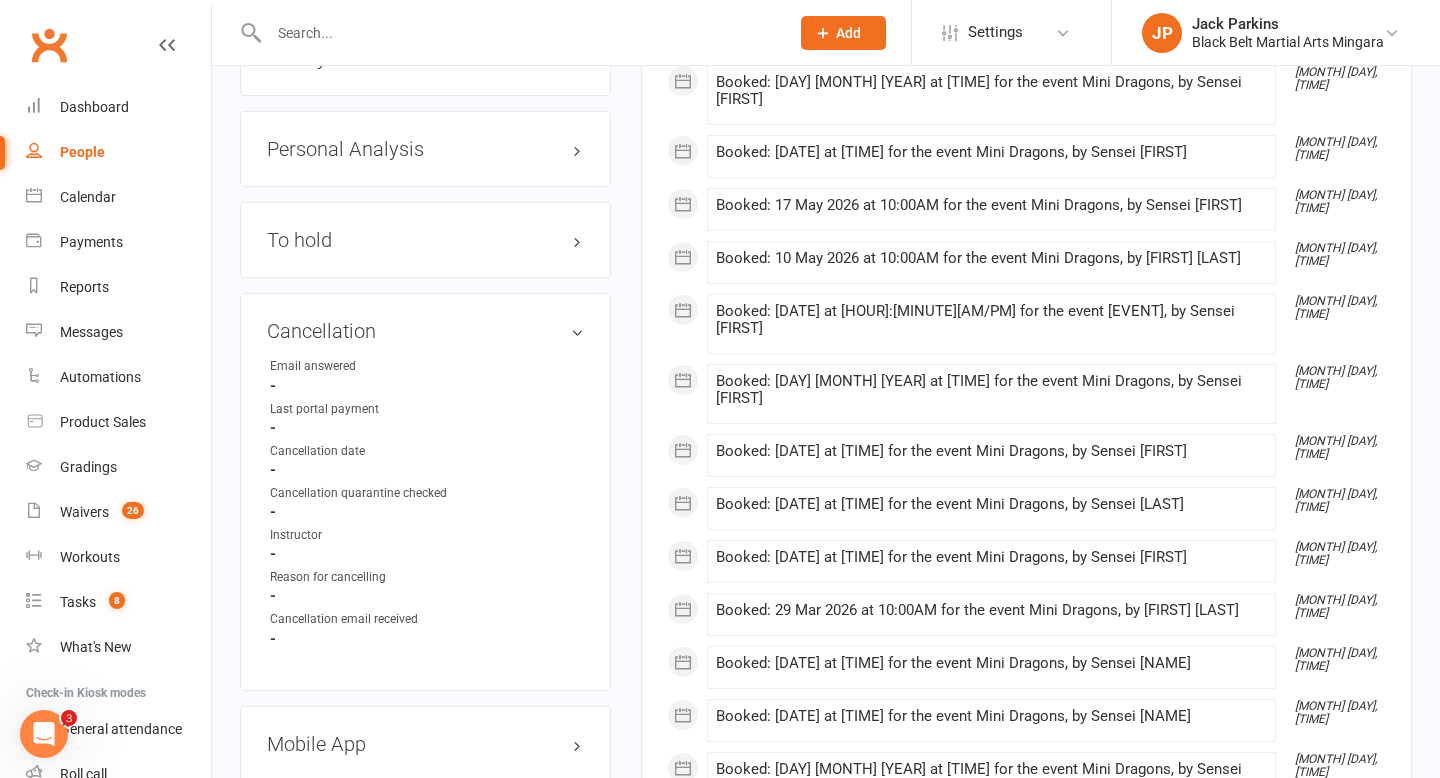 click at bounding box center (519, 33) 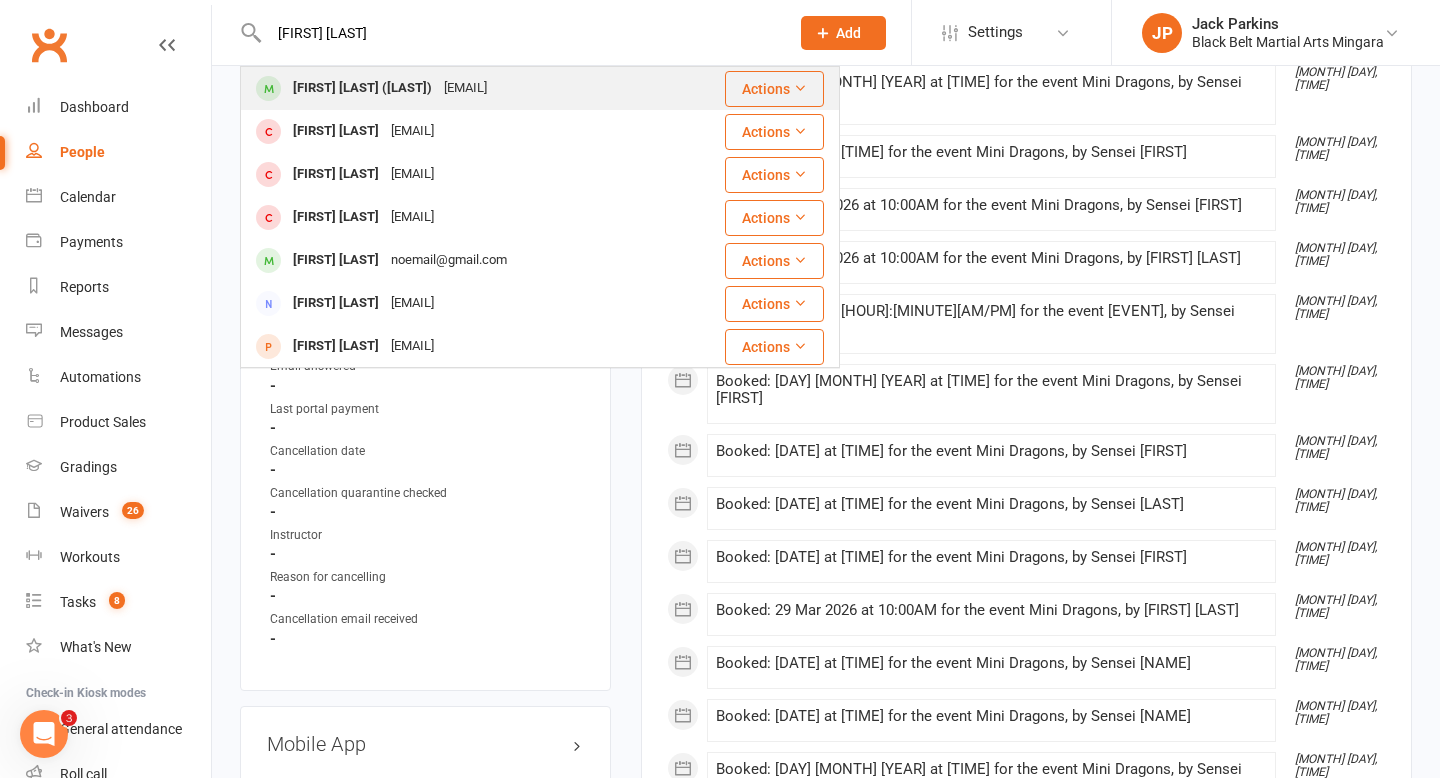 type on "michael anderson" 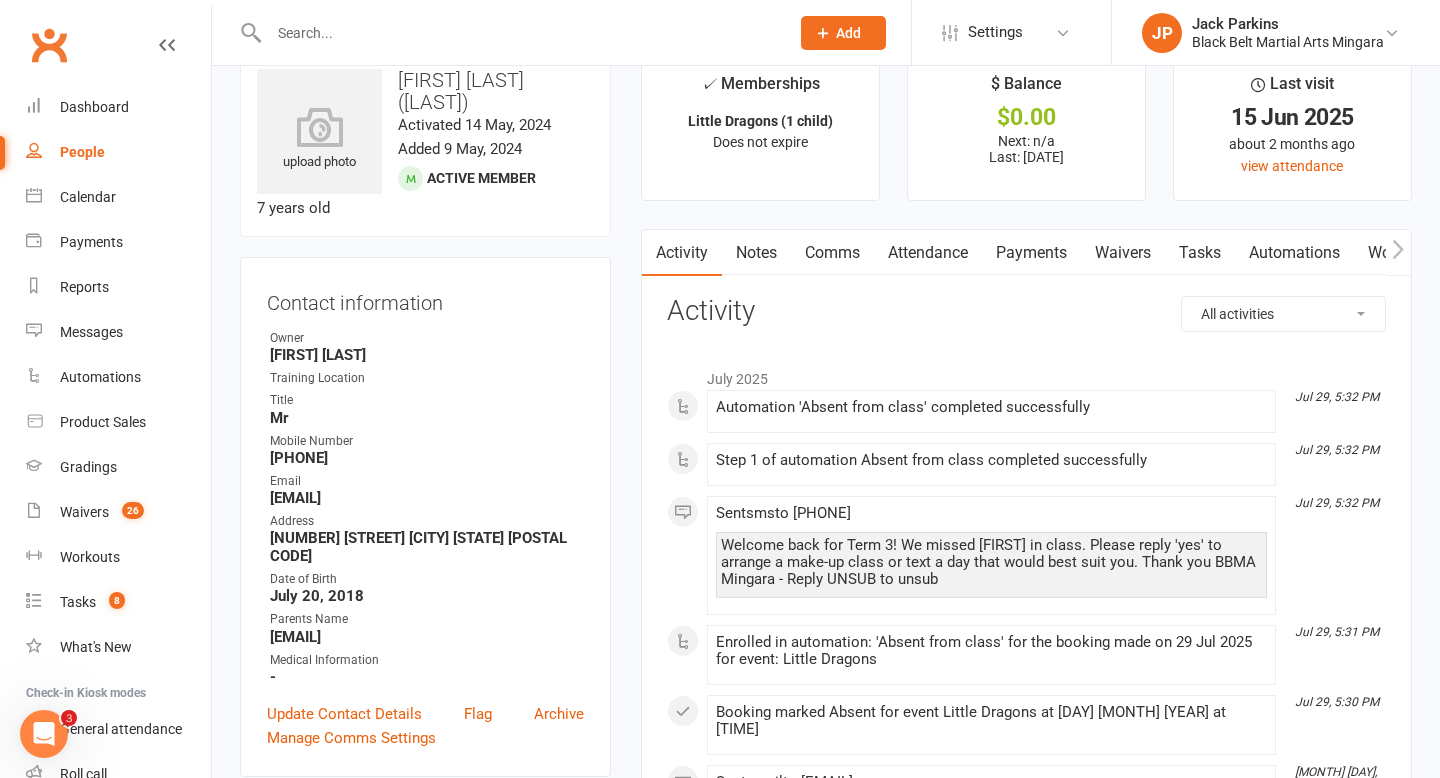 scroll, scrollTop: 52, scrollLeft: 0, axis: vertical 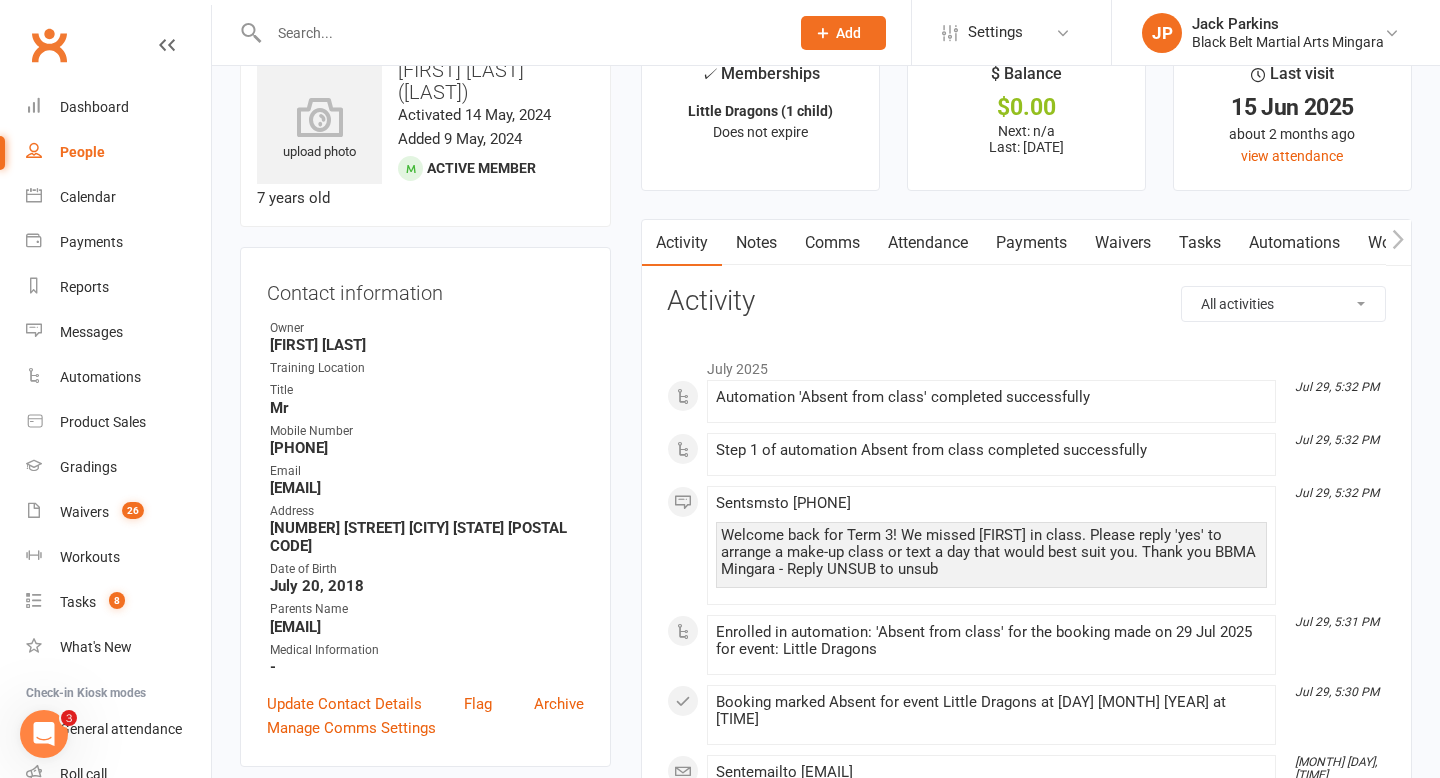 click on "Attendance" at bounding box center [928, 243] 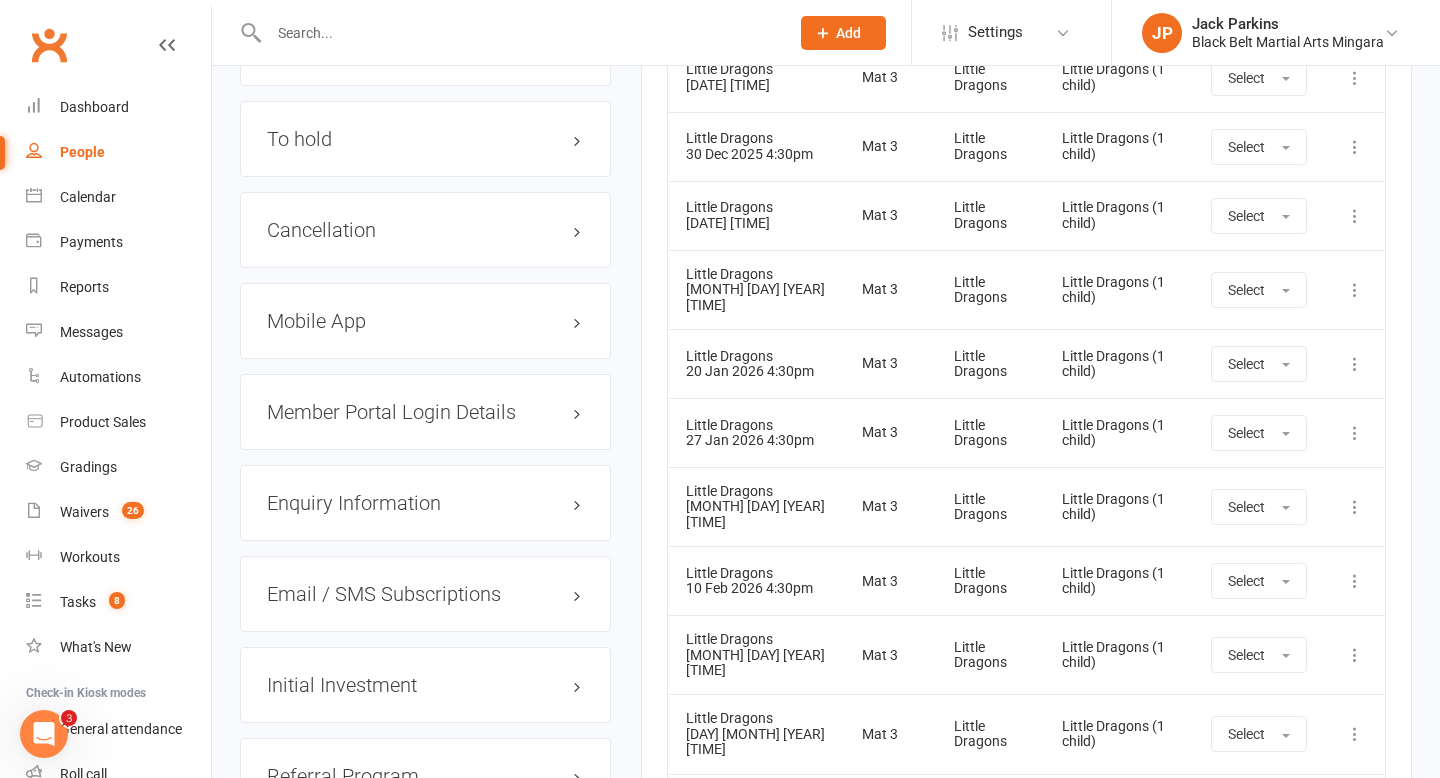 scroll, scrollTop: 2482, scrollLeft: 0, axis: vertical 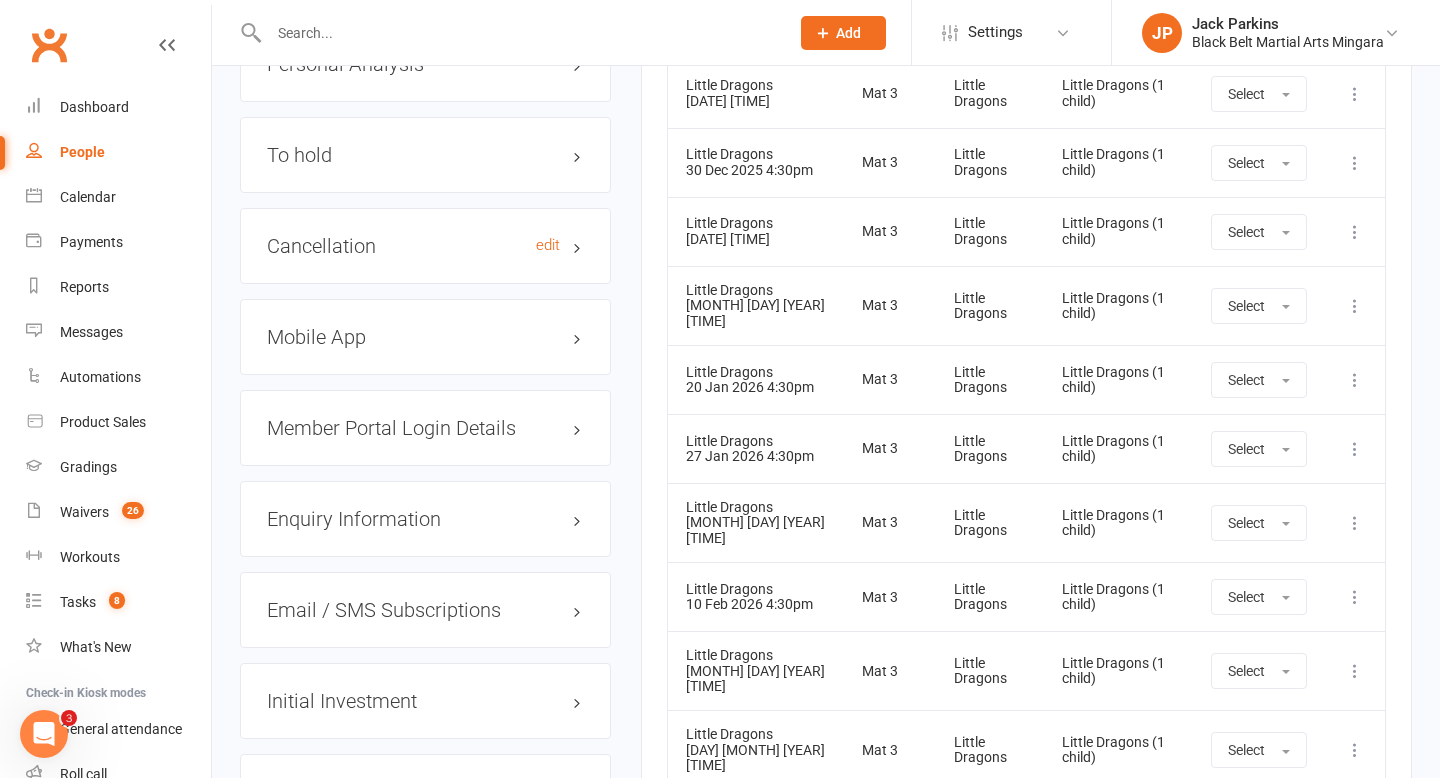 click on "Cancellation  edit" at bounding box center (425, 246) 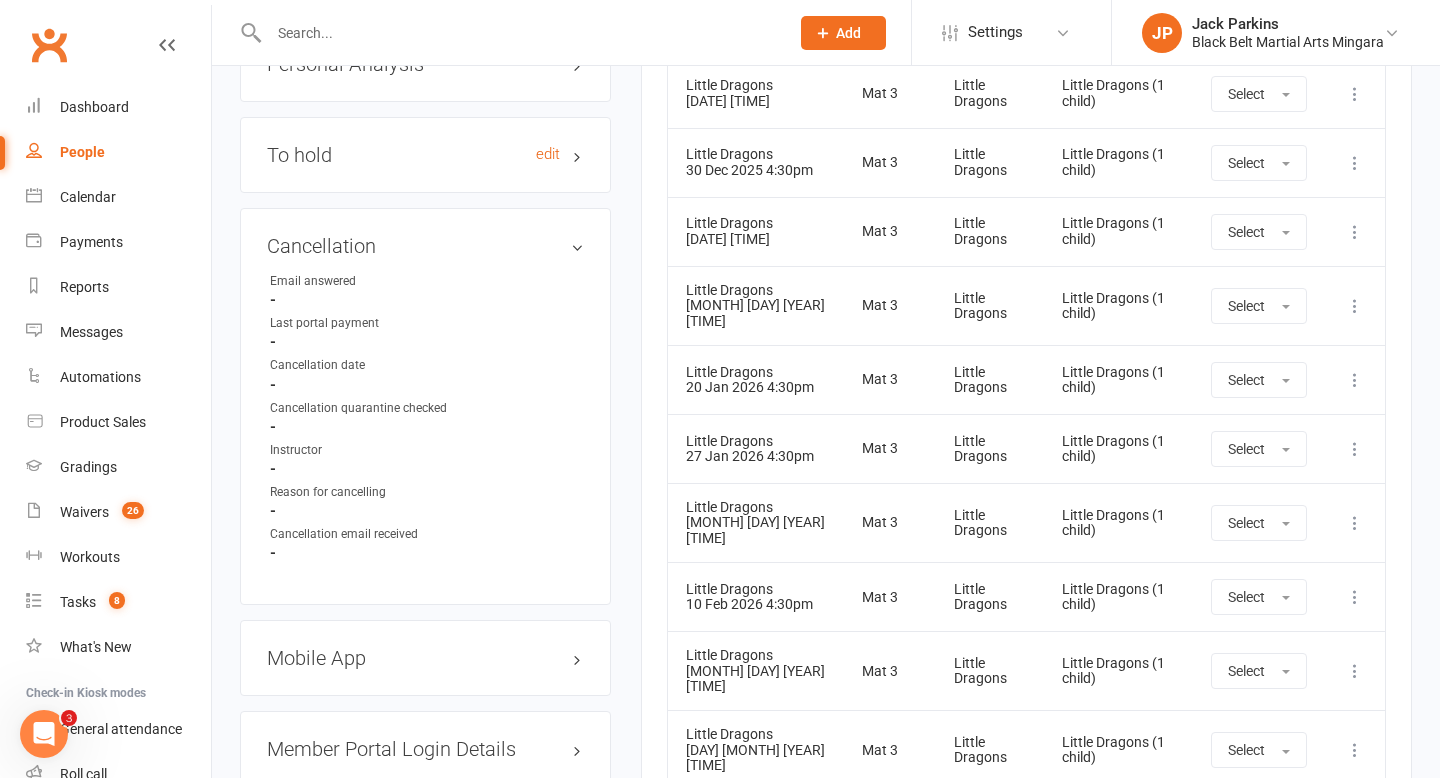 click on "To hold  edit" at bounding box center (425, 155) 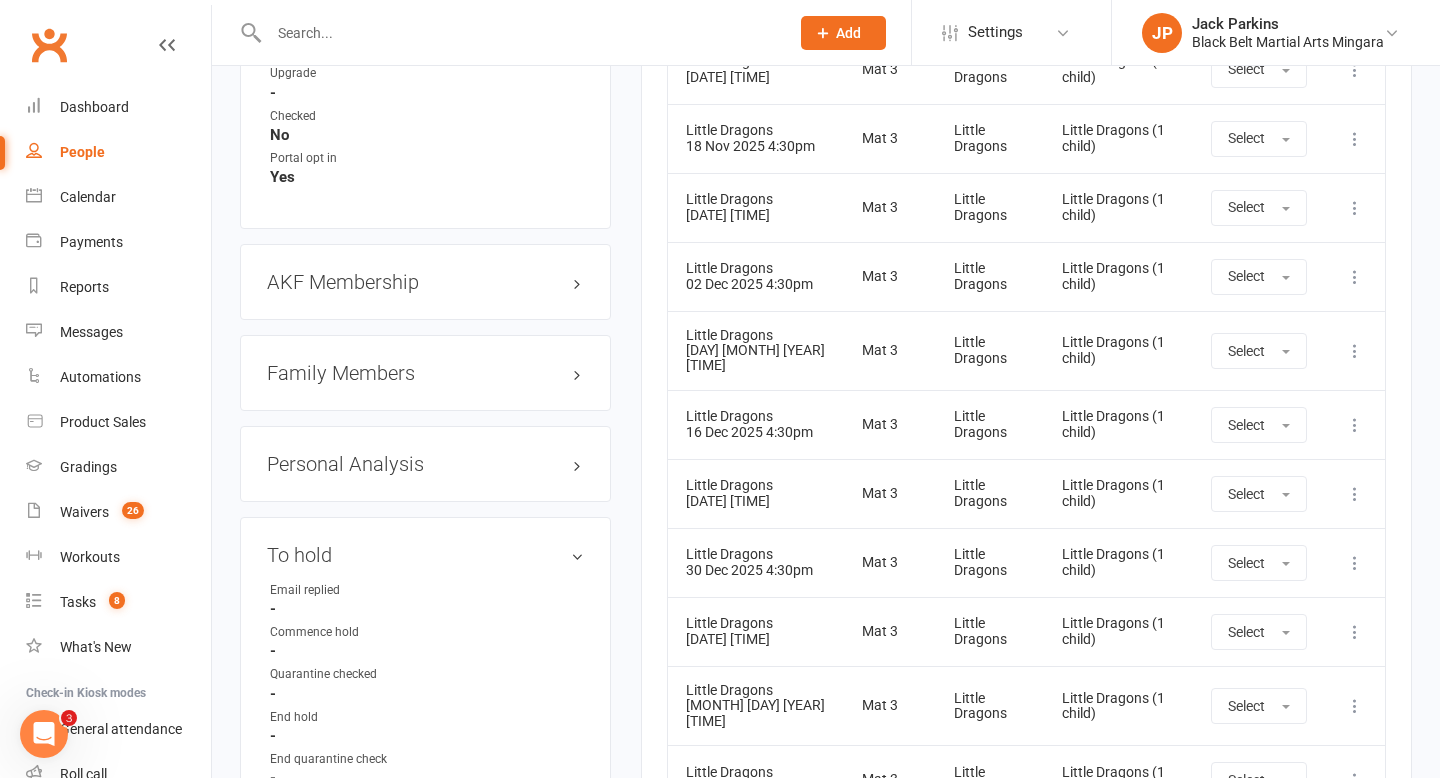 scroll, scrollTop: 2132, scrollLeft: 0, axis: vertical 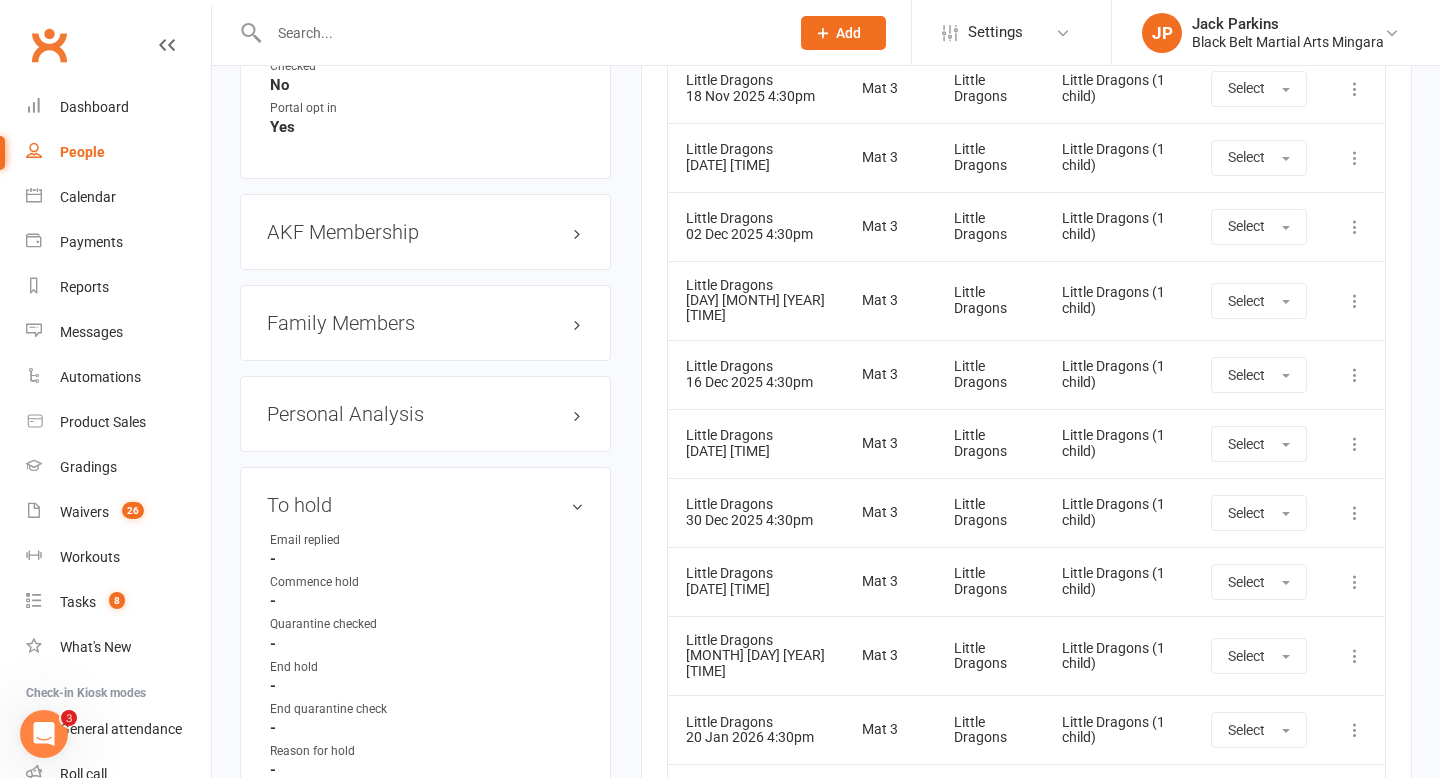 click on "Family Members" at bounding box center (425, 323) 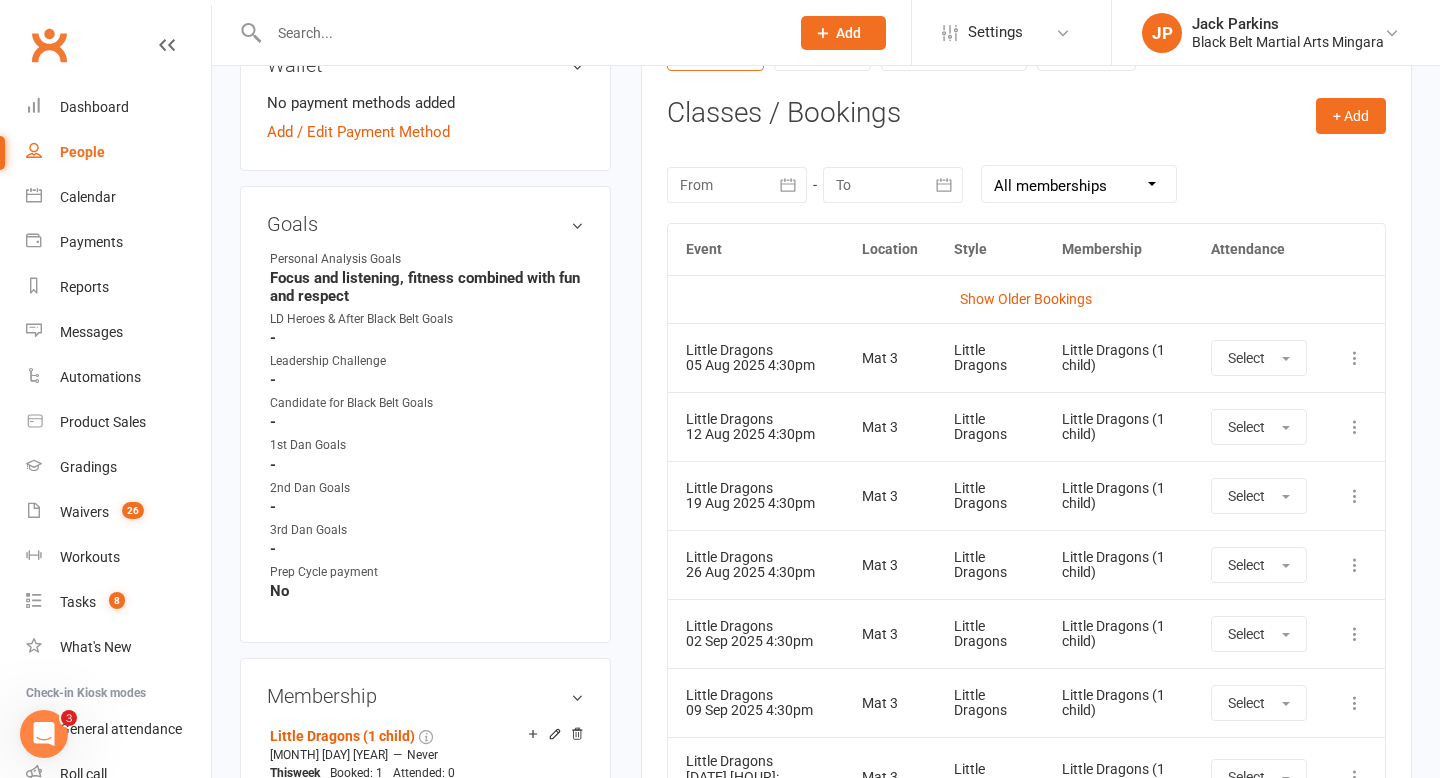 scroll, scrollTop: 0, scrollLeft: 0, axis: both 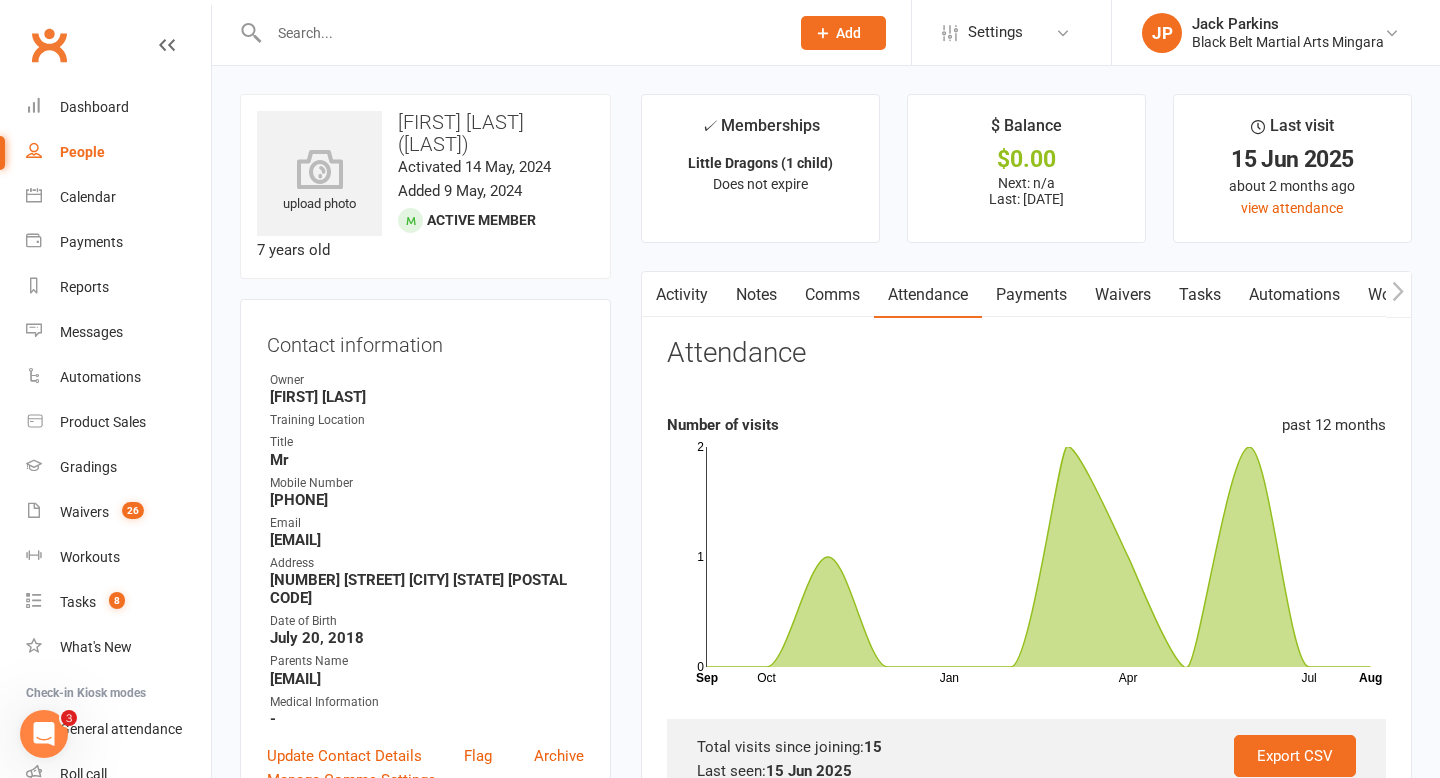 click on "Activity" at bounding box center [682, 295] 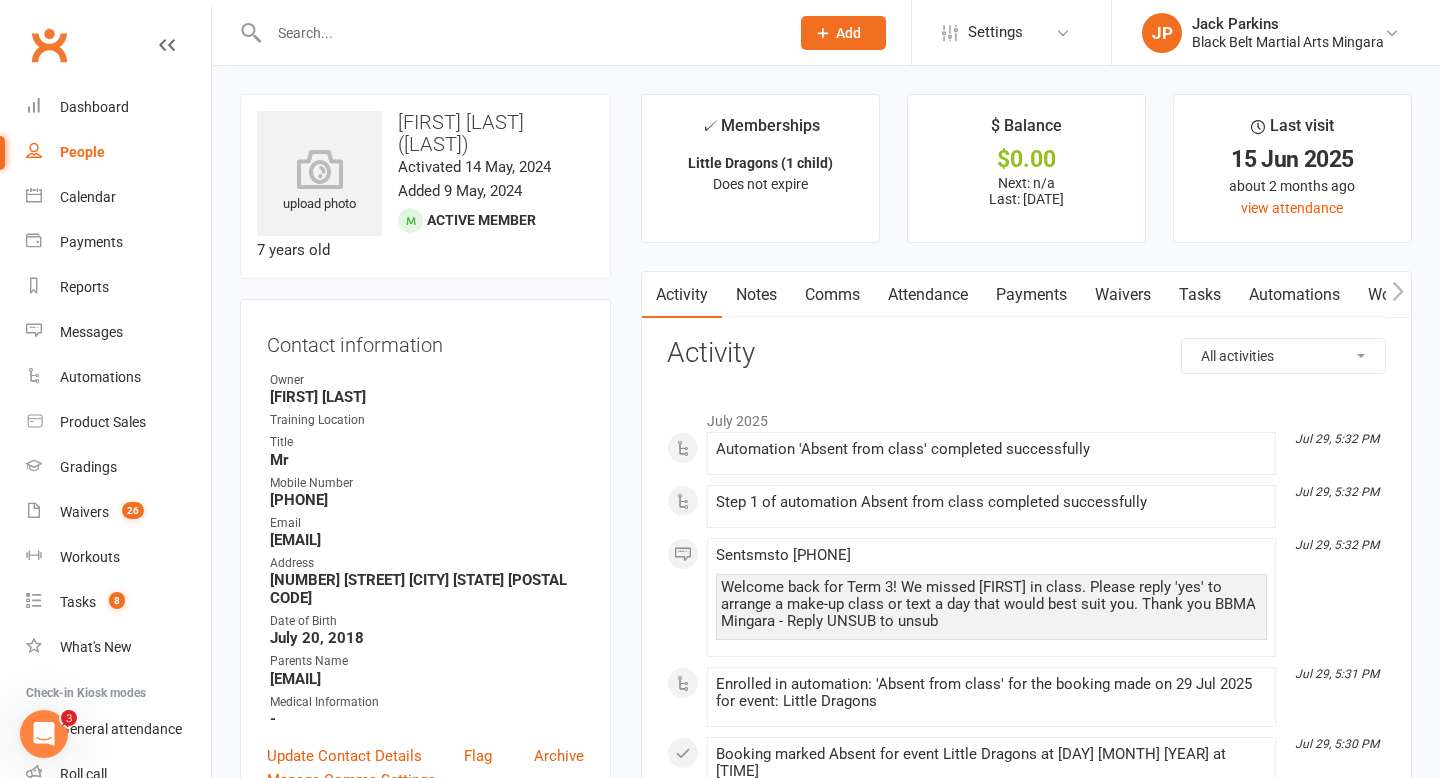 click on "Notes" at bounding box center (756, 295) 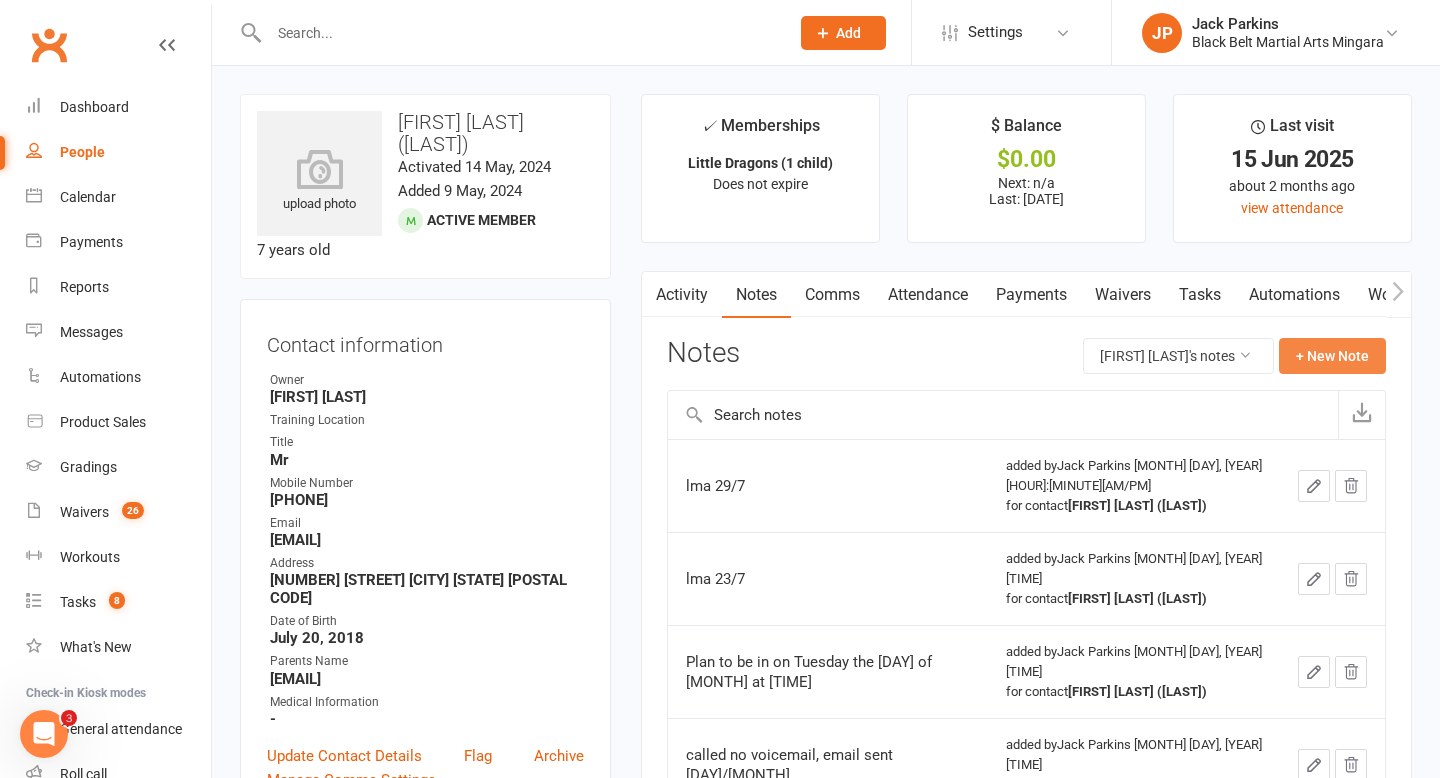 click on "+ New Note" at bounding box center (1332, 356) 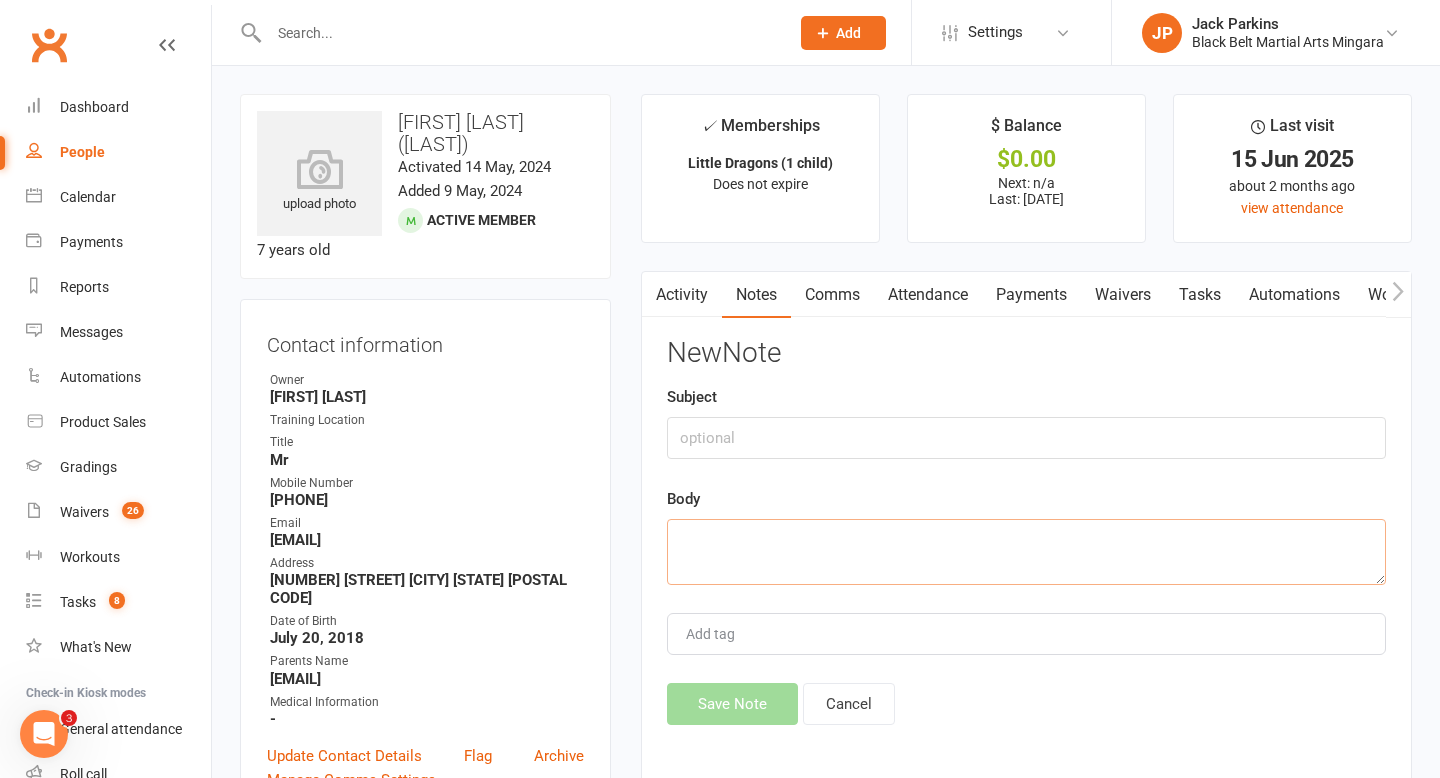 click at bounding box center [1026, 552] 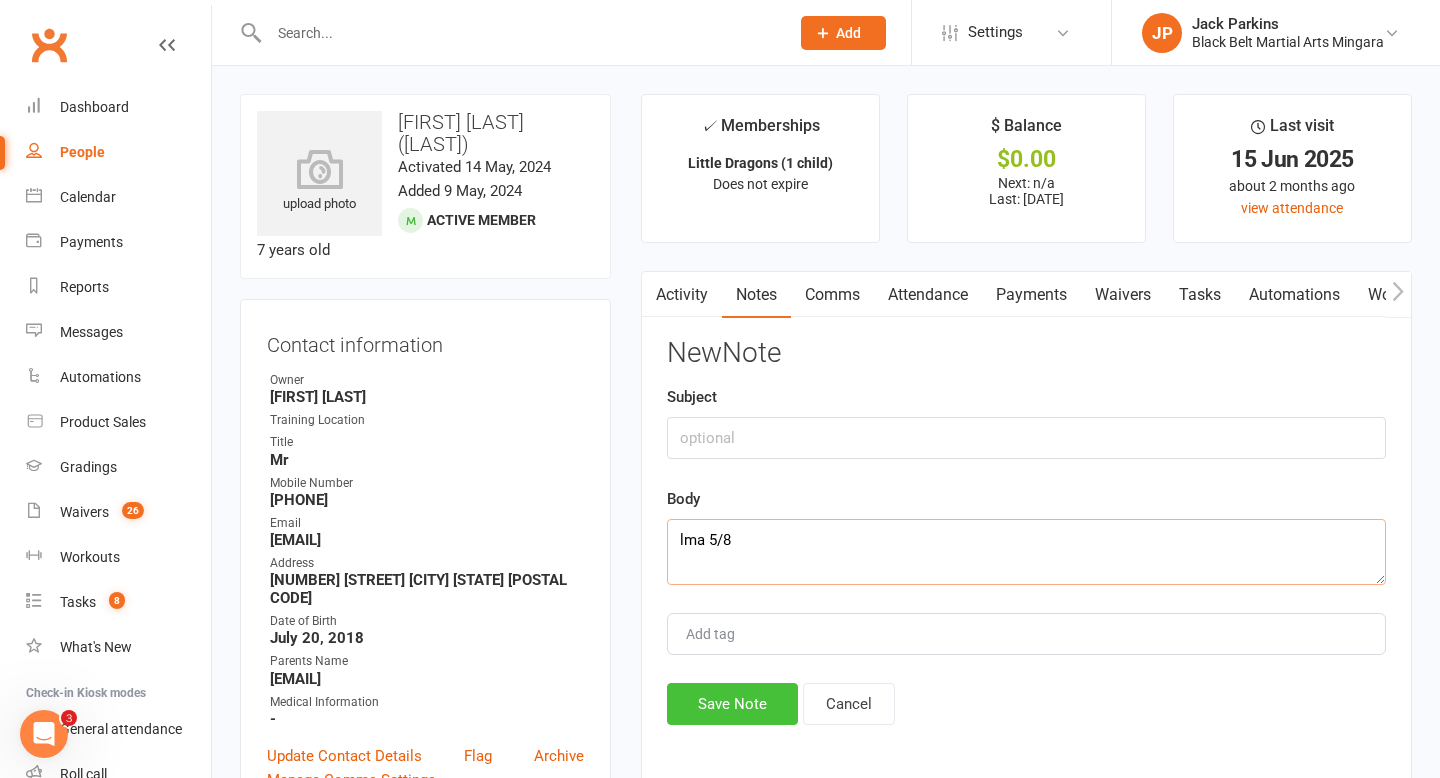 type on "lma 5/8" 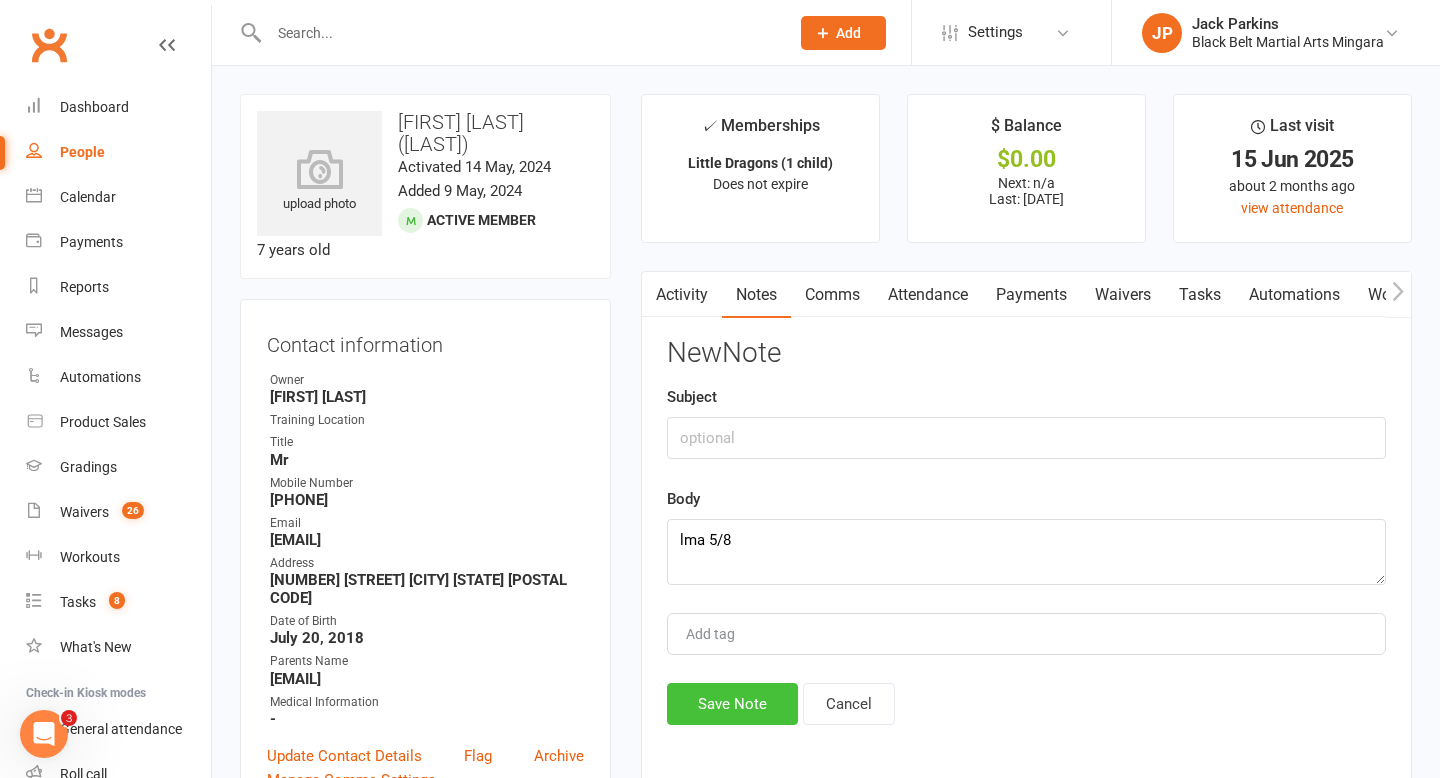 click on "Save Note" at bounding box center (732, 704) 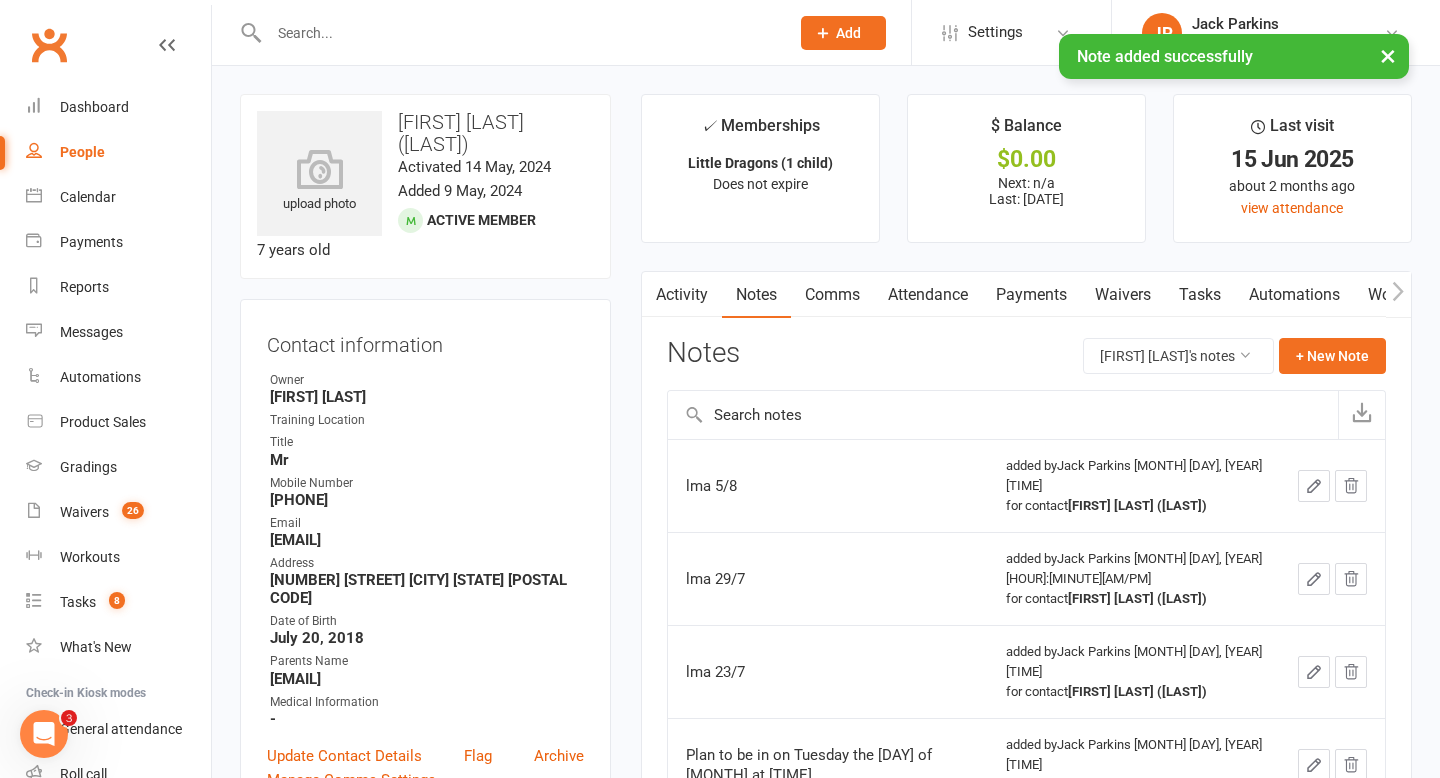 click on "× Note added successfully" at bounding box center [707, 34] 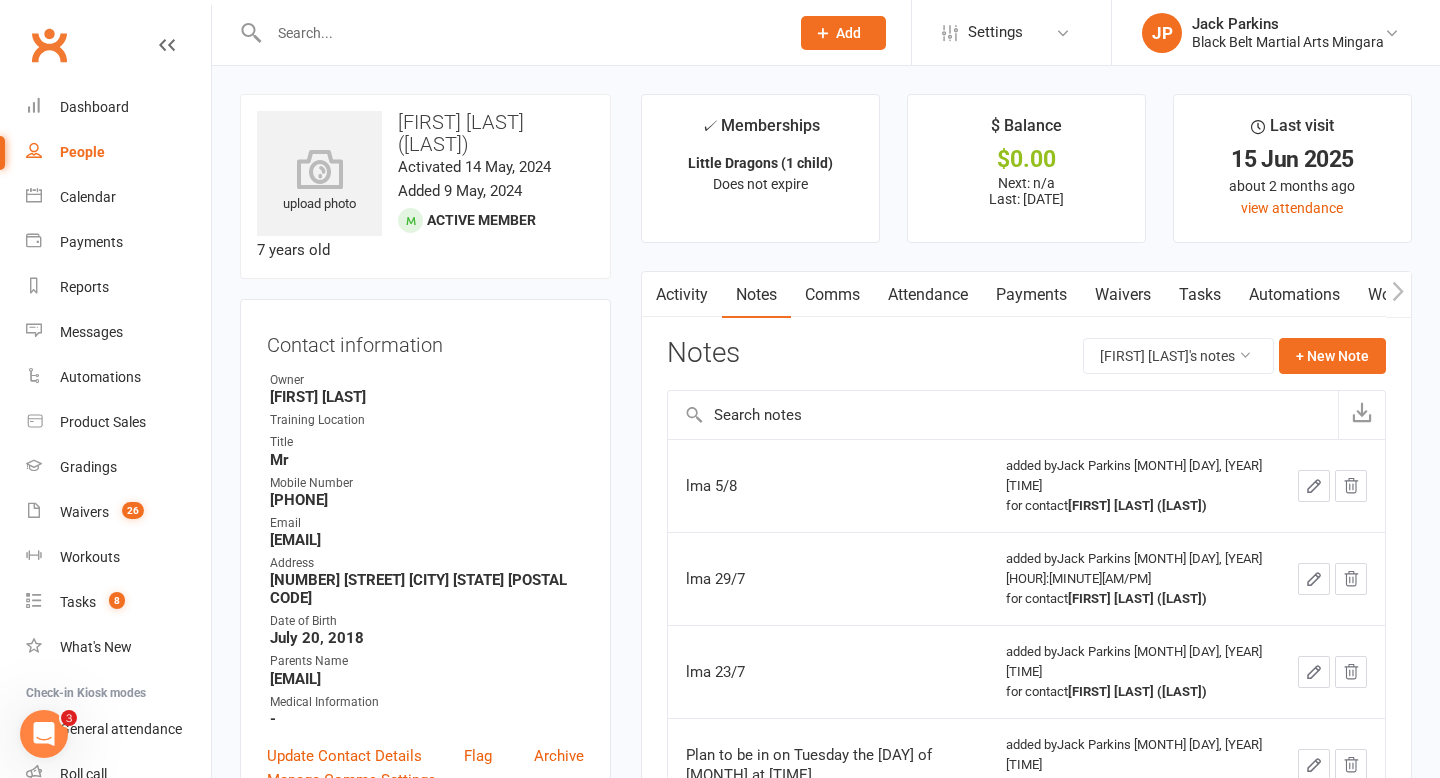 click at bounding box center (519, 33) 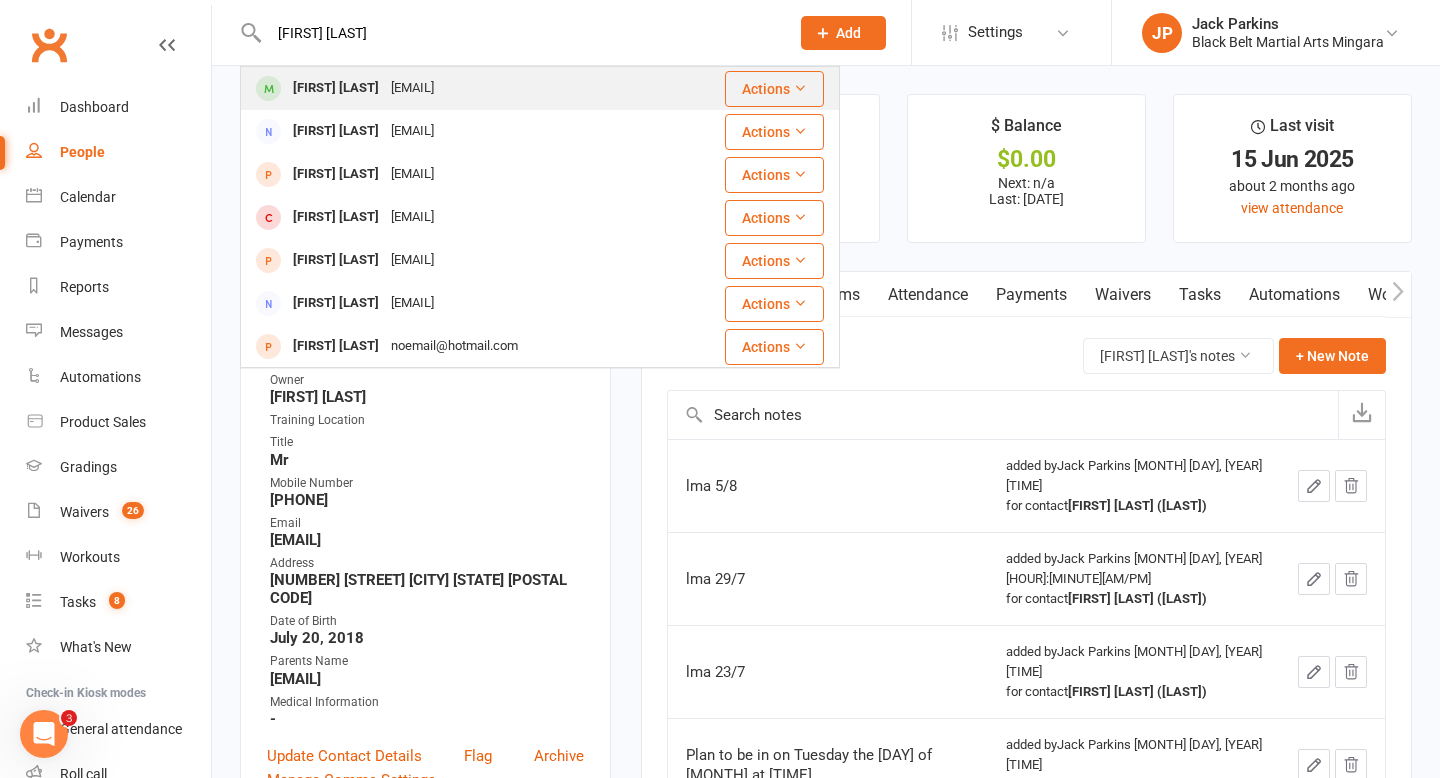 type on "jackson bailey" 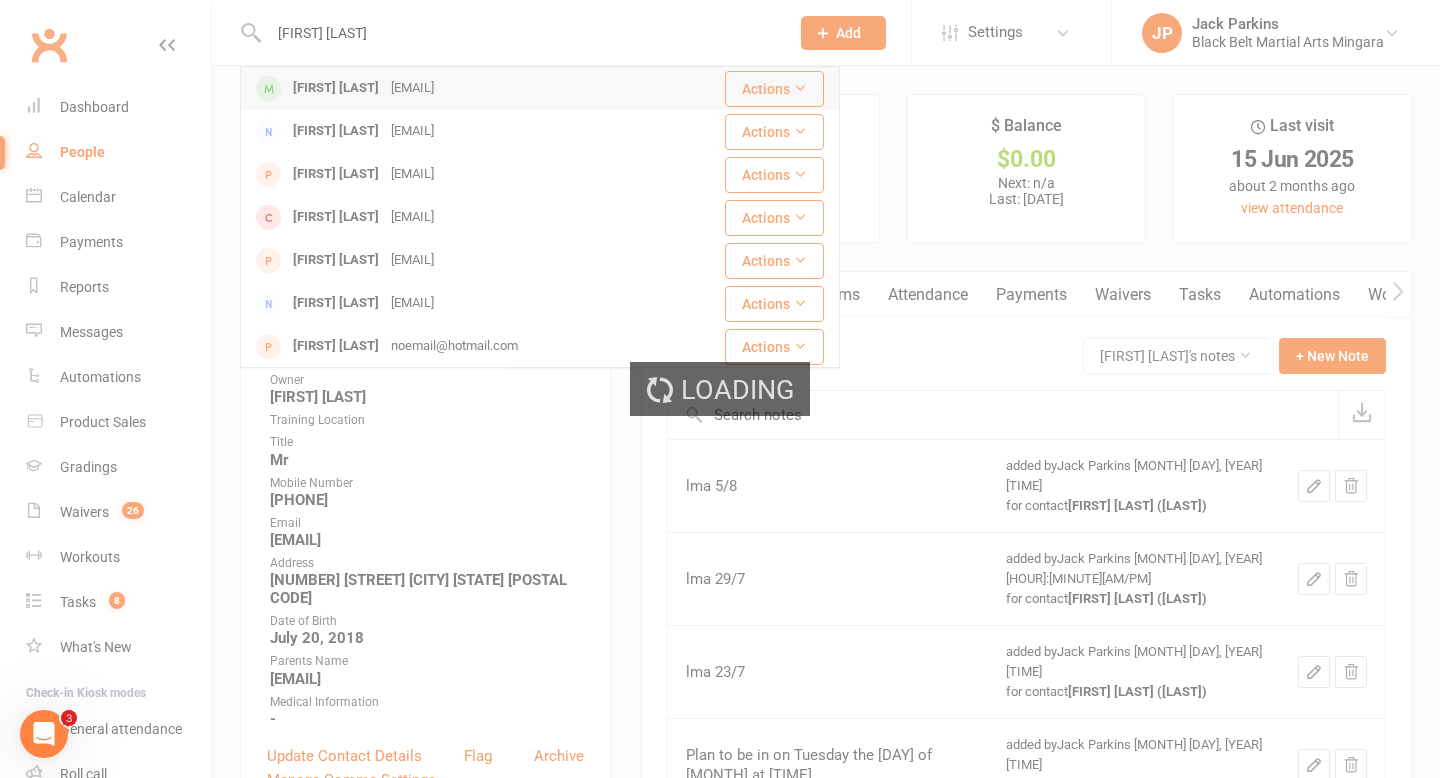 type 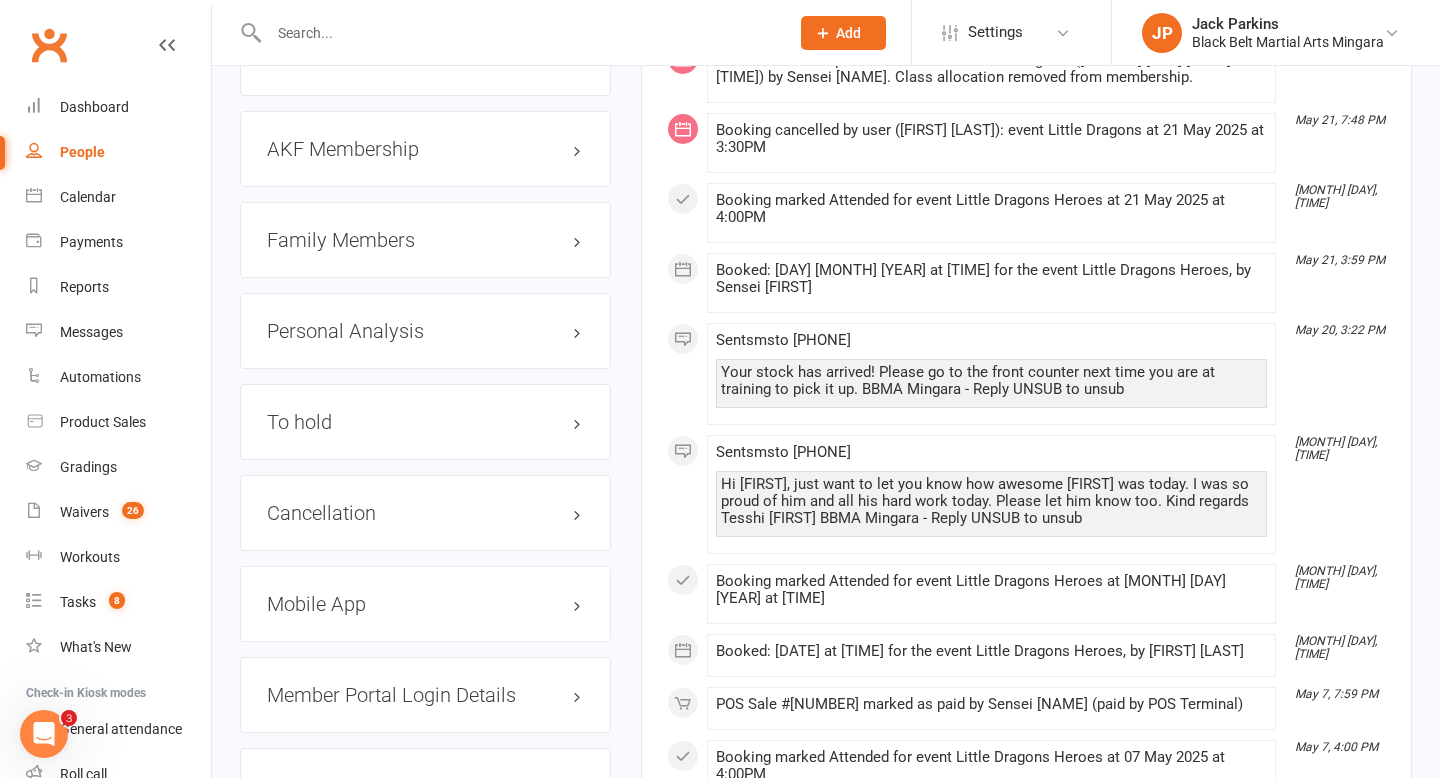 scroll, scrollTop: 2351, scrollLeft: 0, axis: vertical 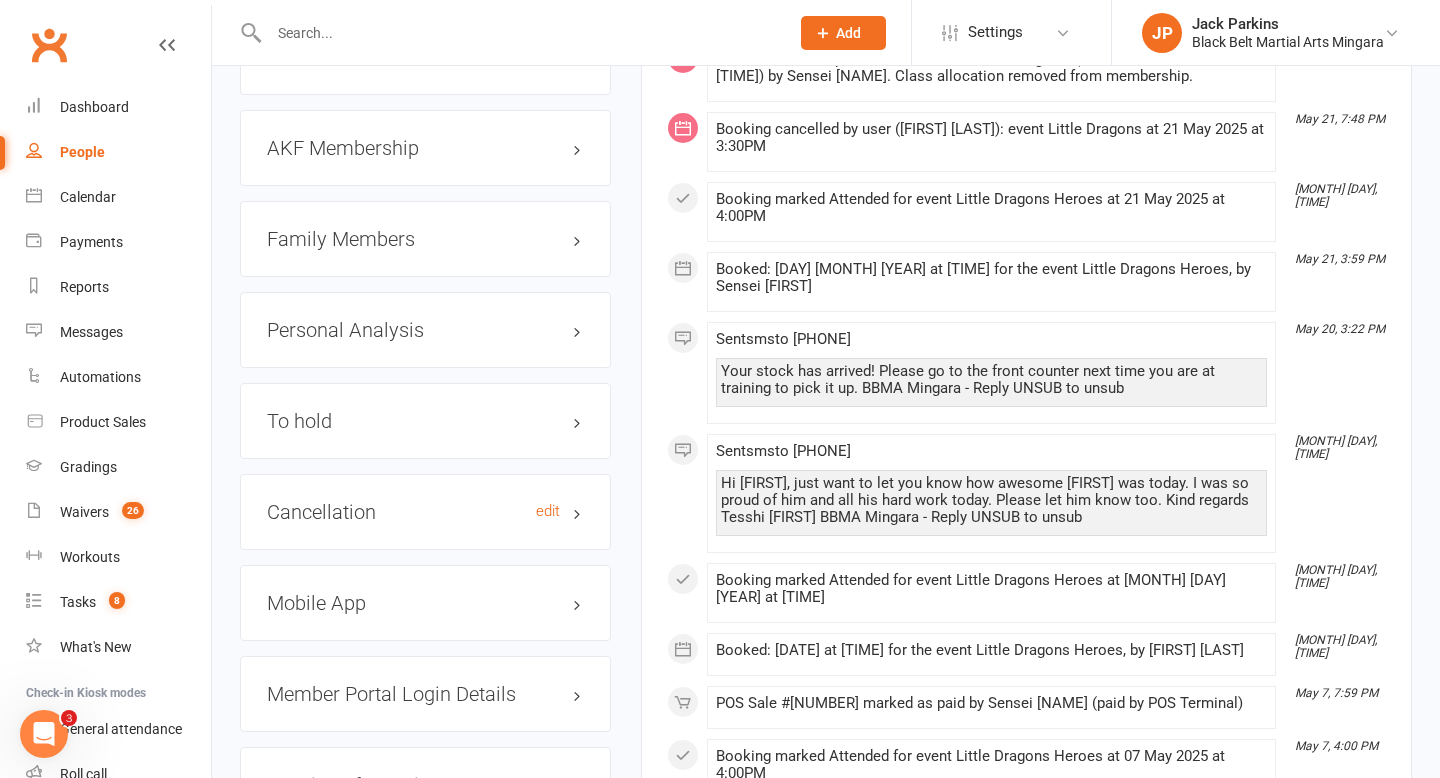 click on "Cancellation  edit" at bounding box center (425, 512) 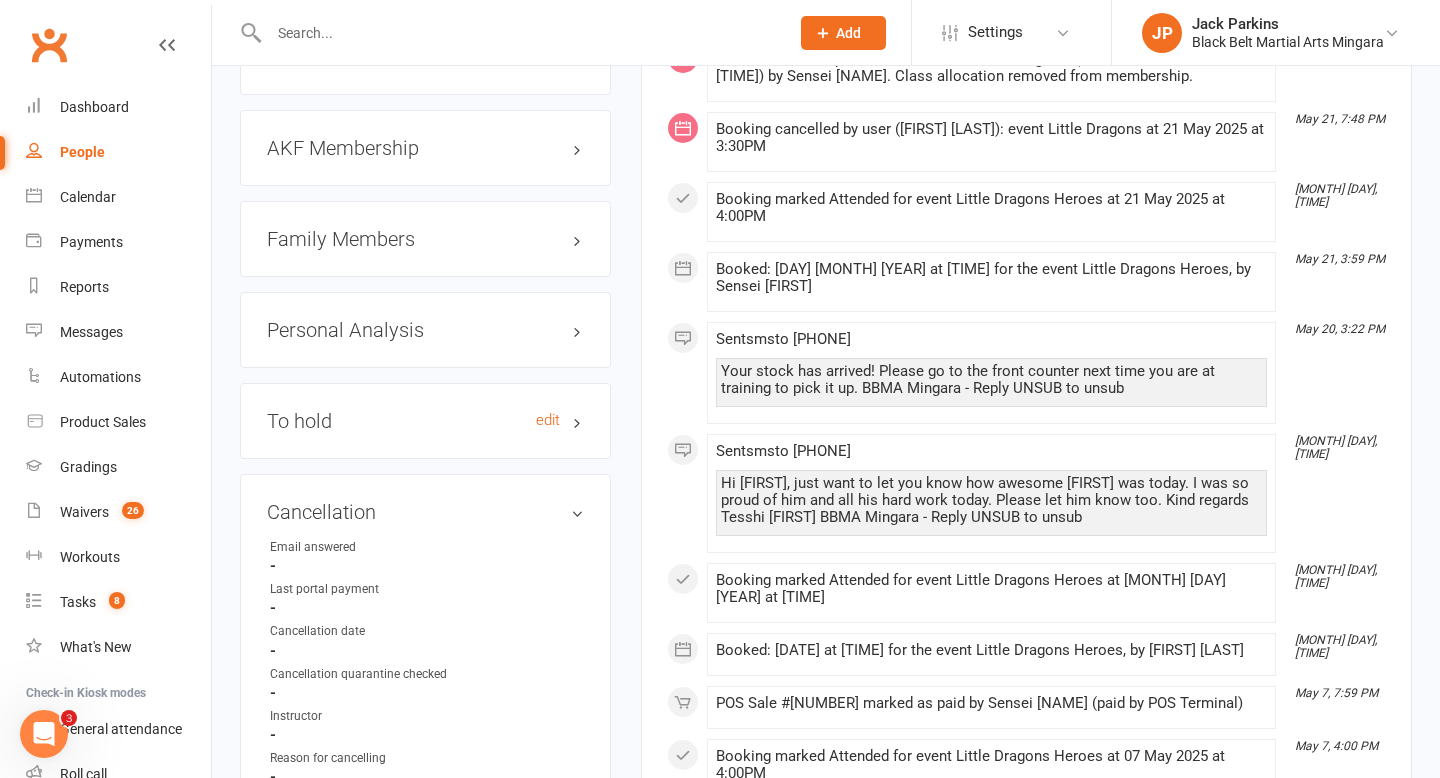click on "To hold  edit" at bounding box center [425, 421] 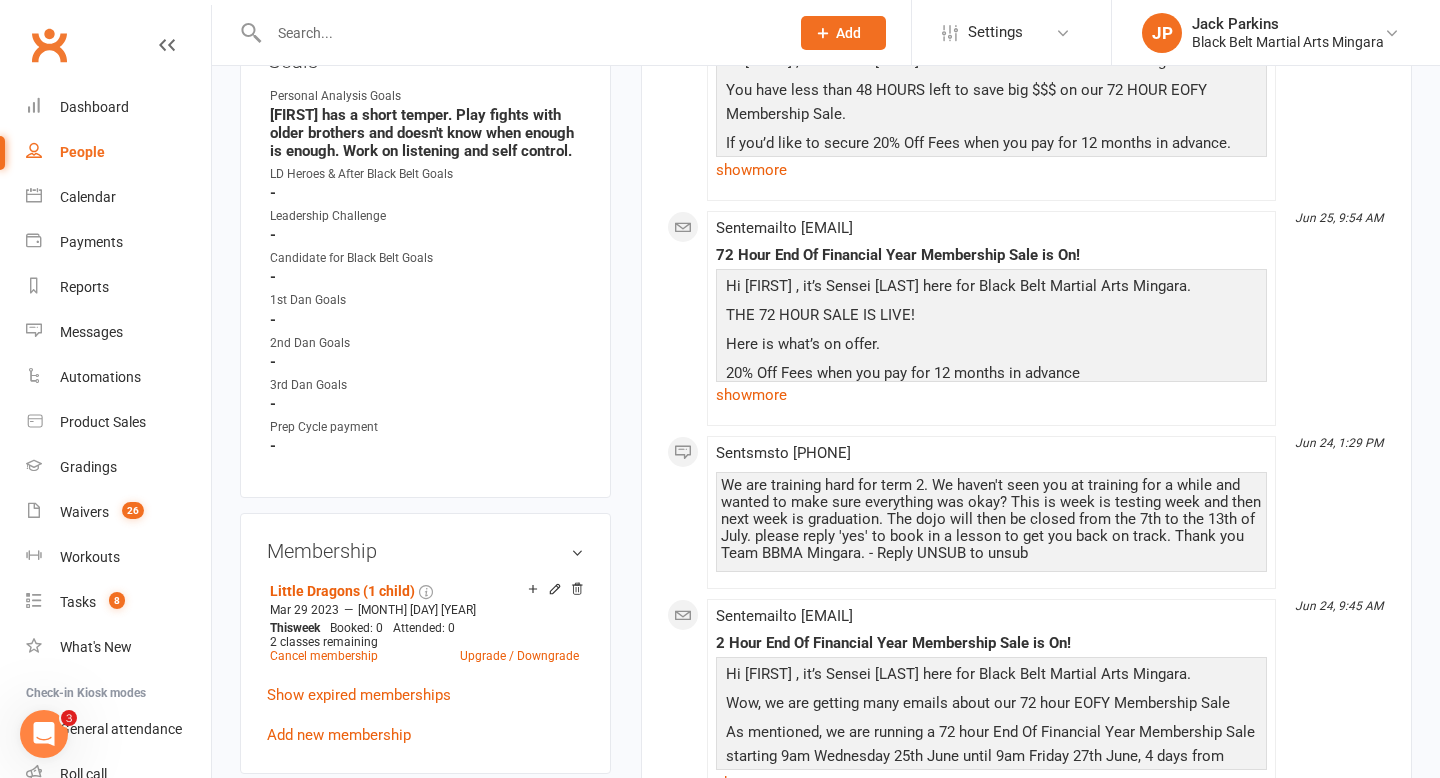 scroll, scrollTop: 0, scrollLeft: 0, axis: both 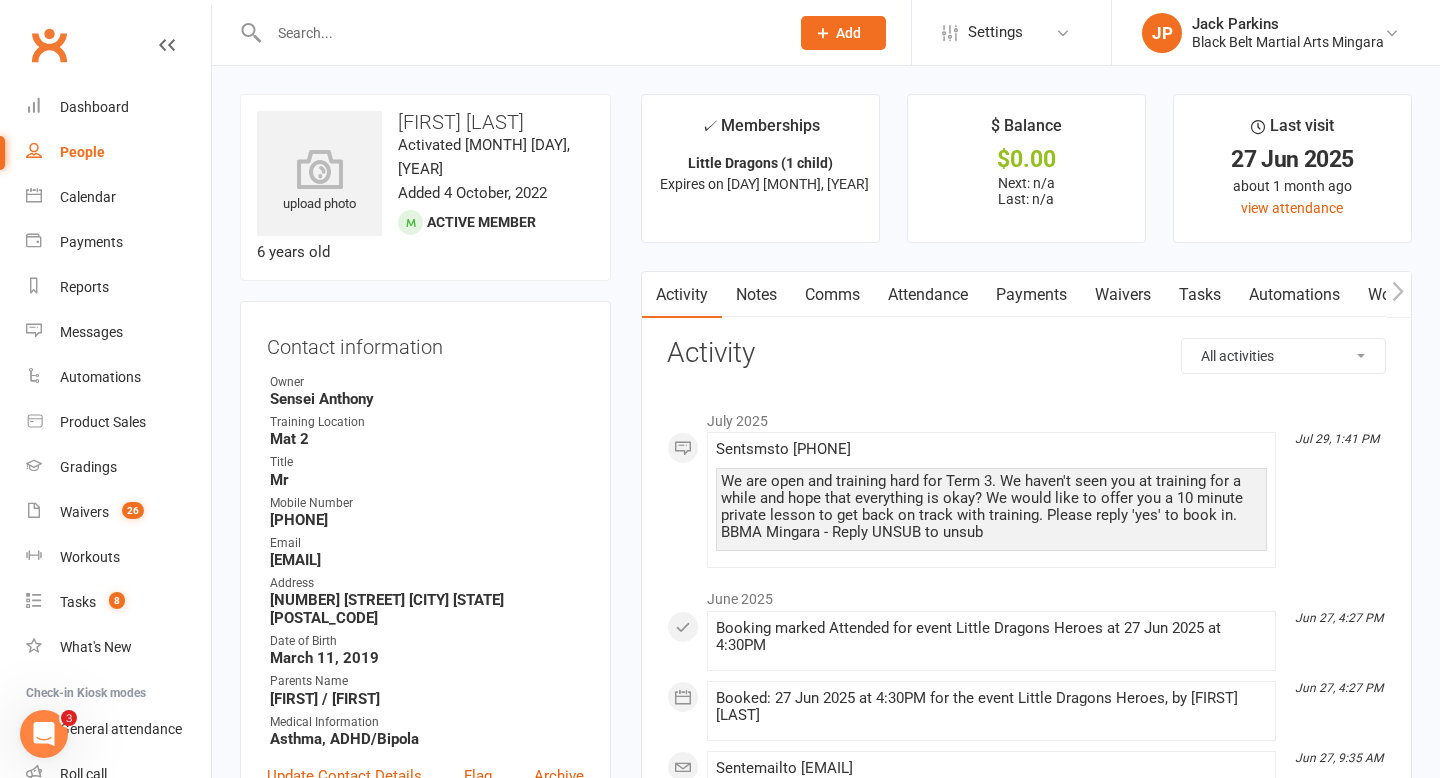 click on "Notes" at bounding box center [756, 295] 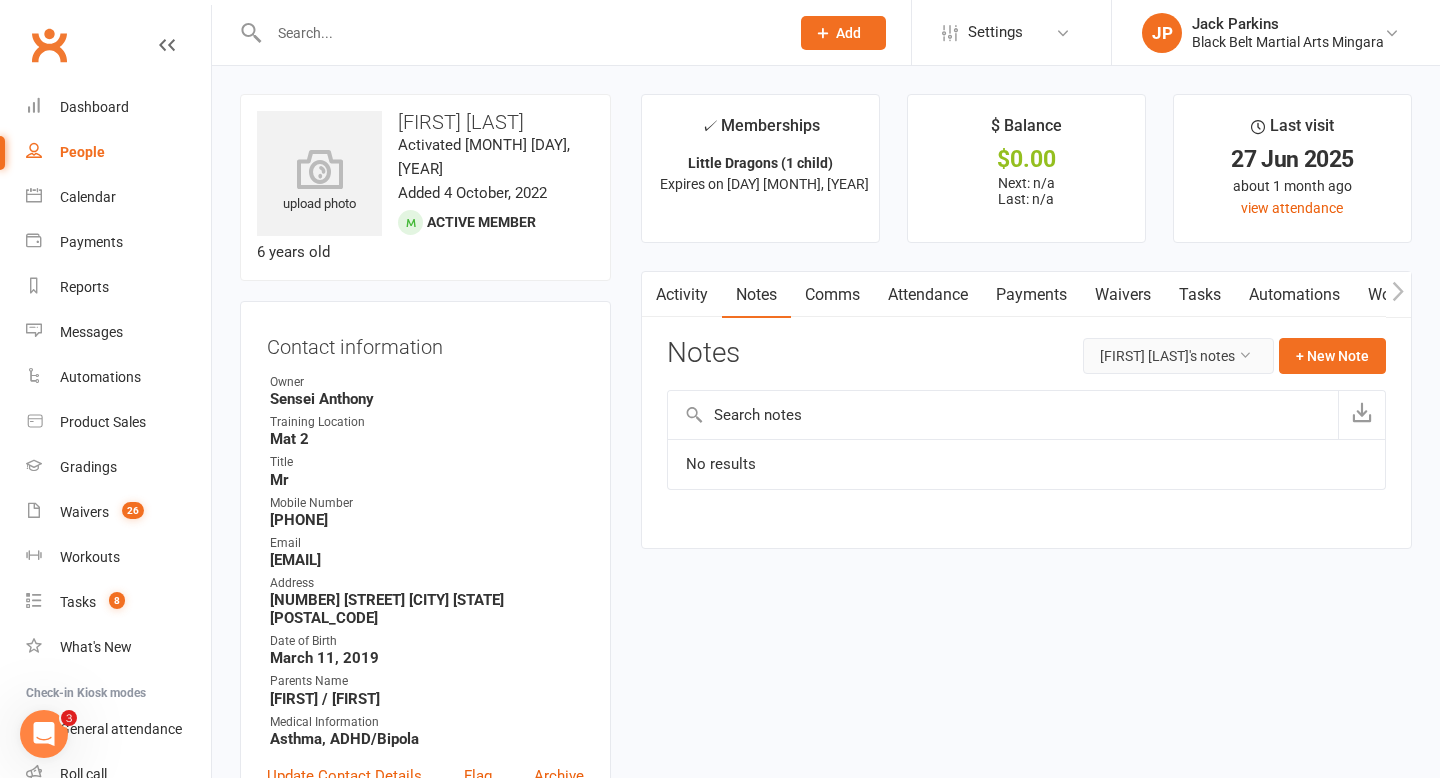 click on "Jackson Bailey's notes" at bounding box center [1178, 356] 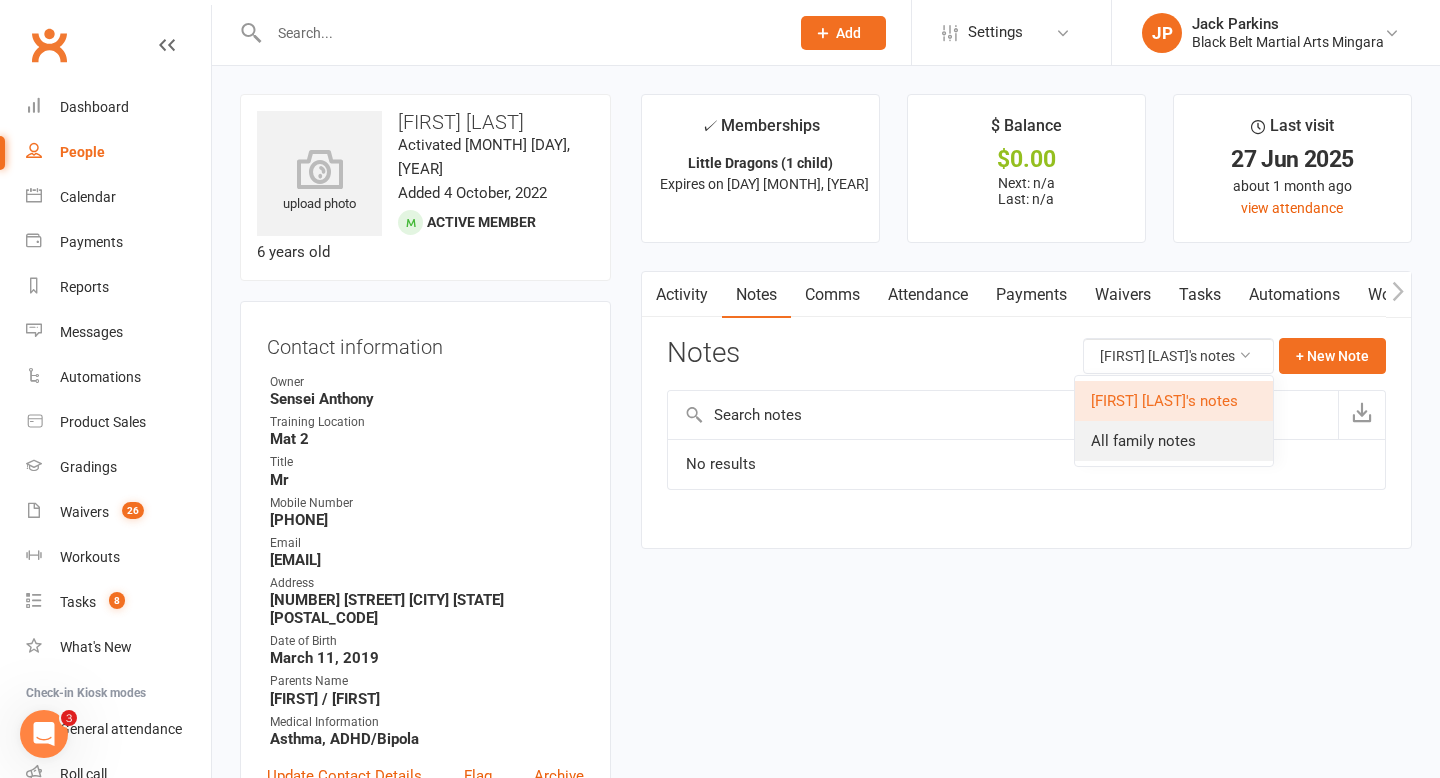 click on "All family notes" at bounding box center [1174, 441] 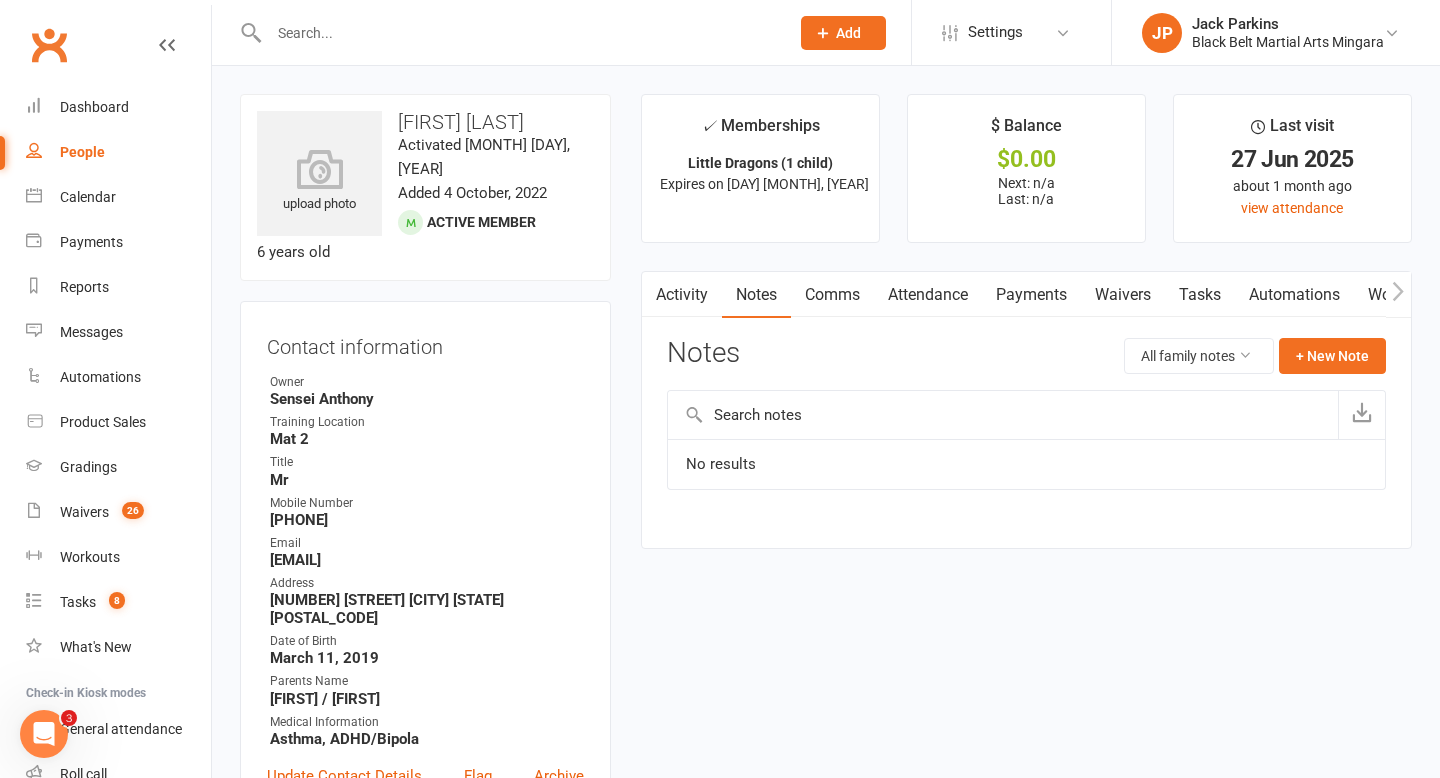 click on "Activity" at bounding box center [682, 295] 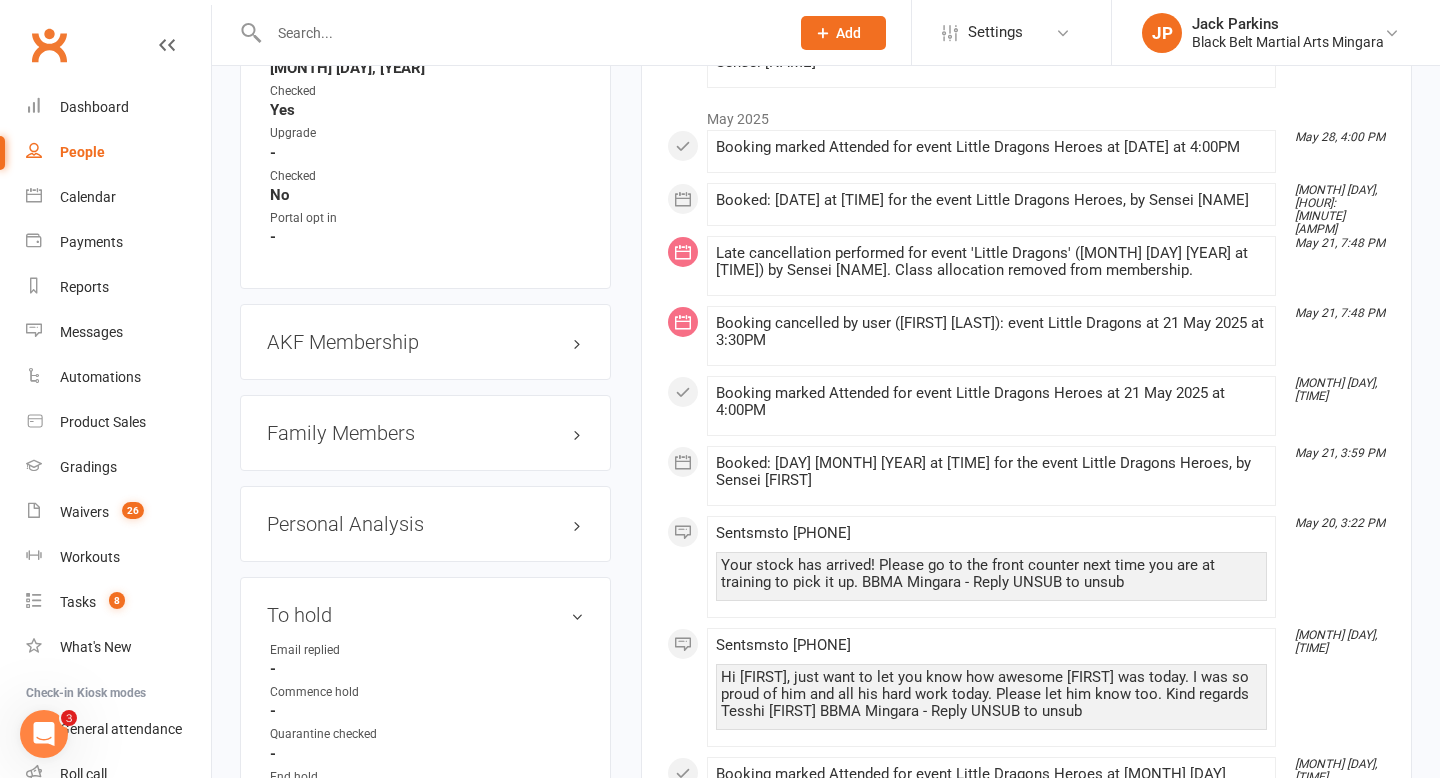 scroll, scrollTop: 2164, scrollLeft: 0, axis: vertical 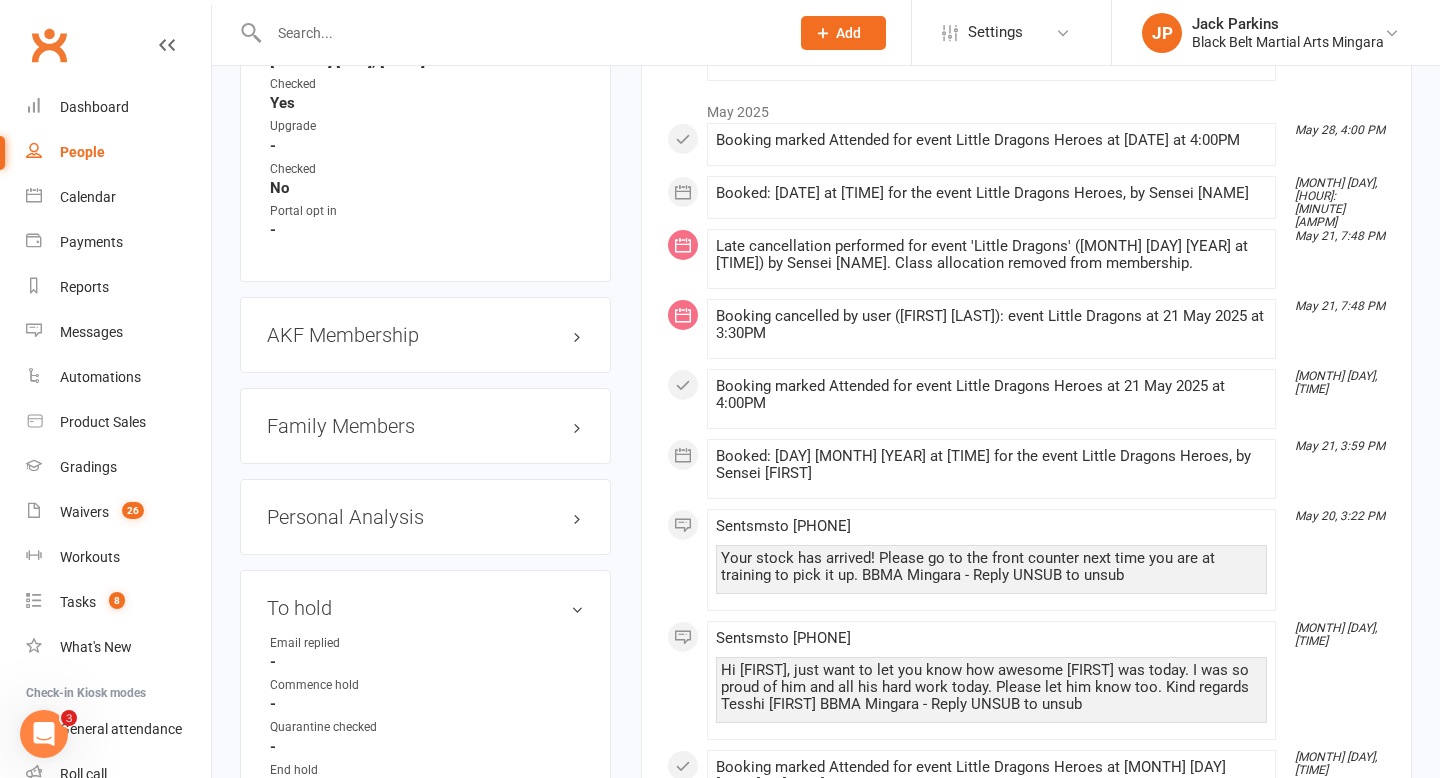 click on "Family Members" at bounding box center (425, 426) 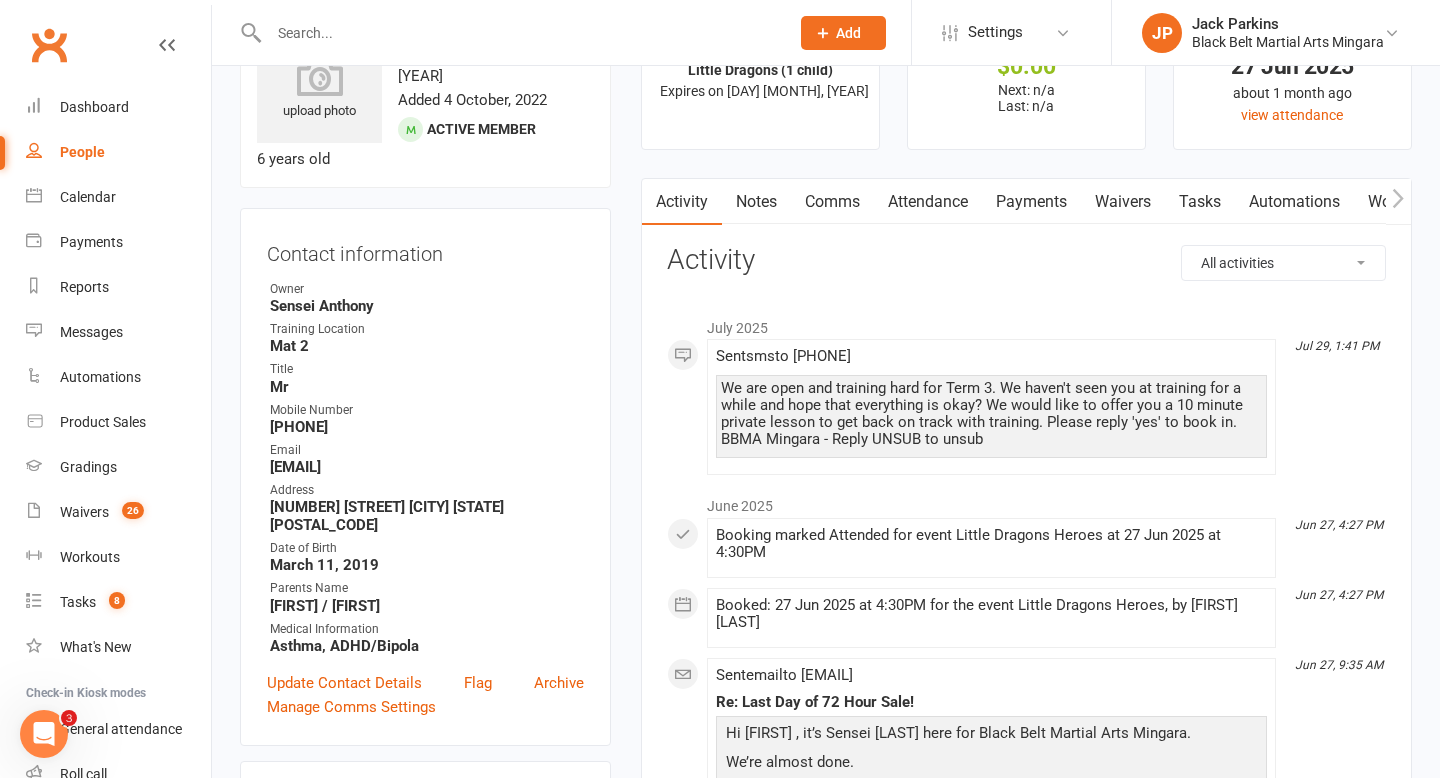 scroll, scrollTop: 0, scrollLeft: 0, axis: both 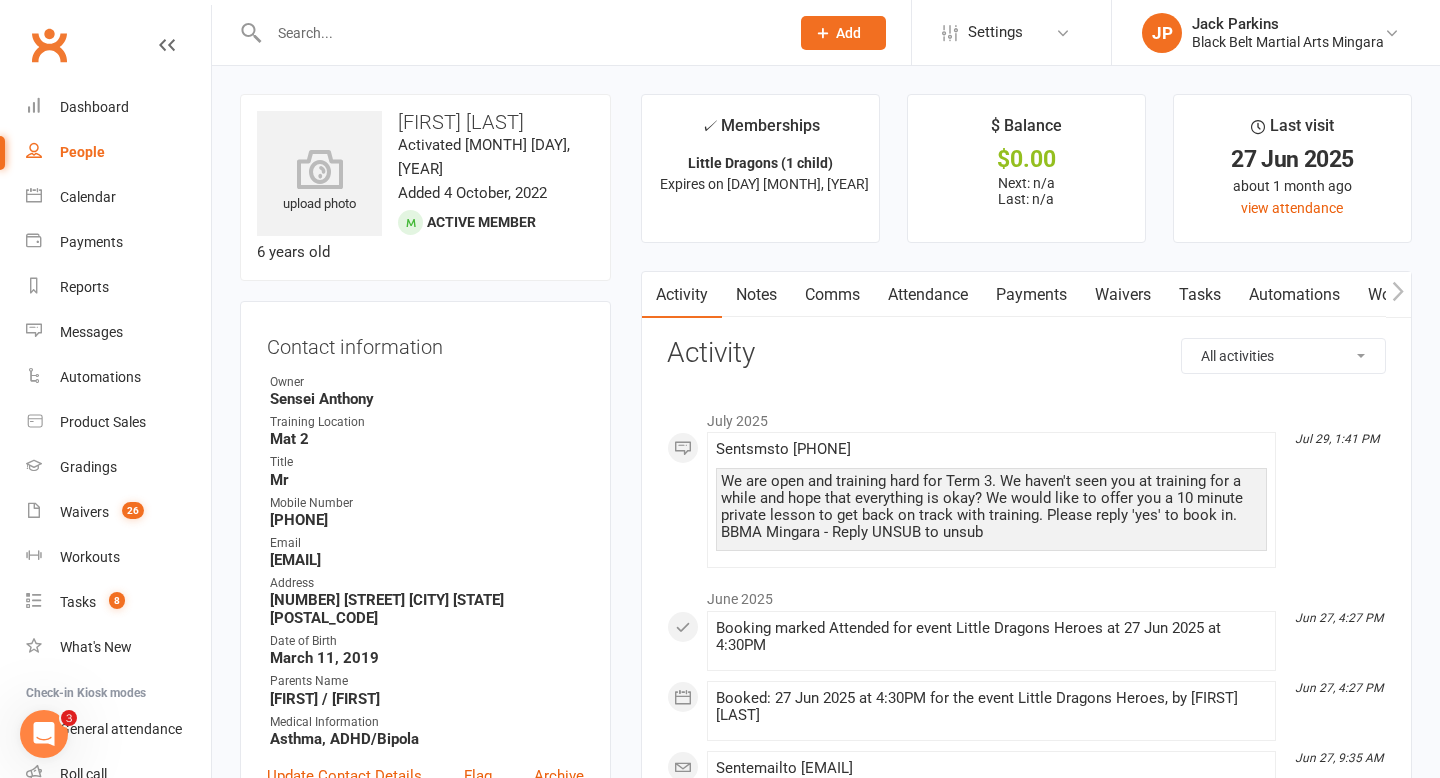 click on "Notes" at bounding box center (756, 295) 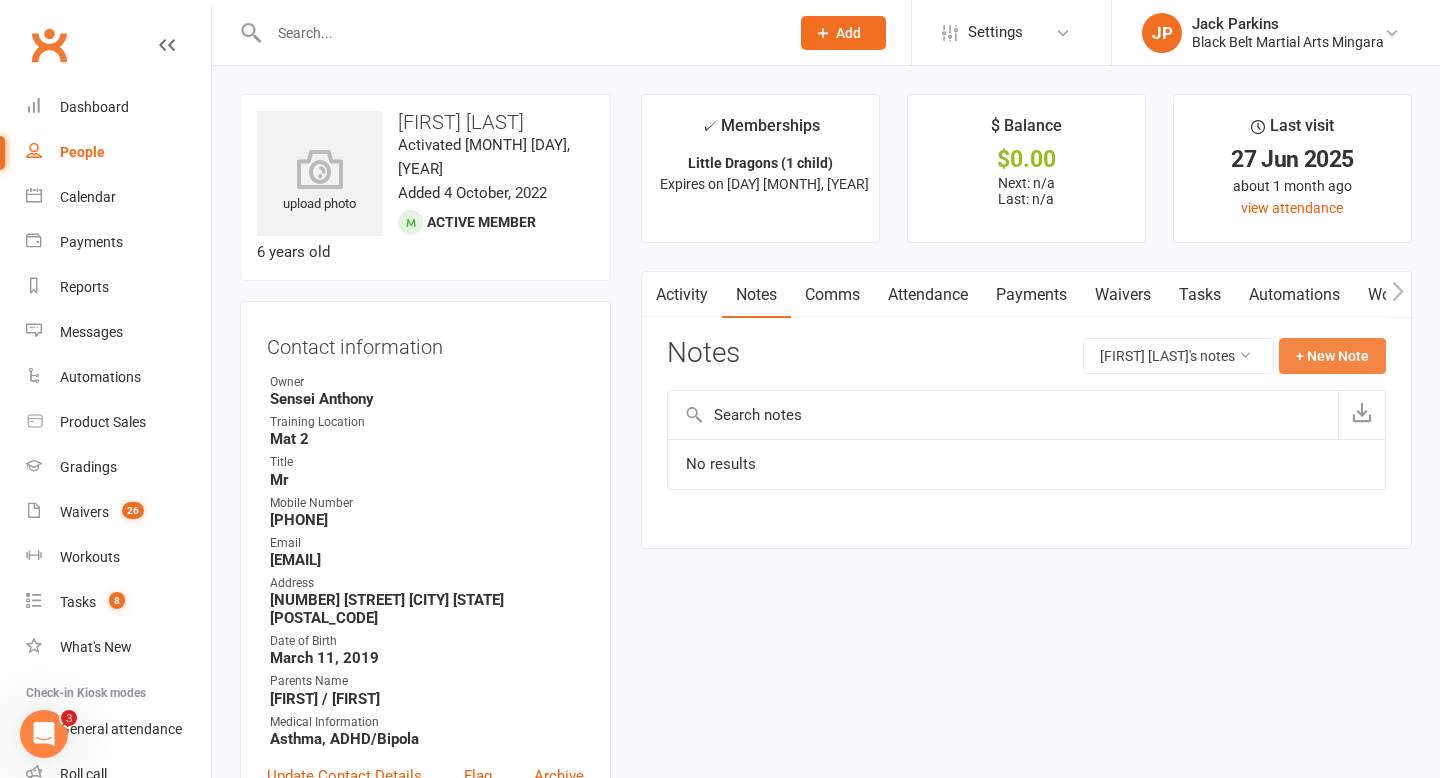 click on "+ New Note" at bounding box center (1332, 356) 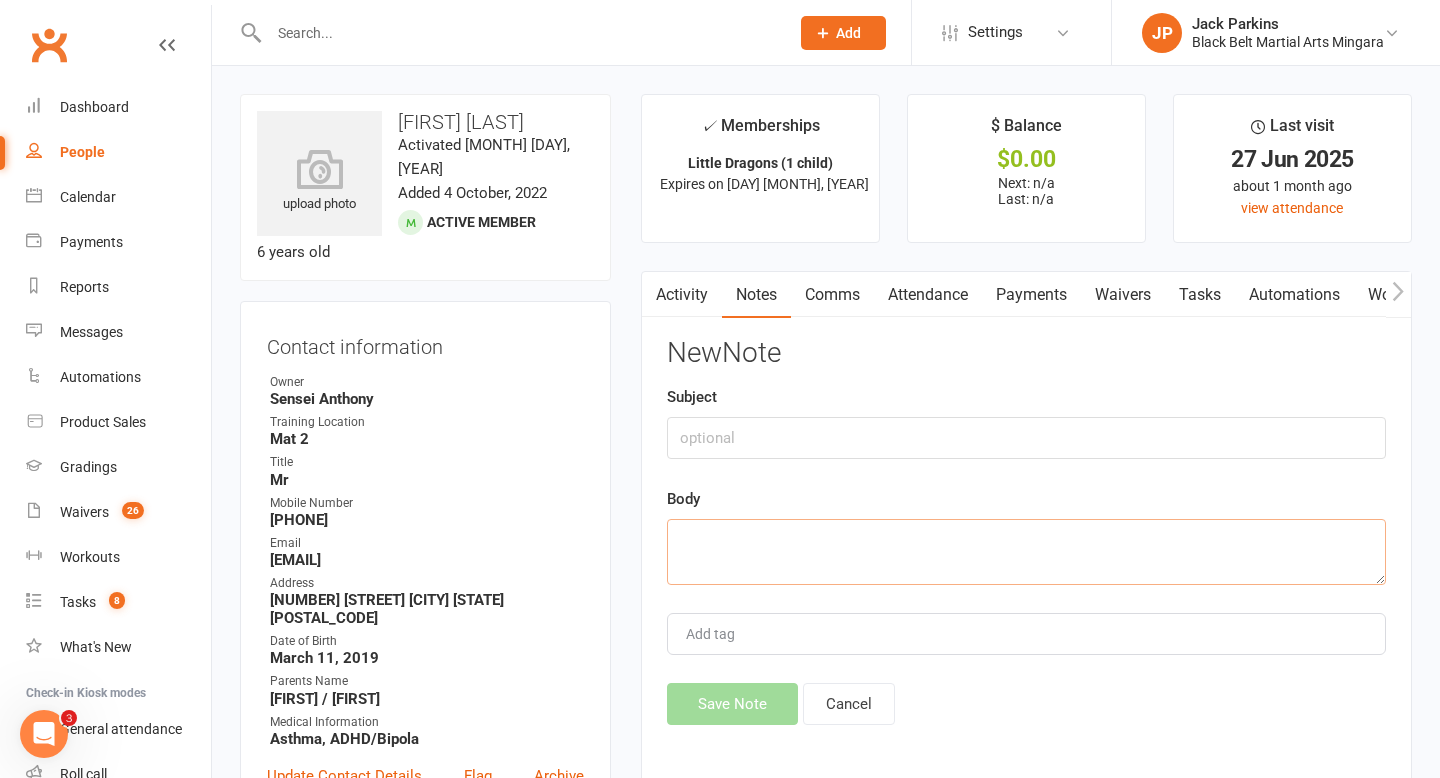 click at bounding box center [1026, 552] 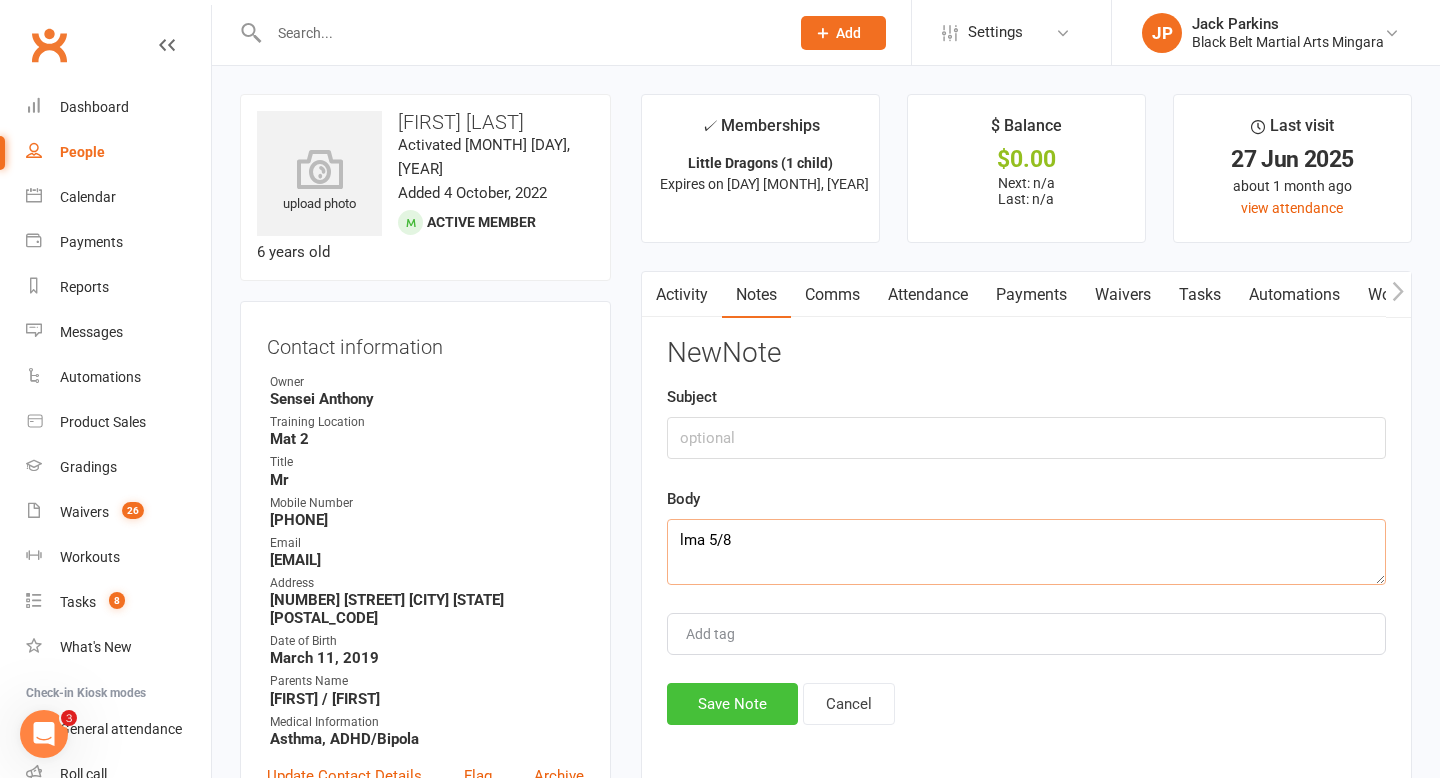 type on "lma 5/8" 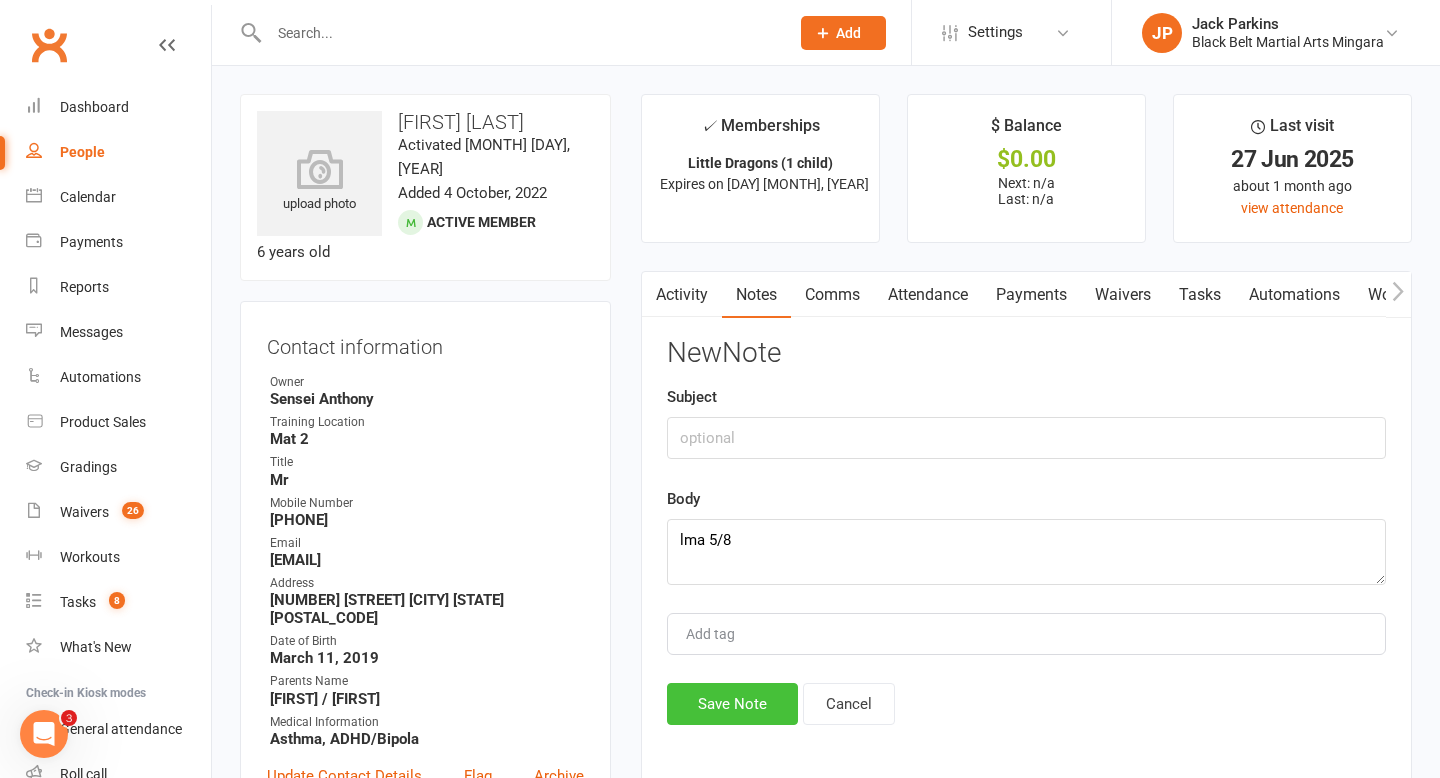 click on "Save Note" at bounding box center [732, 704] 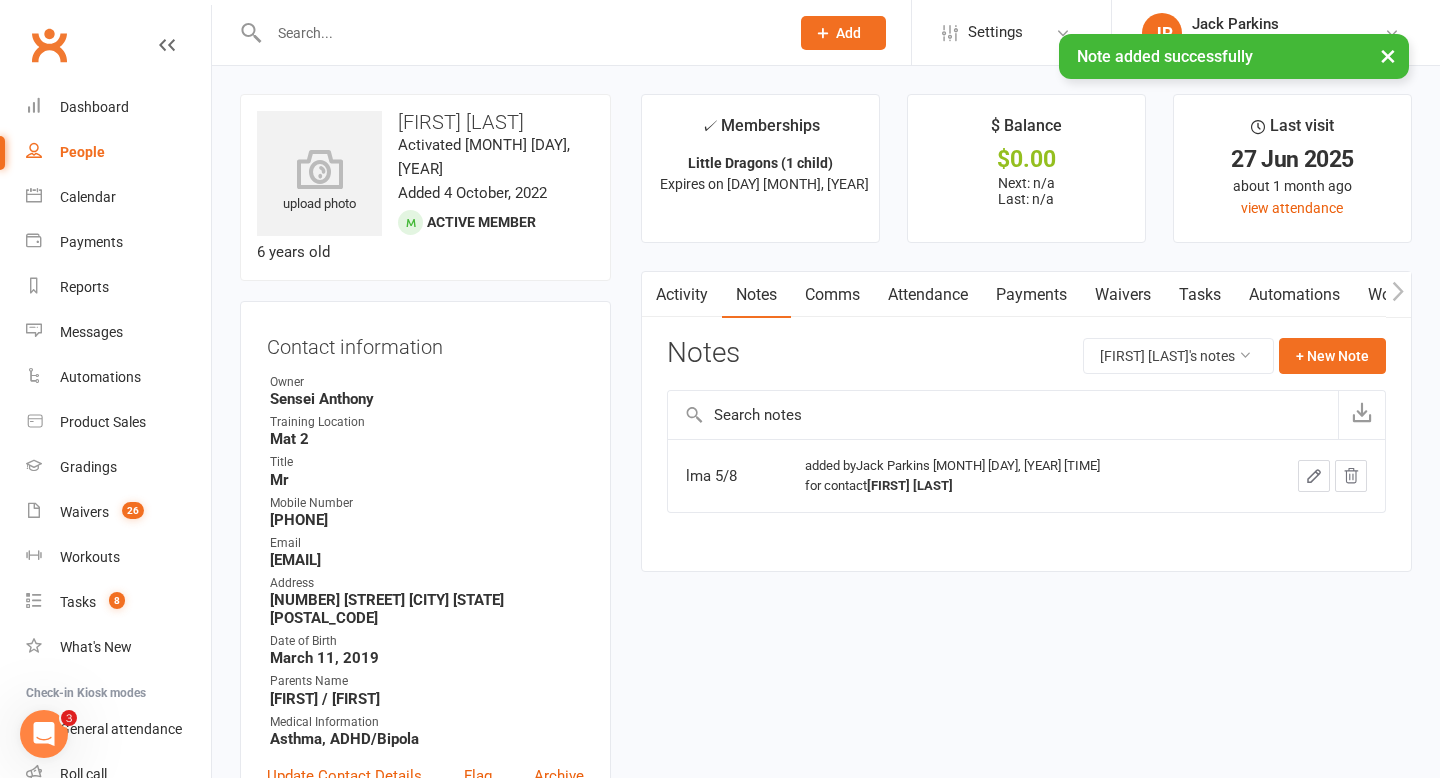 click at bounding box center [519, 33] 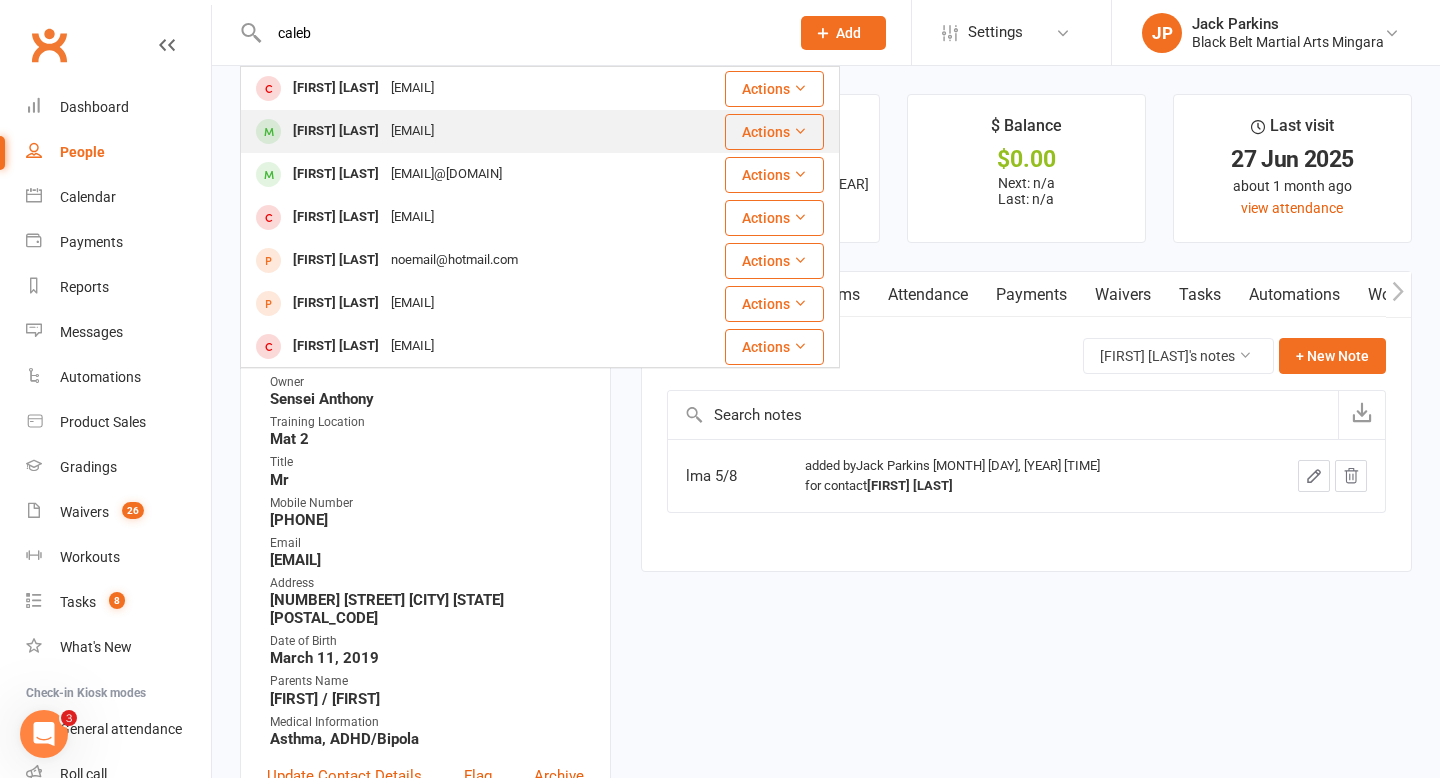 type on "caleb" 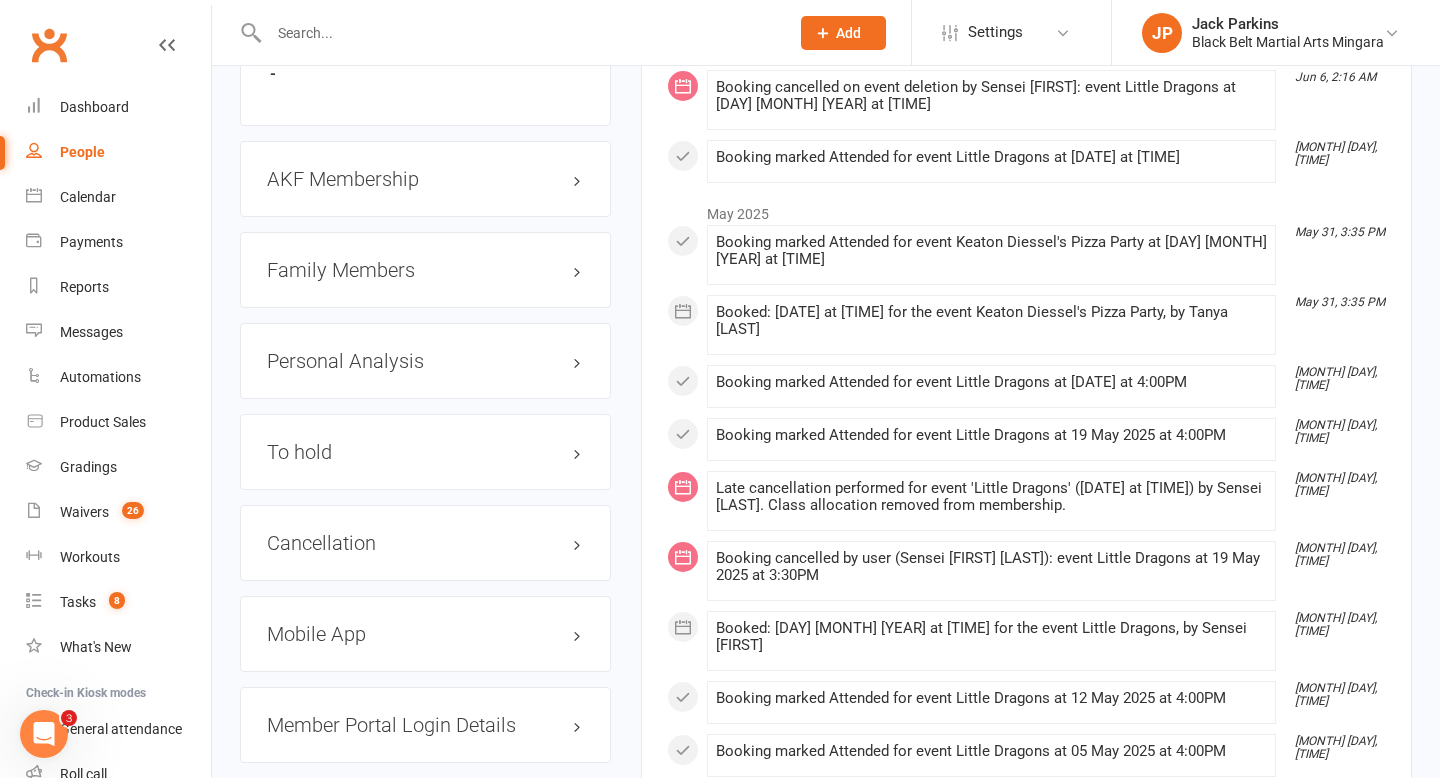 scroll, scrollTop: 2267, scrollLeft: 0, axis: vertical 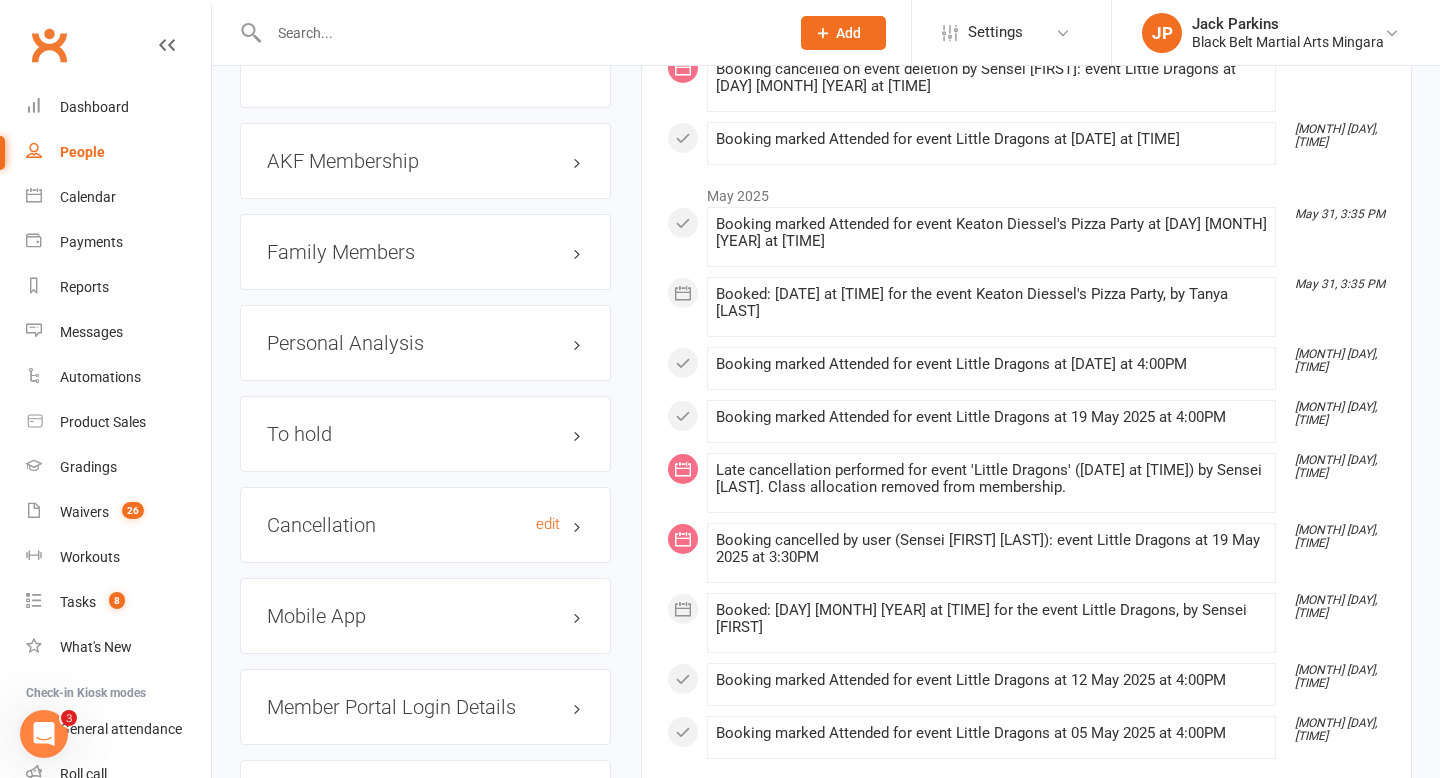 click on "Cancellation  edit" at bounding box center [425, 525] 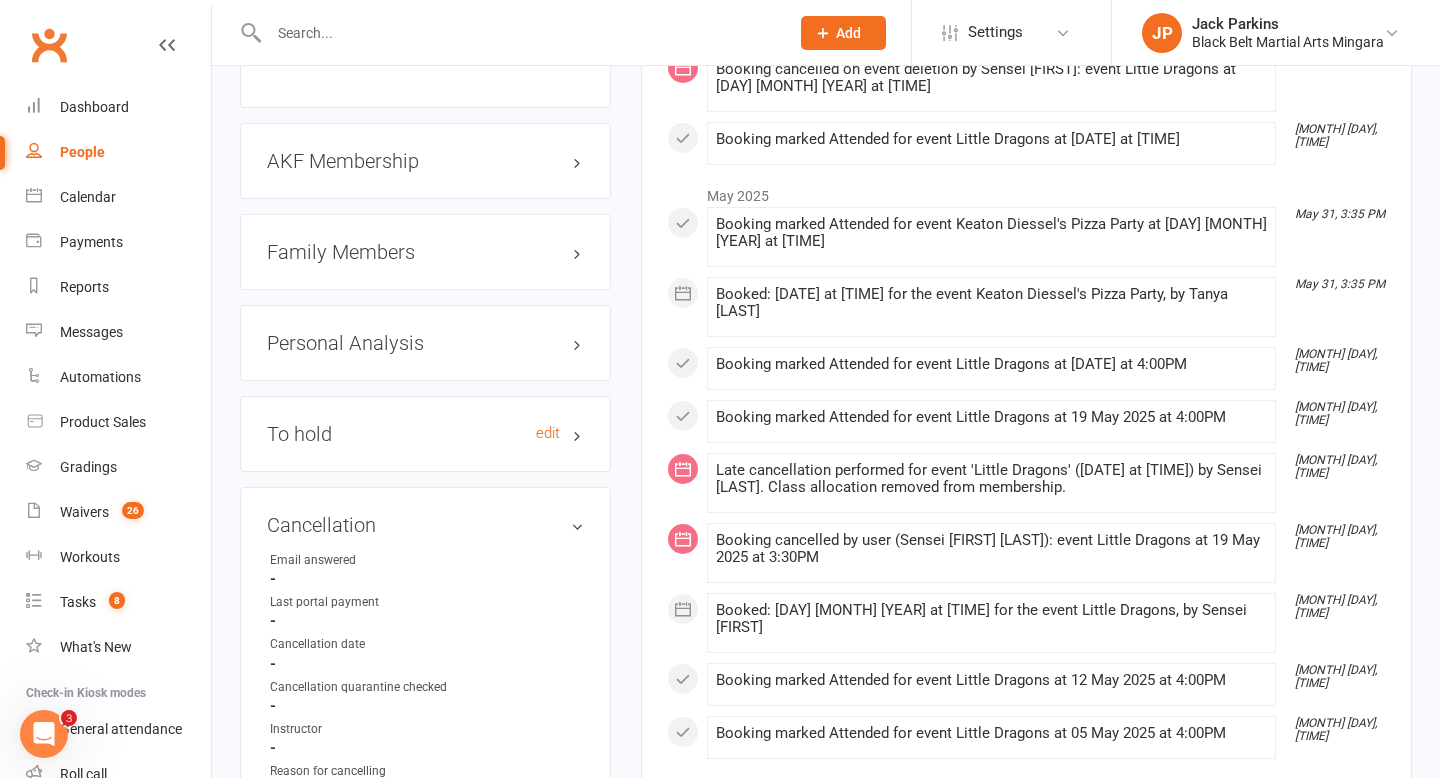 click on "To hold  edit" at bounding box center (425, 434) 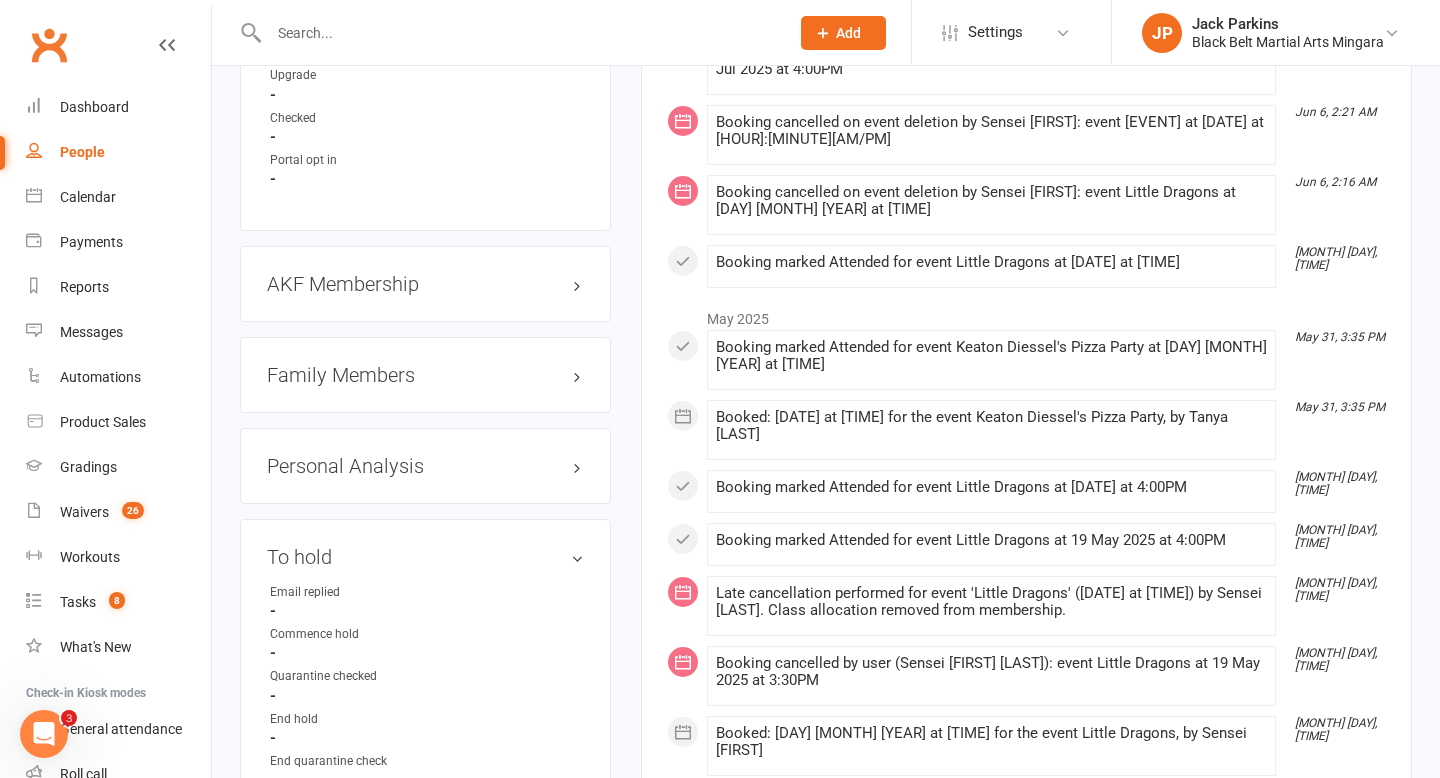 scroll, scrollTop: 2145, scrollLeft: 0, axis: vertical 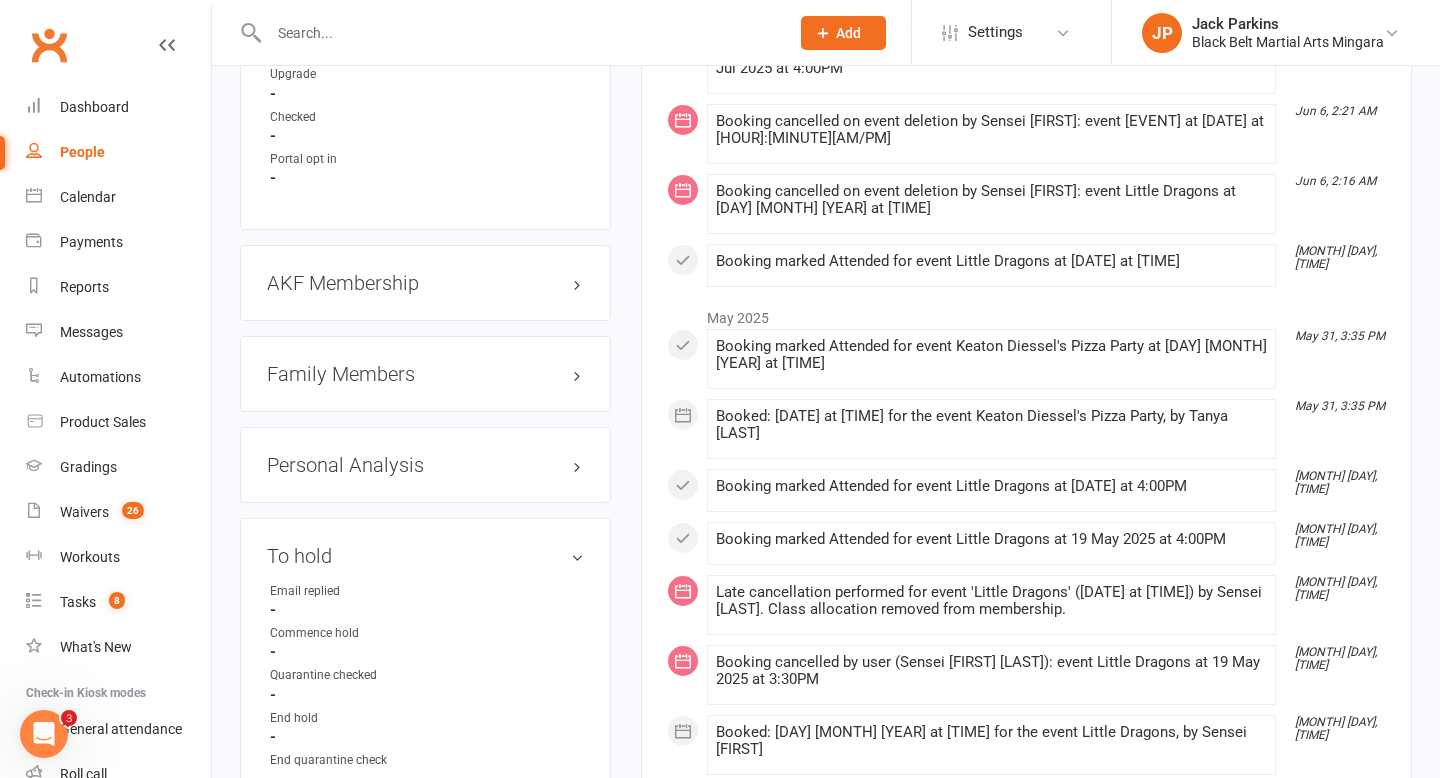 click on "Family Members" at bounding box center (425, 374) 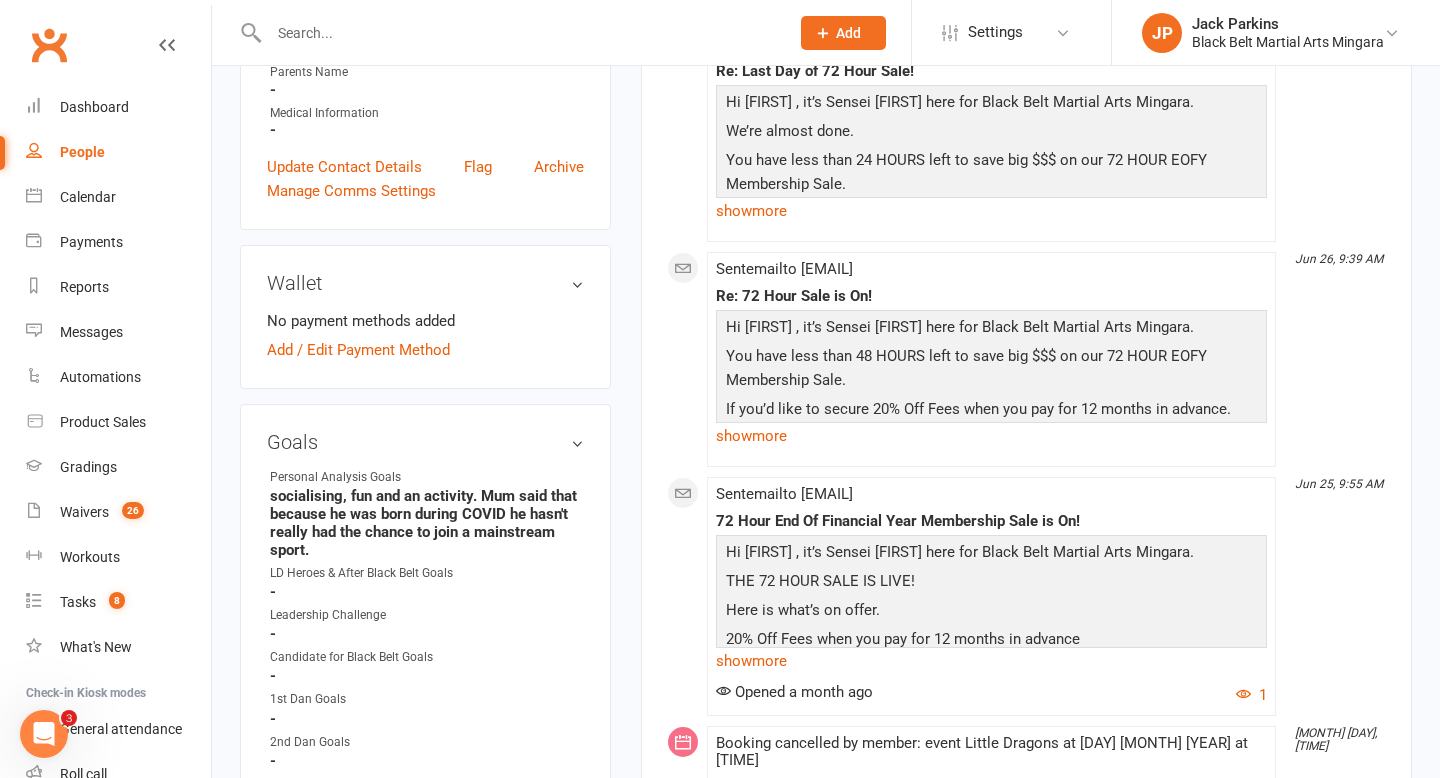 scroll, scrollTop: 0, scrollLeft: 0, axis: both 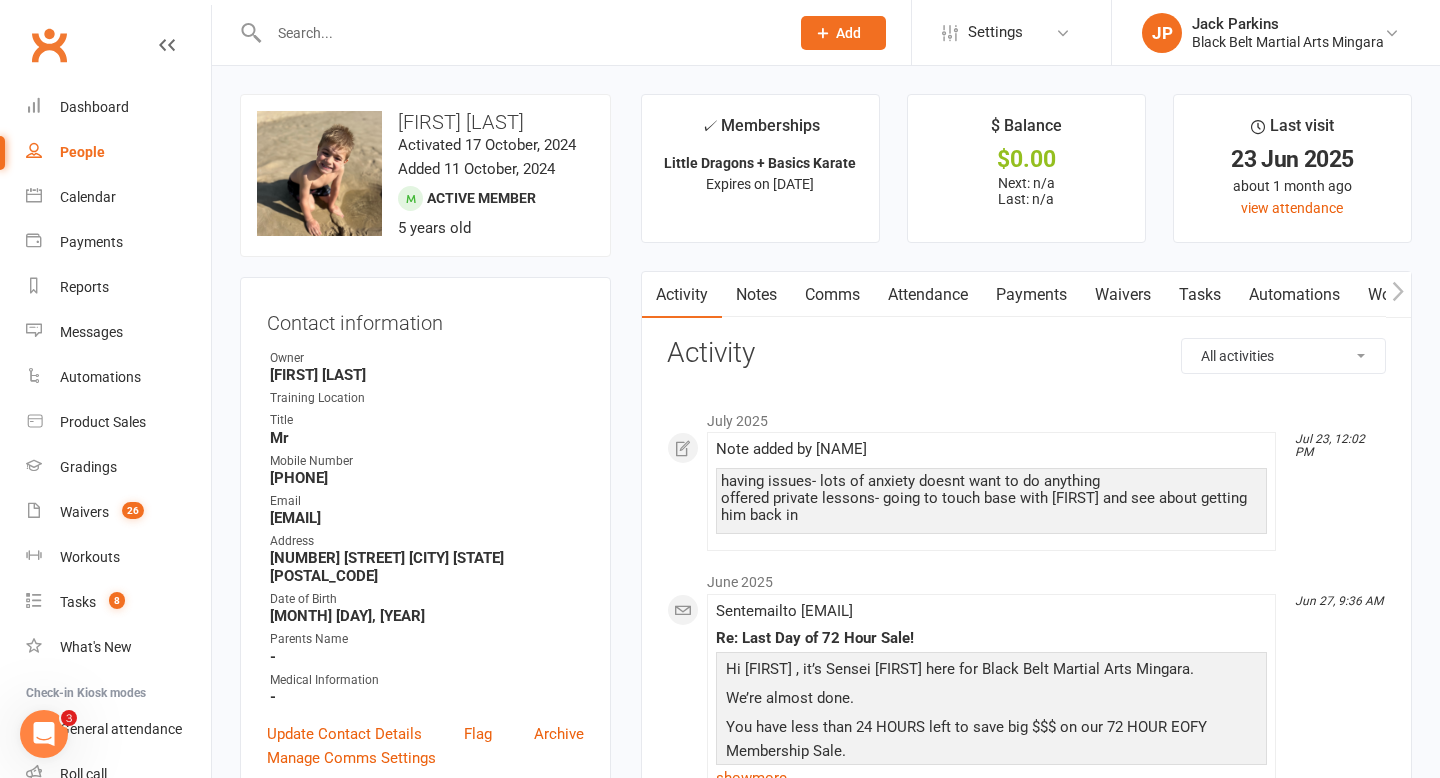 click on "Notes" at bounding box center [756, 295] 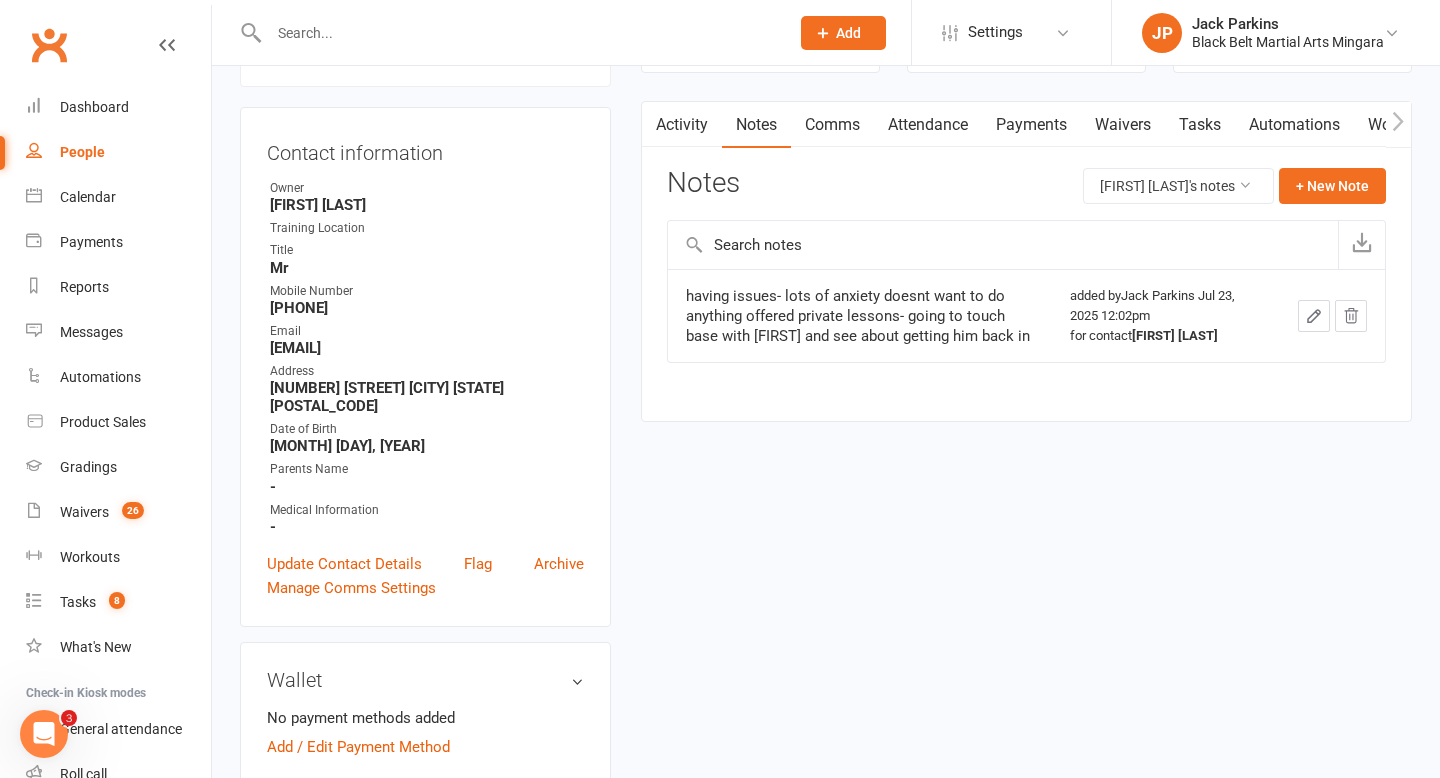 scroll, scrollTop: 0, scrollLeft: 0, axis: both 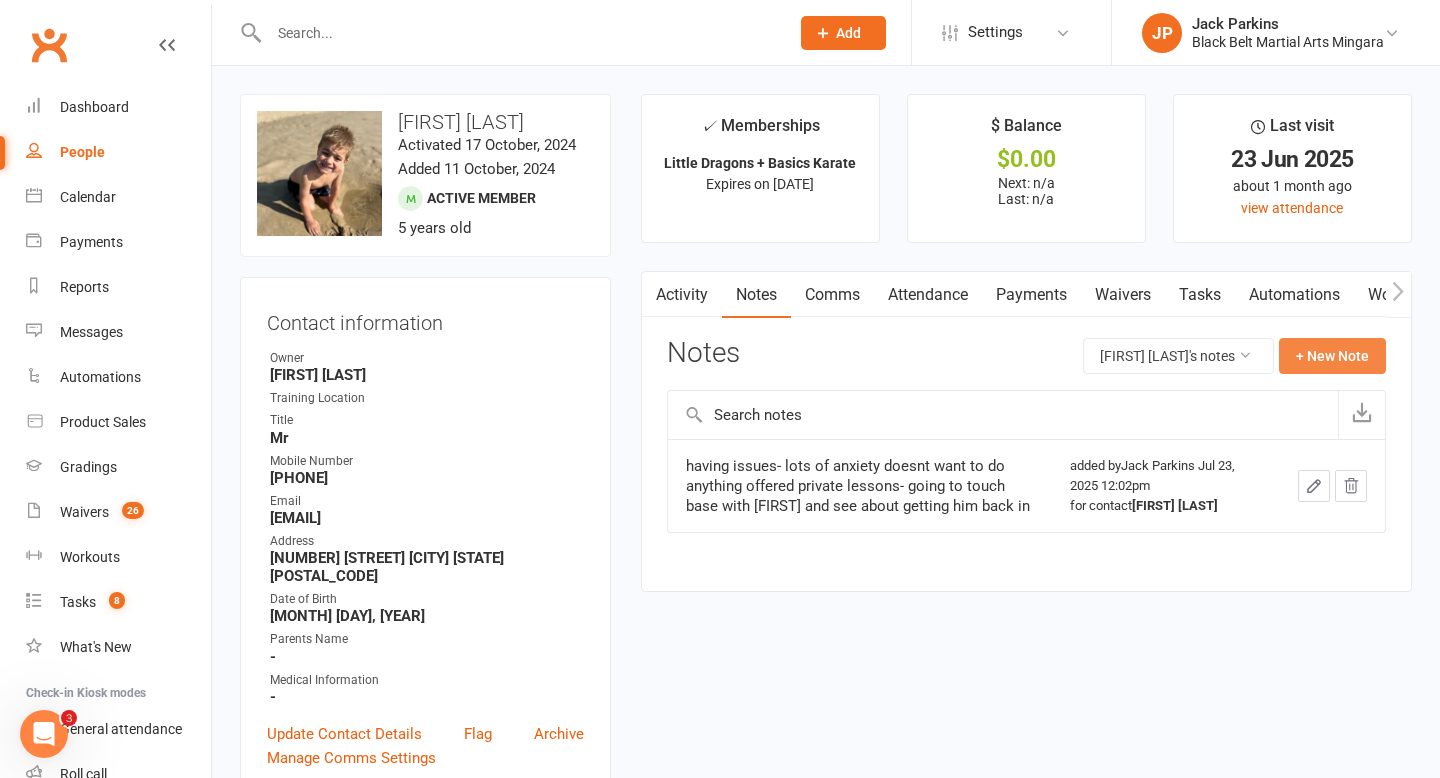 click on "+ New Note" at bounding box center [1332, 356] 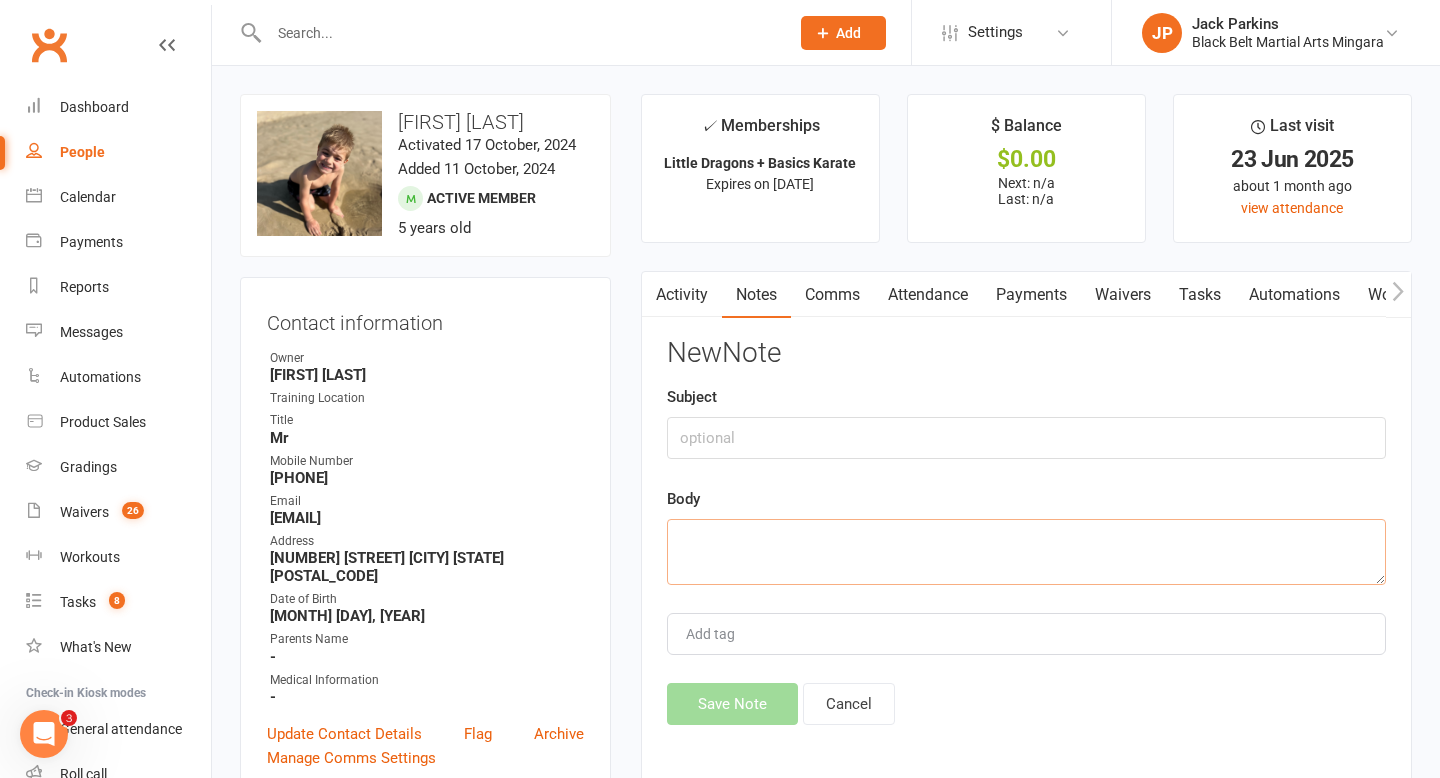 click at bounding box center (1026, 552) 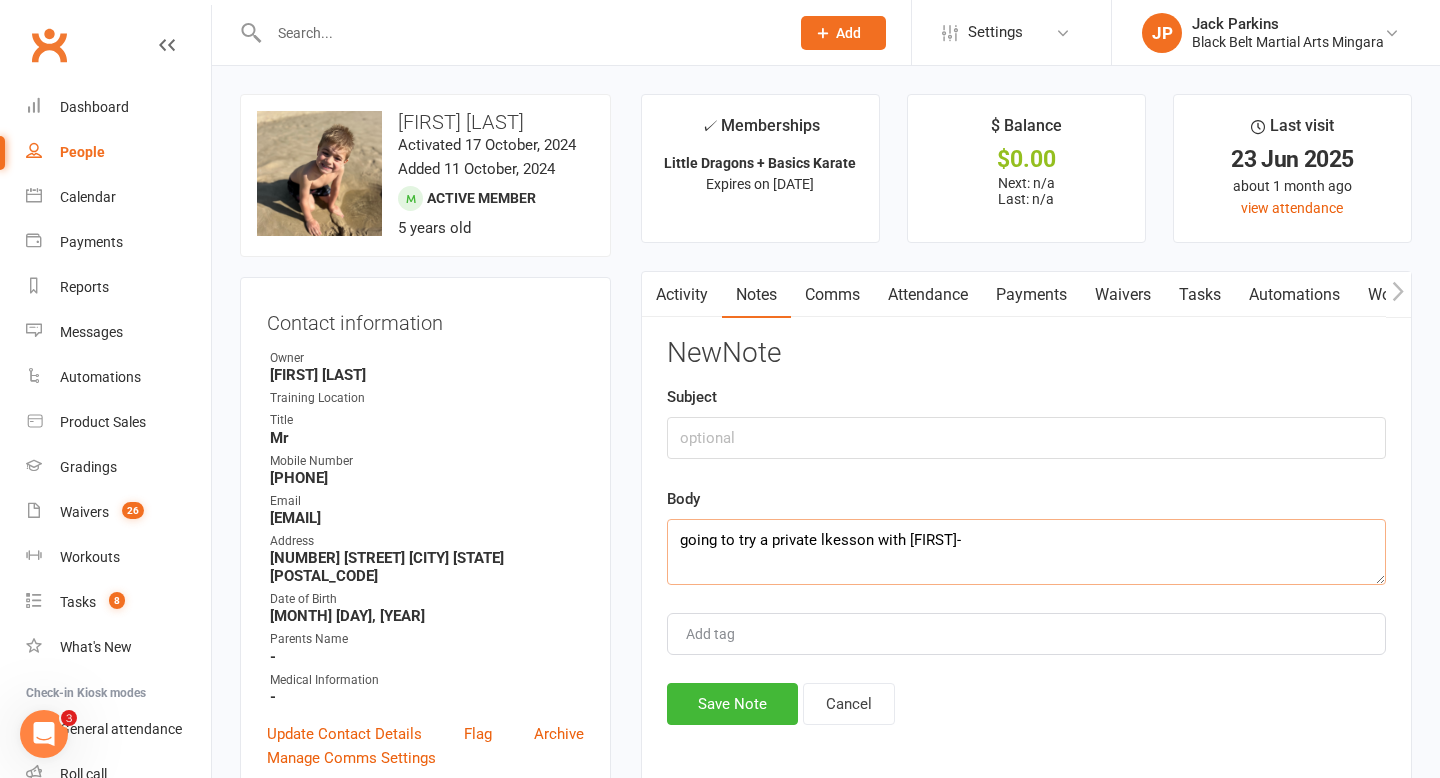 click on "going to try a private lkesson with caleb-" at bounding box center [1026, 552] 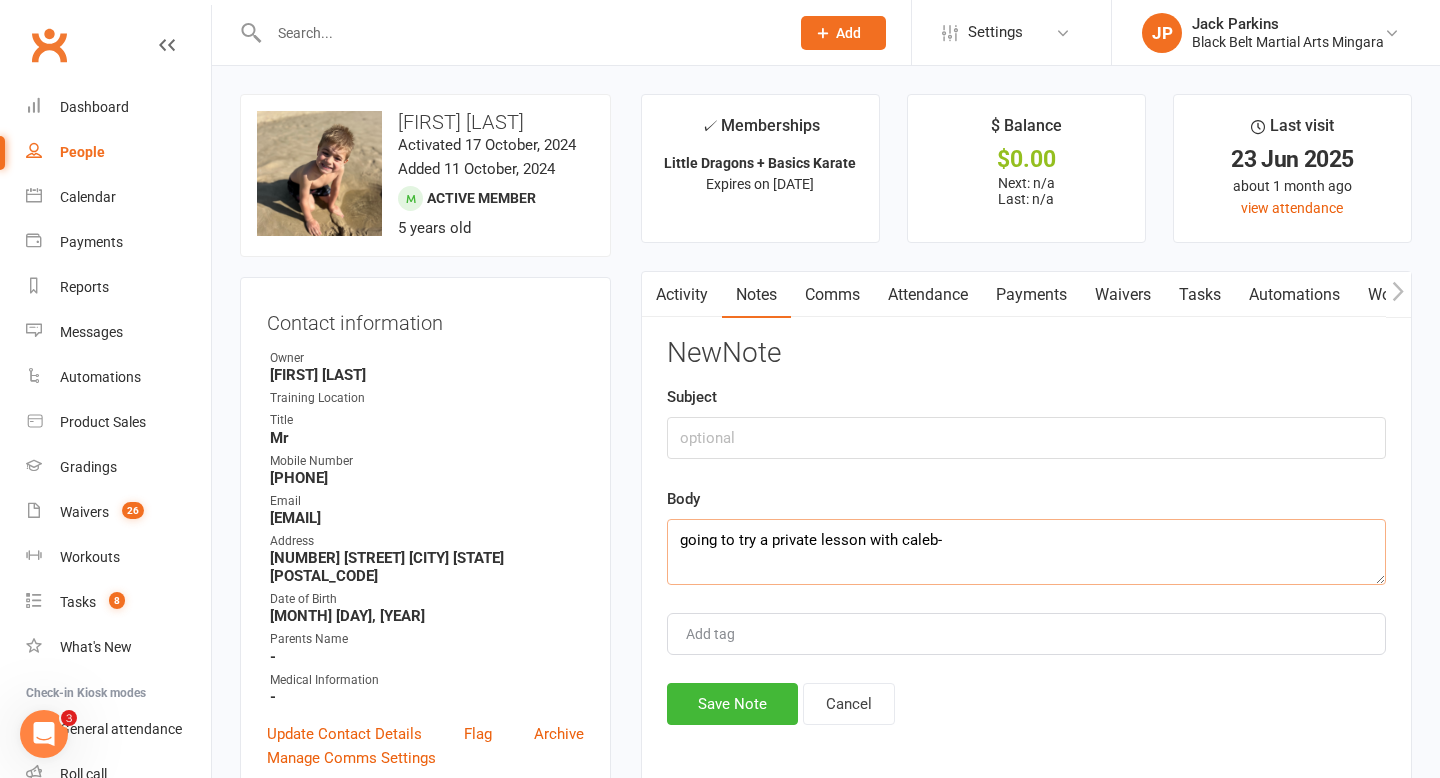click on "going to try a private lesson with caleb-" at bounding box center (1026, 552) 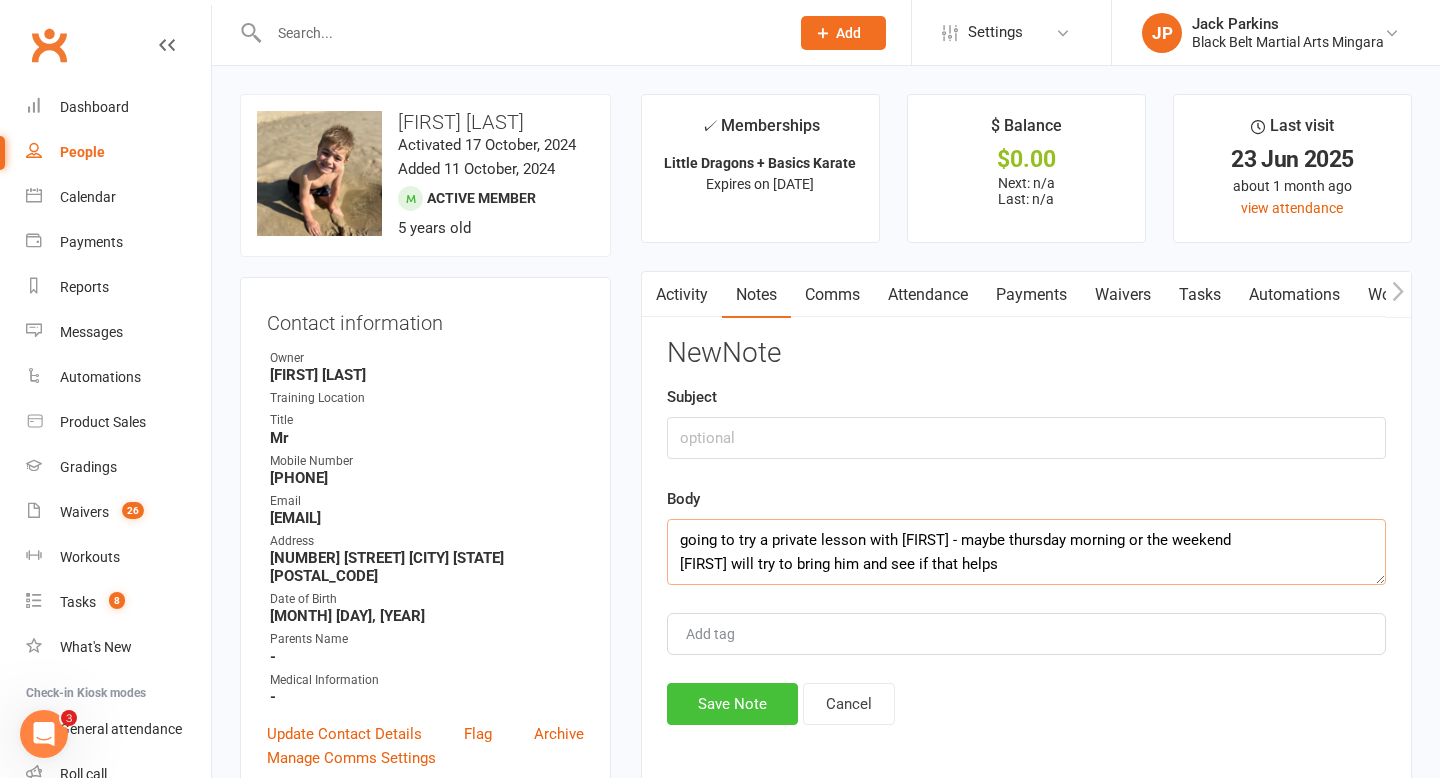 type on "going to try a private lesson with caleb - maybe thursday morning or the weekend
brad will try to bring him and see if that helps" 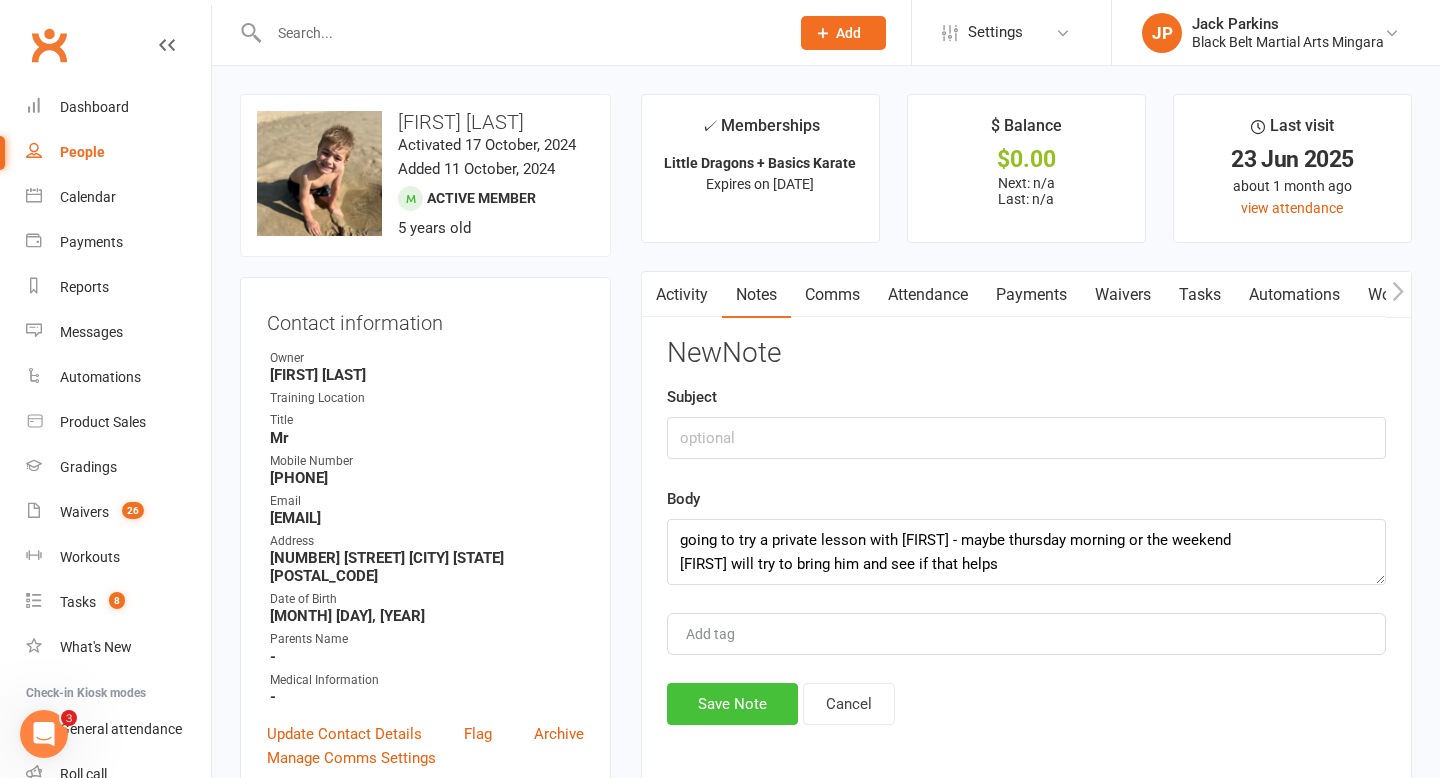 click on "Save Note" at bounding box center (732, 704) 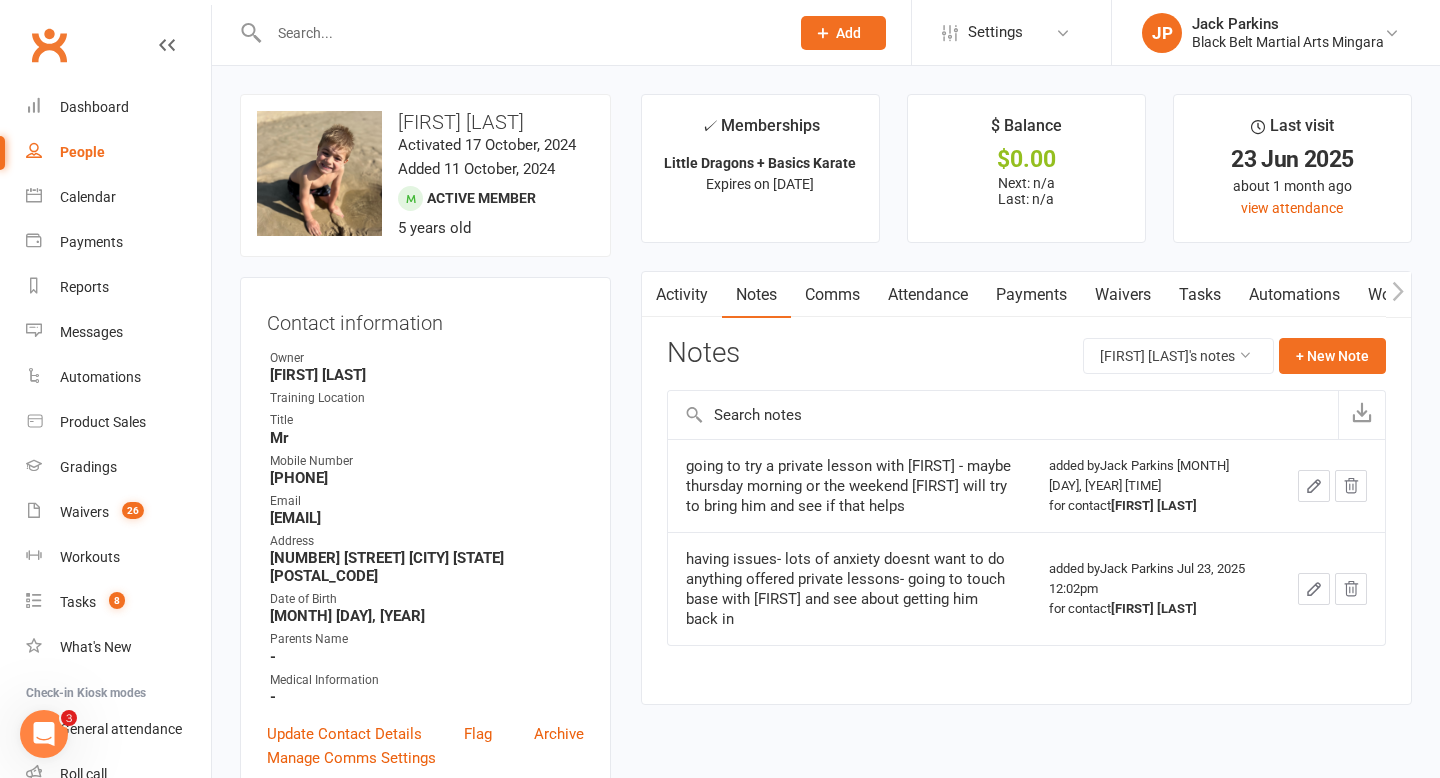 click at bounding box center (519, 33) 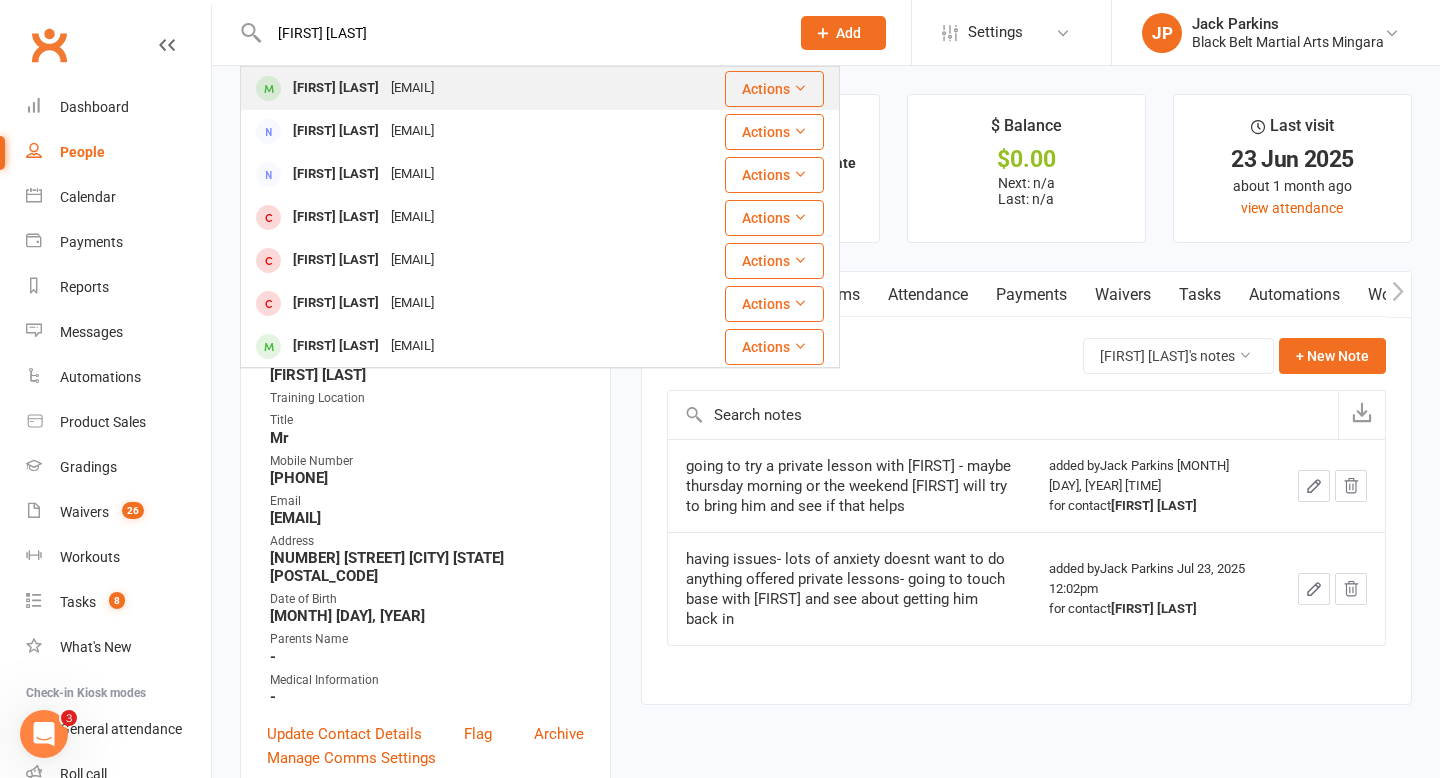 type on "maisie barnes" 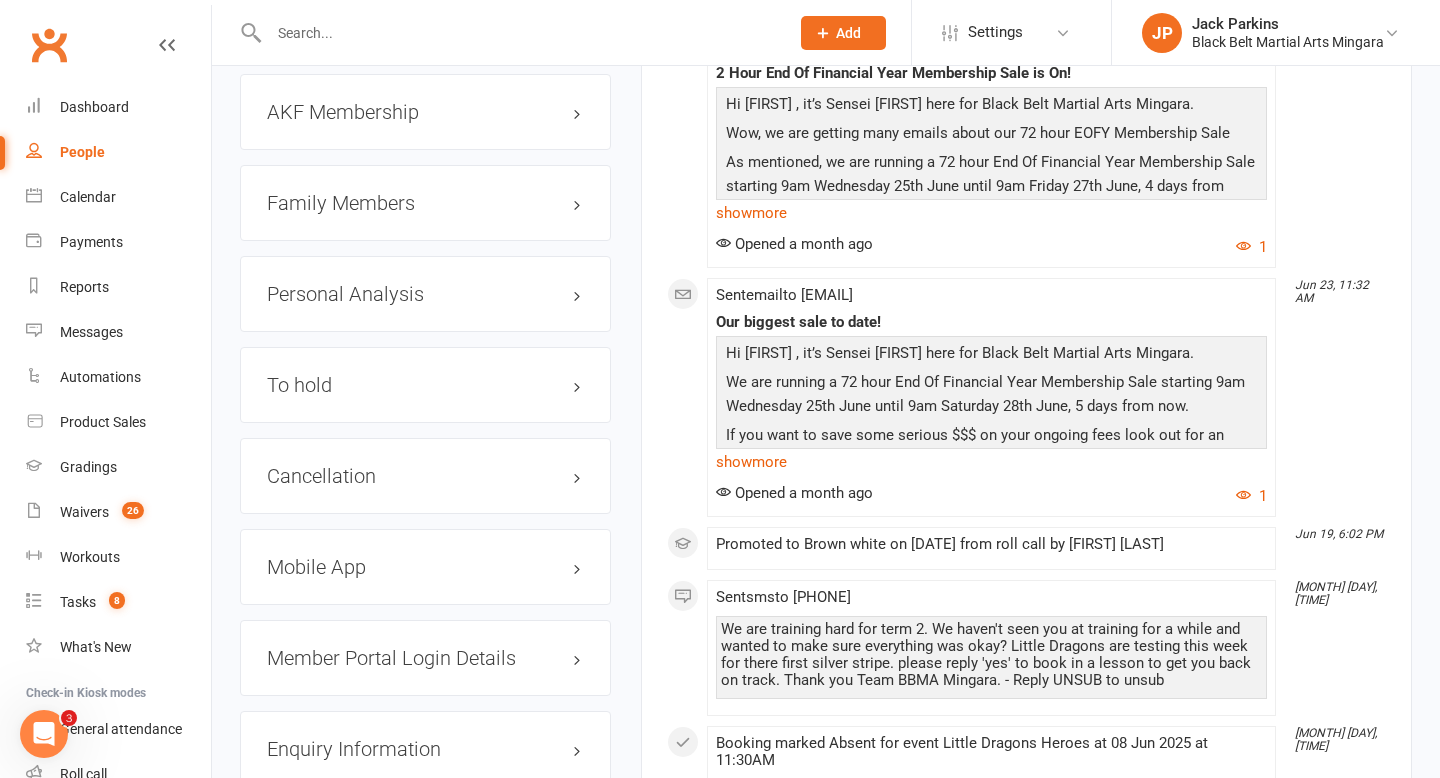 scroll, scrollTop: 2312, scrollLeft: 0, axis: vertical 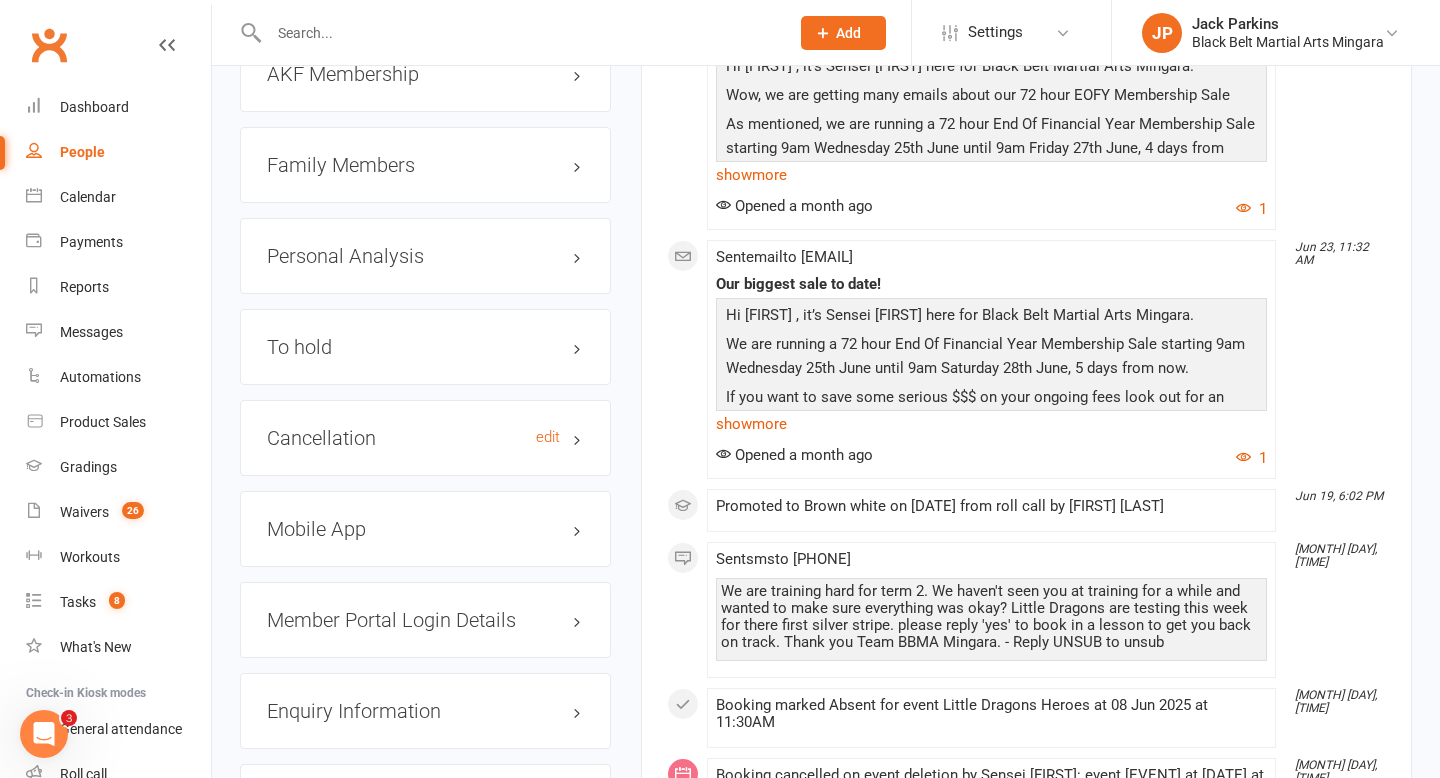 click on "Cancellation  edit" at bounding box center [425, 438] 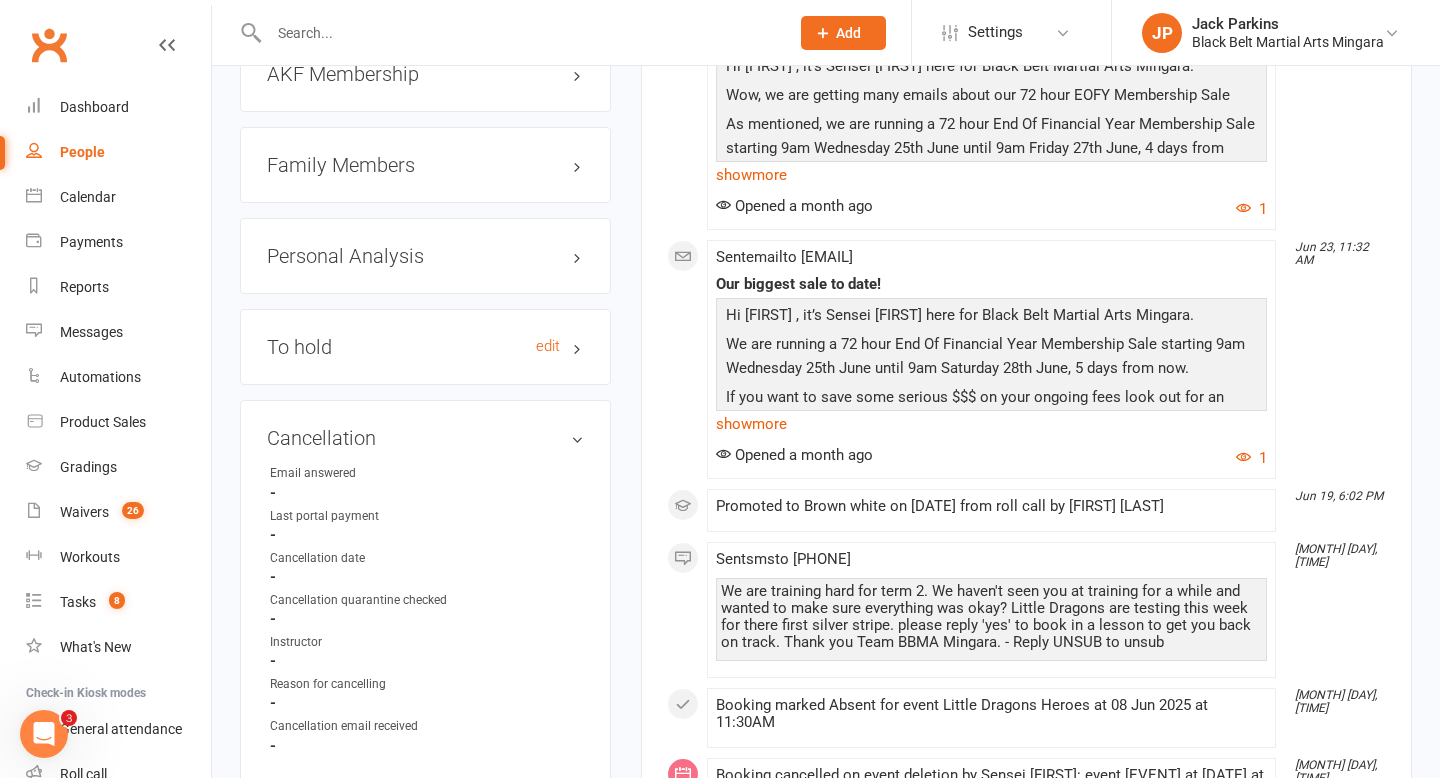 click on "To hold  edit" at bounding box center (425, 347) 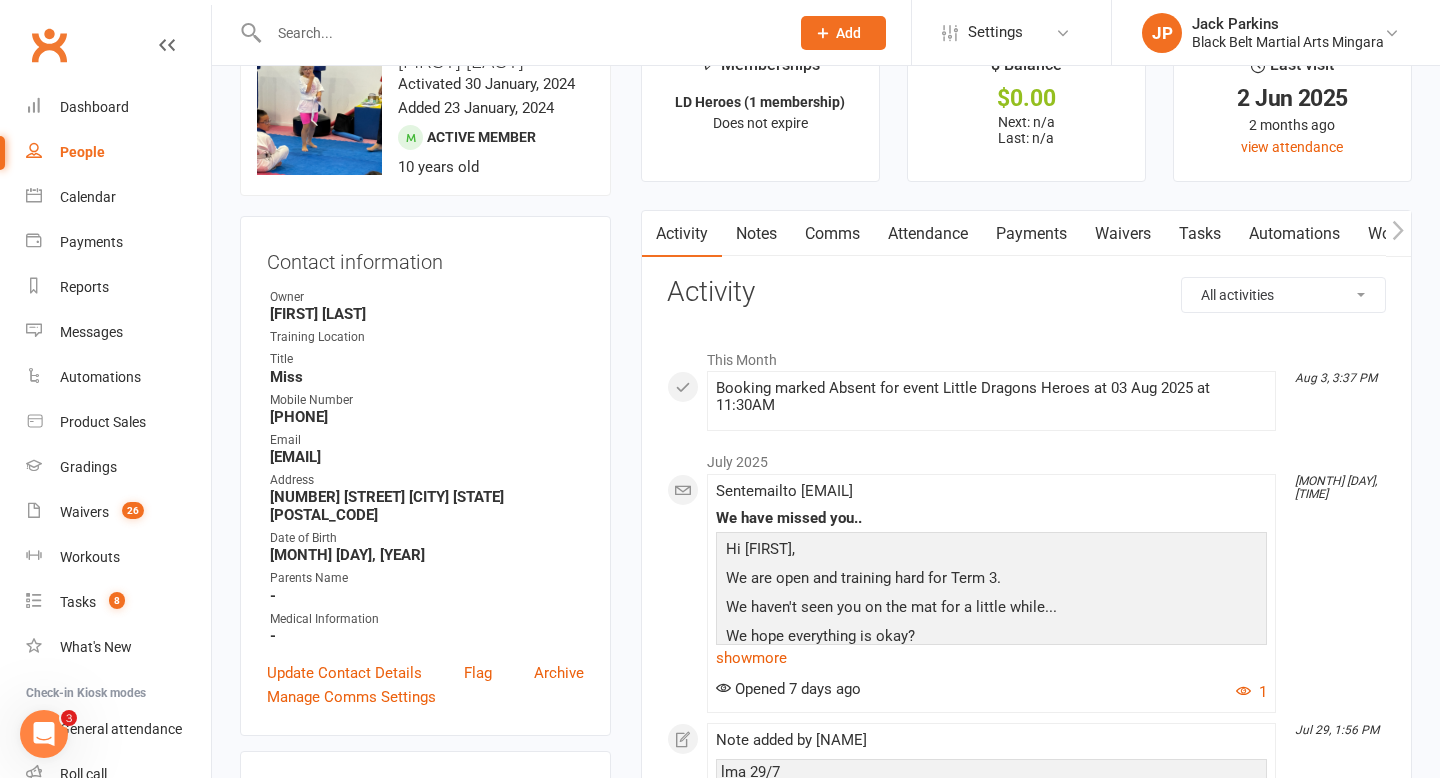 scroll, scrollTop: 62, scrollLeft: 0, axis: vertical 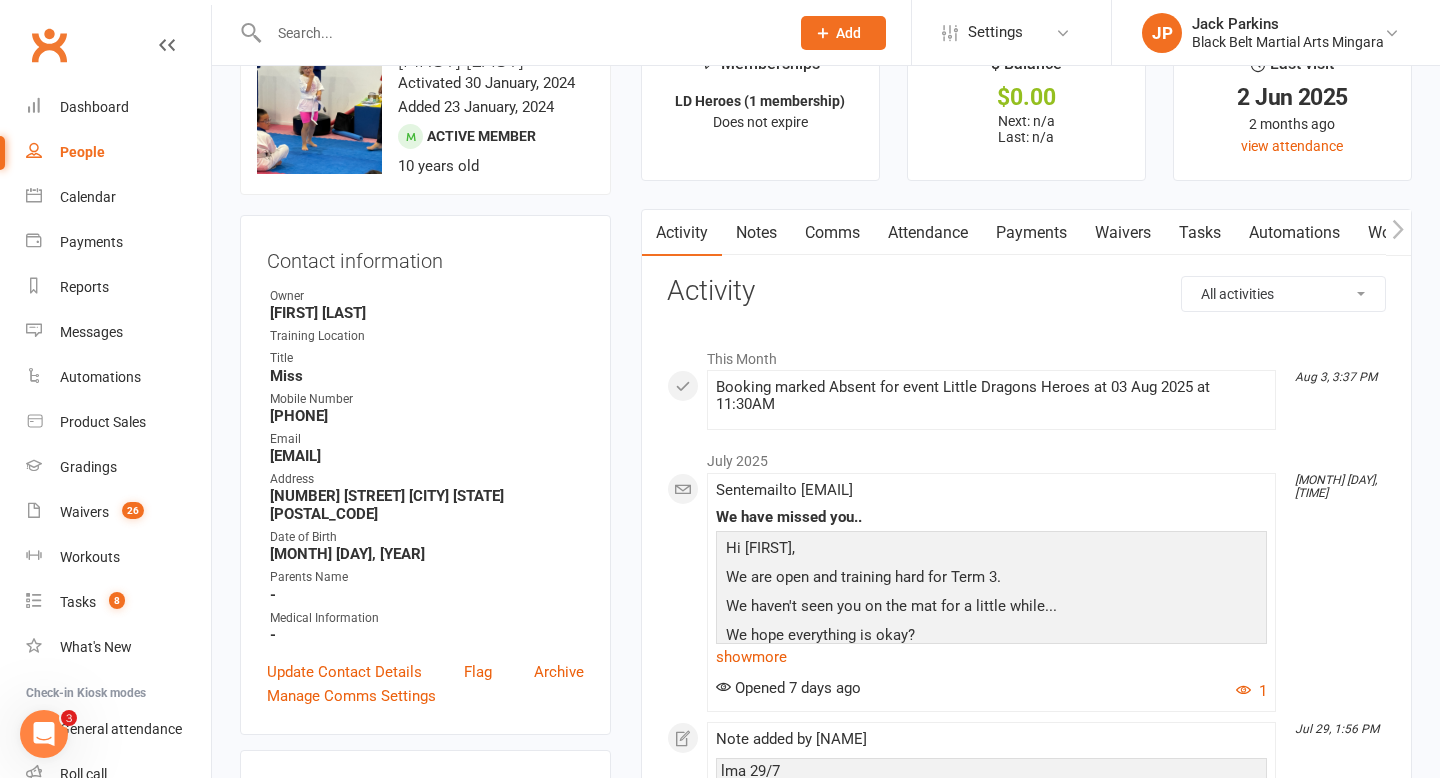 click on "Attendance" at bounding box center [928, 233] 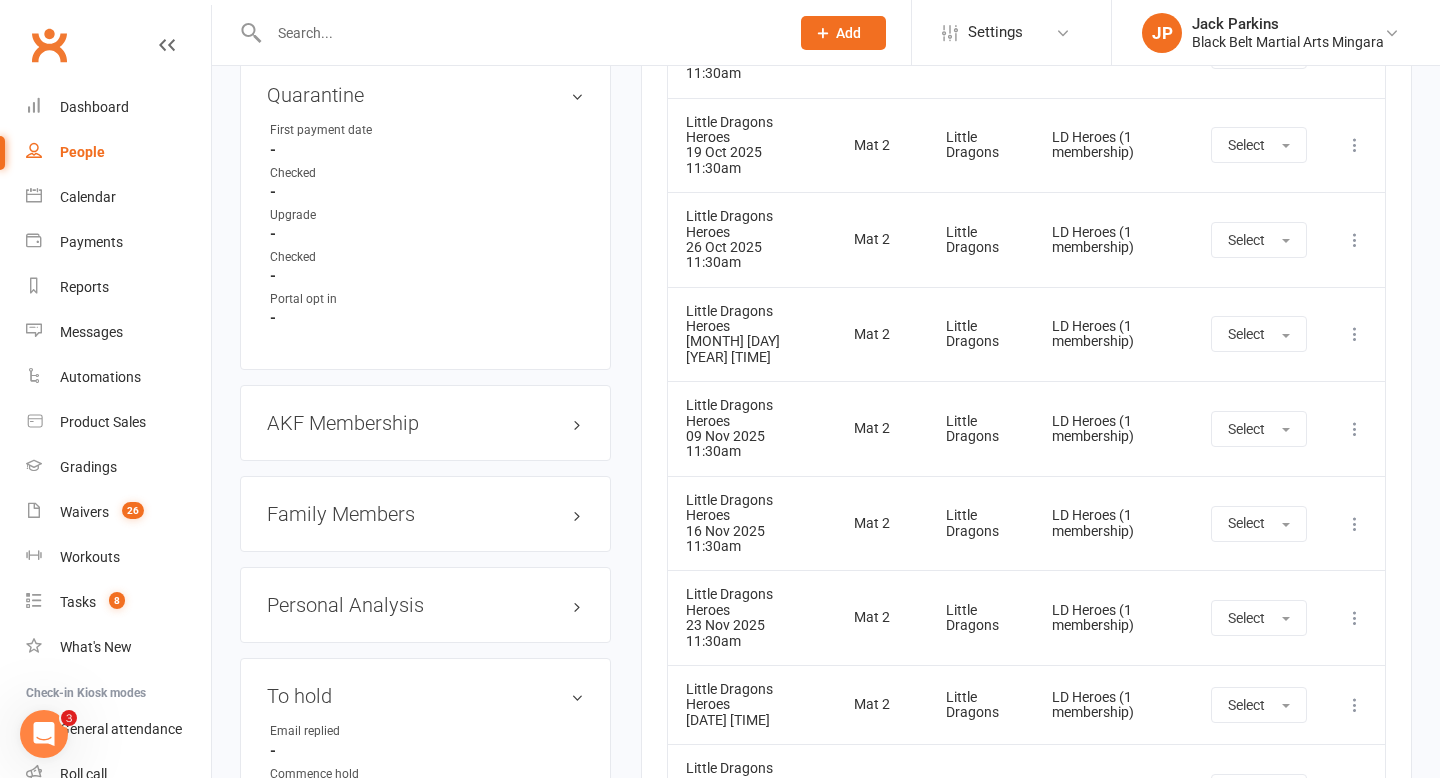 scroll, scrollTop: 1986, scrollLeft: 0, axis: vertical 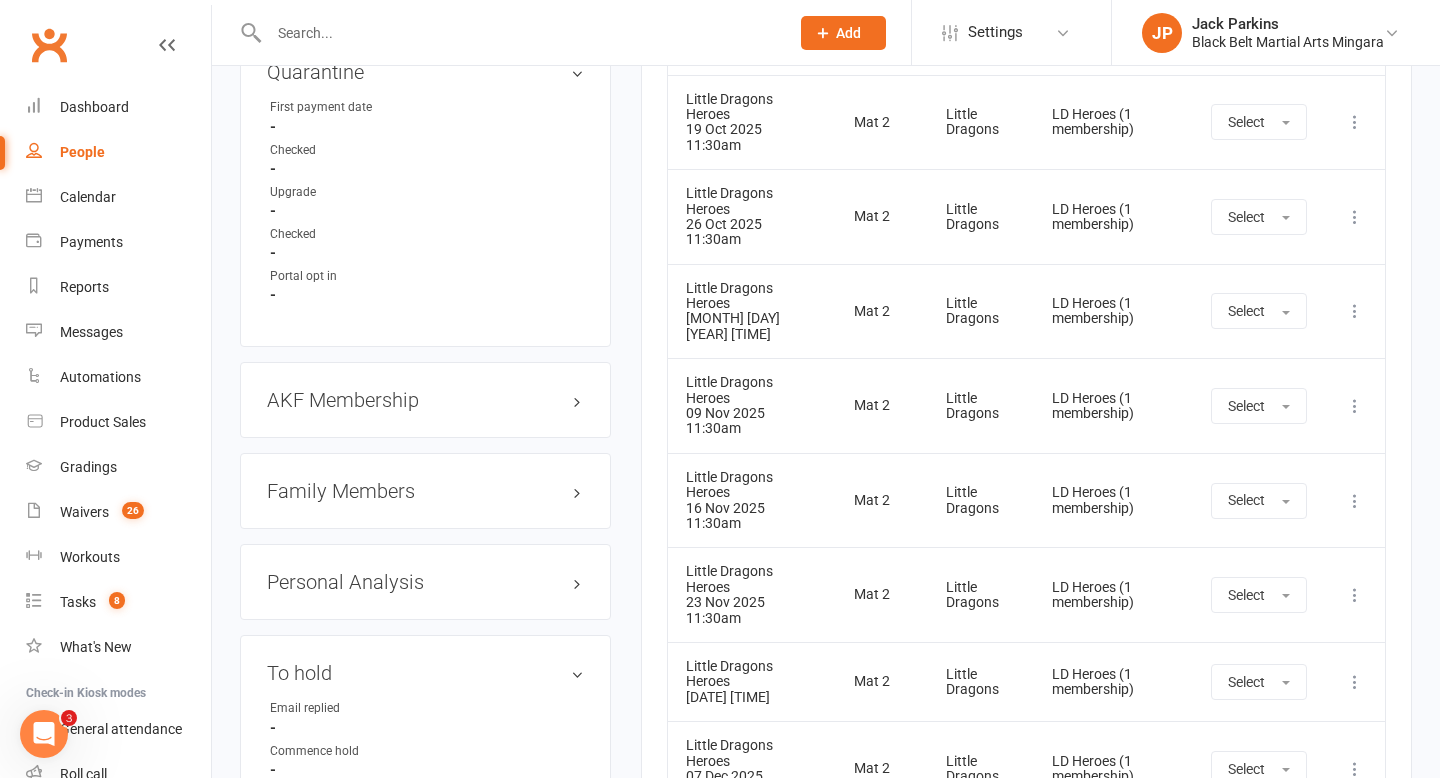 click on "Family Members" at bounding box center [425, 491] 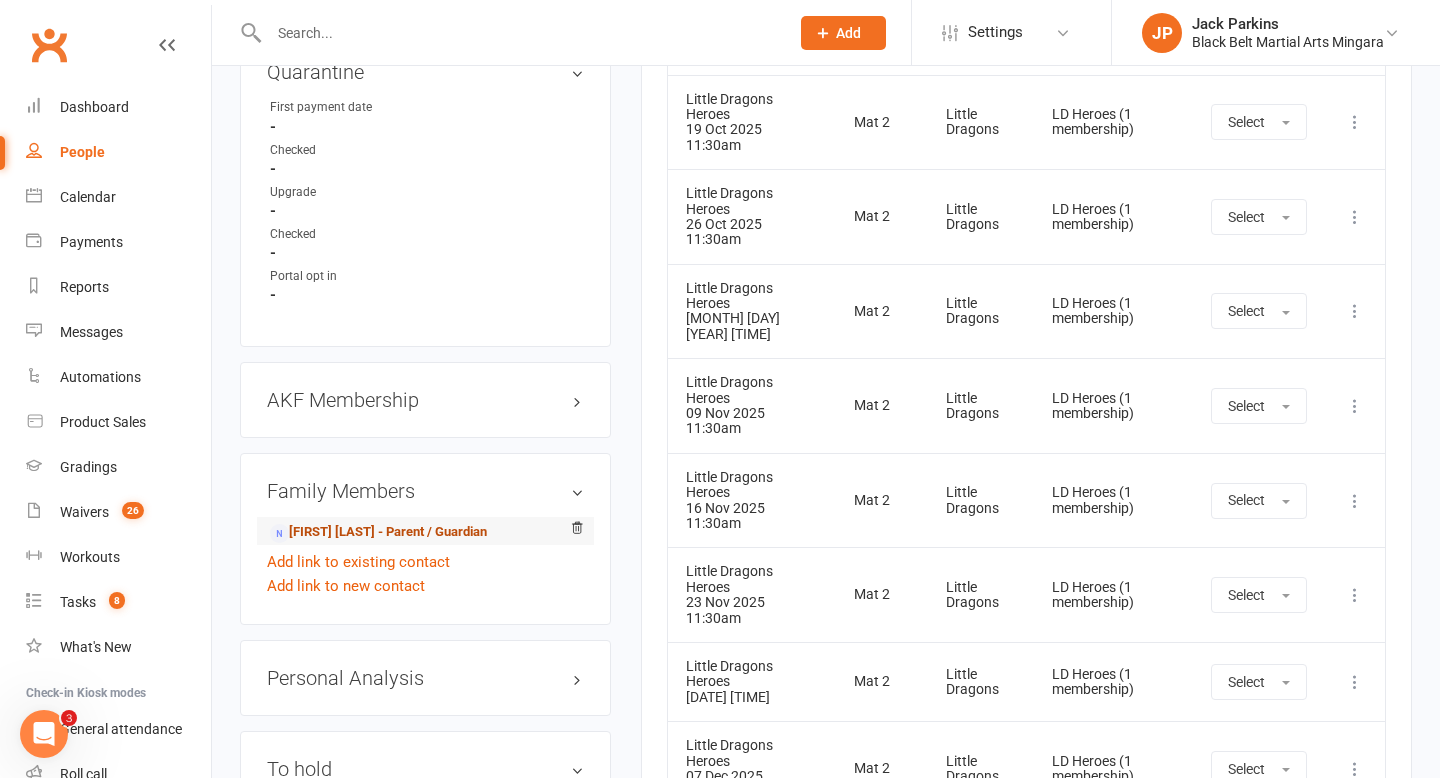 click on "Kylie Barnes - Parent / Guardian" at bounding box center [378, 532] 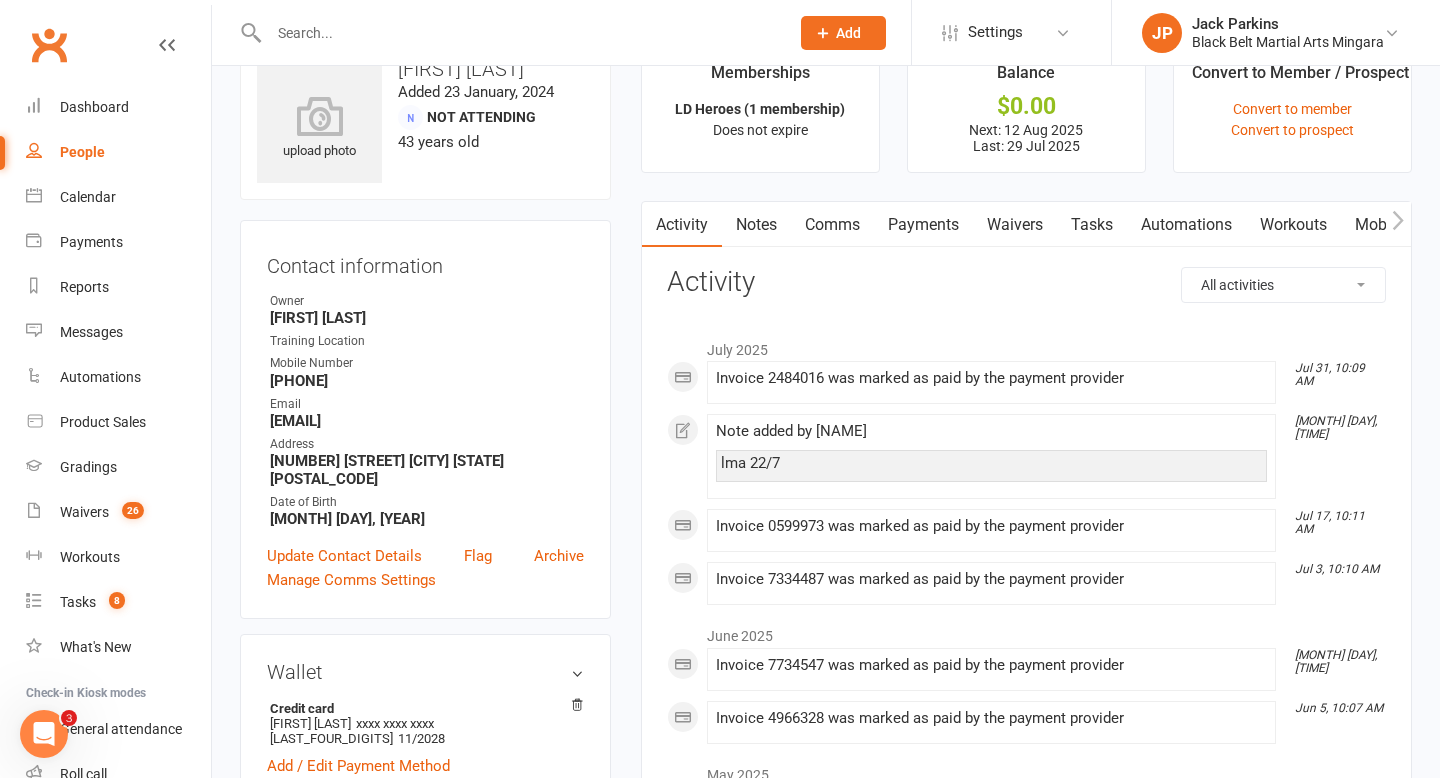 scroll, scrollTop: 54, scrollLeft: 0, axis: vertical 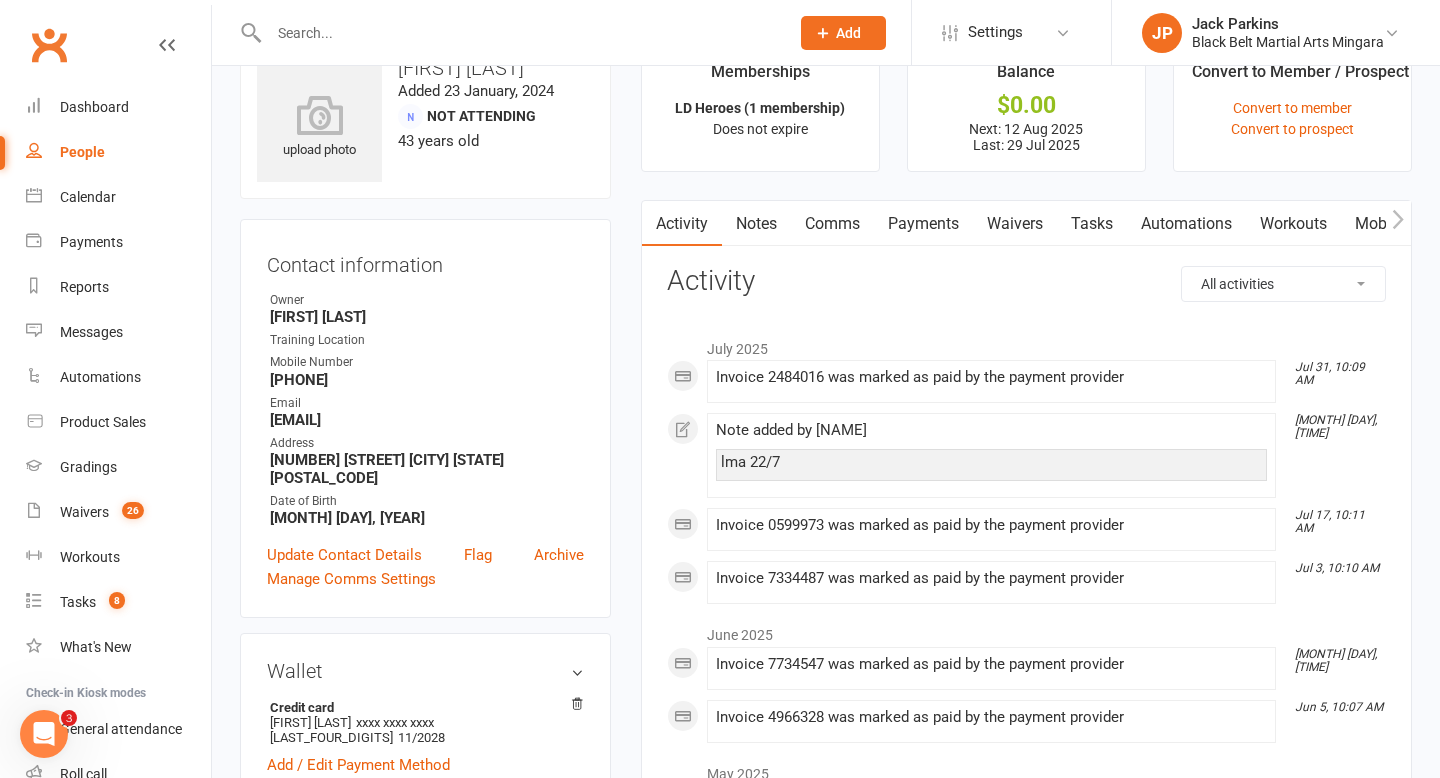 click on "Payments" at bounding box center (923, 224) 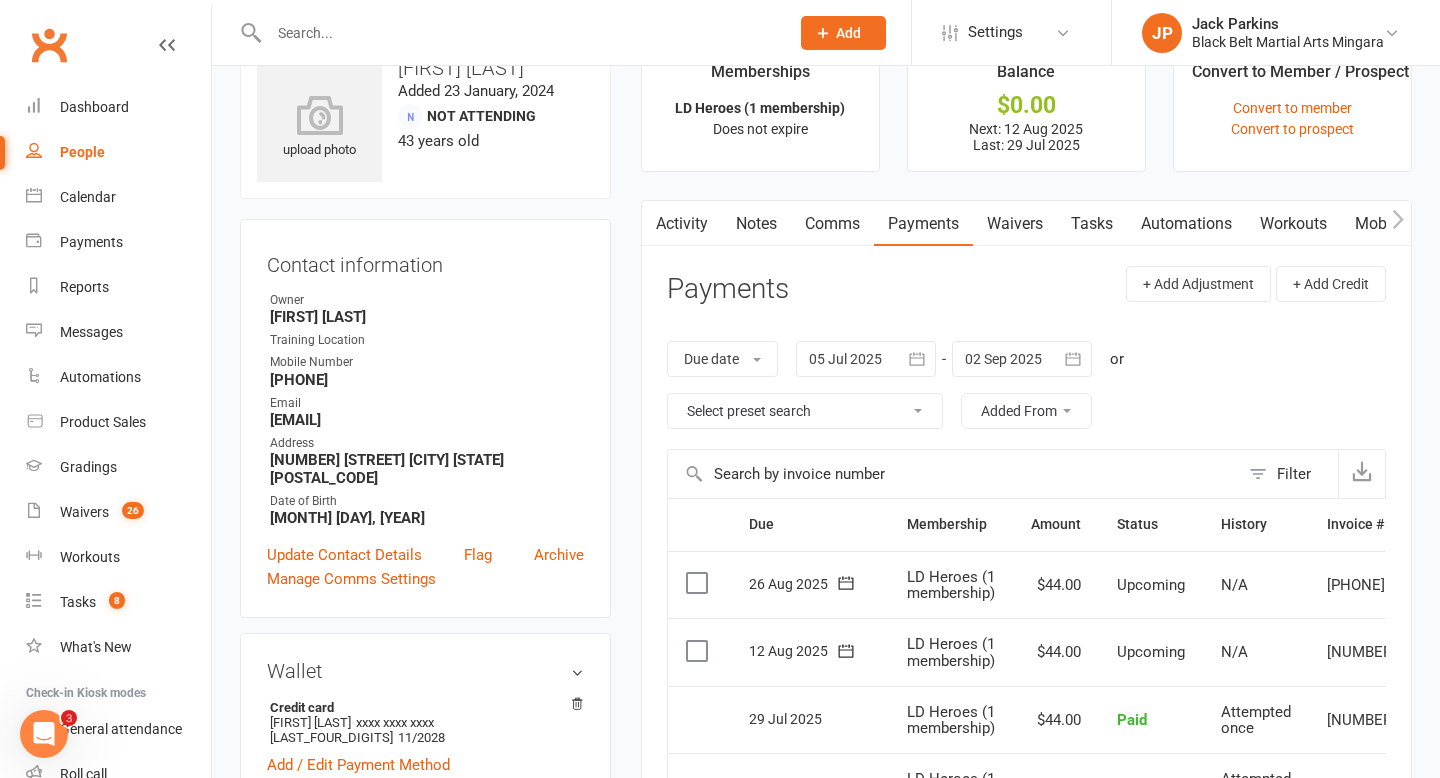 click on "Activity" at bounding box center (682, 224) 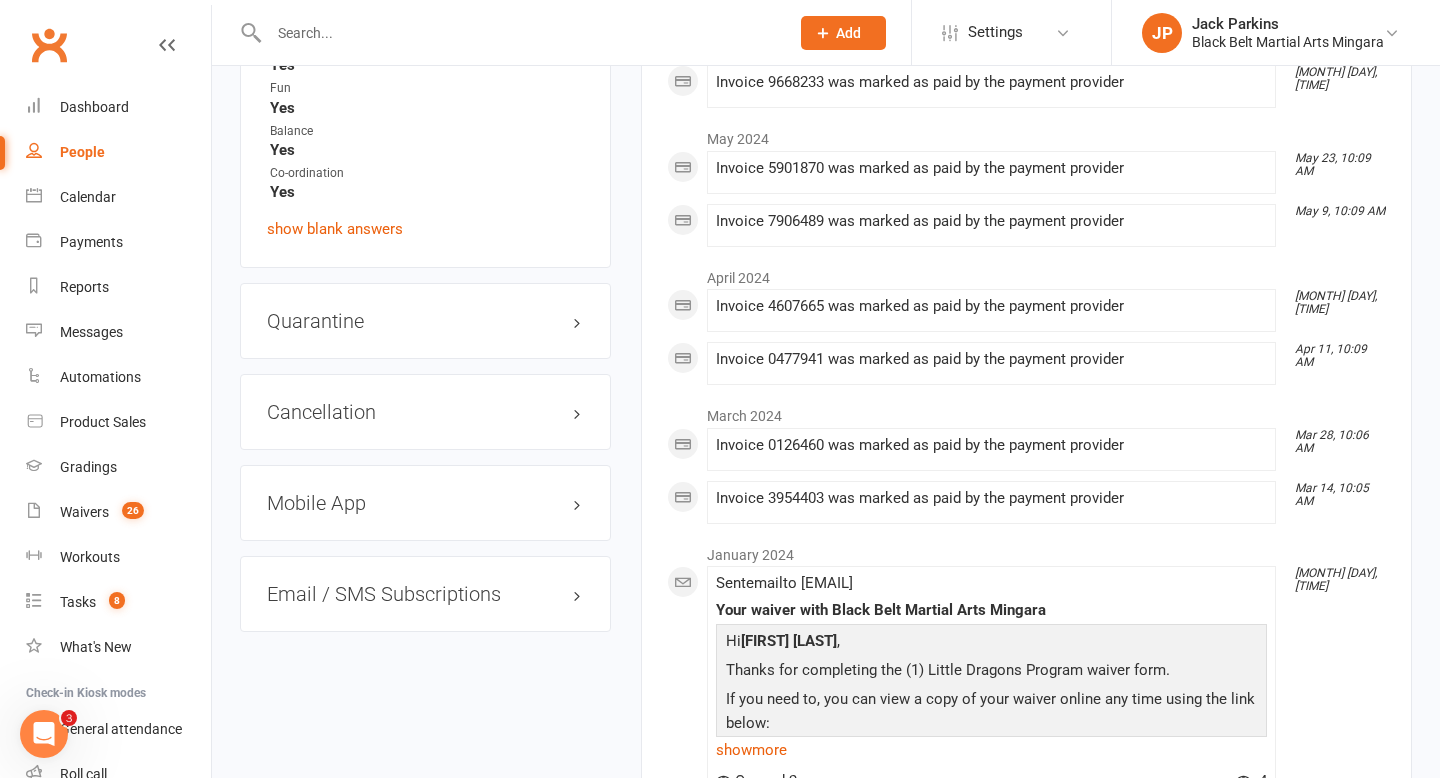 scroll, scrollTop: 3066, scrollLeft: 0, axis: vertical 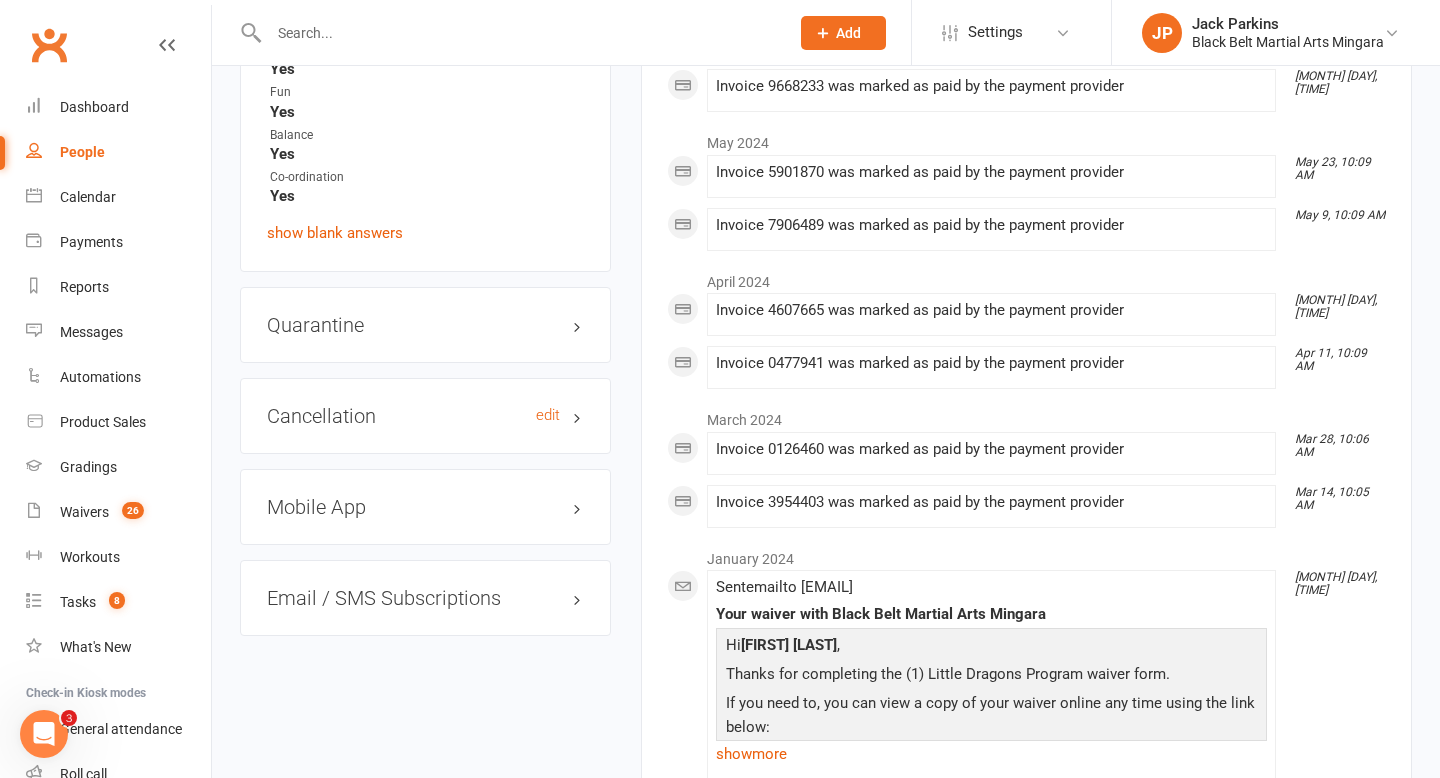 click on "Cancellation  edit" at bounding box center [425, 416] 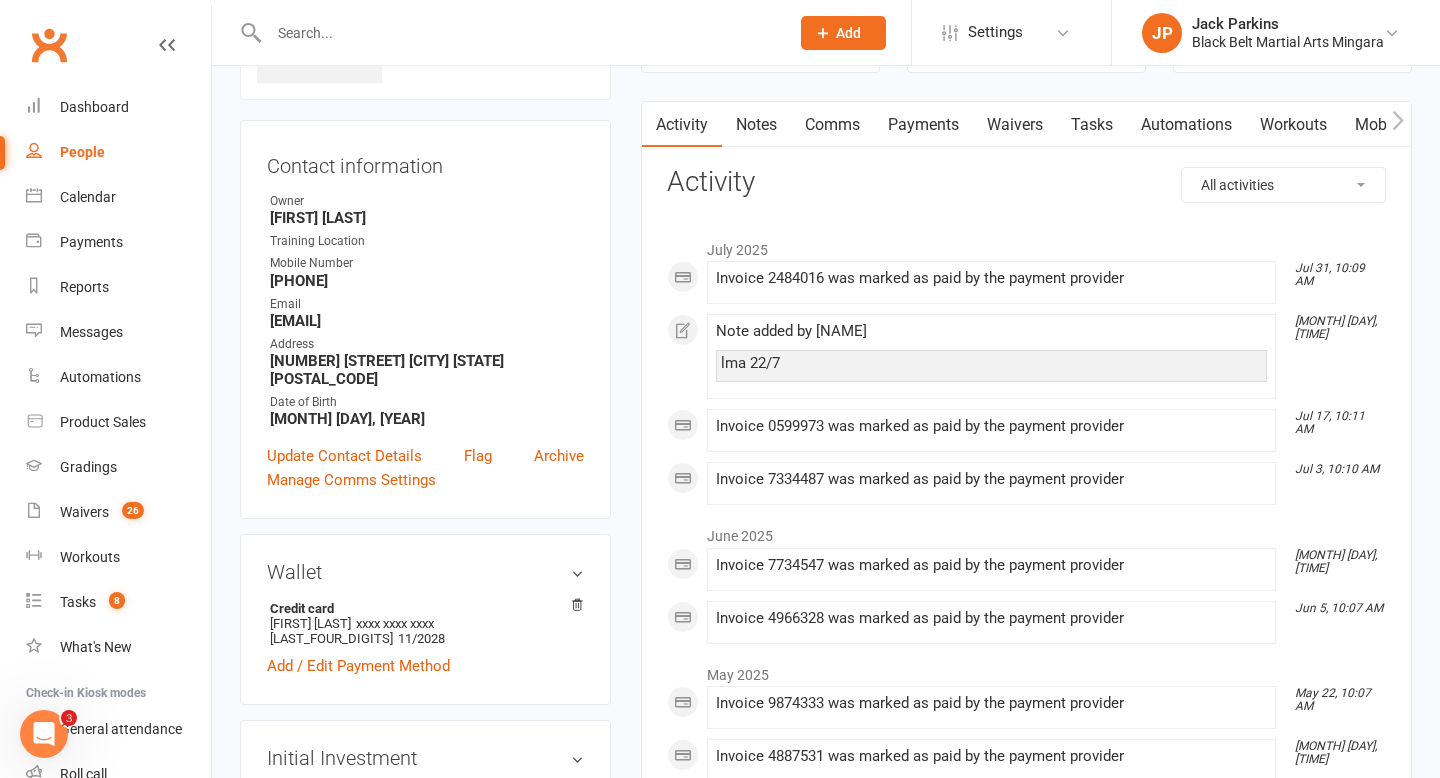 scroll, scrollTop: 0, scrollLeft: 0, axis: both 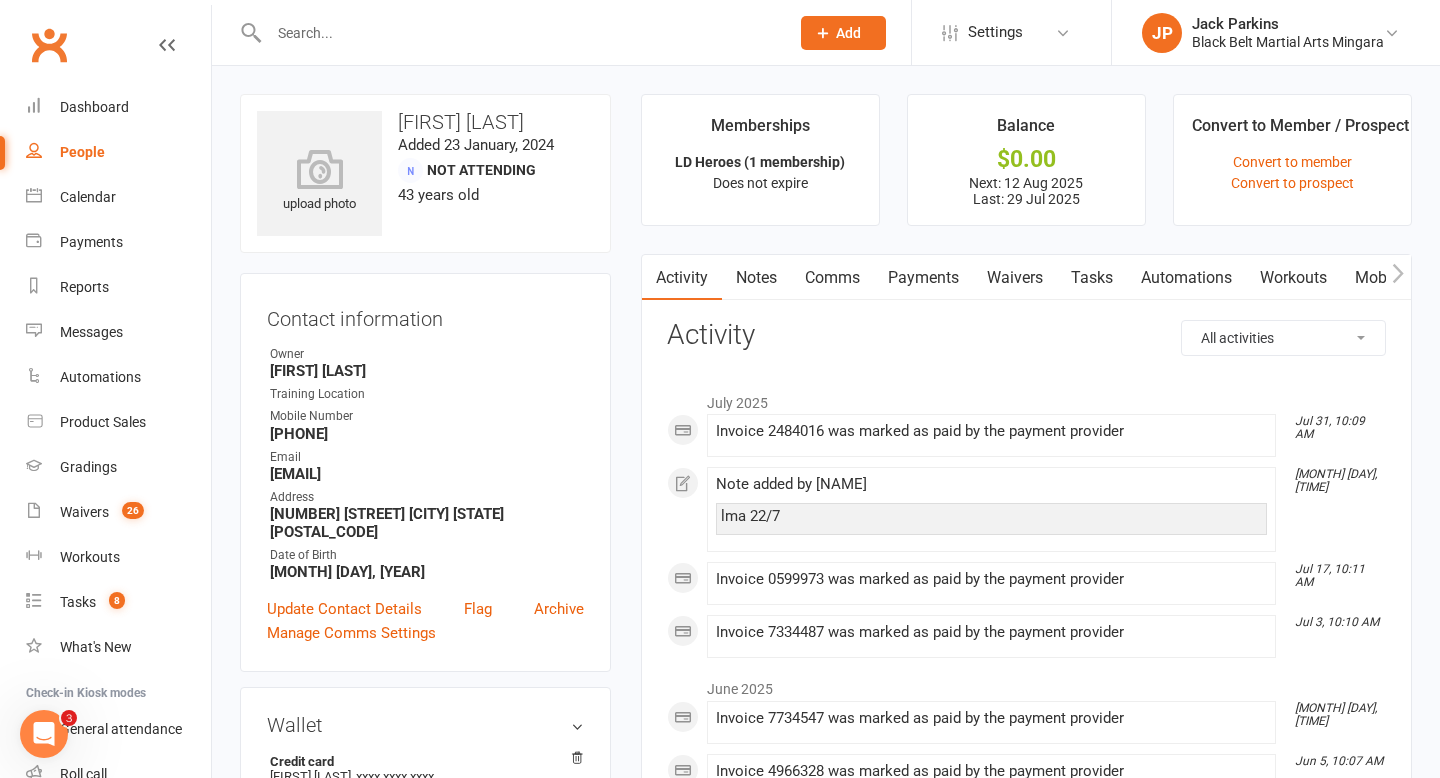 click on "Notes" at bounding box center (756, 278) 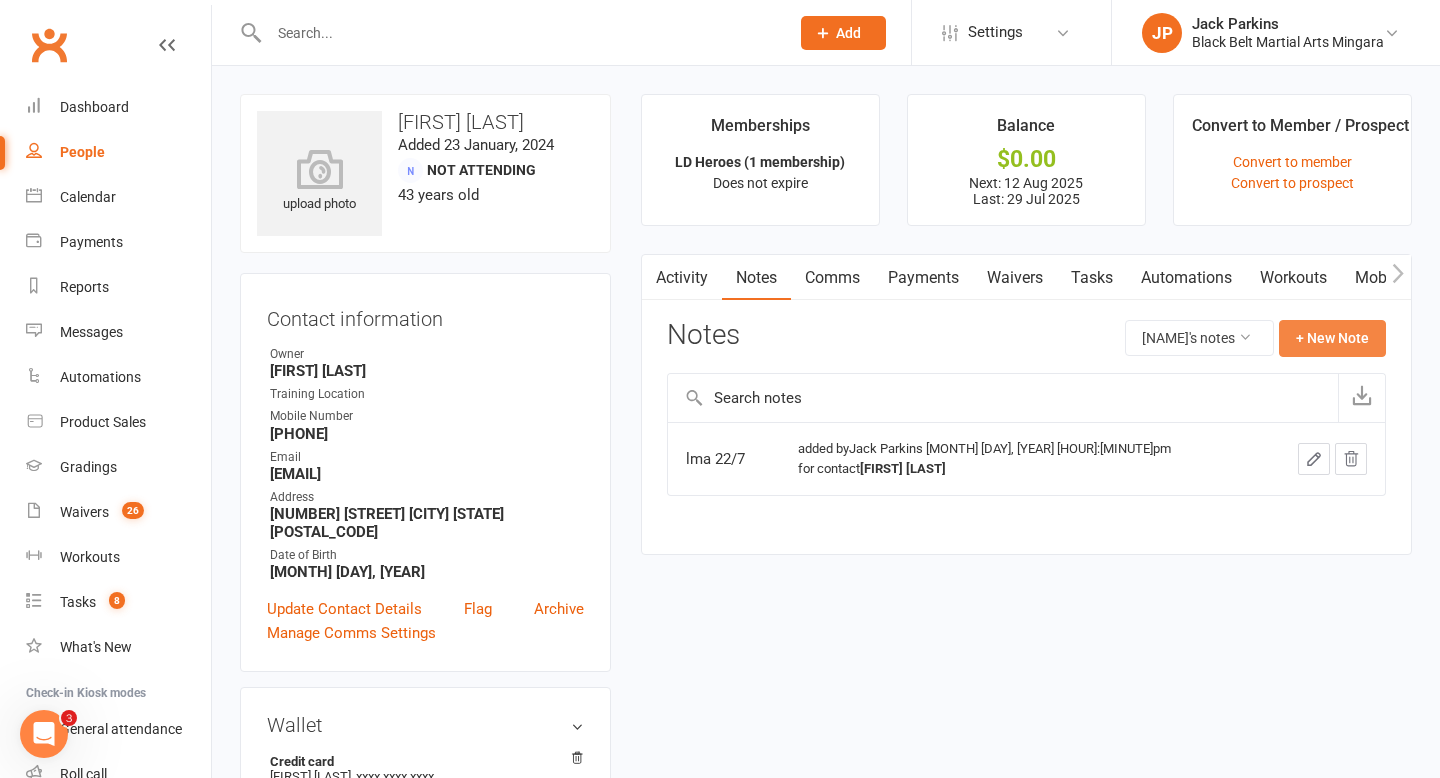 click on "+ New Note" 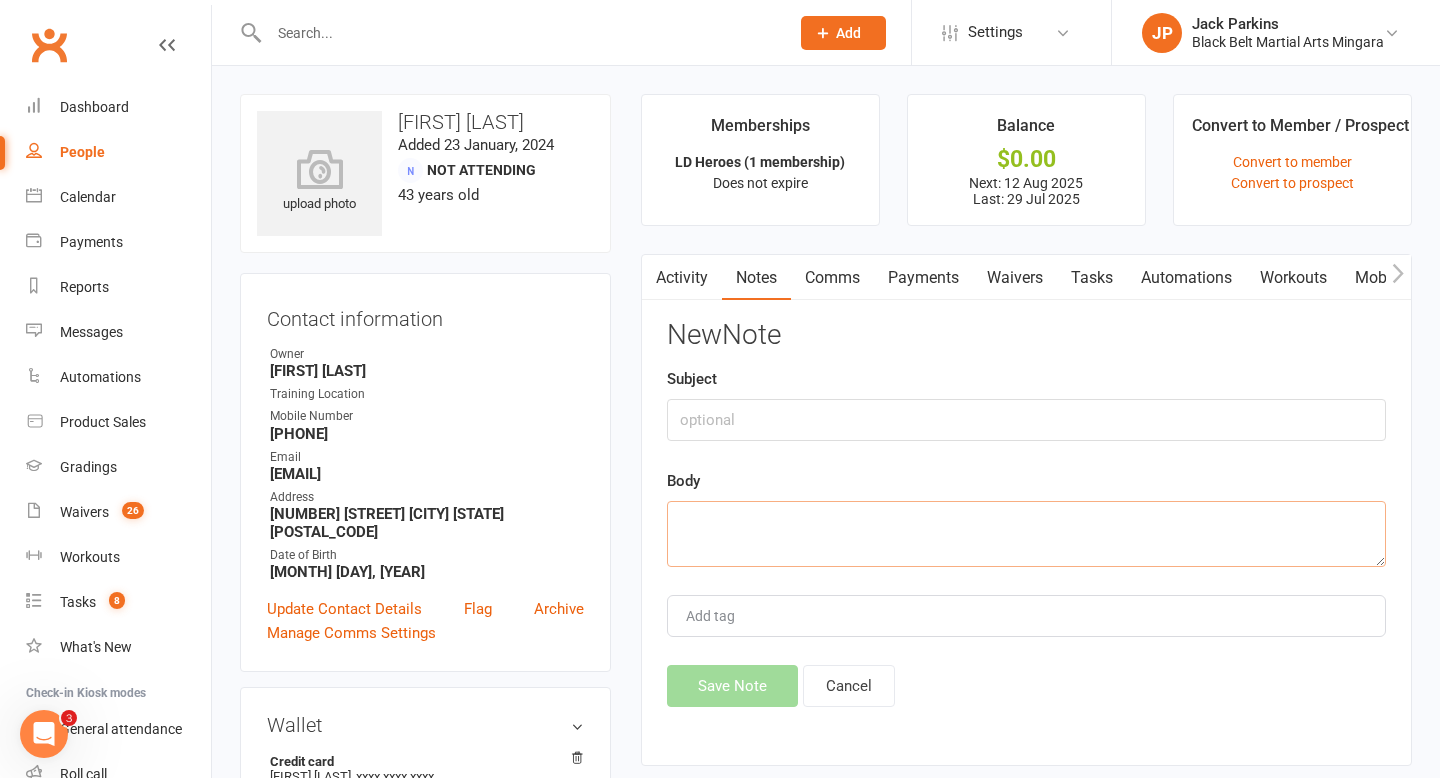 click 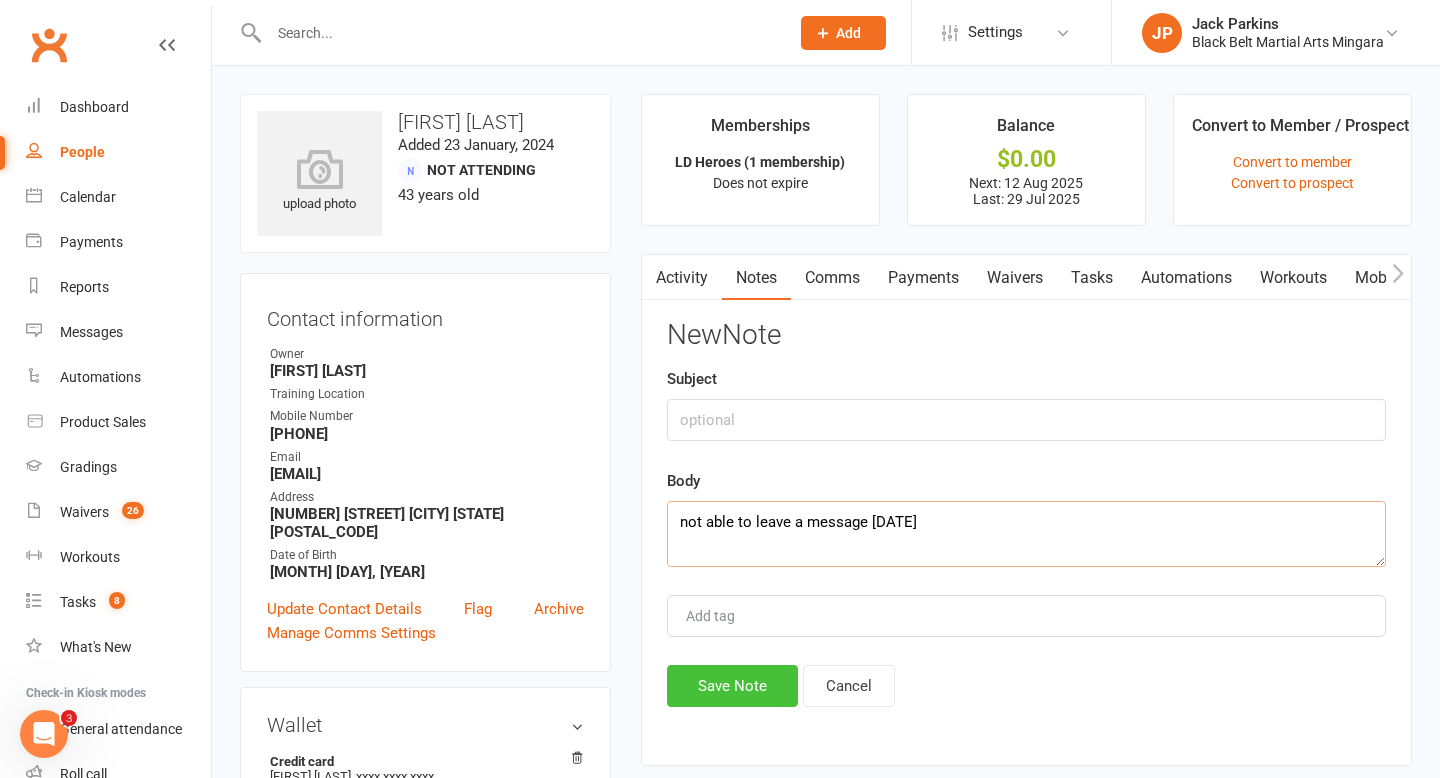 type on "not able to leave a message 5/8" 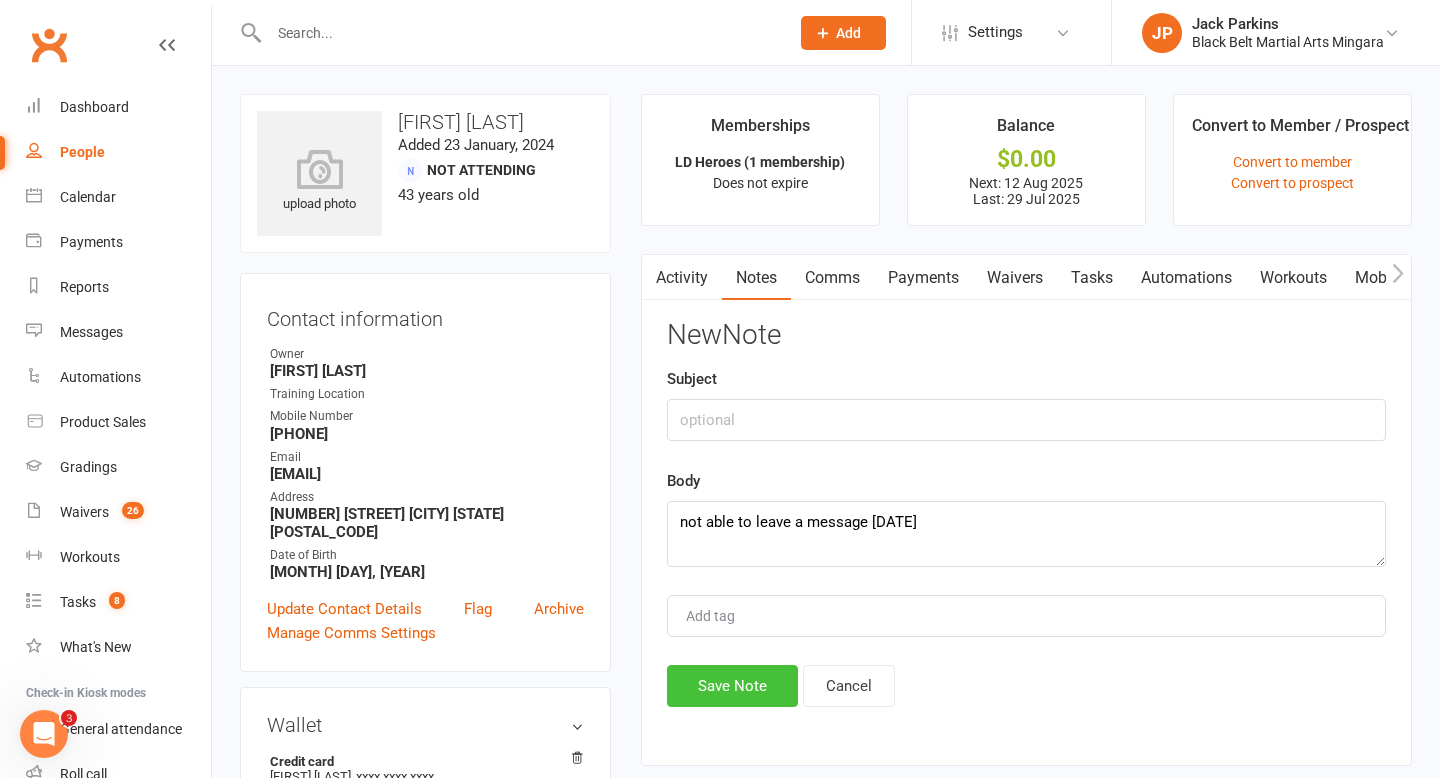 click on "Save Note" 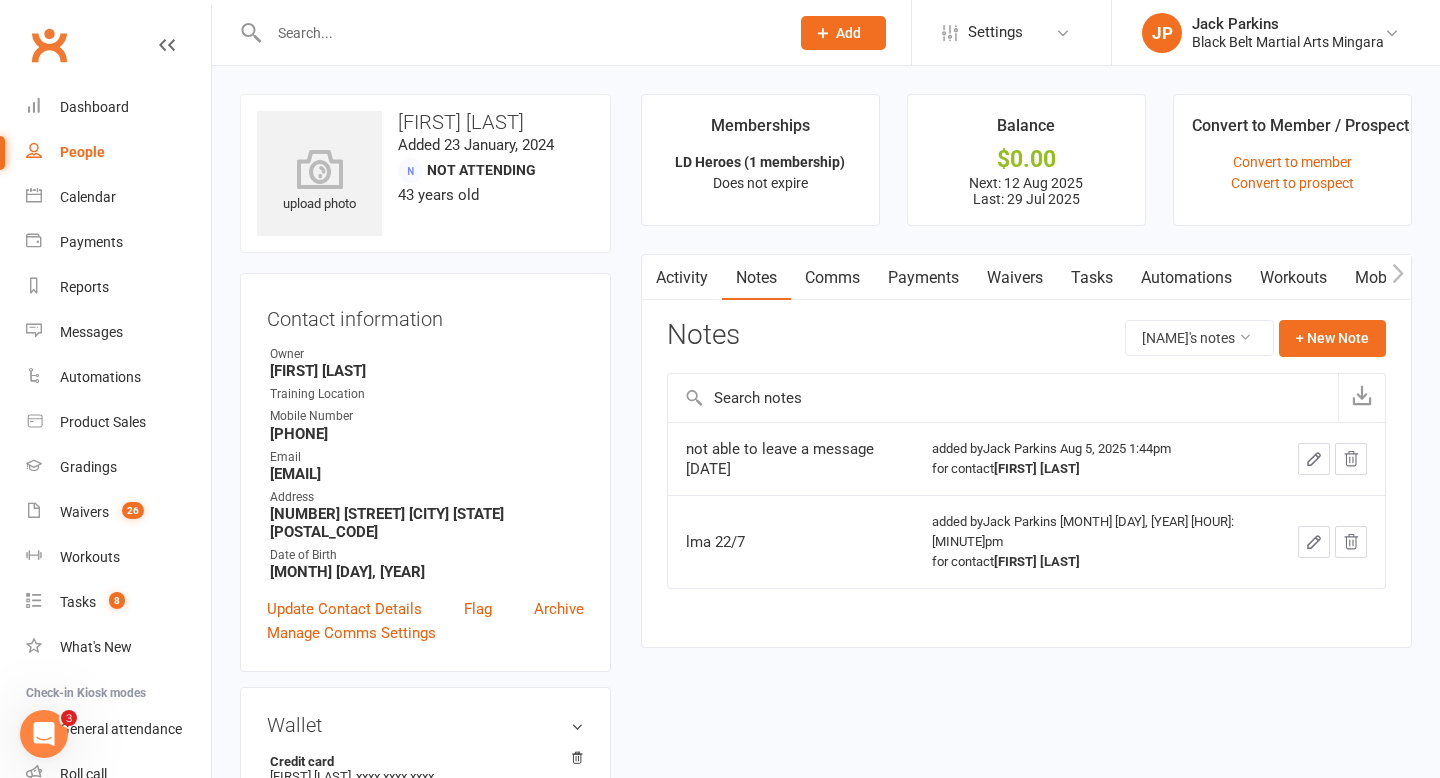 click at bounding box center [519, 33] 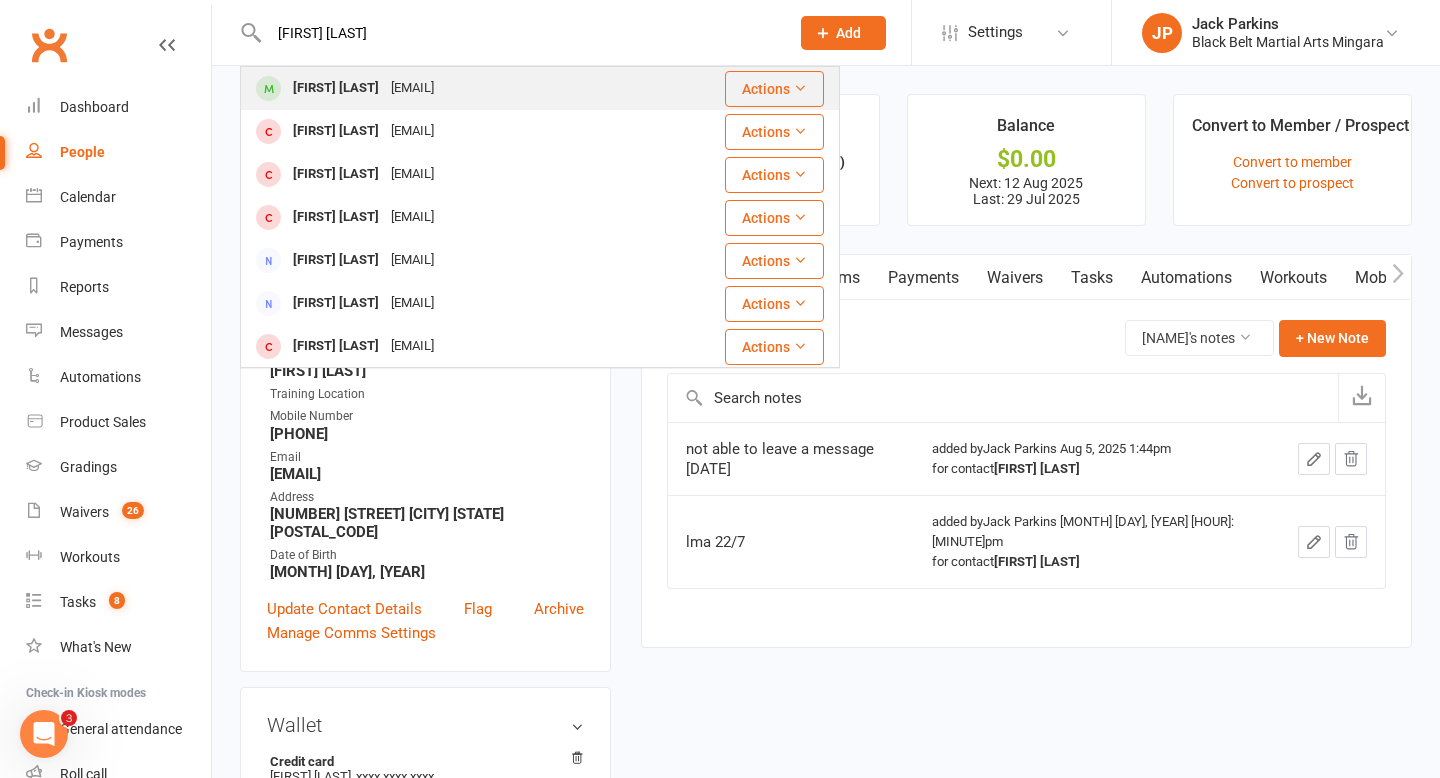 type on "cindy brady" 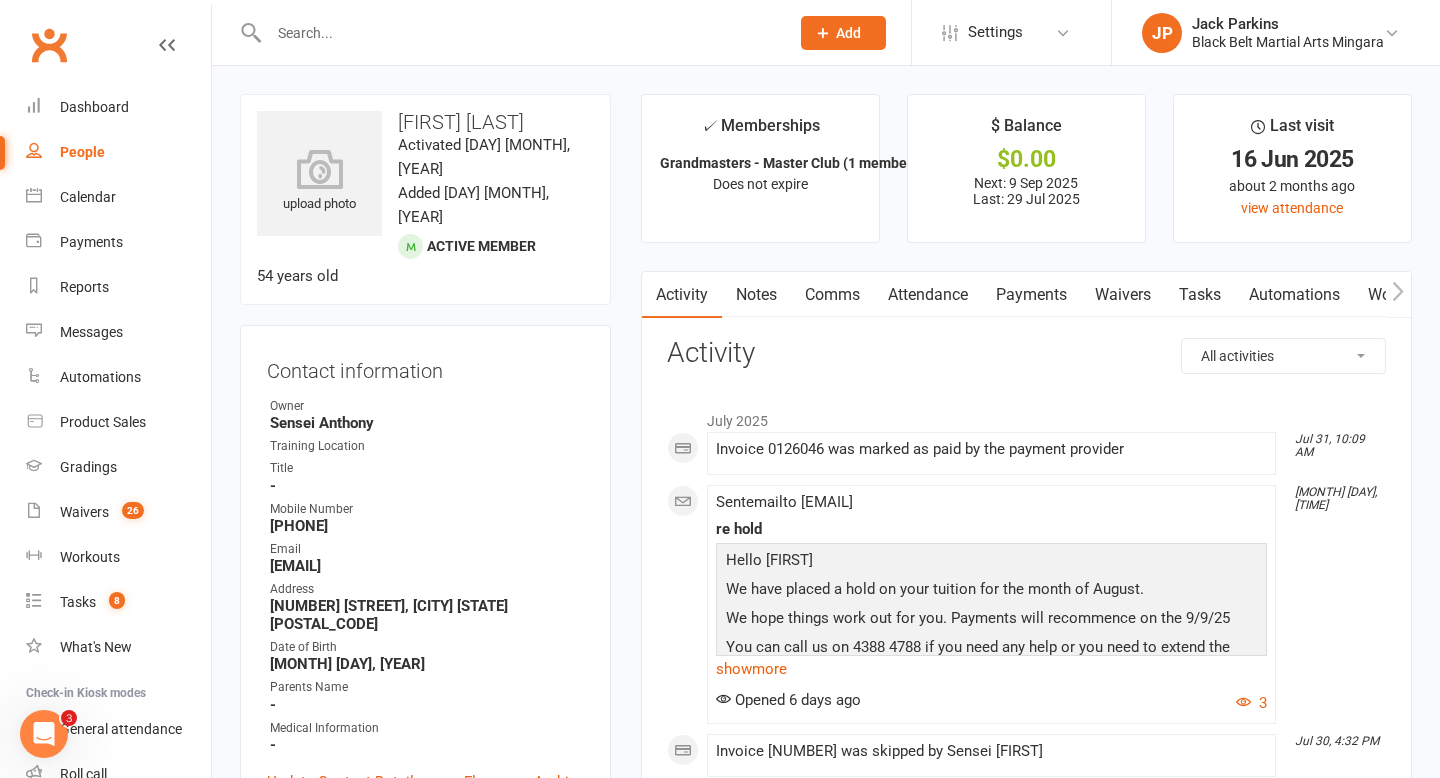 click at bounding box center [519, 33] 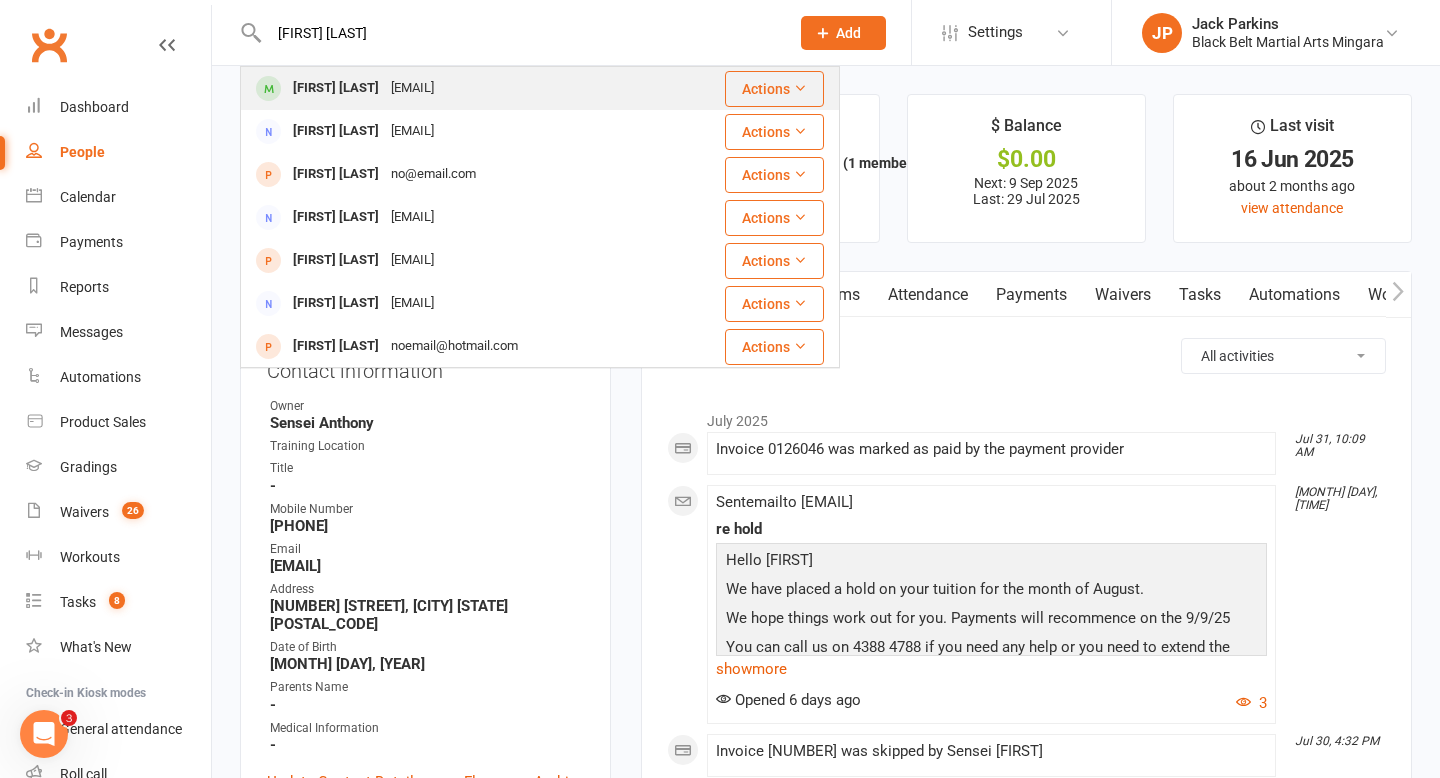 type on "harvey bruce" 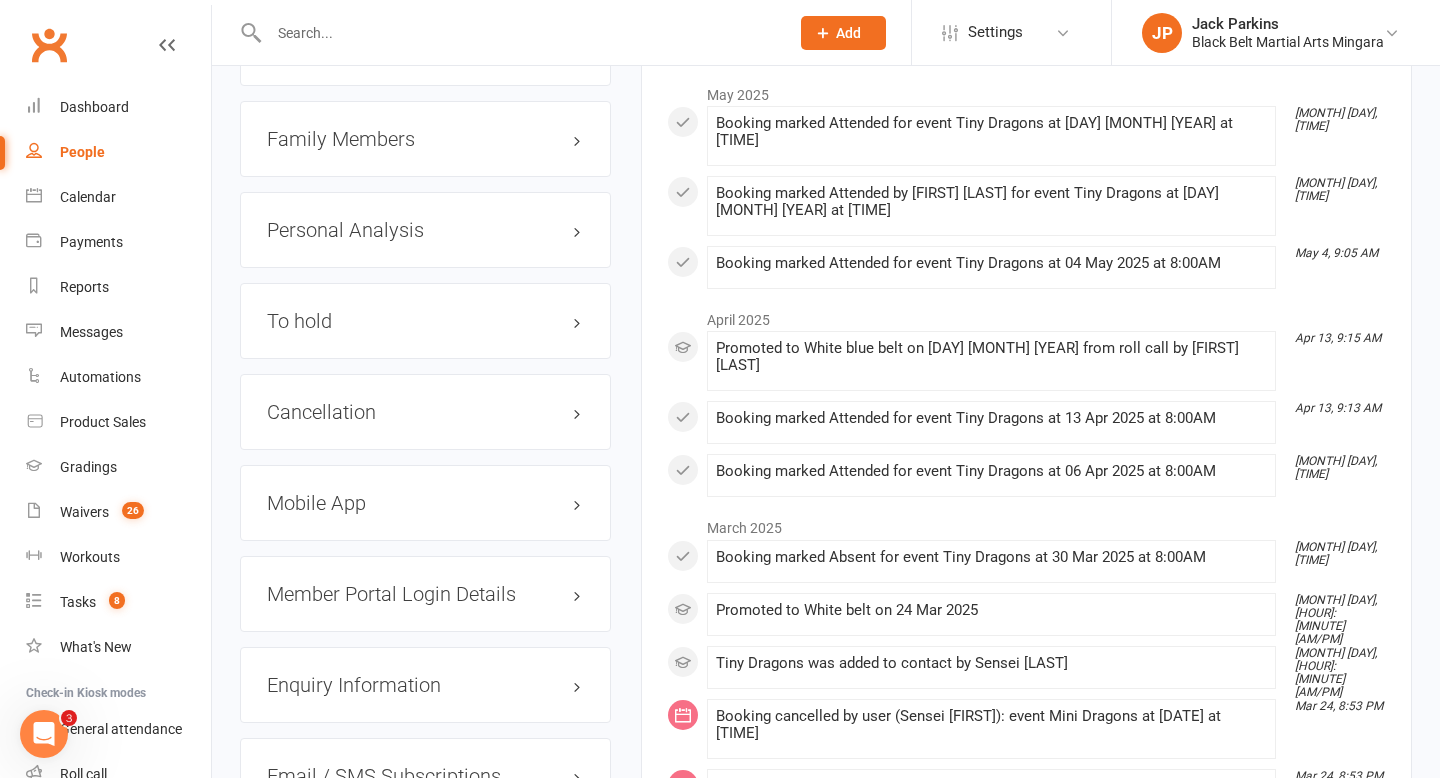 scroll, scrollTop: 2428, scrollLeft: 0, axis: vertical 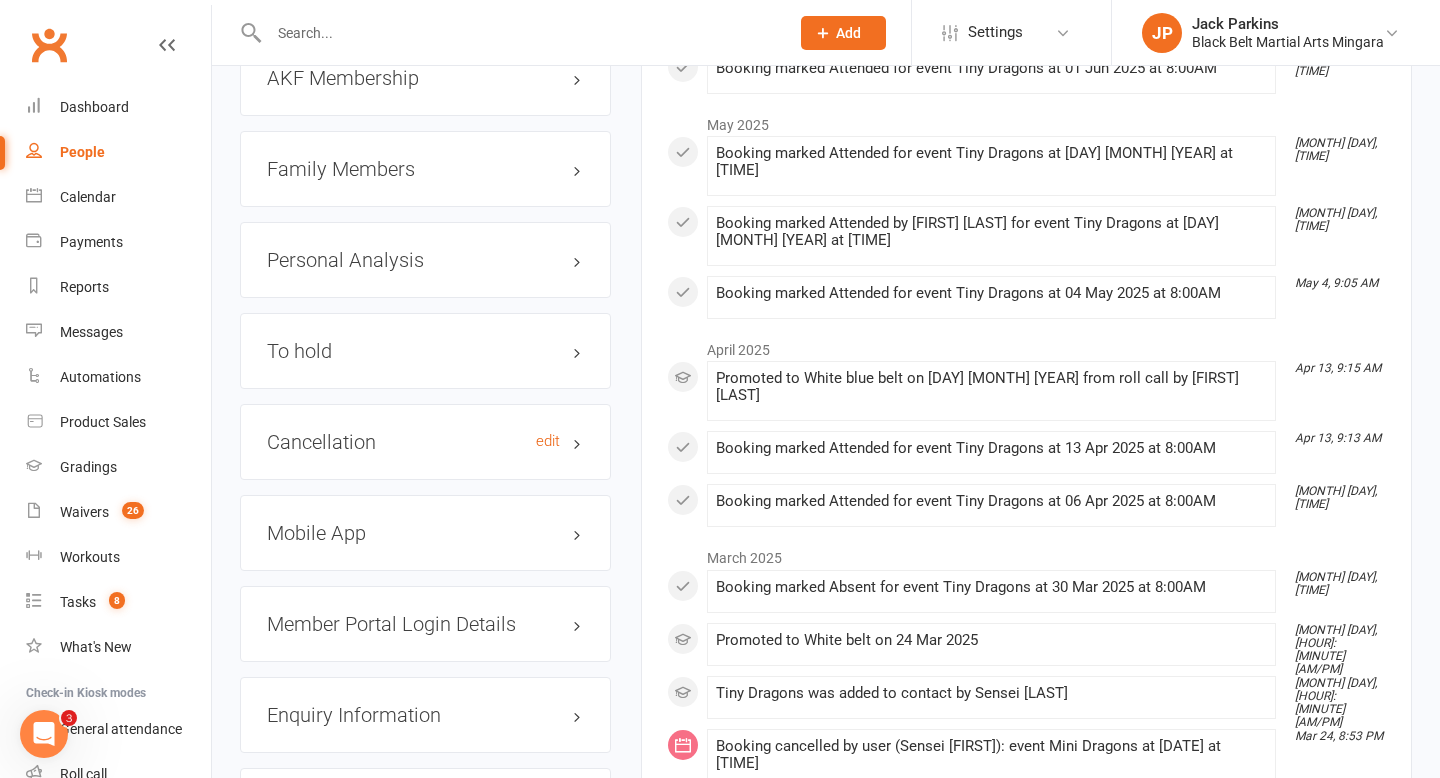 click on "Cancellation  edit" at bounding box center (425, 442) 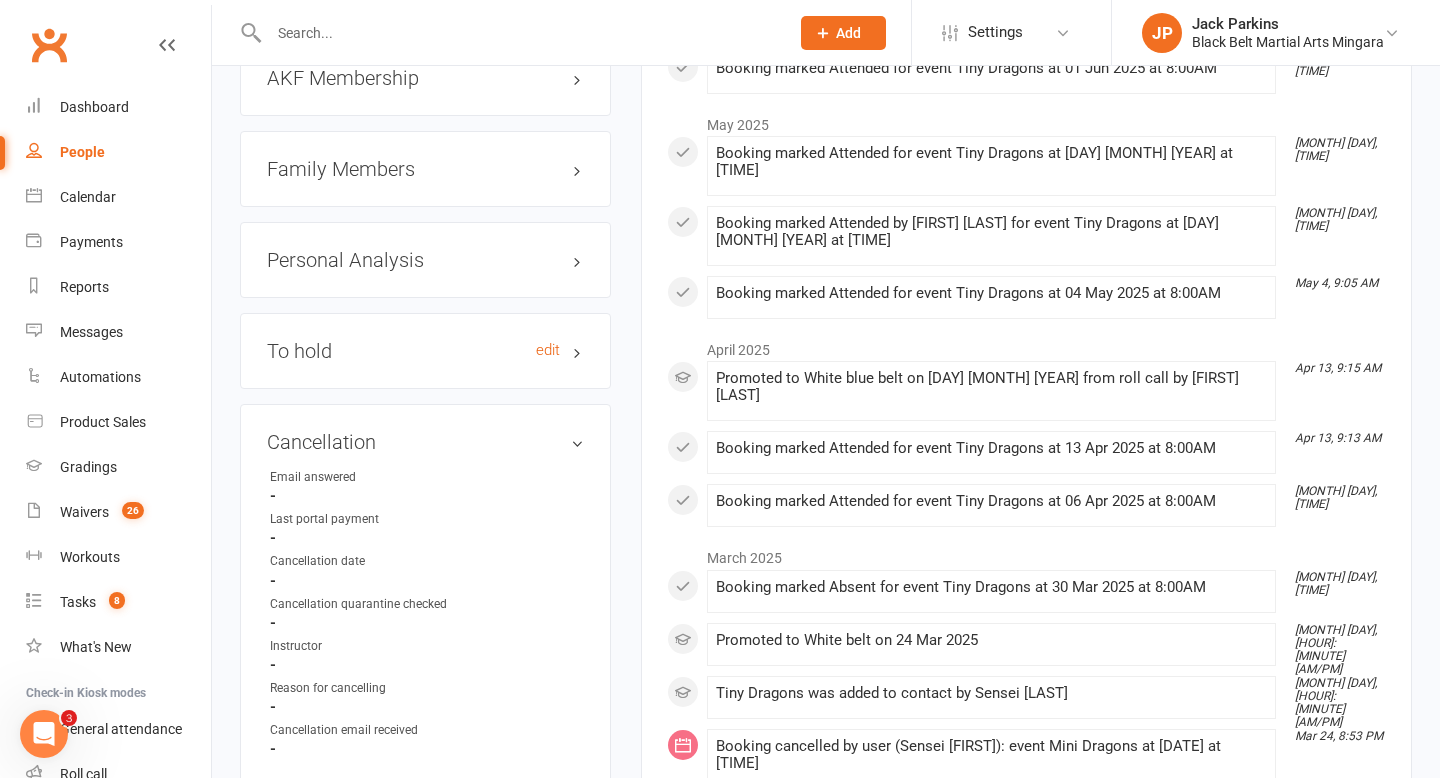 click on "To hold  edit" at bounding box center [425, 351] 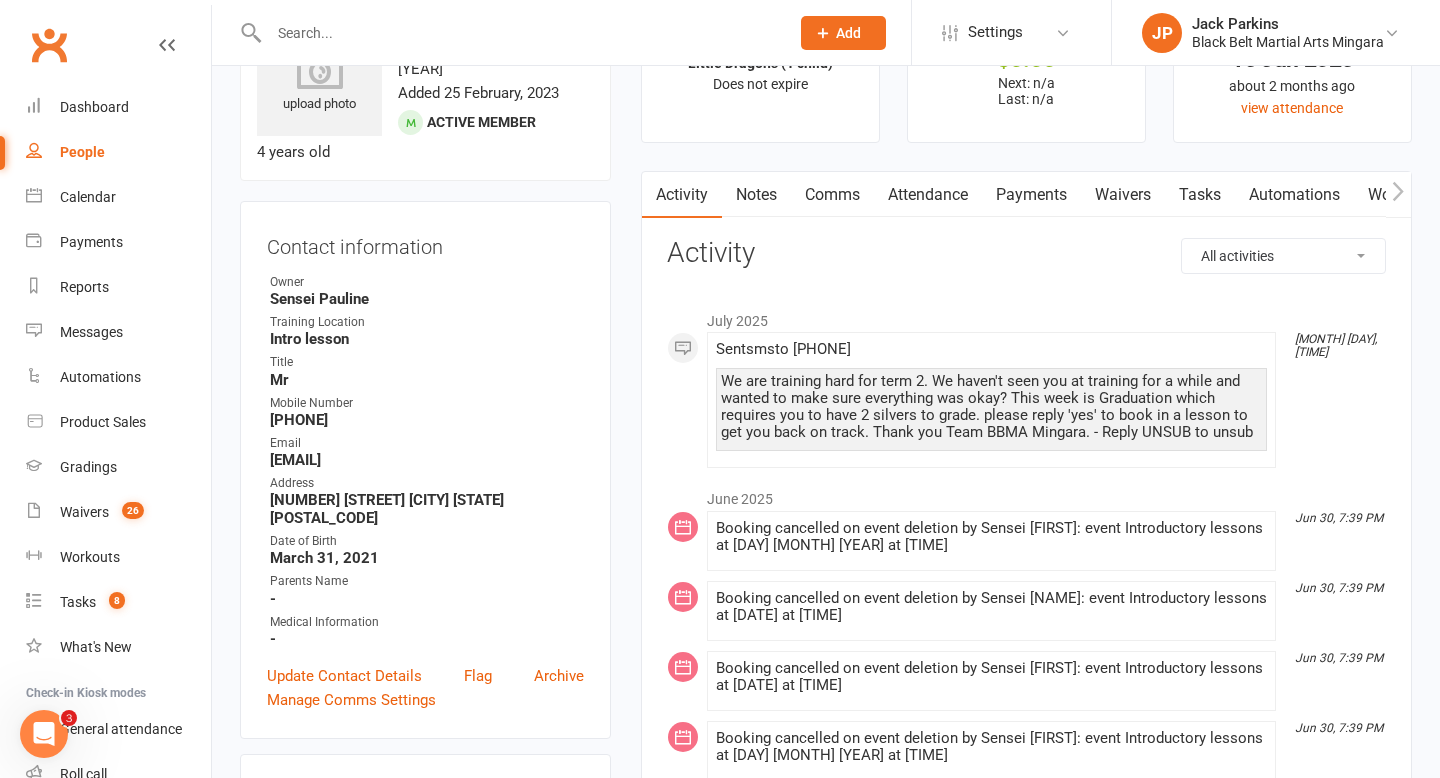 scroll, scrollTop: 101, scrollLeft: 0, axis: vertical 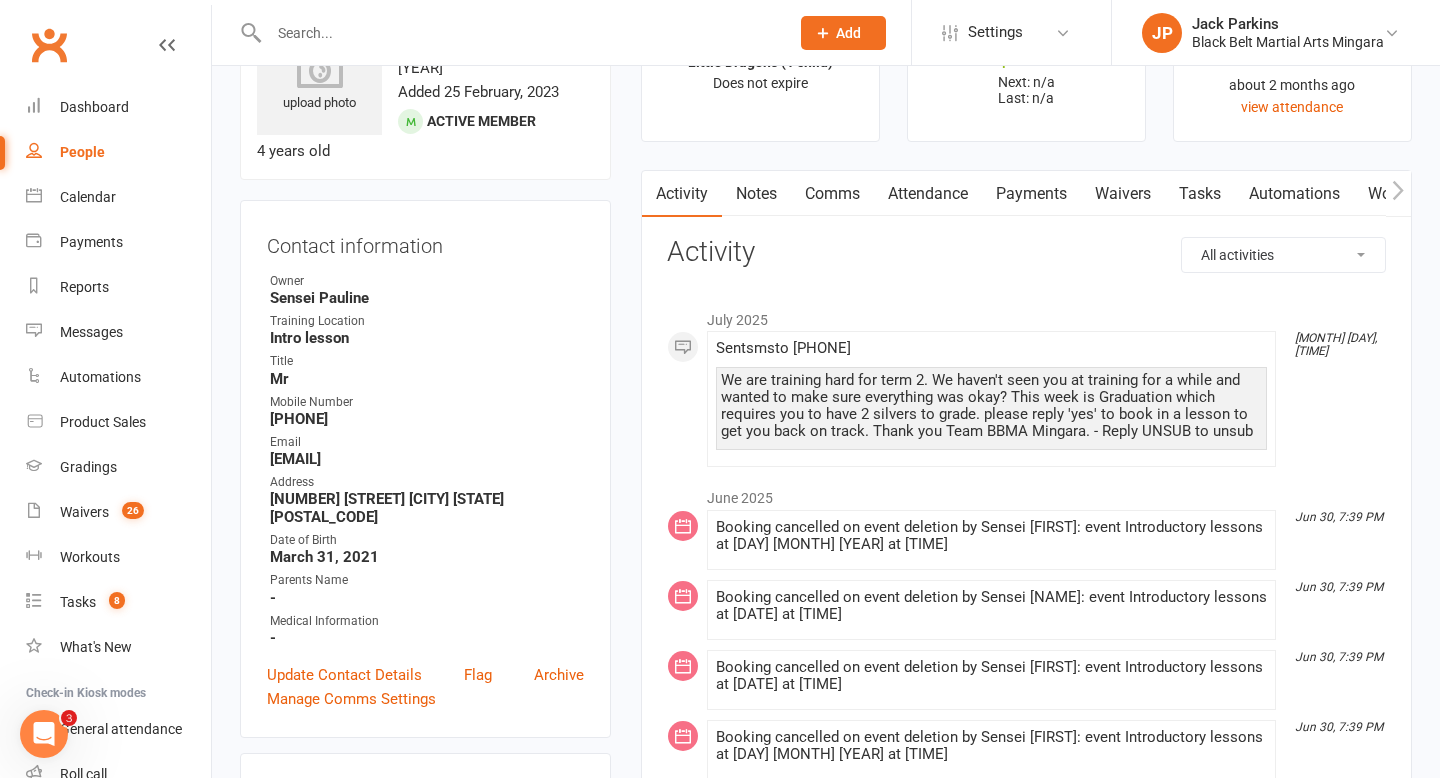 click at bounding box center (519, 33) 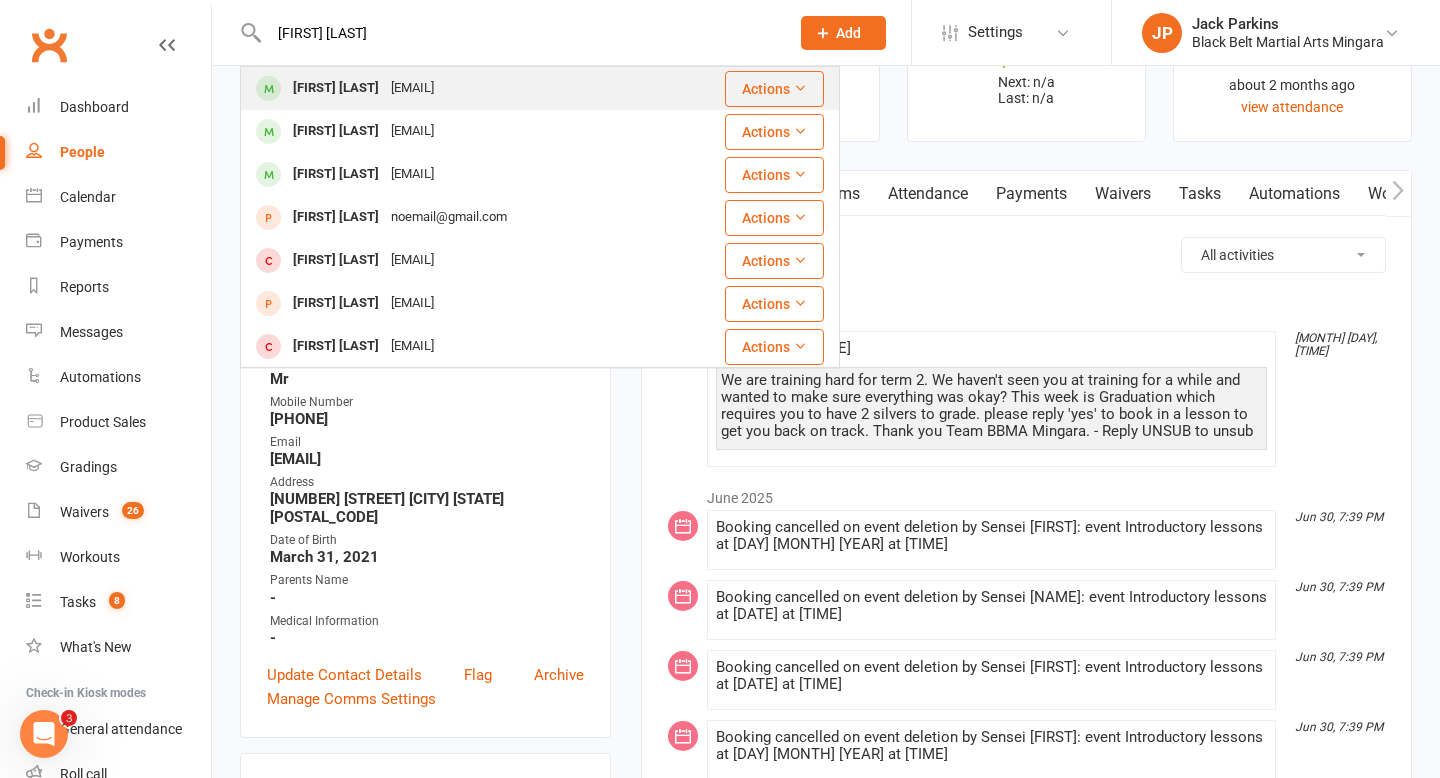 type on "debra hockey" 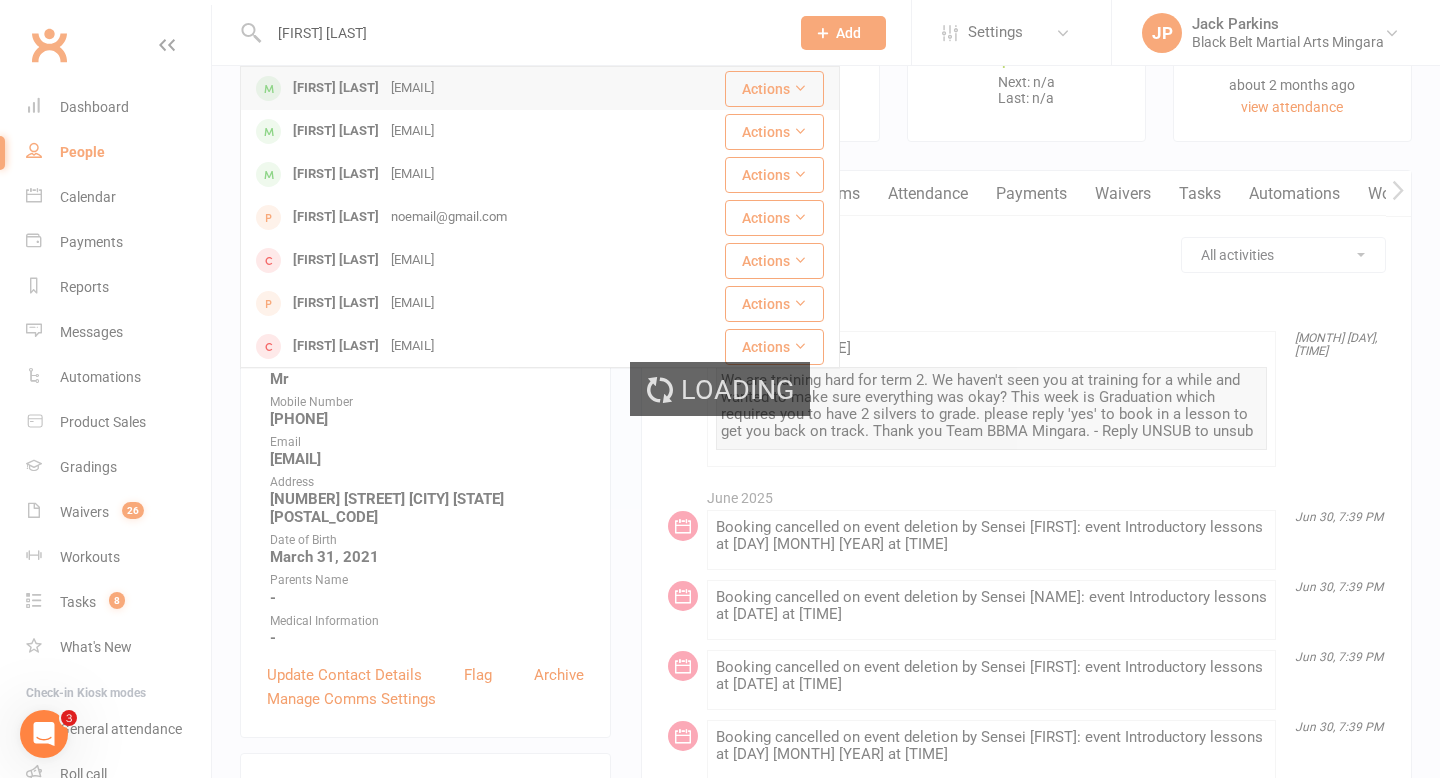 type 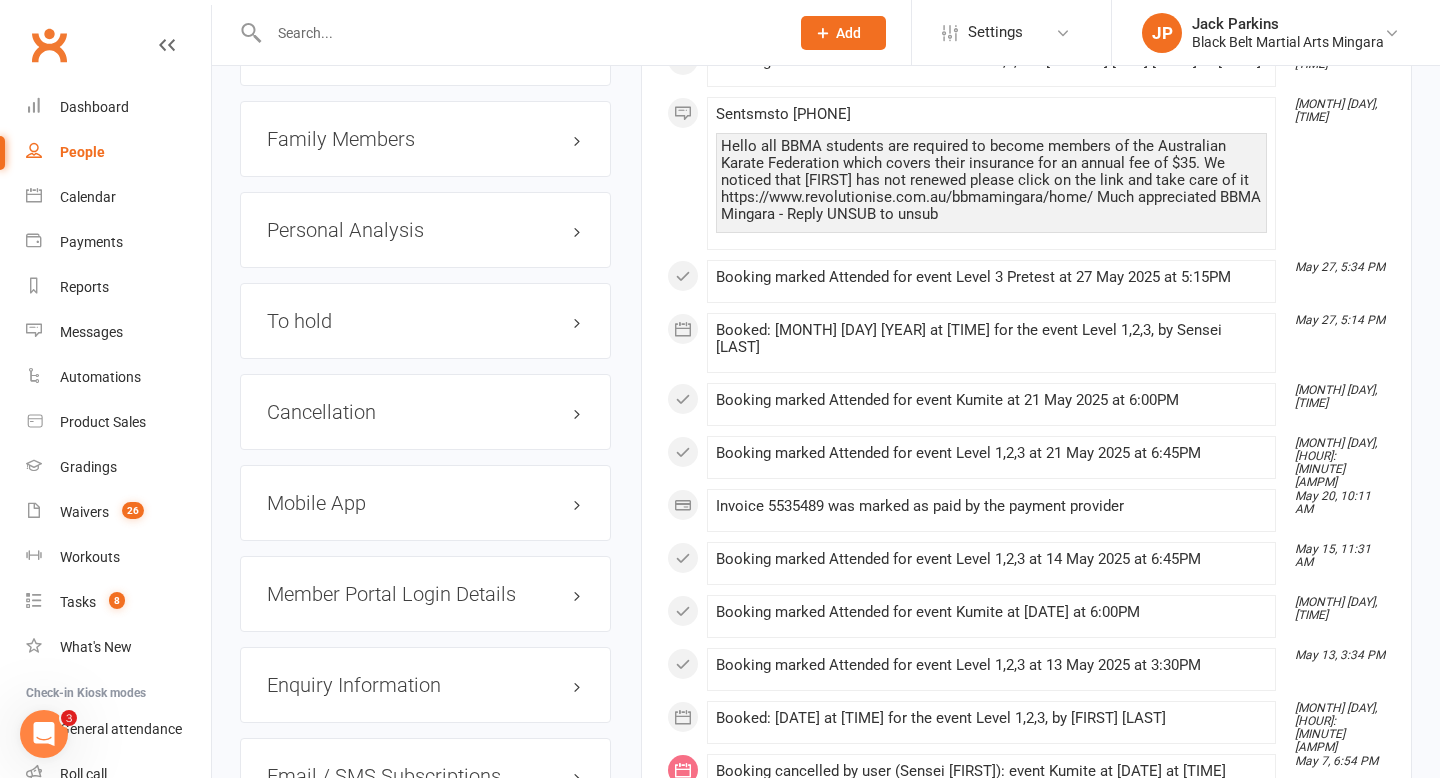 scroll, scrollTop: 2544, scrollLeft: 0, axis: vertical 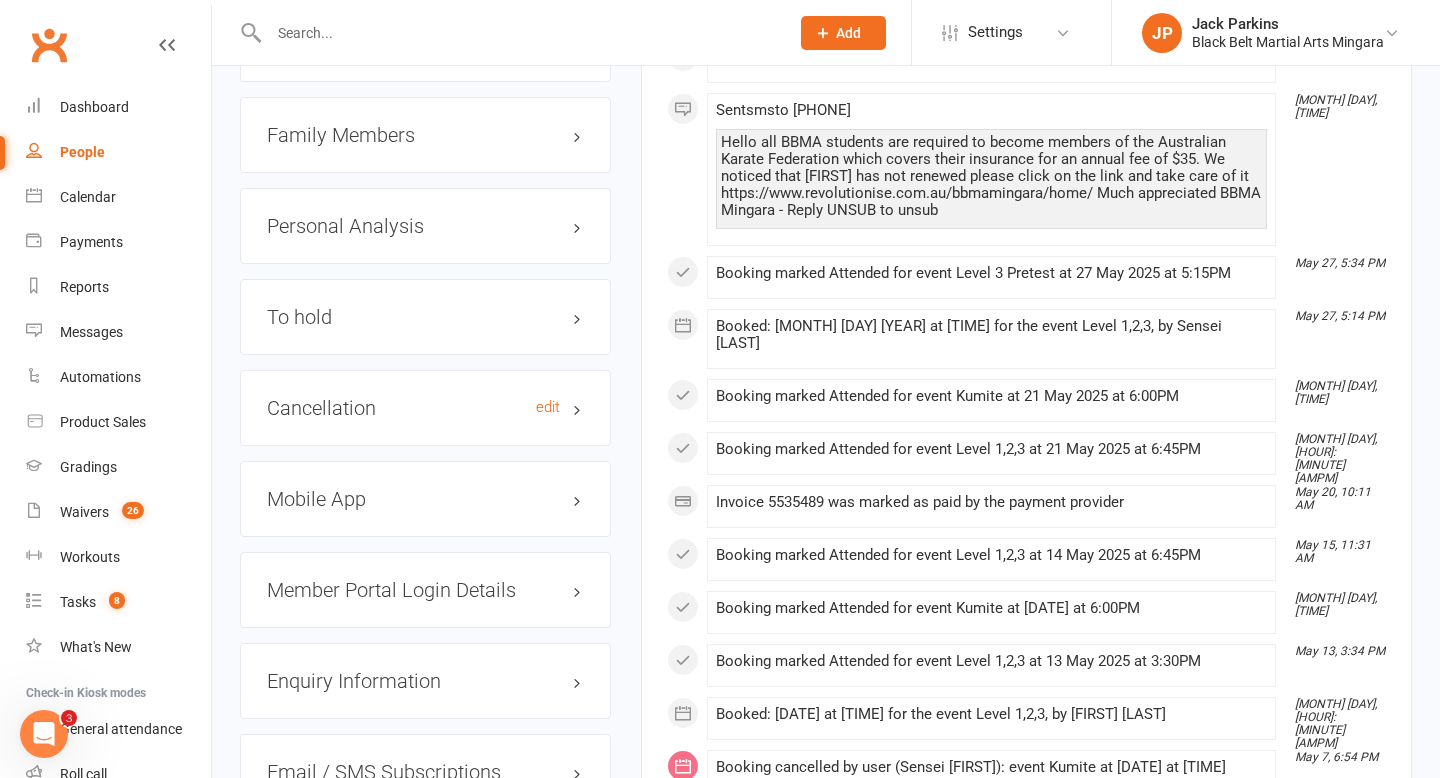 click on "Cancellation  edit" at bounding box center [425, 408] 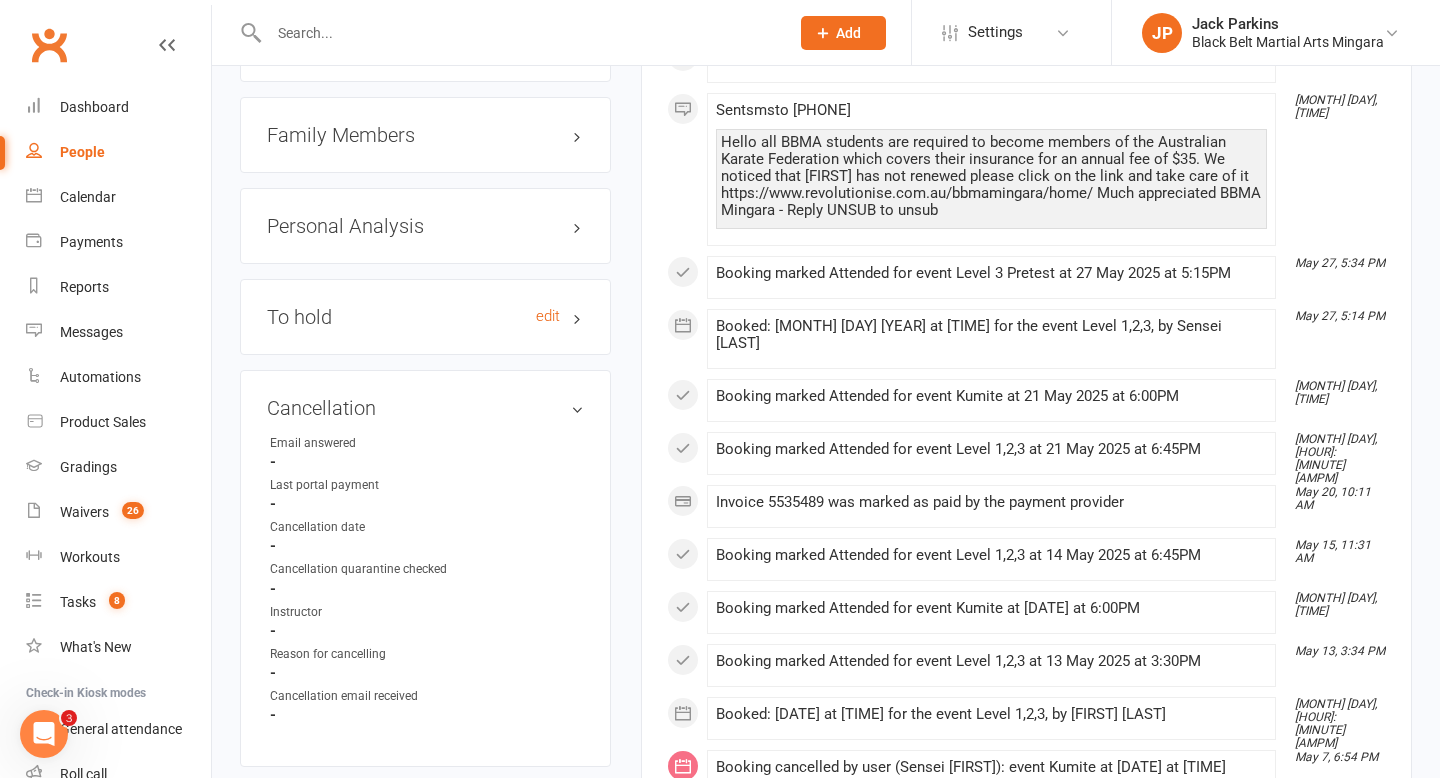 click on "To hold  edit" at bounding box center [425, 317] 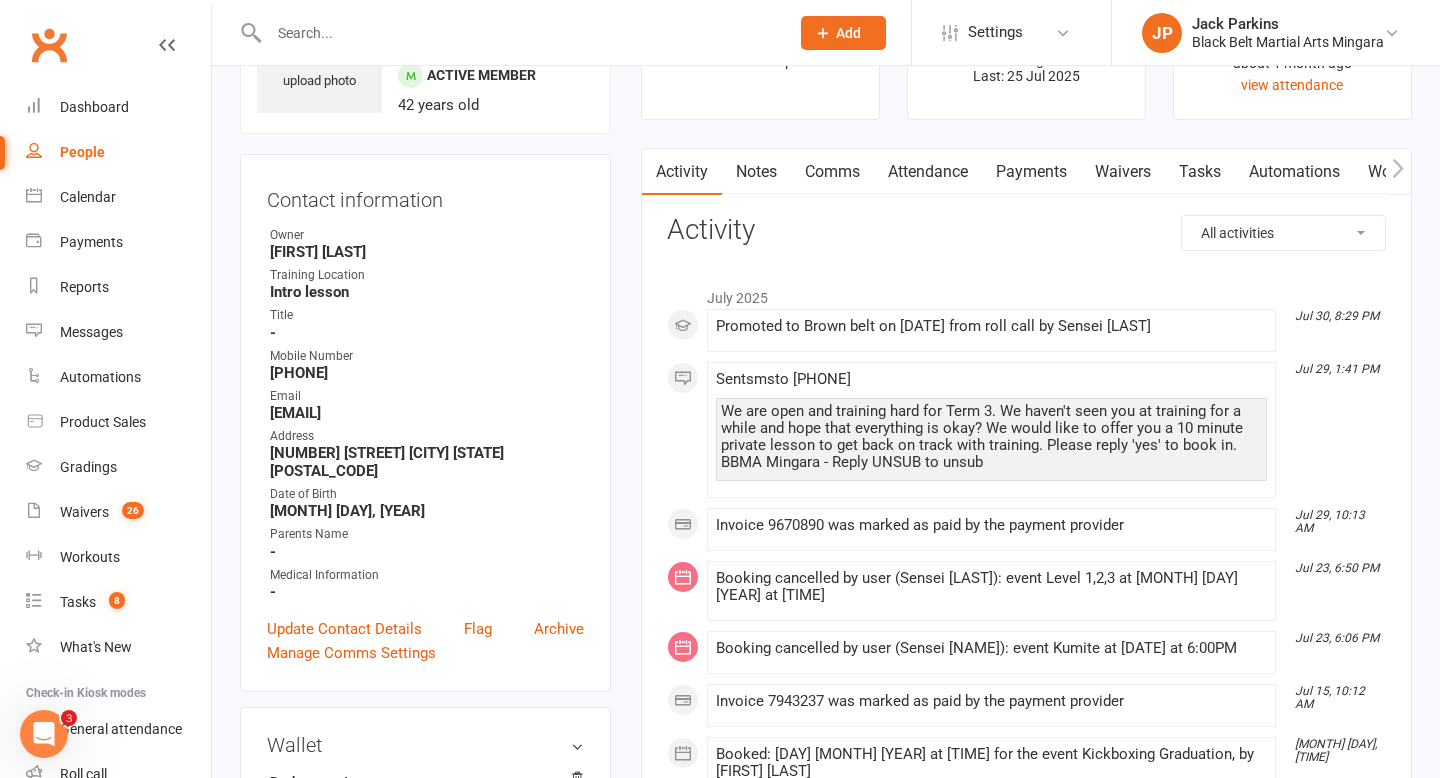 scroll, scrollTop: 124, scrollLeft: 0, axis: vertical 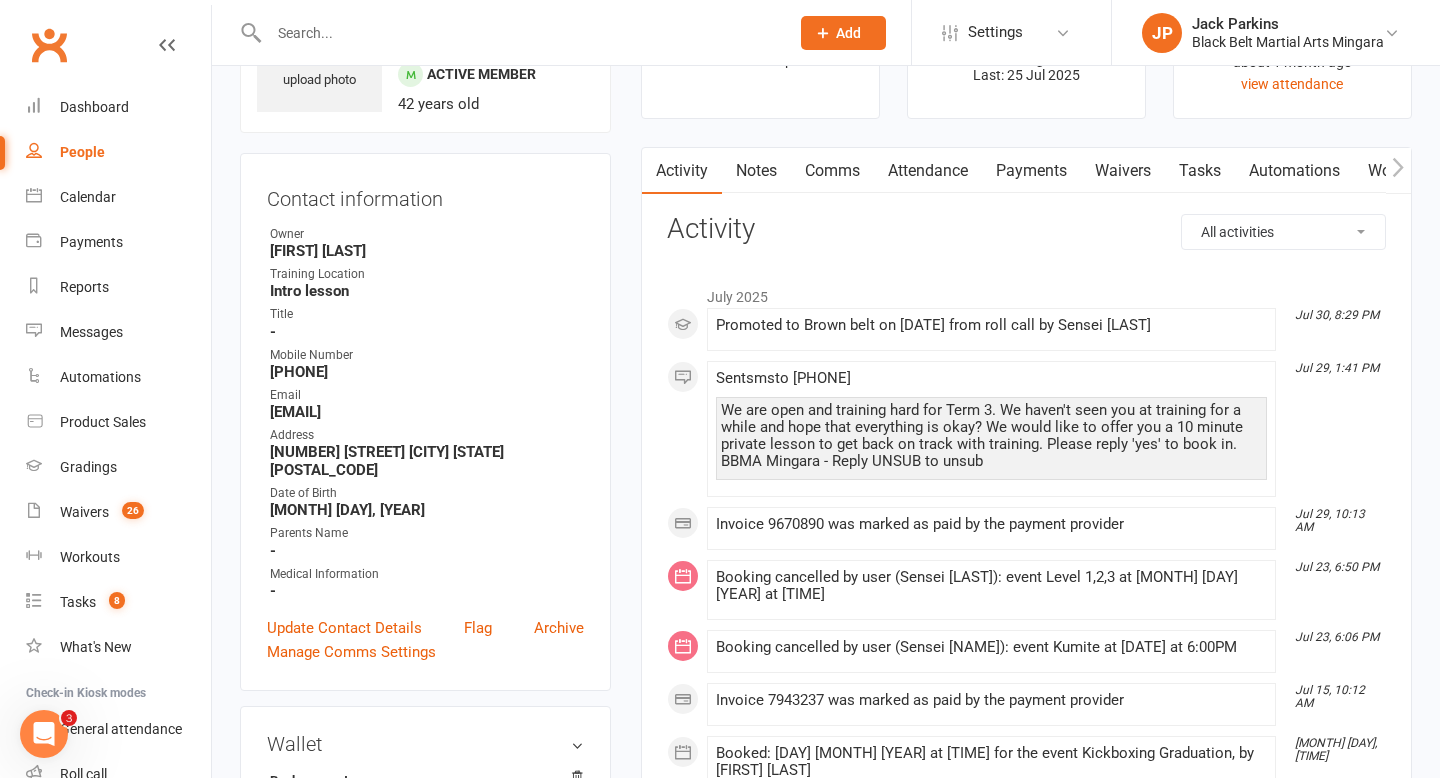 click on "Notes" at bounding box center [756, 171] 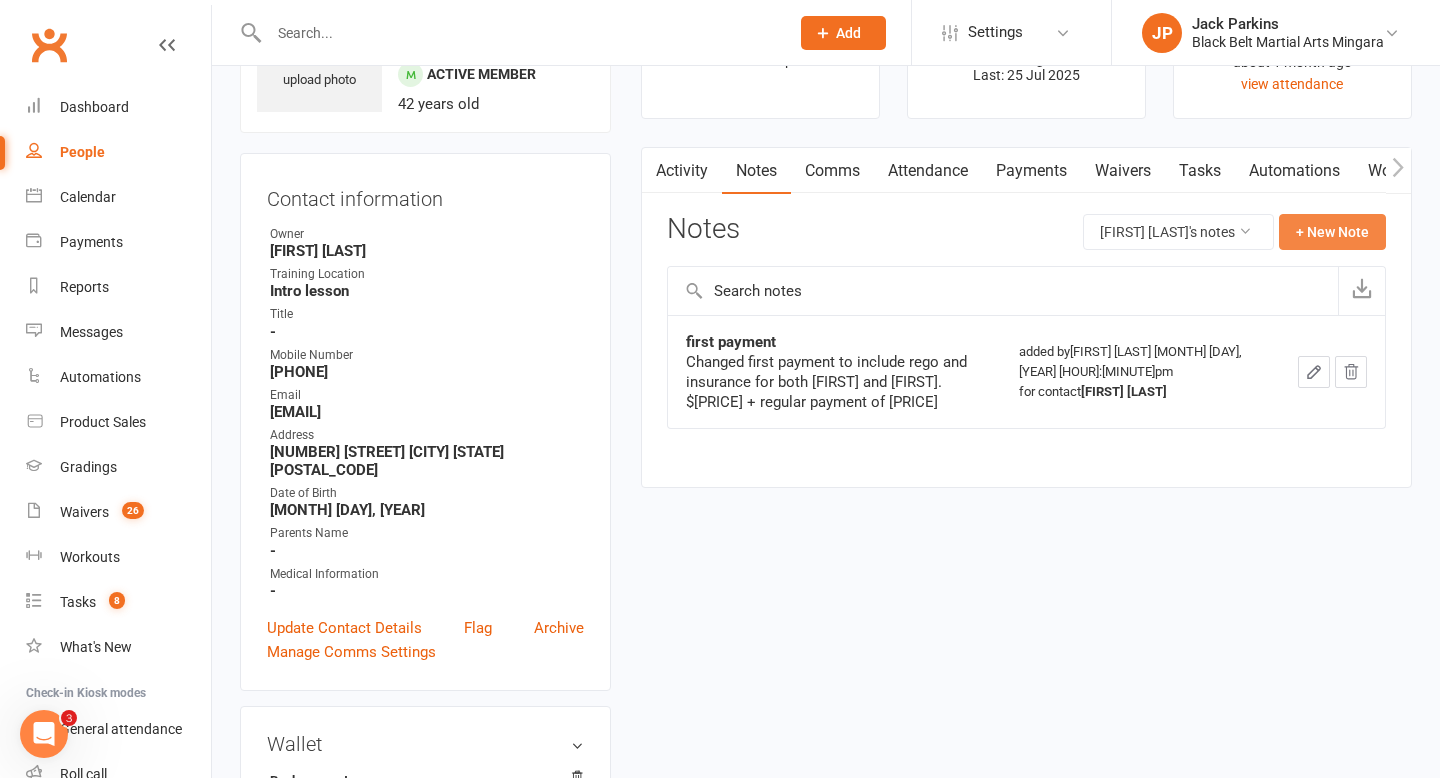 click on "+ New Note" at bounding box center [1332, 232] 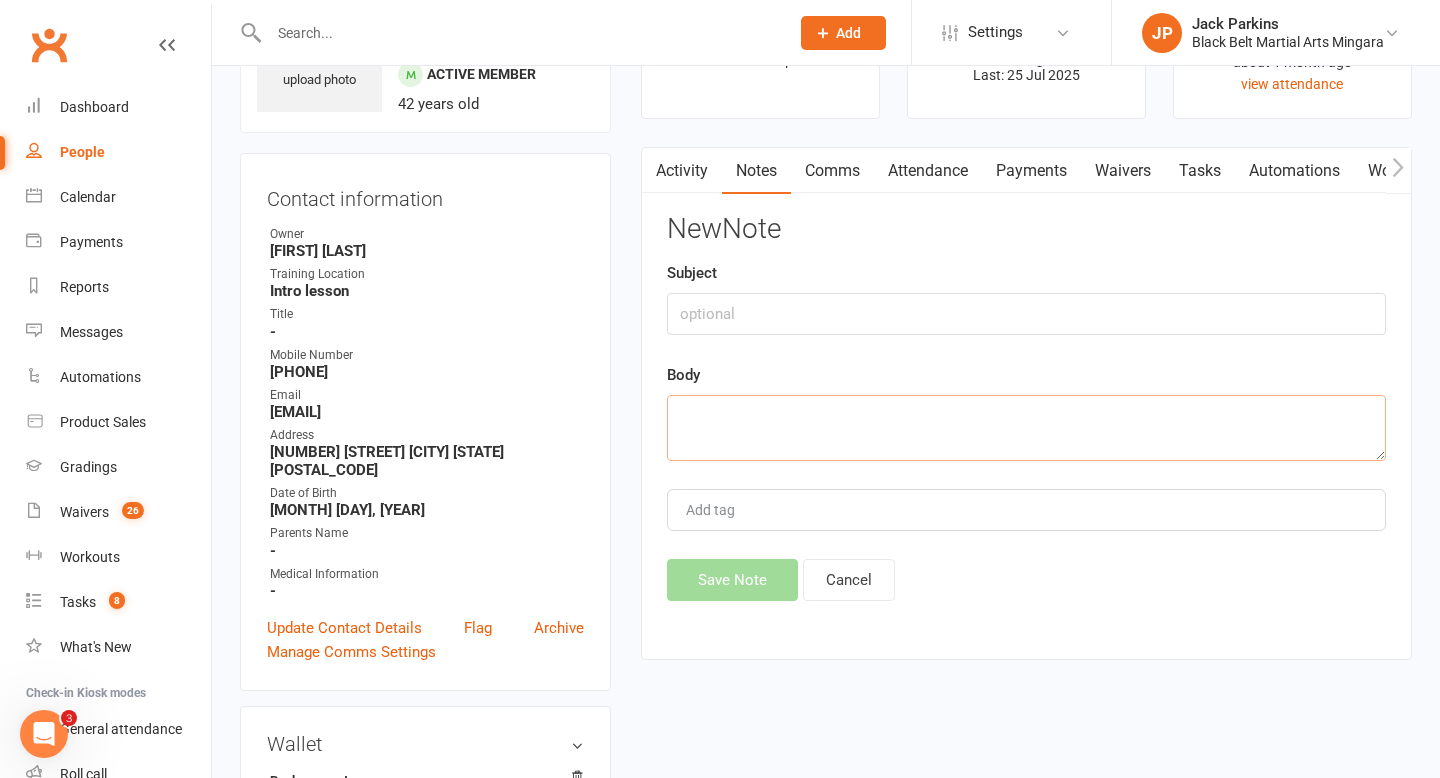 click at bounding box center (1026, 428) 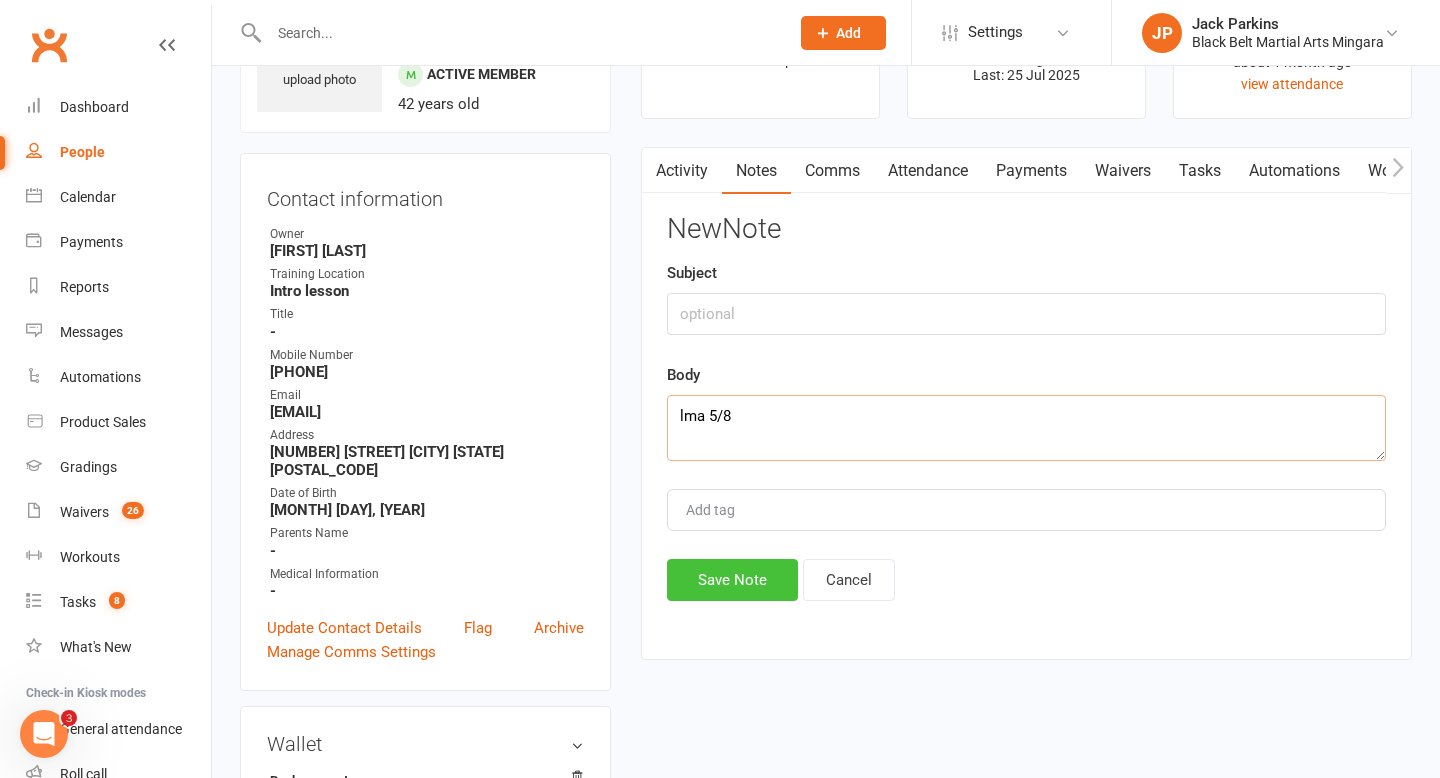 type on "lma 5/8" 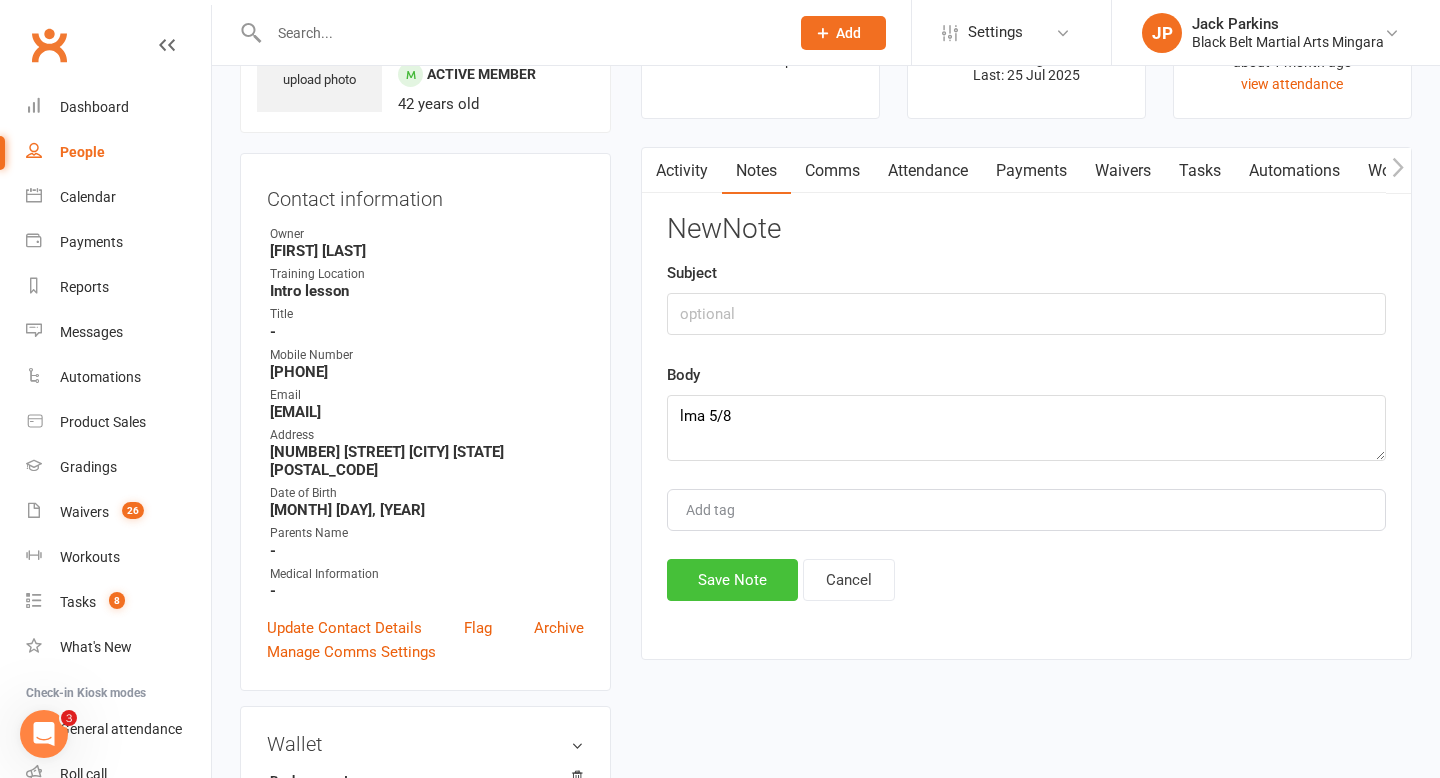 click on "Save Note" at bounding box center [732, 580] 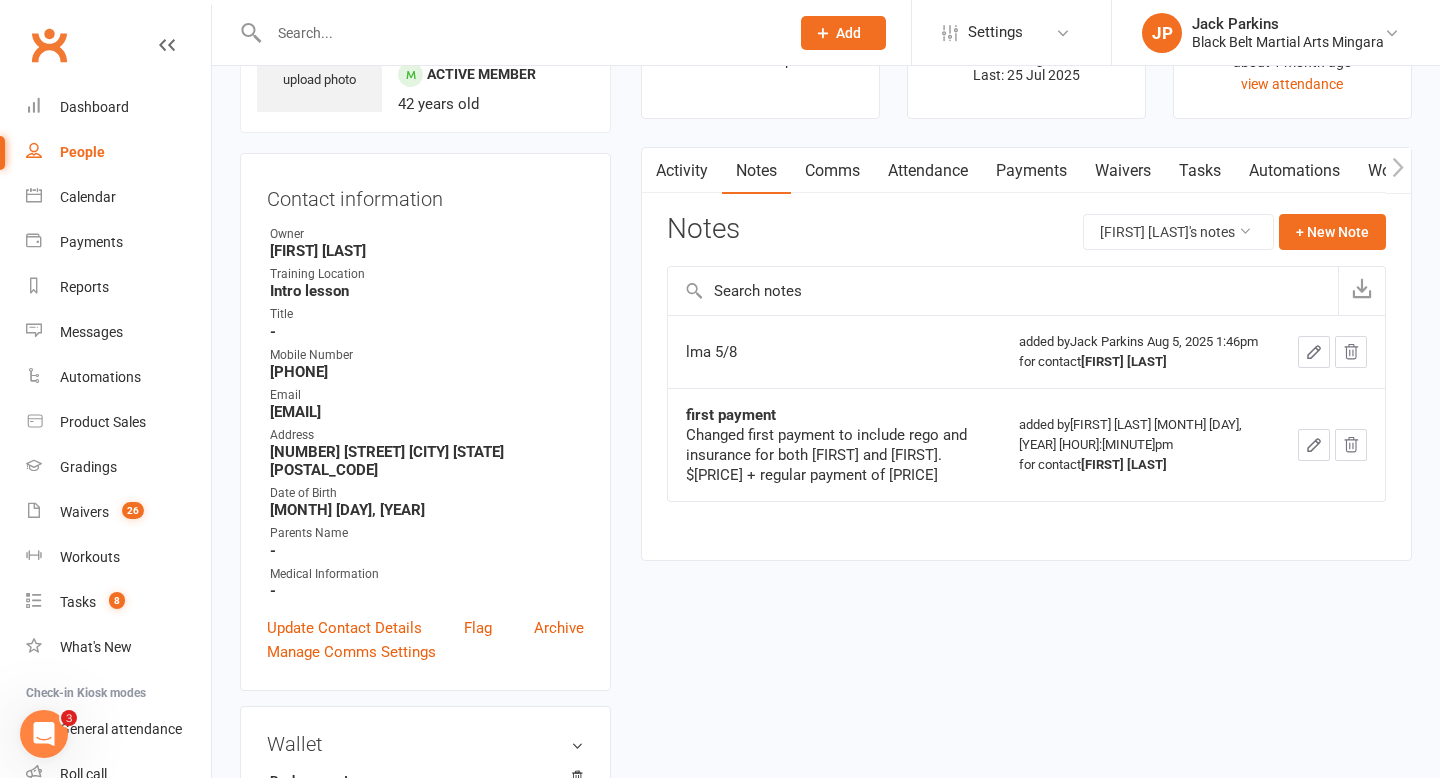 click at bounding box center (519, 33) 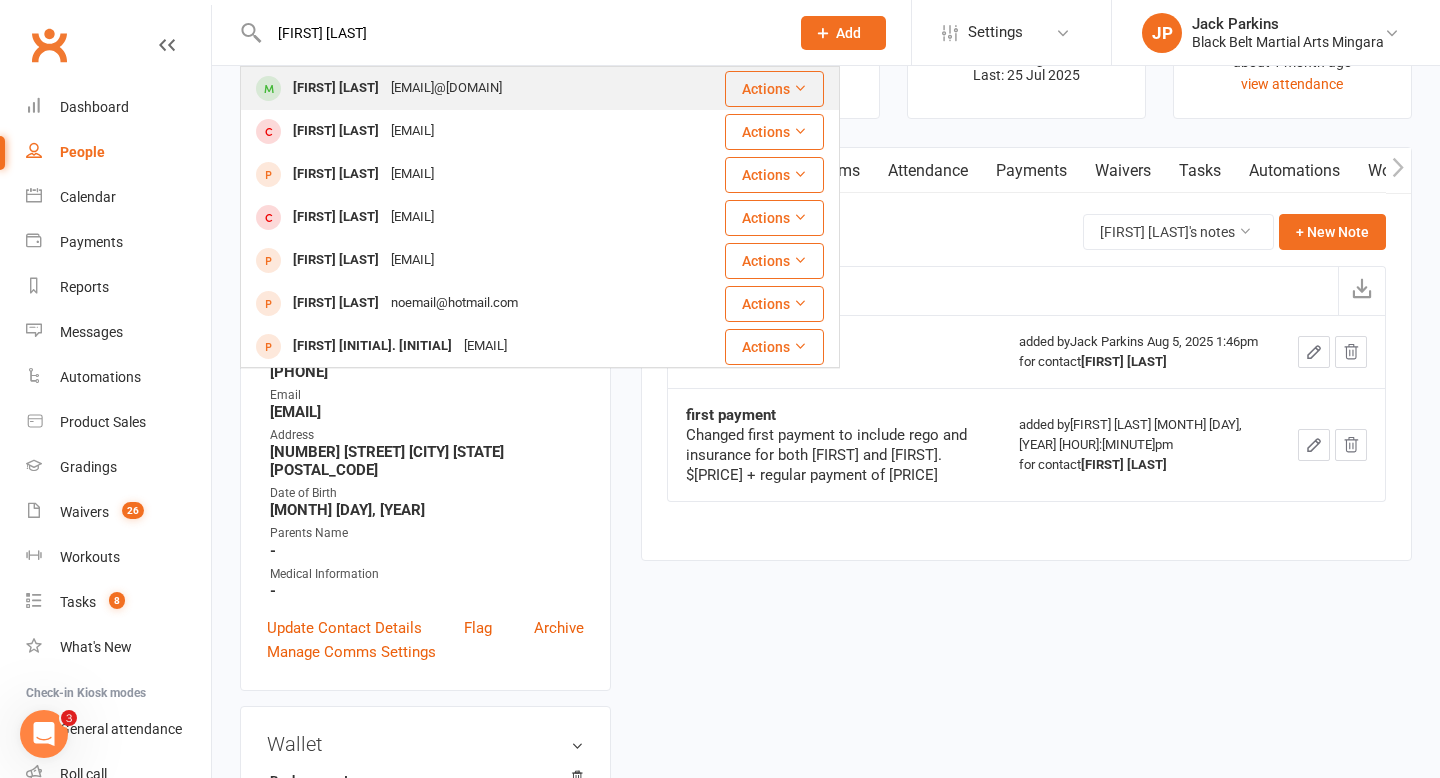 type on "jack hundy" 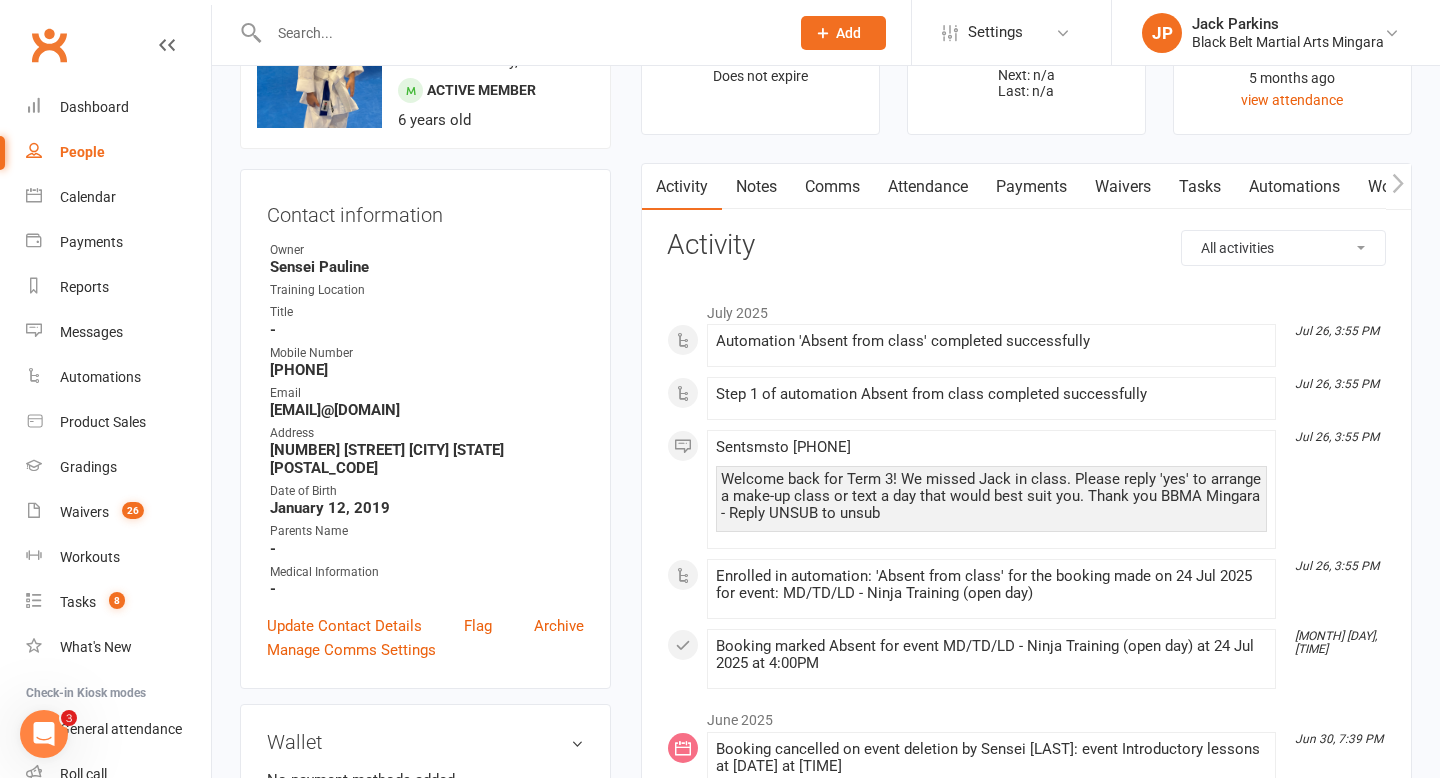 scroll, scrollTop: 109, scrollLeft: 0, axis: vertical 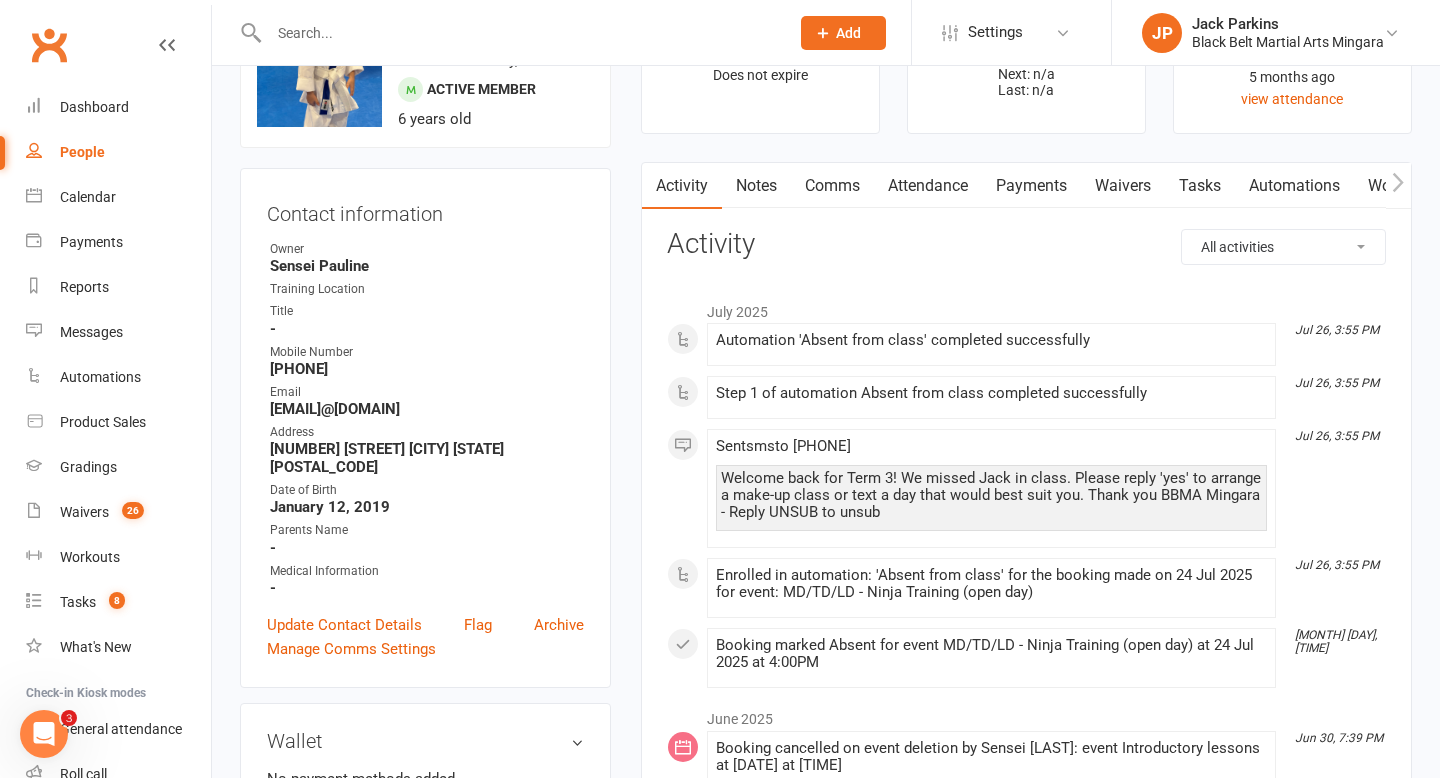 click on "Attendance" at bounding box center (928, 186) 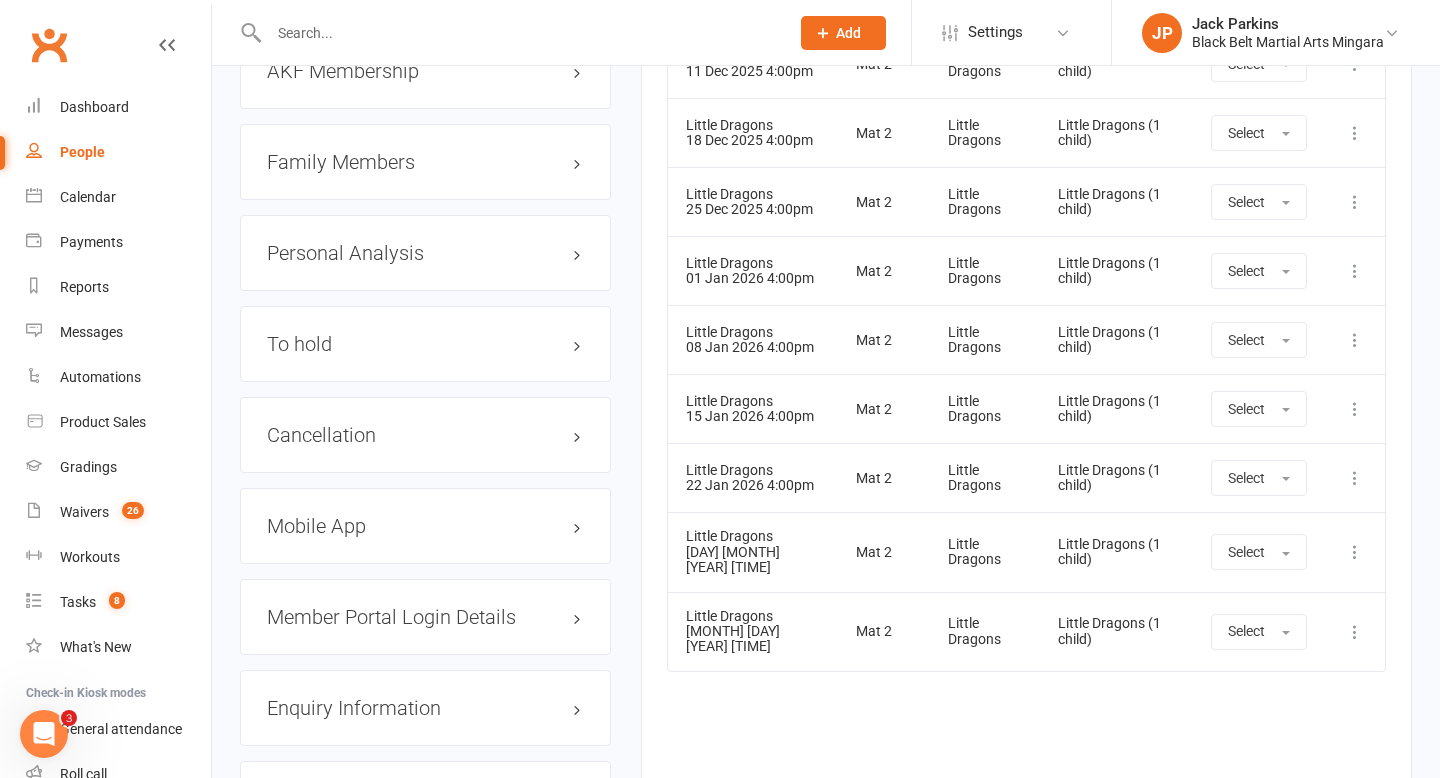 scroll, scrollTop: 2345, scrollLeft: 0, axis: vertical 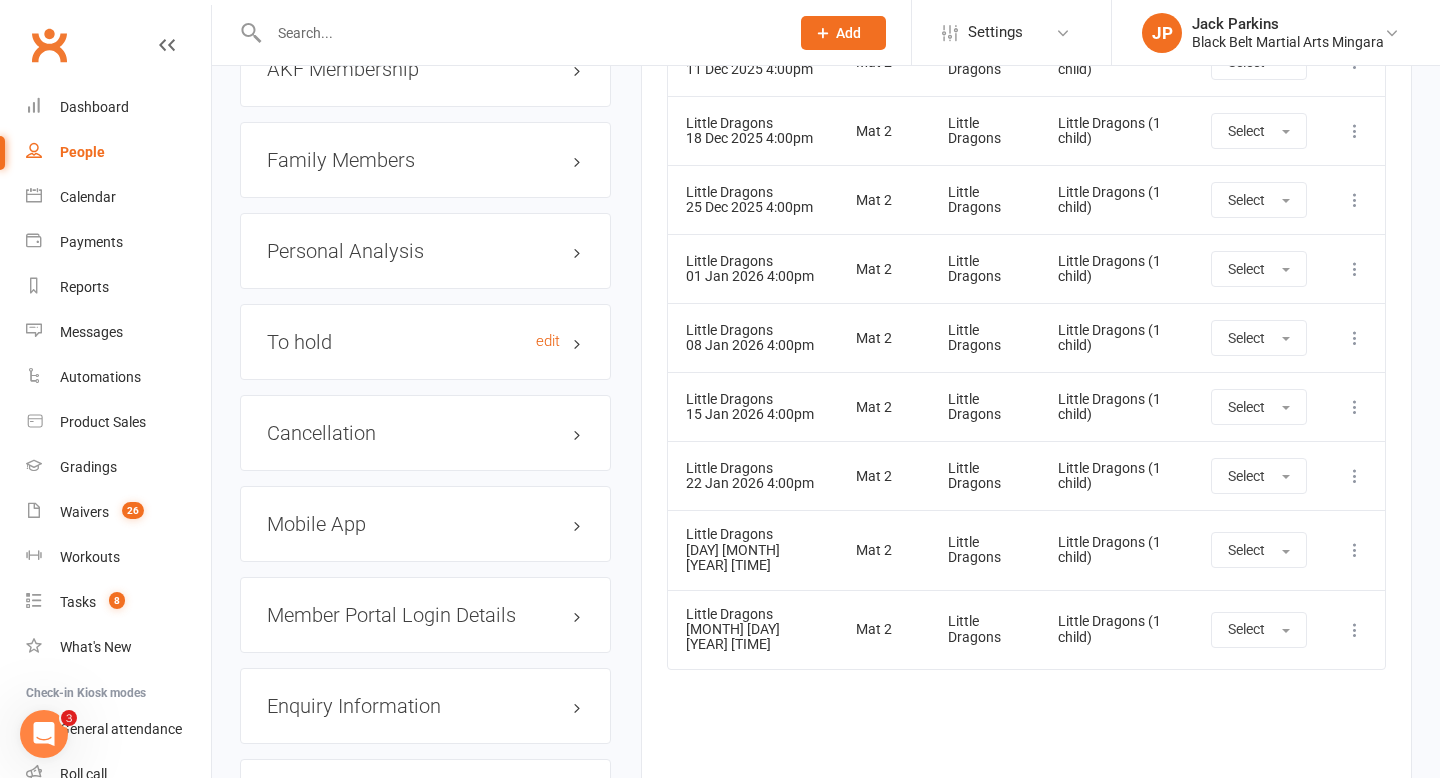 click on "To hold  edit" at bounding box center (425, 342) 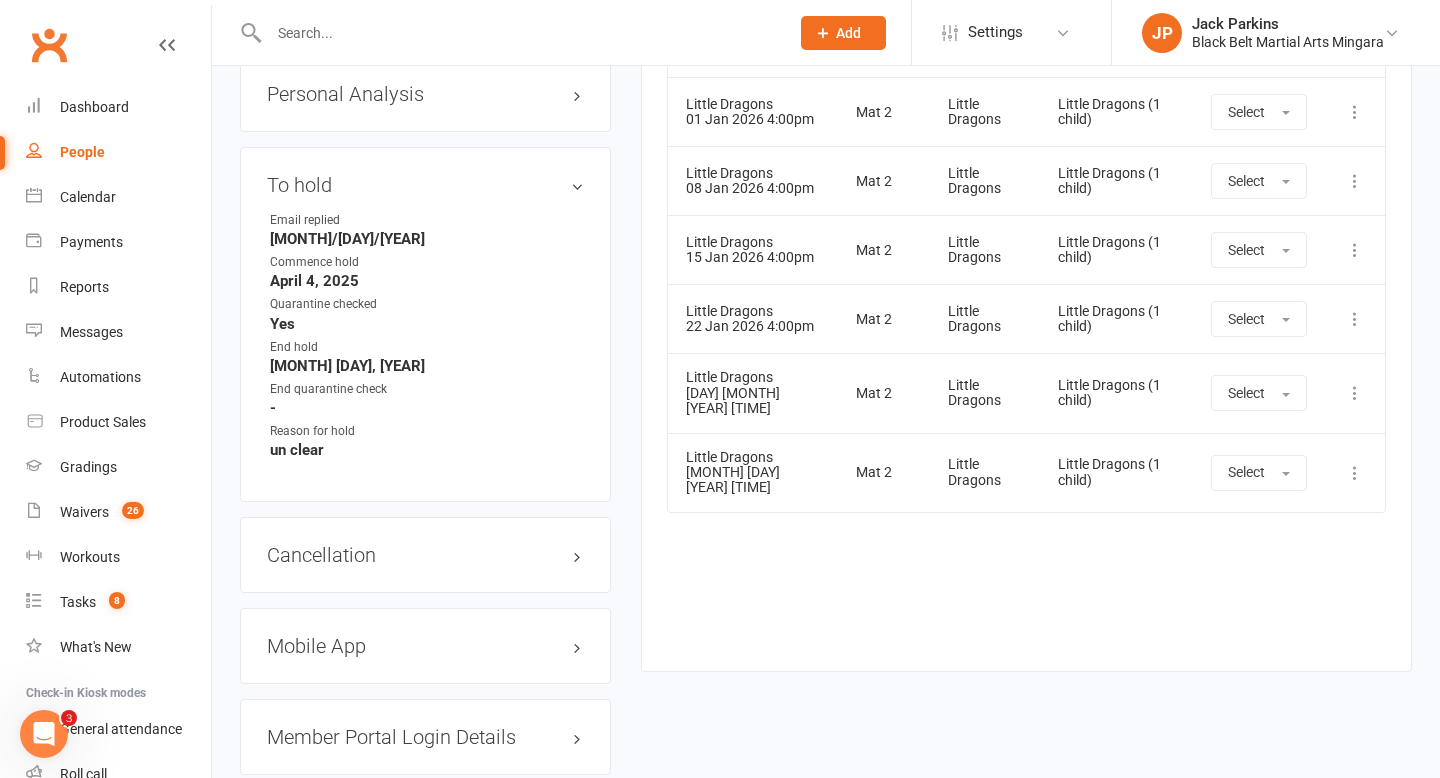 scroll, scrollTop: 2550, scrollLeft: 0, axis: vertical 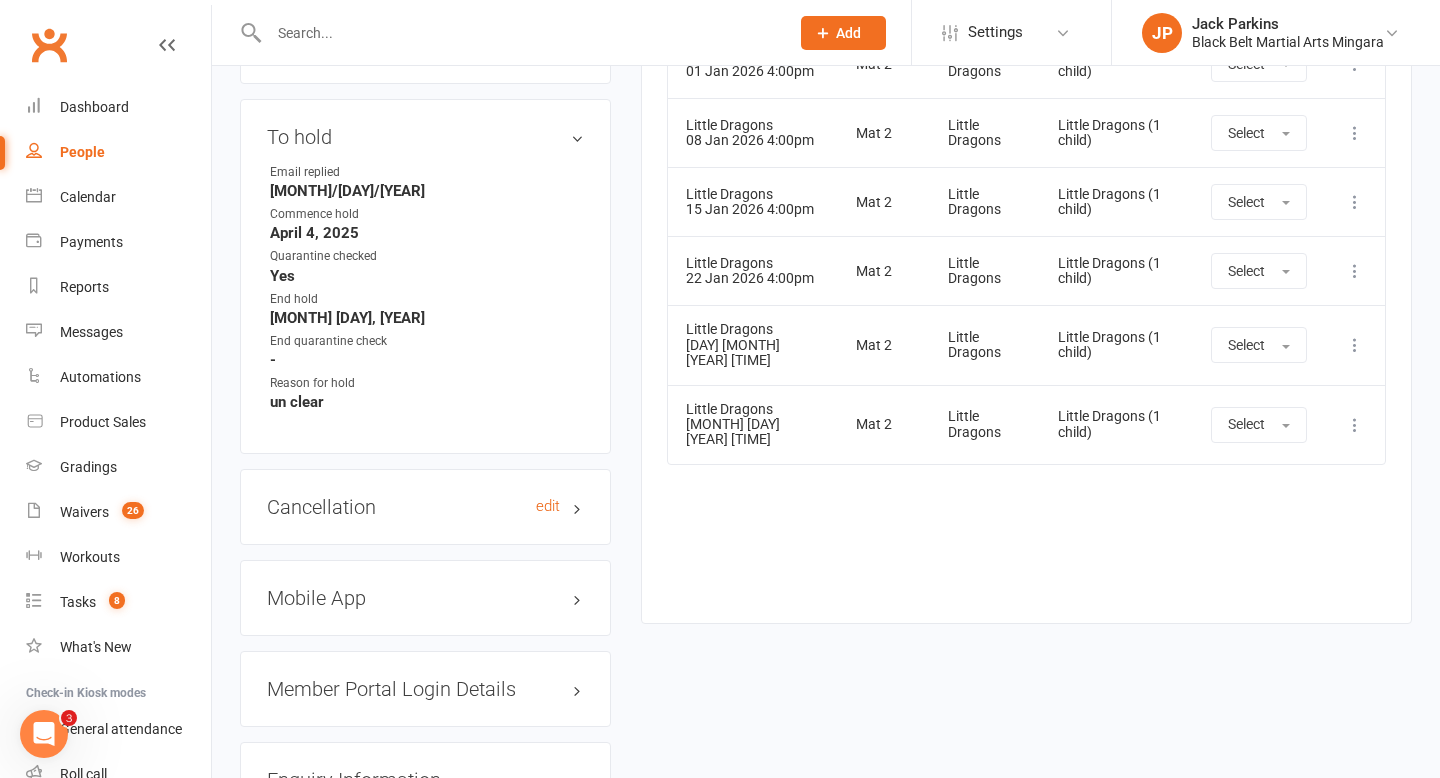 click on "Cancellation  edit" at bounding box center [425, 507] 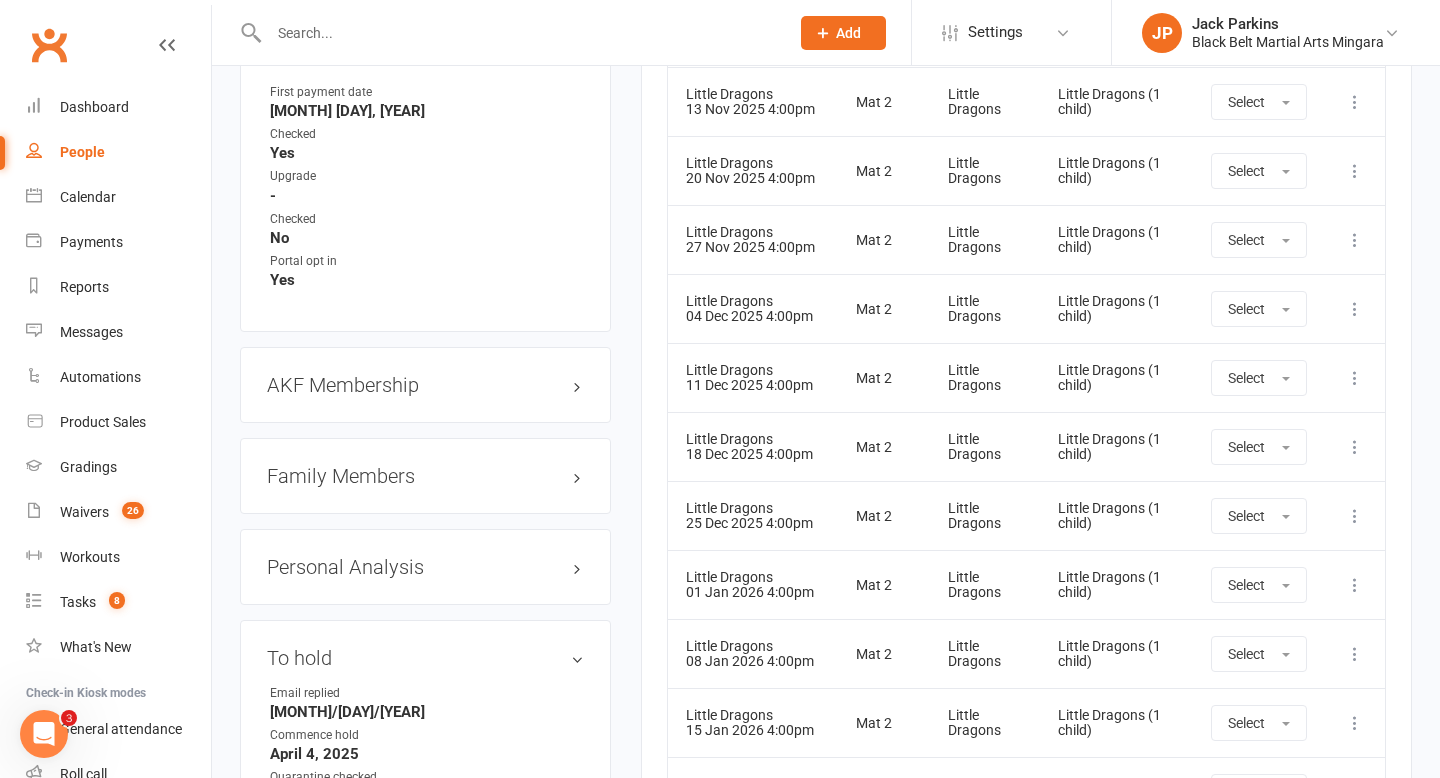 scroll, scrollTop: 2023, scrollLeft: 0, axis: vertical 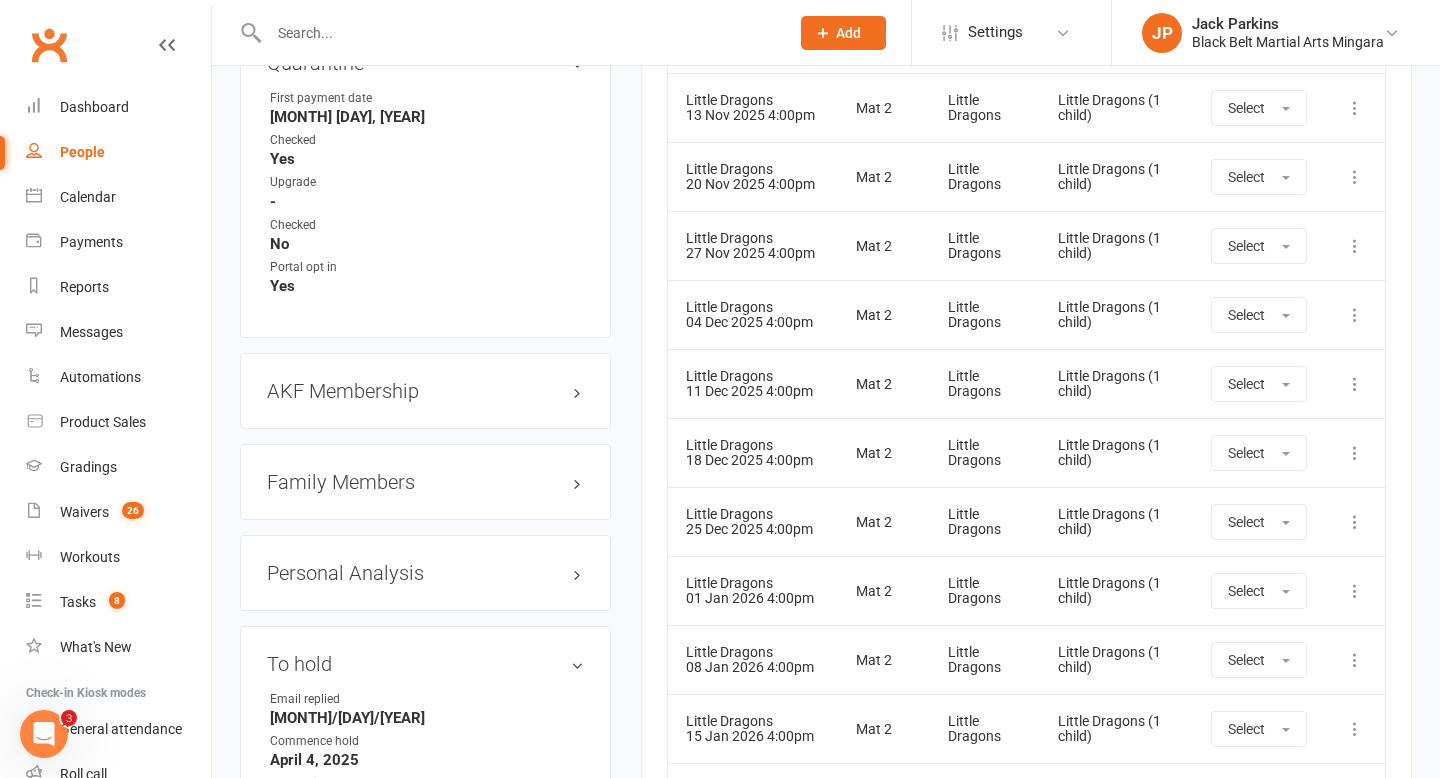 click on "Family Members" at bounding box center (425, 482) 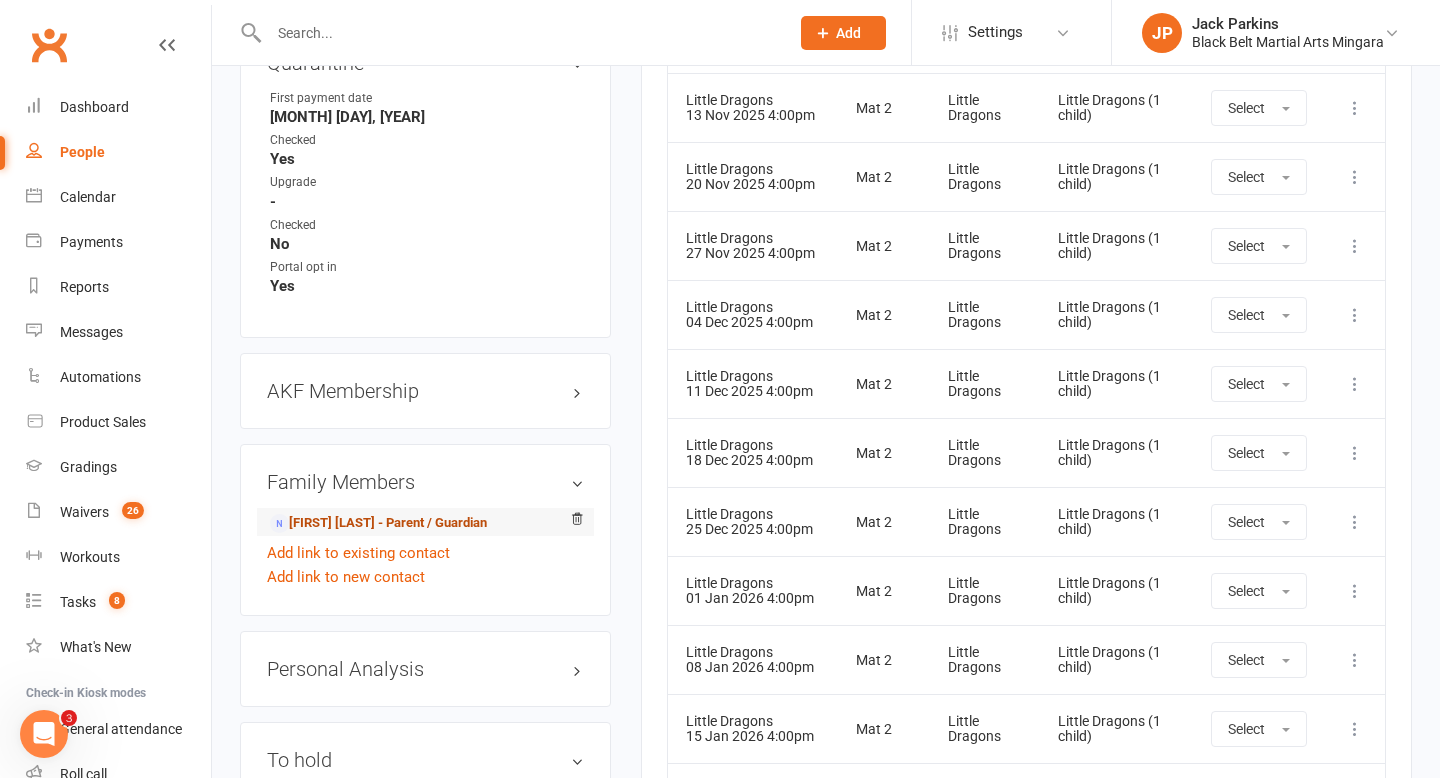 click on "Louise Hundy - Parent / Guardian" at bounding box center (378, 523) 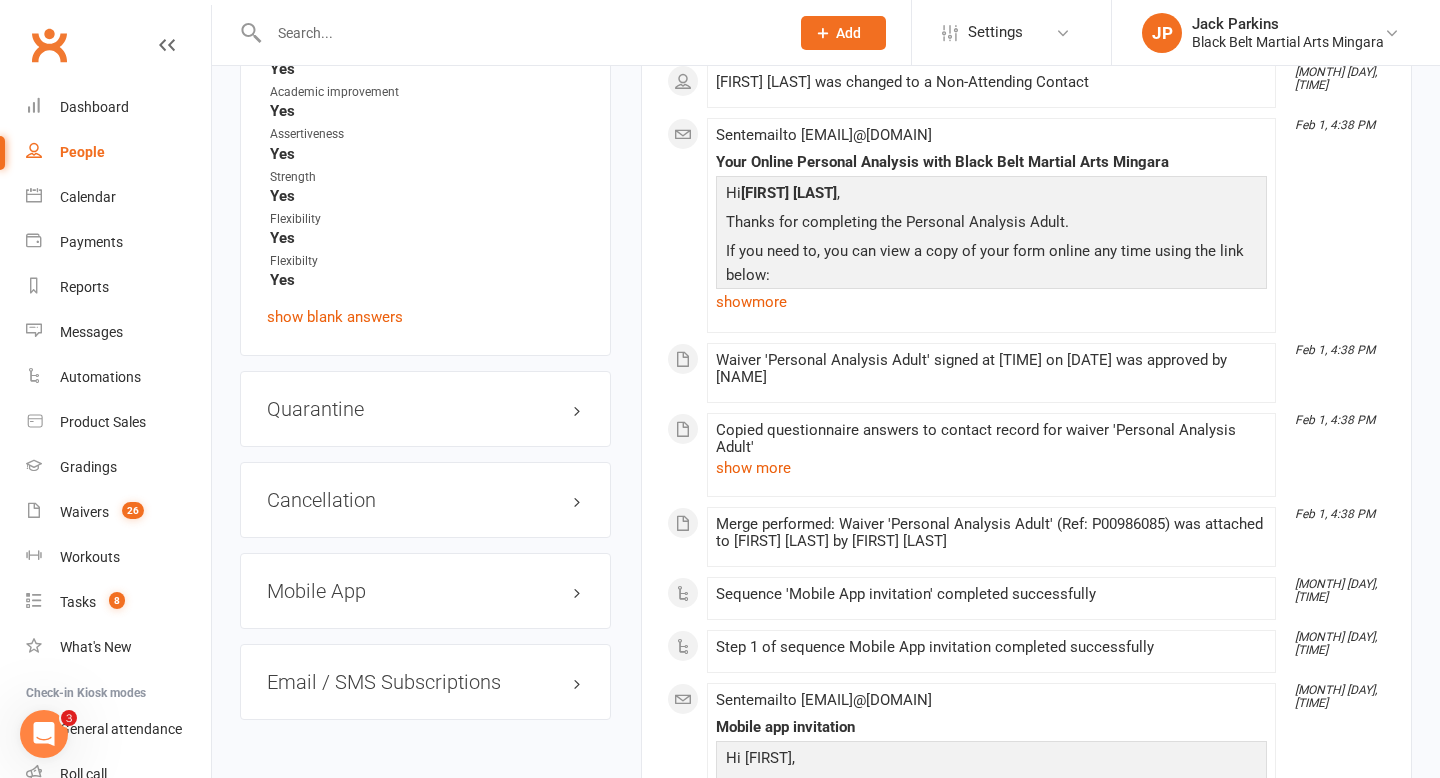 scroll, scrollTop: 4678, scrollLeft: 0, axis: vertical 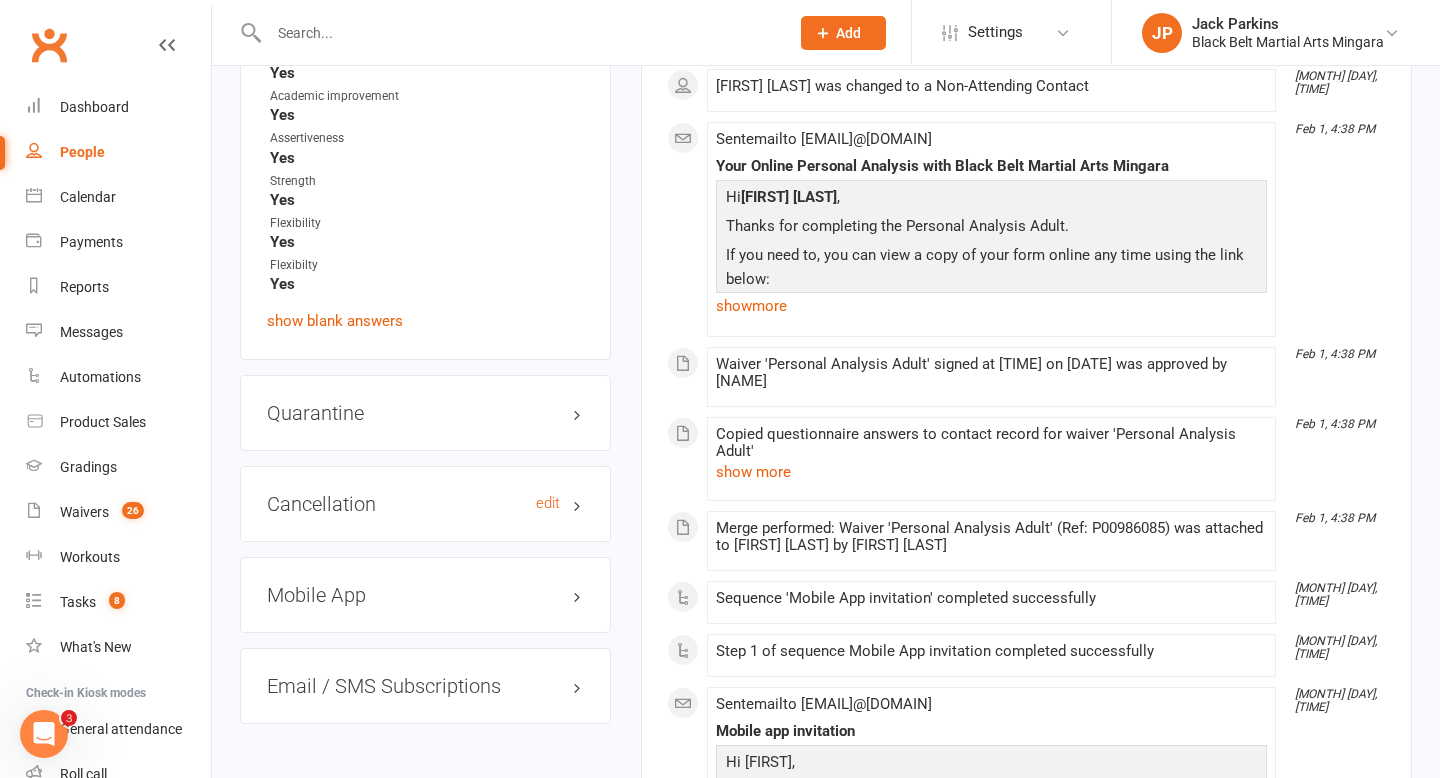 click on "Cancellation  edit" at bounding box center [425, 504] 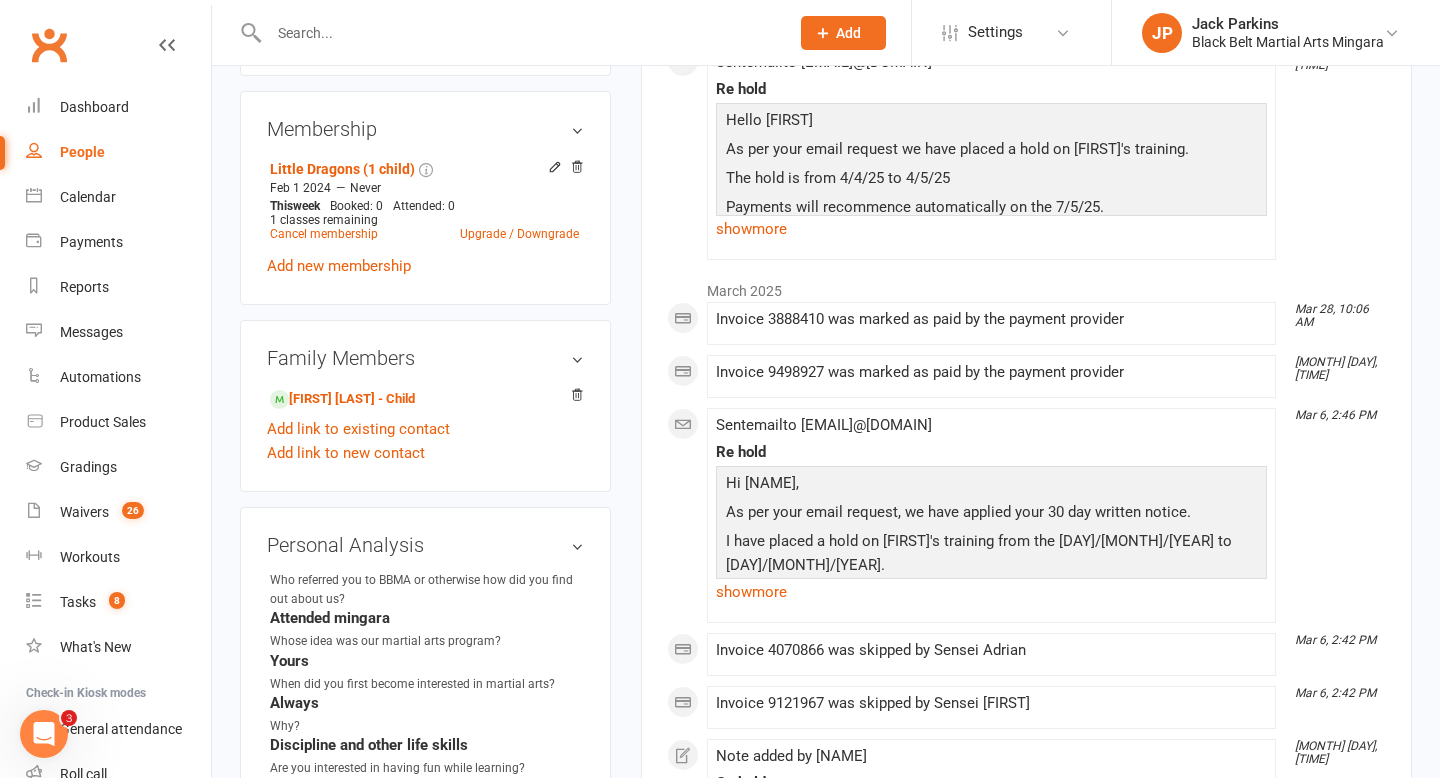 scroll, scrollTop: 1111, scrollLeft: 0, axis: vertical 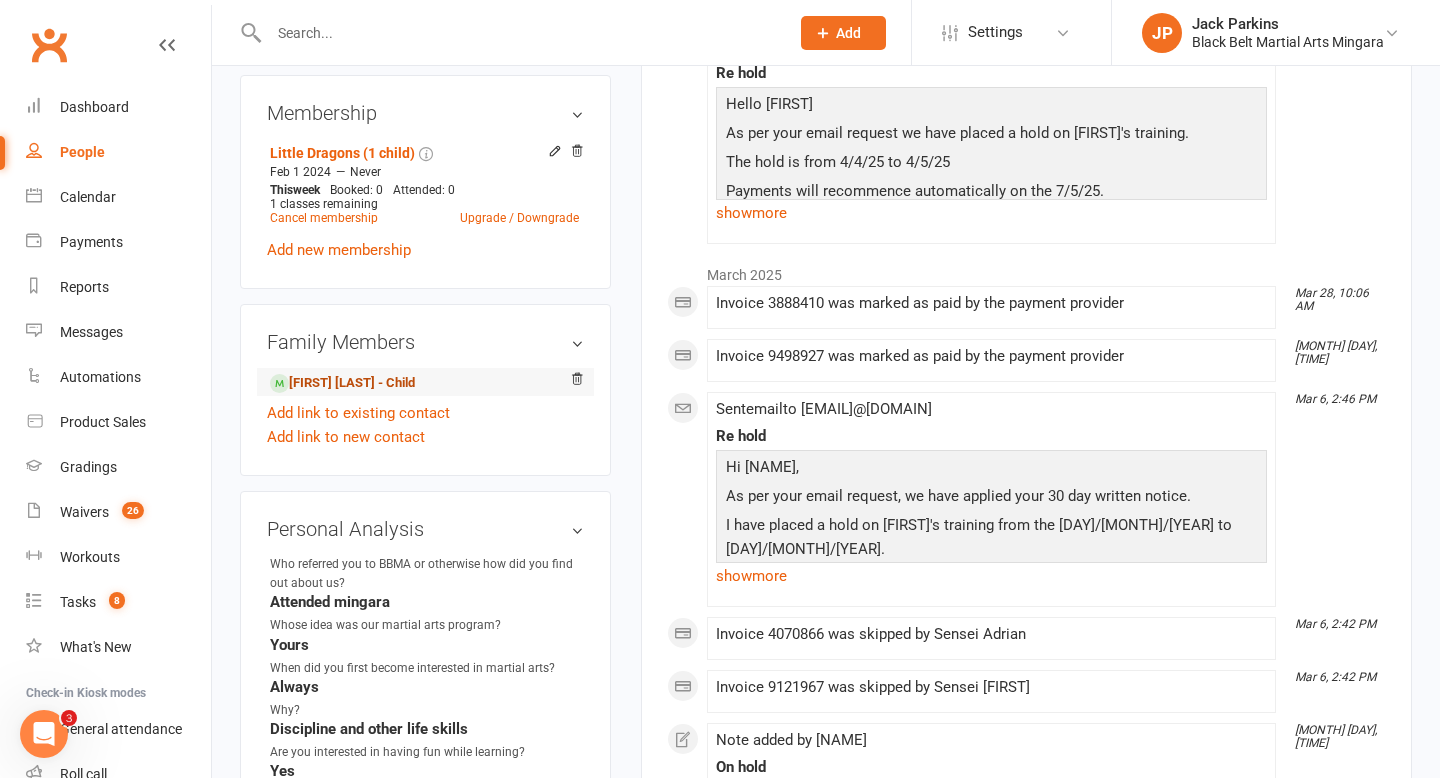 click on "Jack Hundy - Child" at bounding box center [342, 383] 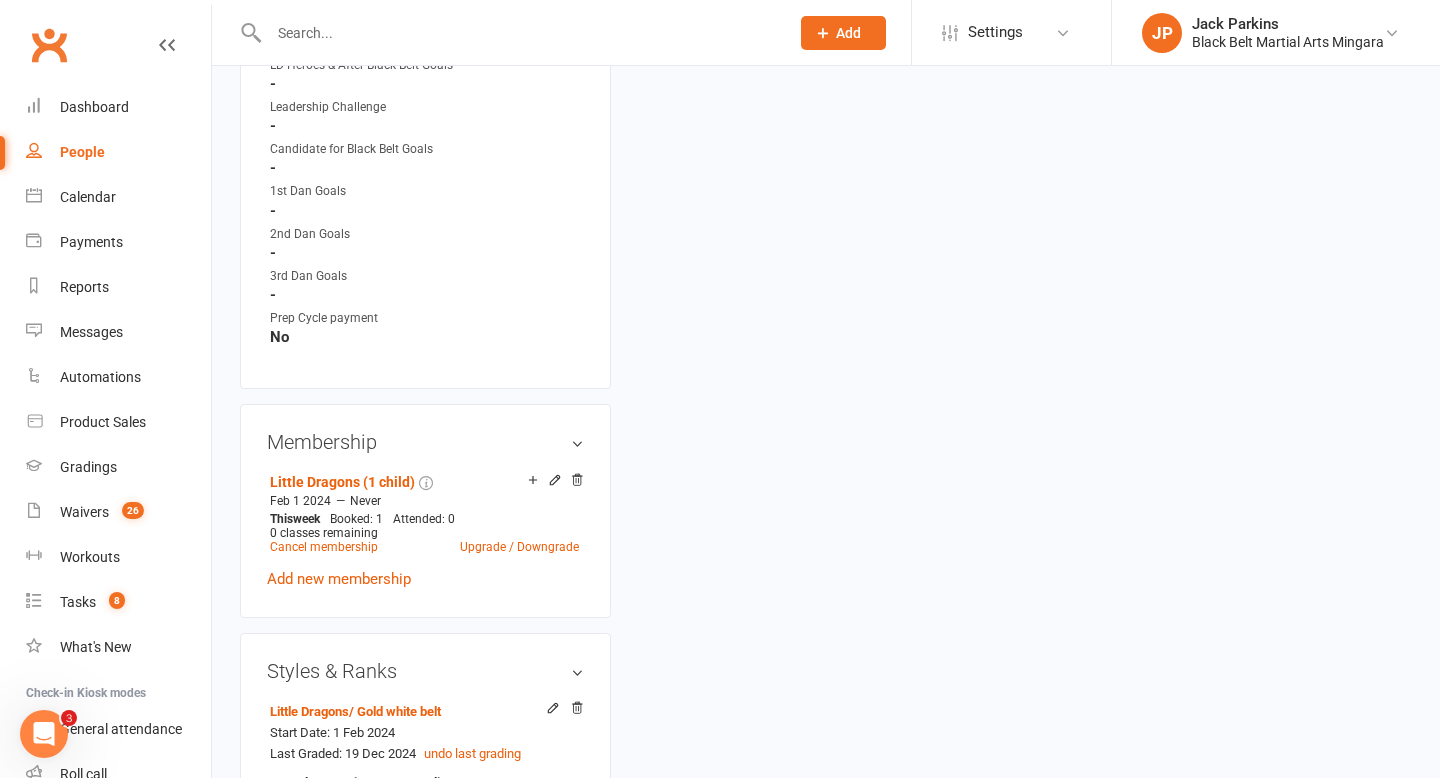 scroll, scrollTop: 0, scrollLeft: 0, axis: both 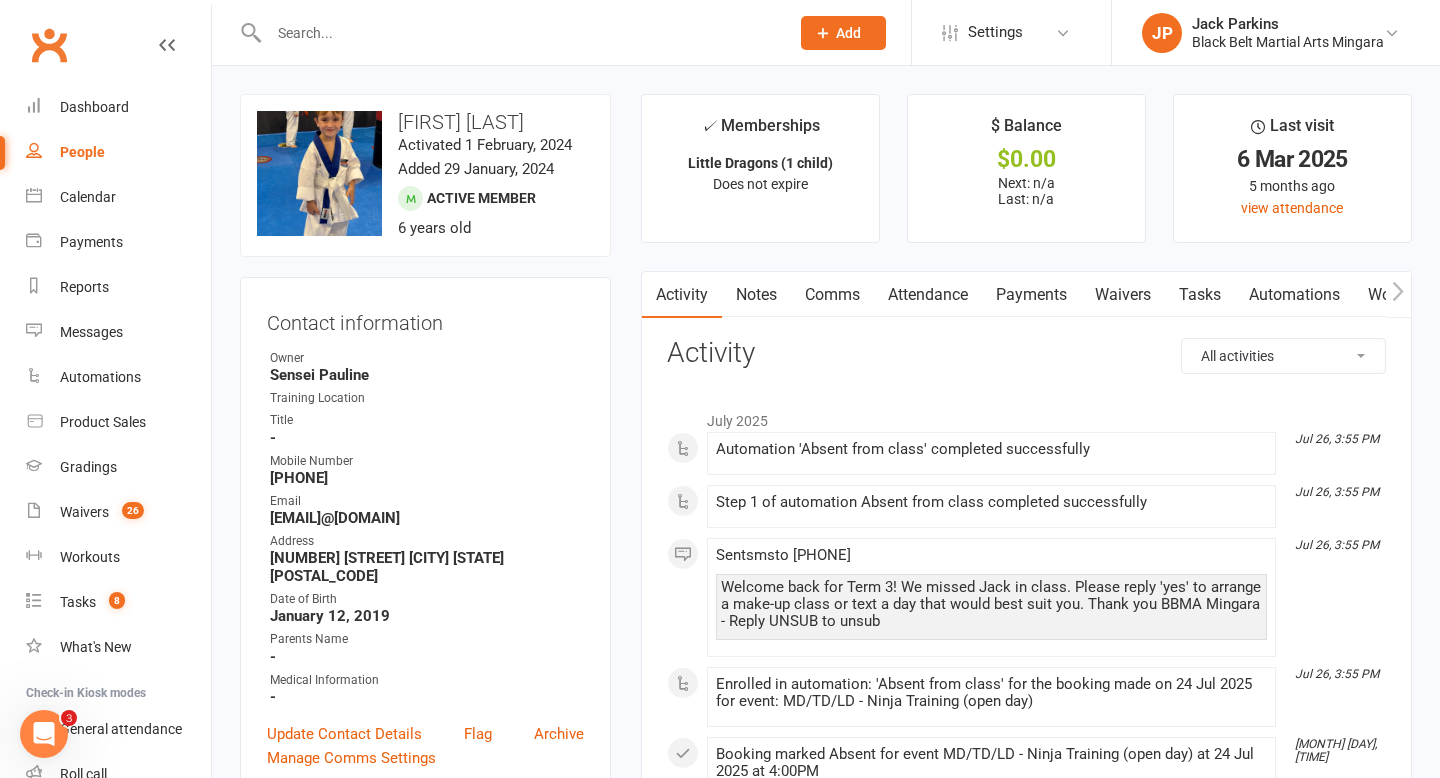 click on "Notes" at bounding box center [756, 295] 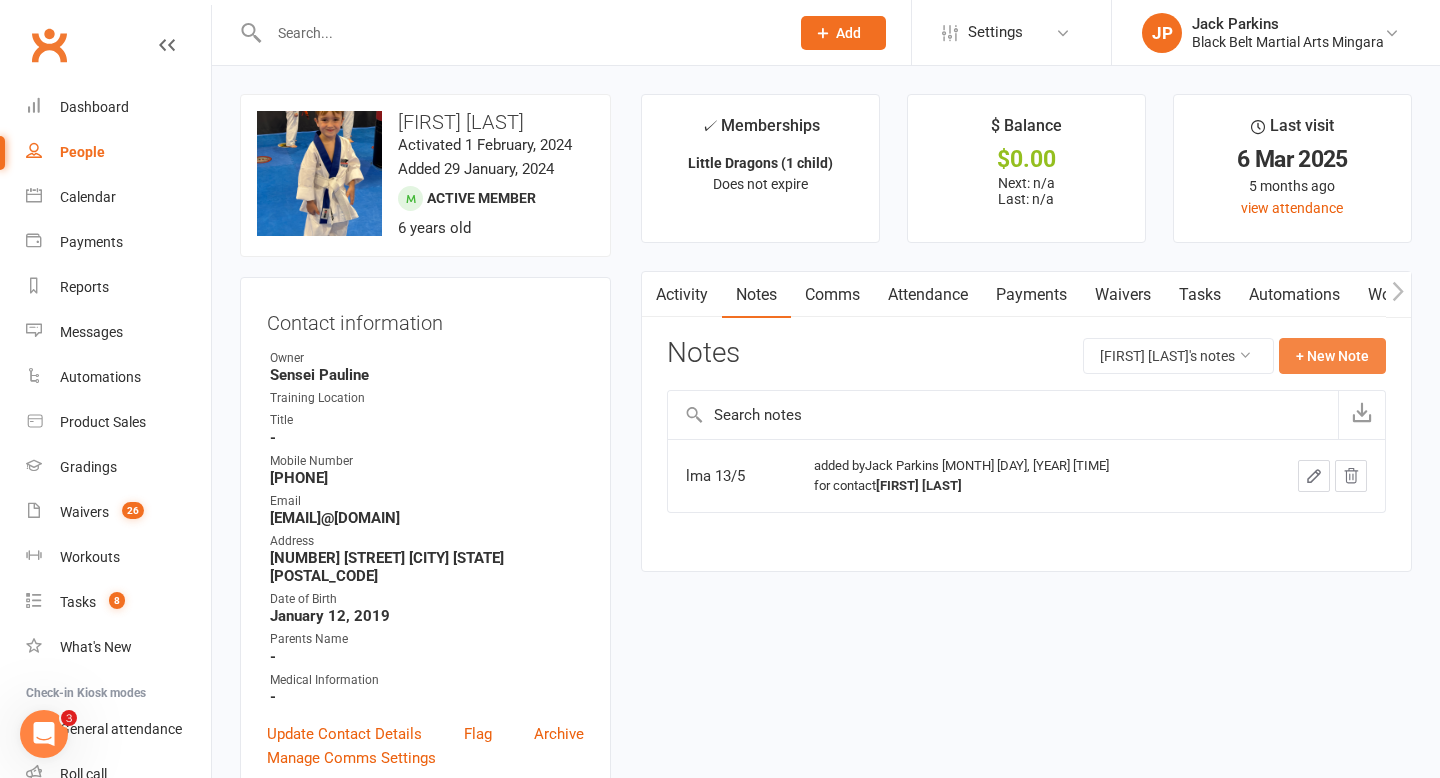 click on "+ New Note" at bounding box center [1332, 356] 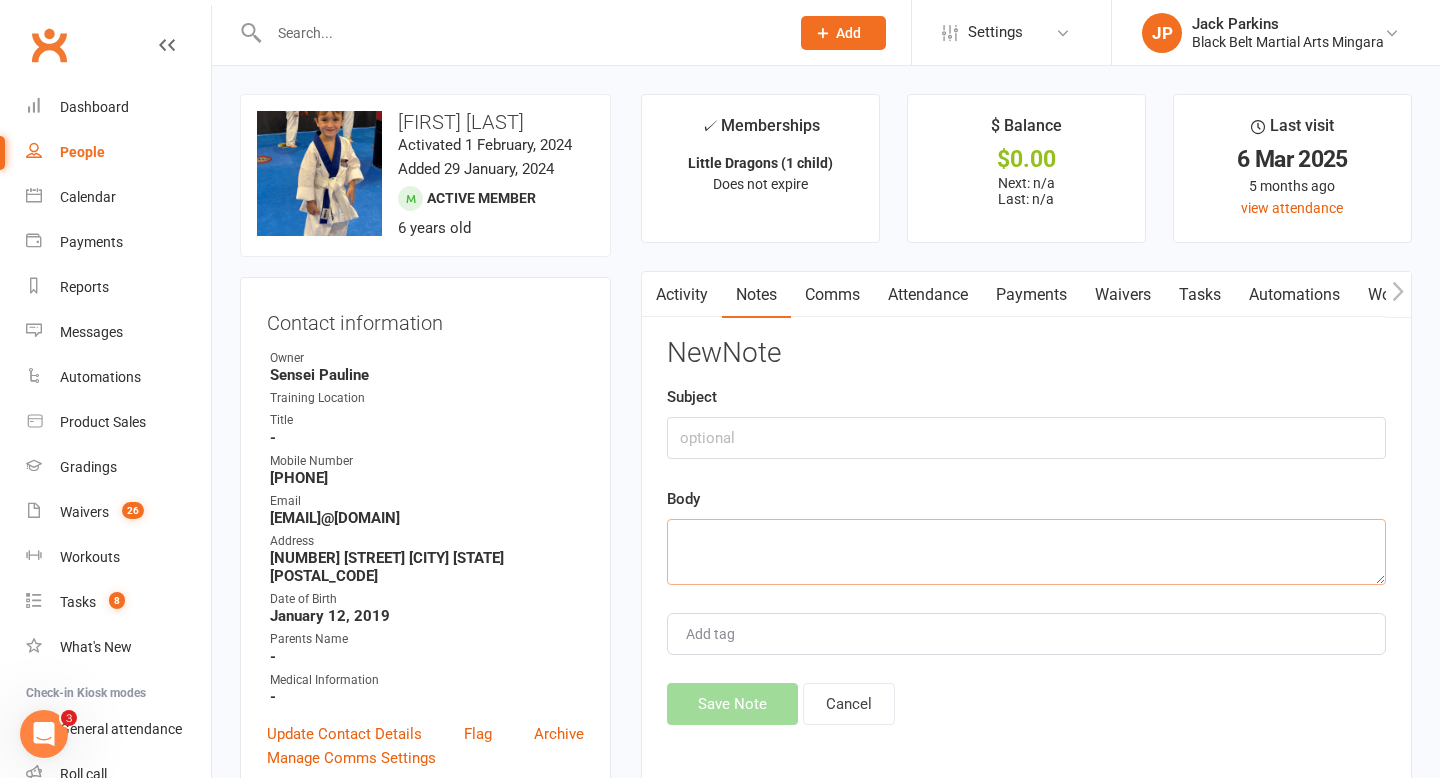 click at bounding box center (1026, 552) 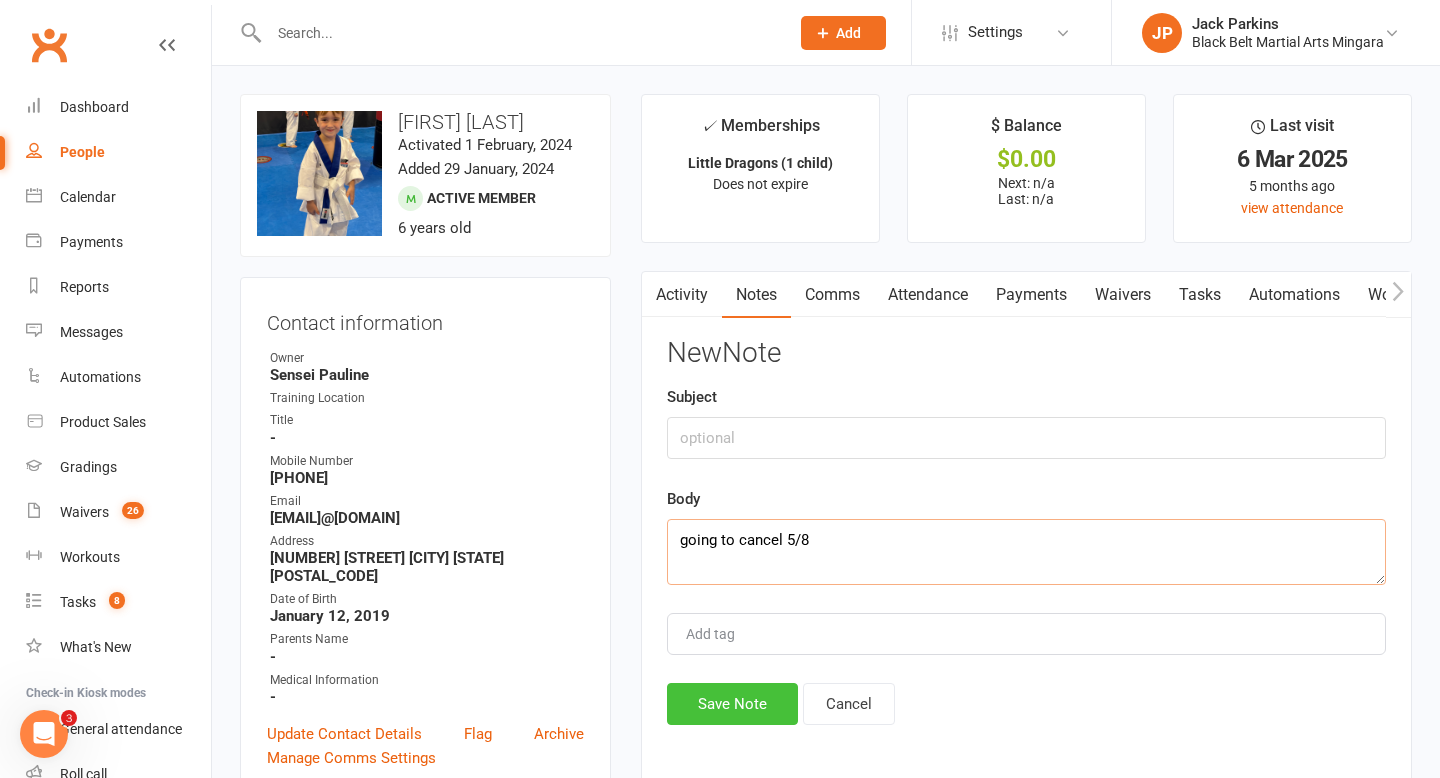 type on "going to cancel 5/8" 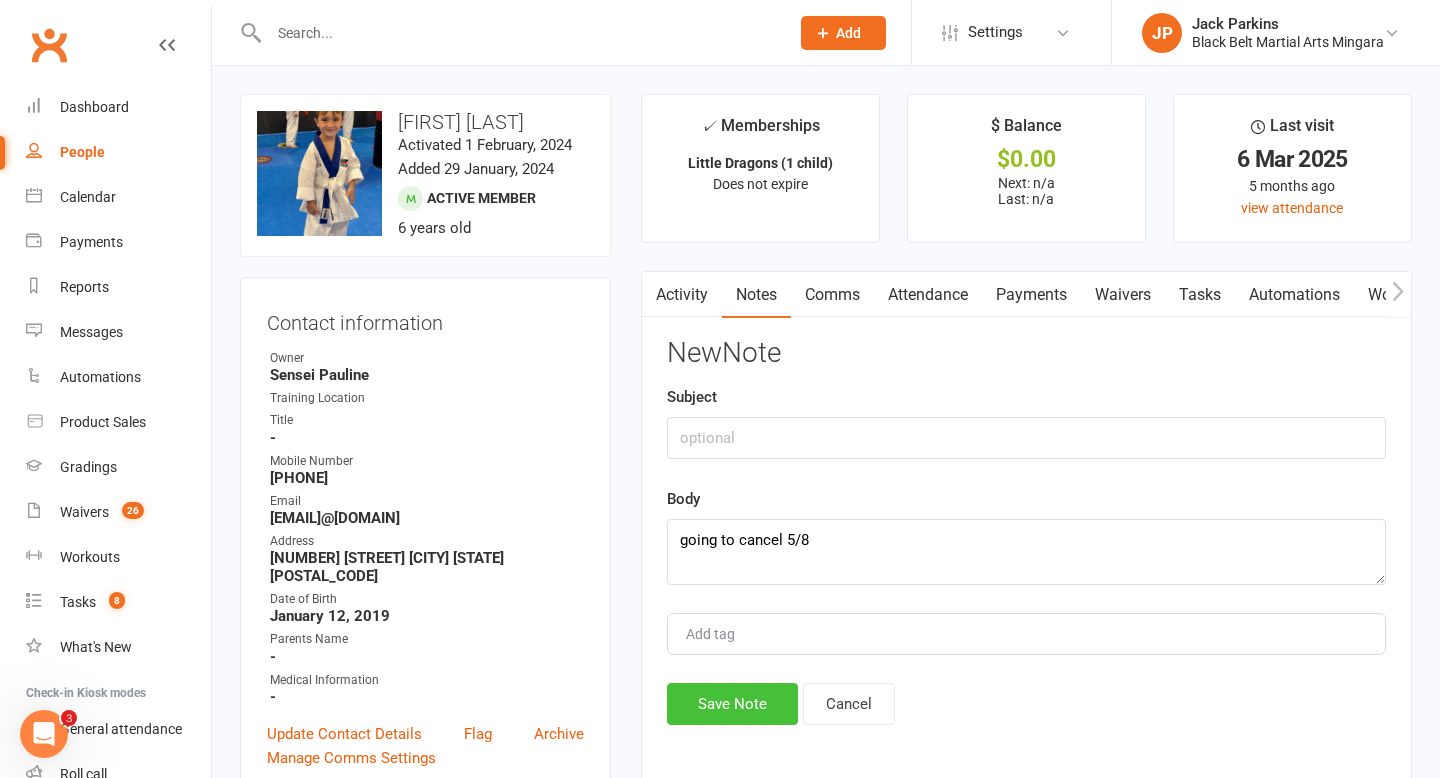 click on "Save Note" at bounding box center (732, 704) 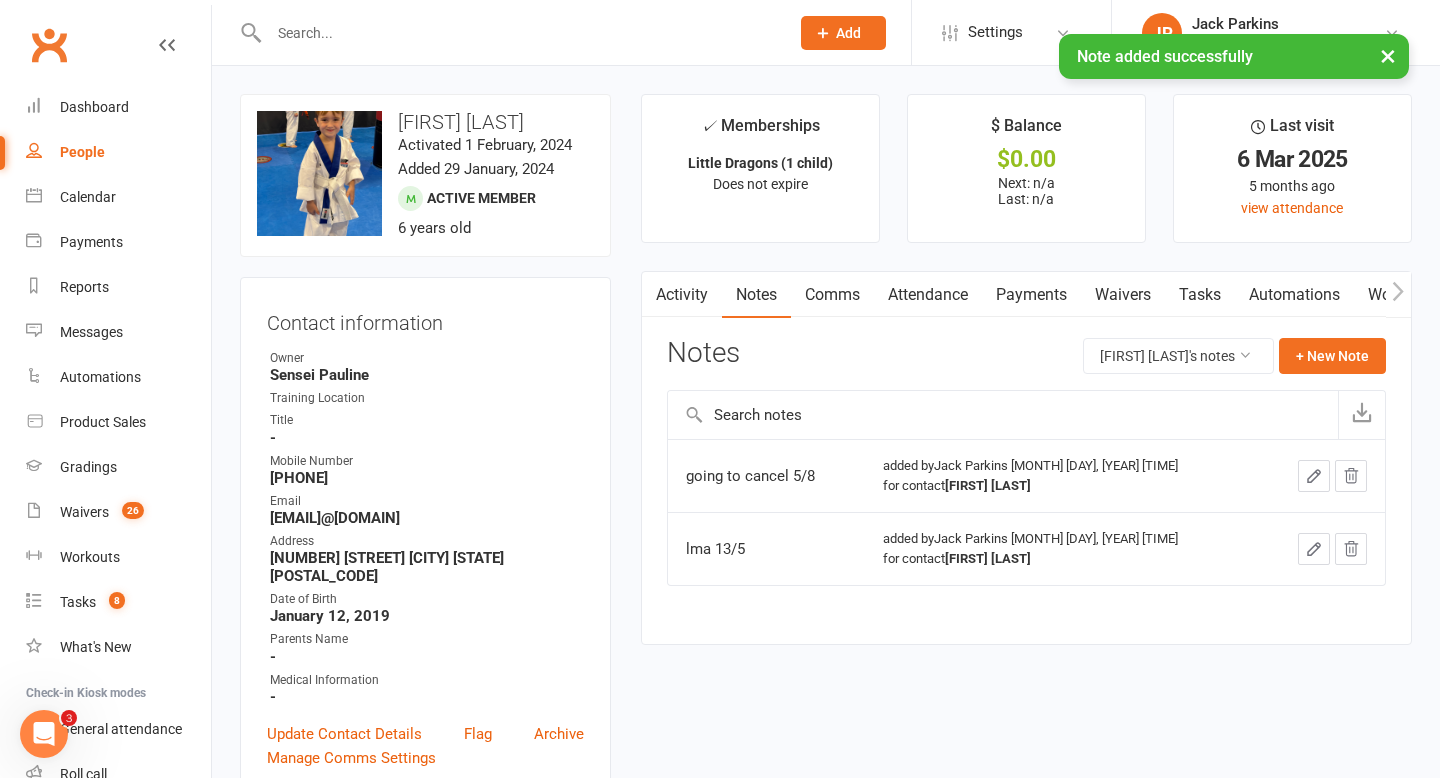 click on "Activity" at bounding box center [682, 295] 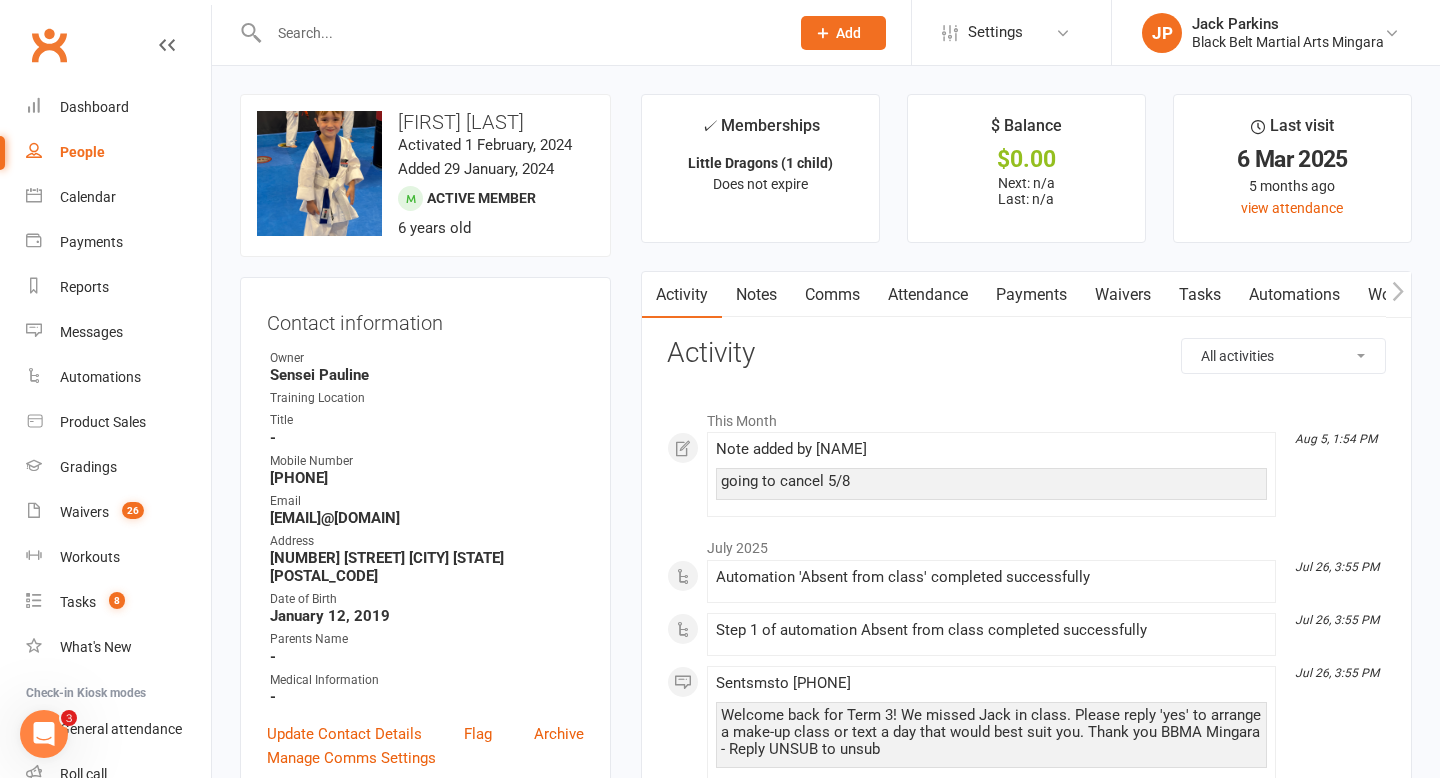 click at bounding box center (519, 33) 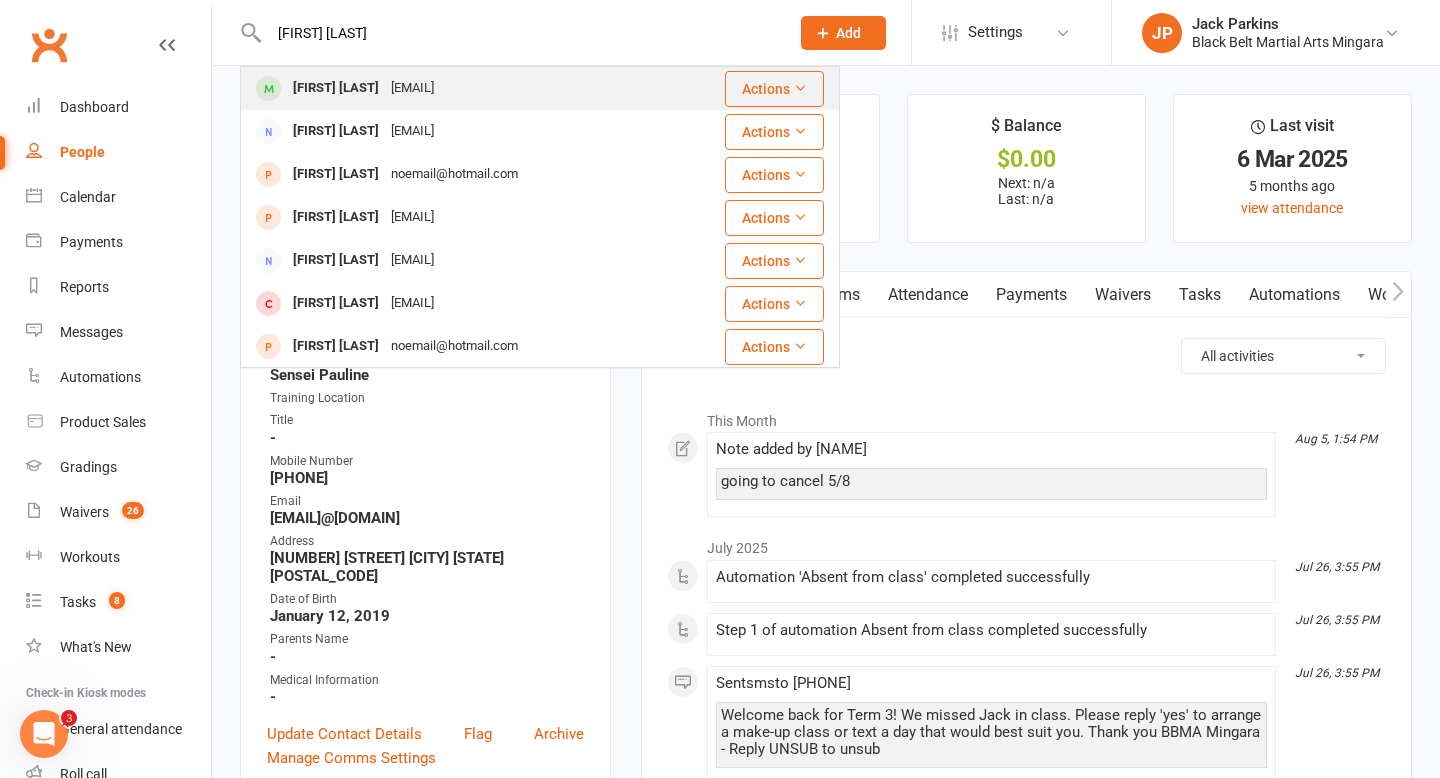 type on "finn johnston" 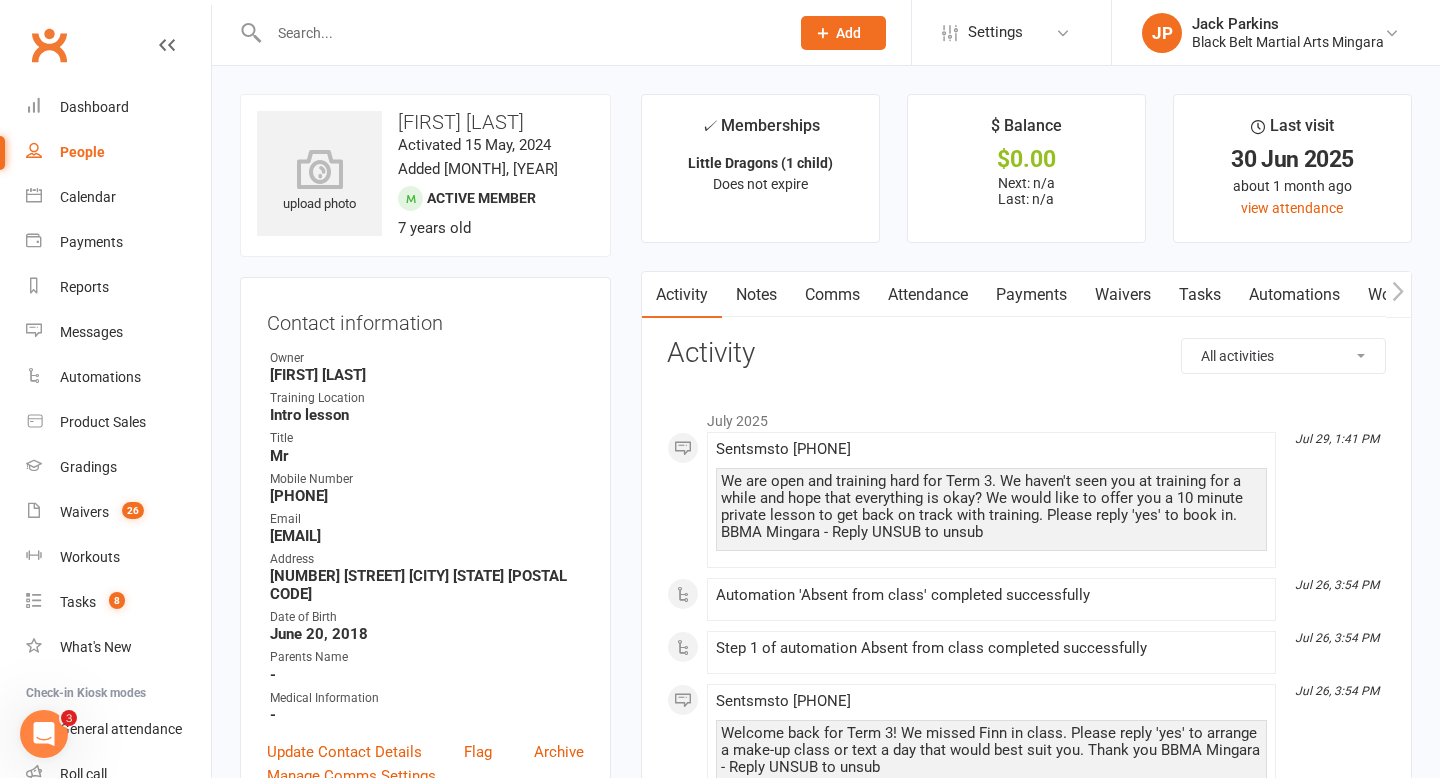scroll, scrollTop: 38, scrollLeft: 0, axis: vertical 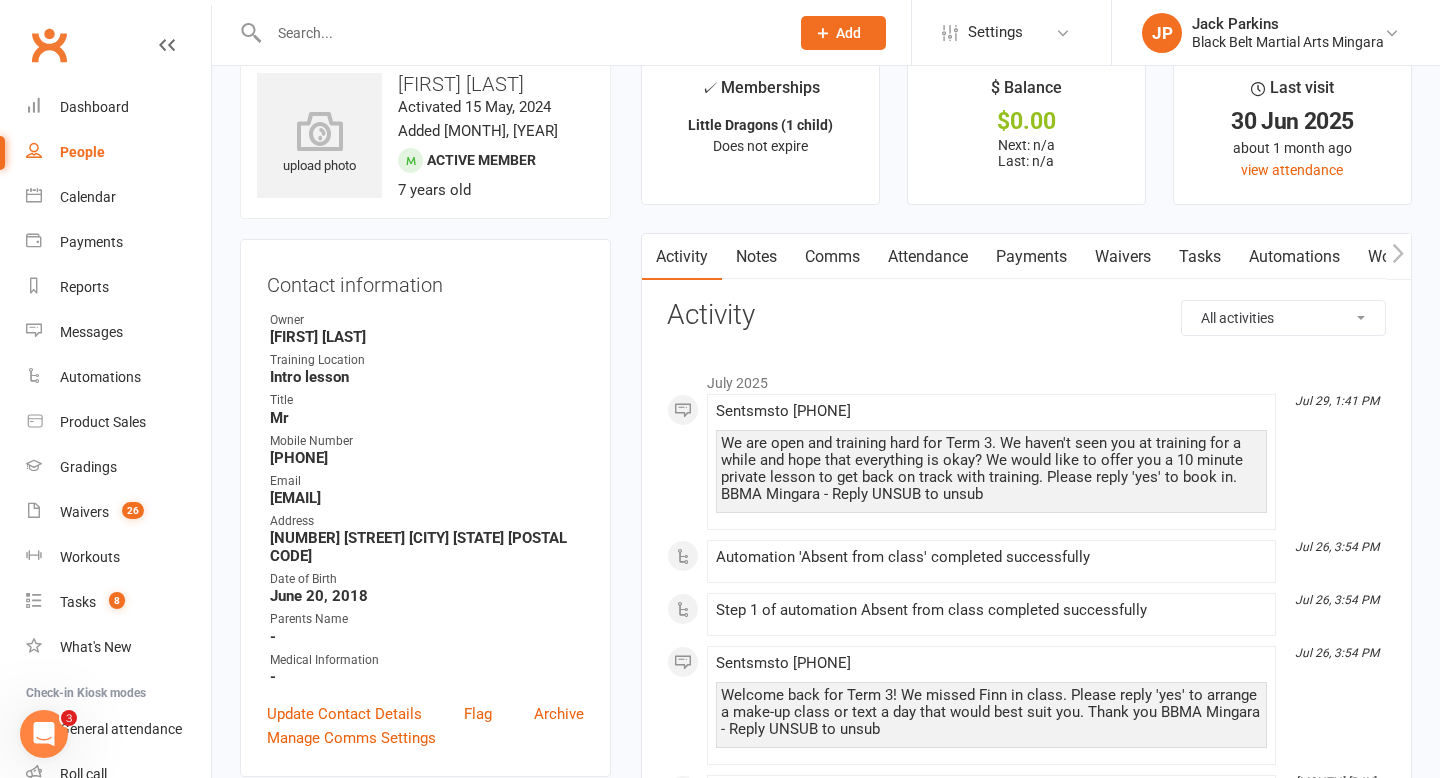 click on "Notes" at bounding box center (756, 257) 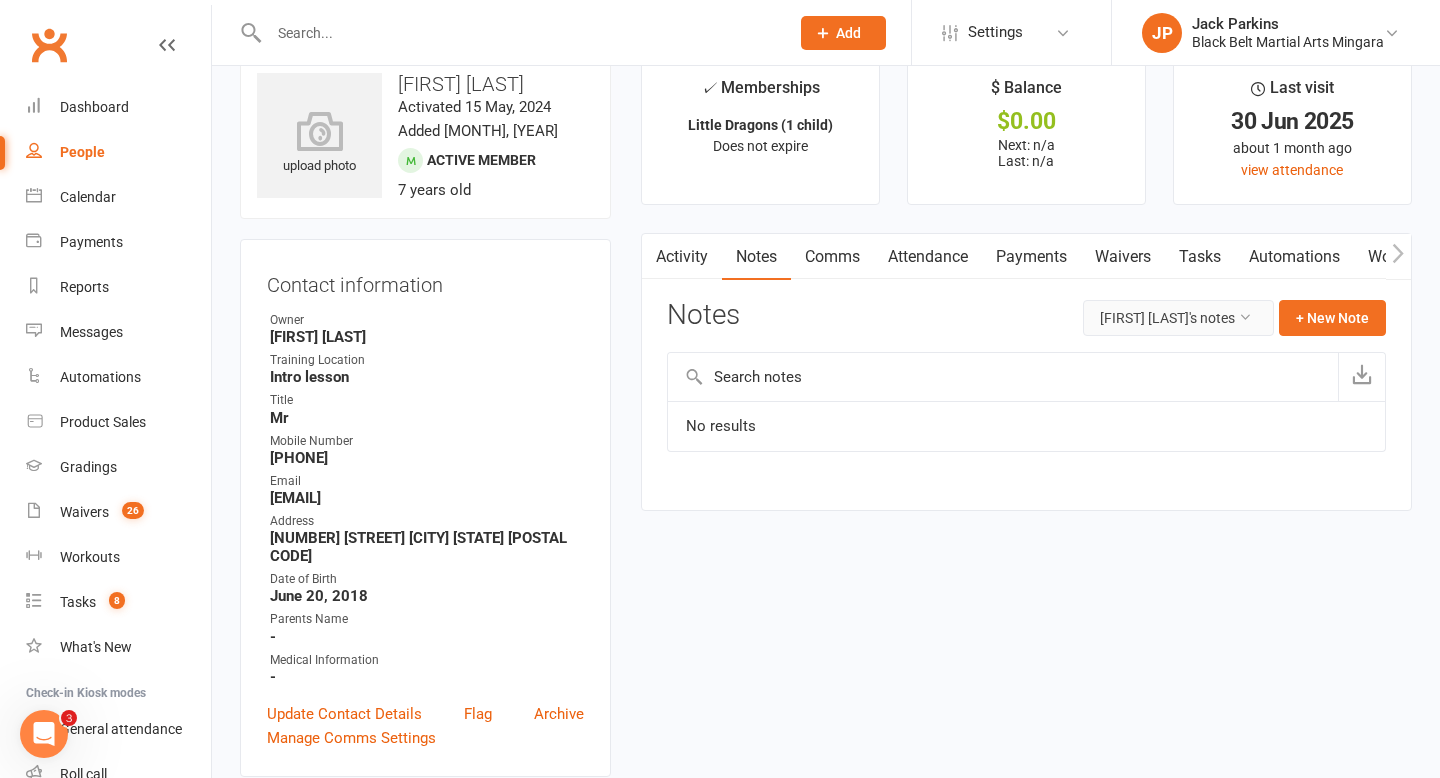 click at bounding box center [1245, 317] 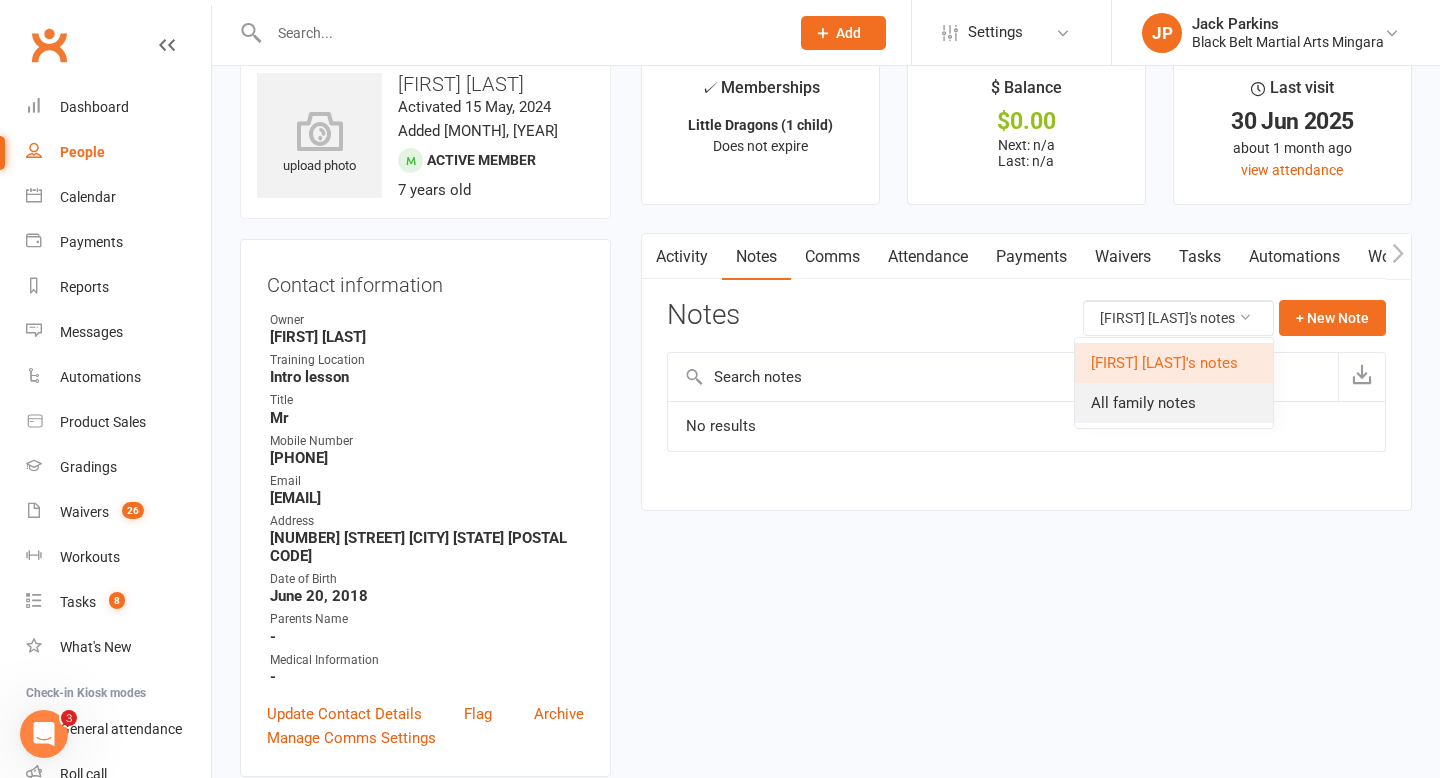 click on "All family notes" at bounding box center (1174, 403) 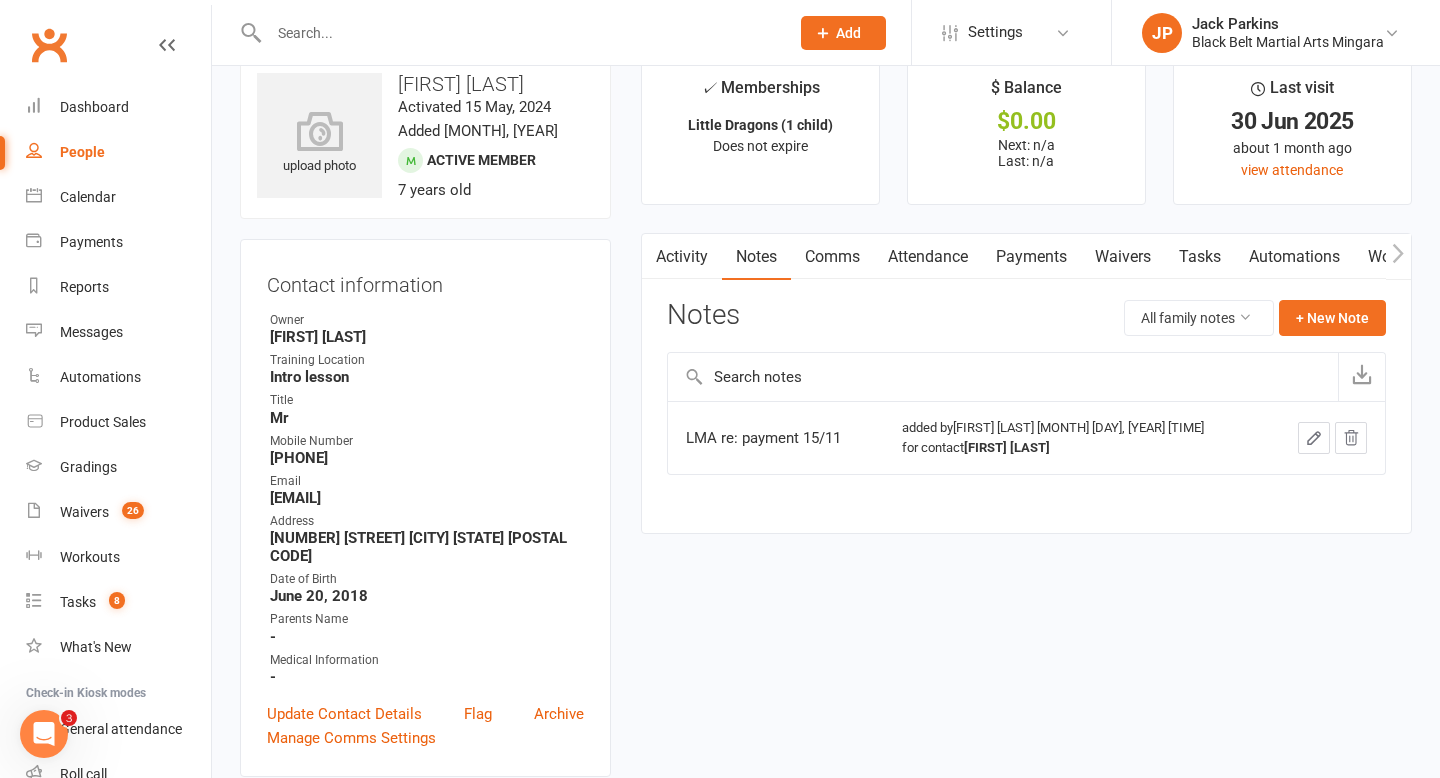 click on "Activity" at bounding box center (682, 257) 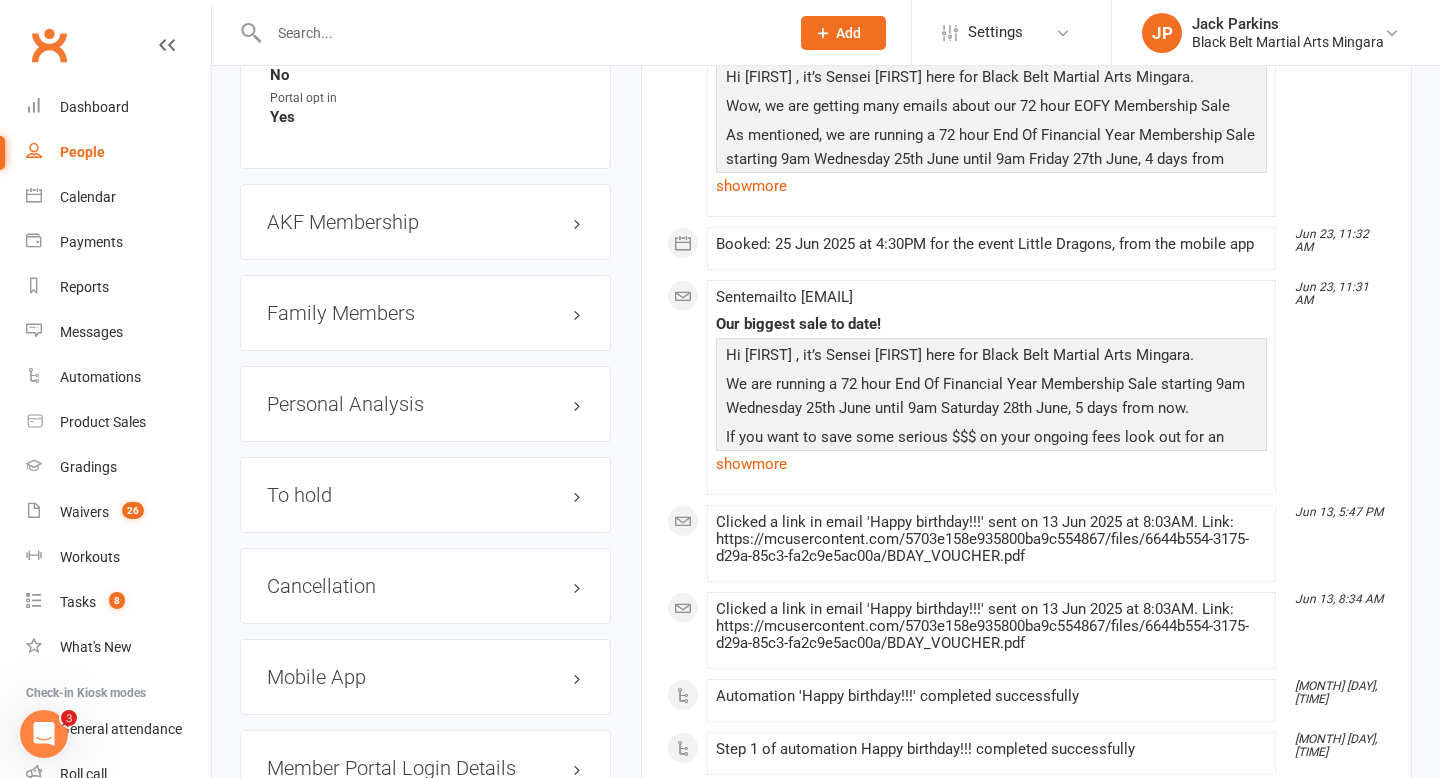 scroll, scrollTop: 2187, scrollLeft: 0, axis: vertical 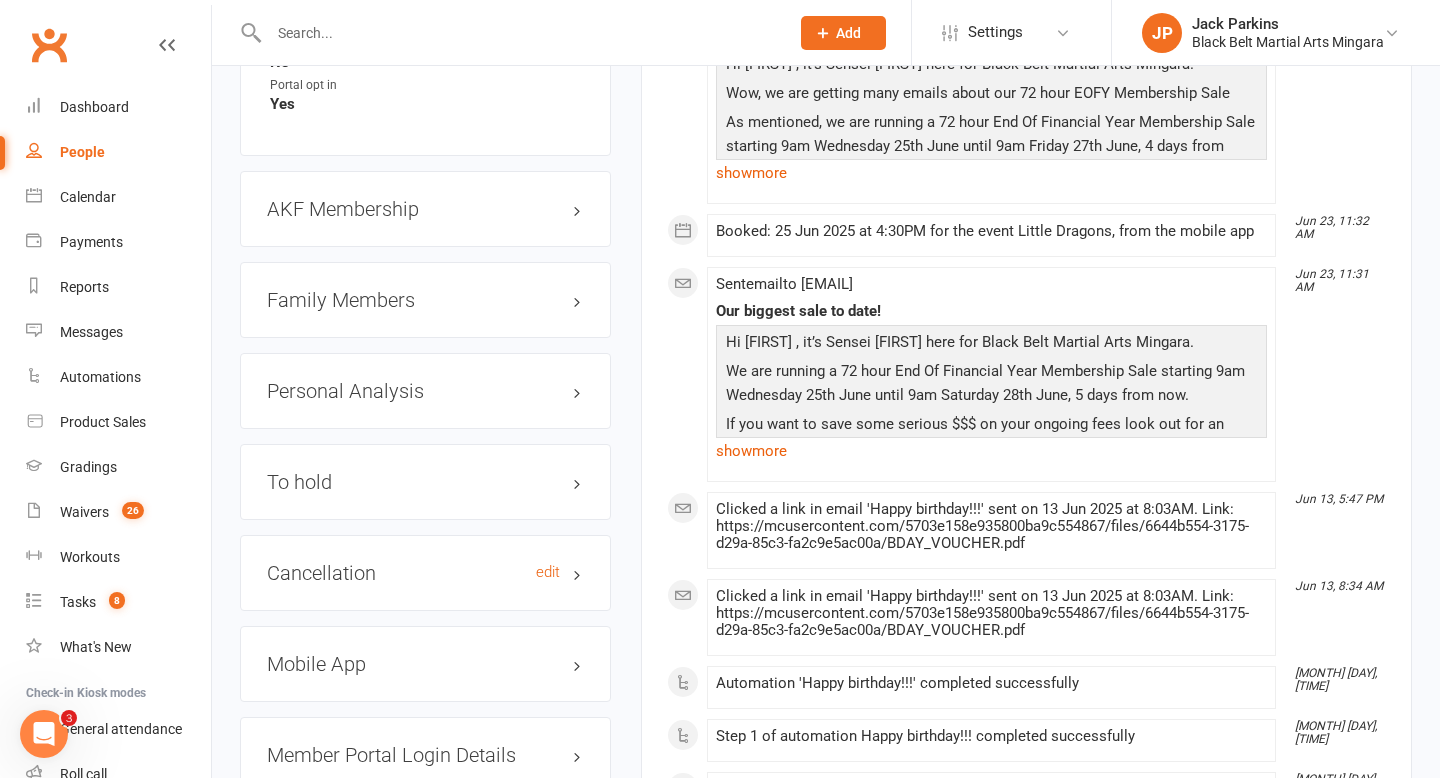 click on "Cancellation  edit" at bounding box center (425, 573) 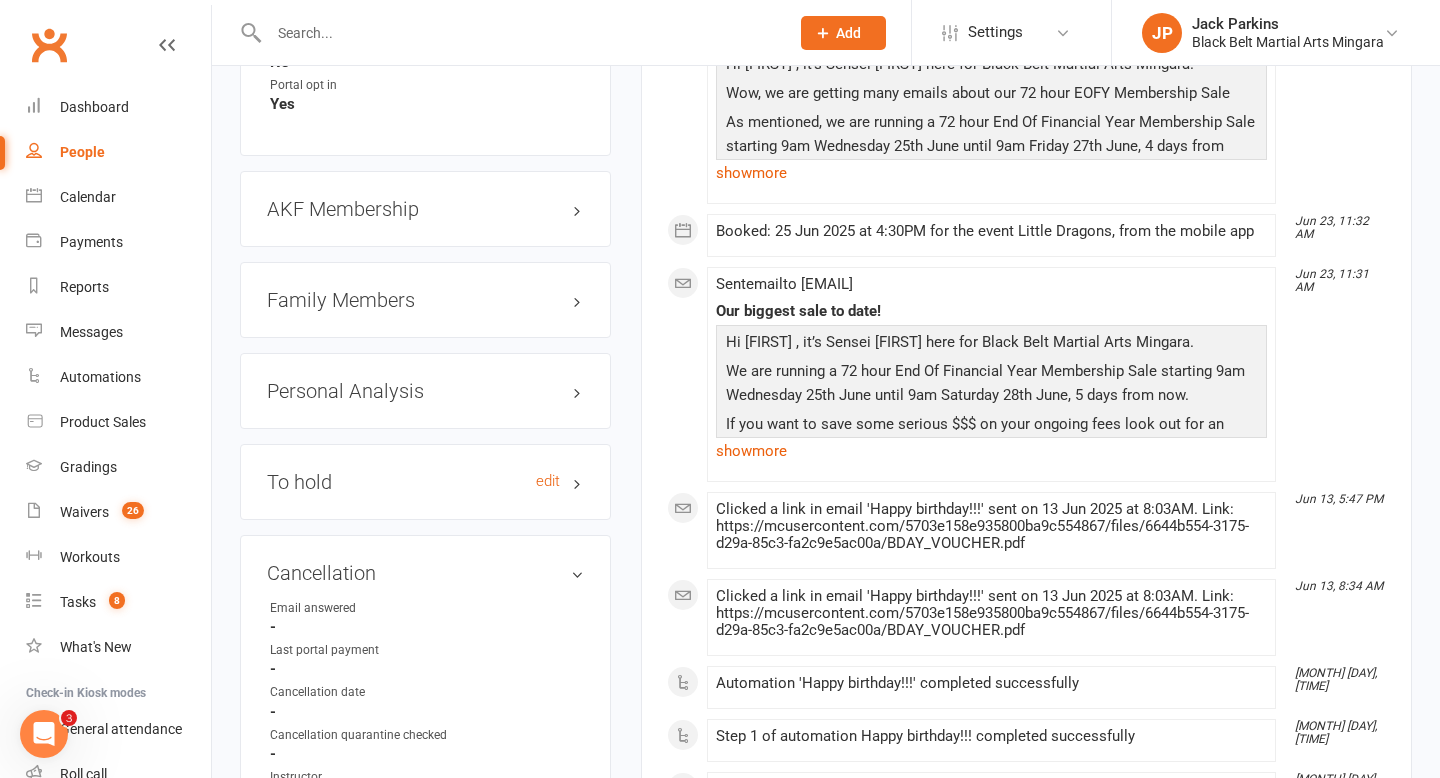 click on "To hold  edit" at bounding box center (425, 482) 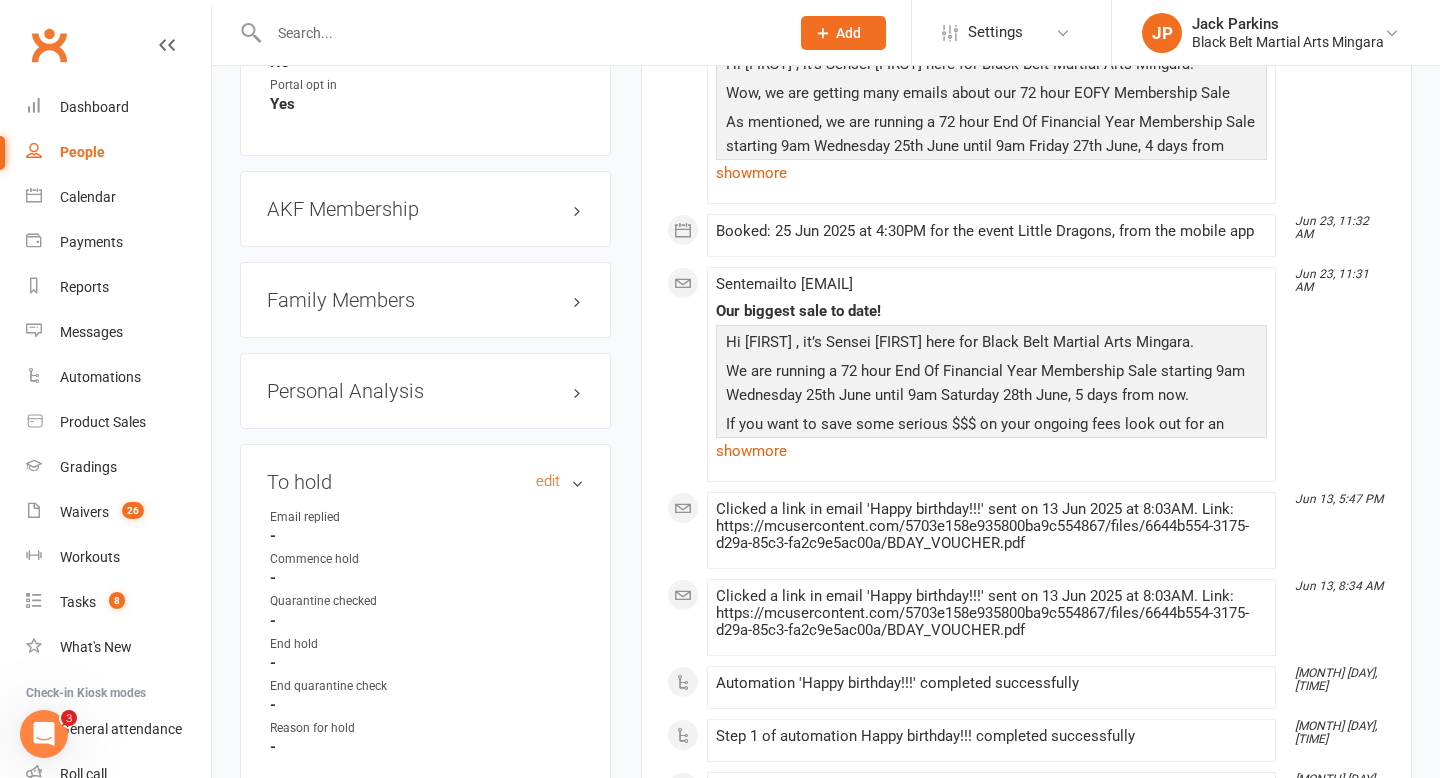 click on "To hold  edit" at bounding box center [425, 482] 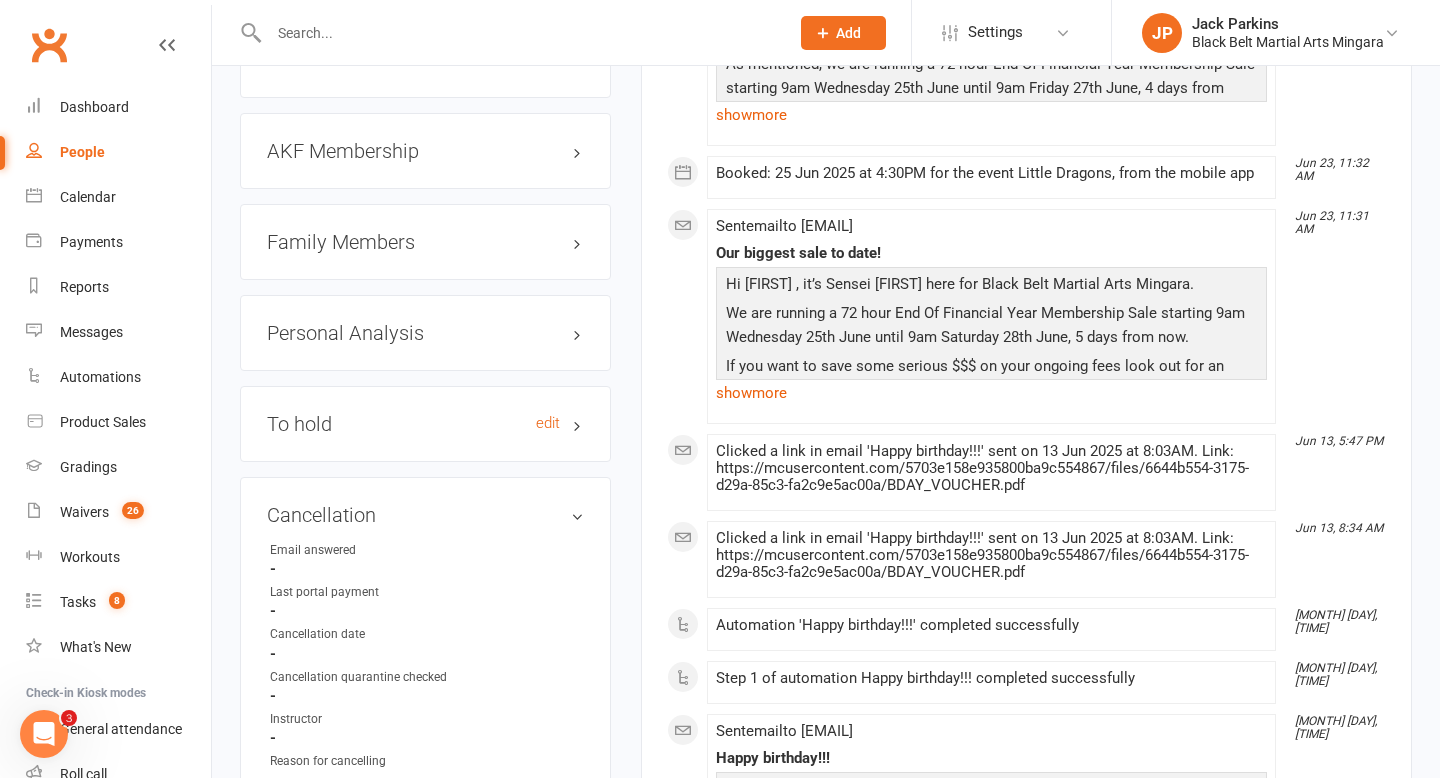scroll, scrollTop: 2266, scrollLeft: 0, axis: vertical 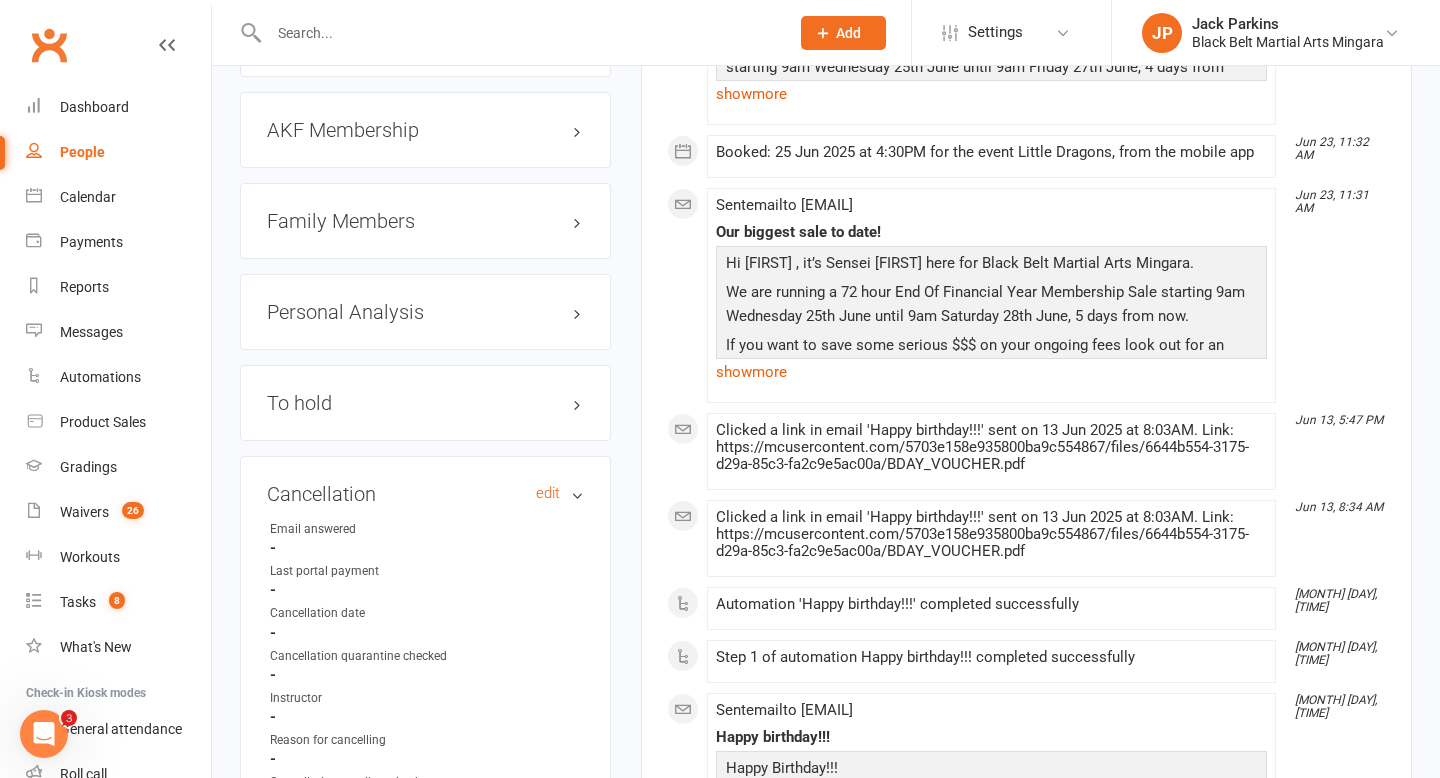 click on "Cancellation  edit" at bounding box center (425, 494) 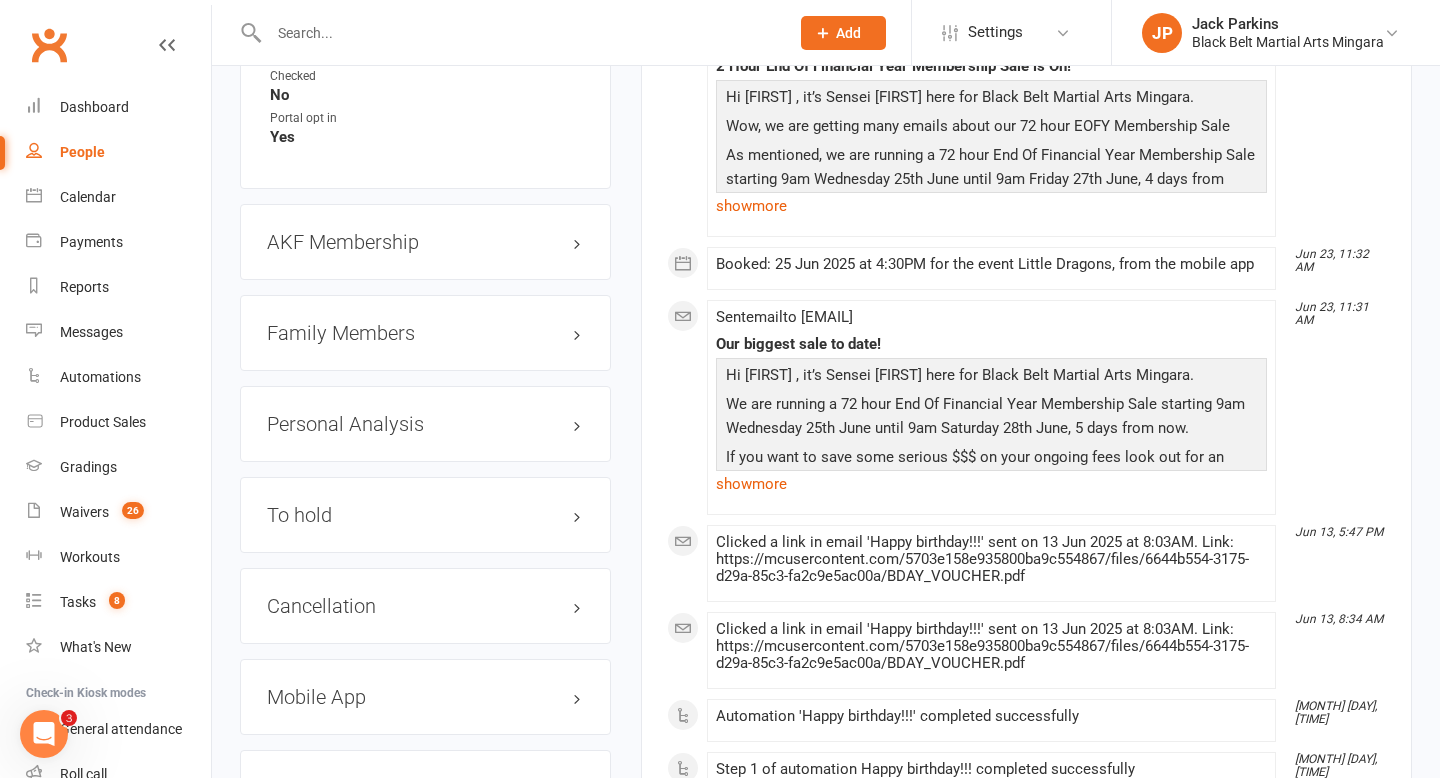 scroll, scrollTop: 2157, scrollLeft: 0, axis: vertical 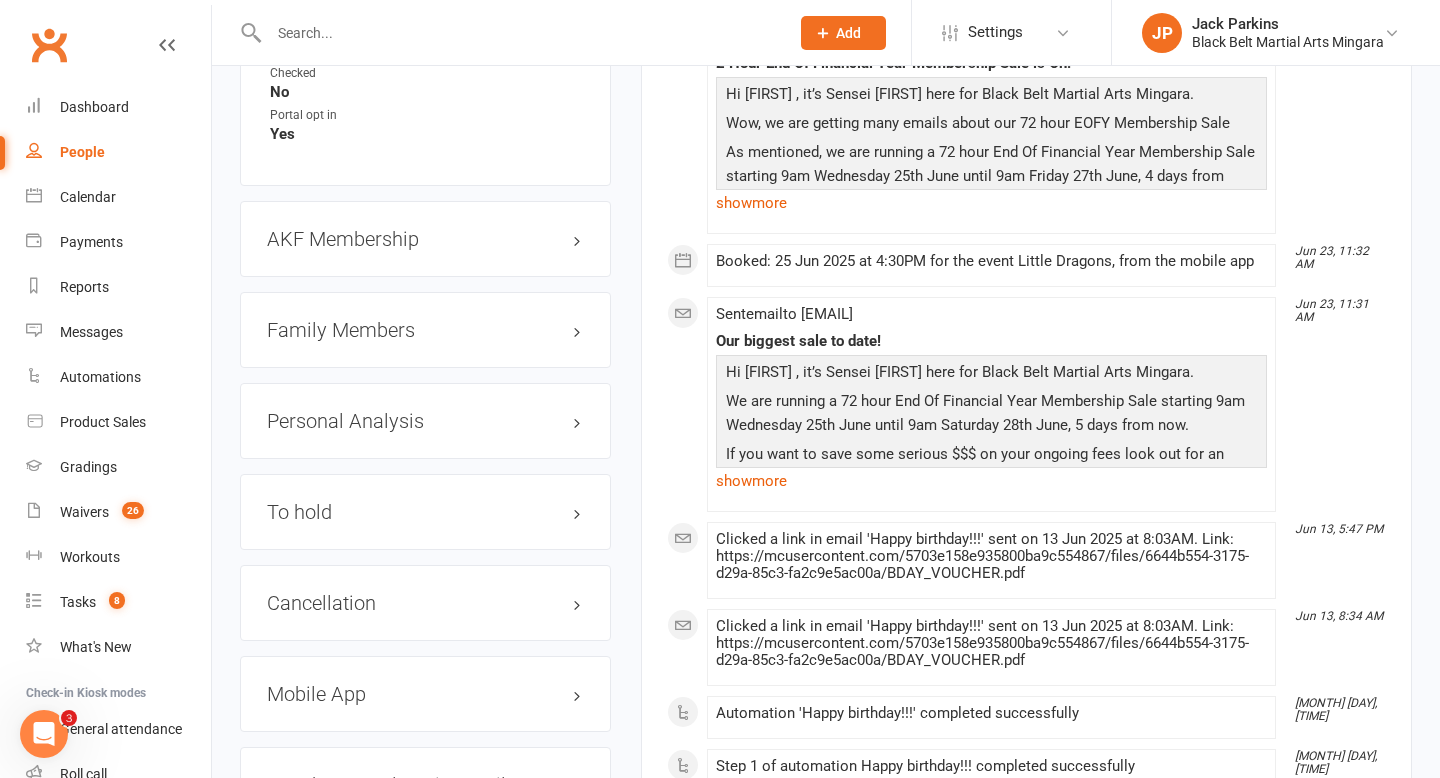 click on "Family Members" at bounding box center [425, 330] 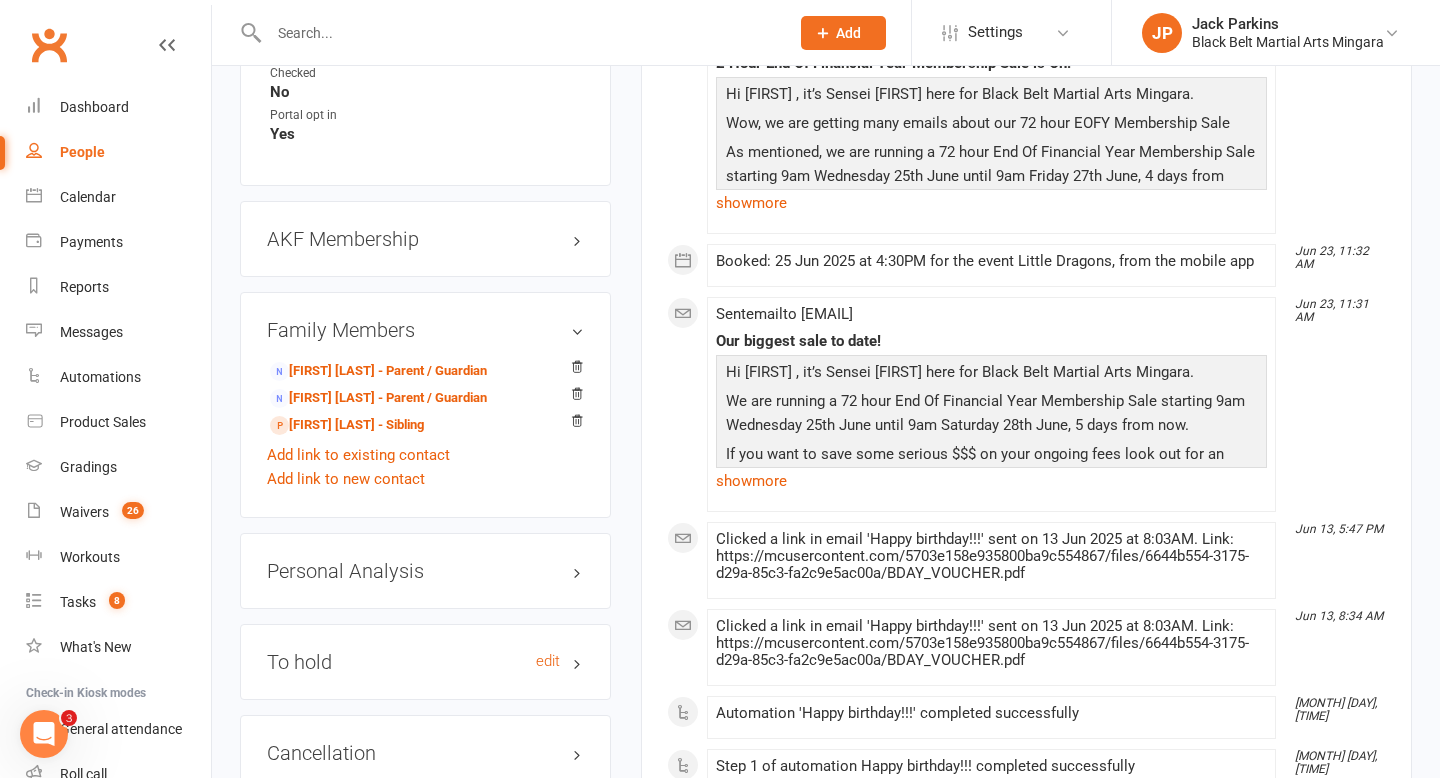 click on "To hold  edit" at bounding box center [425, 662] 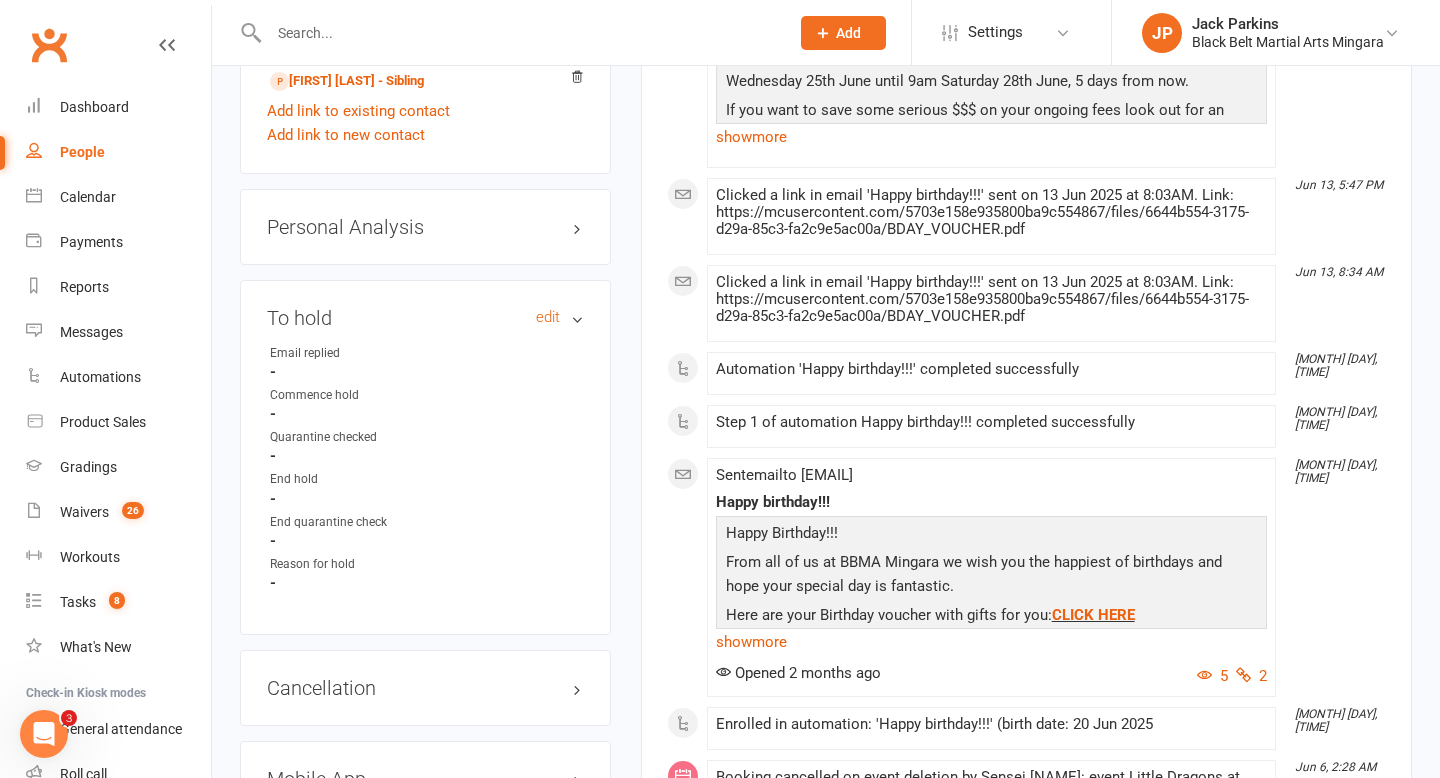 scroll, scrollTop: 2512, scrollLeft: 0, axis: vertical 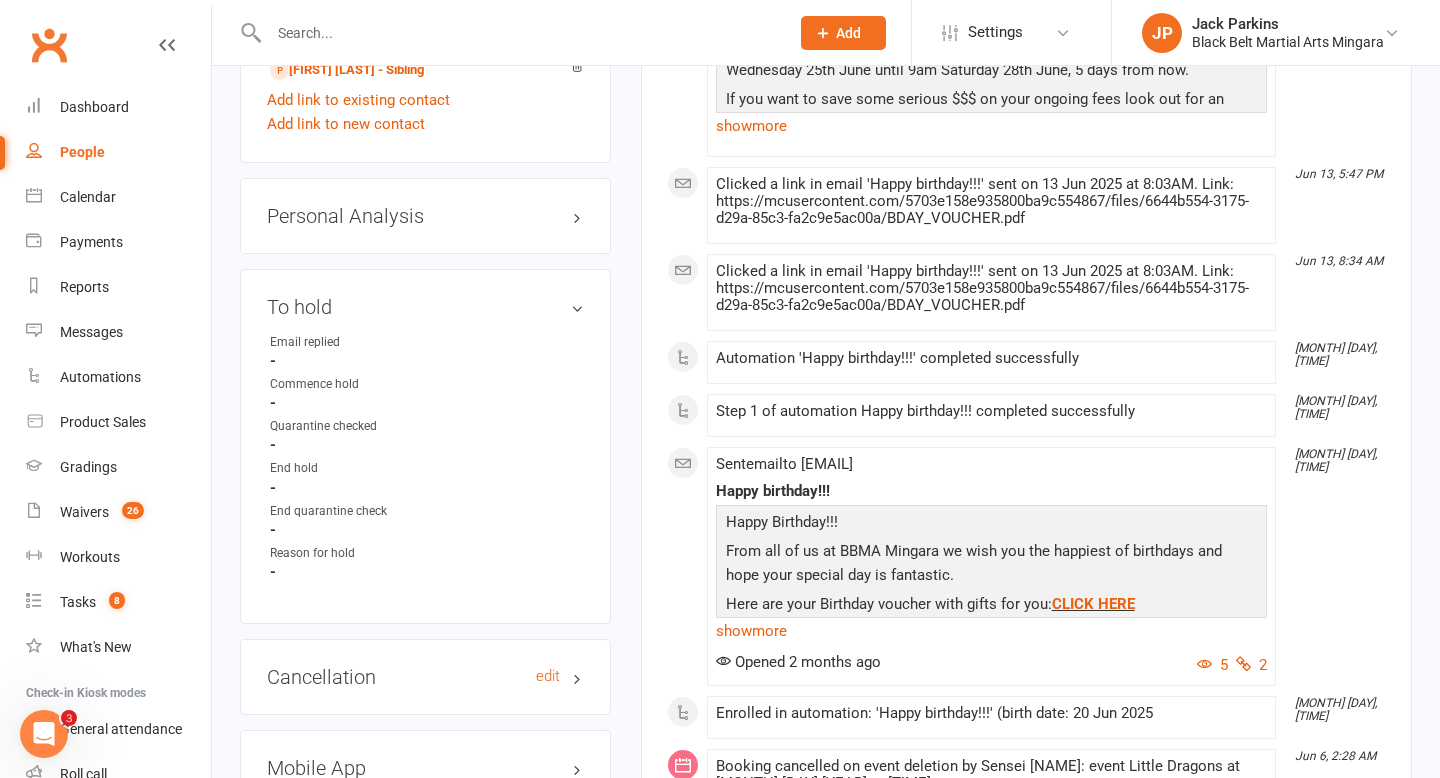 click on "Cancellation  edit" at bounding box center [425, 677] 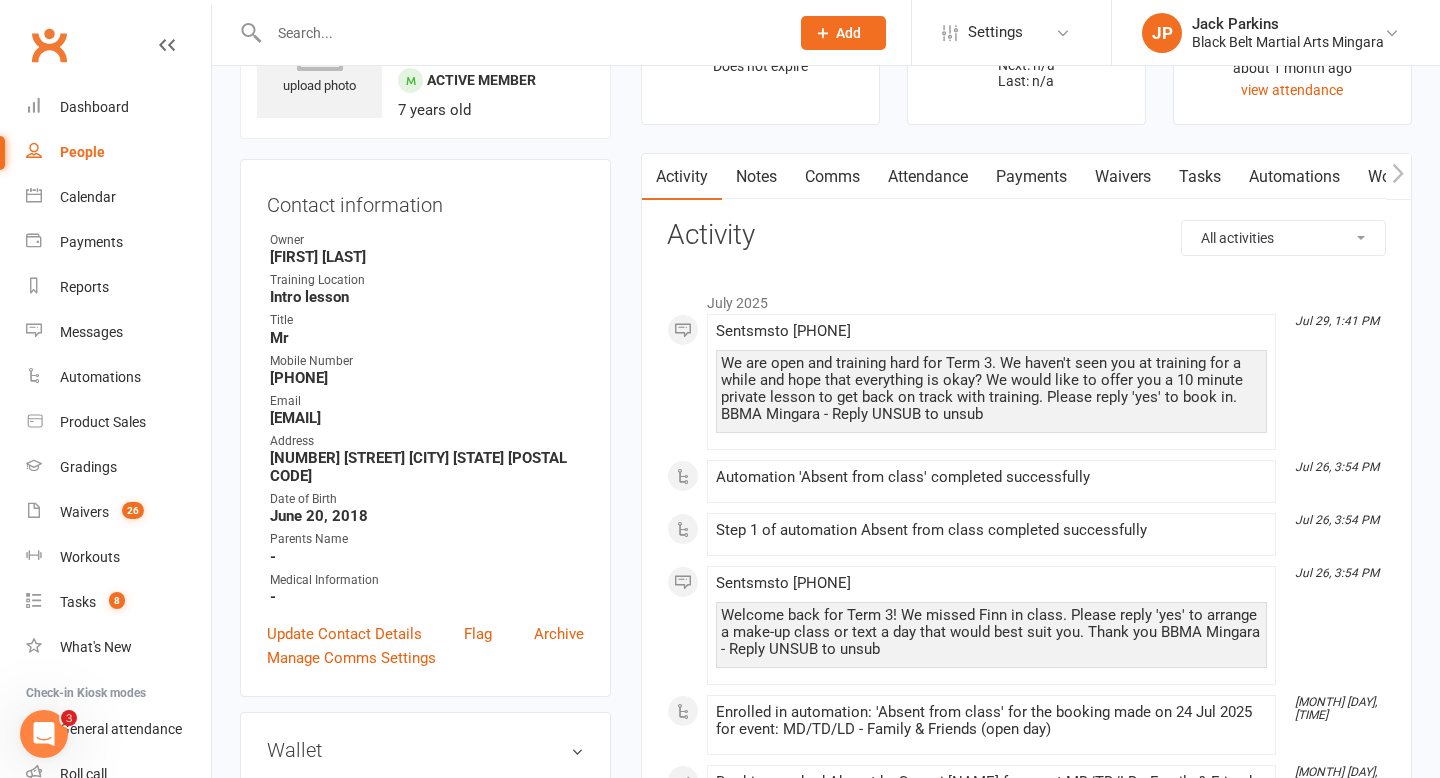 scroll, scrollTop: 171, scrollLeft: 0, axis: vertical 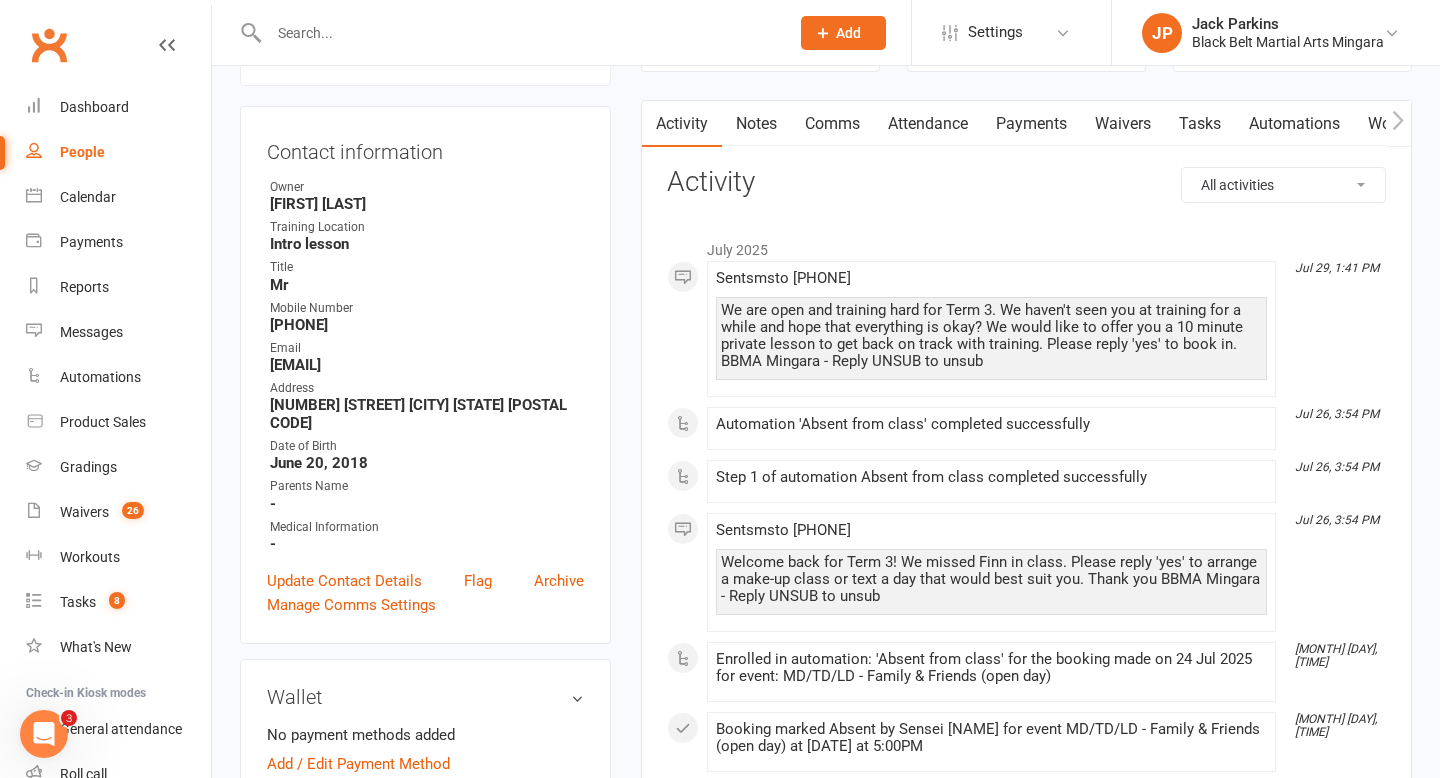 click on "Notes" at bounding box center [756, 124] 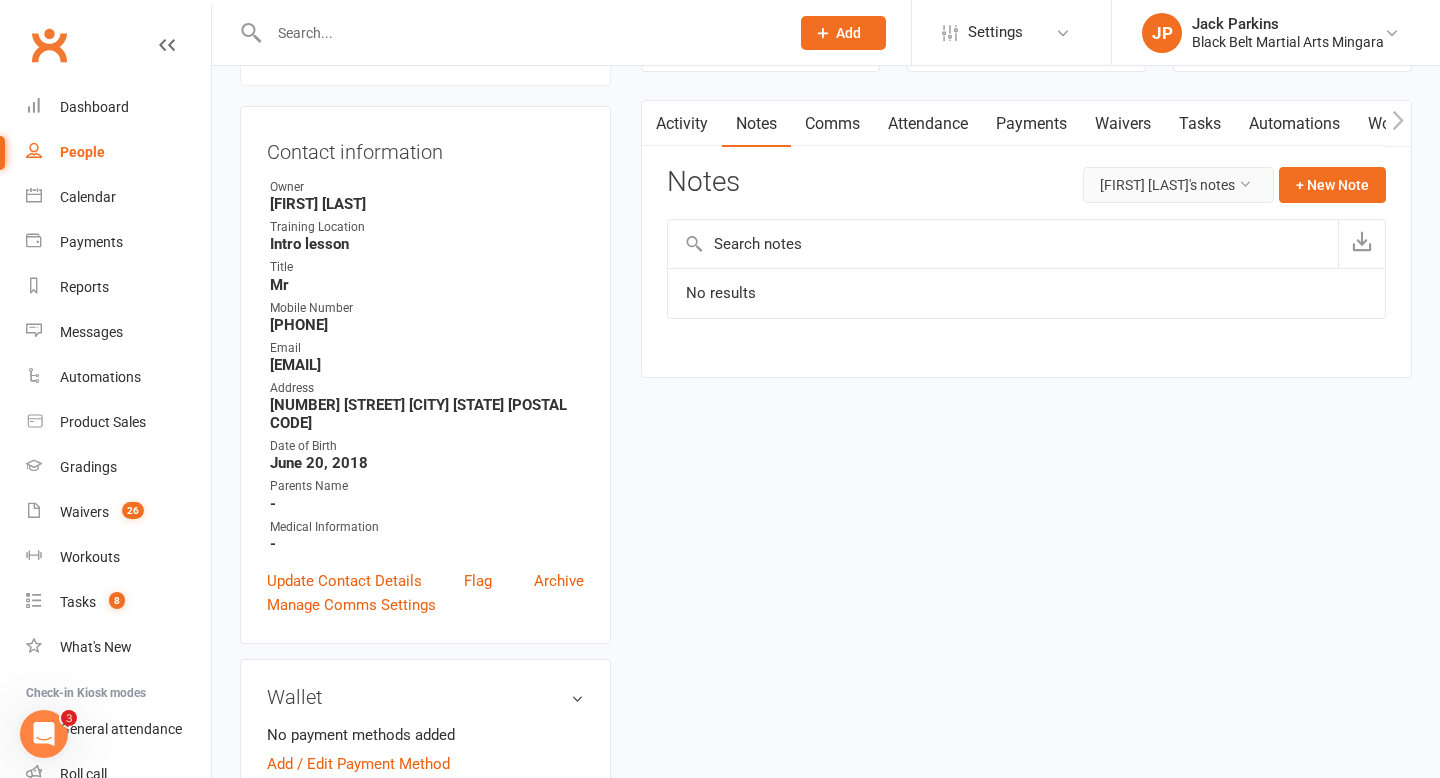 click on "Finn Johnston's notes" at bounding box center (1178, 185) 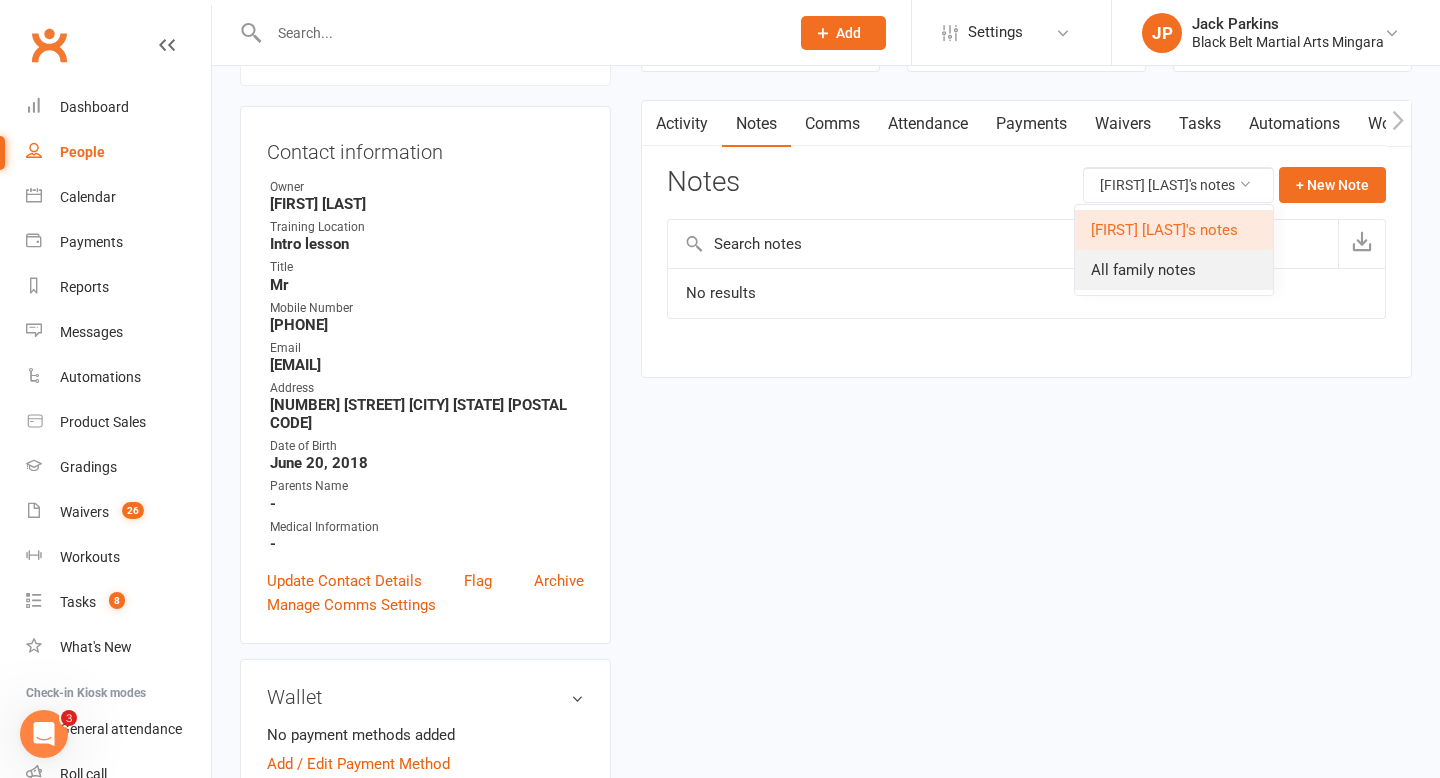 click on "All family notes" at bounding box center [1174, 270] 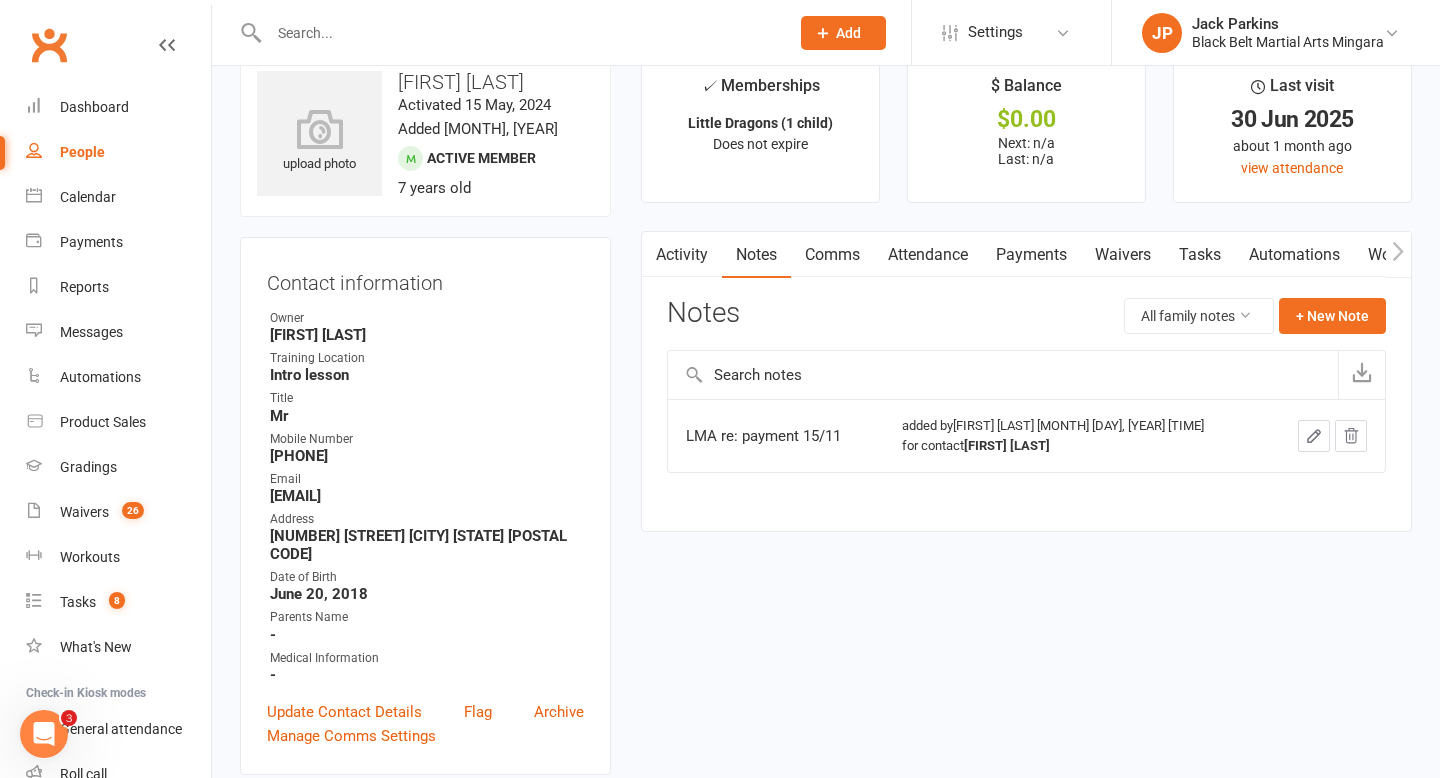 scroll, scrollTop: 0, scrollLeft: 0, axis: both 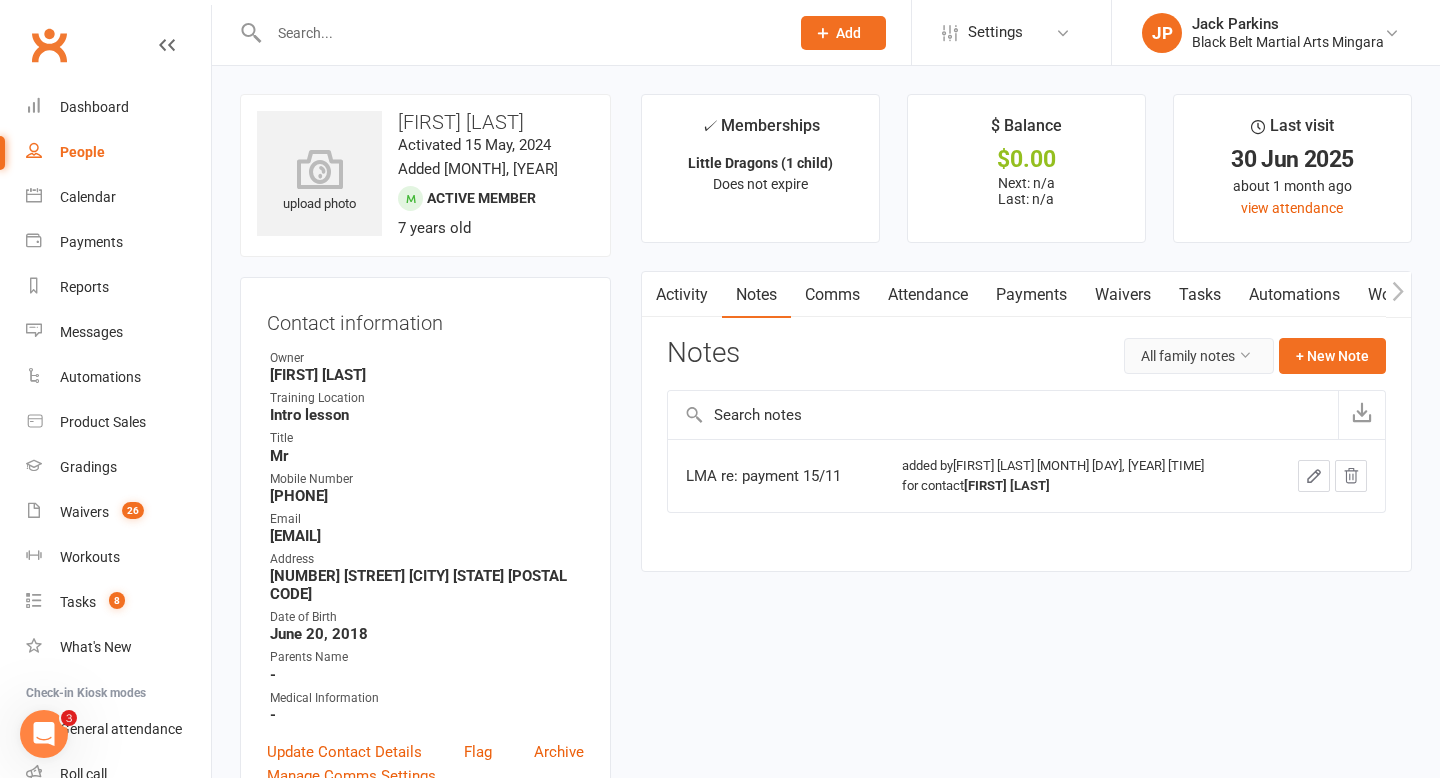 click at bounding box center (1245, 355) 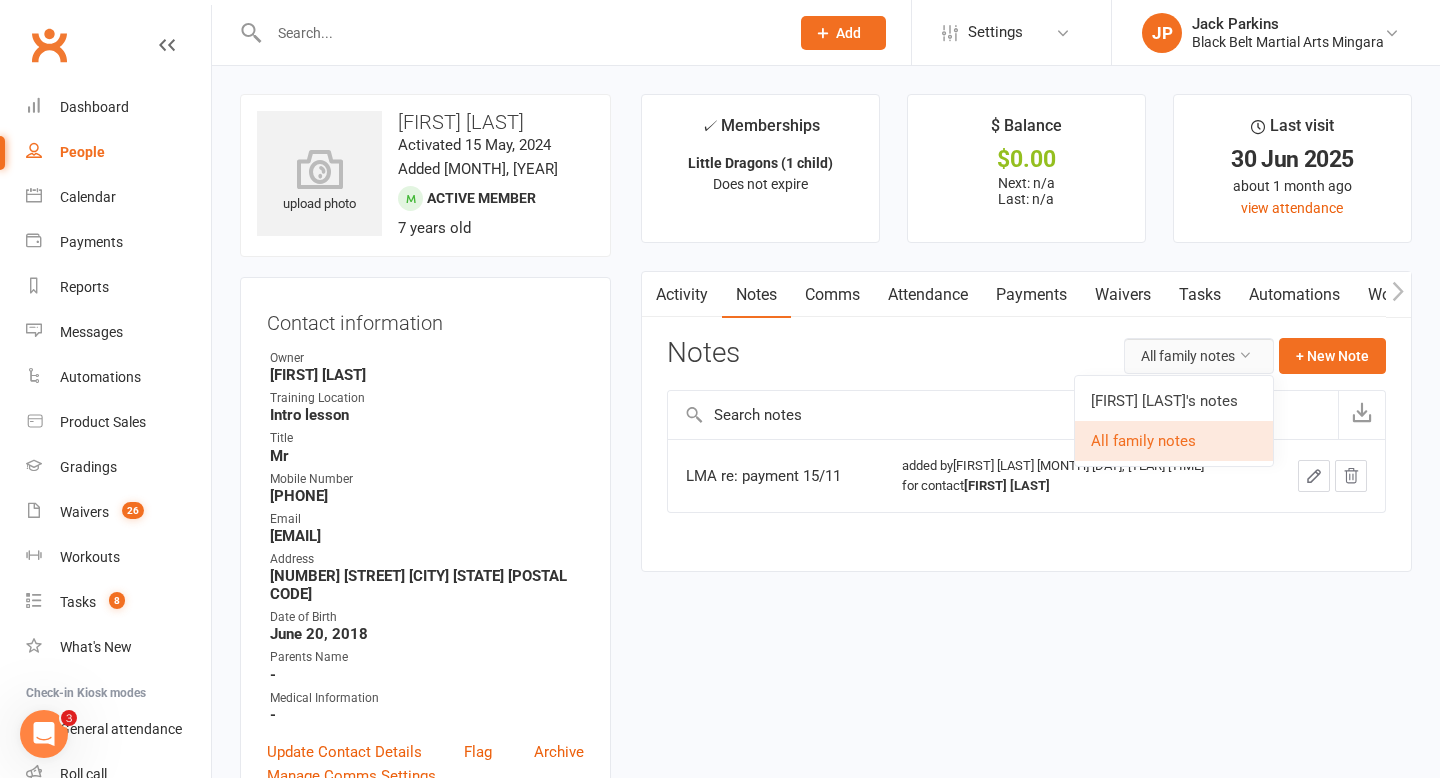 click at bounding box center [1245, 355] 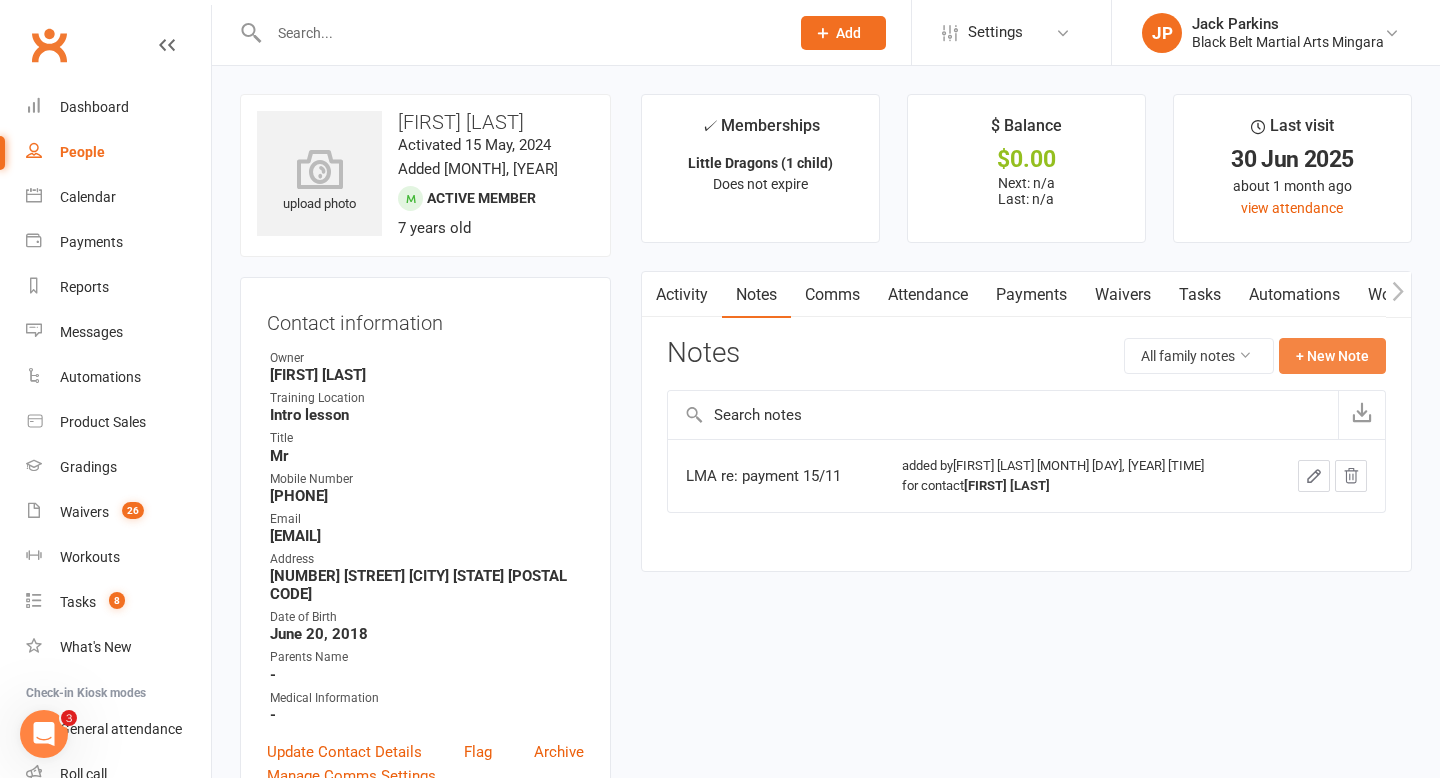 click on "+ New Note" at bounding box center (1332, 356) 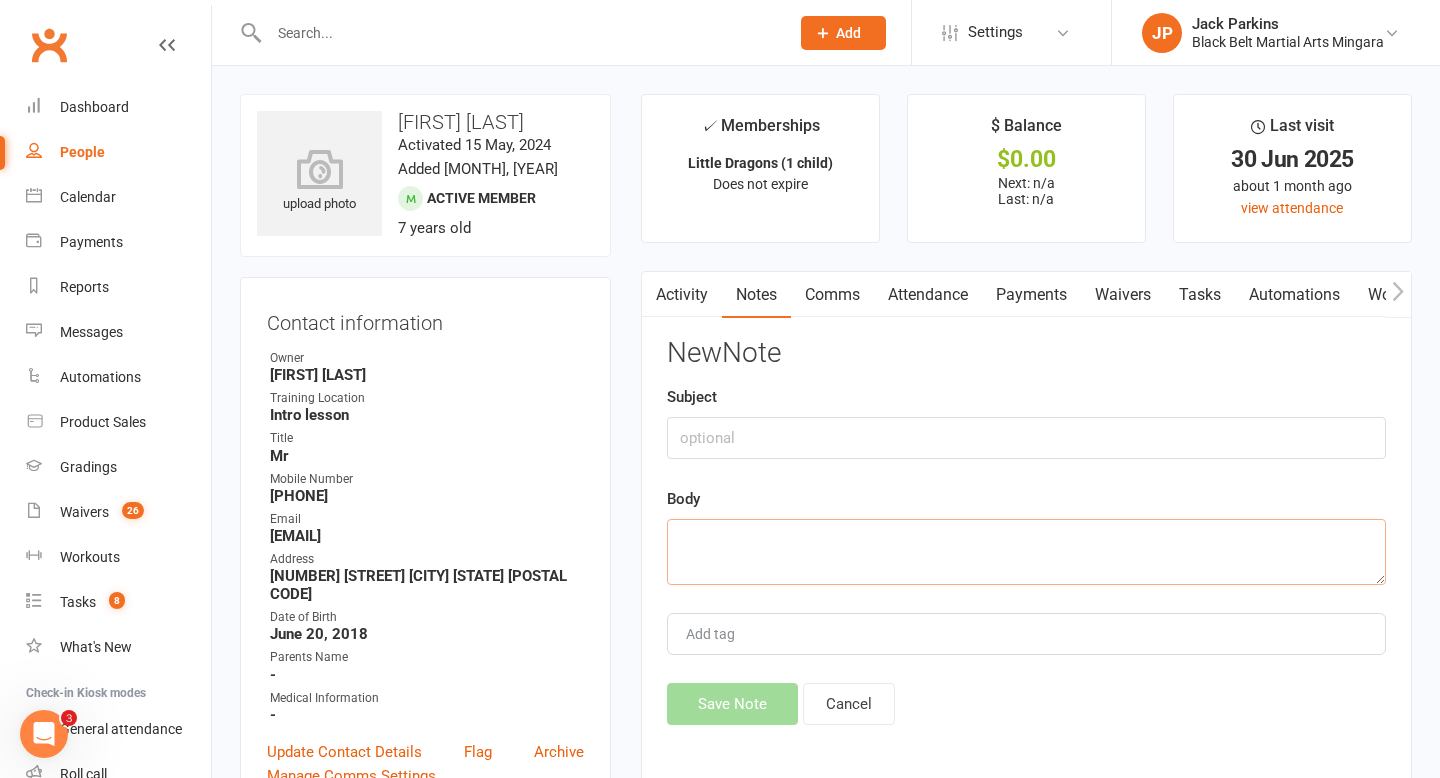 click at bounding box center (1026, 552) 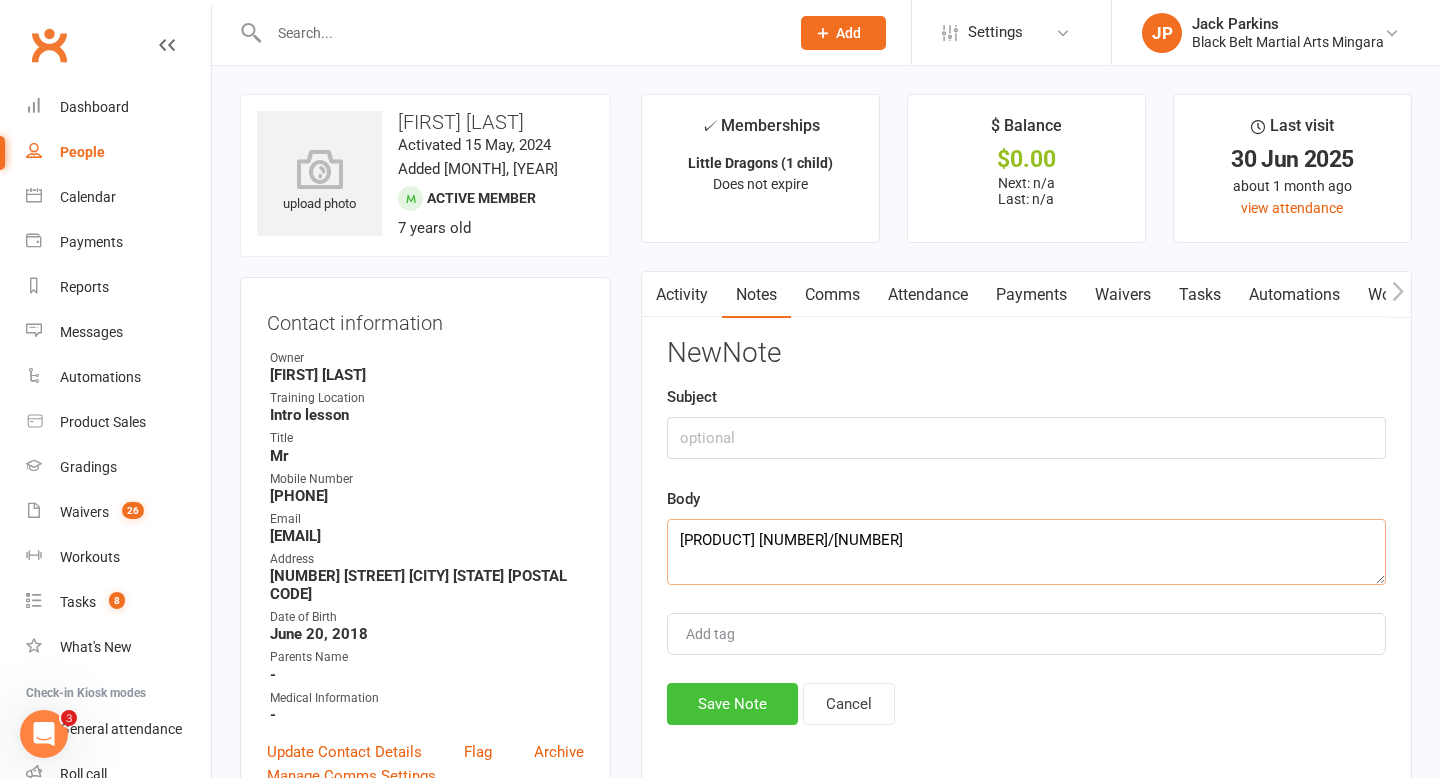 type on "LMA 5/8" 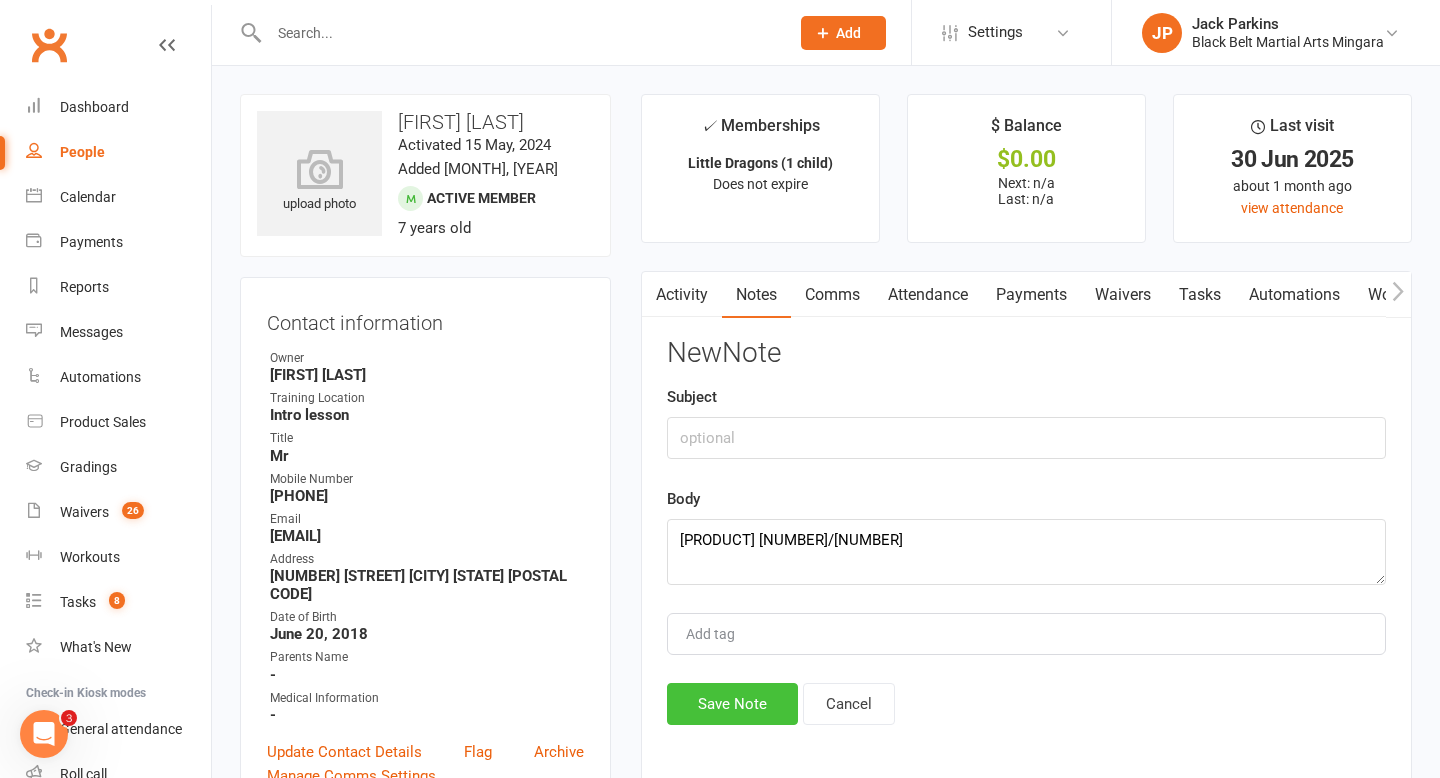click on "Save Note" at bounding box center (732, 704) 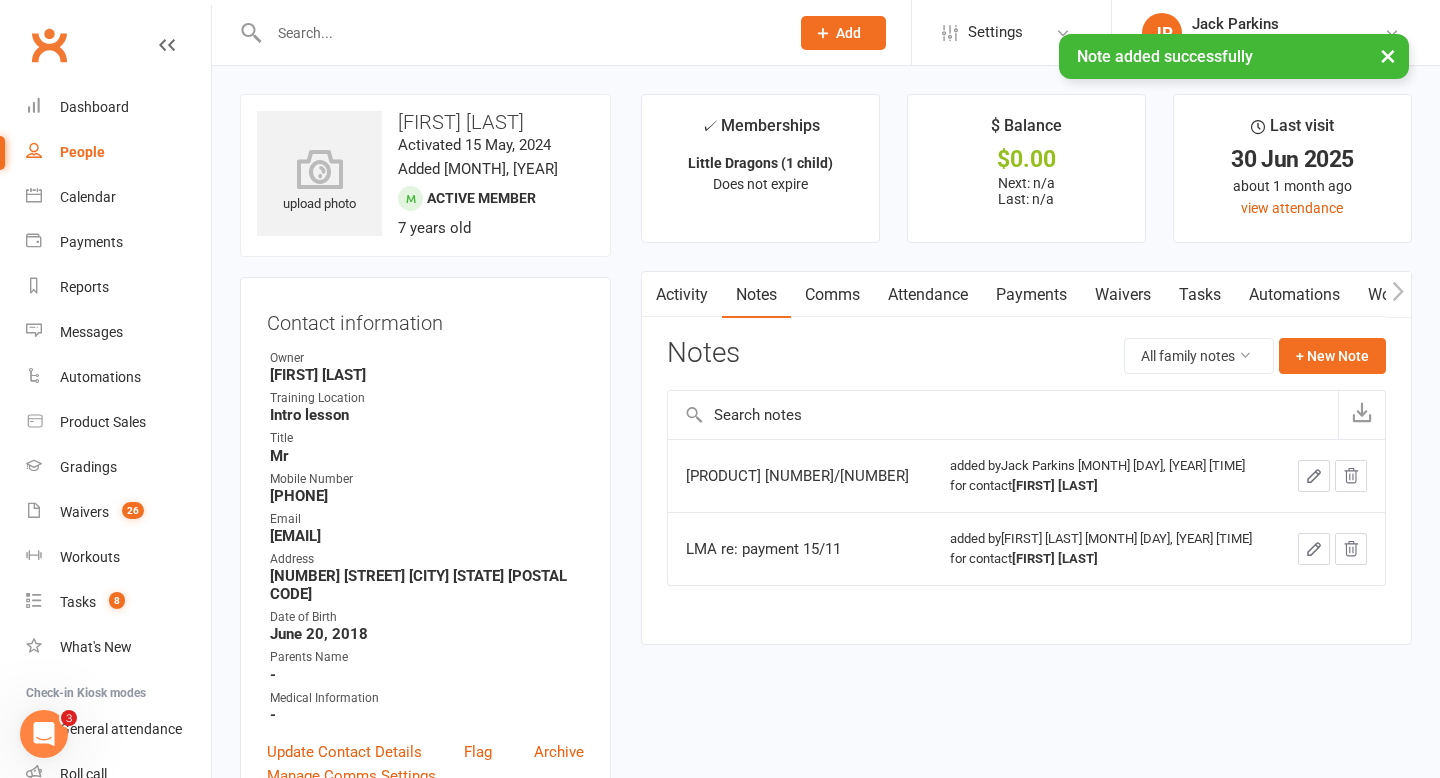 click at bounding box center (519, 33) 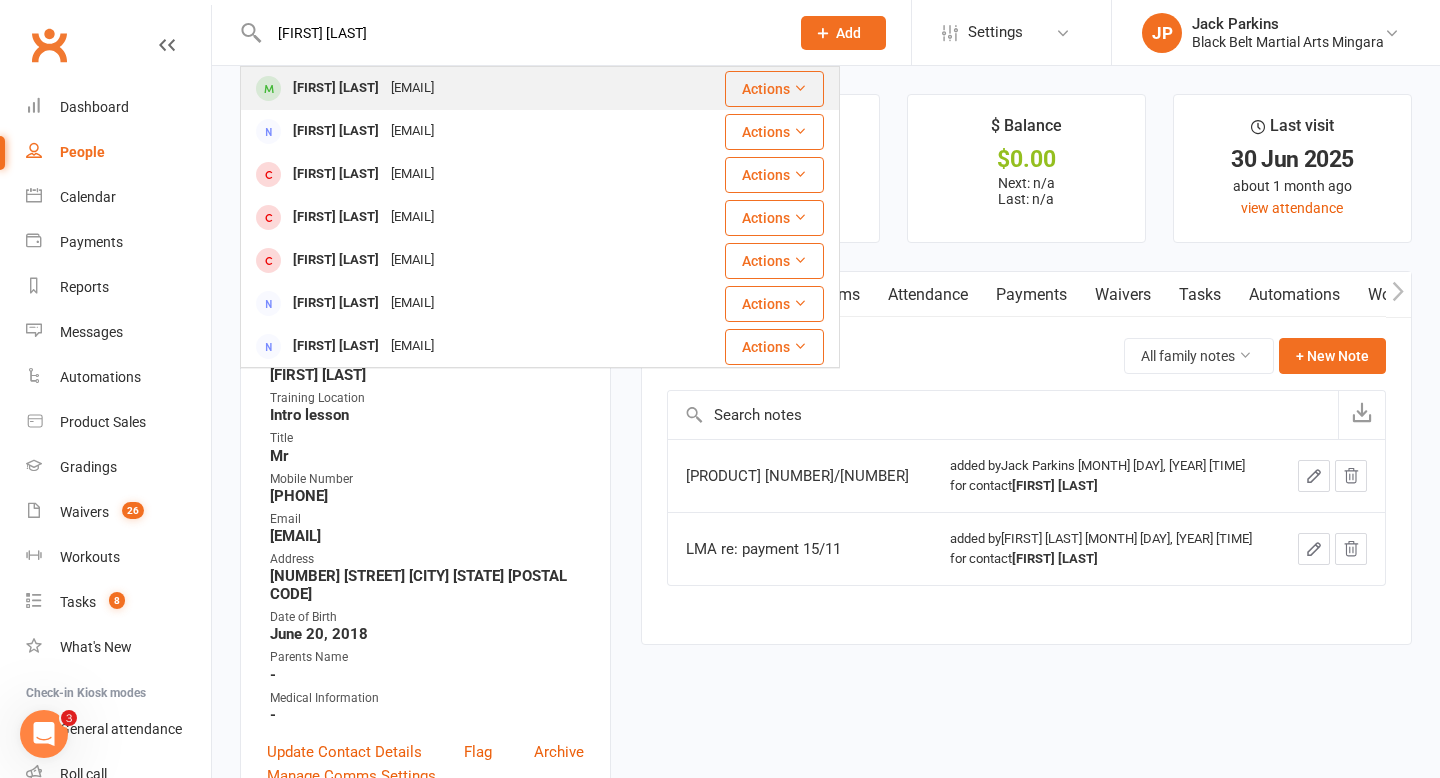 type on "landon jones" 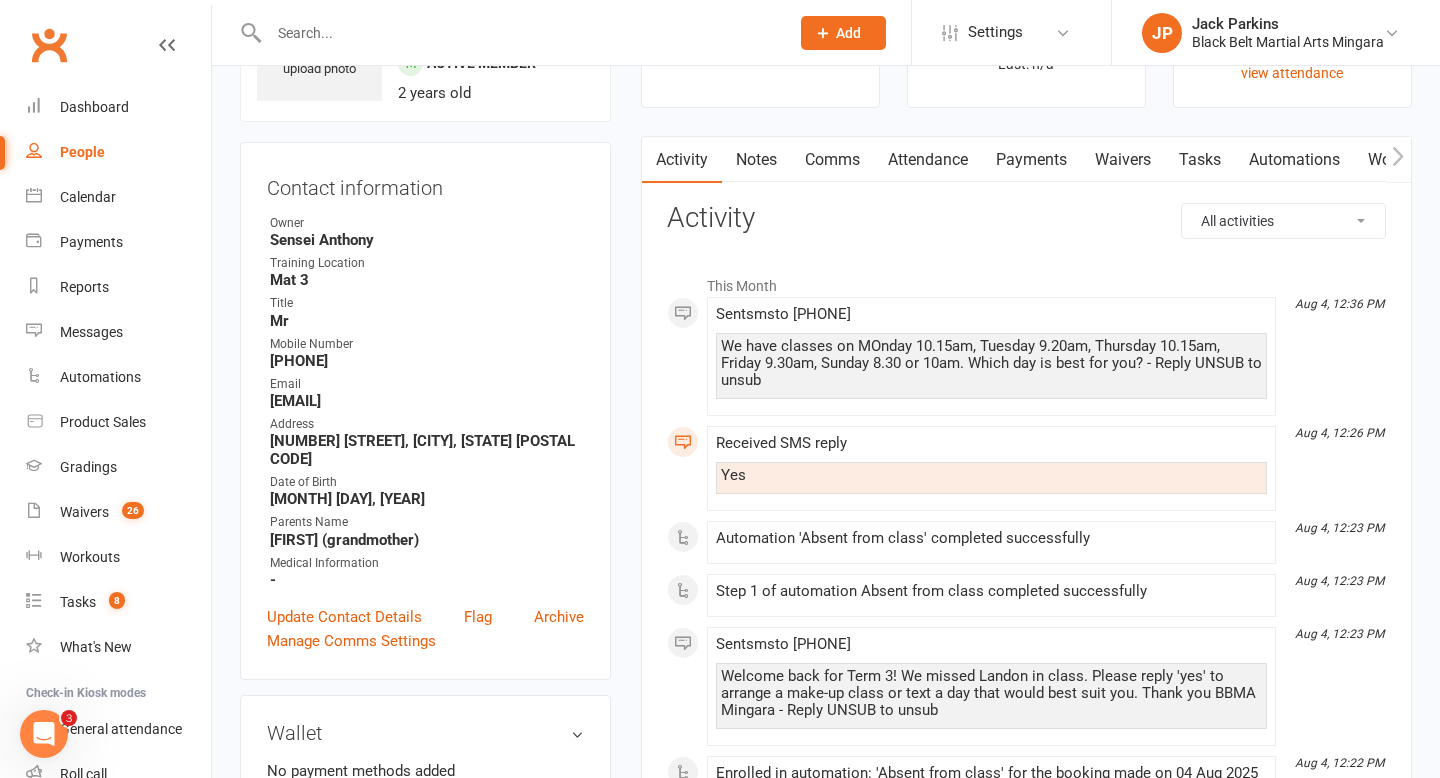 scroll, scrollTop: 137, scrollLeft: 0, axis: vertical 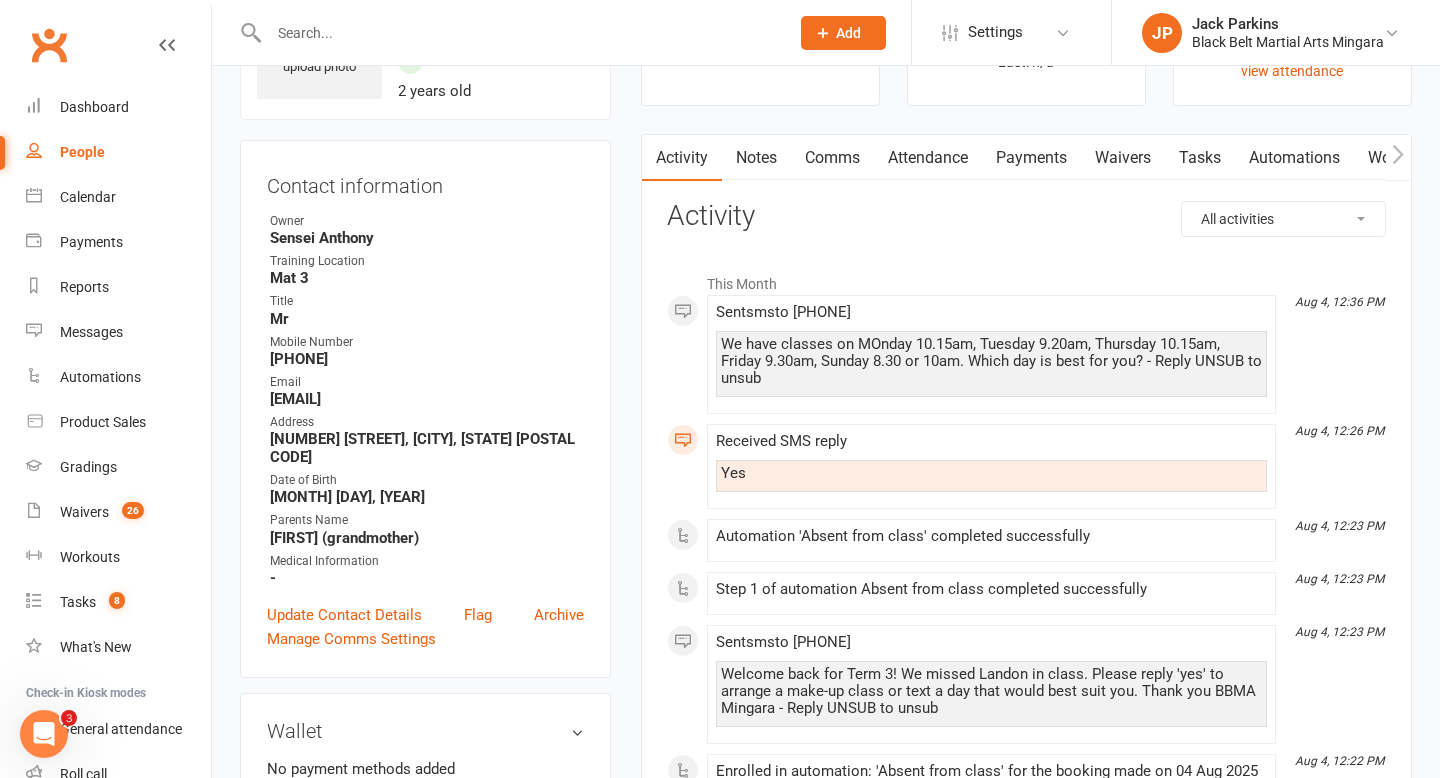 click on "Notes" at bounding box center [756, 158] 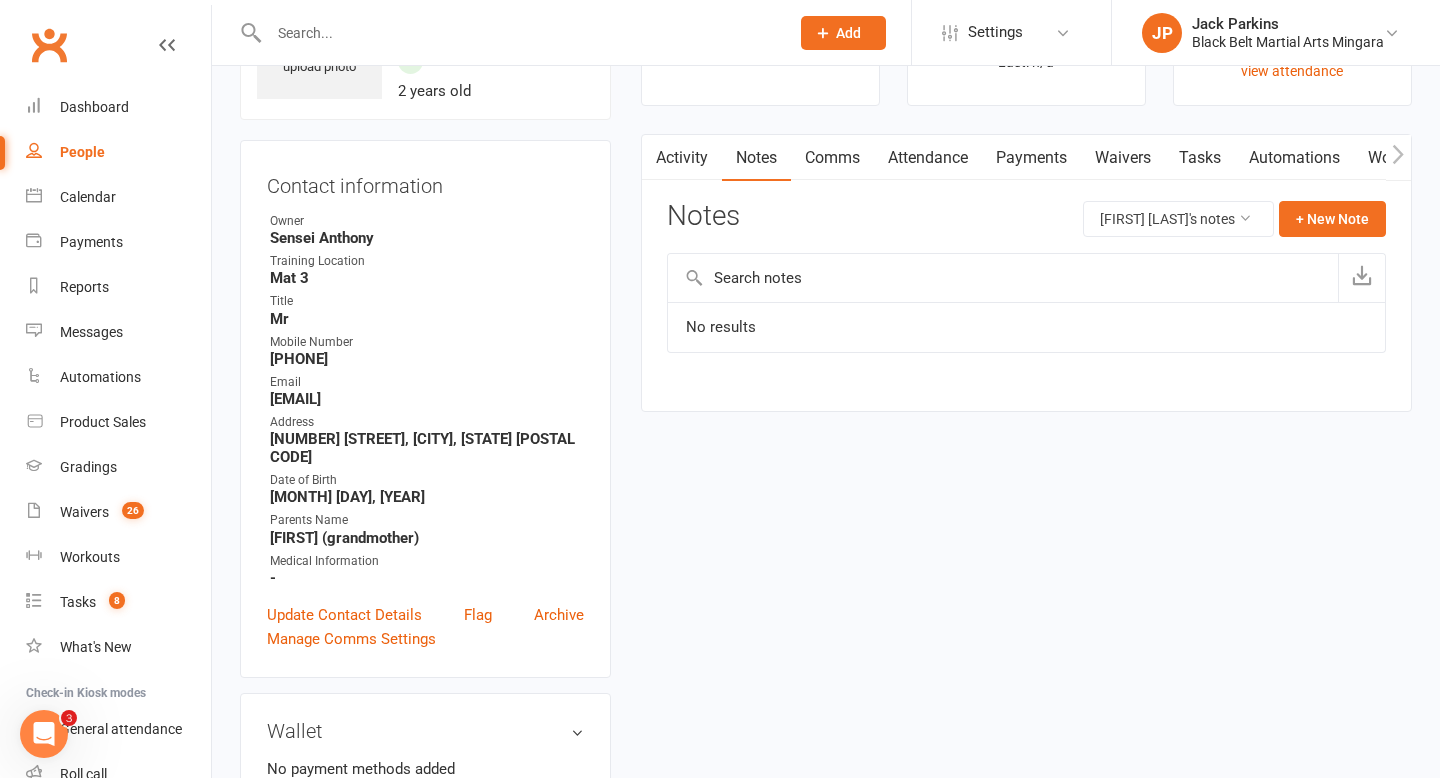 click on "Activity" at bounding box center [682, 158] 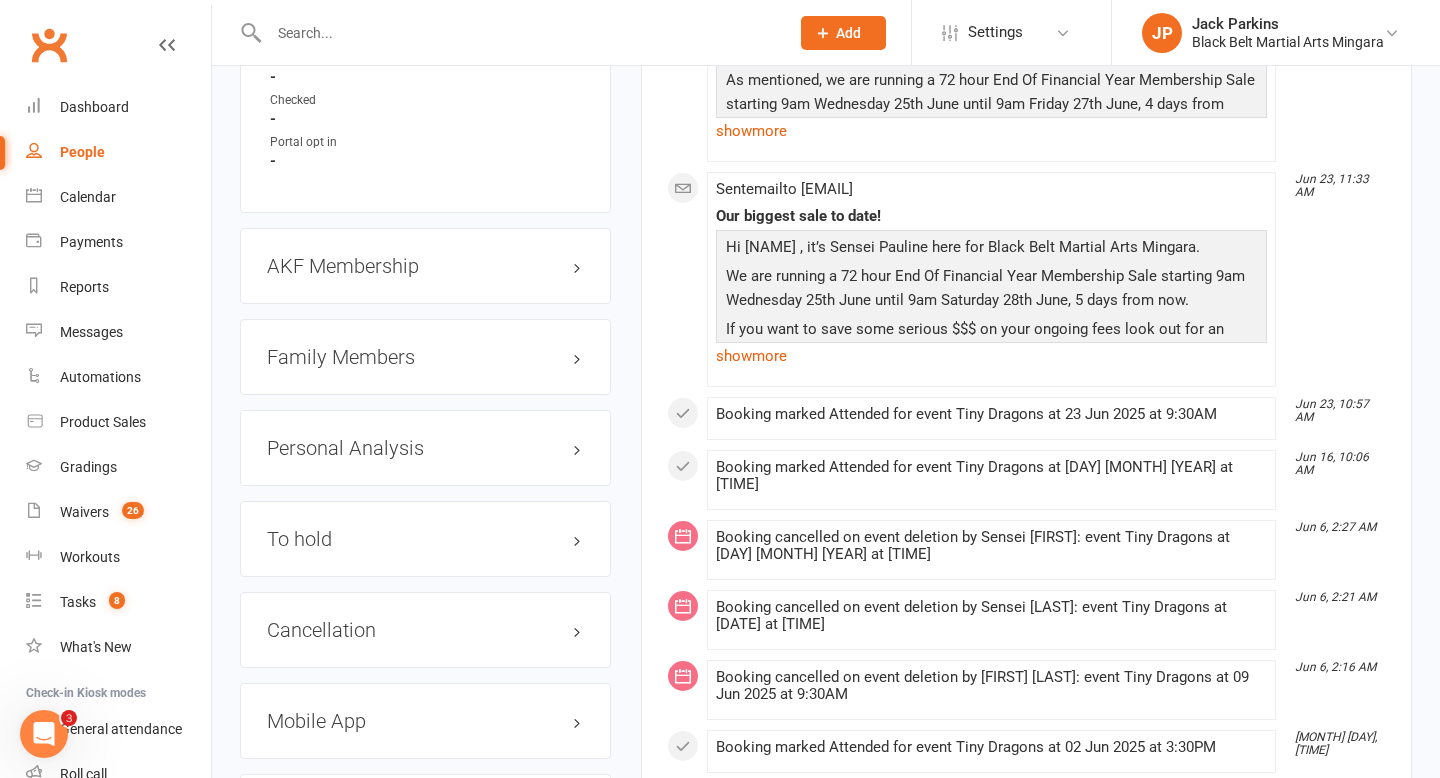 scroll, scrollTop: 2079, scrollLeft: 0, axis: vertical 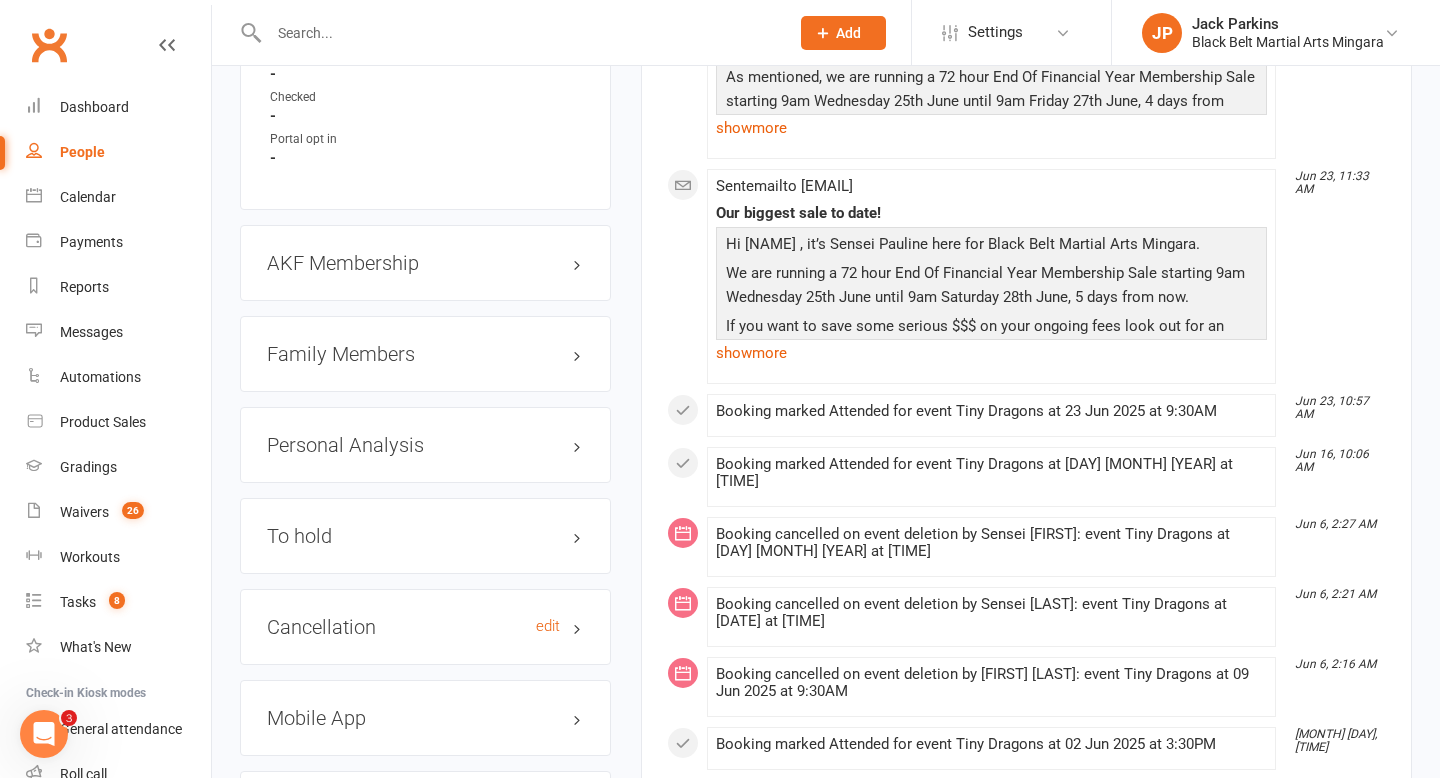 click on "Cancellation  edit" at bounding box center (425, 627) 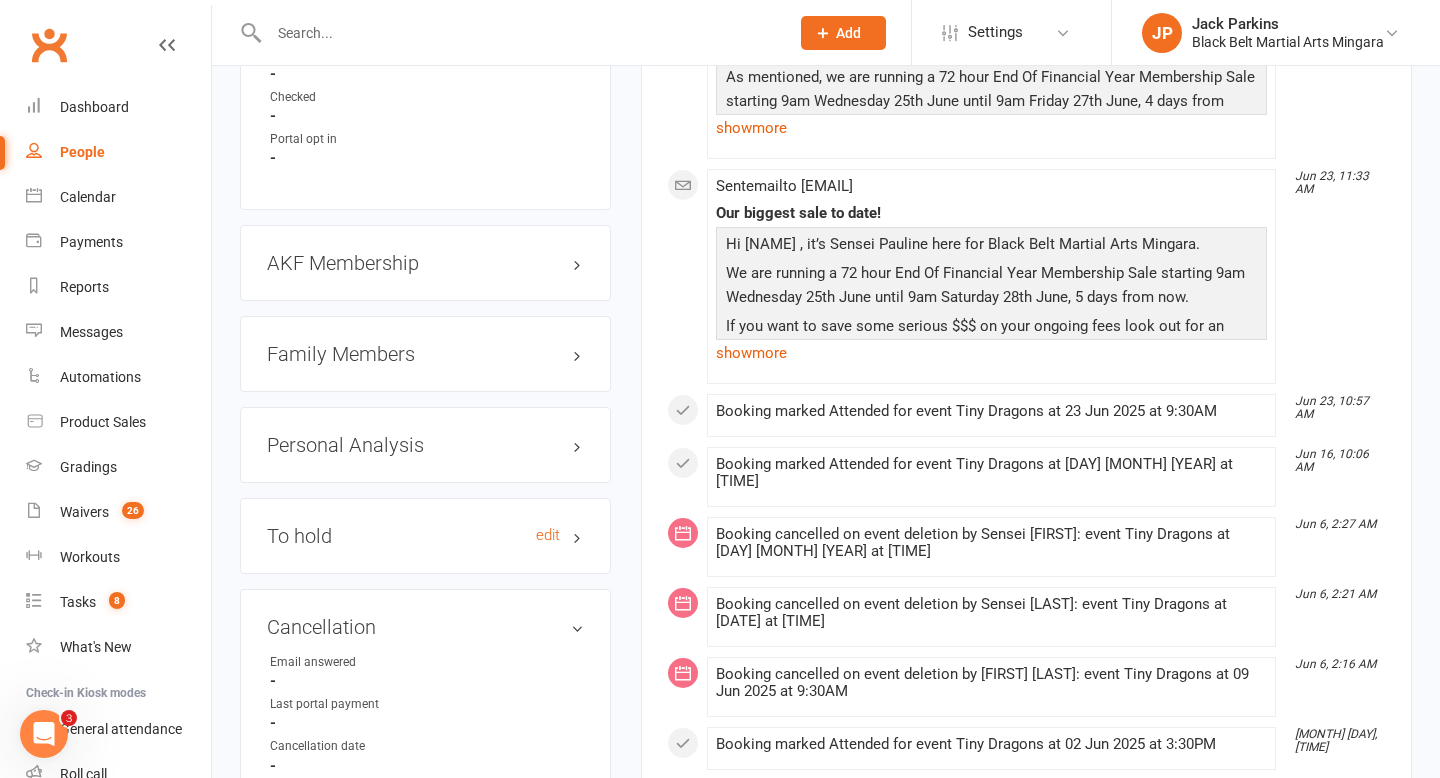 click on "To hold  edit" at bounding box center (425, 536) 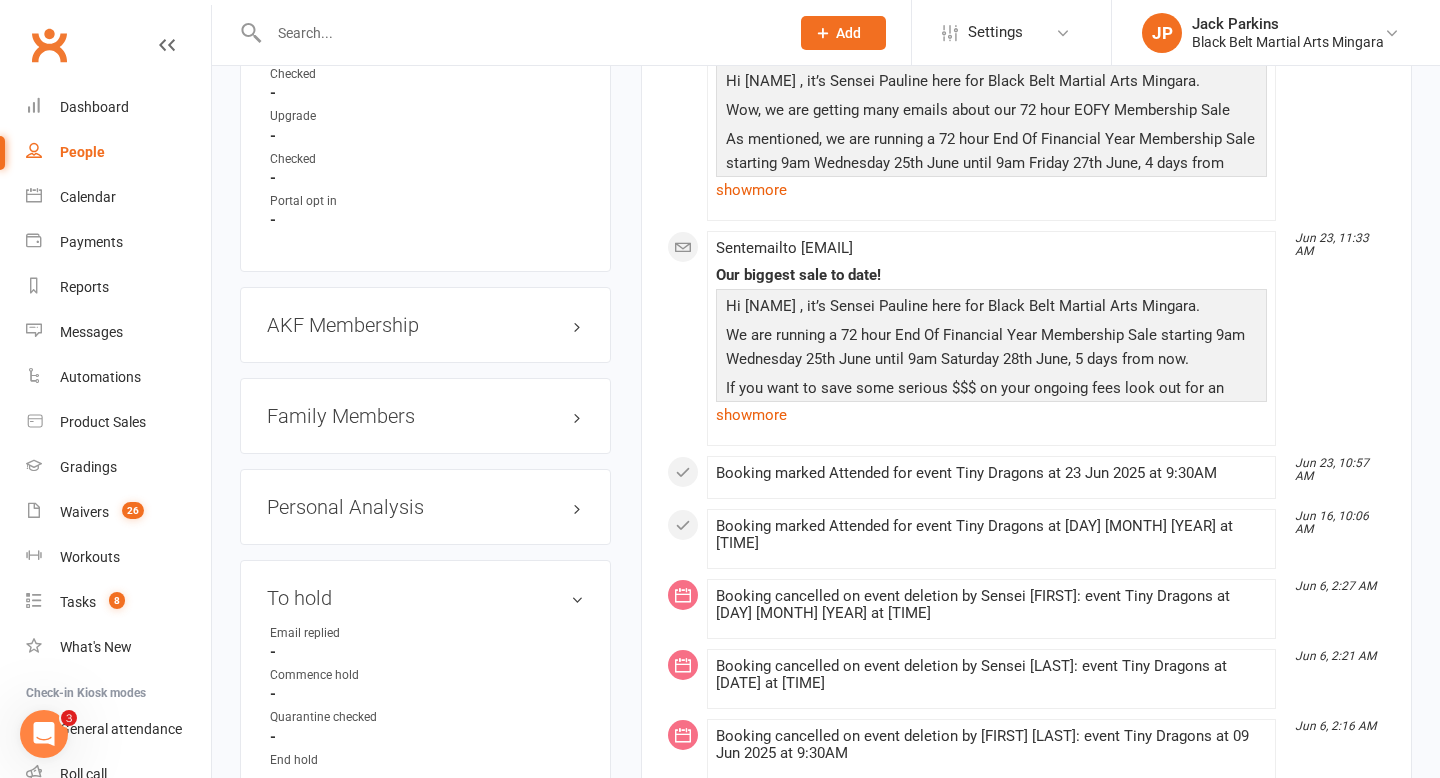 scroll, scrollTop: 1993, scrollLeft: 0, axis: vertical 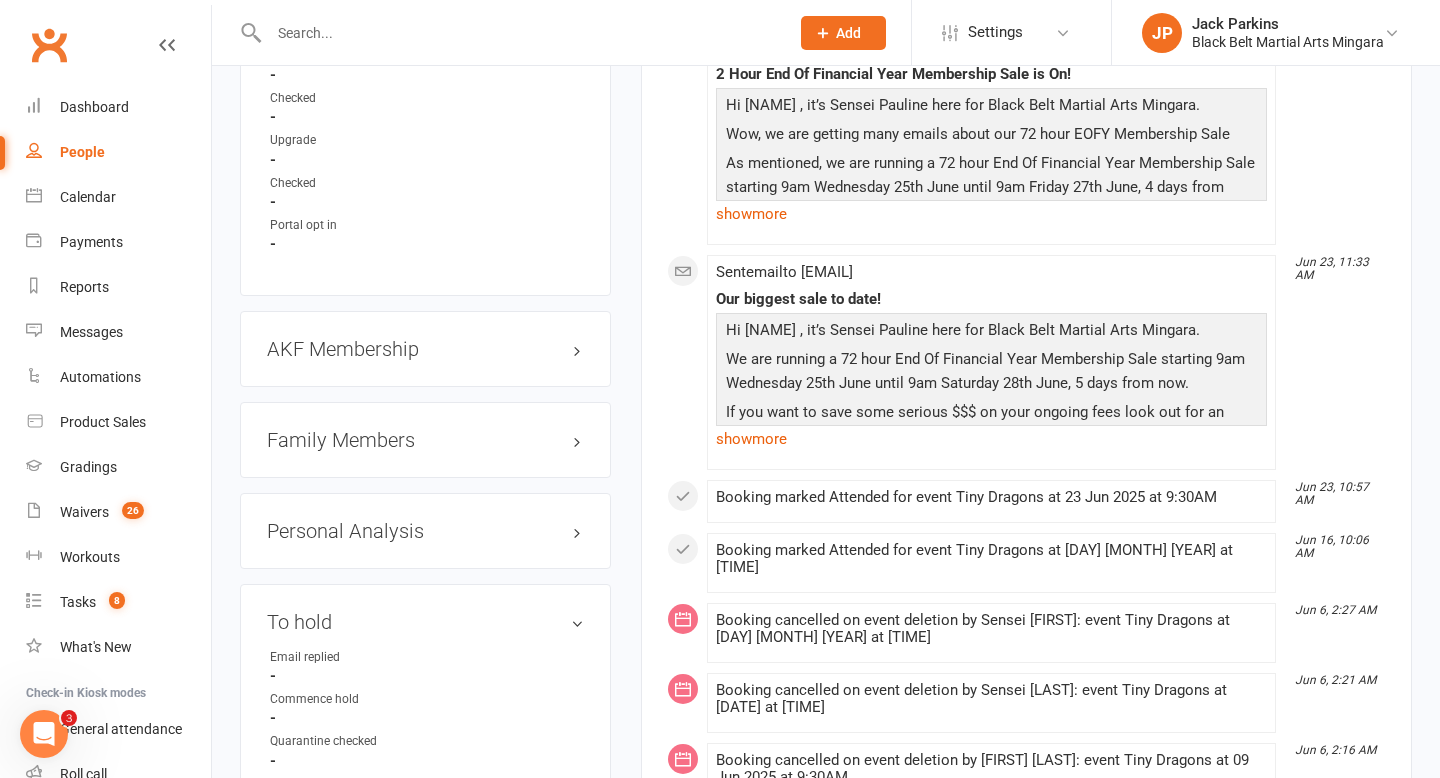 click on "Family Members" at bounding box center (425, 440) 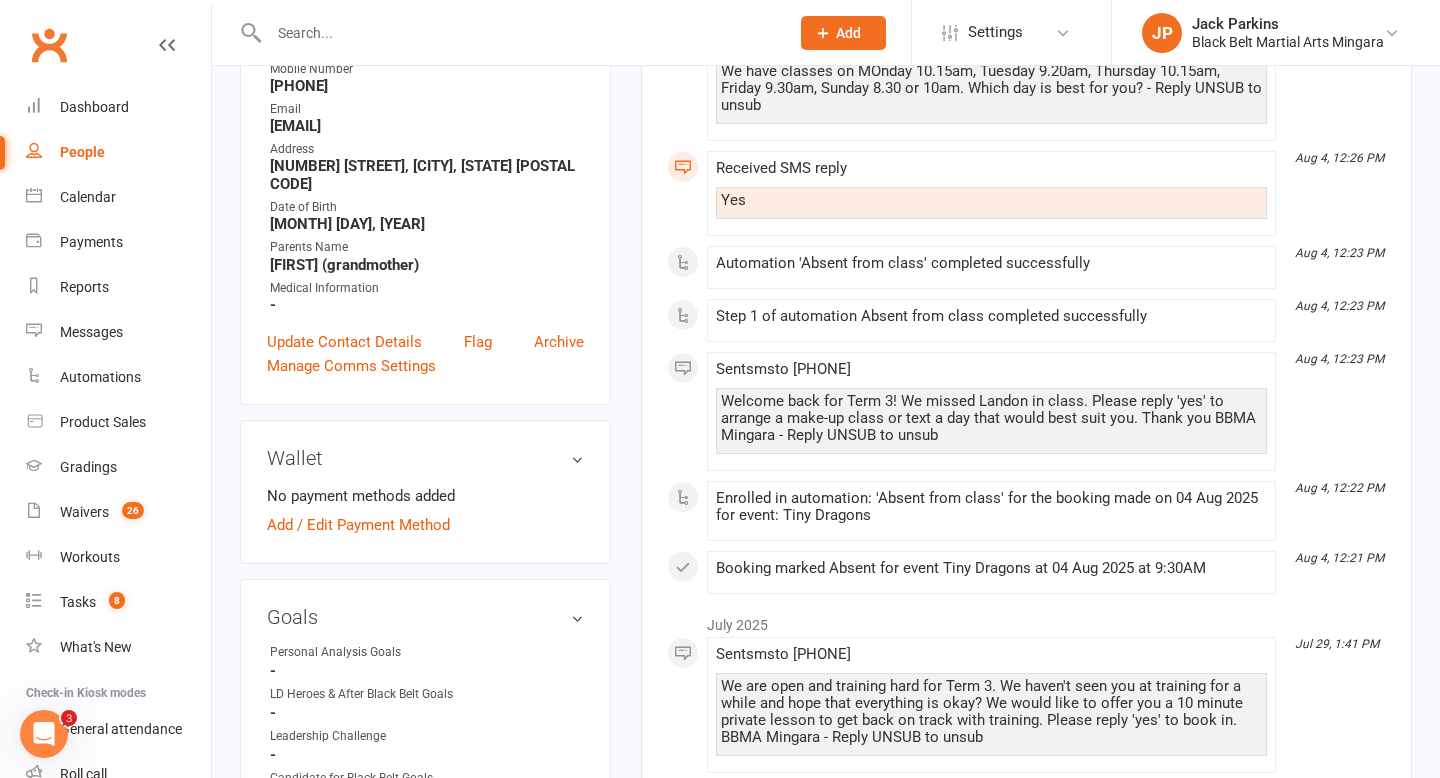 scroll, scrollTop: 0, scrollLeft: 0, axis: both 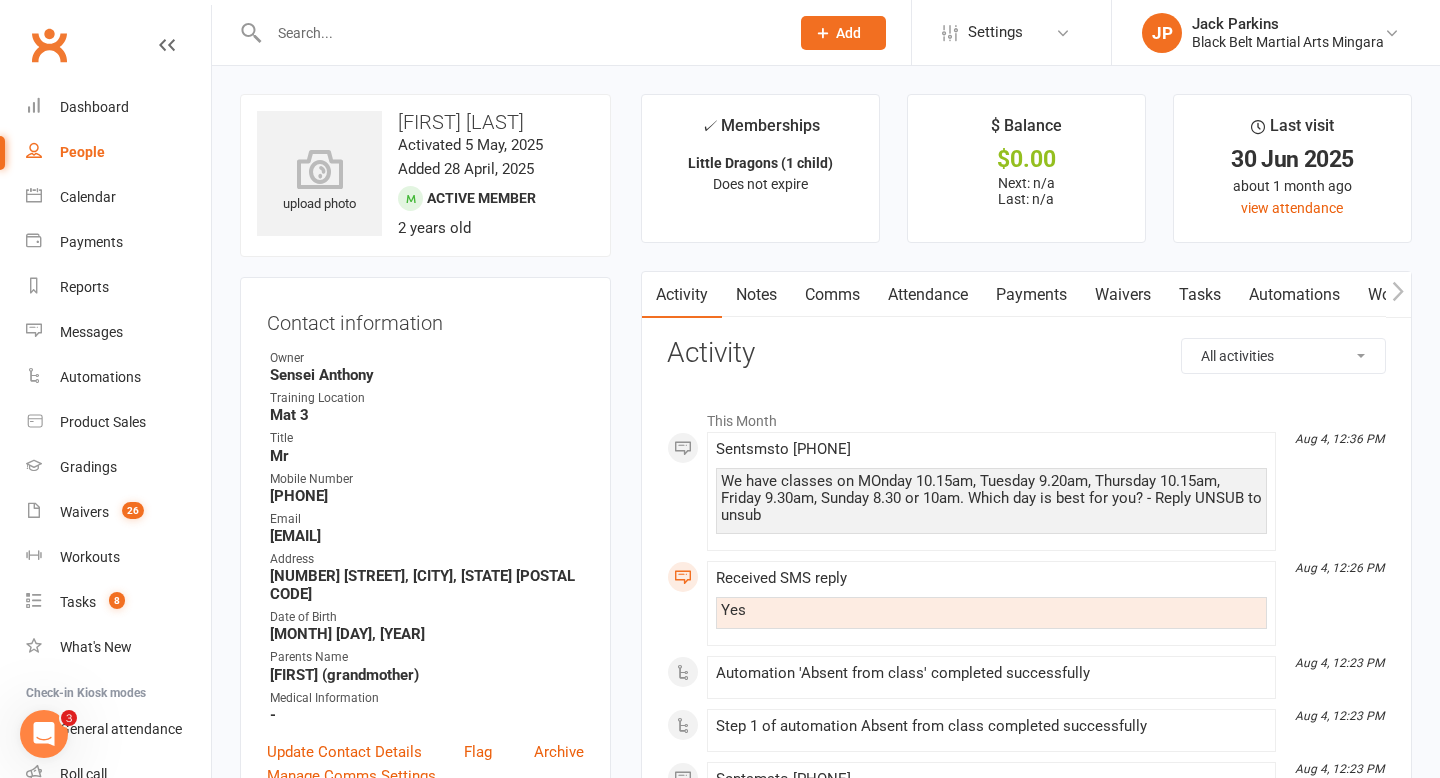 click on "Notes" at bounding box center (756, 295) 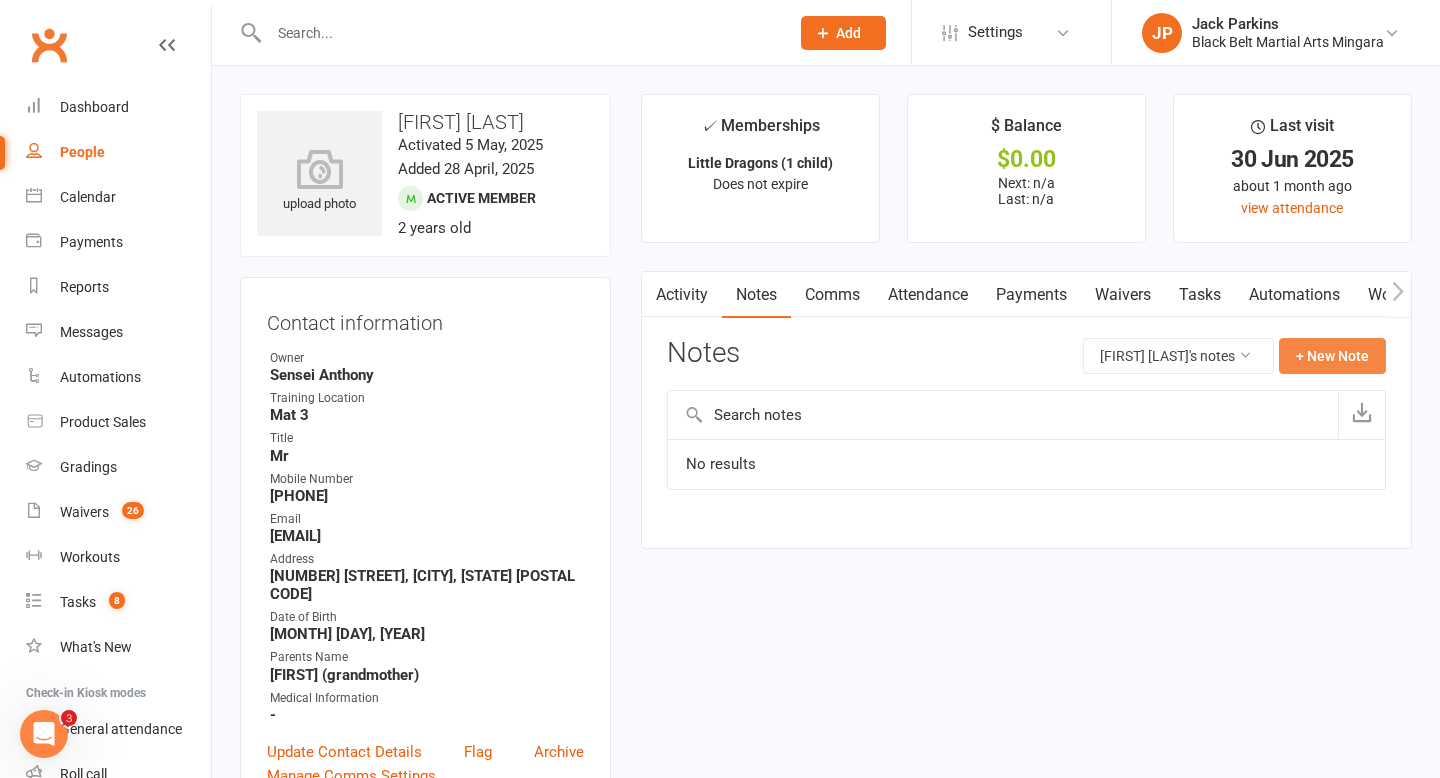 click on "+ New Note" at bounding box center (1332, 356) 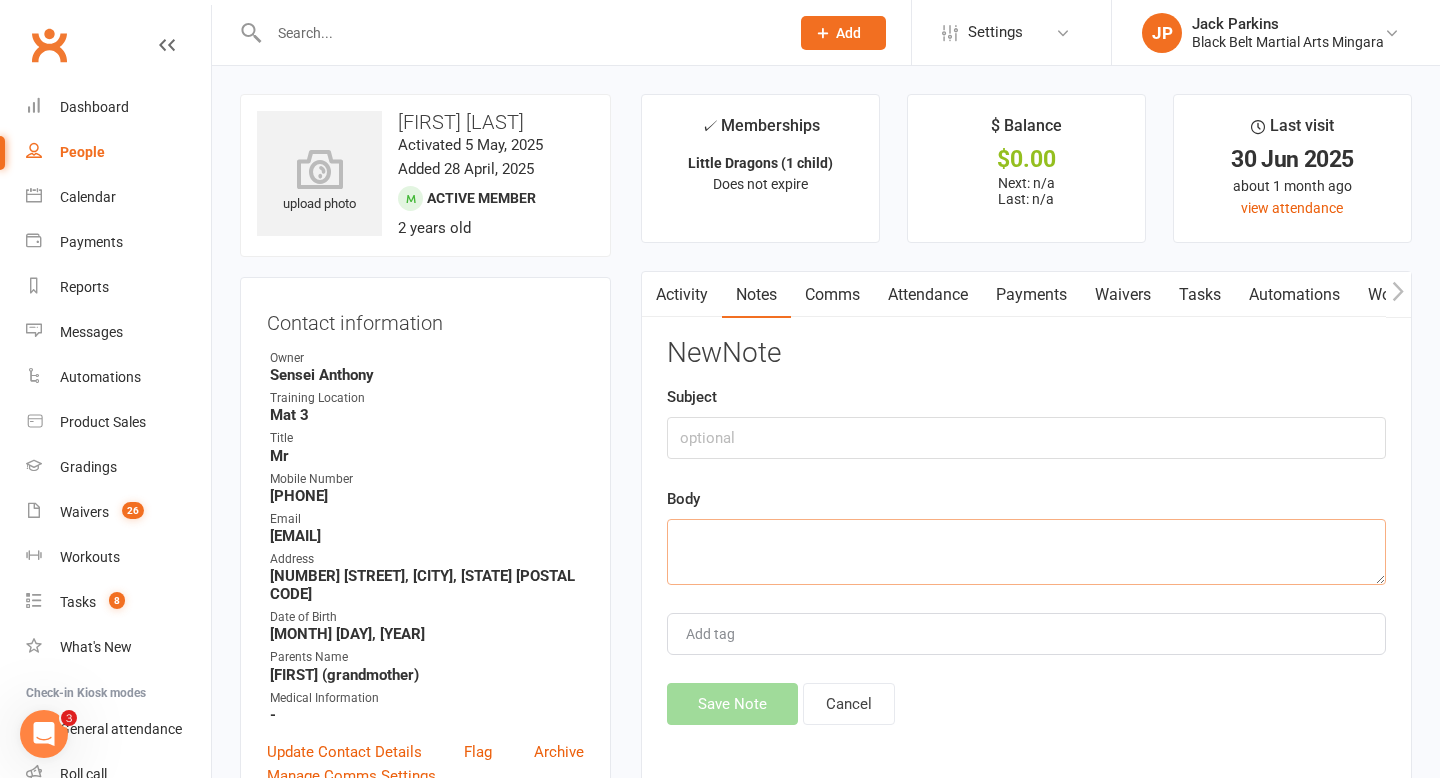 click at bounding box center [1026, 552] 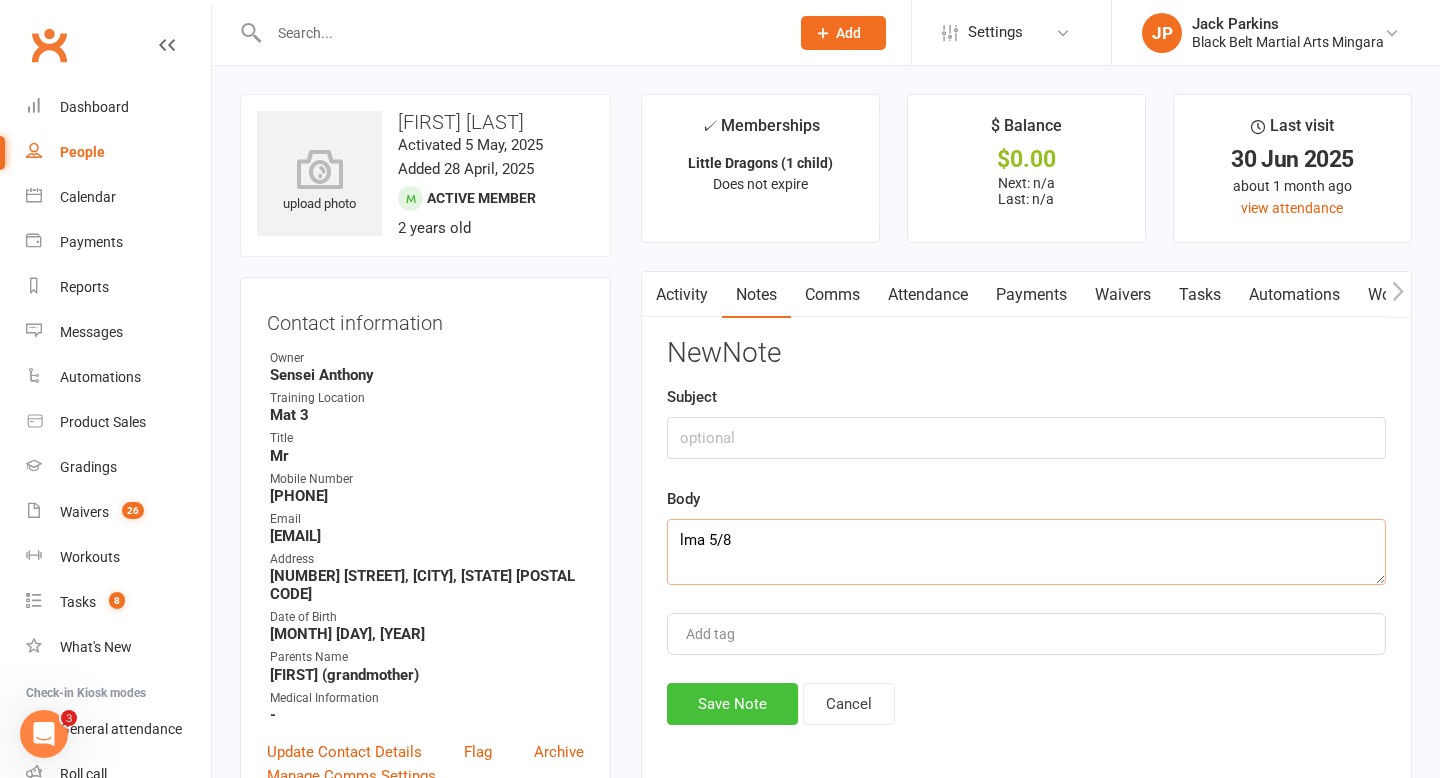 type on "lma 5/8" 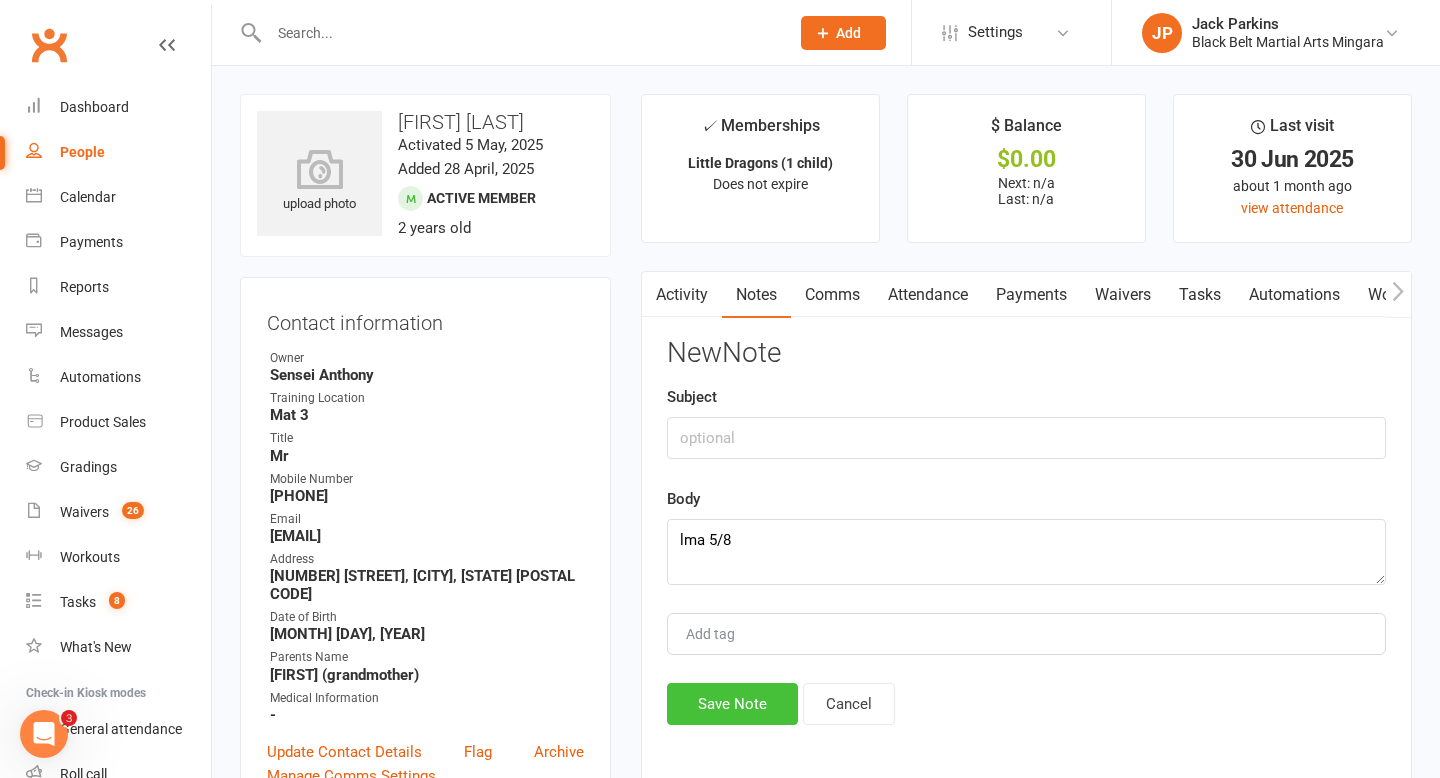 click on "Save Note" at bounding box center (732, 704) 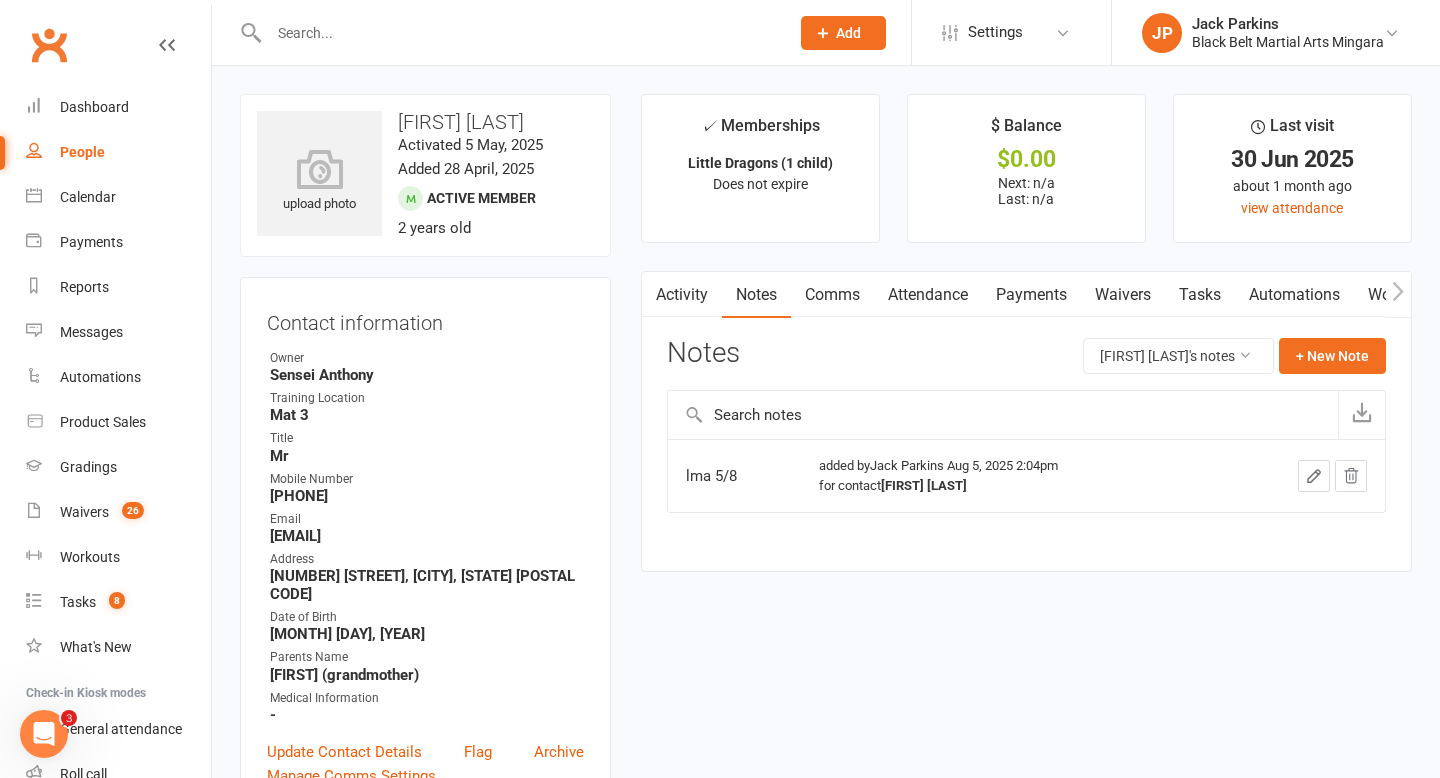 click at bounding box center [519, 33] 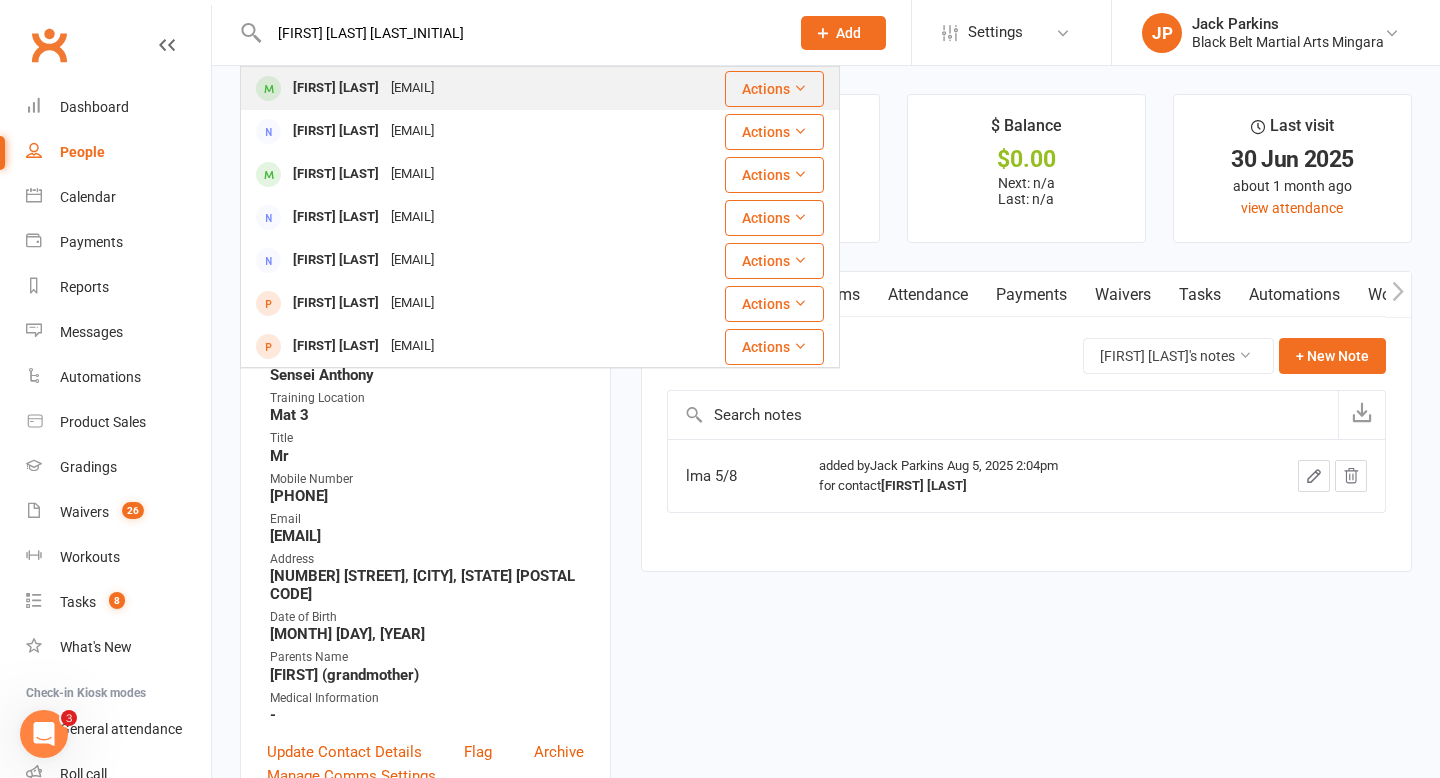 type on "leo luxford shorter" 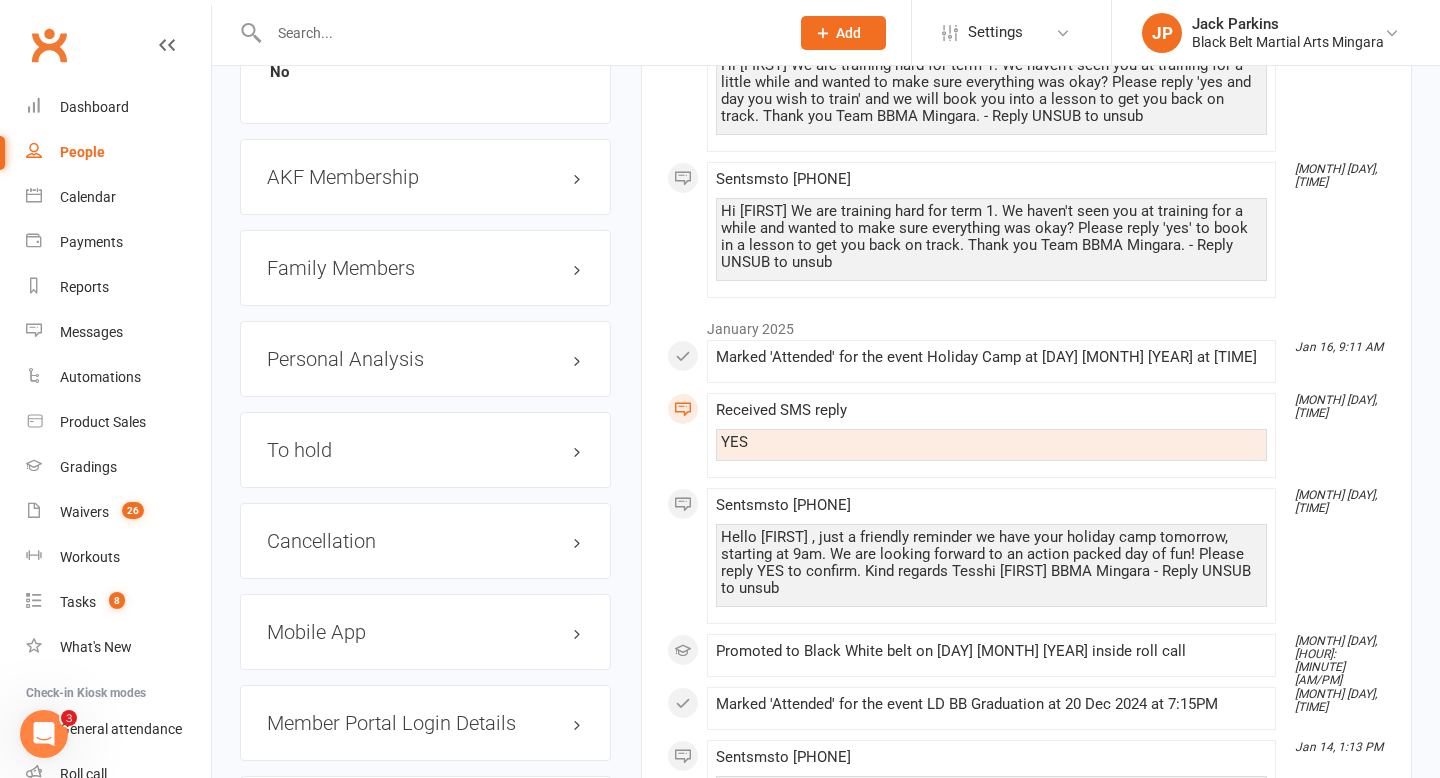 scroll, scrollTop: 2328, scrollLeft: 0, axis: vertical 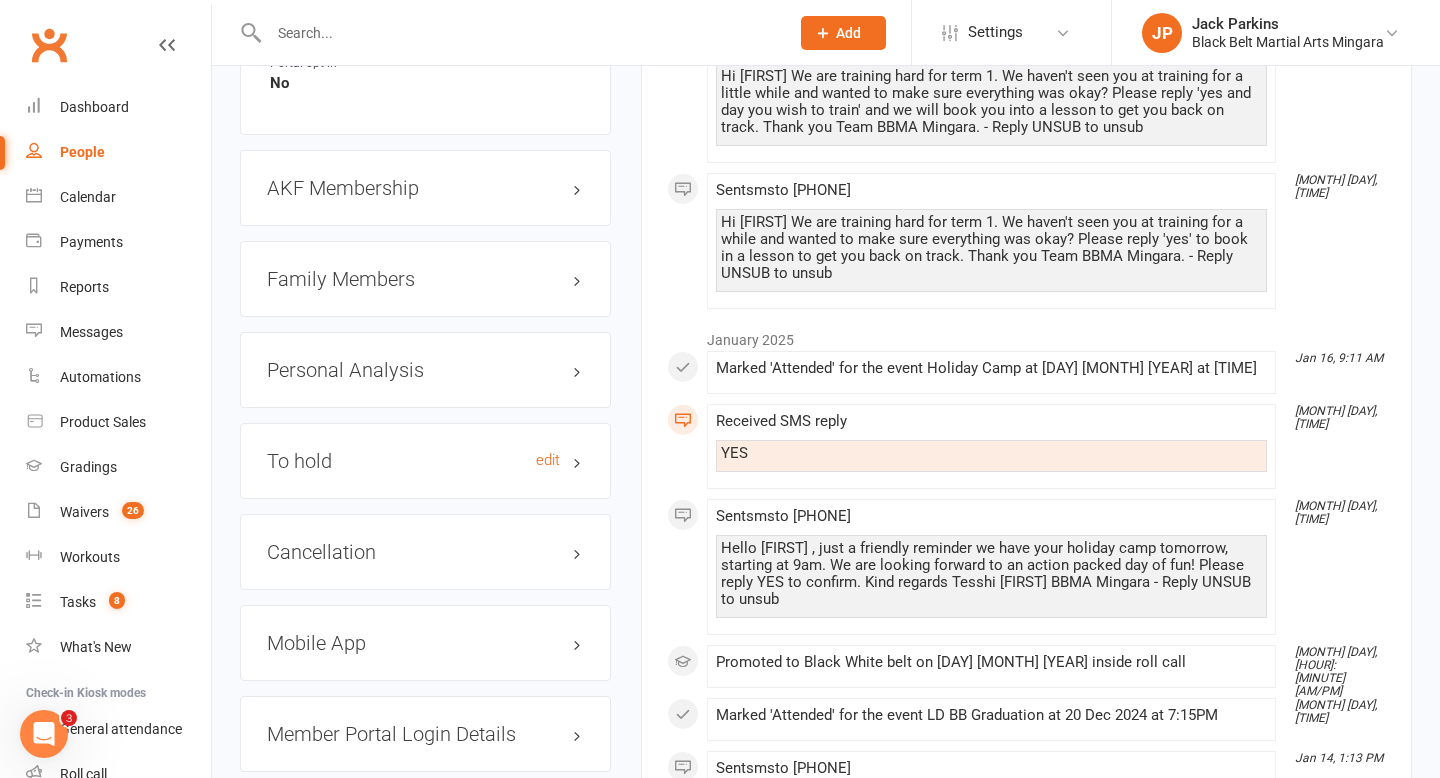 click on "To hold  edit" at bounding box center [425, 461] 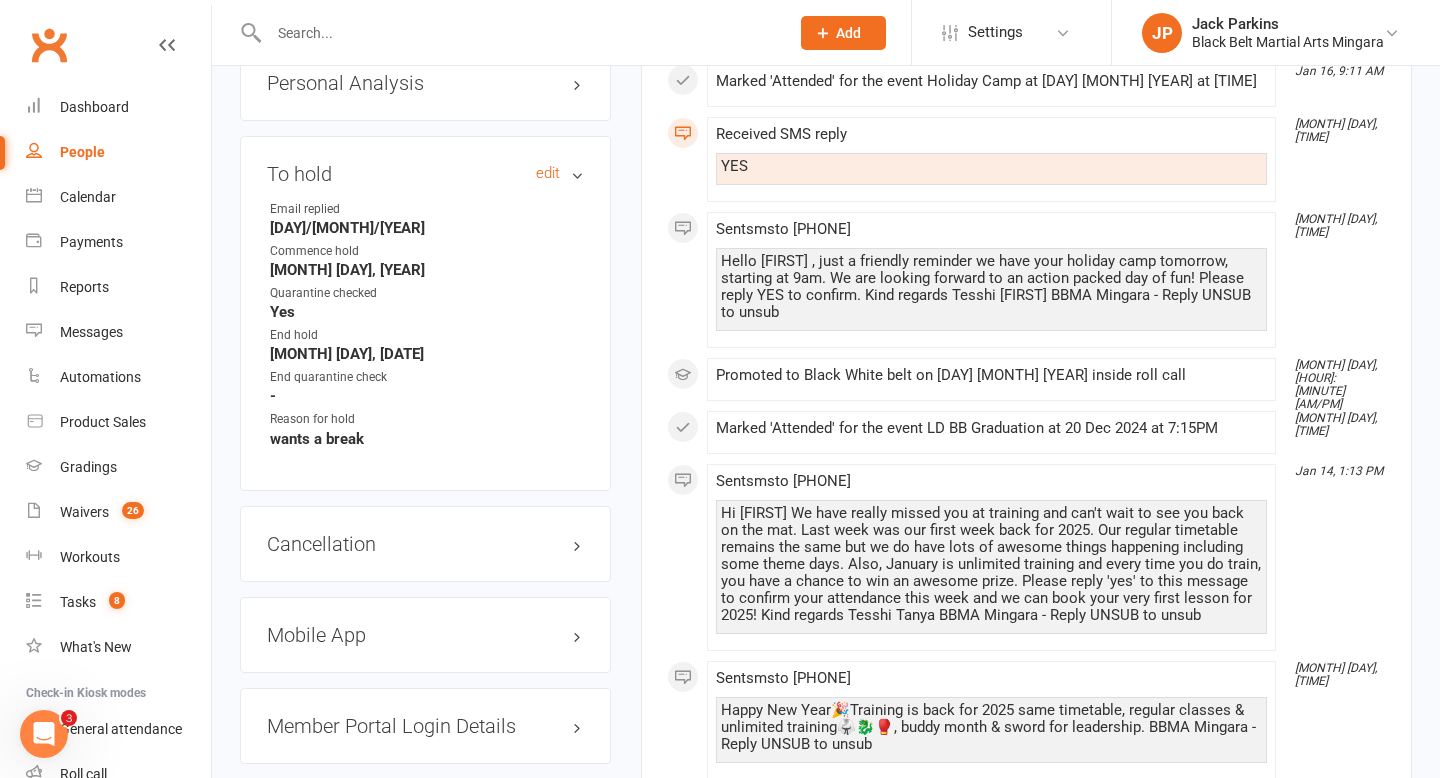 scroll, scrollTop: 2616, scrollLeft: 0, axis: vertical 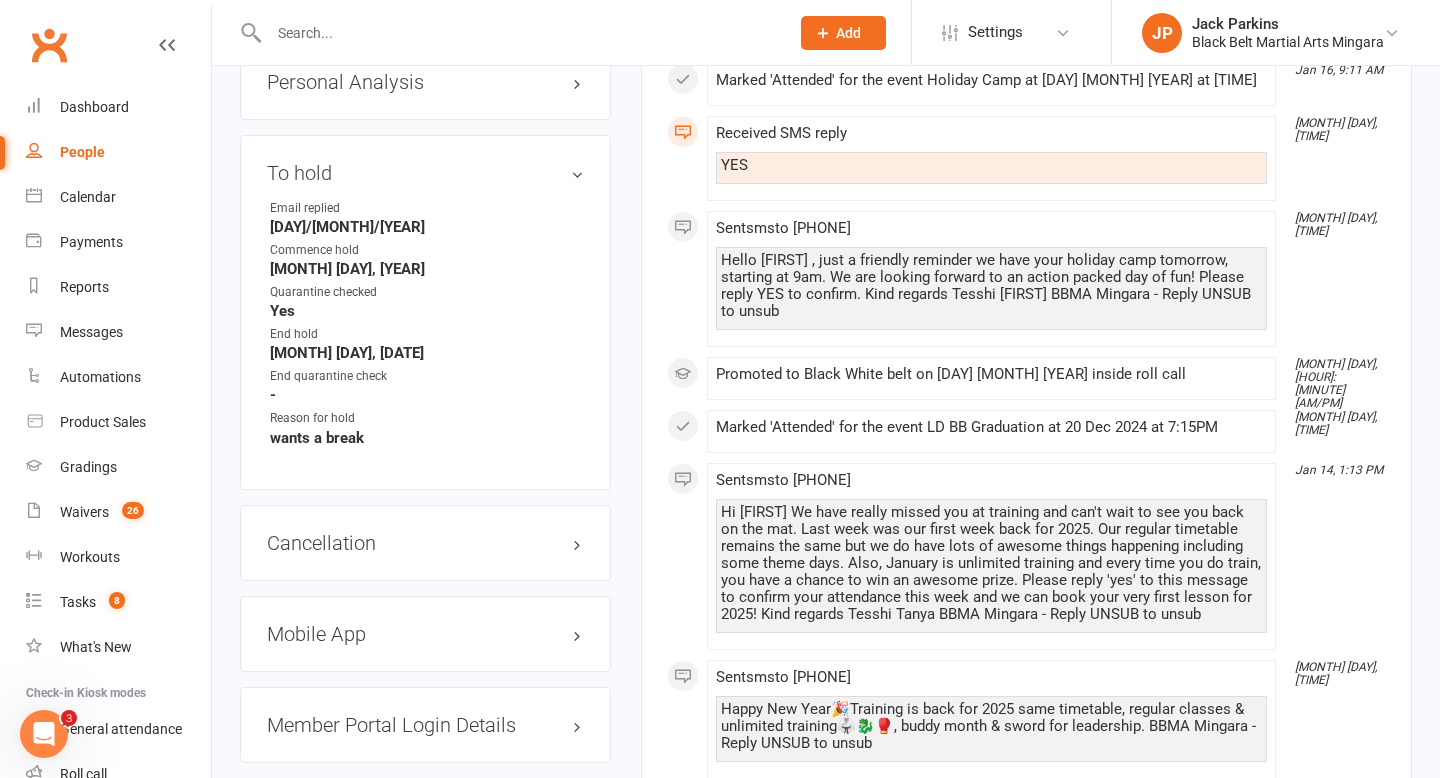 click at bounding box center [519, 33] 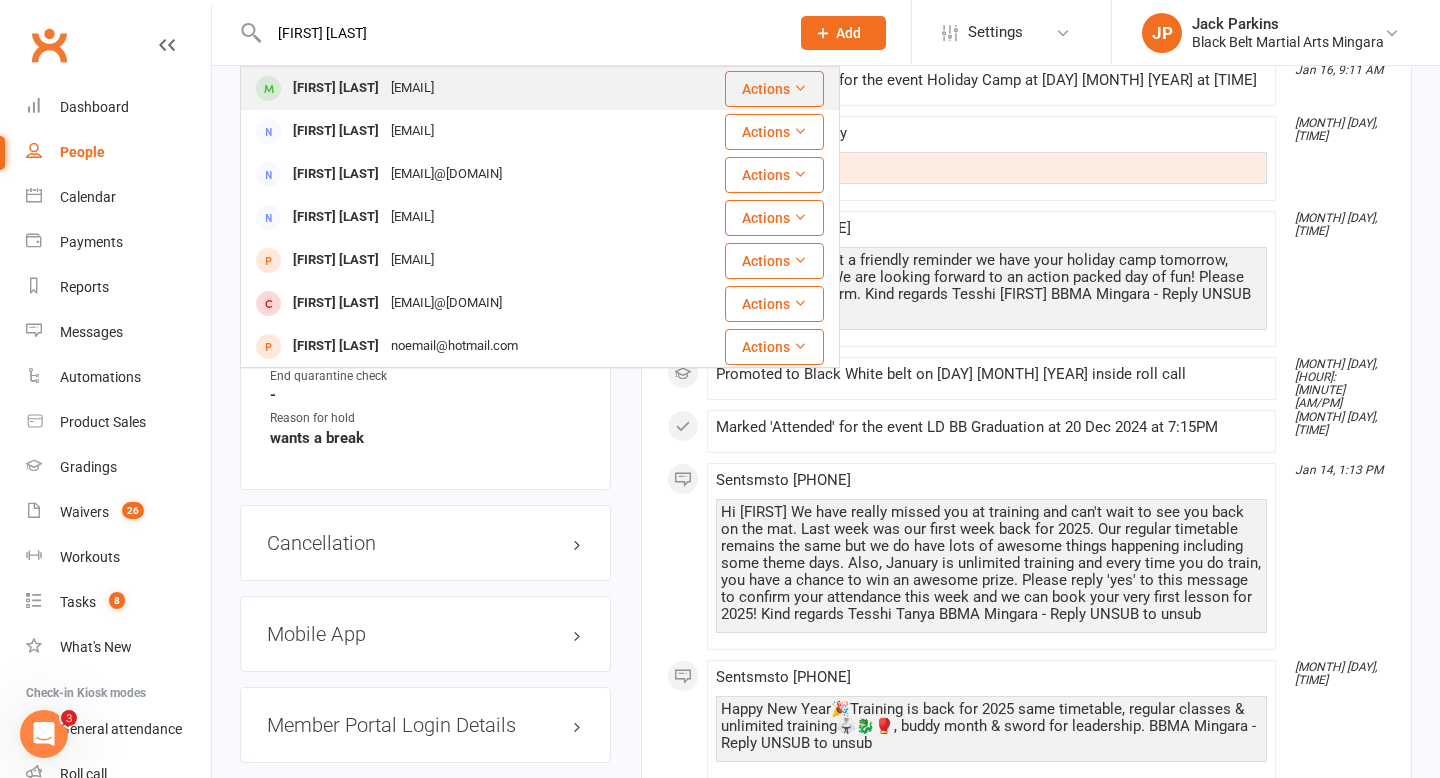 type on "thor hil" 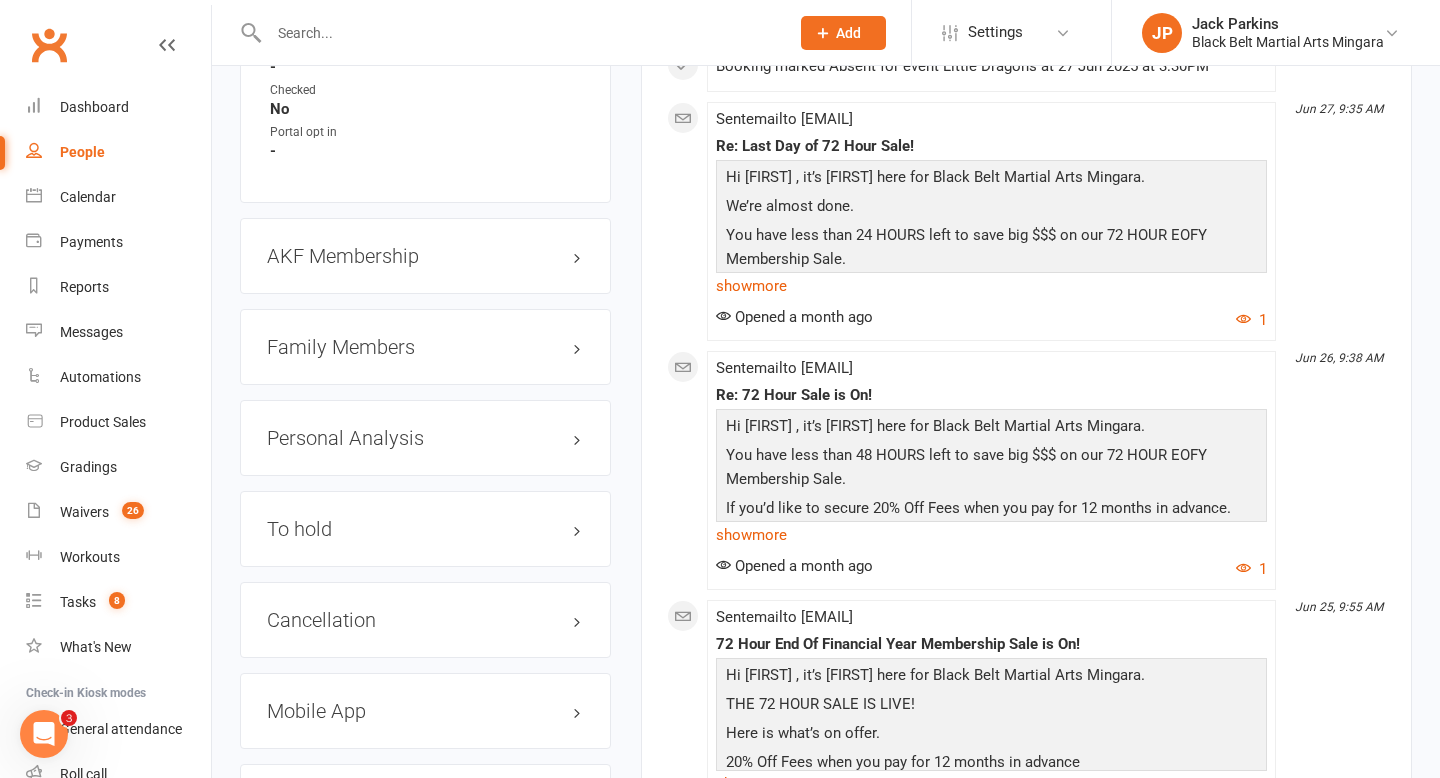 scroll, scrollTop: 2079, scrollLeft: 0, axis: vertical 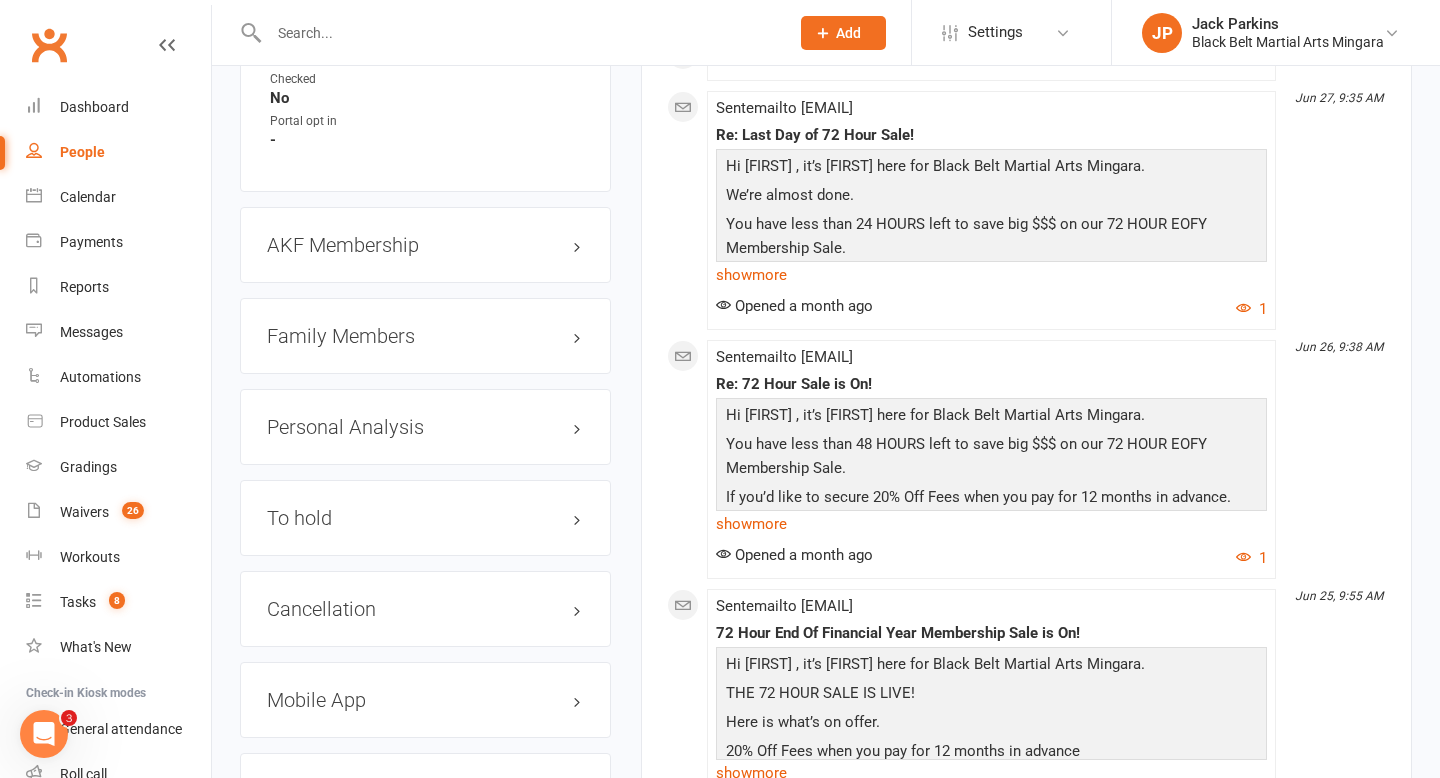 click on "Family Members" at bounding box center [425, 336] 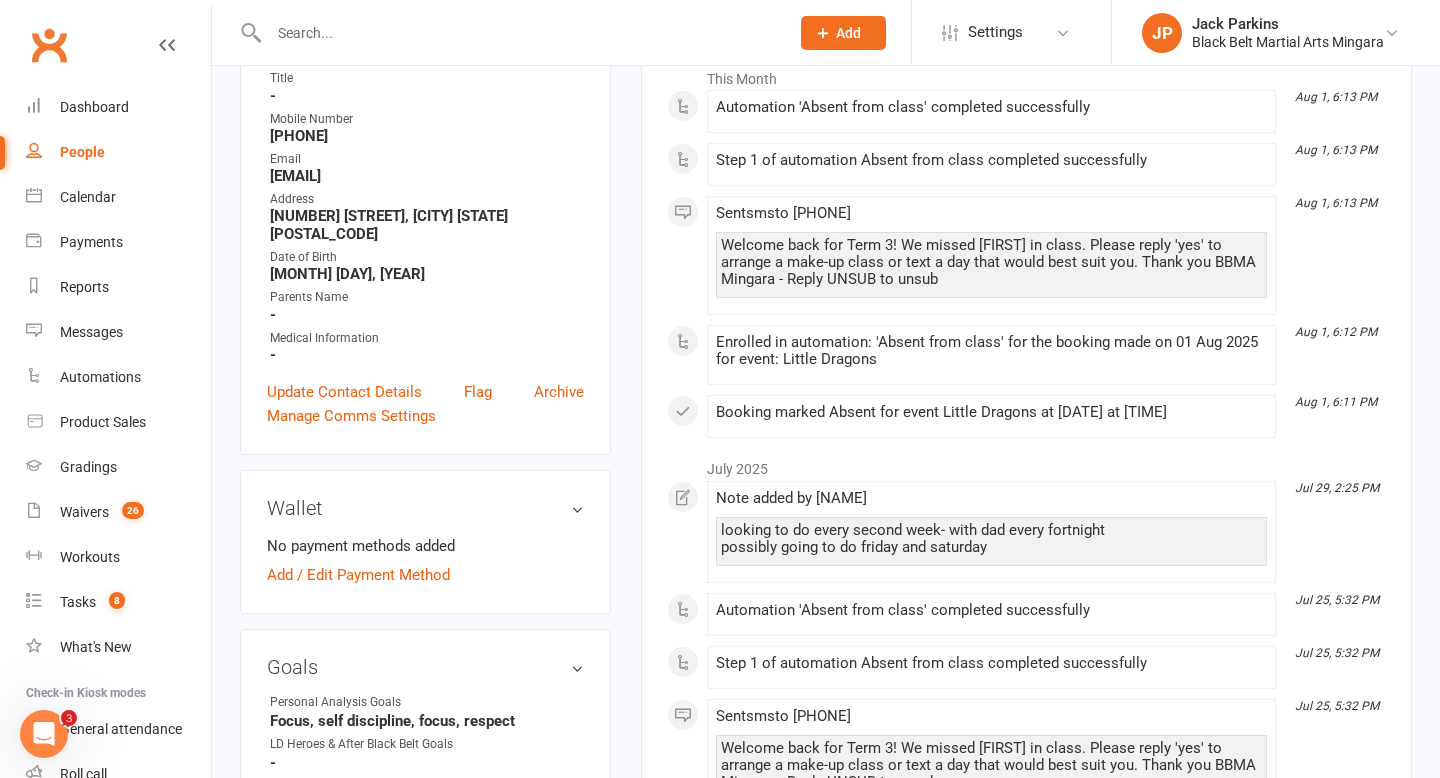 scroll, scrollTop: 0, scrollLeft: 0, axis: both 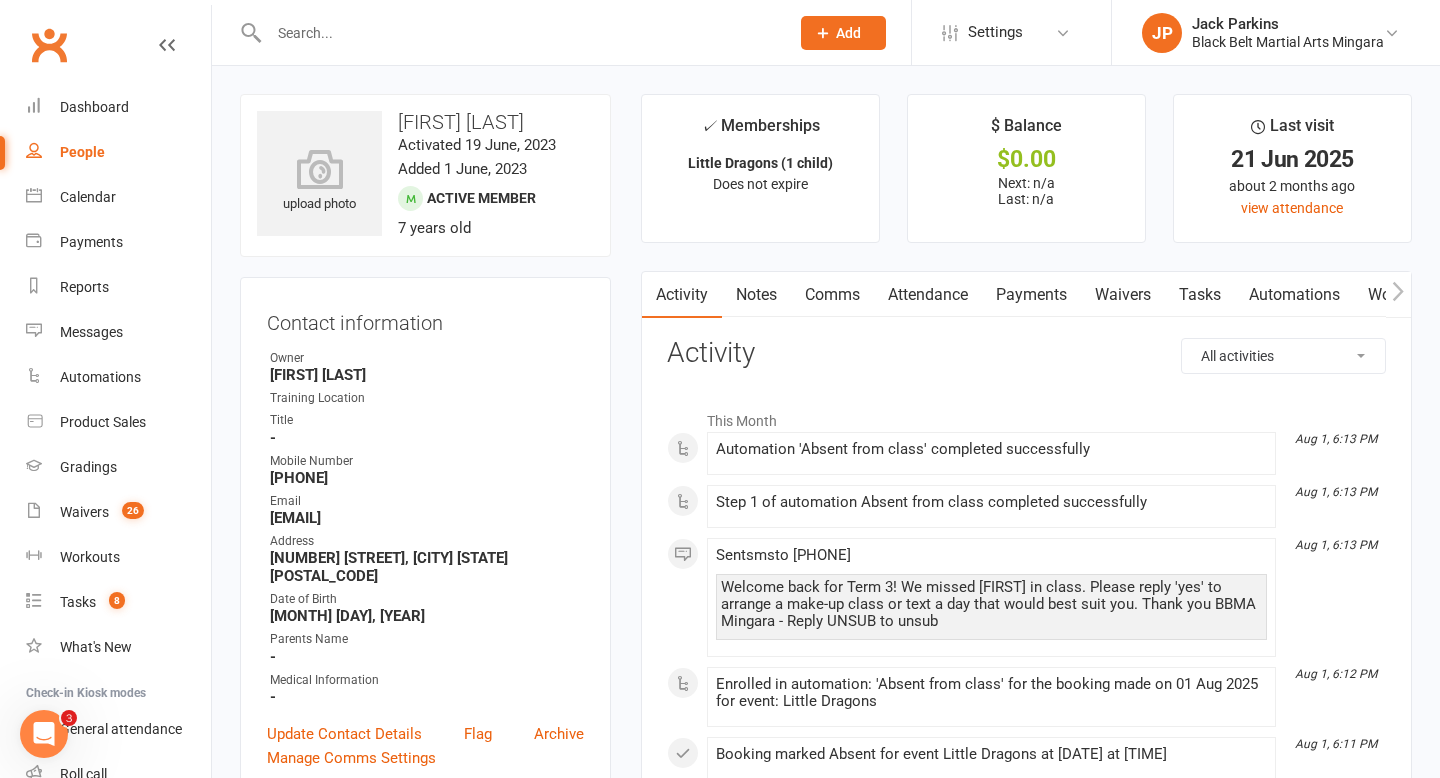 click on "Notes" at bounding box center [756, 295] 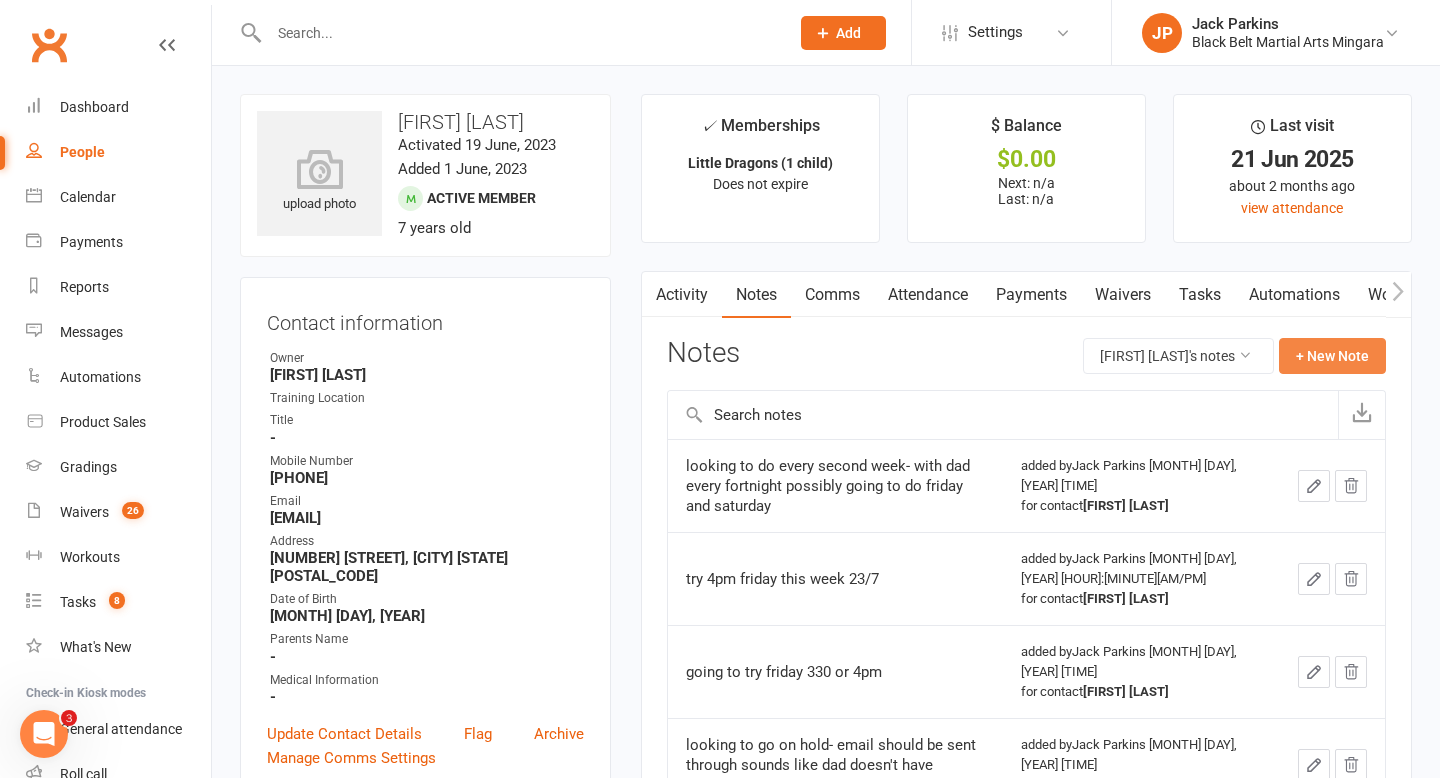 click on "+ New Note" at bounding box center (1332, 356) 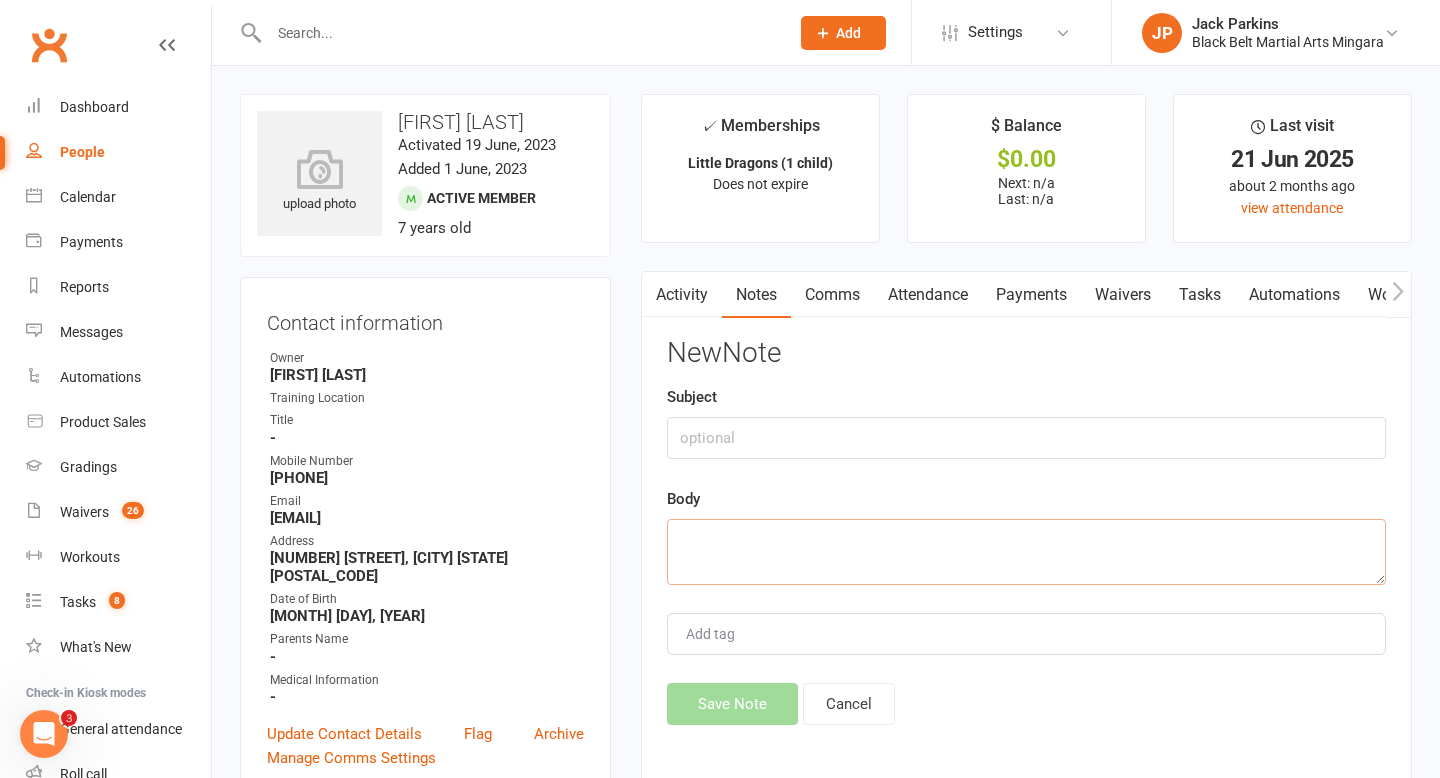 click at bounding box center (1026, 552) 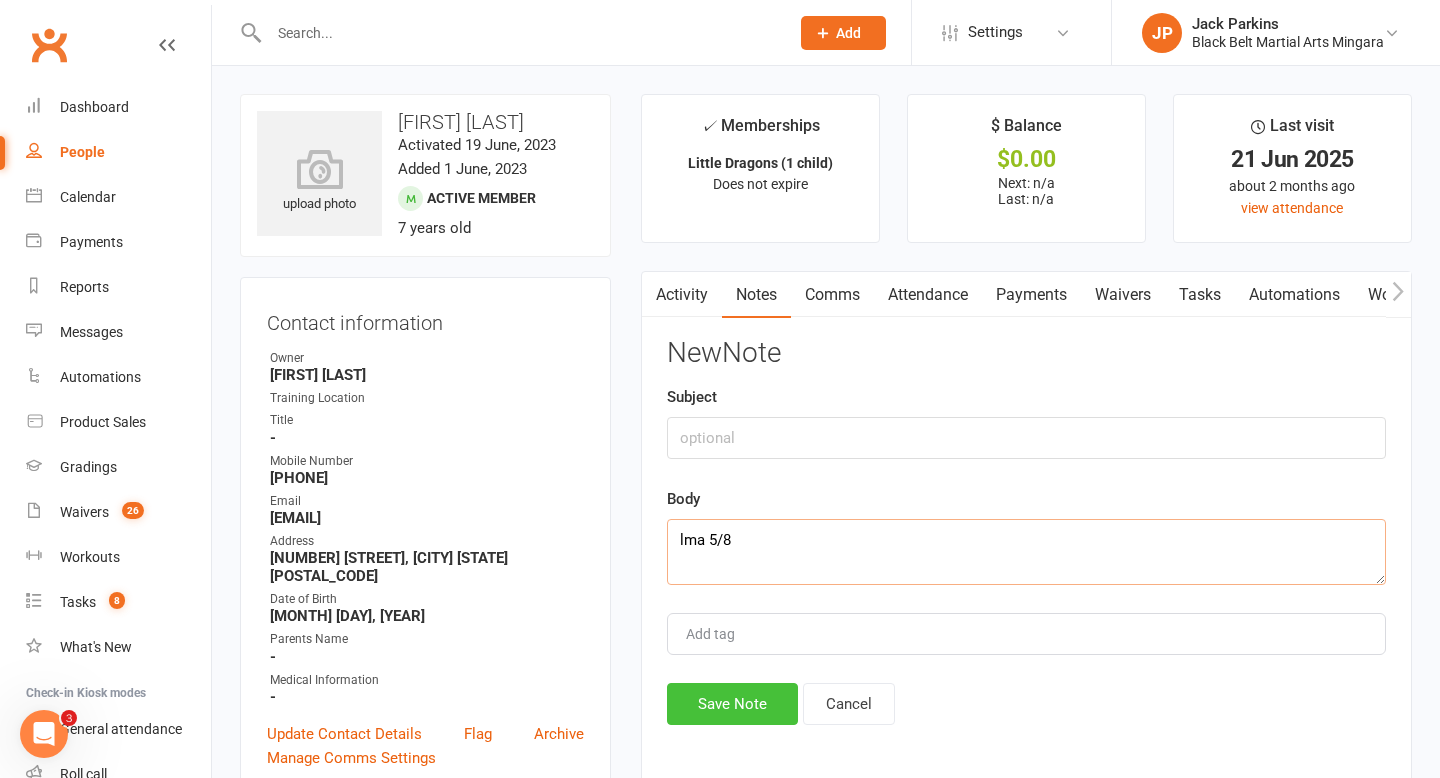 type on "lma 5/8" 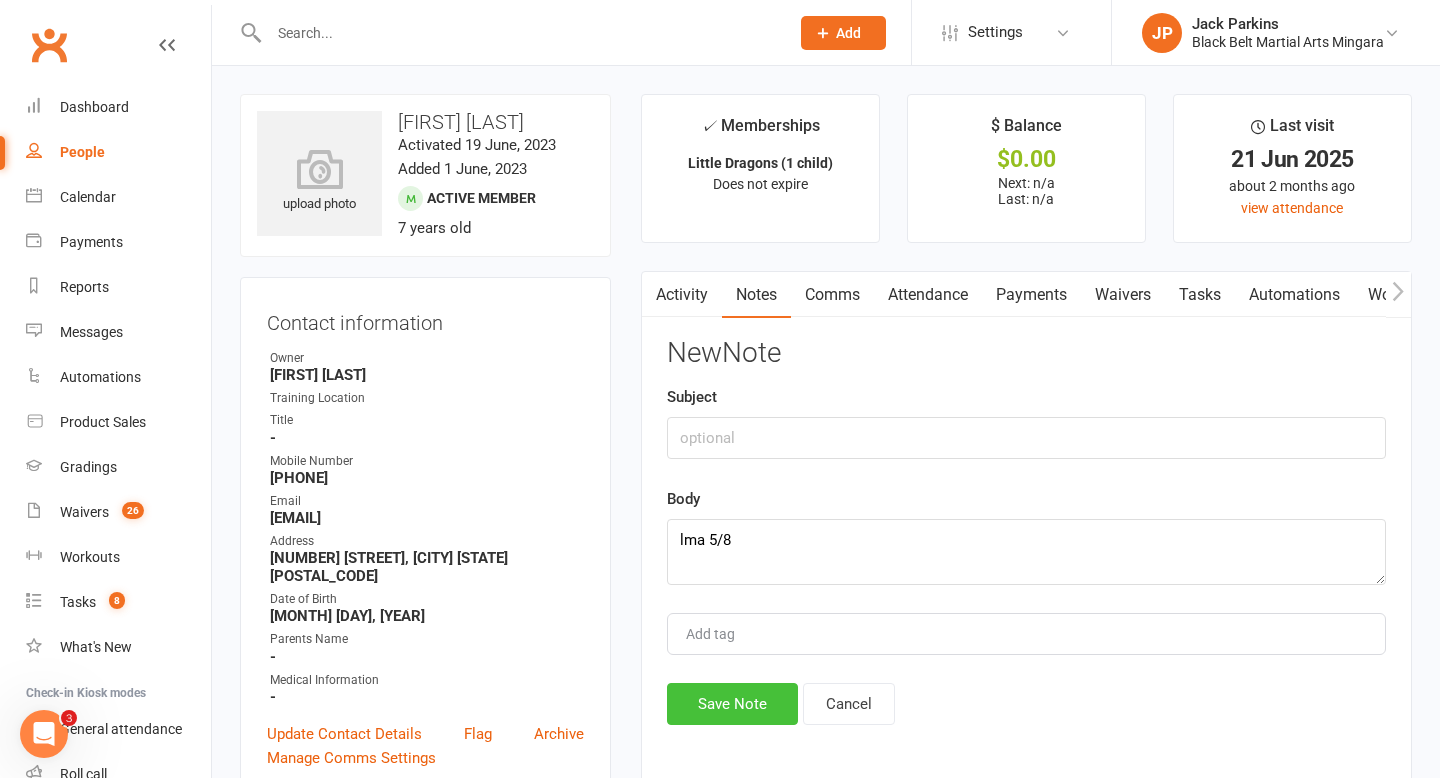 click on "Save Note" at bounding box center [732, 704] 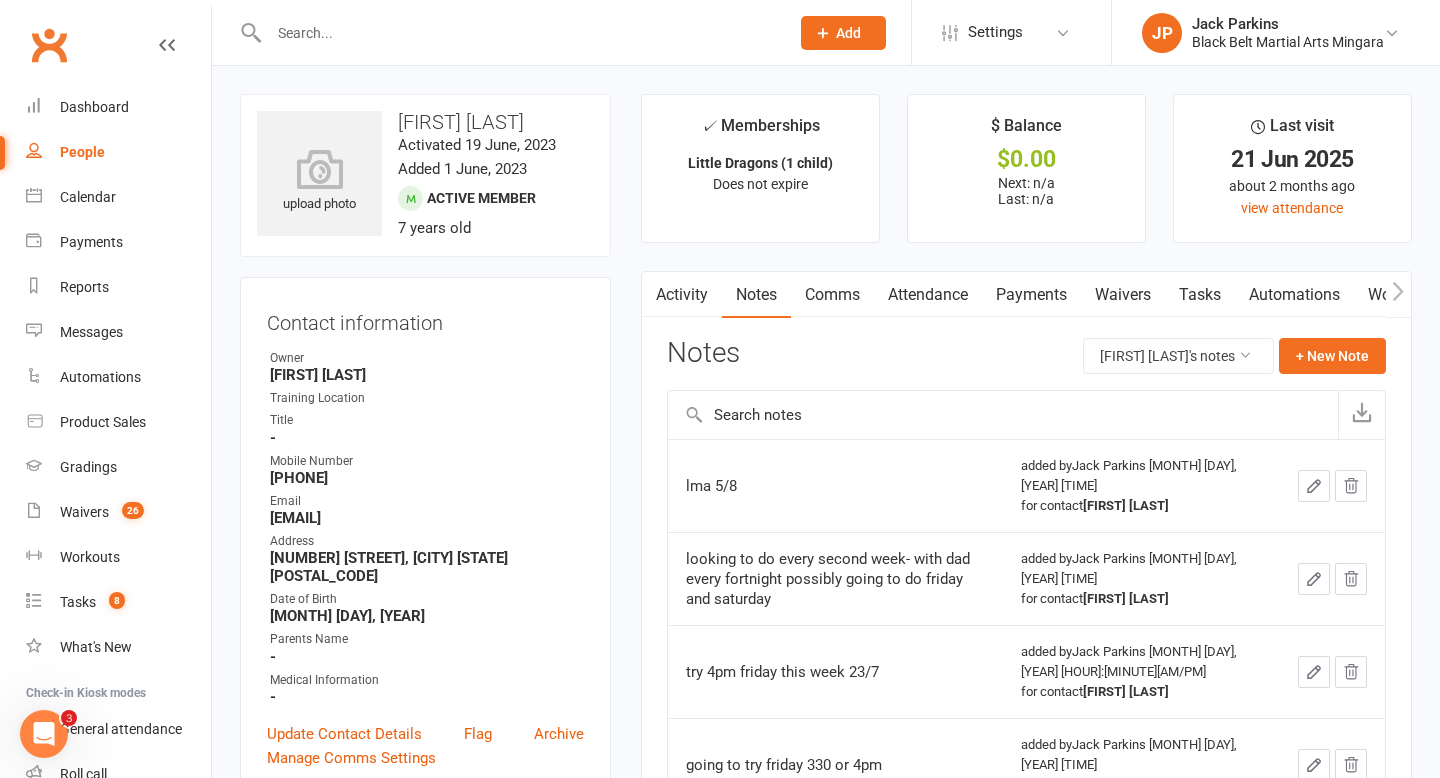 click at bounding box center [519, 33] 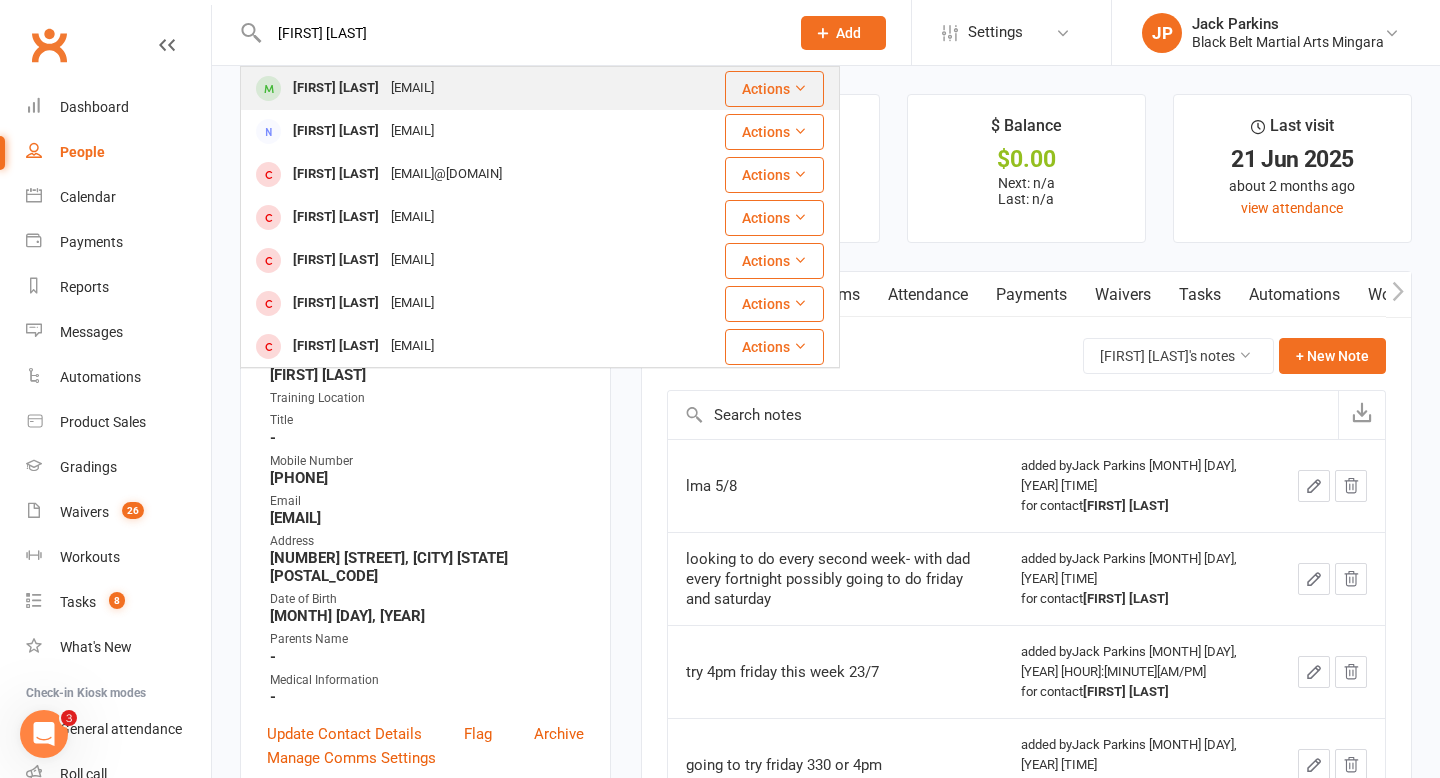 type on "zachariah tandowski" 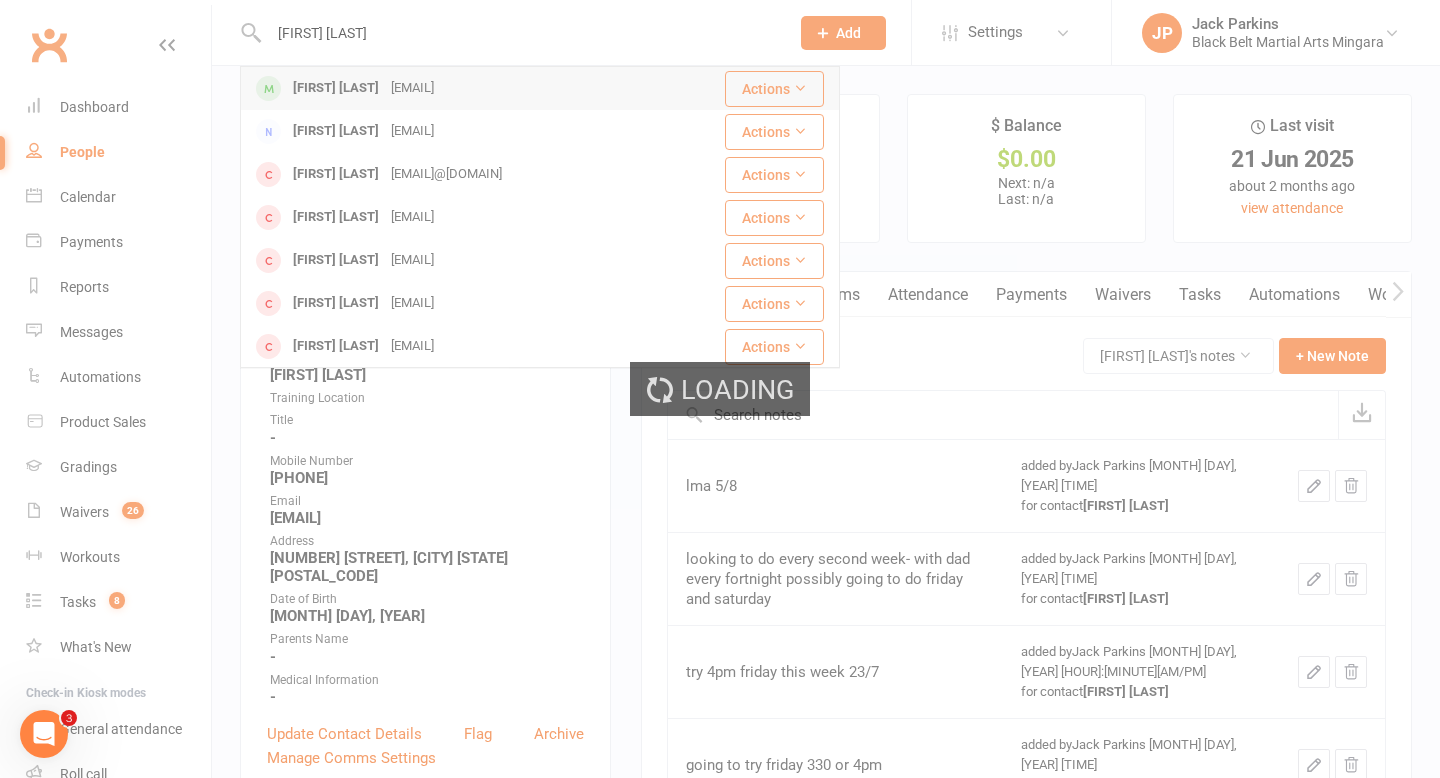 type 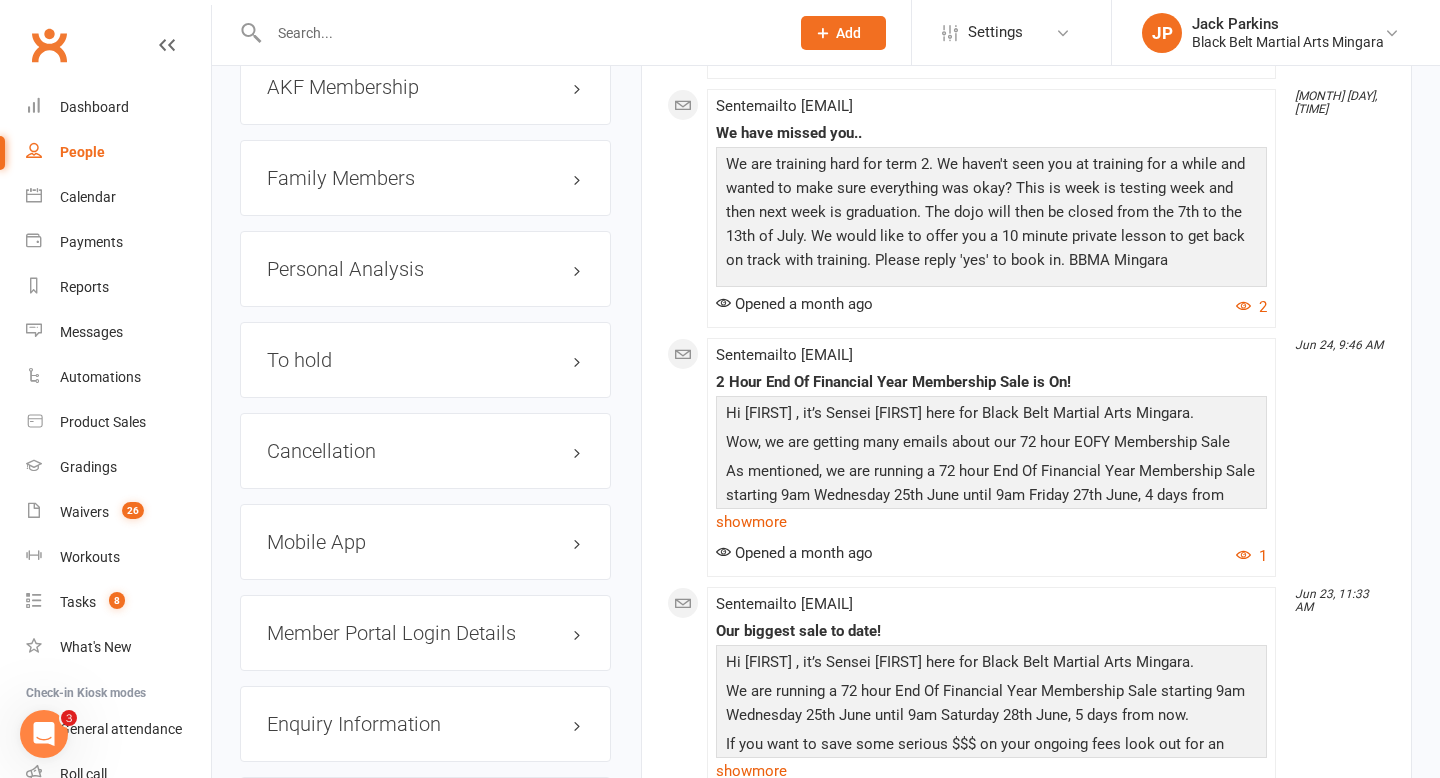 scroll, scrollTop: 2297, scrollLeft: 0, axis: vertical 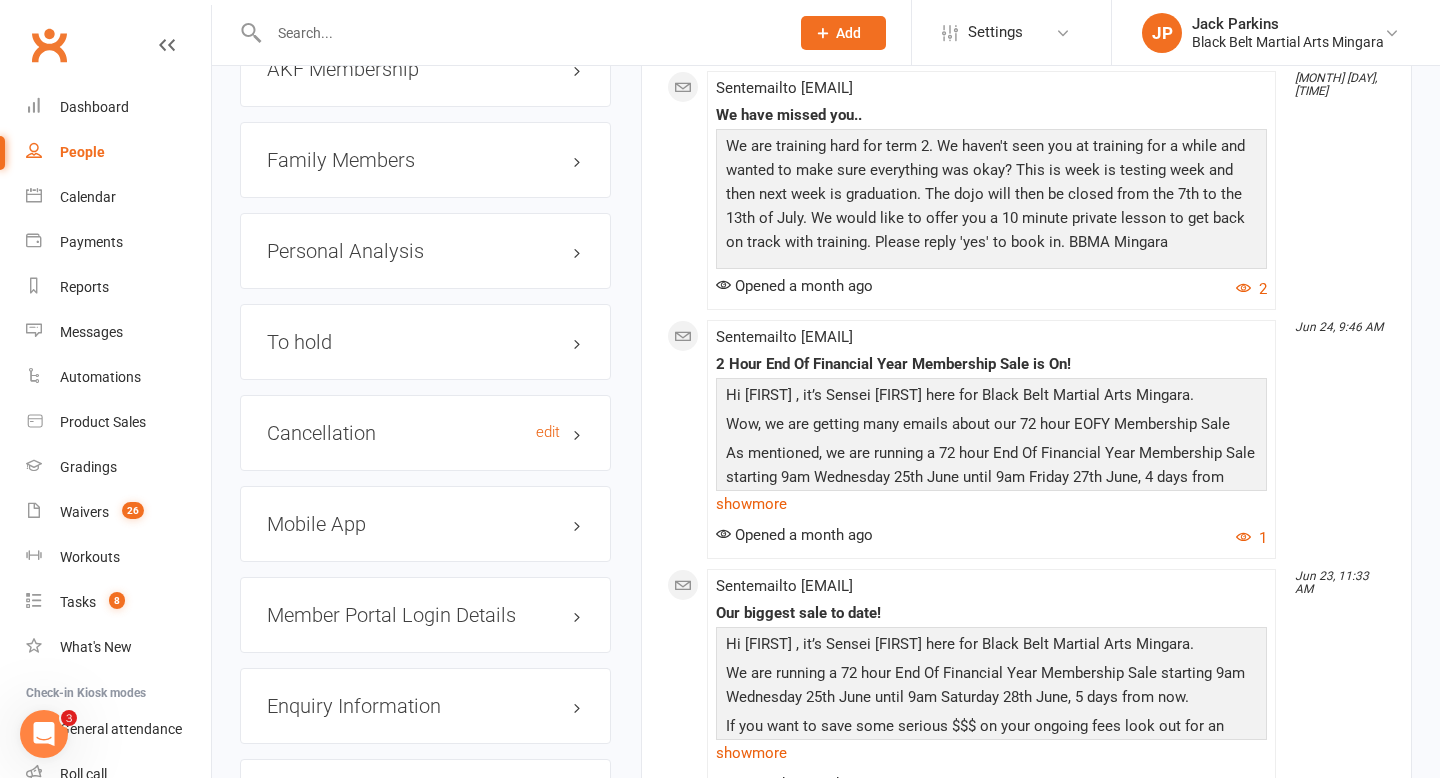 click on "Cancellation  edit" at bounding box center [425, 433] 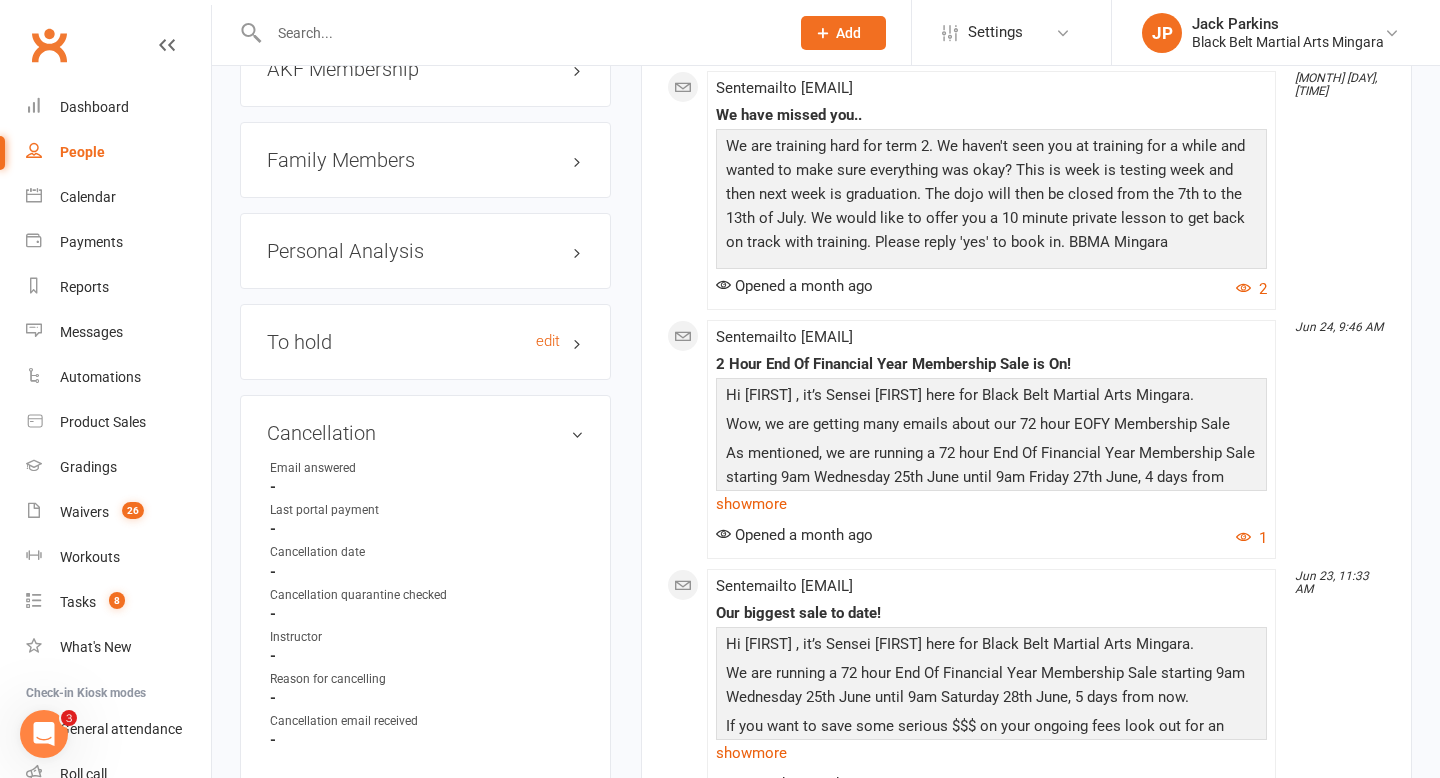 click on "To hold  edit" at bounding box center [425, 342] 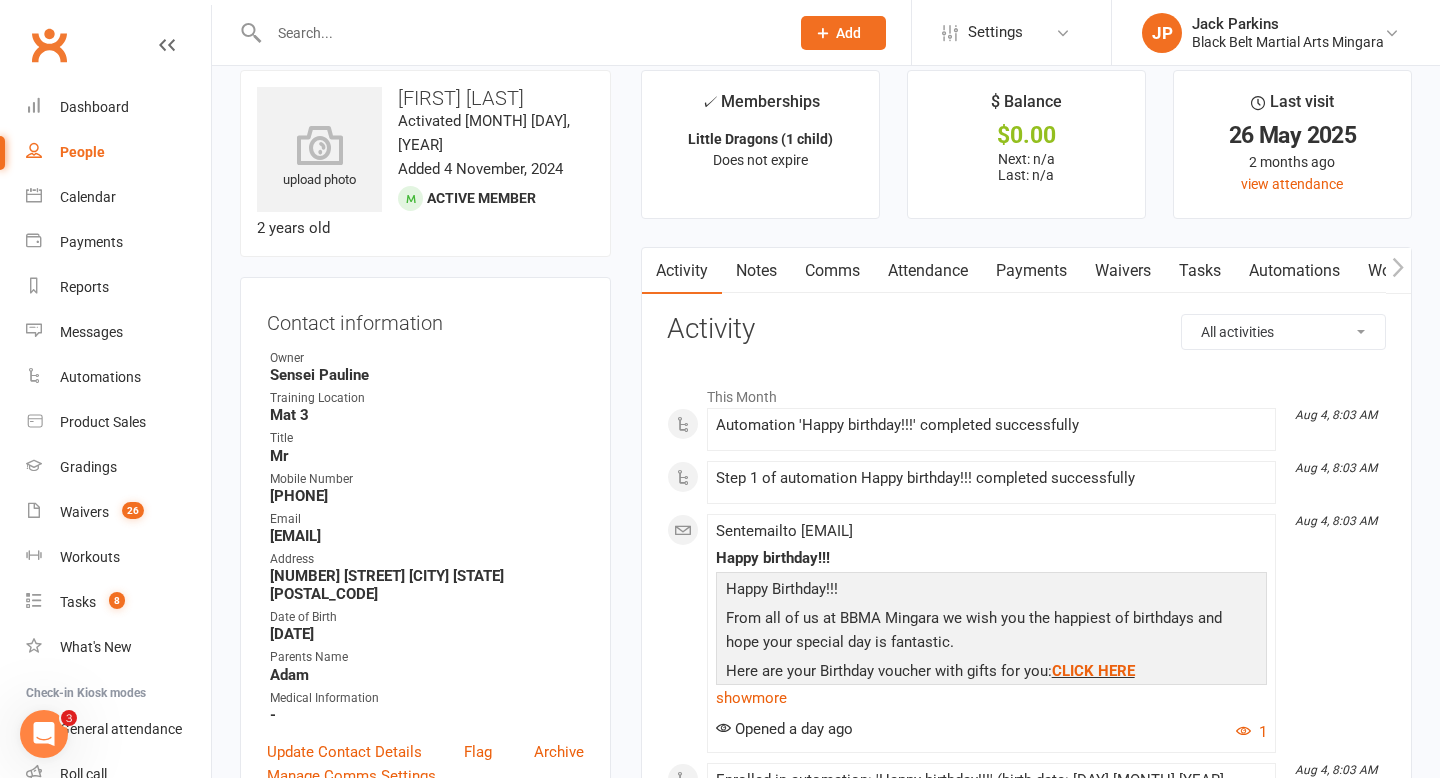 scroll, scrollTop: 0, scrollLeft: 0, axis: both 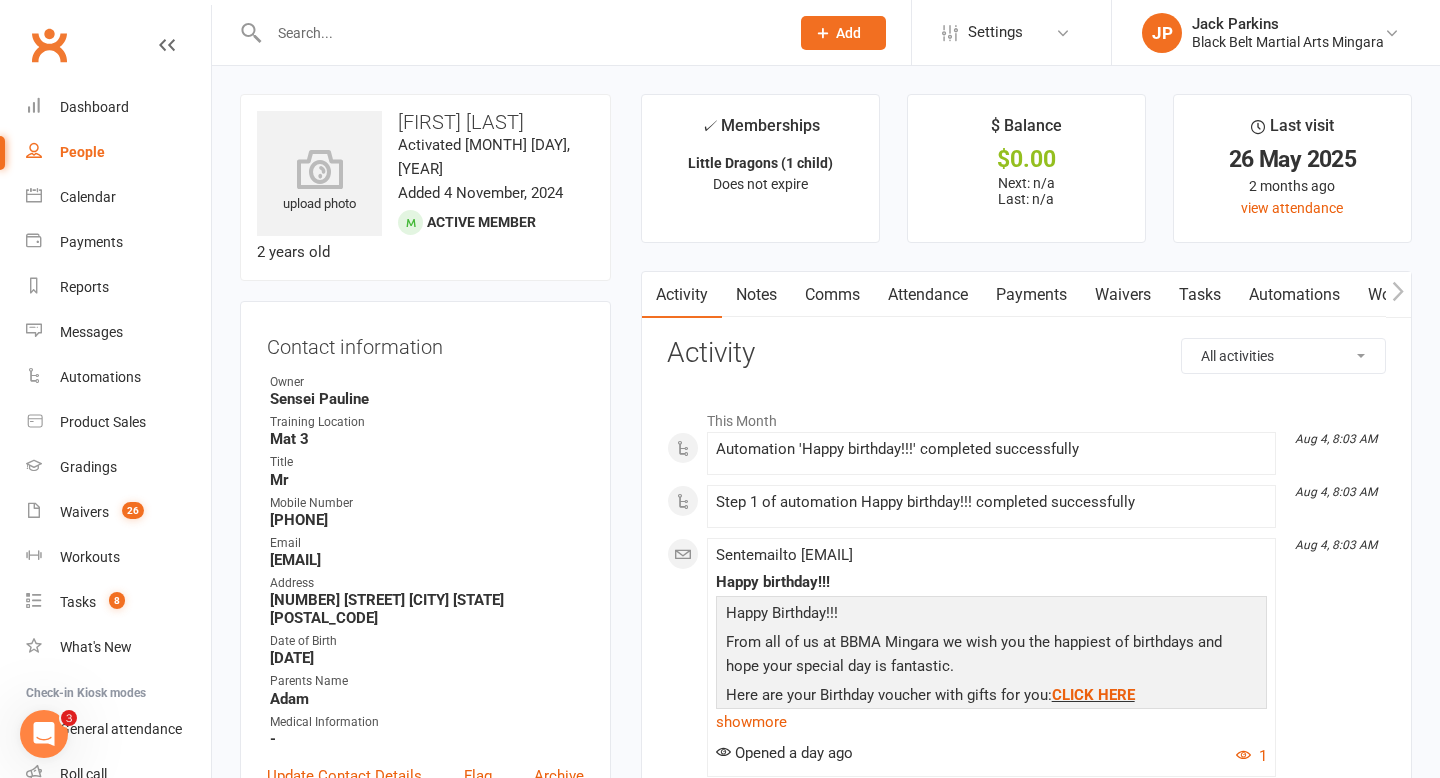 click on "Notes" at bounding box center [756, 295] 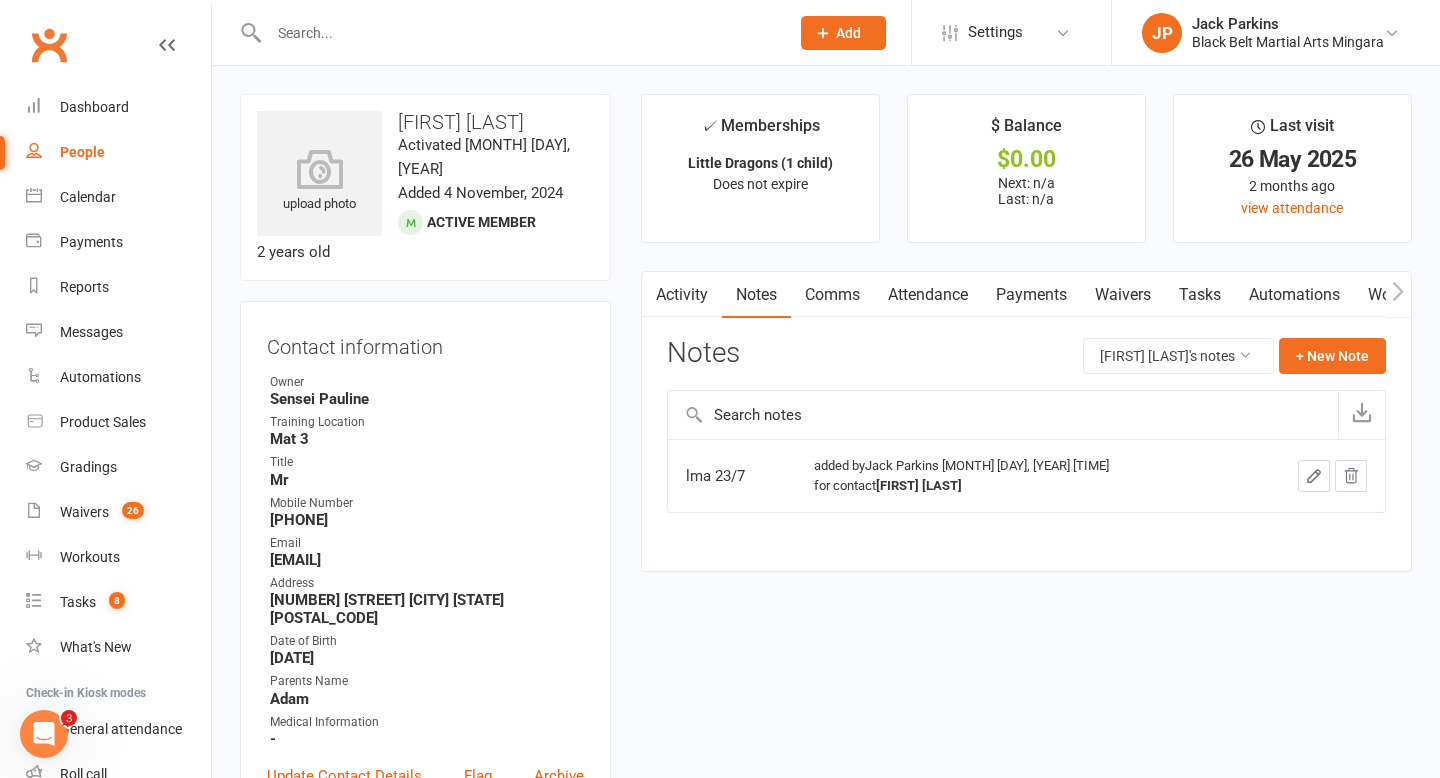 click on "Attendance" at bounding box center (928, 295) 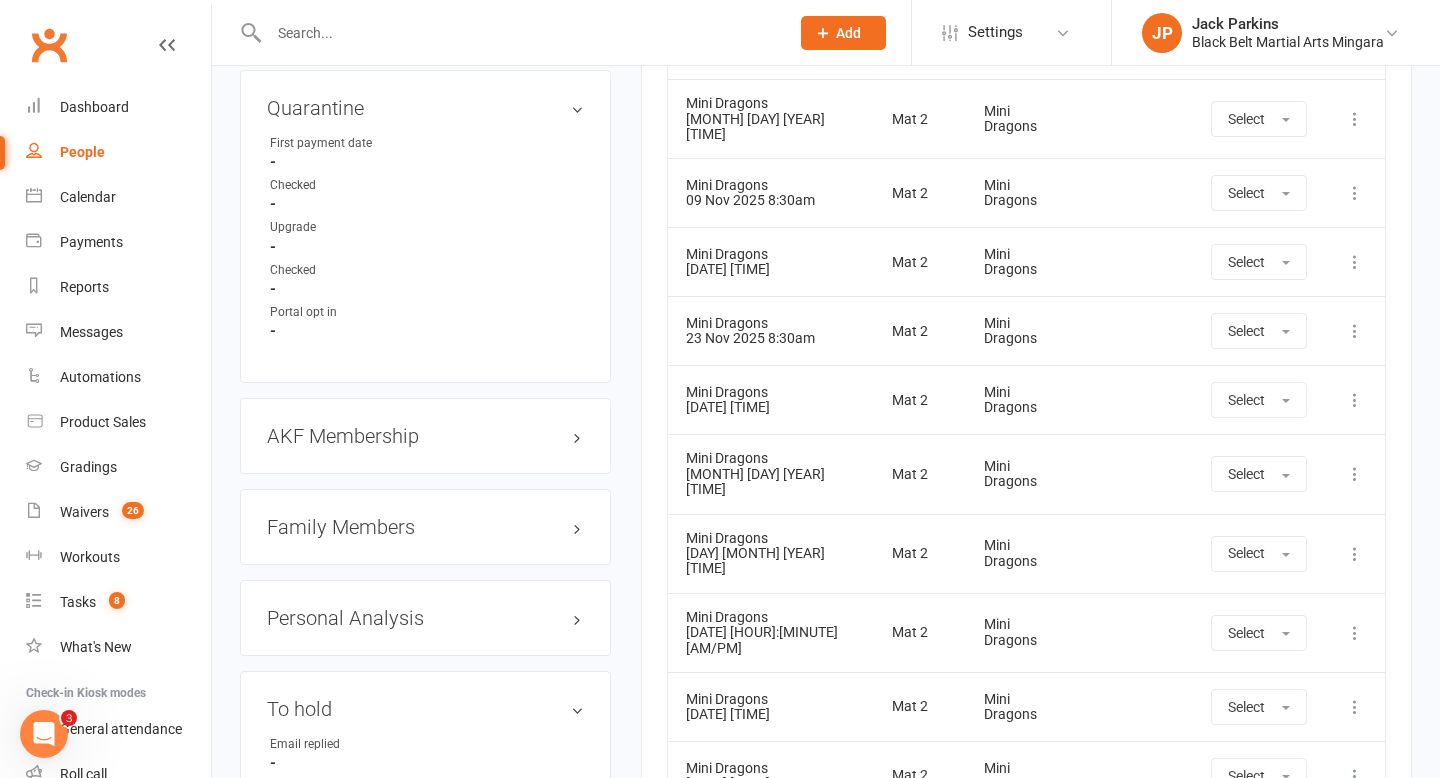 scroll, scrollTop: 1971, scrollLeft: 0, axis: vertical 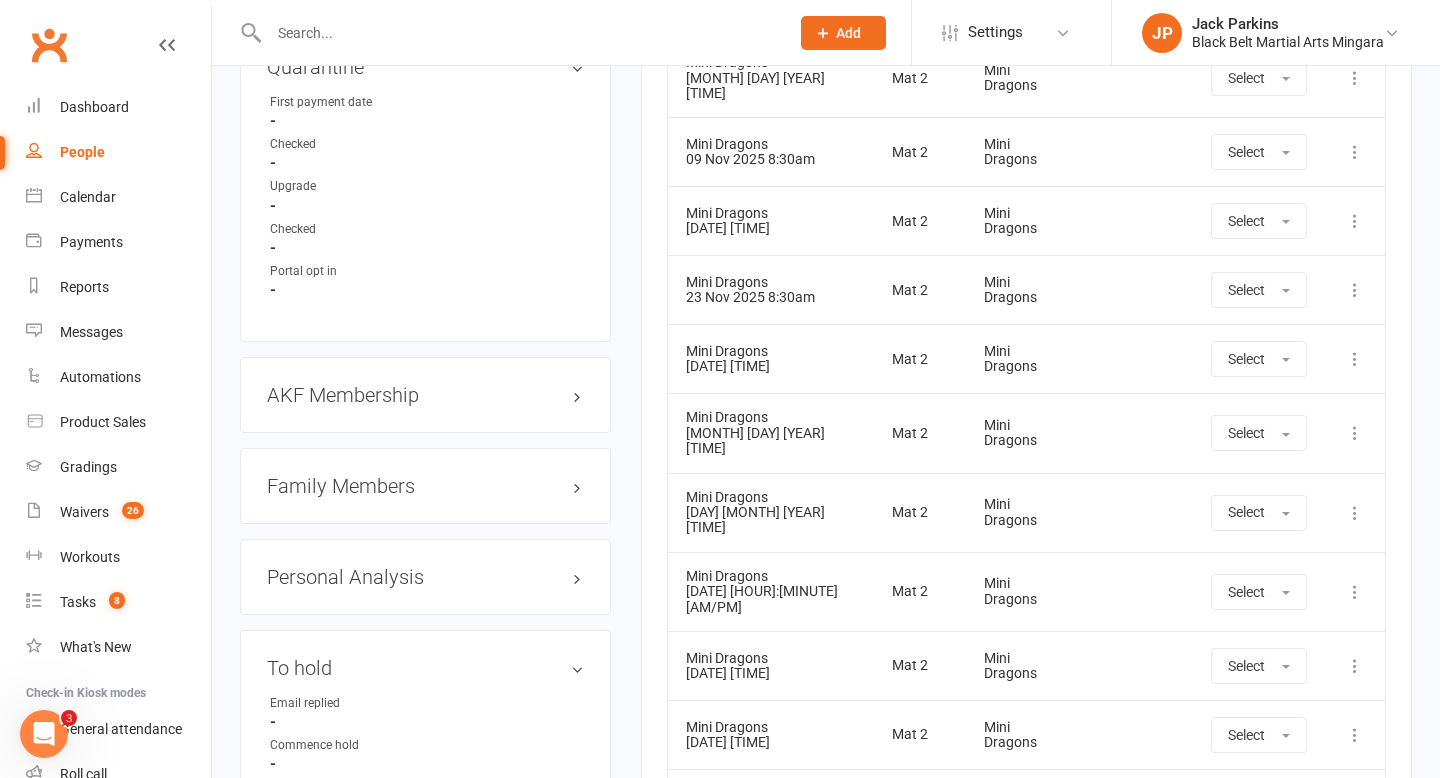 click on "Family Members" at bounding box center [425, 486] 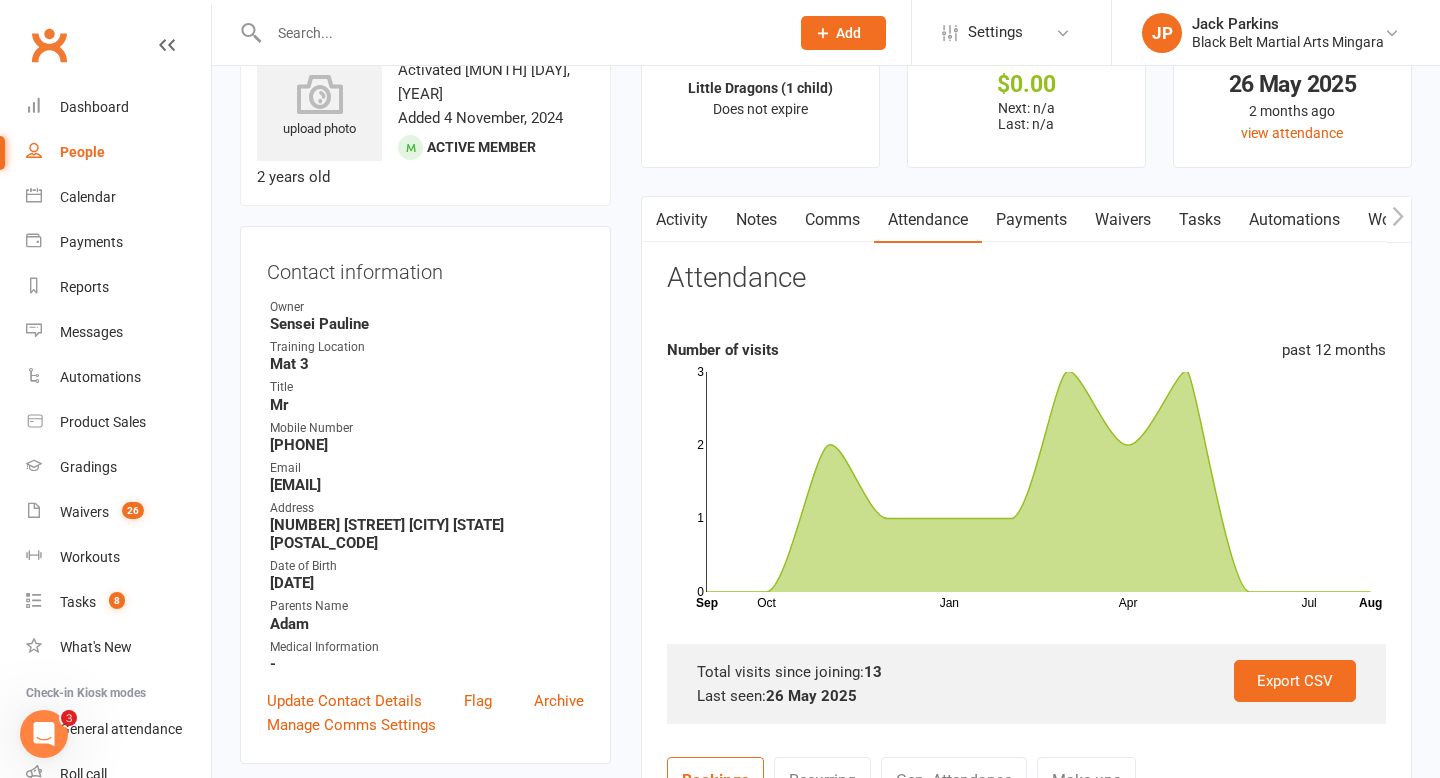 scroll, scrollTop: 0, scrollLeft: 0, axis: both 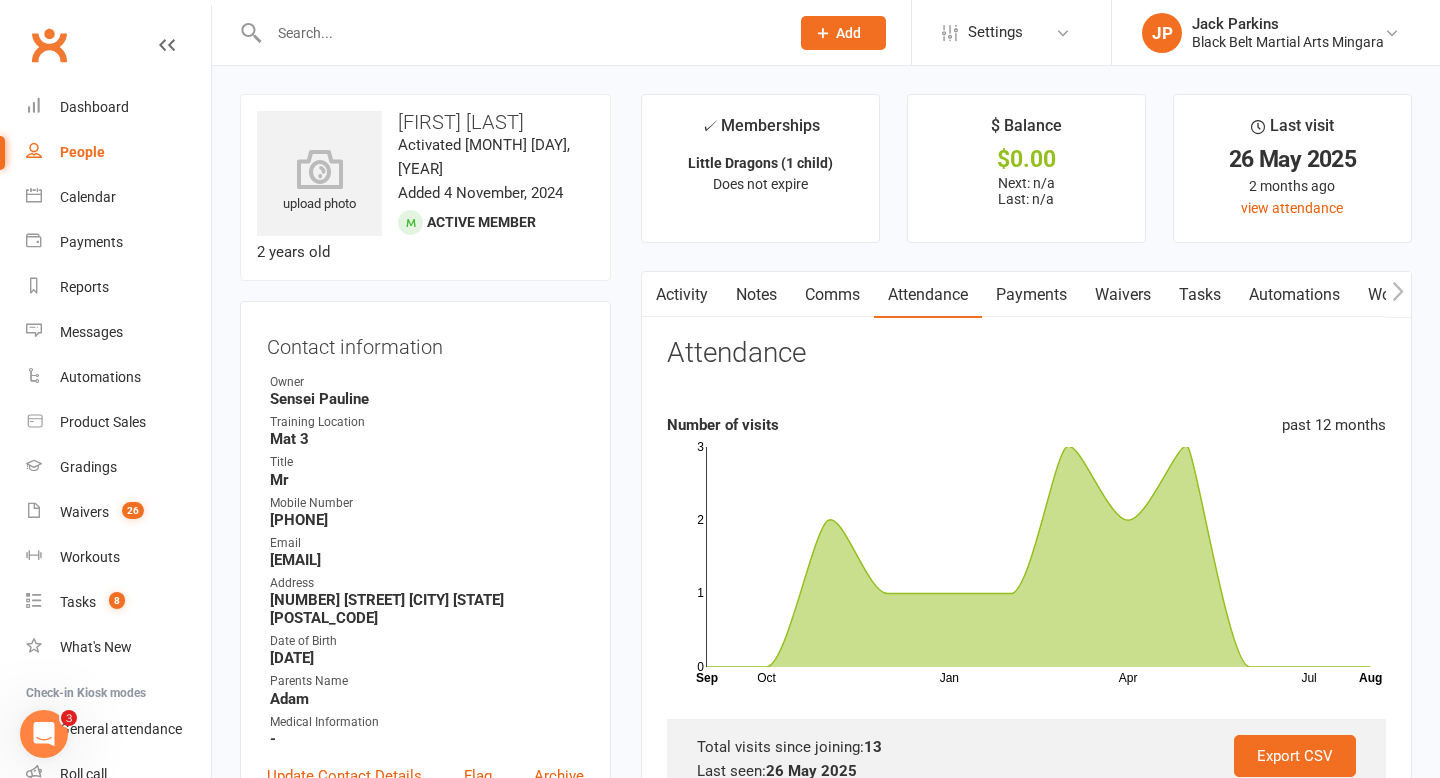 click on "Notes" at bounding box center [756, 295] 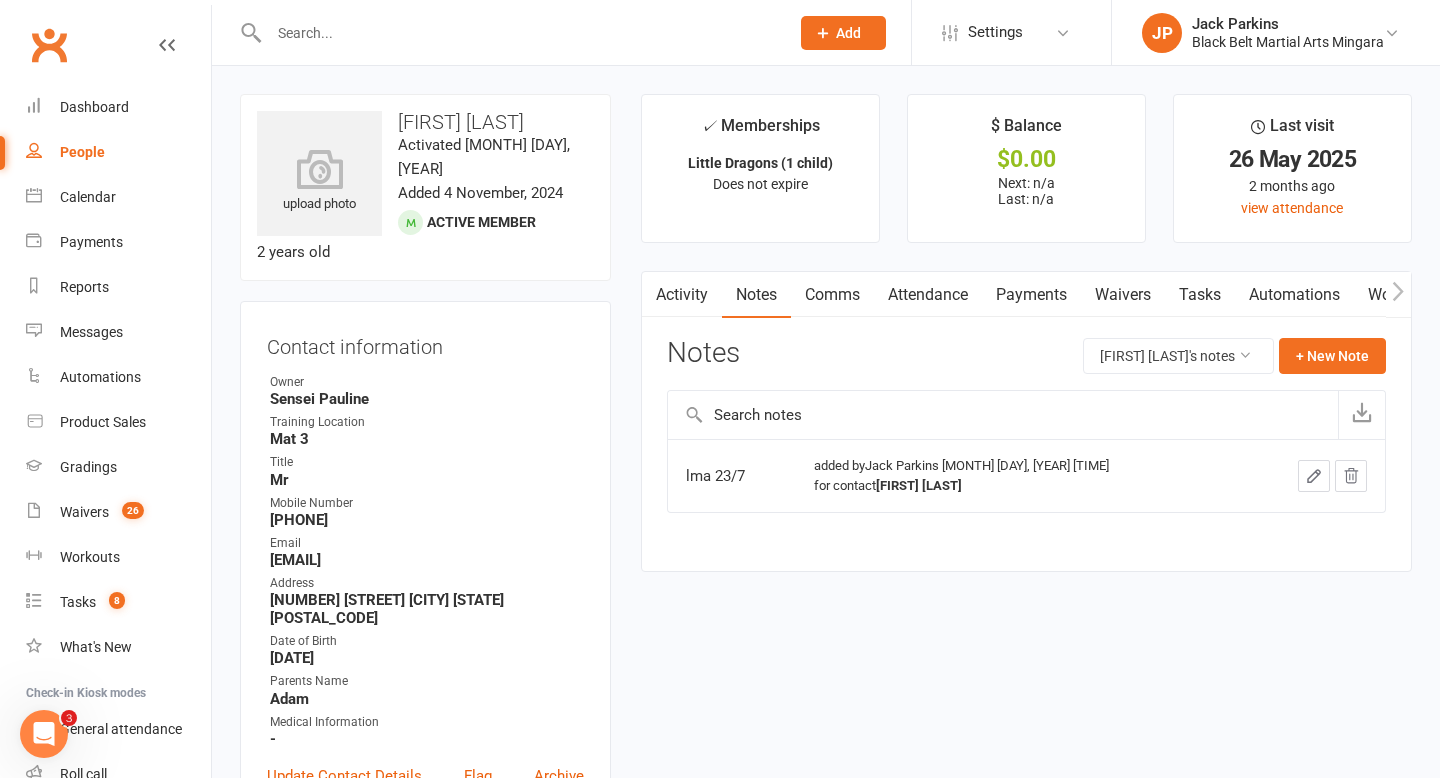 click on "Activity" at bounding box center [682, 295] 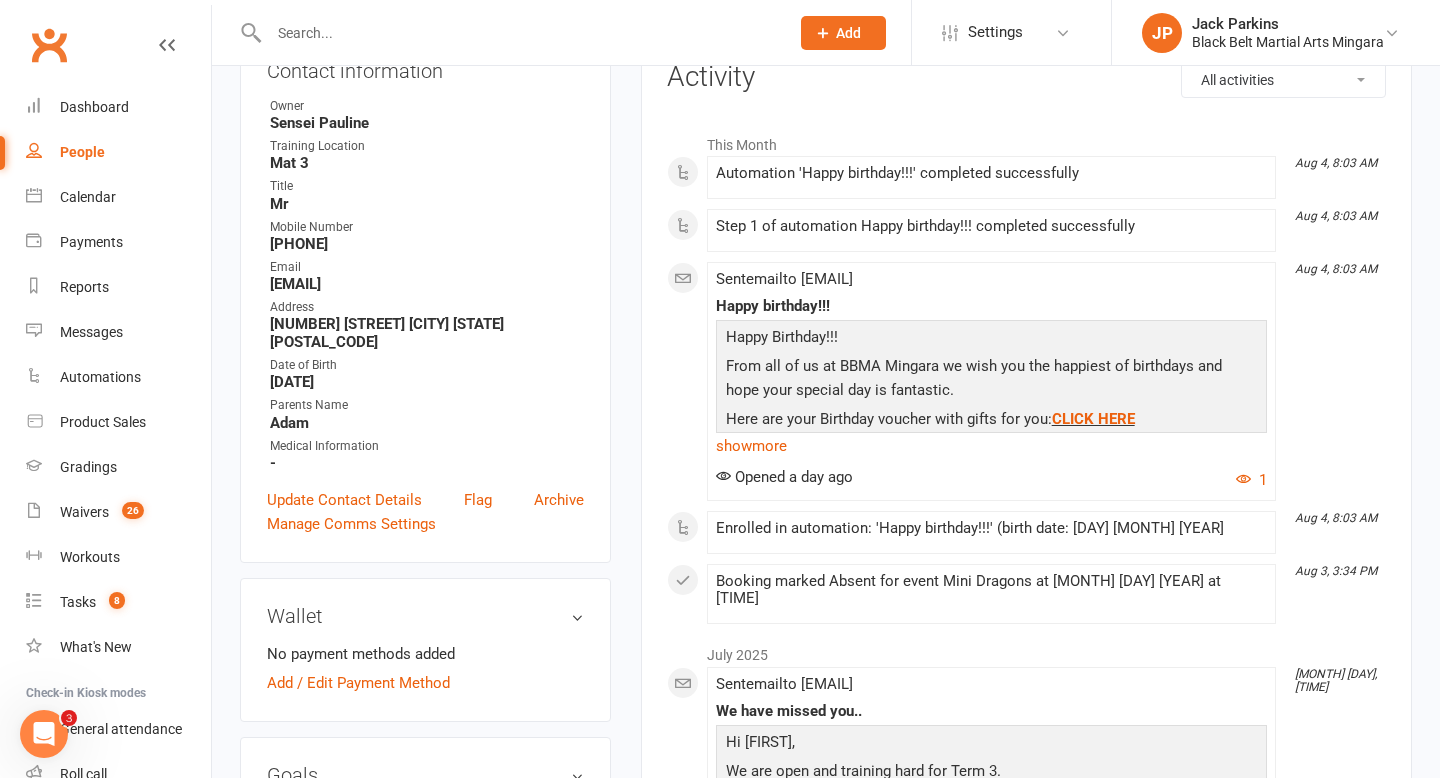 scroll, scrollTop: 290, scrollLeft: 0, axis: vertical 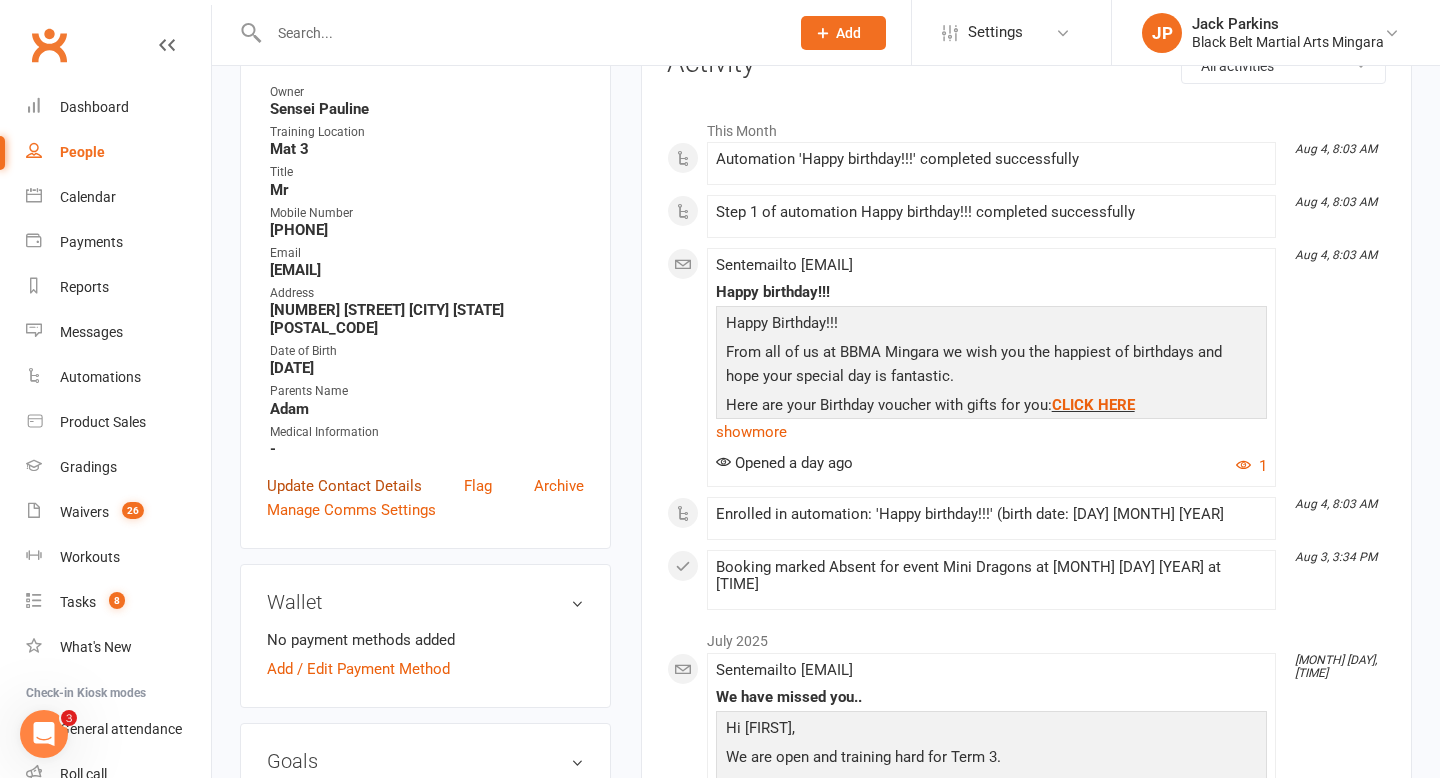 click on "Update Contact Details" at bounding box center [344, 486] 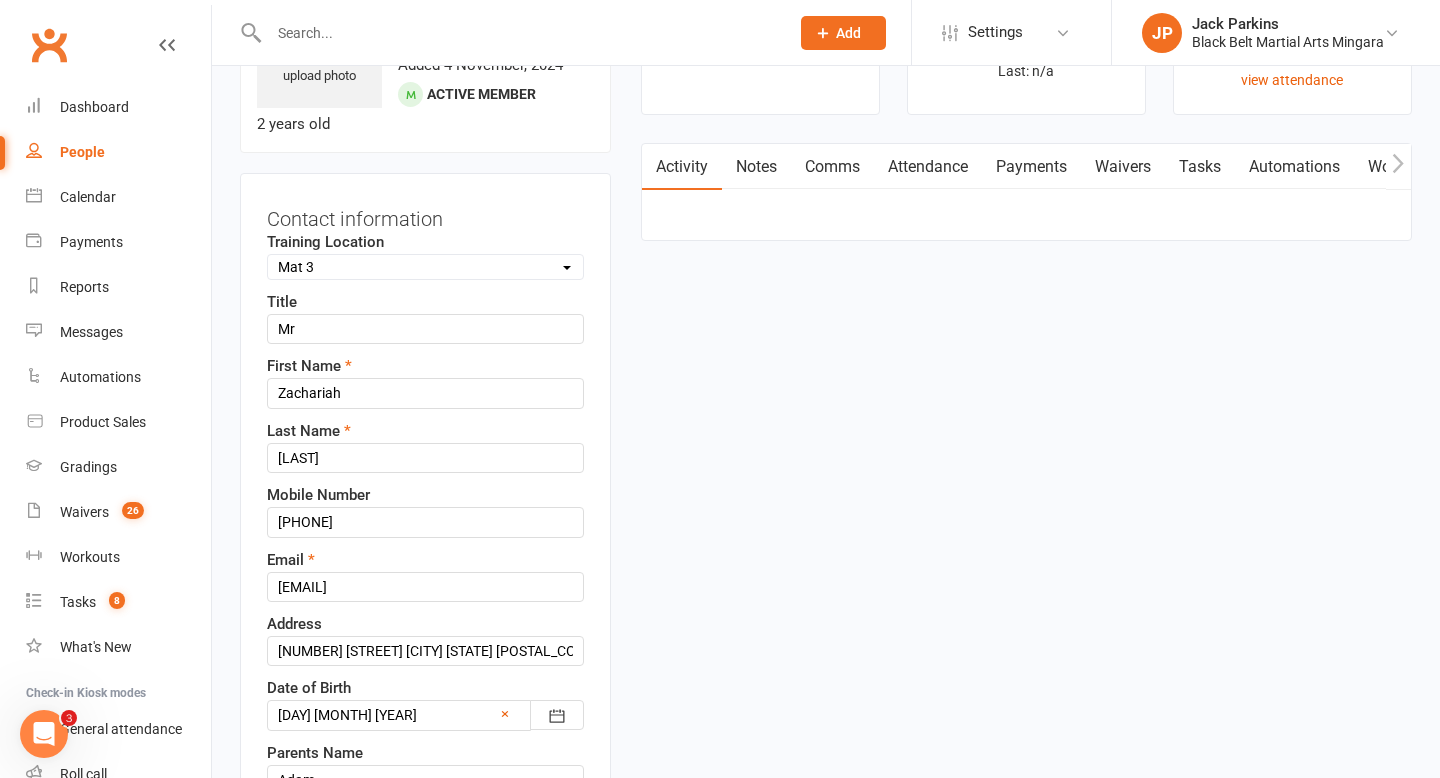 scroll, scrollTop: 94, scrollLeft: 0, axis: vertical 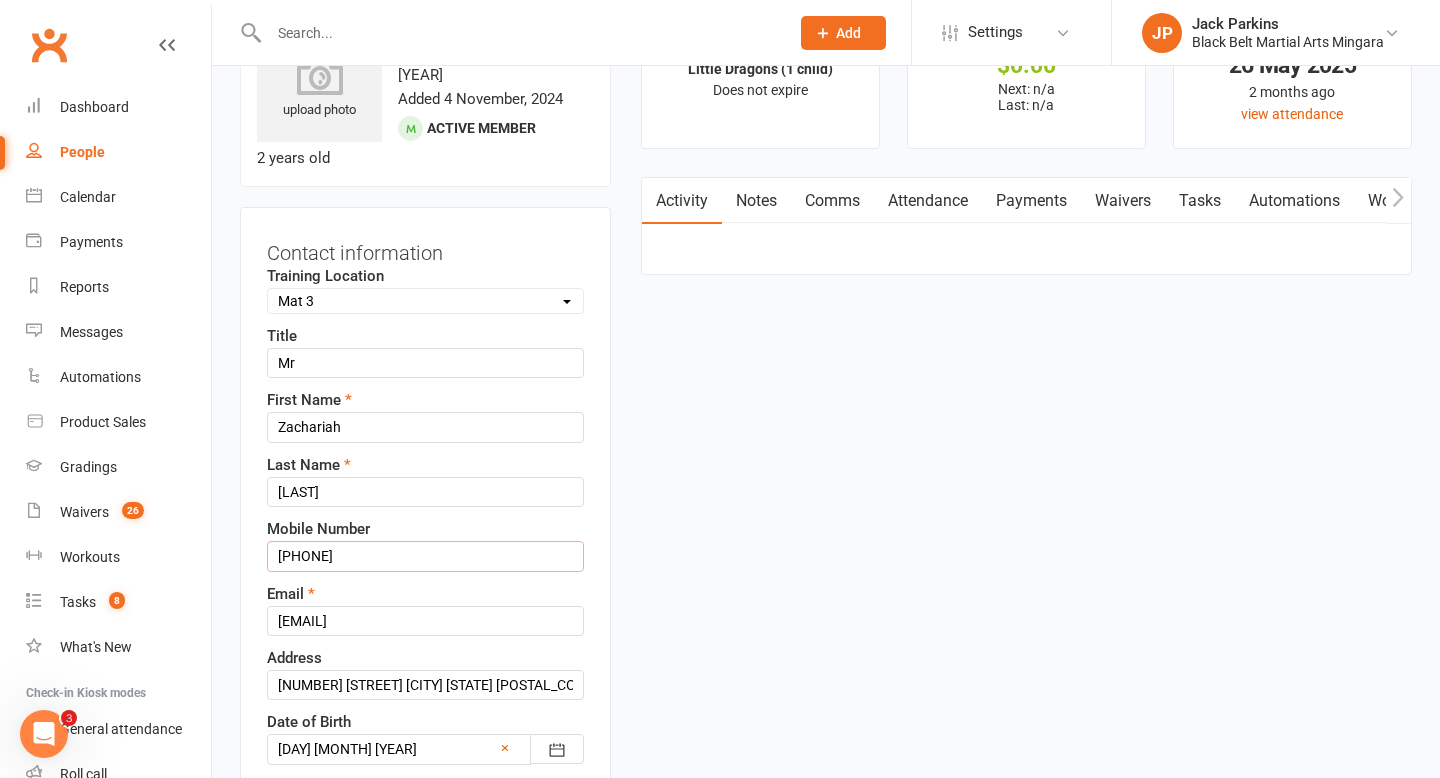 click on "0410678650" at bounding box center (425, 556) 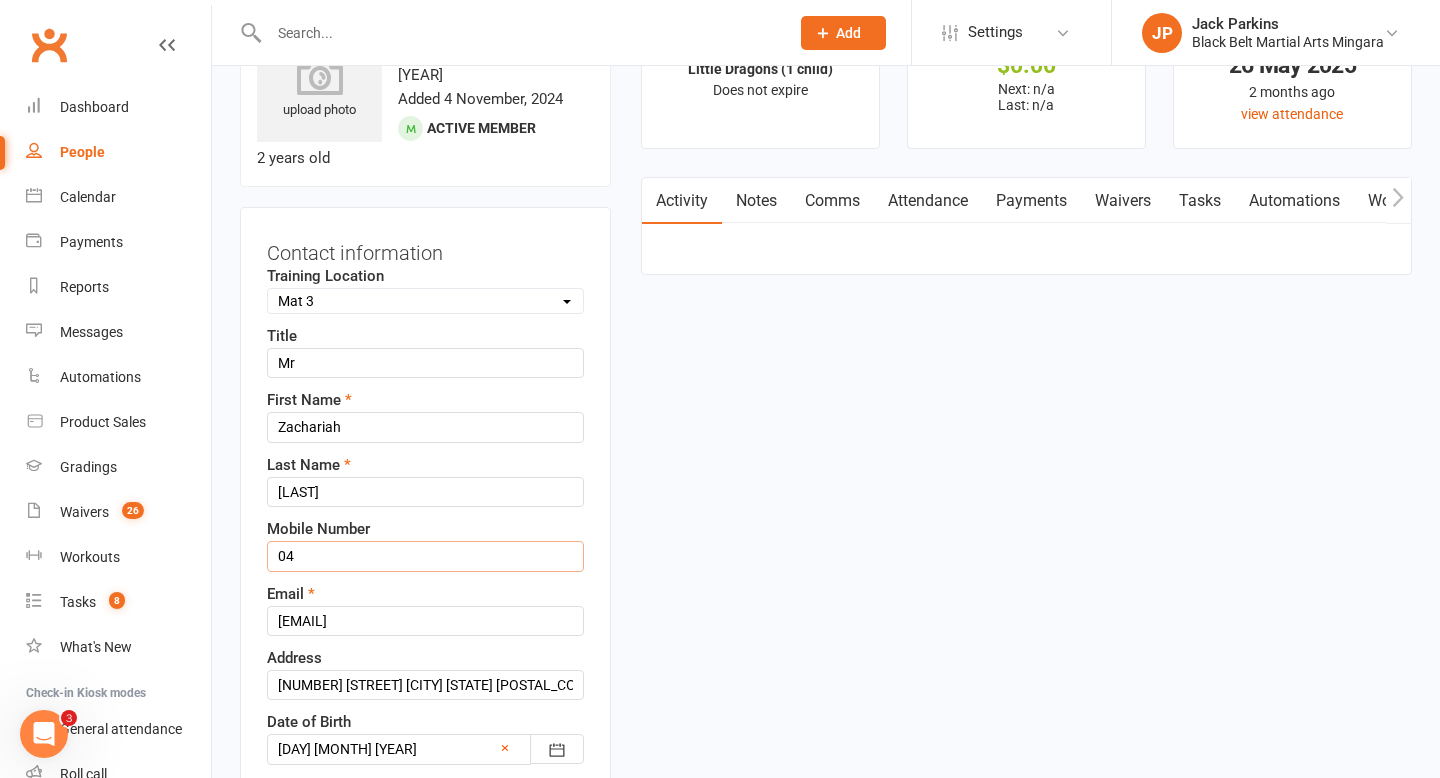 type on "0" 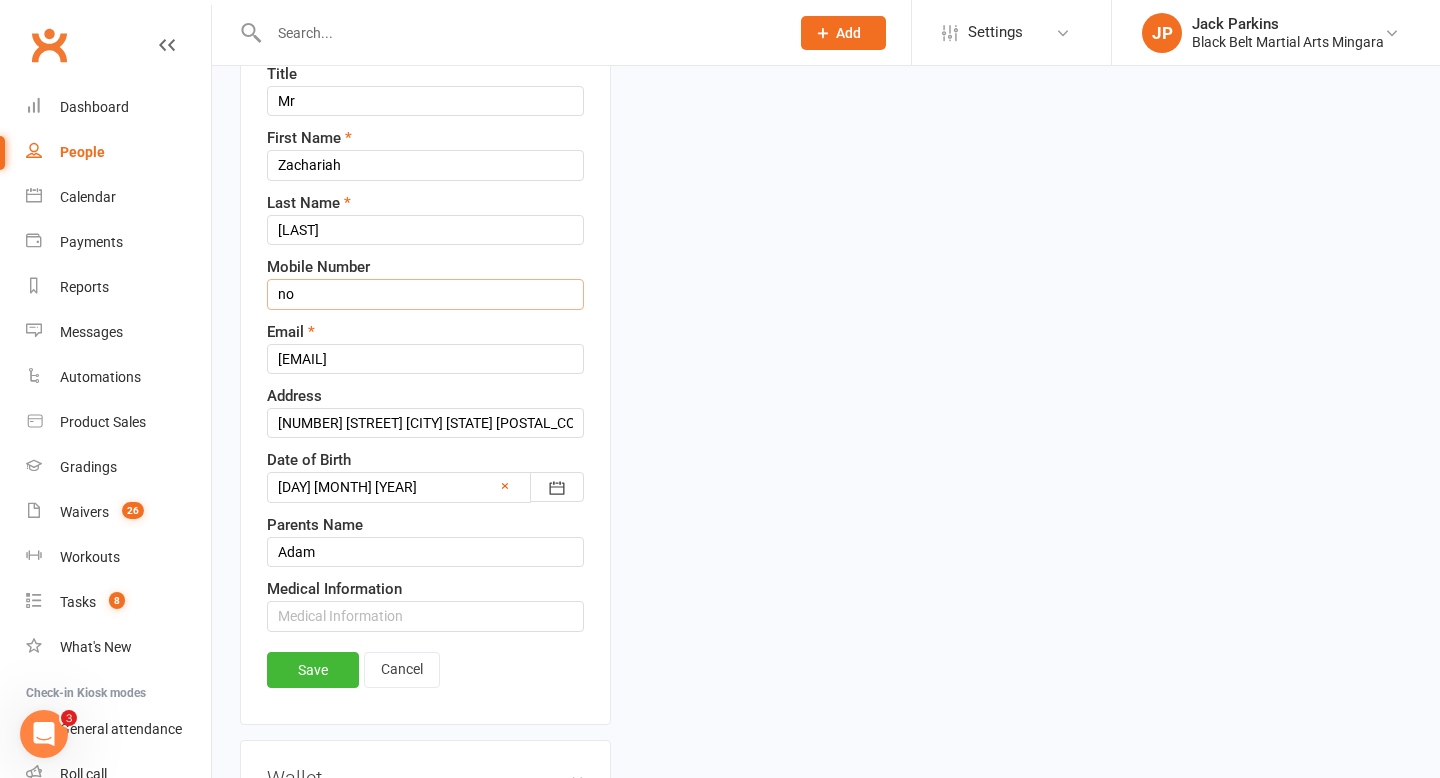 scroll, scrollTop: 360, scrollLeft: 0, axis: vertical 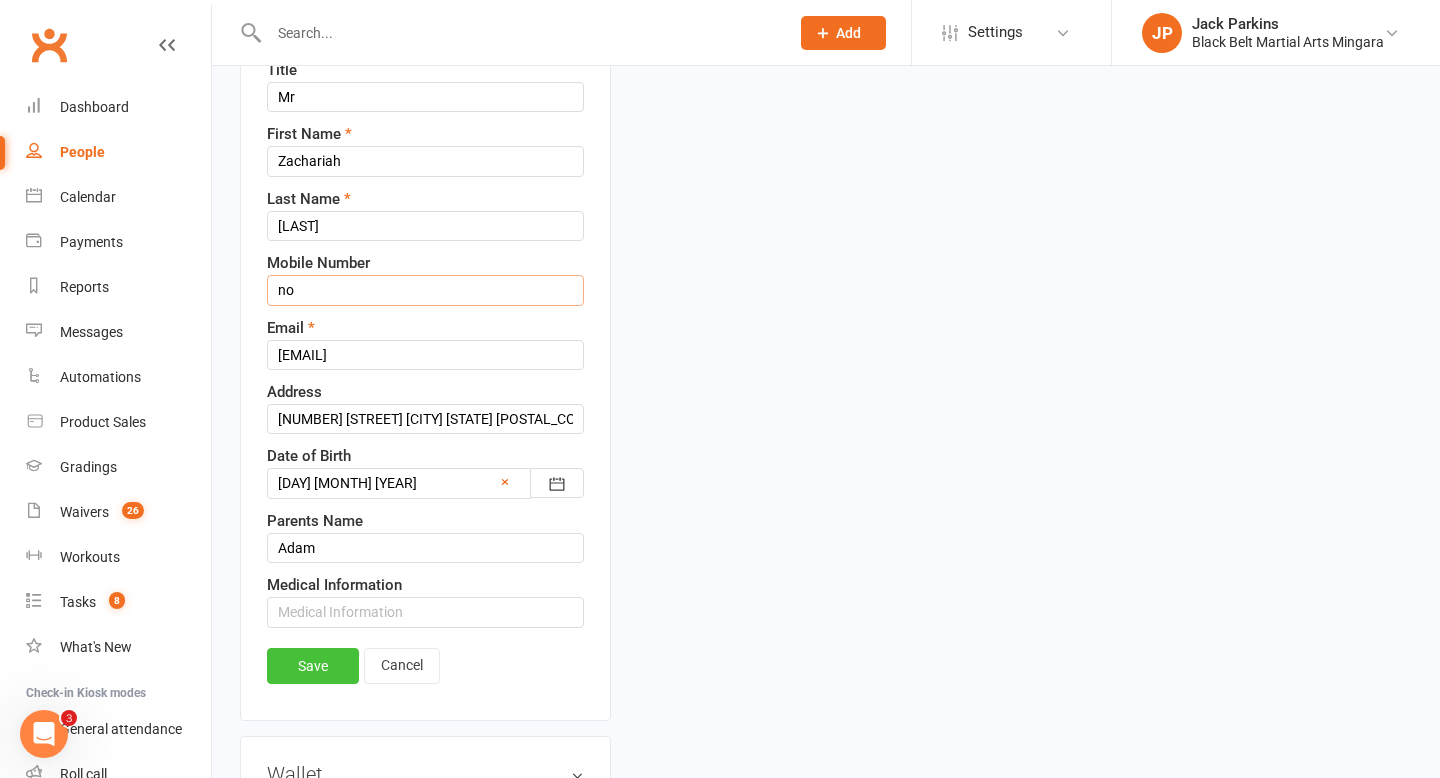 type on "no" 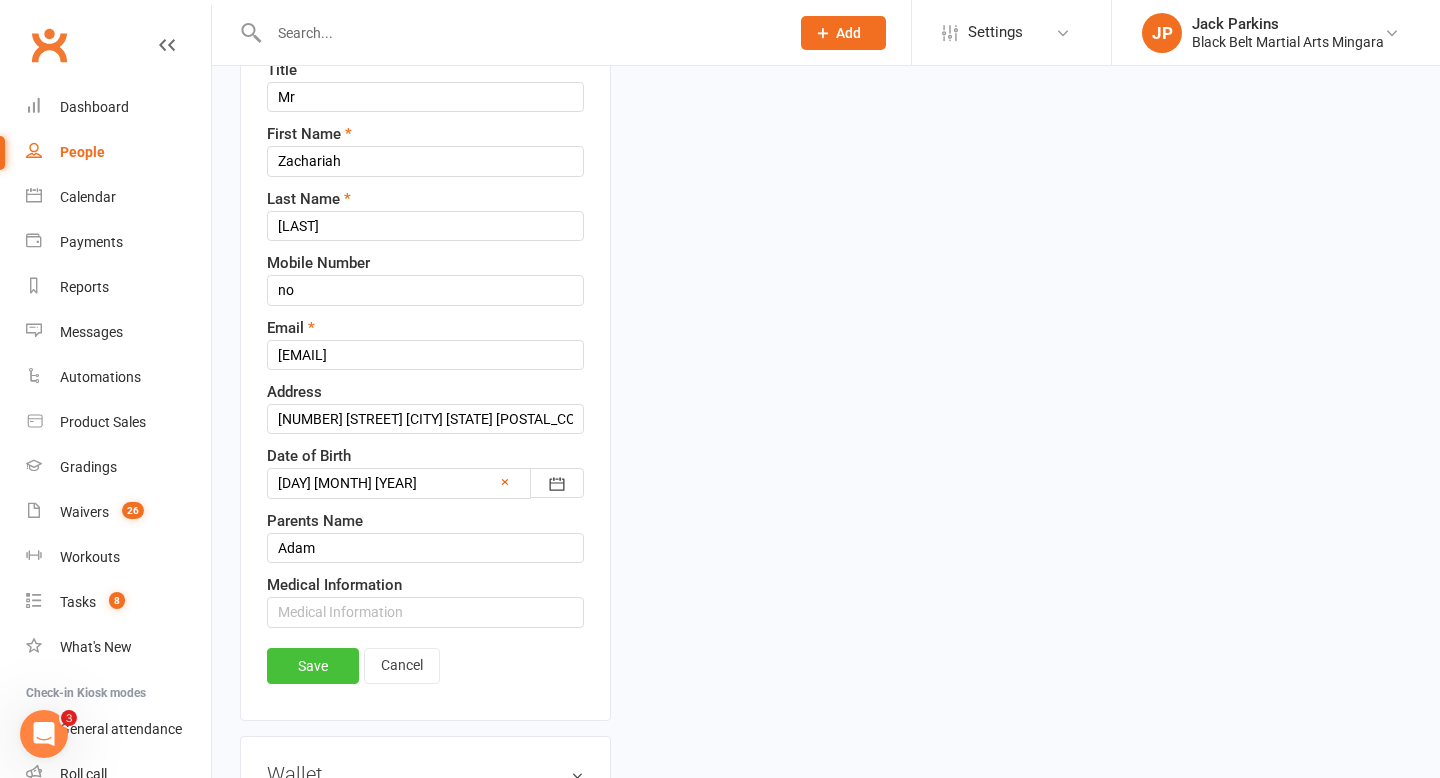 click on "Save" at bounding box center [313, 666] 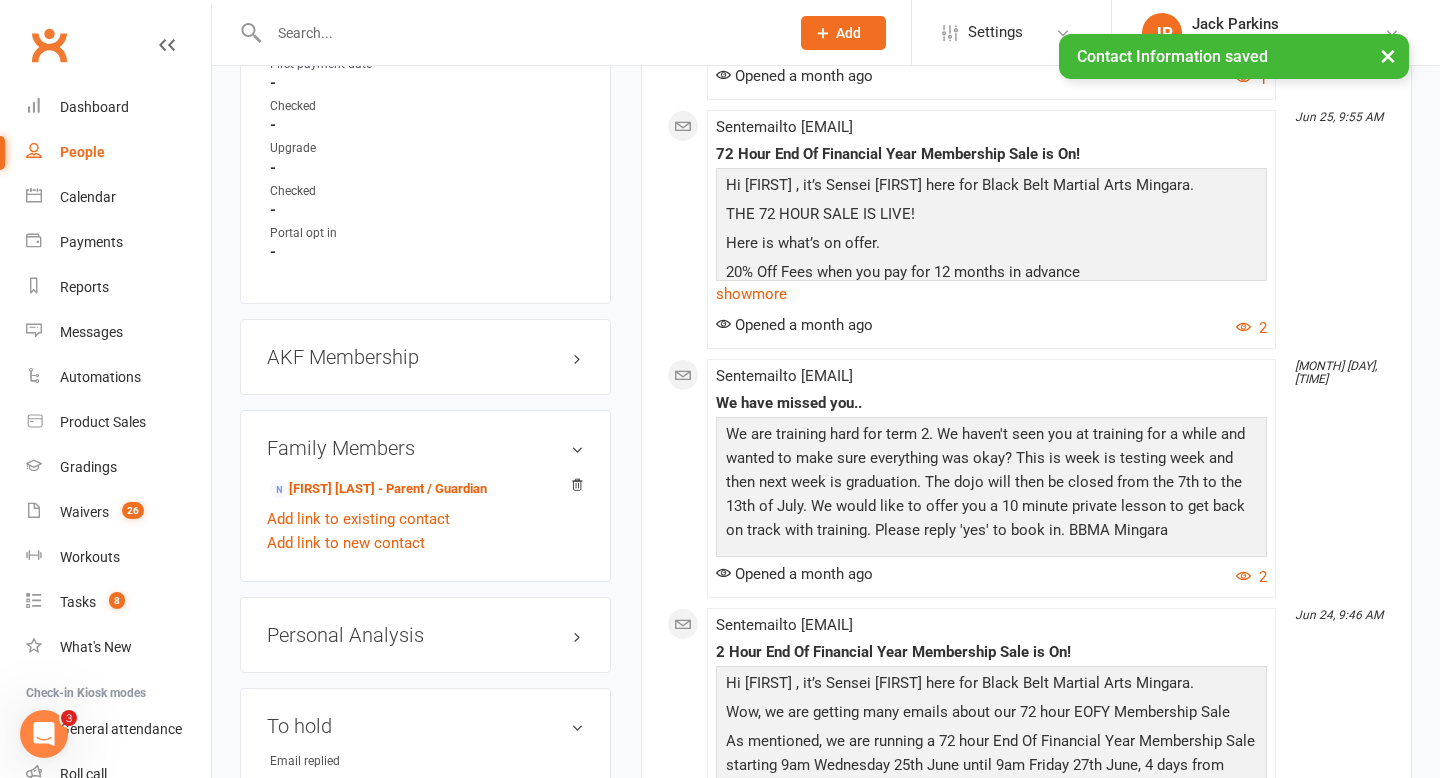 scroll, scrollTop: 2033, scrollLeft: 0, axis: vertical 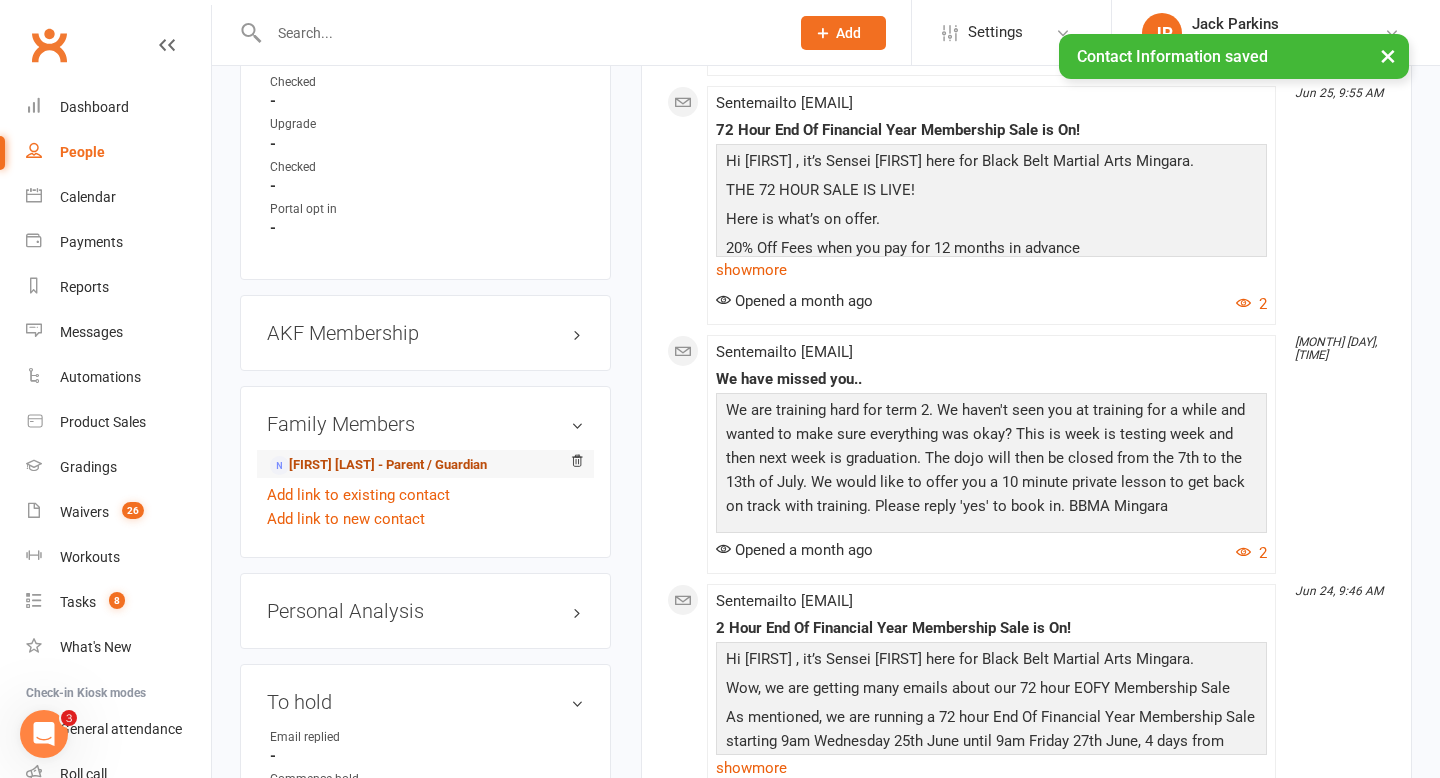 click on "Adam Tandowski - Parent / Guardian" at bounding box center (378, 465) 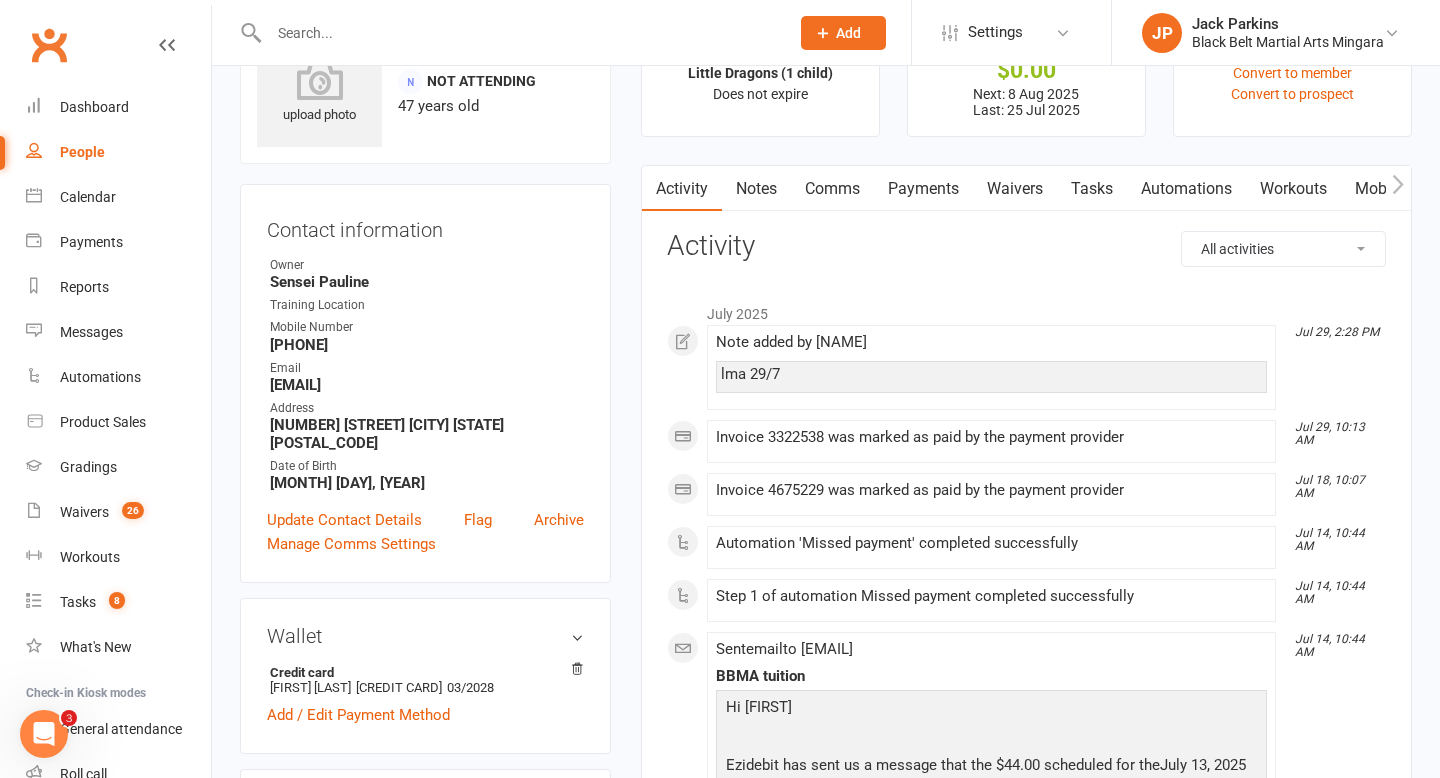 scroll, scrollTop: 97, scrollLeft: 0, axis: vertical 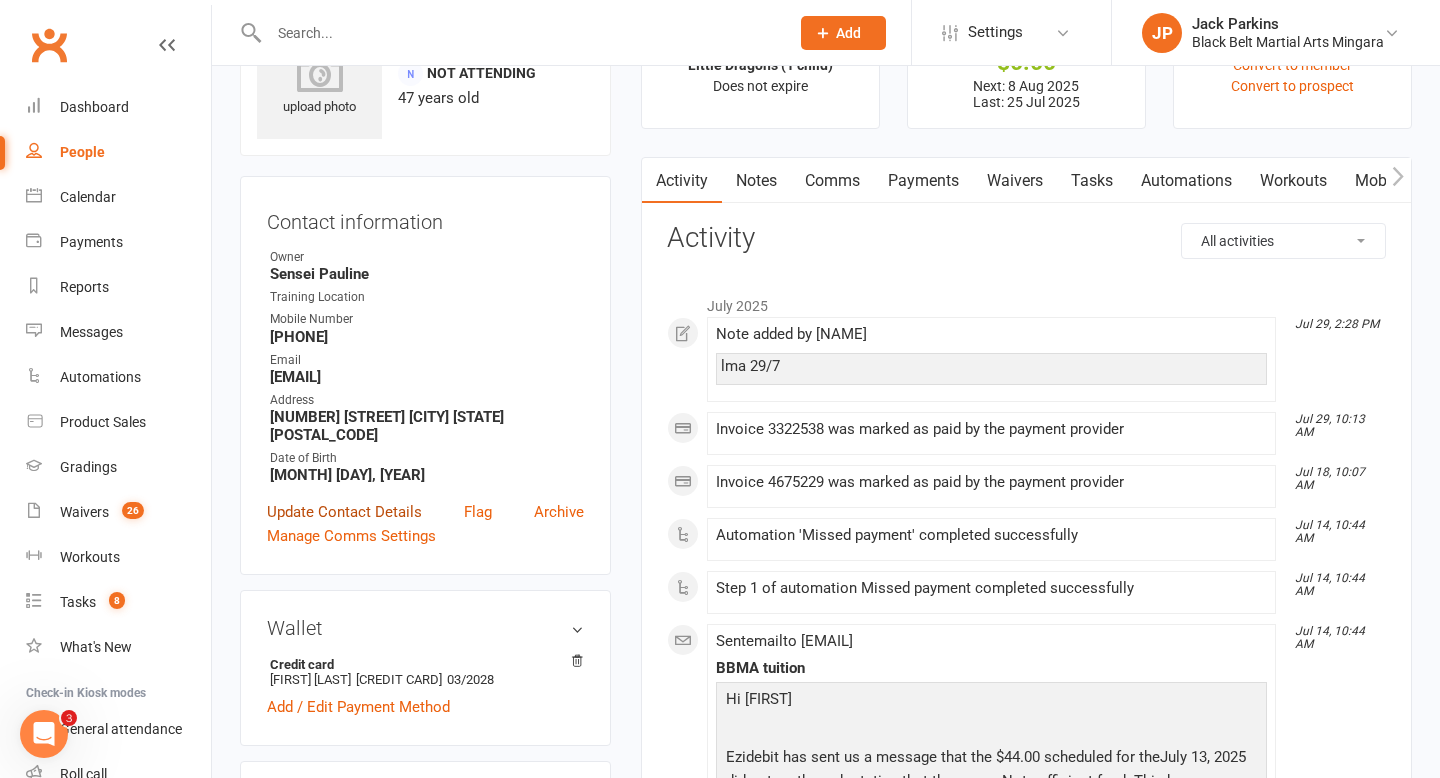 click on "Update Contact Details" at bounding box center [344, 512] 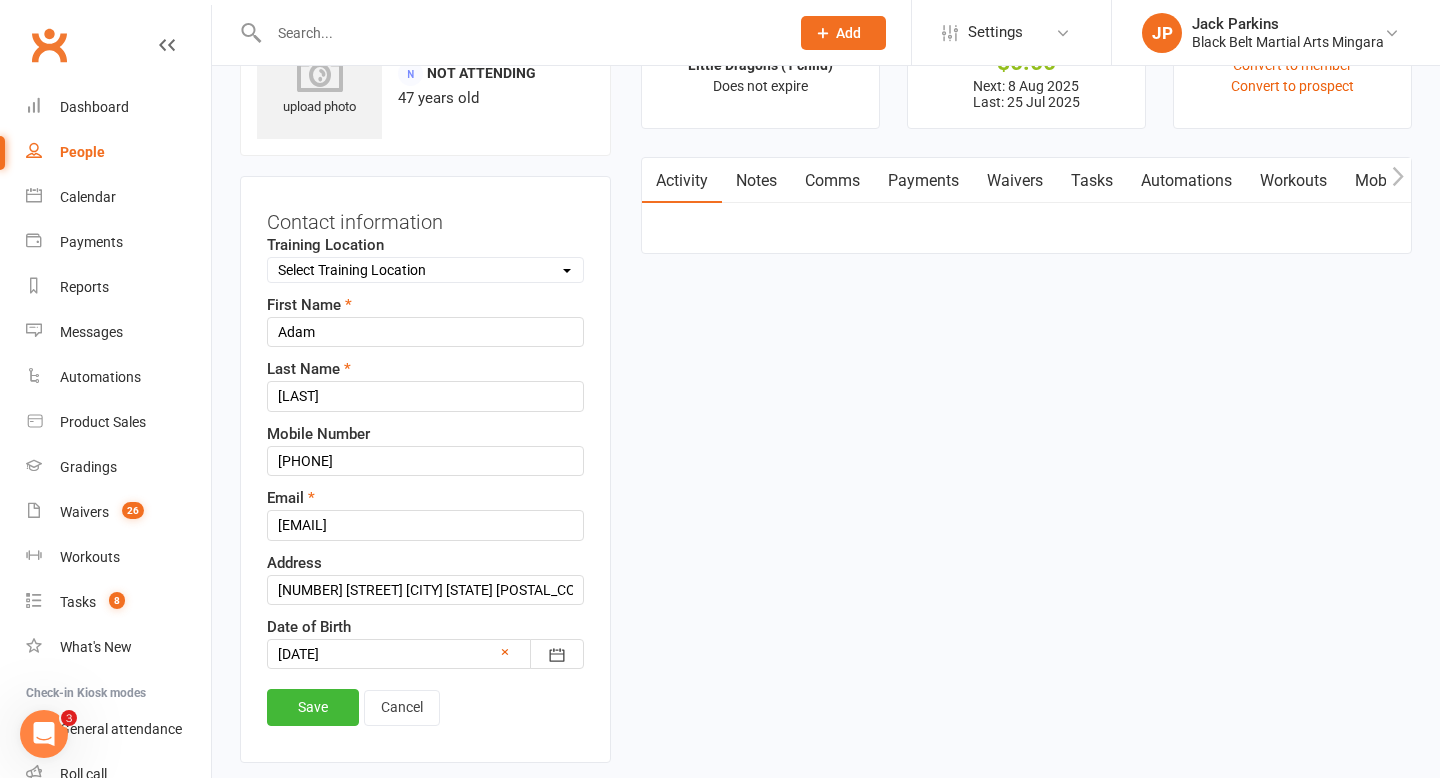 scroll, scrollTop: 94, scrollLeft: 0, axis: vertical 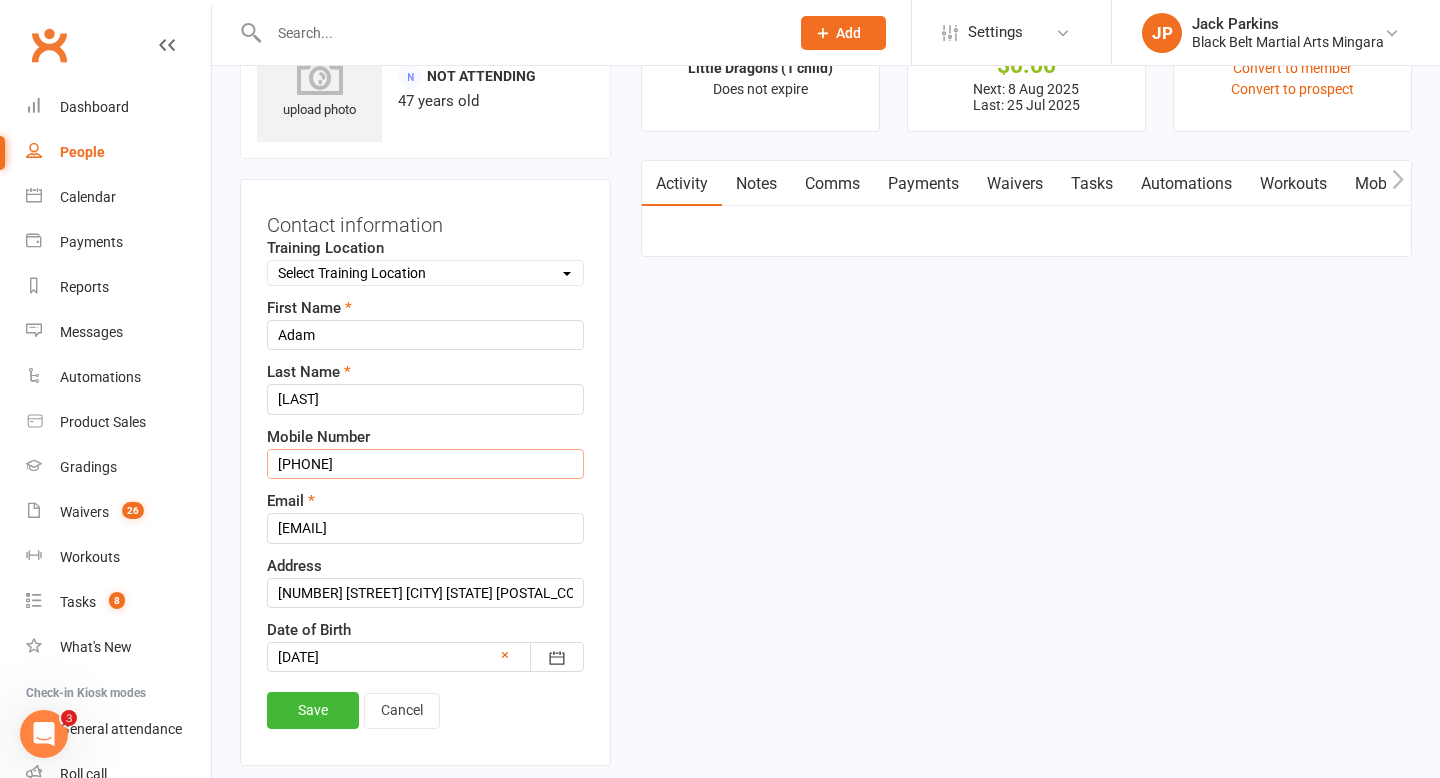 click on "0410678650" at bounding box center (425, 464) 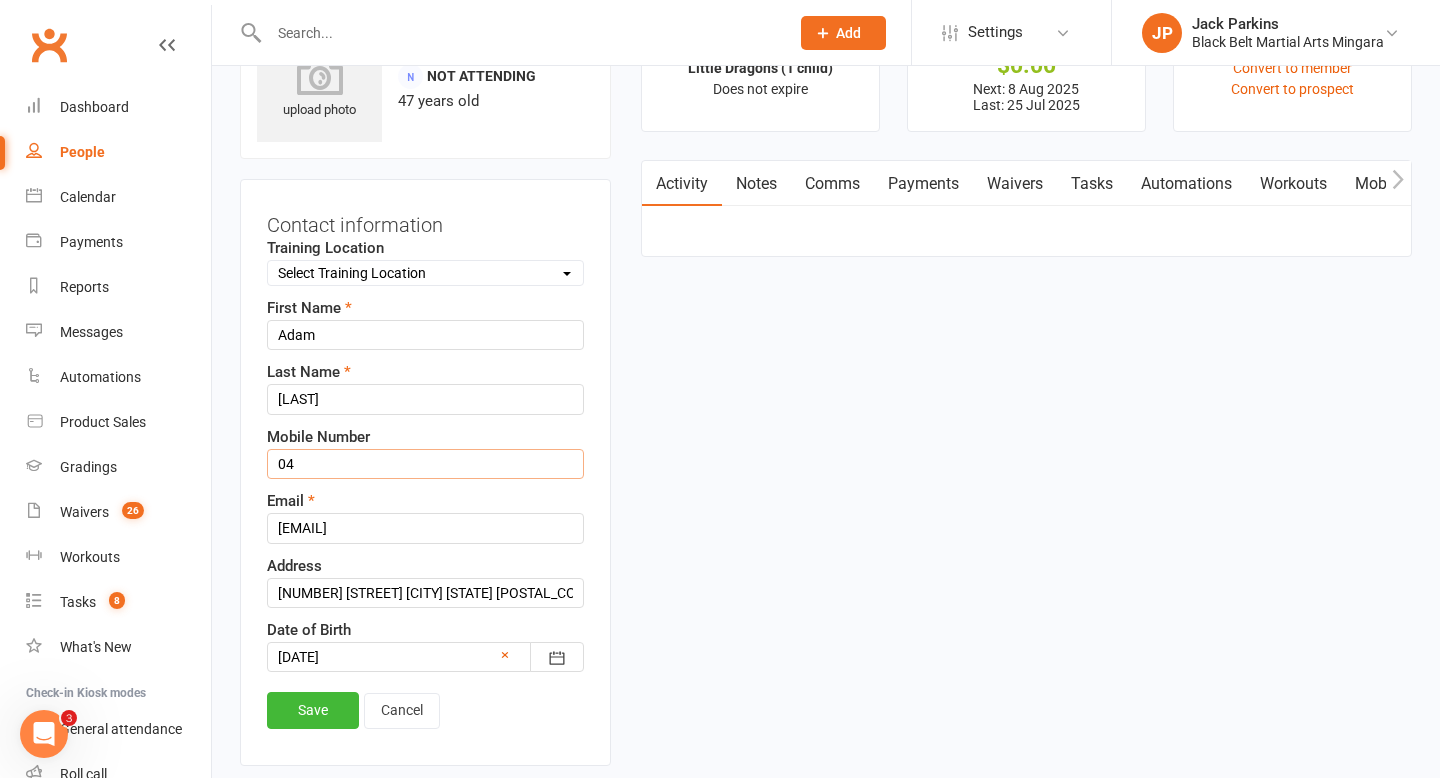 type on "0" 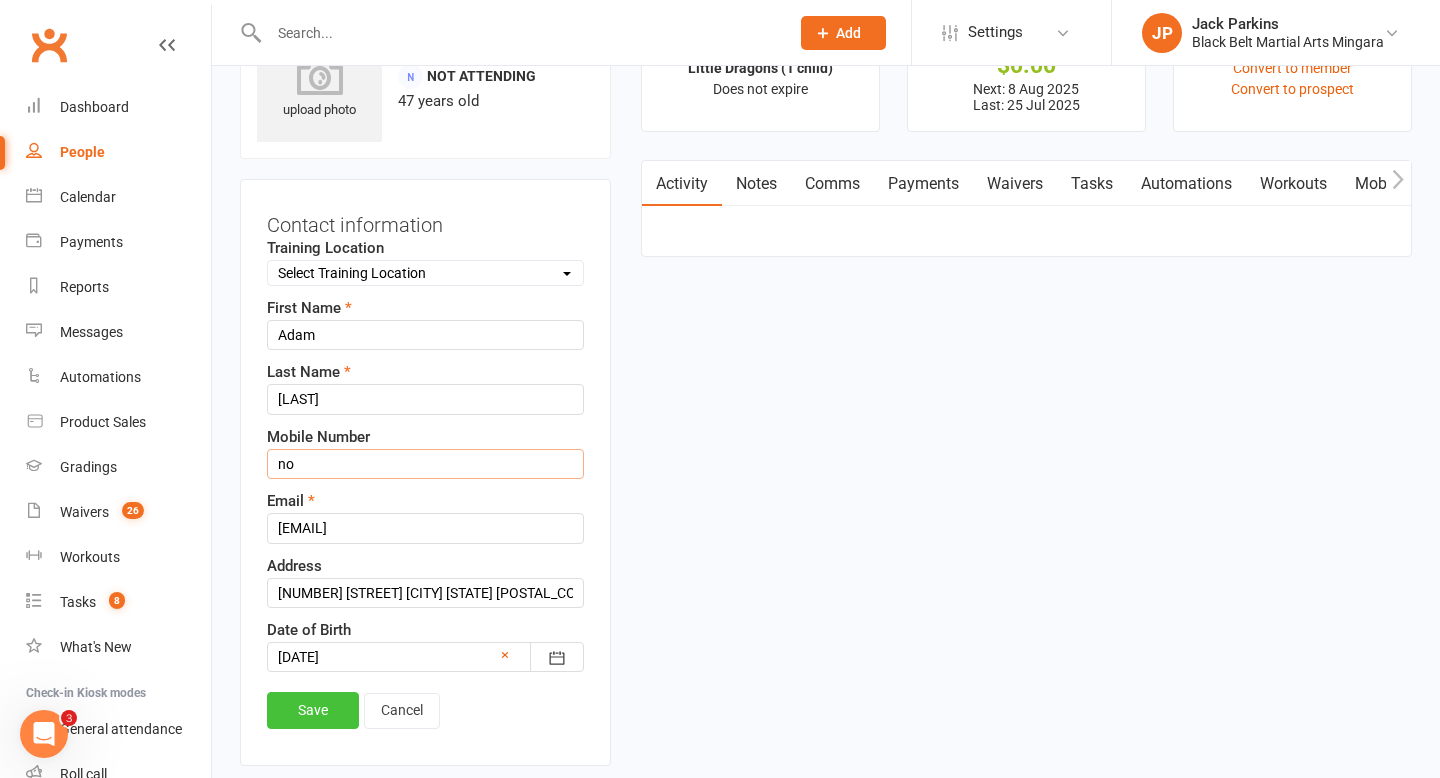 type on "no" 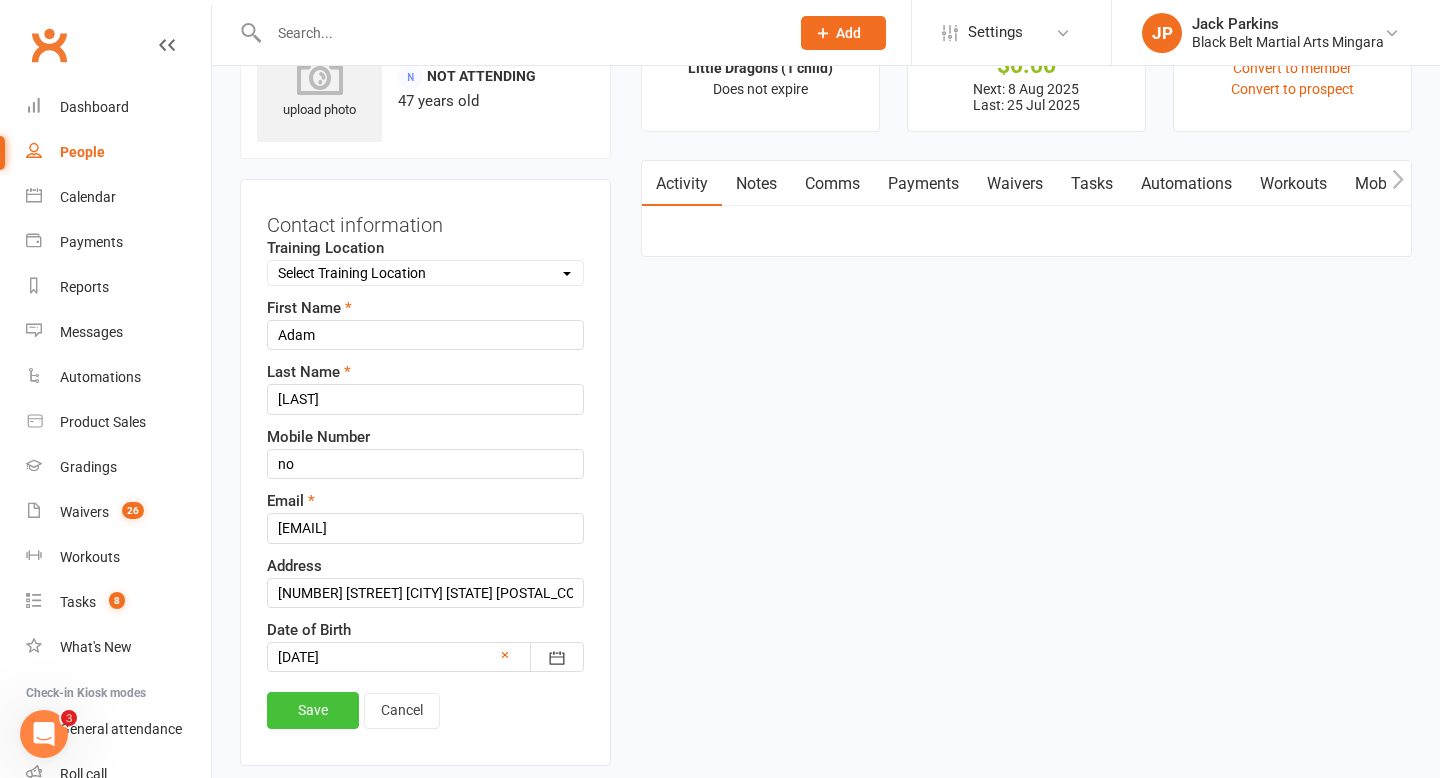 click on "Save" at bounding box center (313, 710) 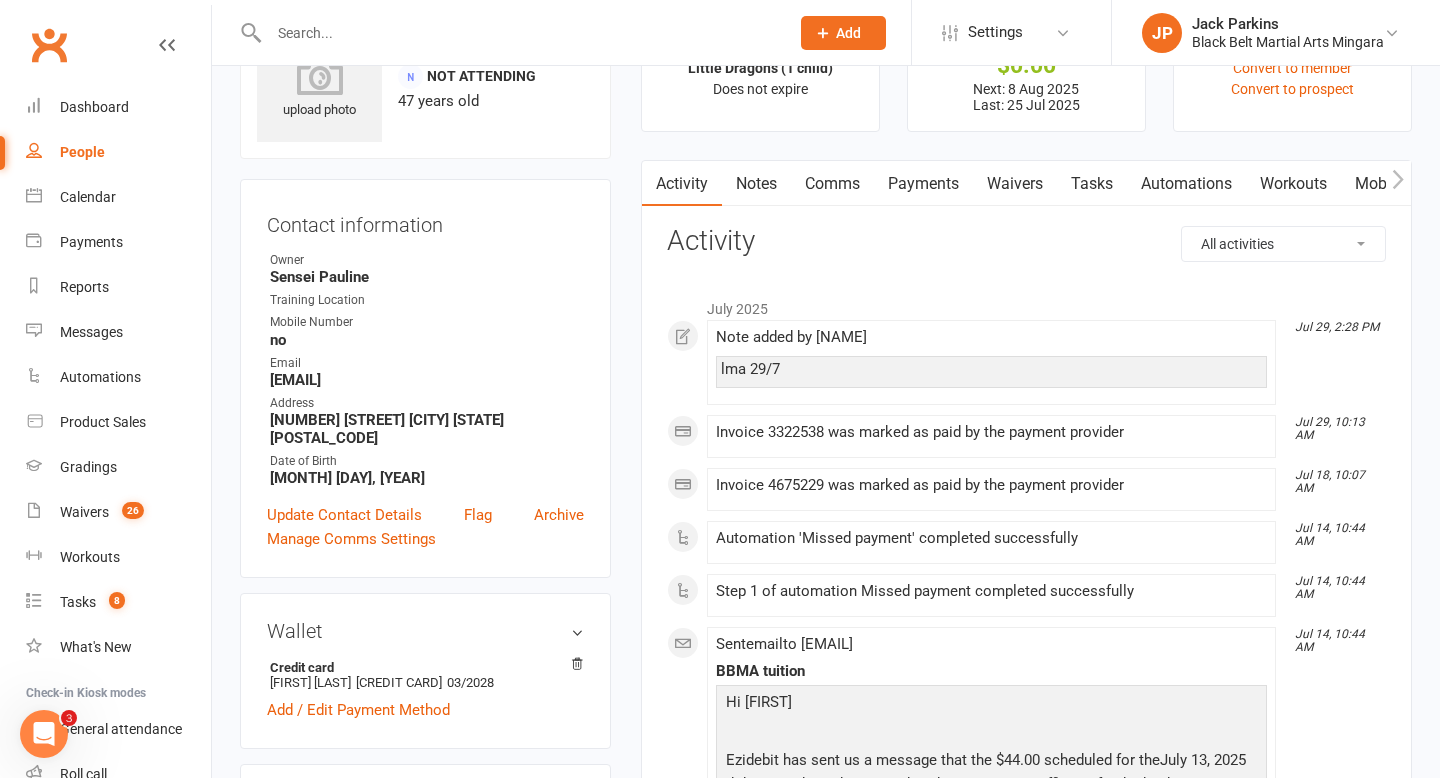 click at bounding box center (519, 33) 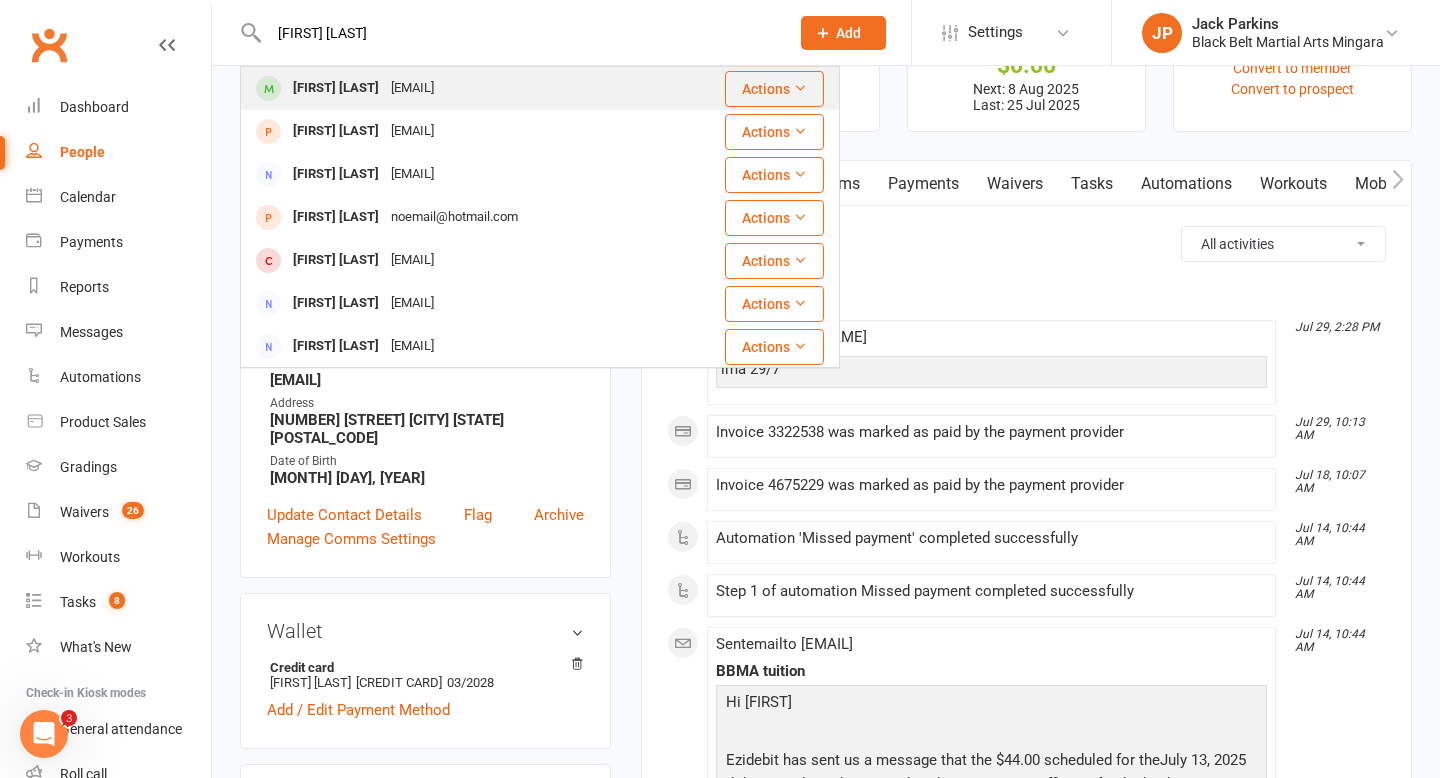 type on "brock thomas" 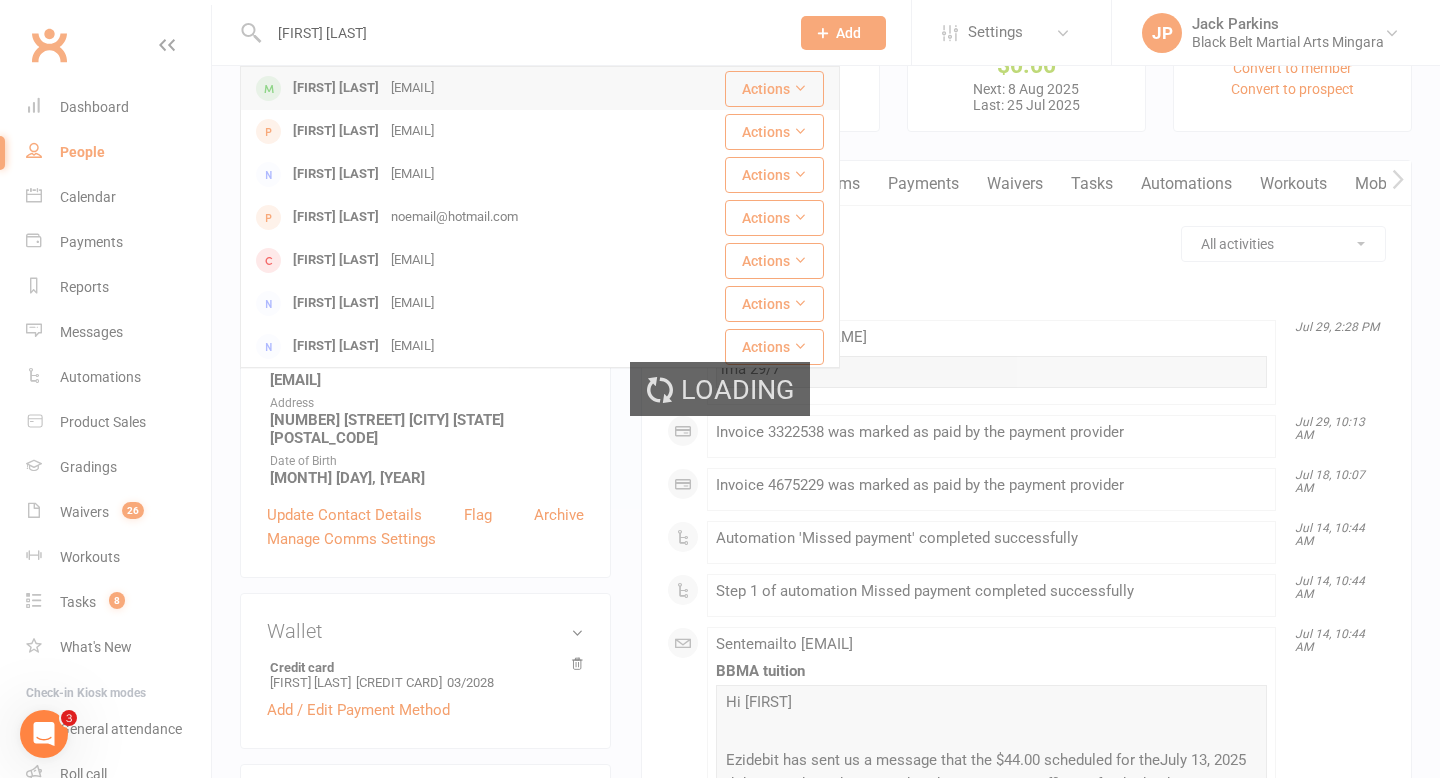 type 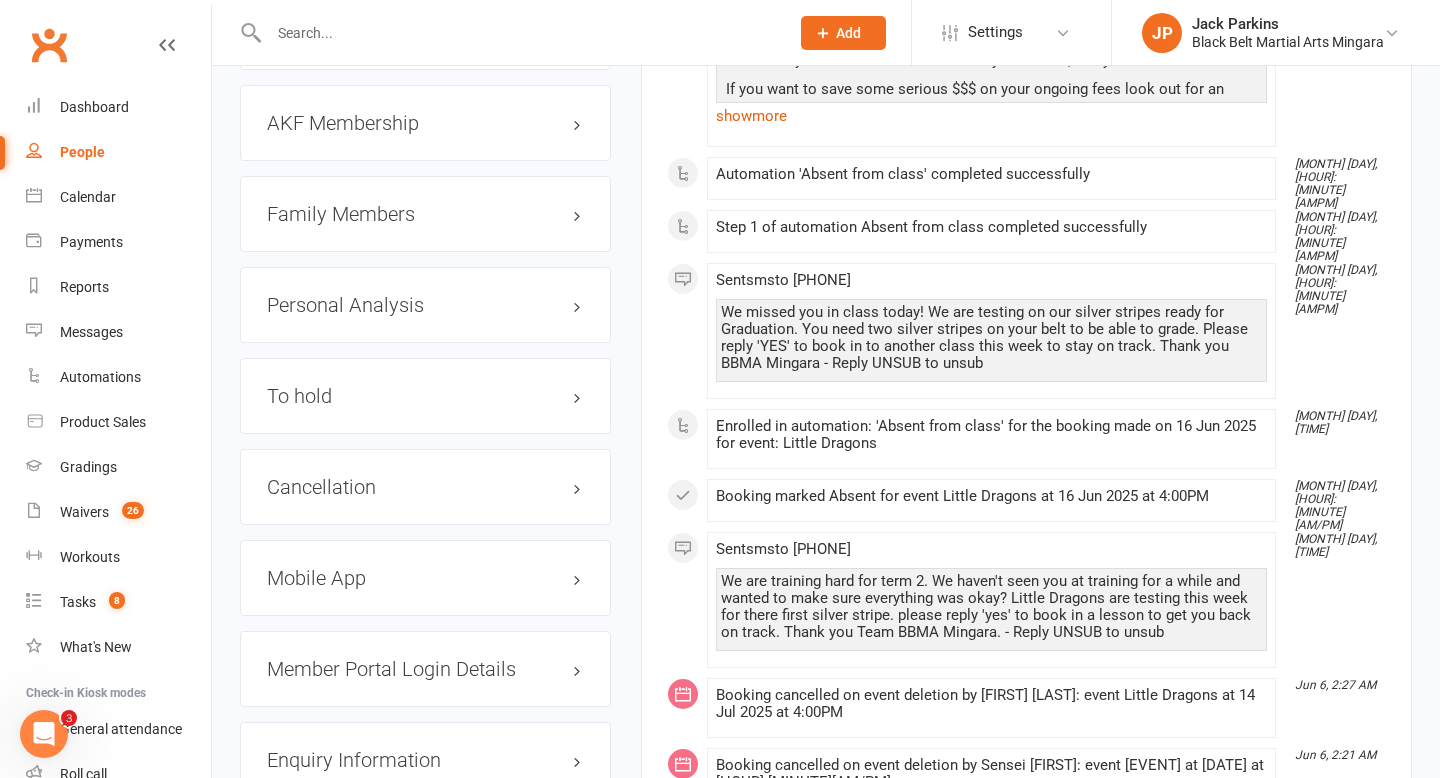 scroll, scrollTop: 2294, scrollLeft: 0, axis: vertical 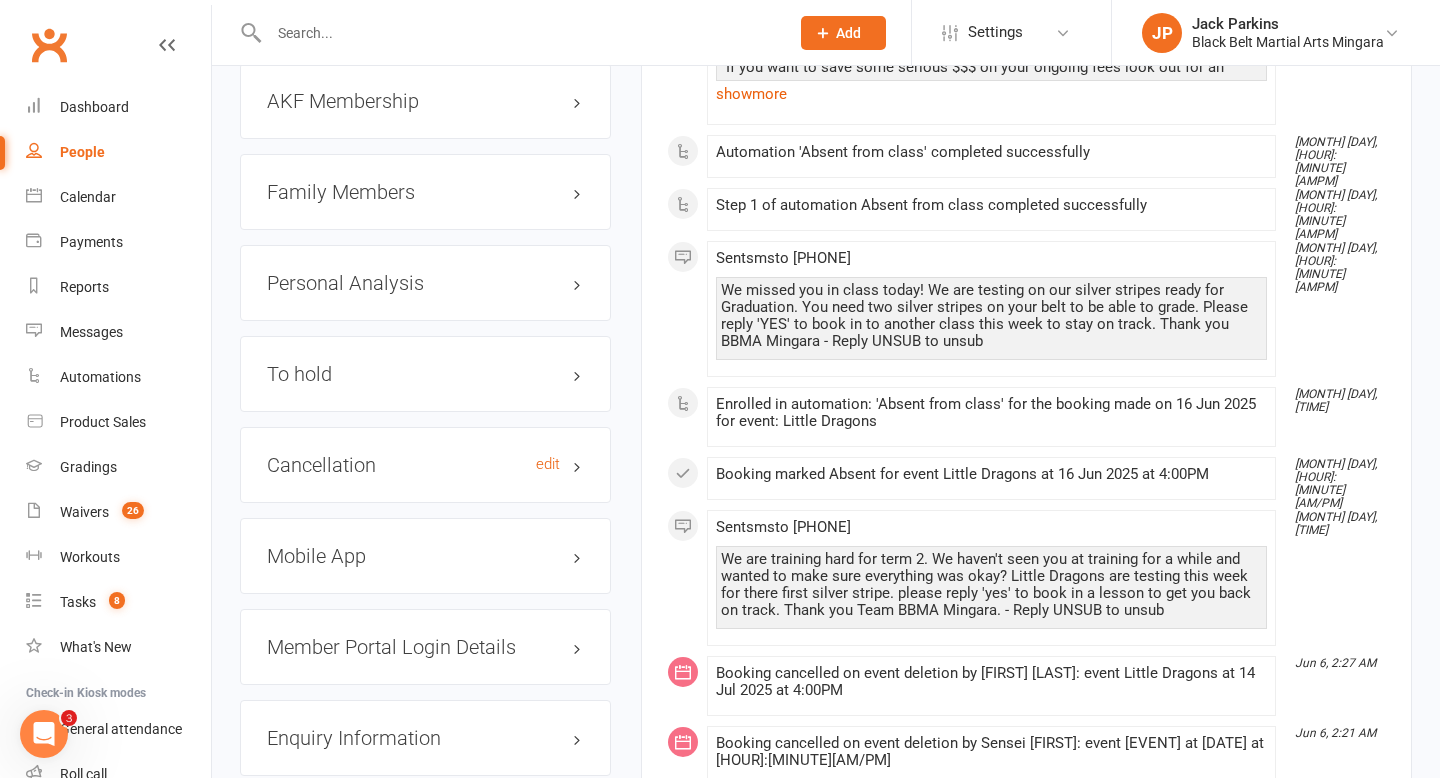click on "Cancellation  edit" at bounding box center (425, 465) 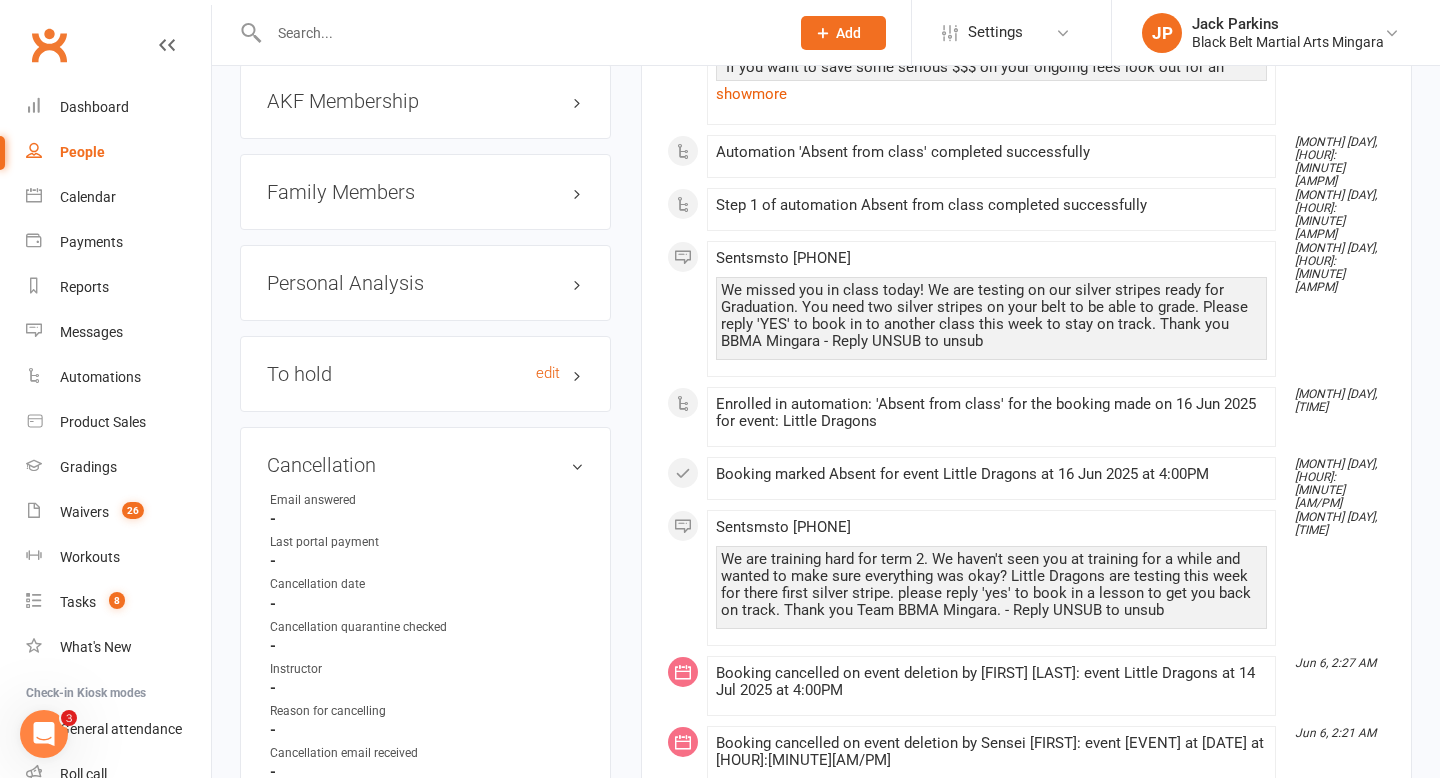 click on "To hold  edit" at bounding box center (425, 374) 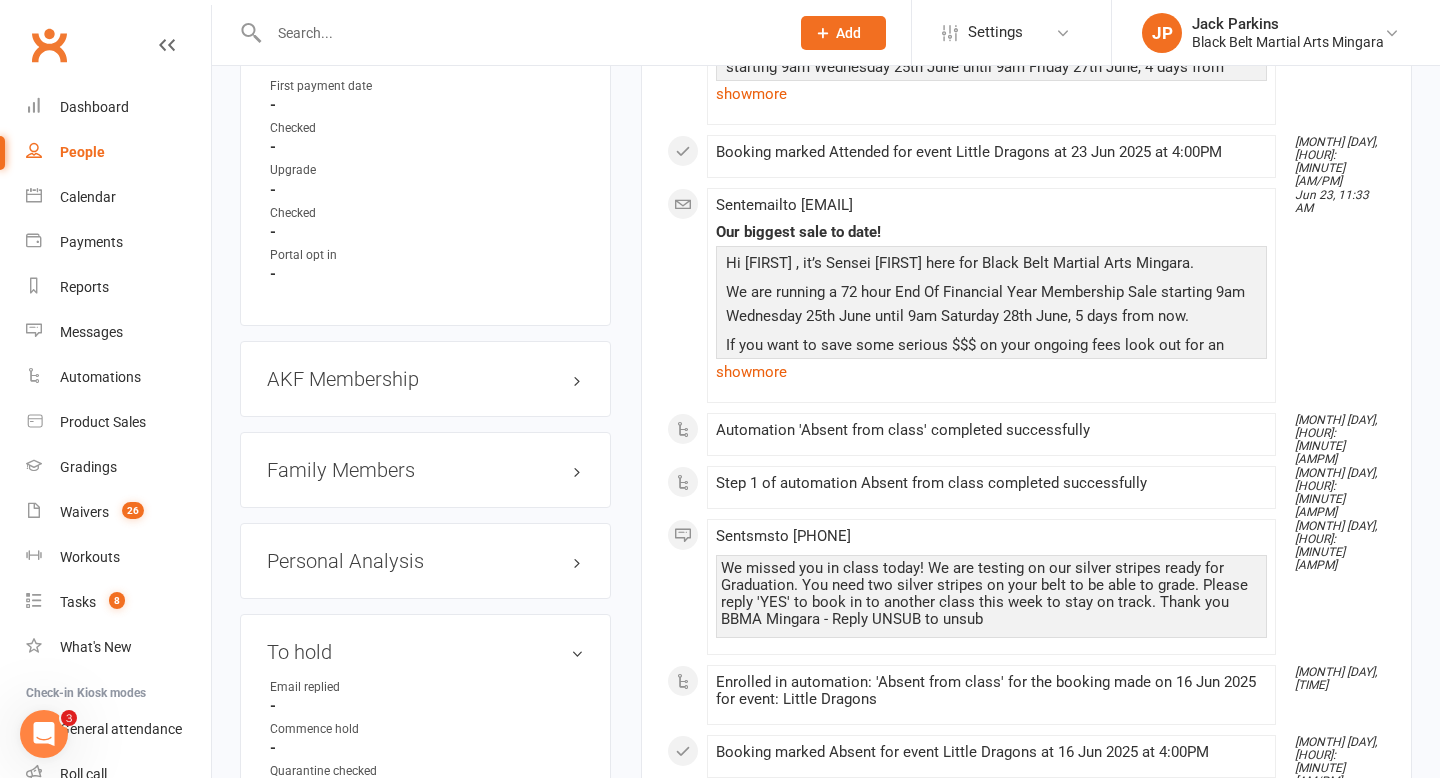 scroll, scrollTop: 2023, scrollLeft: 0, axis: vertical 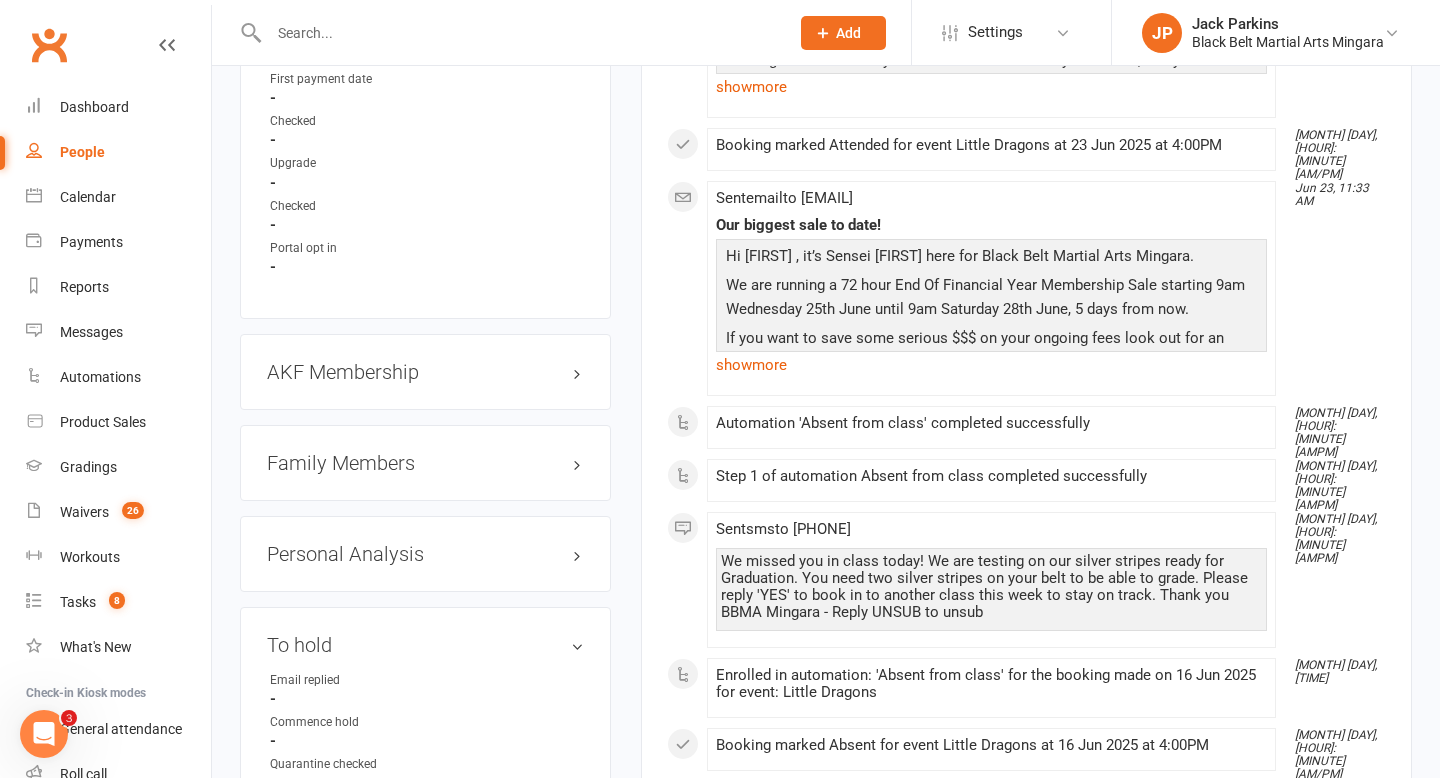 click on "Family Members" at bounding box center (425, 463) 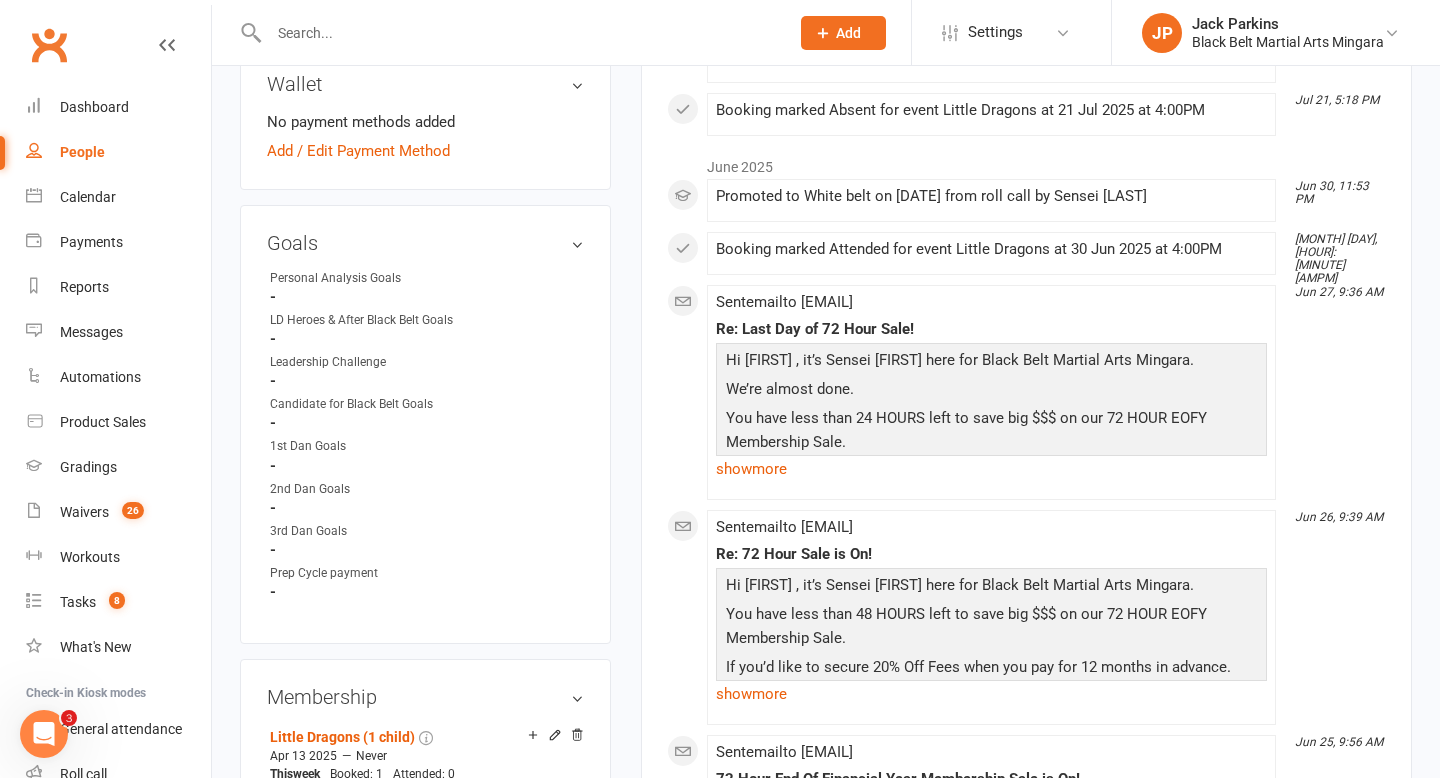 scroll, scrollTop: 0, scrollLeft: 0, axis: both 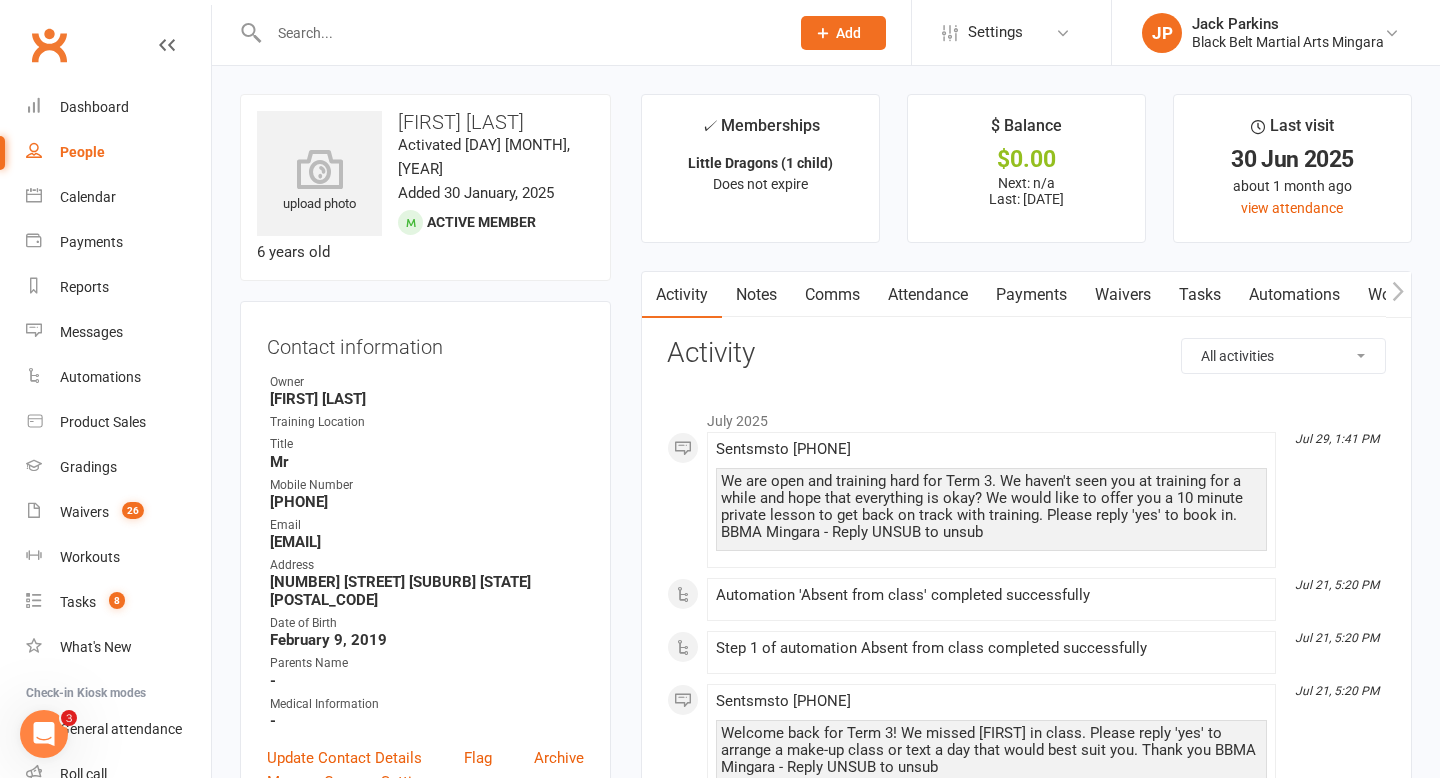 click on "Notes" at bounding box center (756, 295) 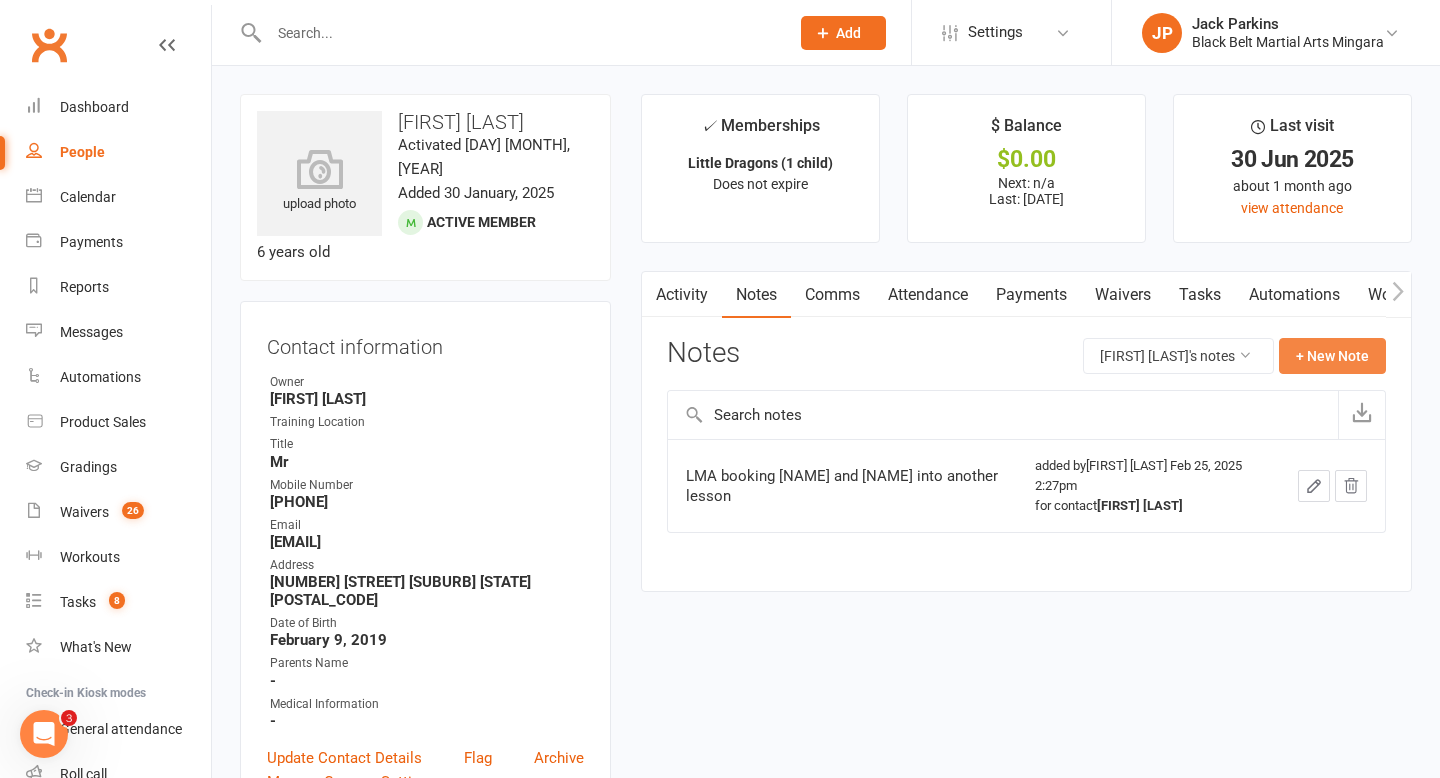click on "+ New Note" at bounding box center [1332, 356] 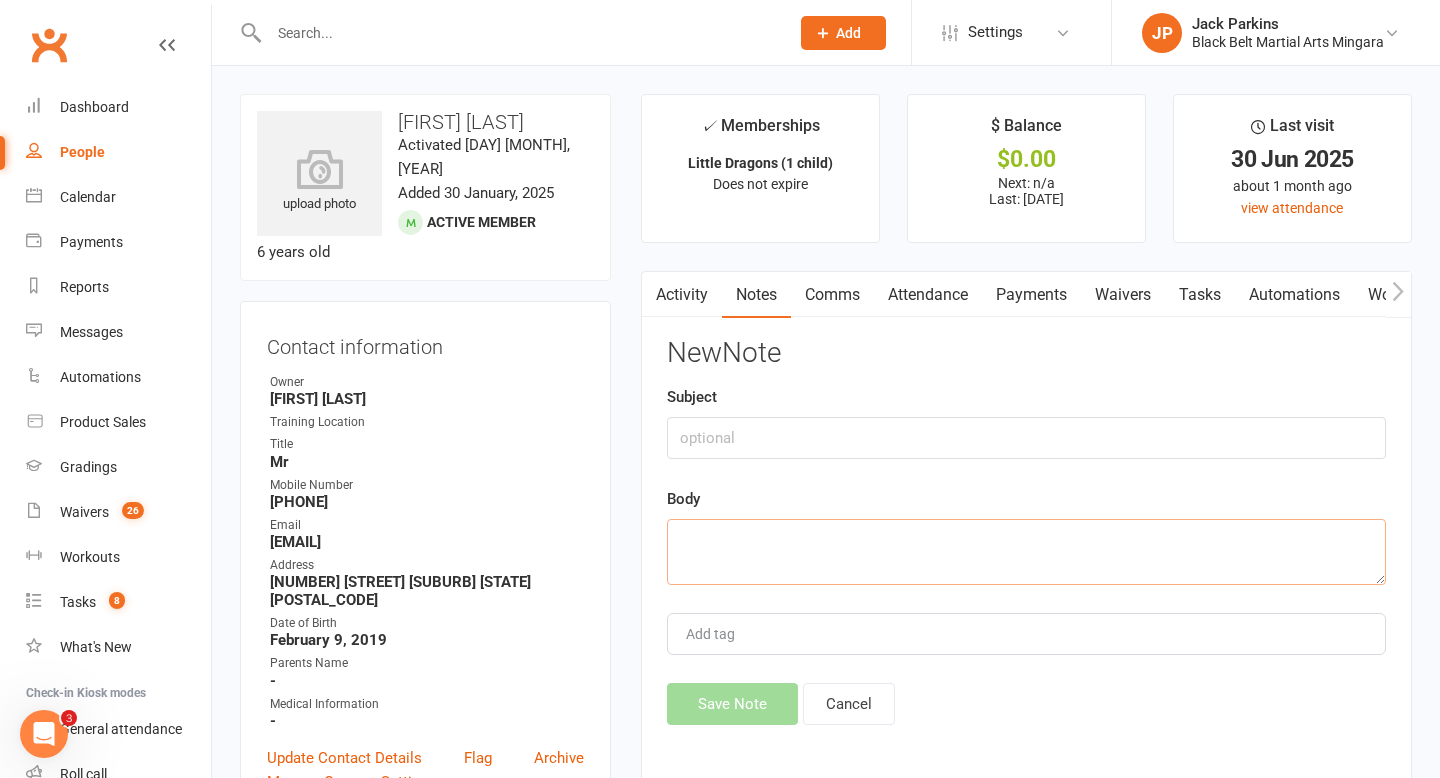 click at bounding box center [1026, 552] 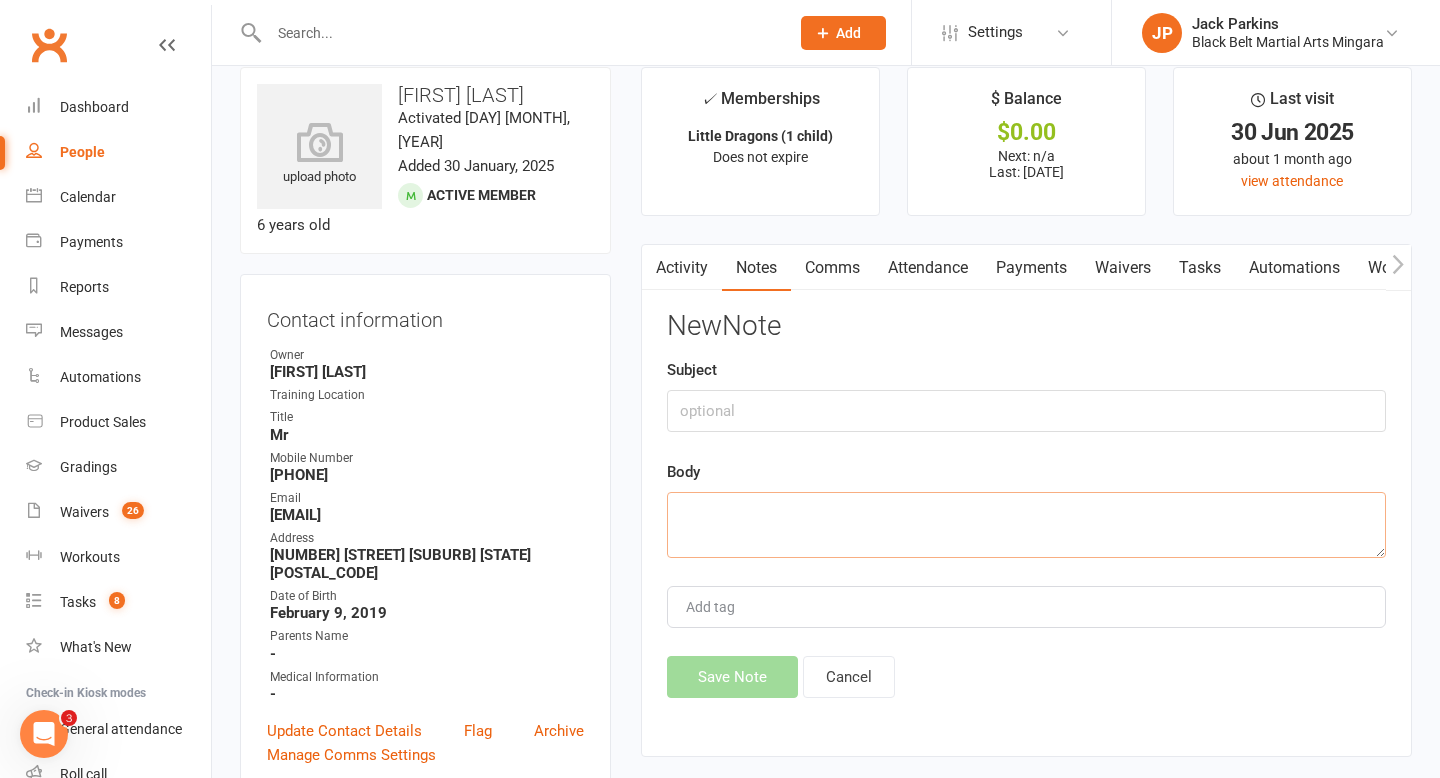 scroll, scrollTop: 37, scrollLeft: 0, axis: vertical 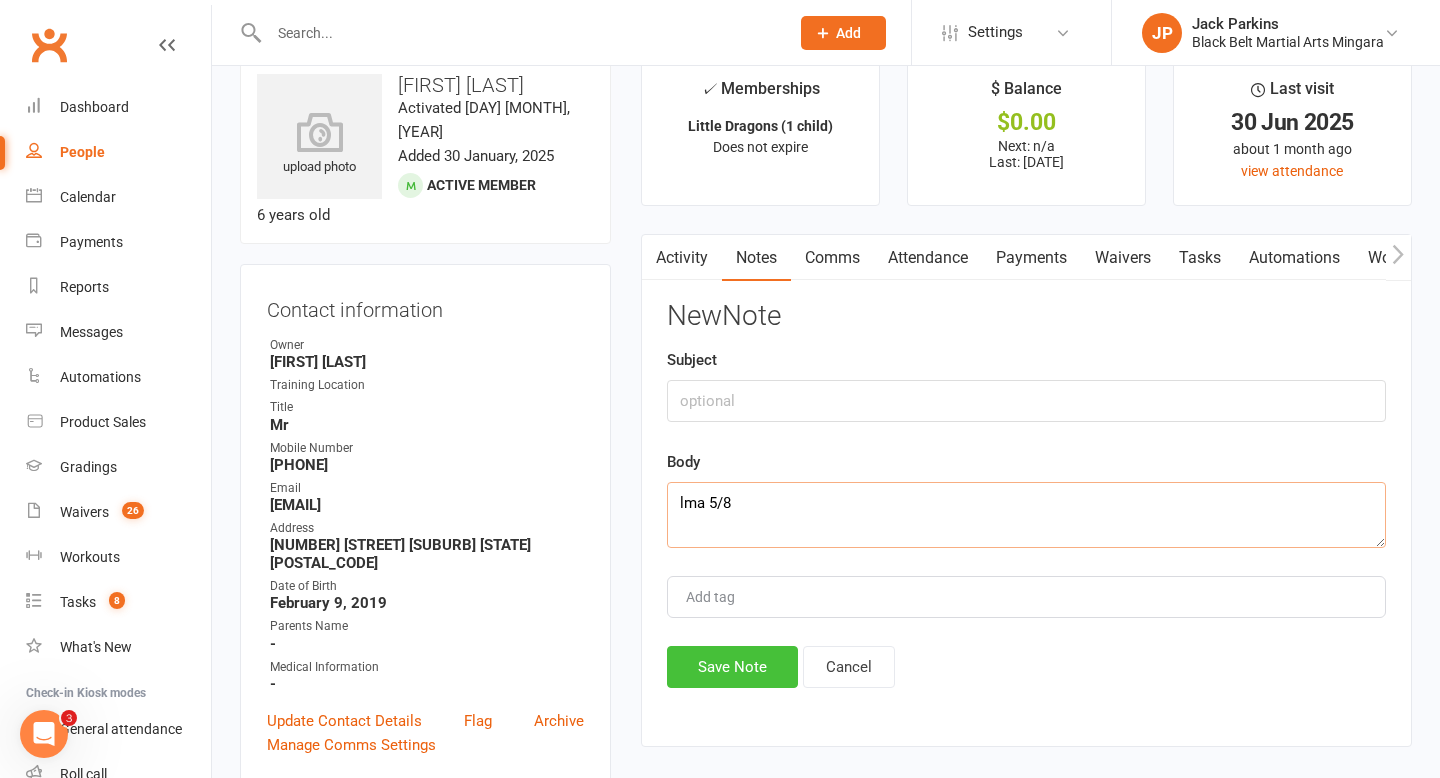 type on "lma 5/8" 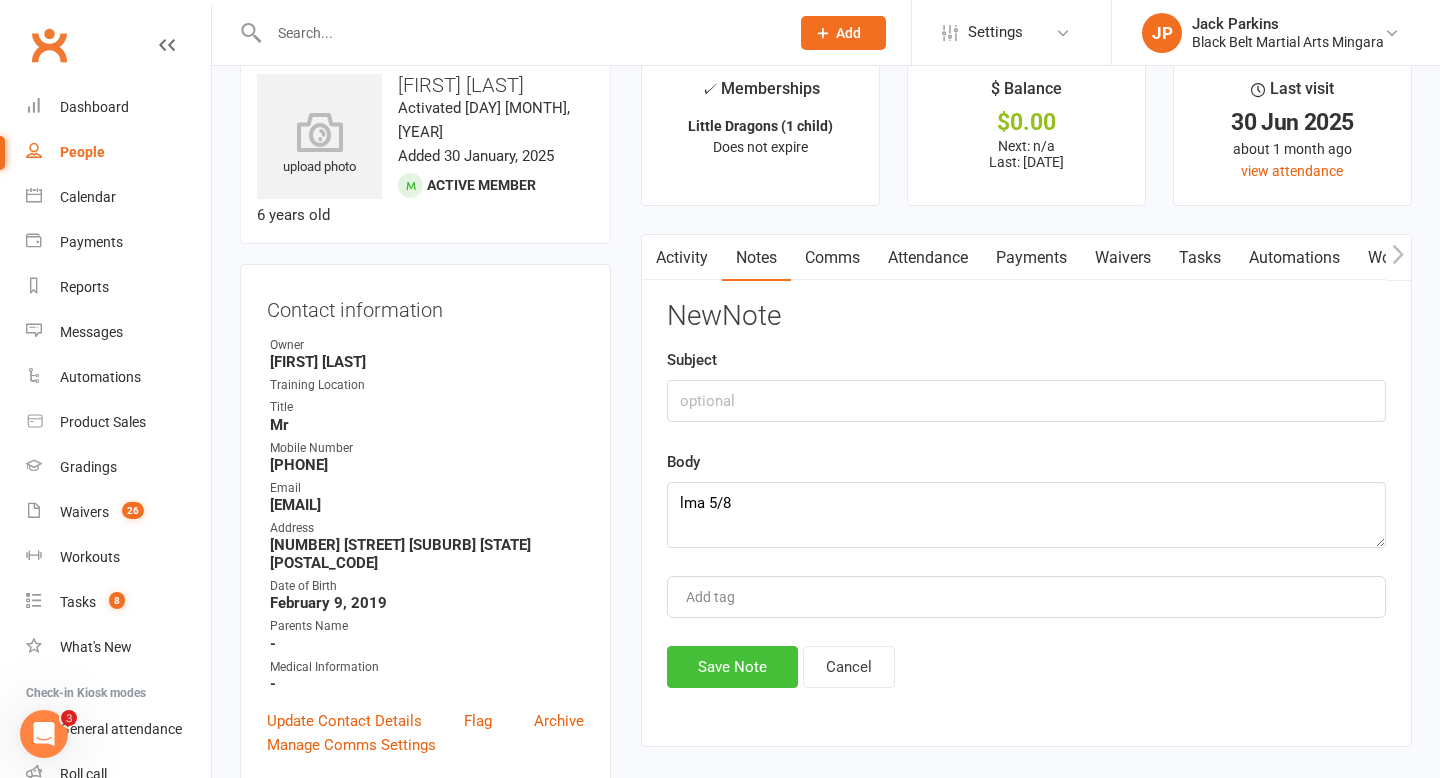 click on "Save Note" at bounding box center [732, 667] 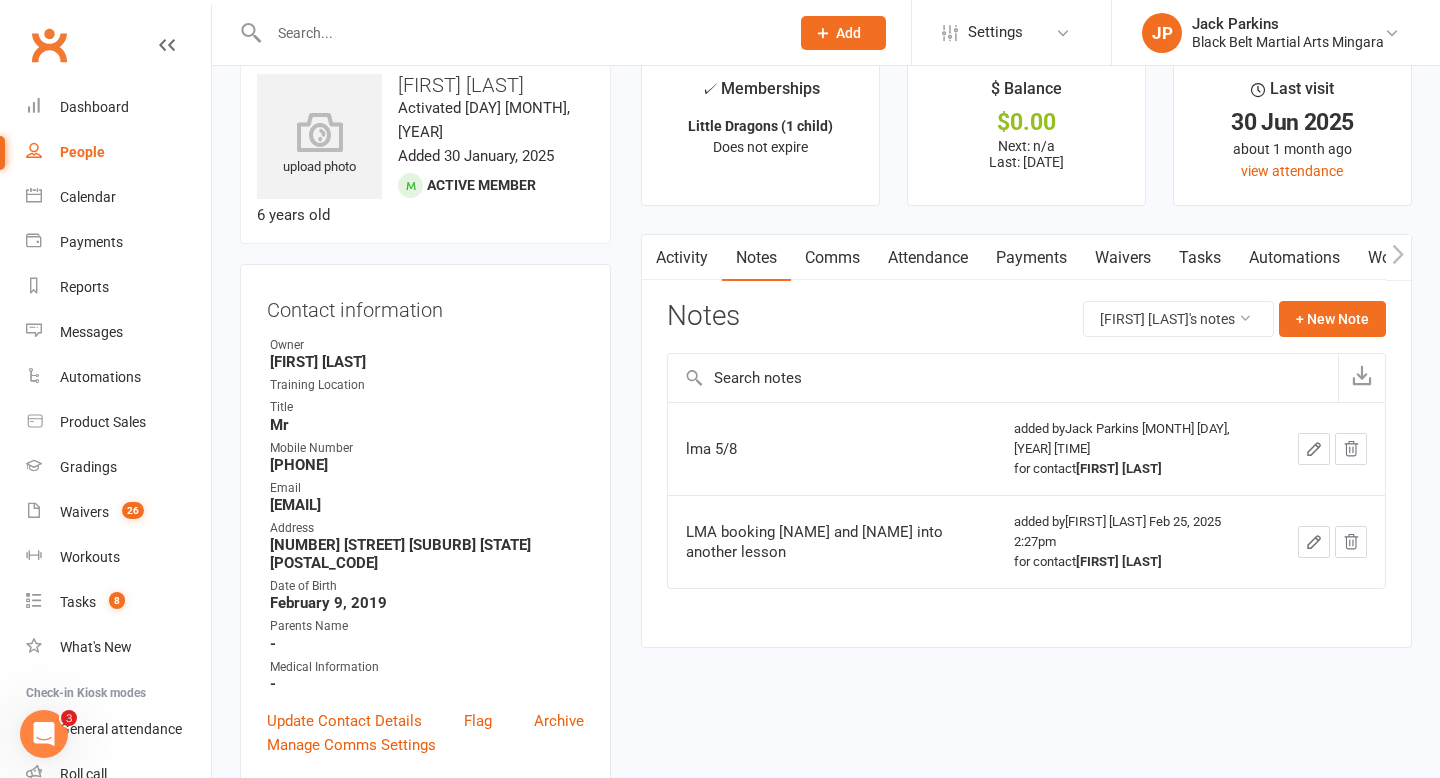click at bounding box center (519, 33) 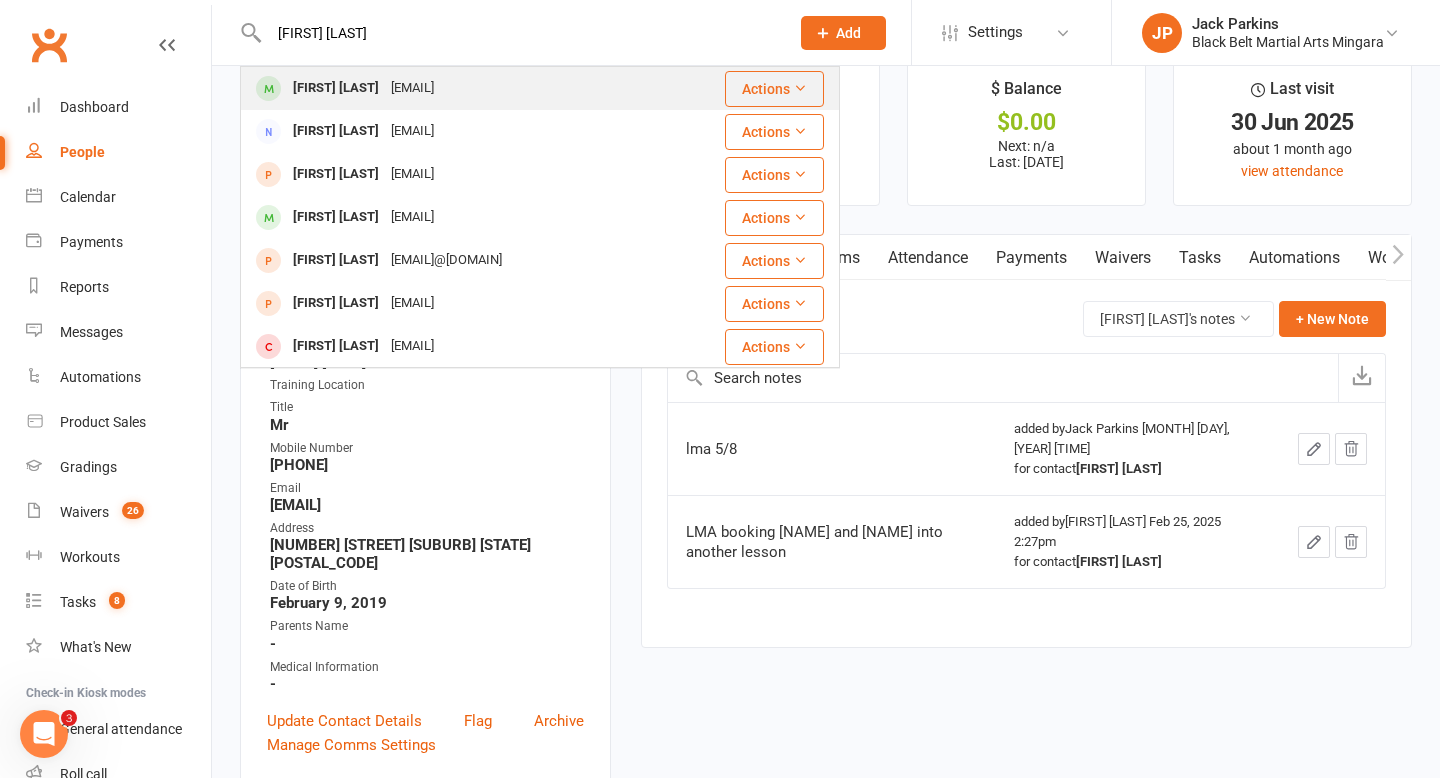 type on "travis valle" 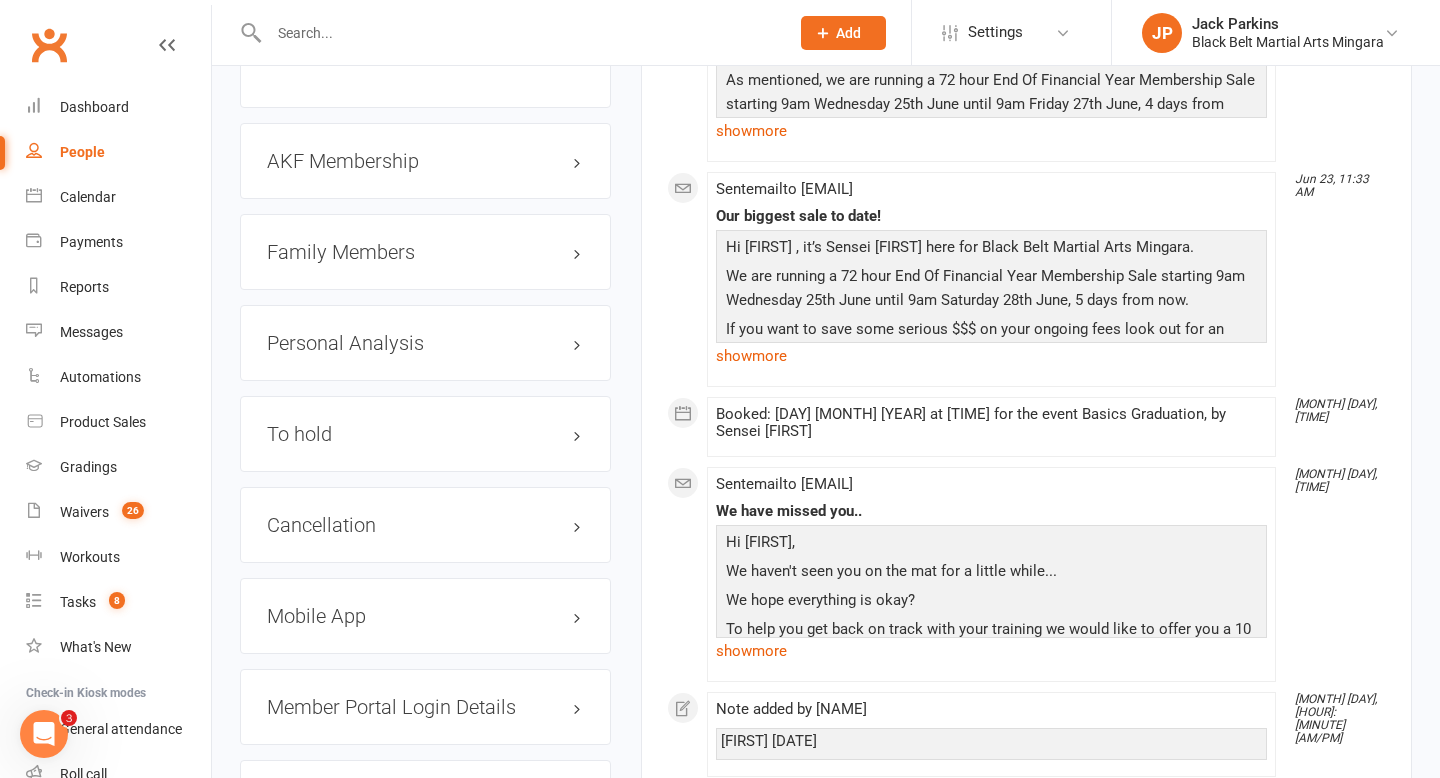 scroll, scrollTop: 2187, scrollLeft: 0, axis: vertical 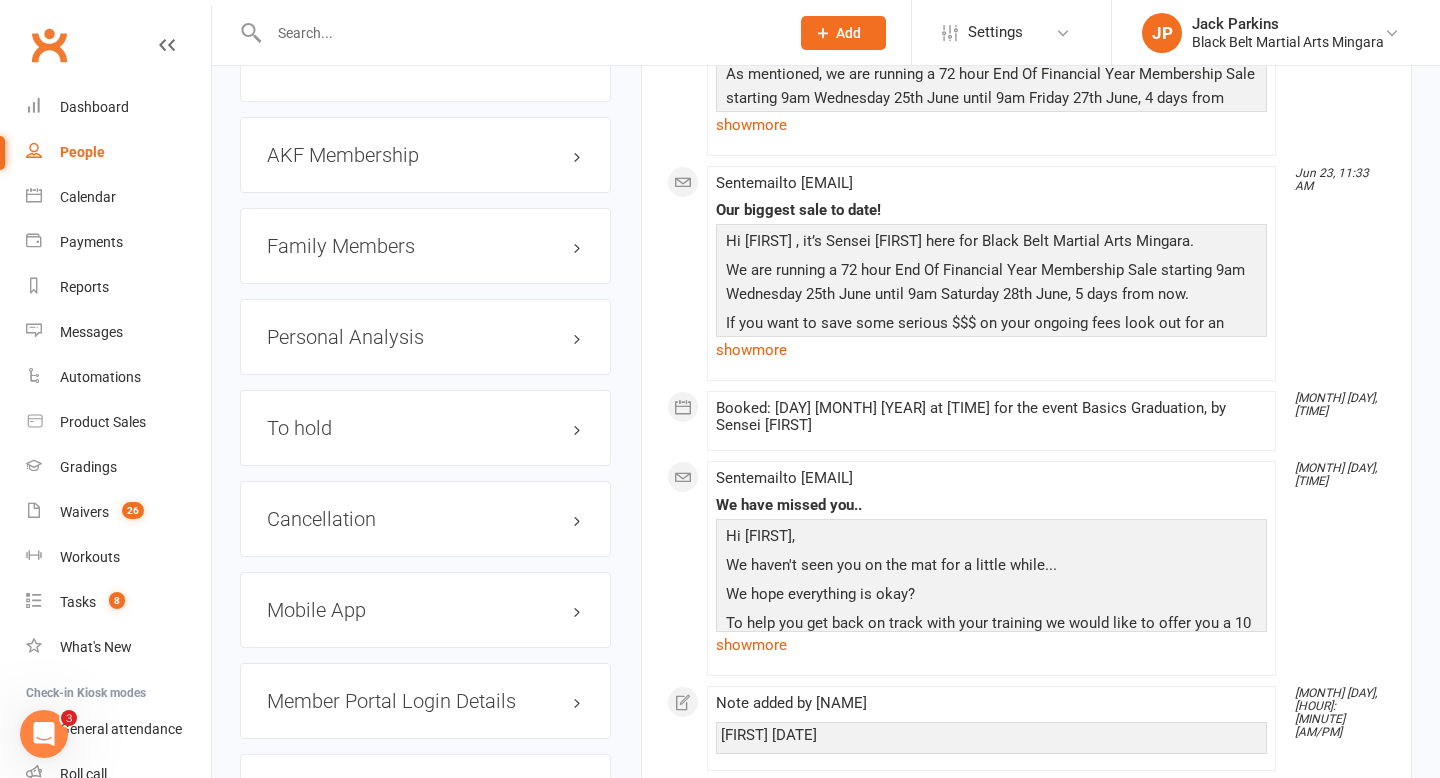 click on "Family Members" at bounding box center (425, 246) 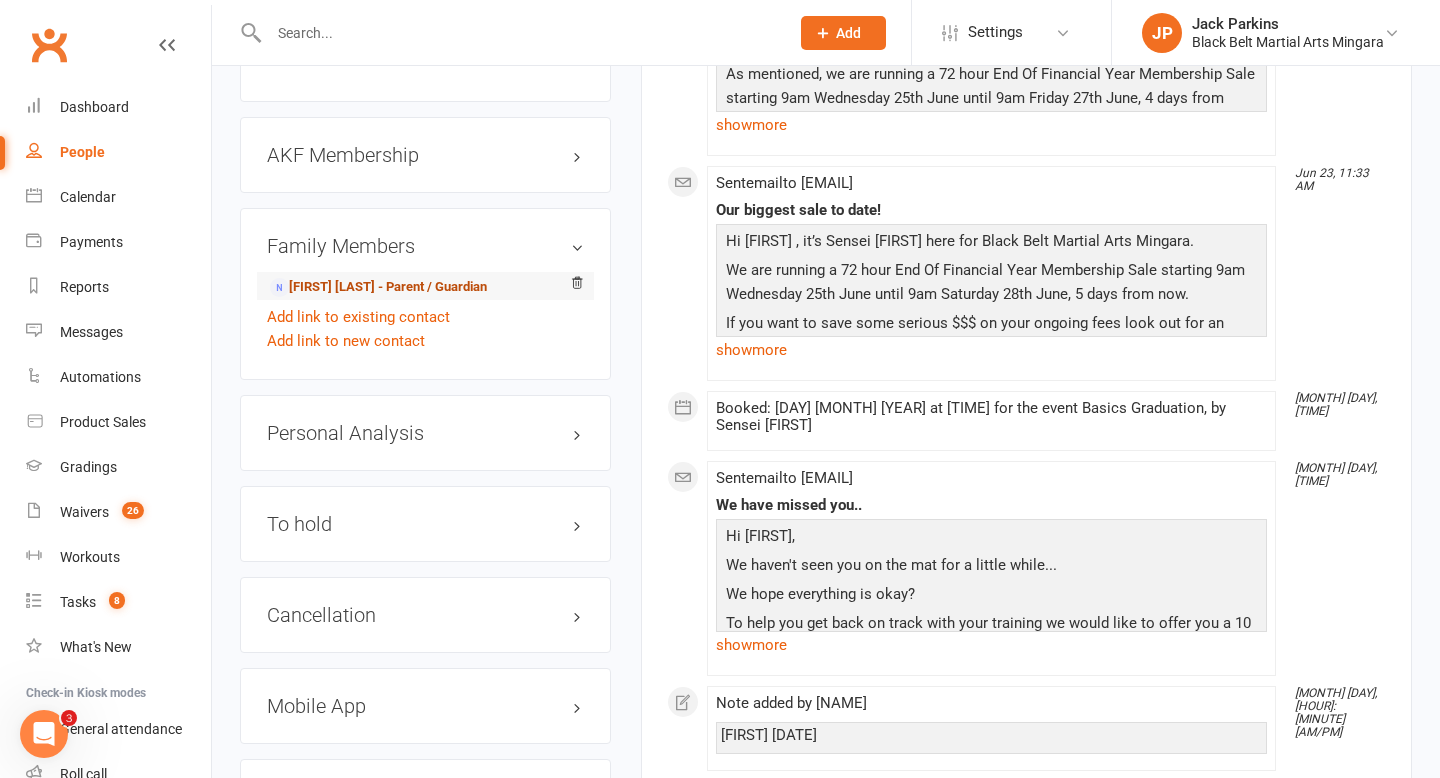 click on "Jessica Valle - Parent / Guardian" at bounding box center (378, 287) 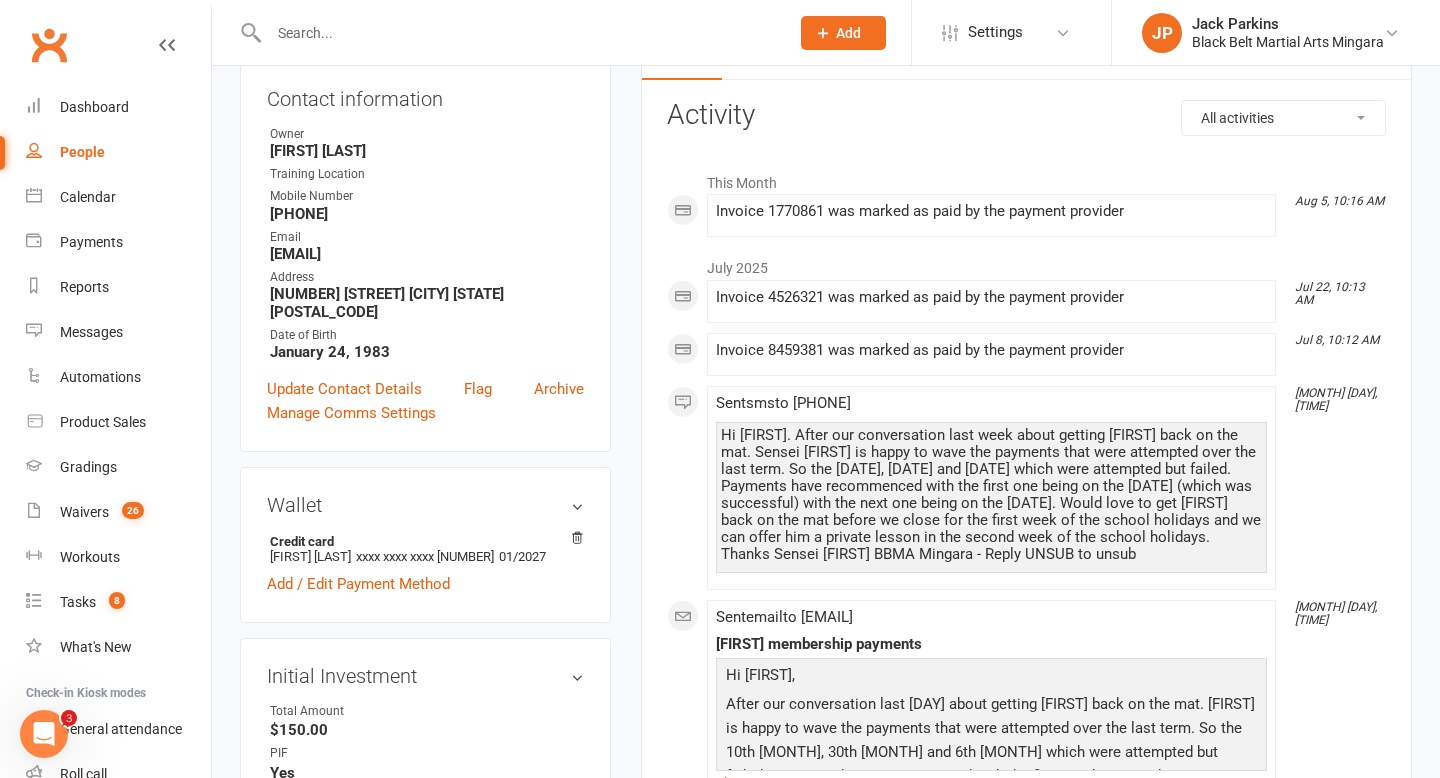 scroll, scrollTop: 0, scrollLeft: 0, axis: both 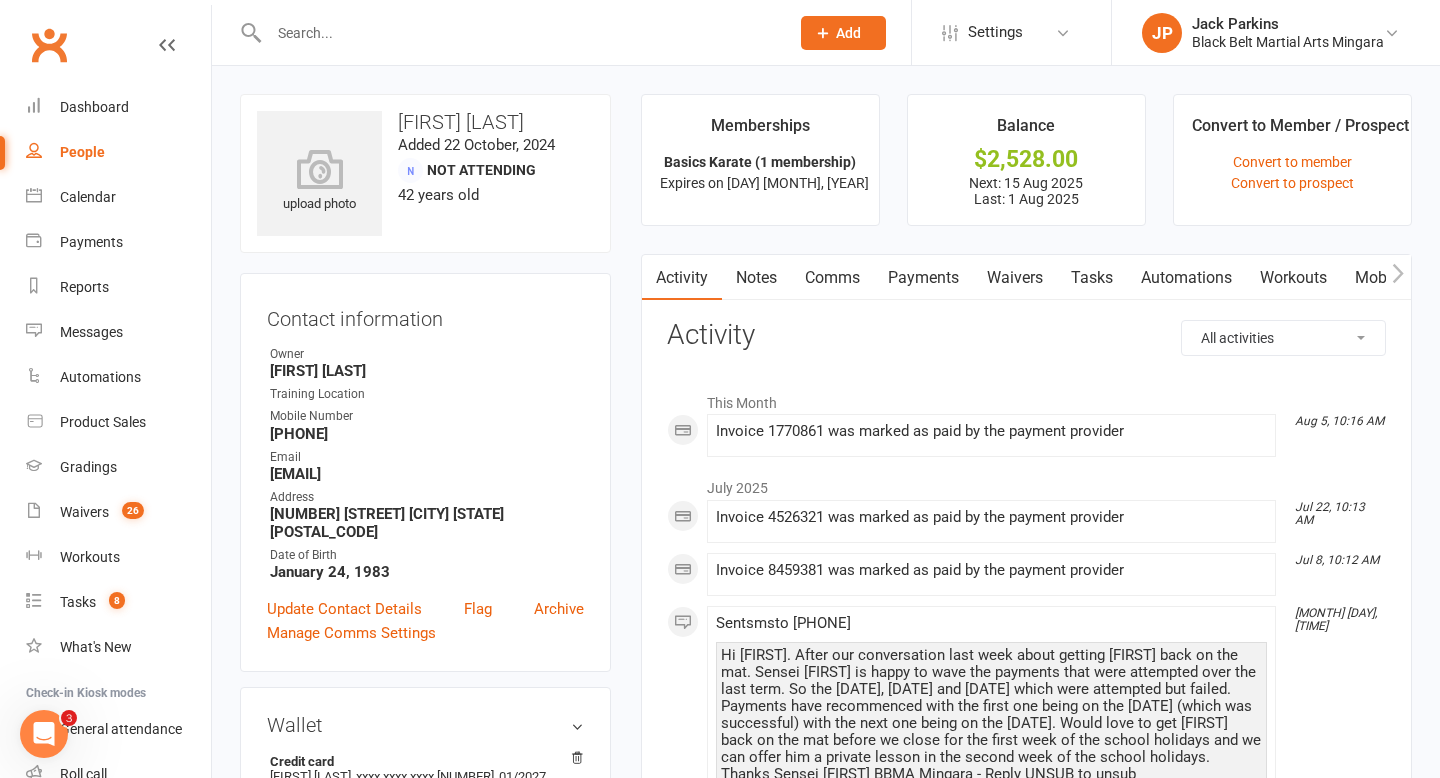 click on "Notes" at bounding box center (756, 278) 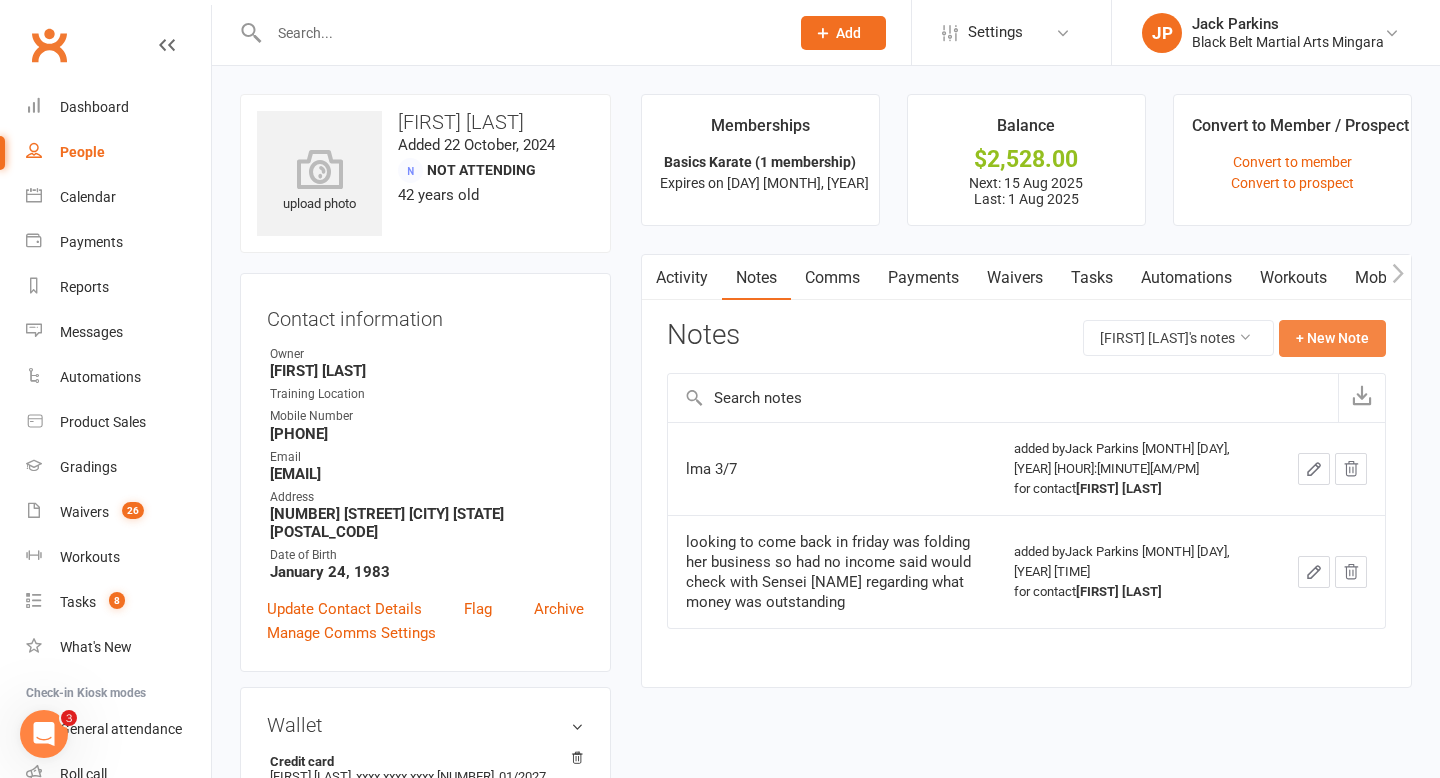 click on "+ New Note" at bounding box center (1332, 338) 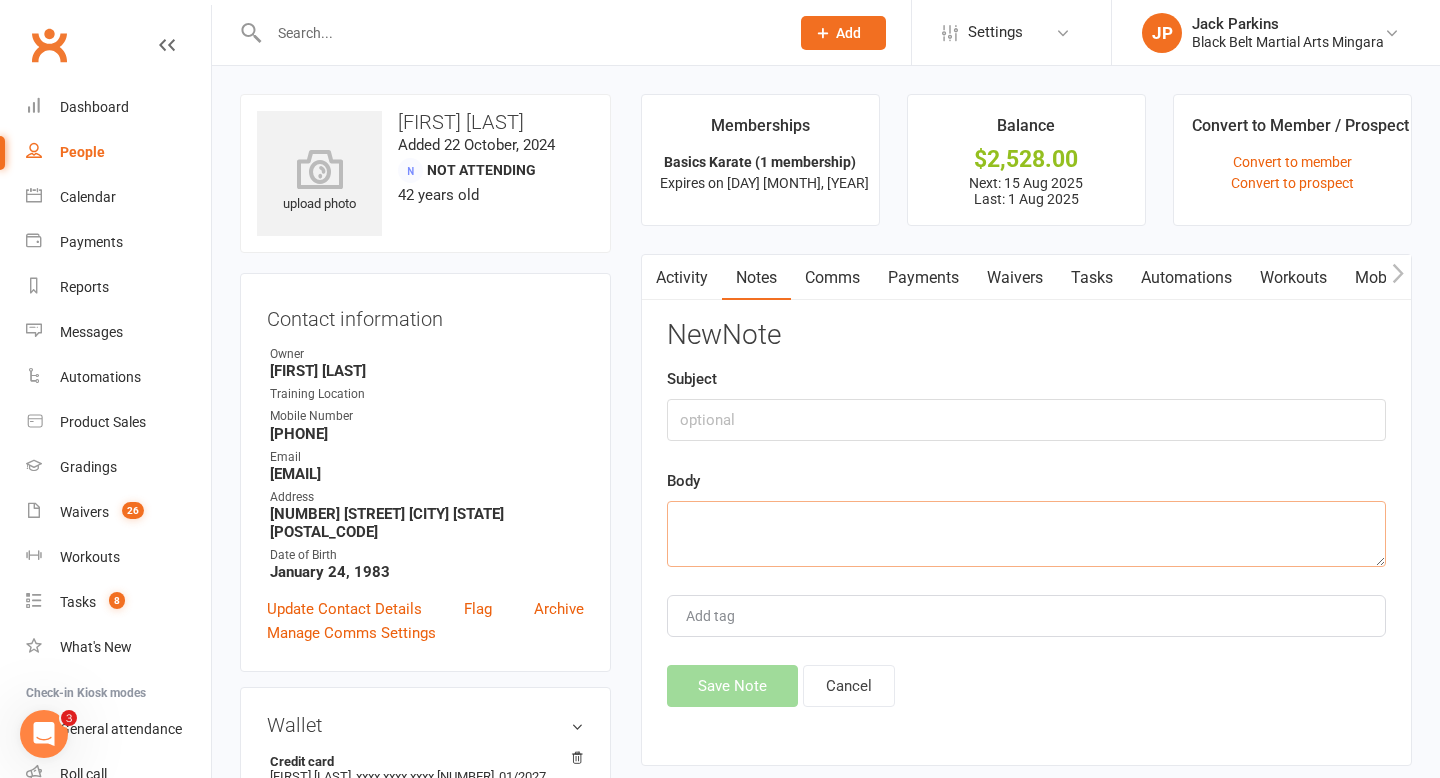 click at bounding box center (1026, 534) 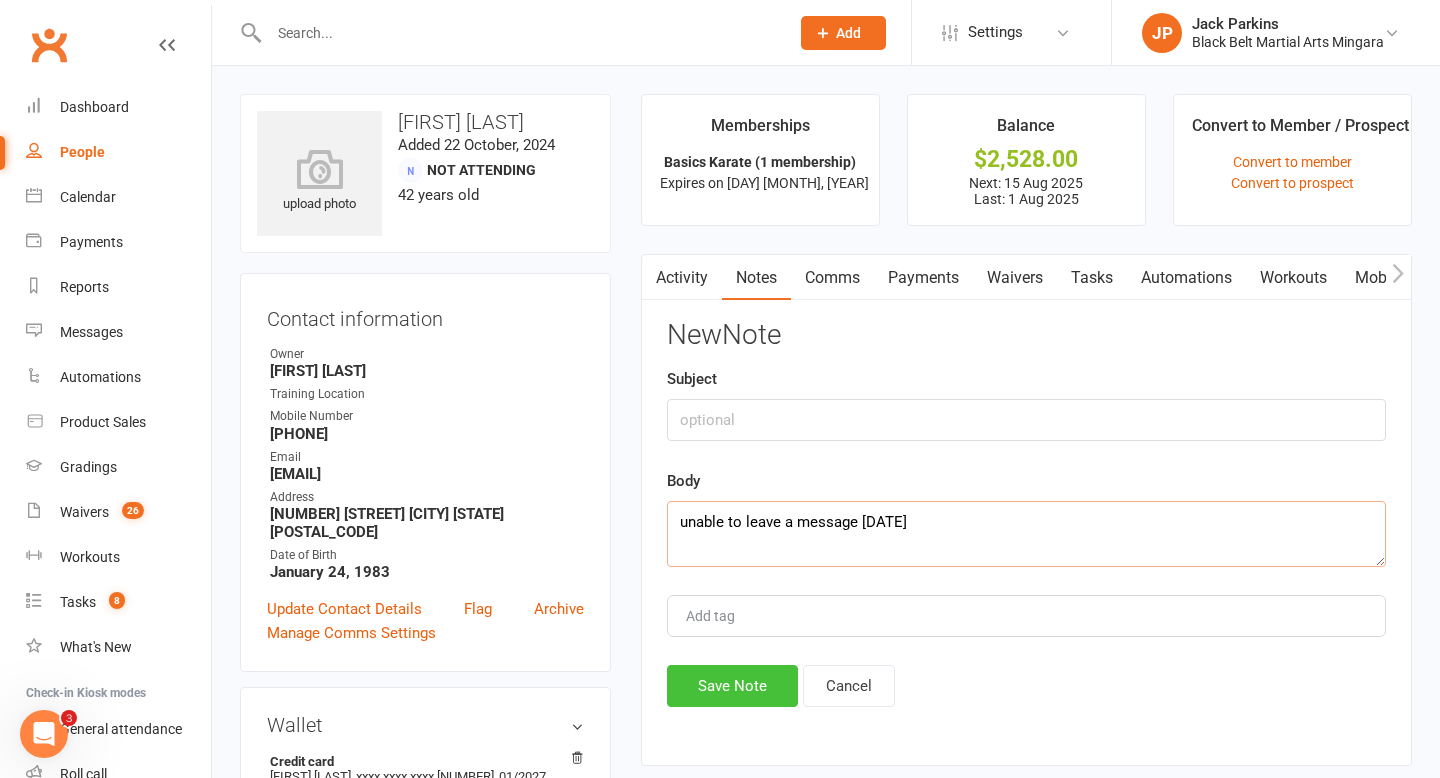type on "unable to leave a message 5/8" 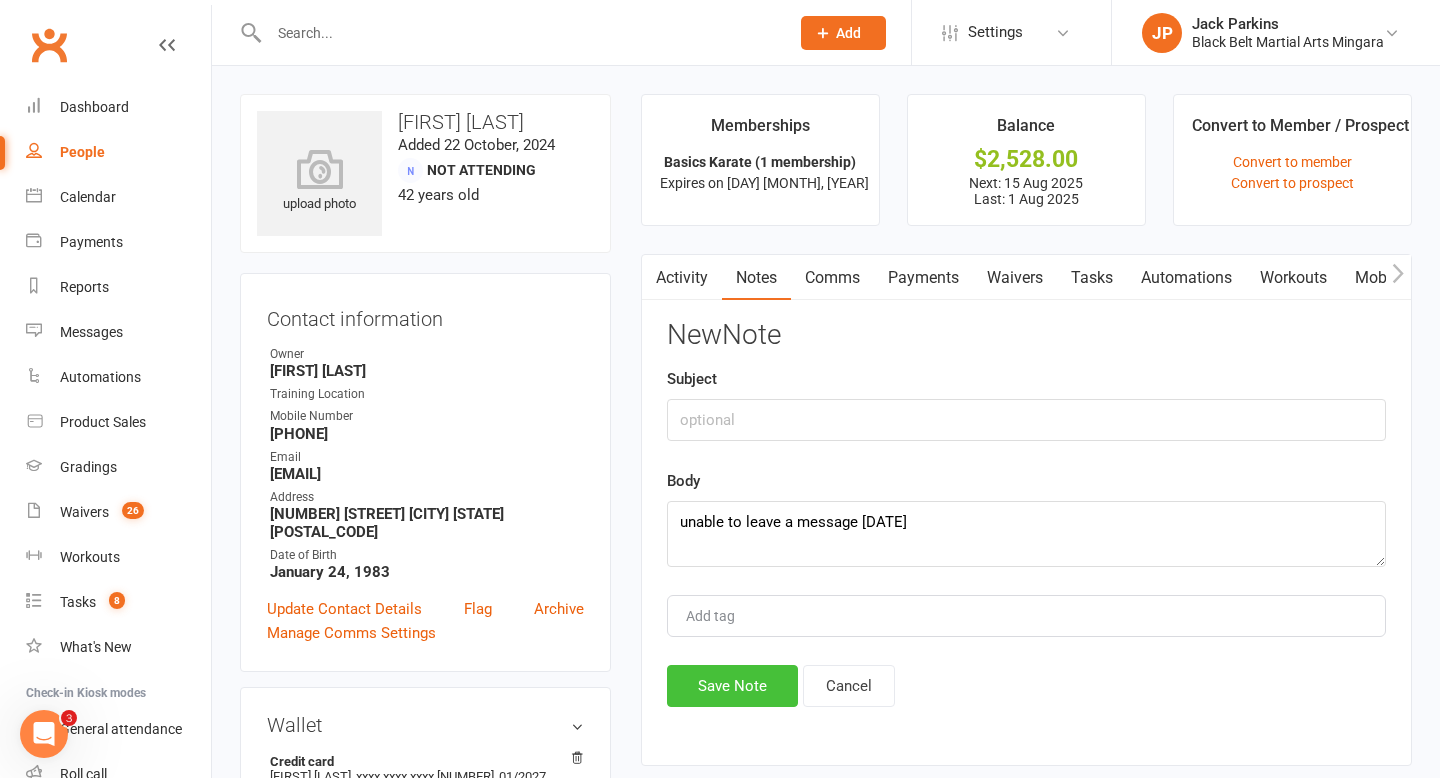 click on "Save Note" at bounding box center [732, 686] 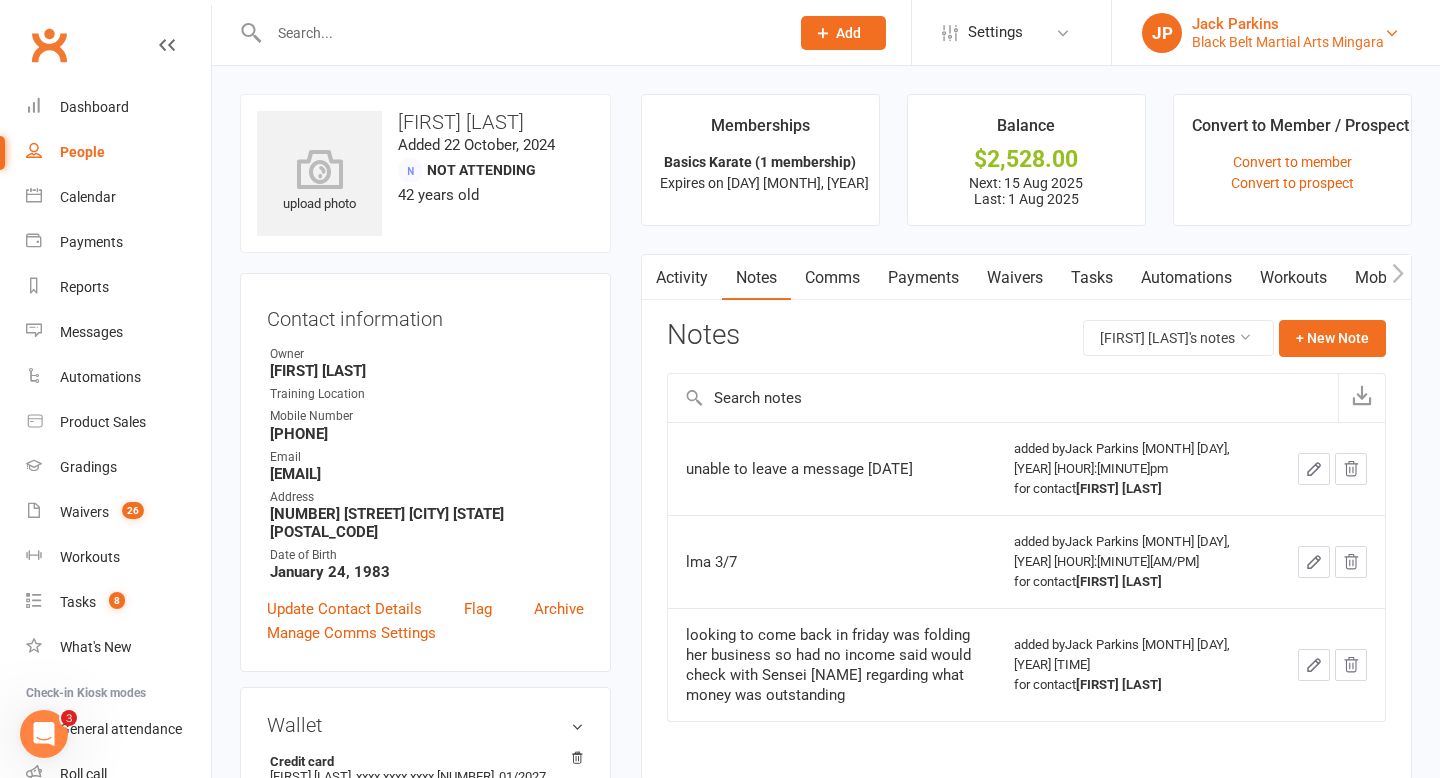 click on "Jack Parkins" at bounding box center (1288, 24) 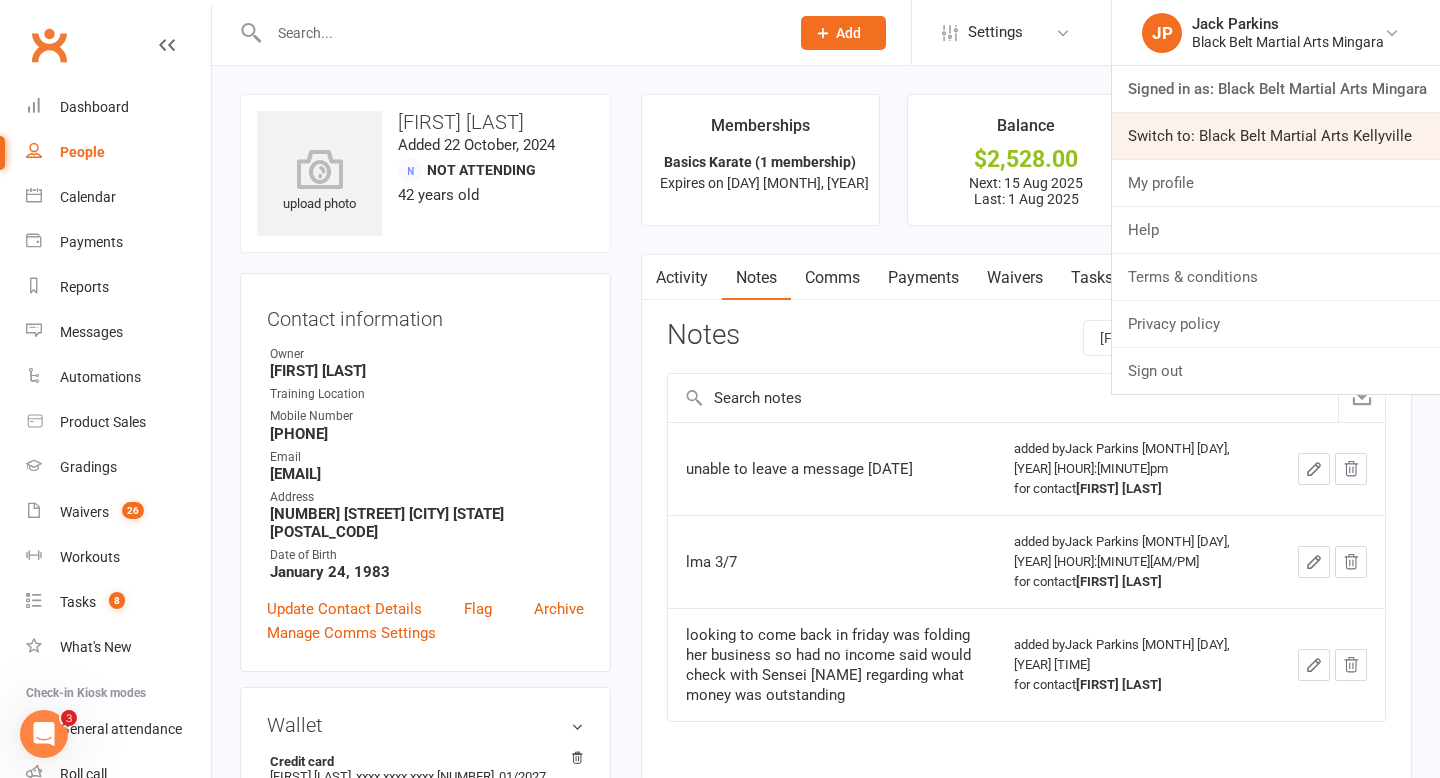 click on "Switch to: Black Belt Martial Arts Kellyville" at bounding box center (1276, 136) 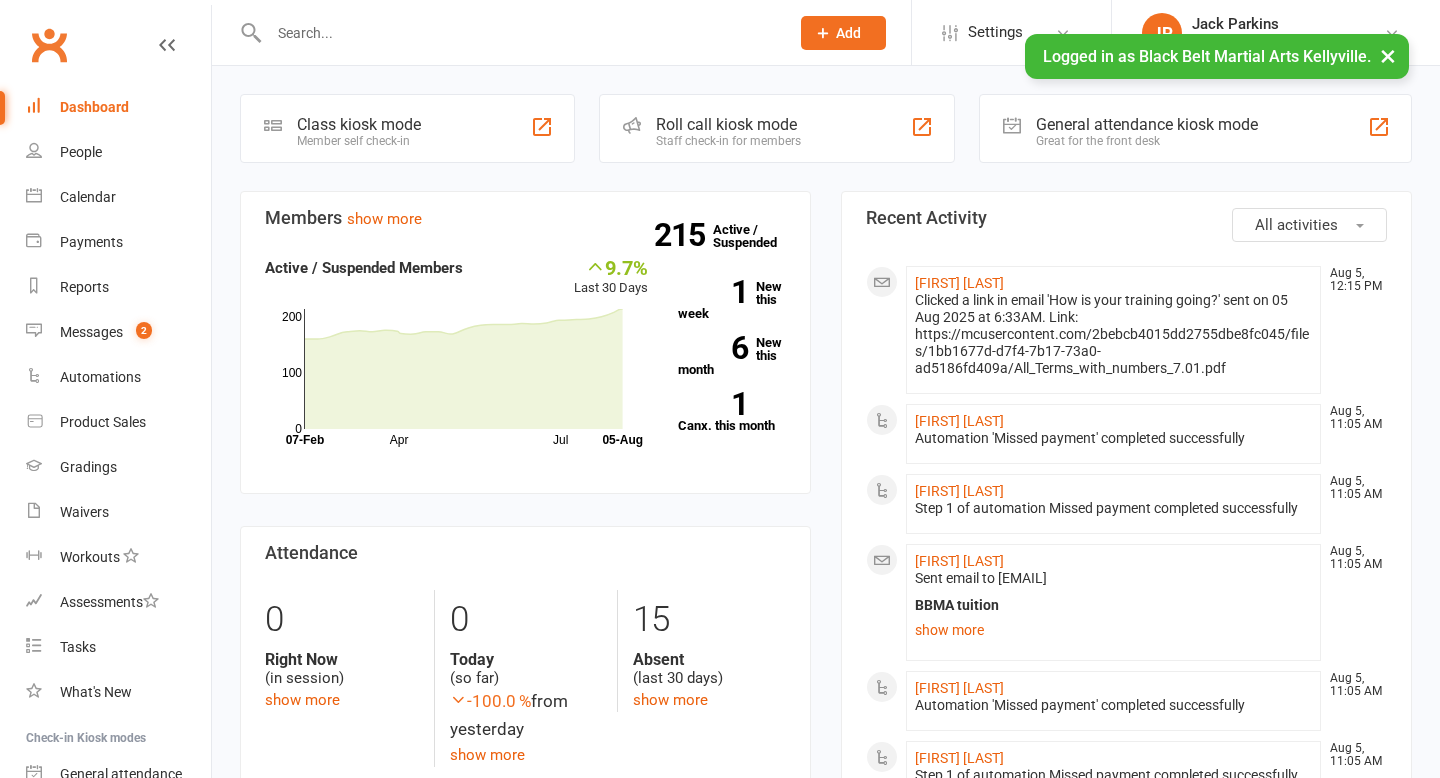 scroll, scrollTop: 0, scrollLeft: 0, axis: both 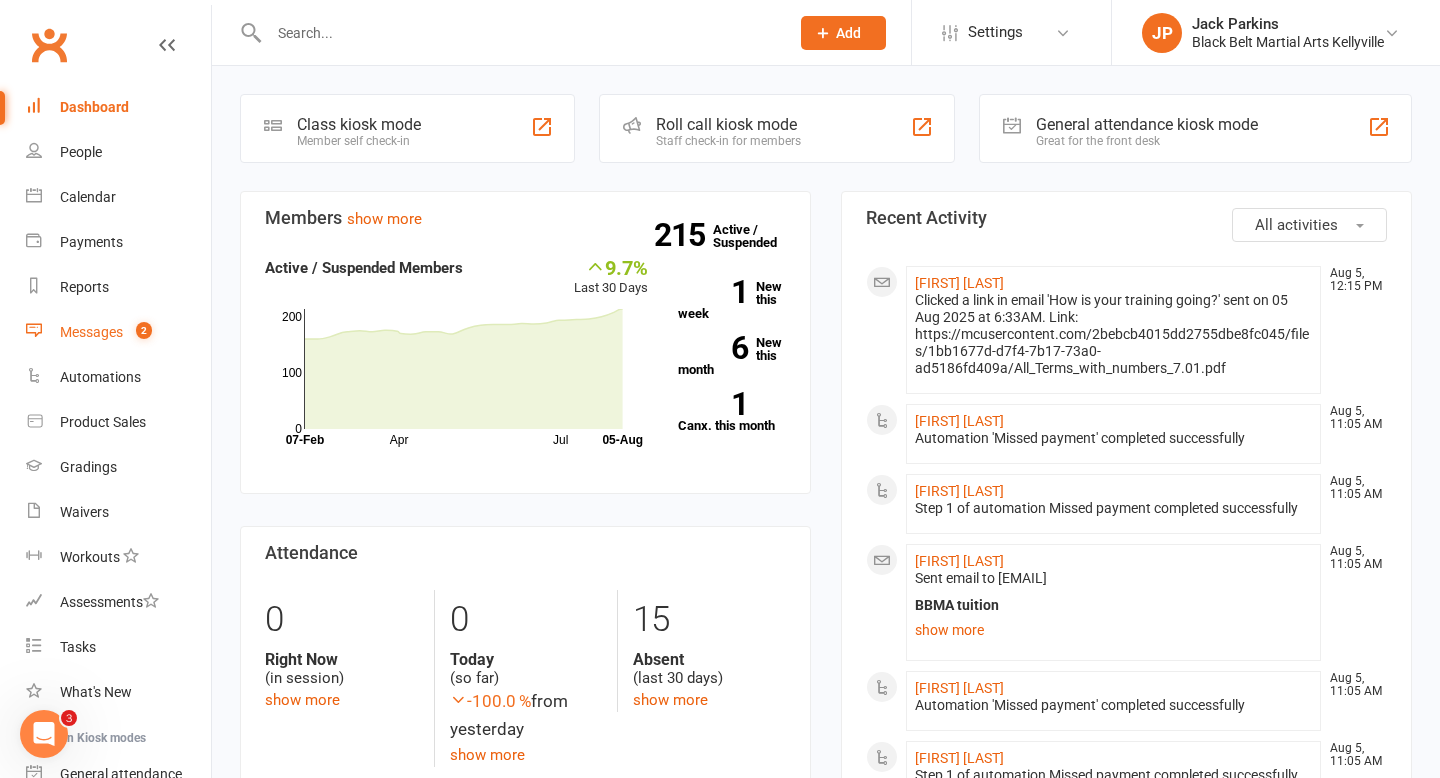 click on "Messages" at bounding box center [91, 332] 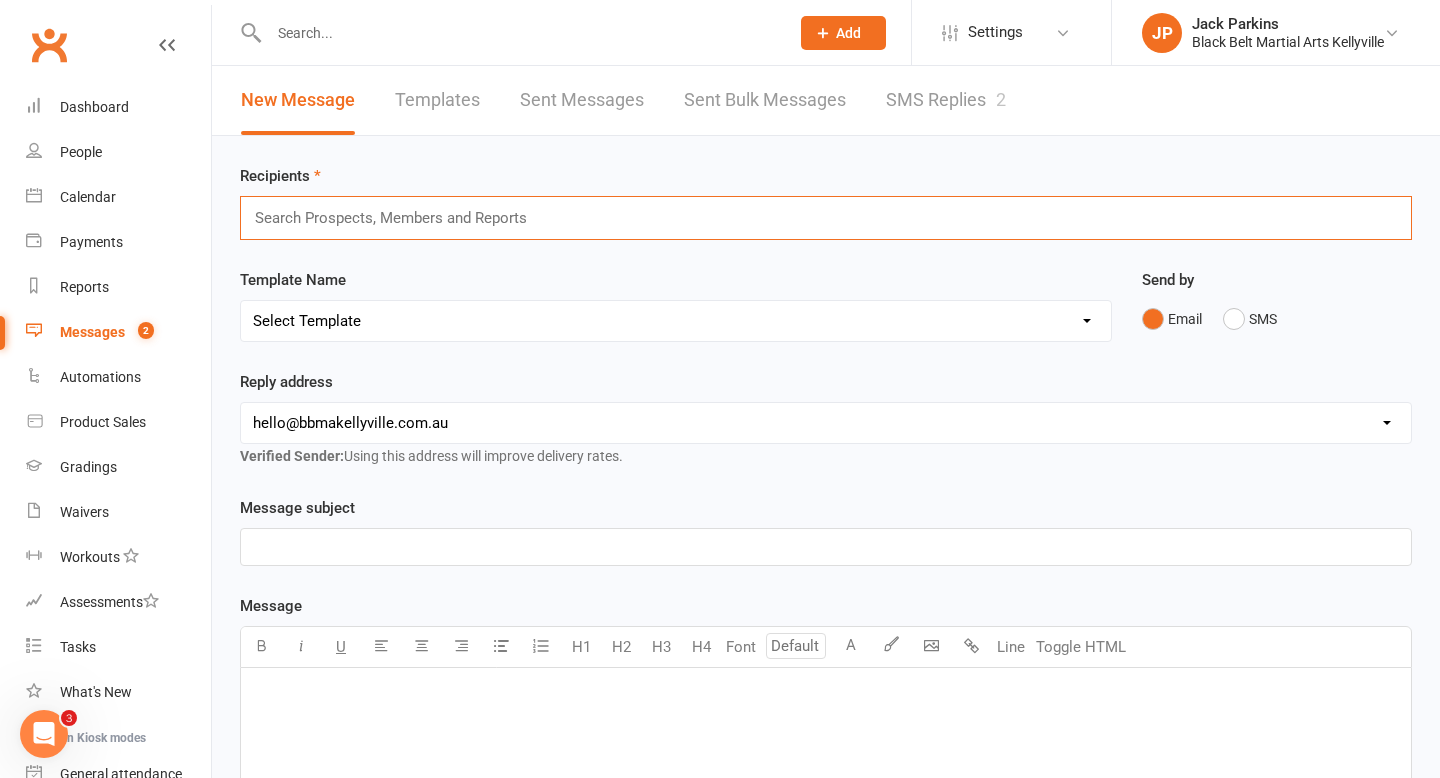 click at bounding box center [399, 218] 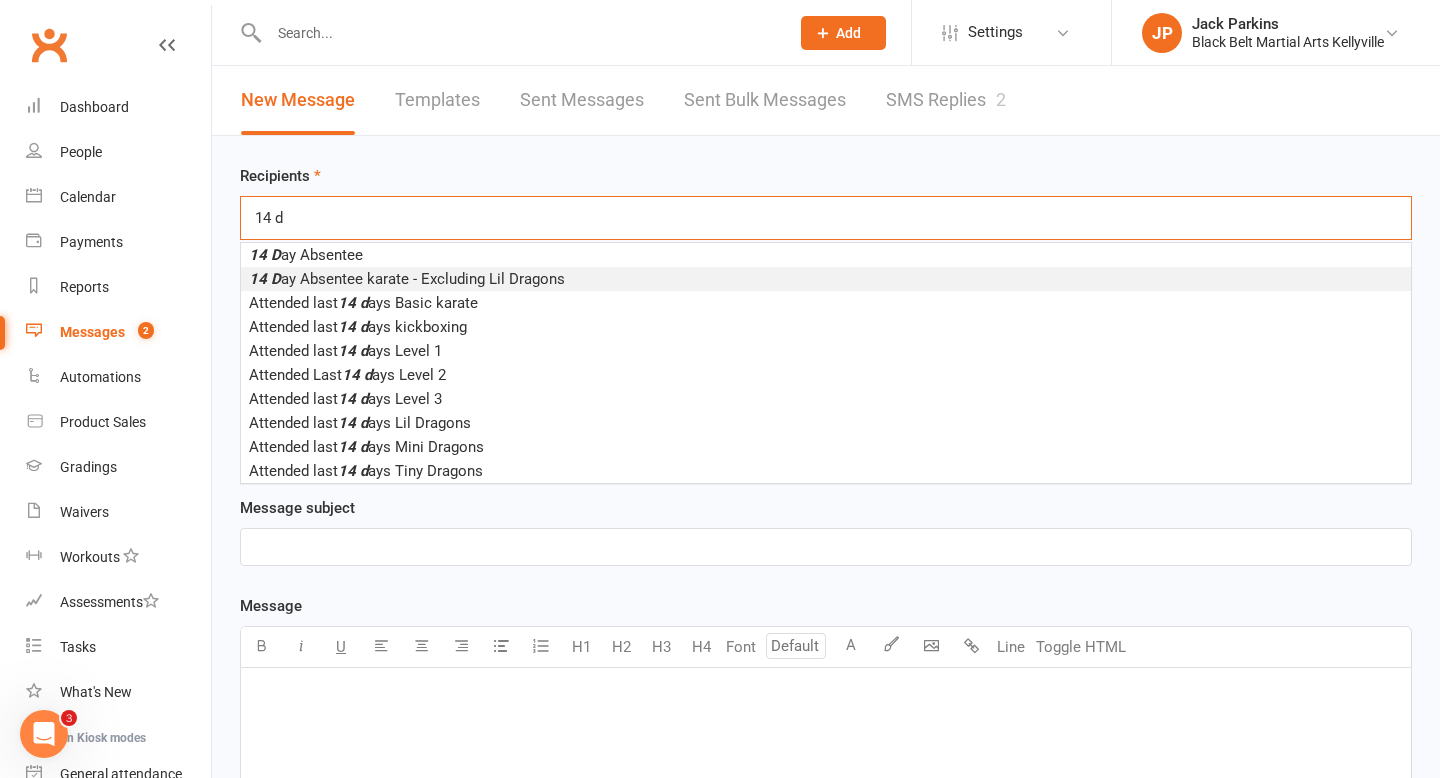 type on "14 d" 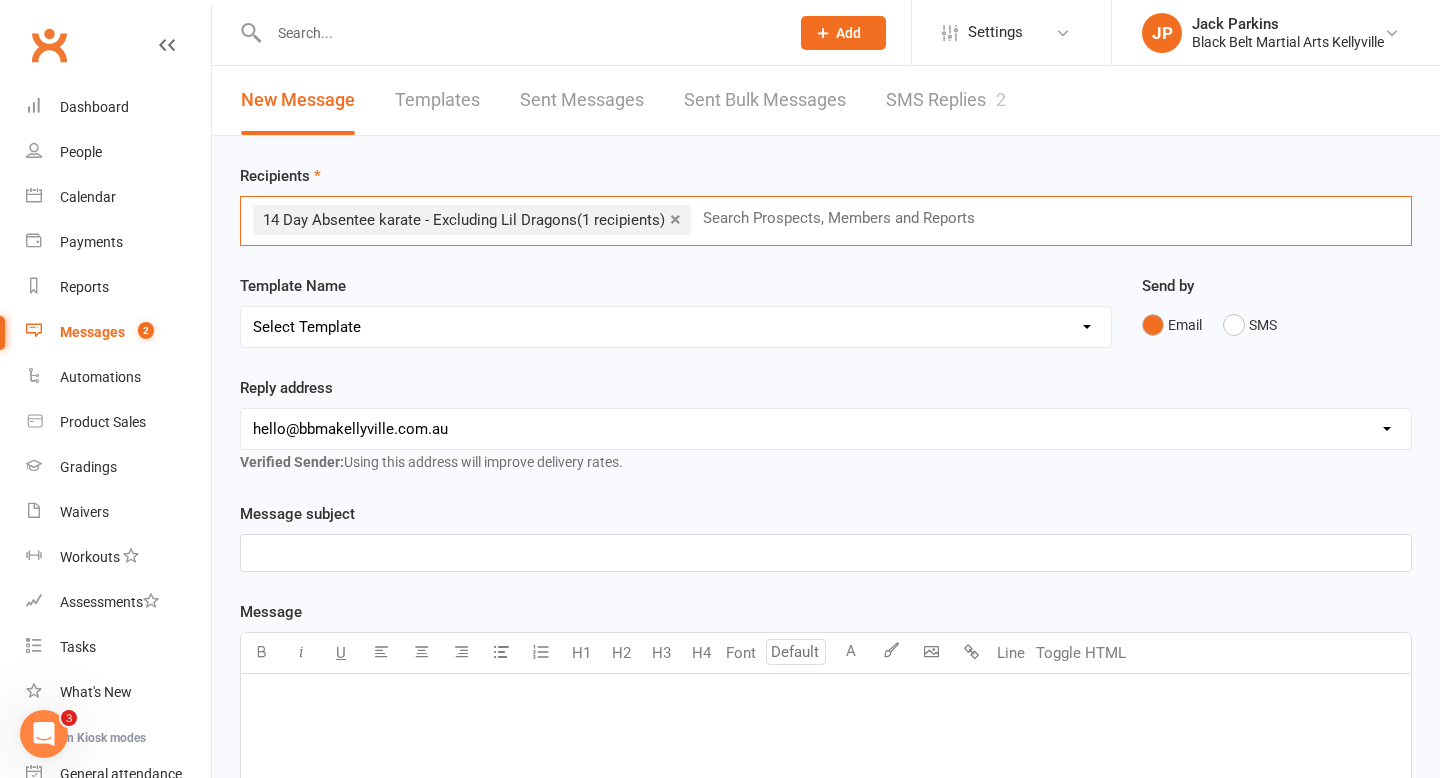 click on "Select Template [SMS] Bank account details [SMS] Booth follow up  [Email] Cancellation email reply [Email] Cancelled members [Email] Oops we goofed [Email] Group Grading - 1st email  [Email] Group Grading - payment  [Email] Holiday Camp [Email] Little Dragons Black Belt Induction [Email] Open Day  [SMS] Pizza Party follow up [Email] Pizza party info [SMS] Public holiday closure [Email] Red belt meeting [SMS] White Belt Graduation [Email] 72 hour EOFYS Sale [Email] 72 hour EOFYS Sale email 2 [Email] 72 hour EOFYS Sale email 3 [Email] 72 hour EOFYS Sale email 5 [Email] 72 hour EOFYS Sale email encore [SMS] AKF renewal [Email] Credit Card Expiry [SMS] Off hold [Email] PIF renewal  [Email] Junior Enquiry Information pack [Email] Lil Dragons Enquiry Information pack [Email] Senior Enquiry Information pack [Email] Welcome pack [SMS] 14 Day Absentee AFU Lil Dragons [SMS] 14 day Absentee AFU message [SMS] 21 and 28 Day Absentee AFU [SMS] 21 and 28 Day Absentee AFU Lil Dragons [Email] 35+ Absentee message" at bounding box center [676, 327] 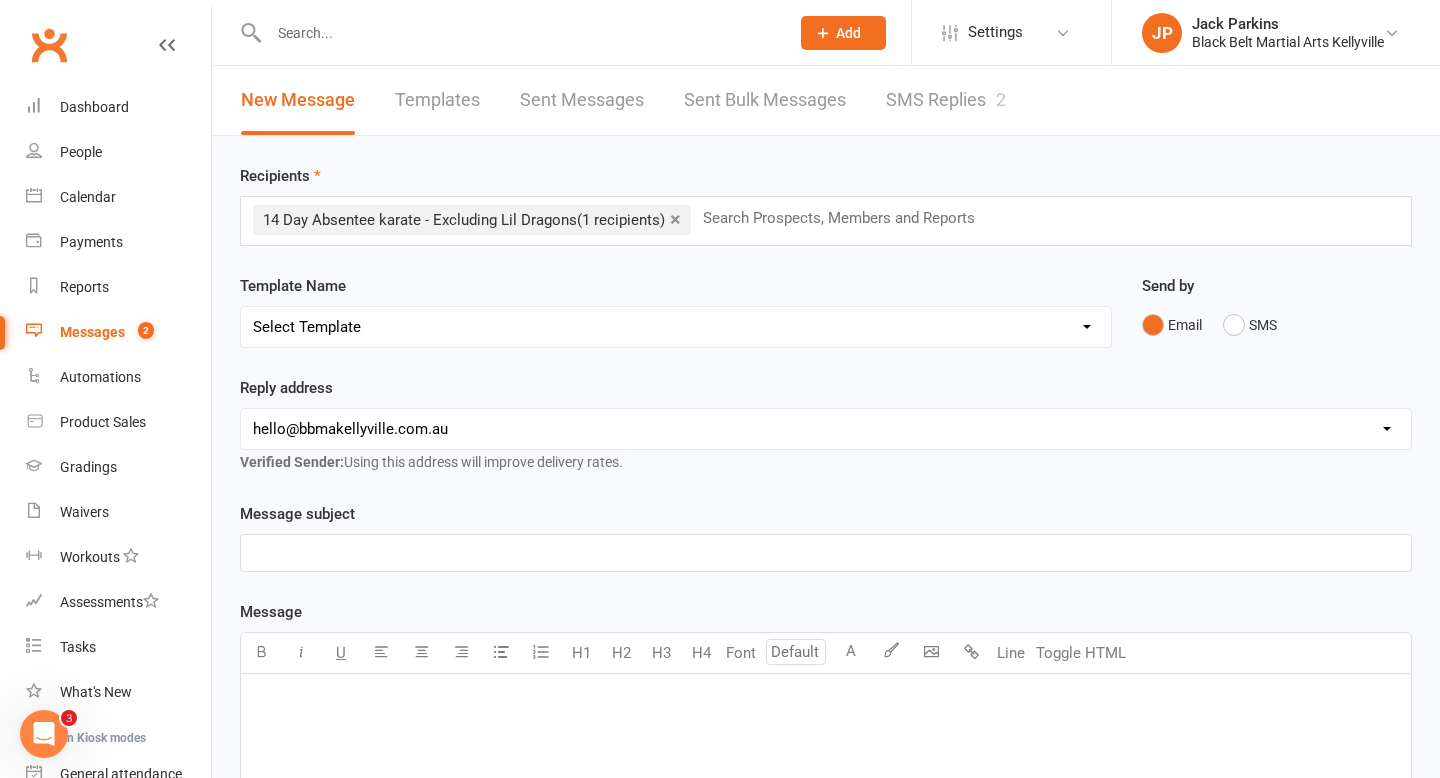 select on "29" 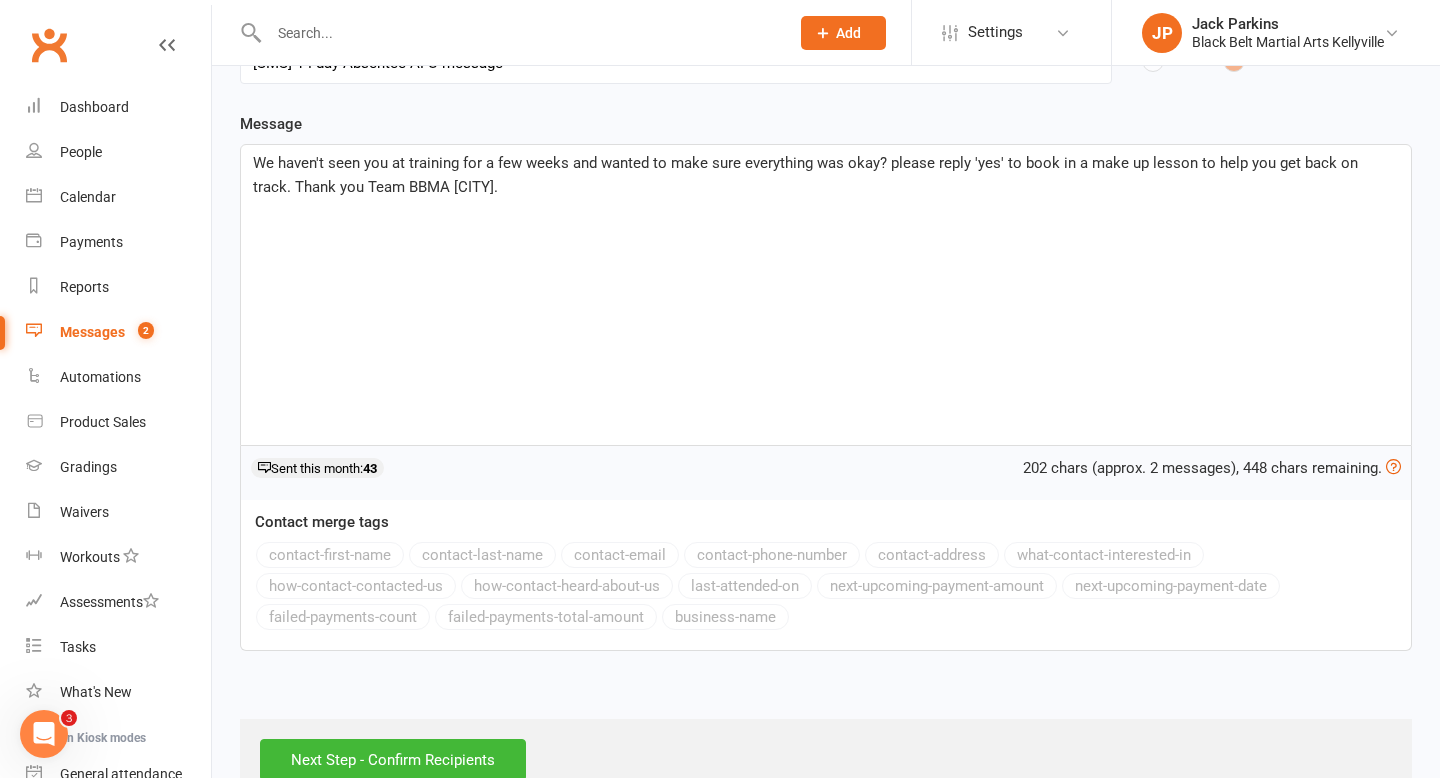 scroll, scrollTop: 316, scrollLeft: 0, axis: vertical 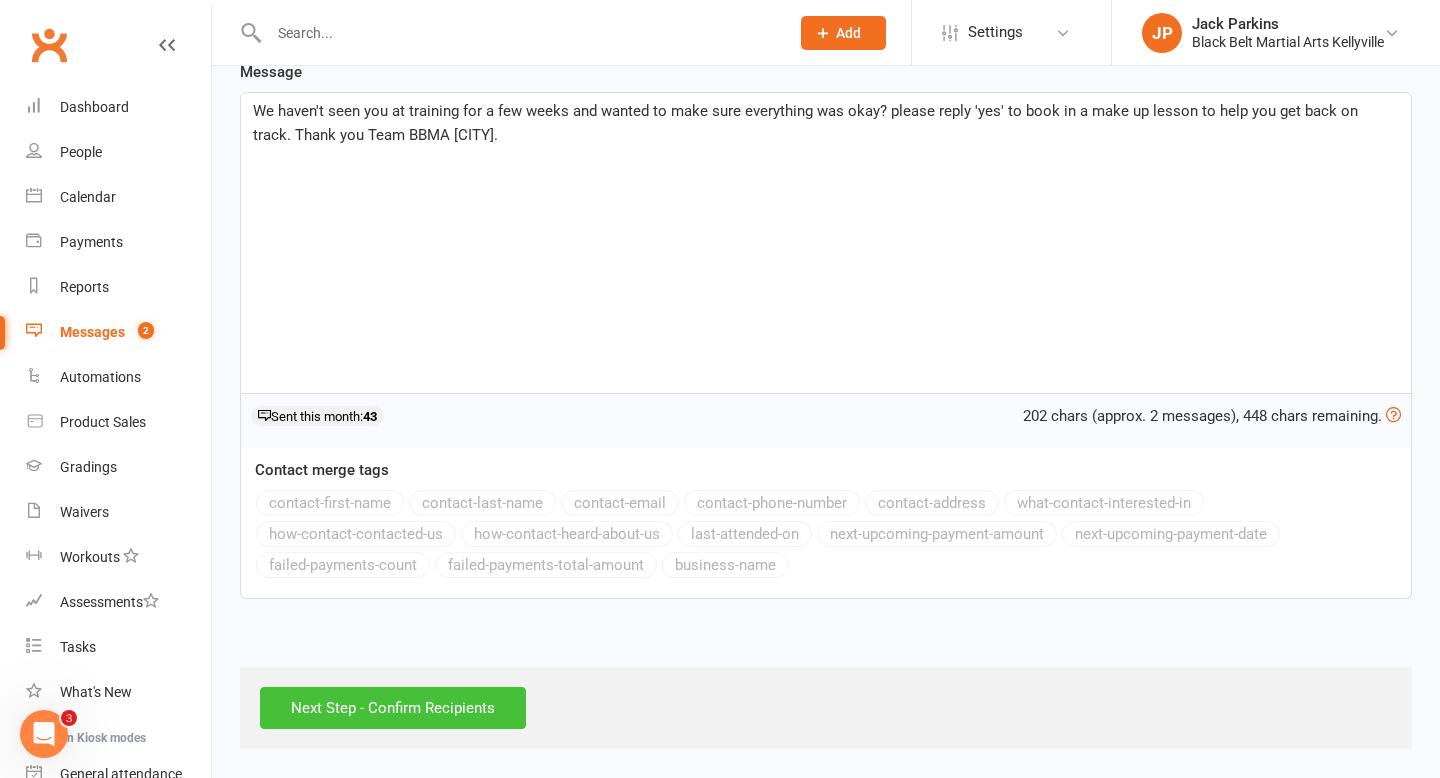 click on "Next Step - Confirm Recipients" at bounding box center [393, 708] 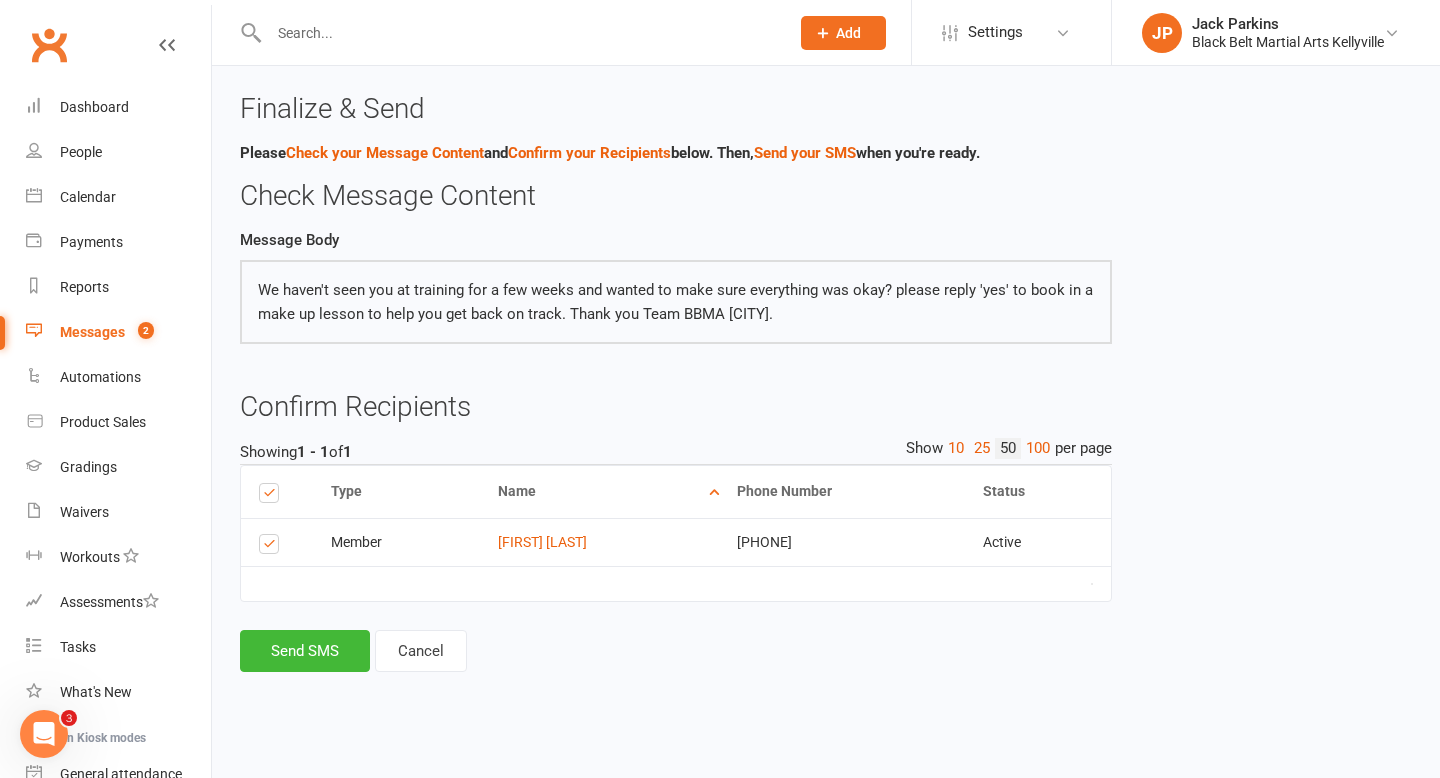 scroll, scrollTop: 0, scrollLeft: 0, axis: both 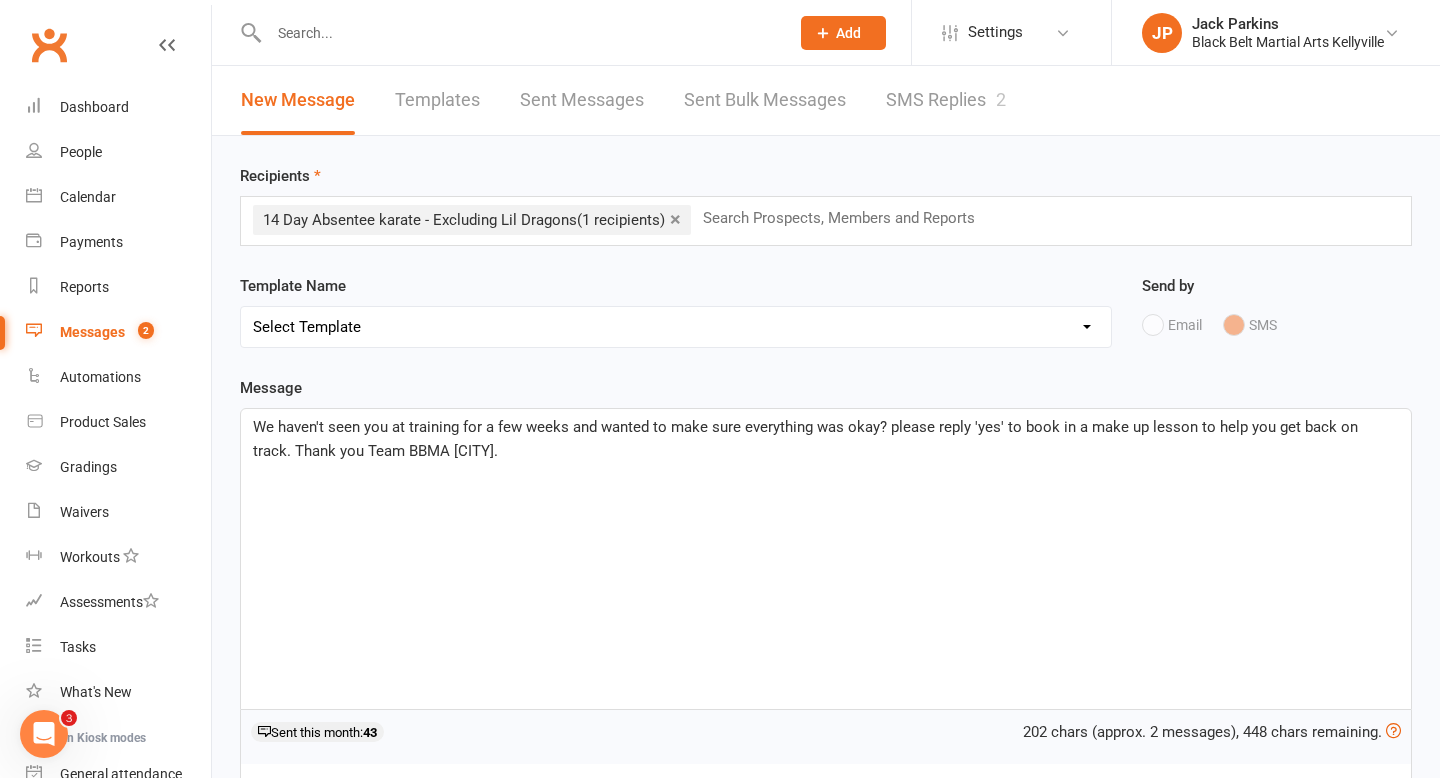 click on "×" at bounding box center [675, 219] 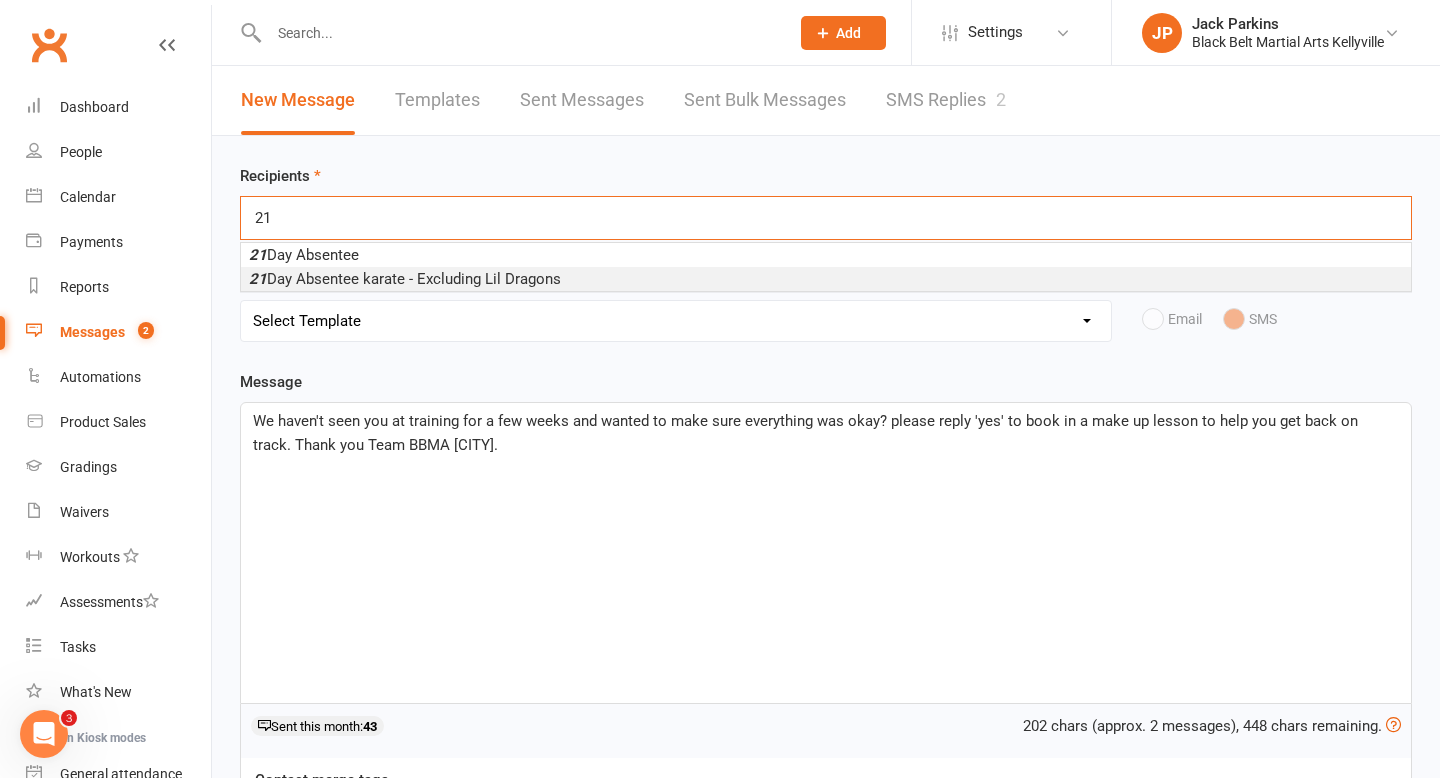 type on "21" 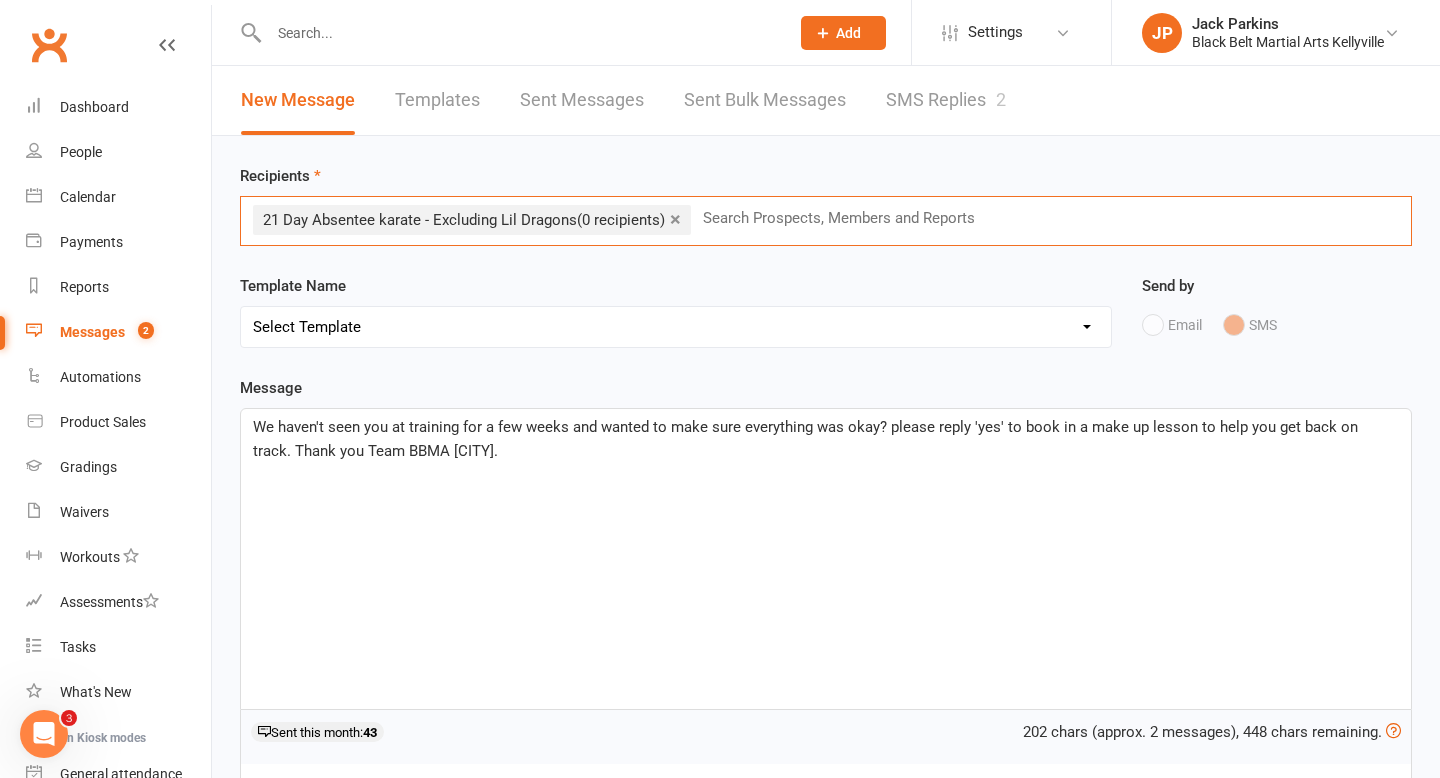 click on "×" at bounding box center [675, 219] 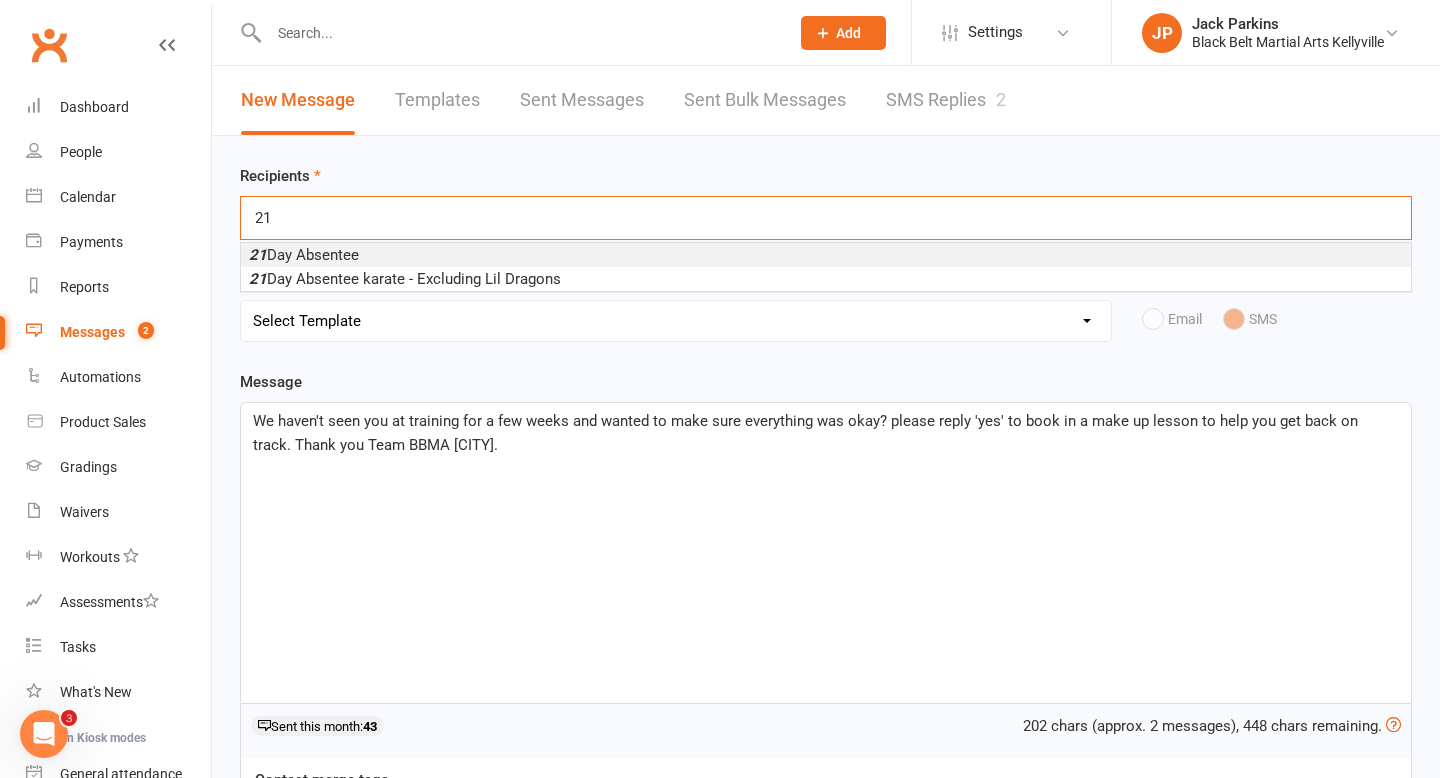 type on "21" 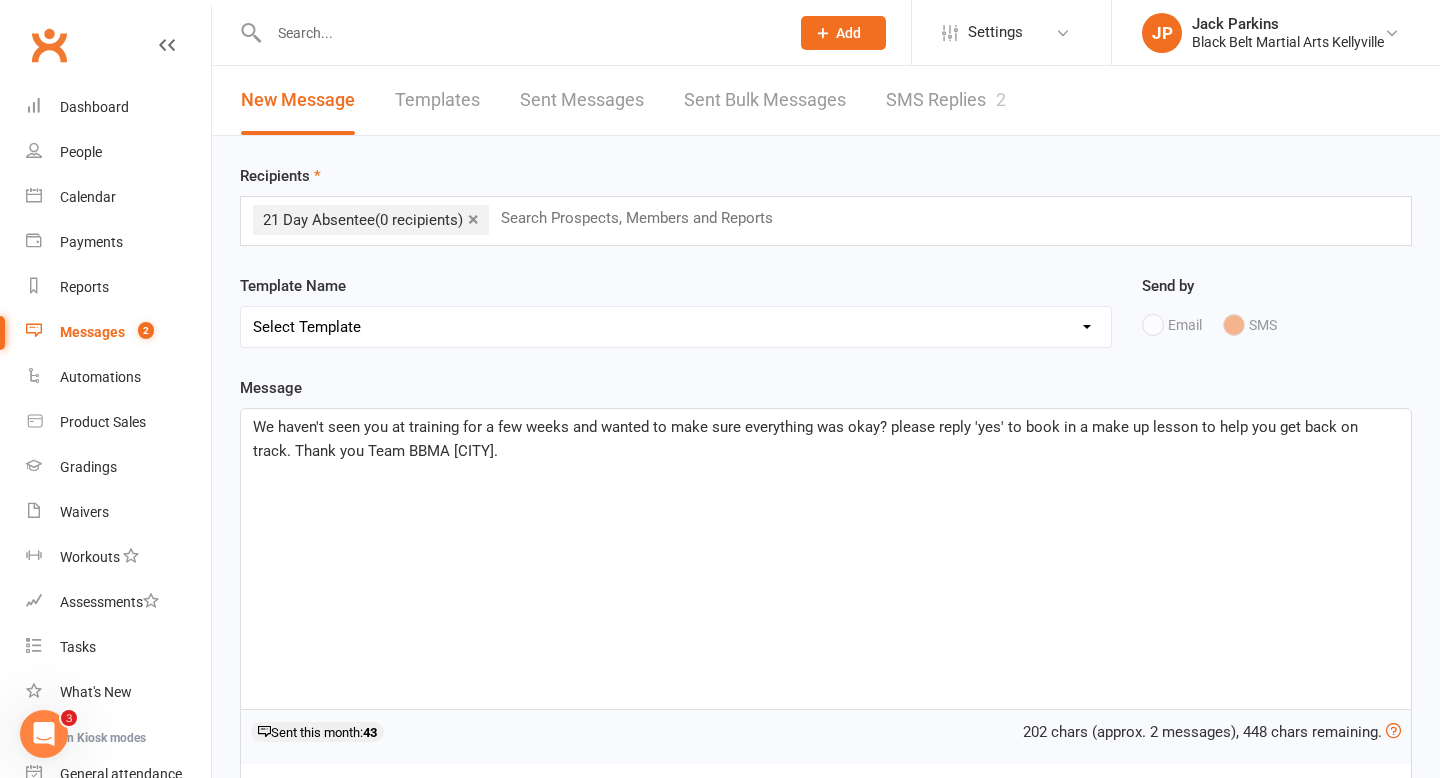 click on "×" at bounding box center (473, 219) 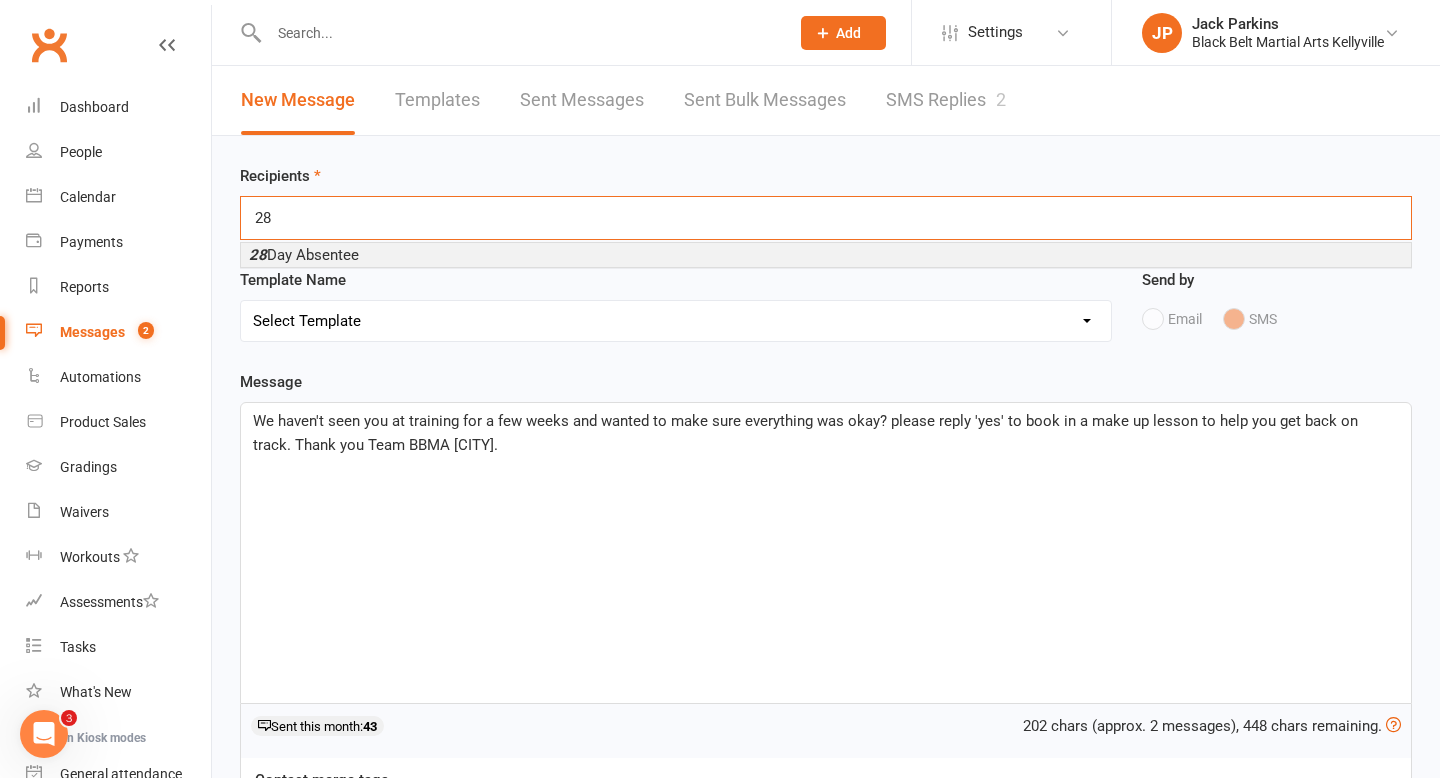 type on "28" 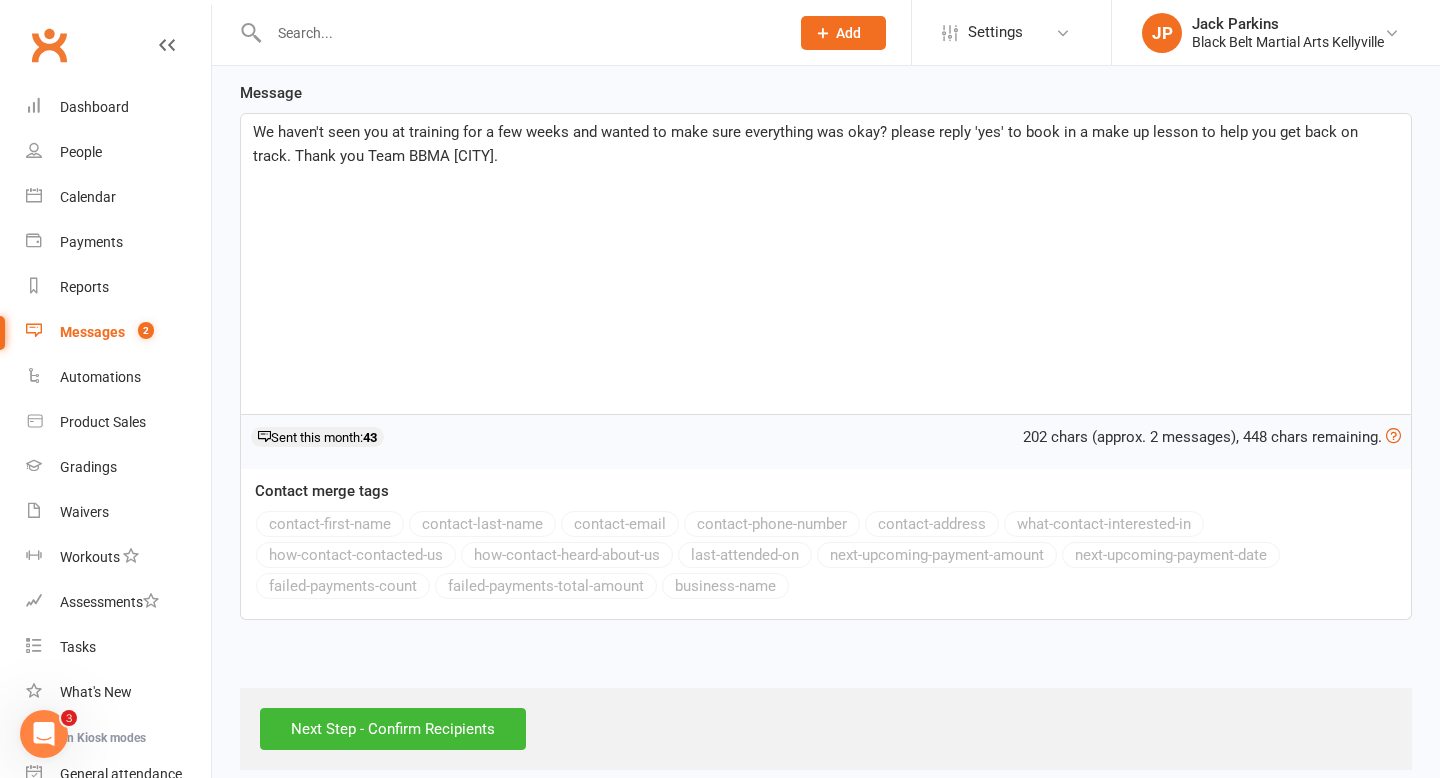 scroll, scrollTop: 297, scrollLeft: 0, axis: vertical 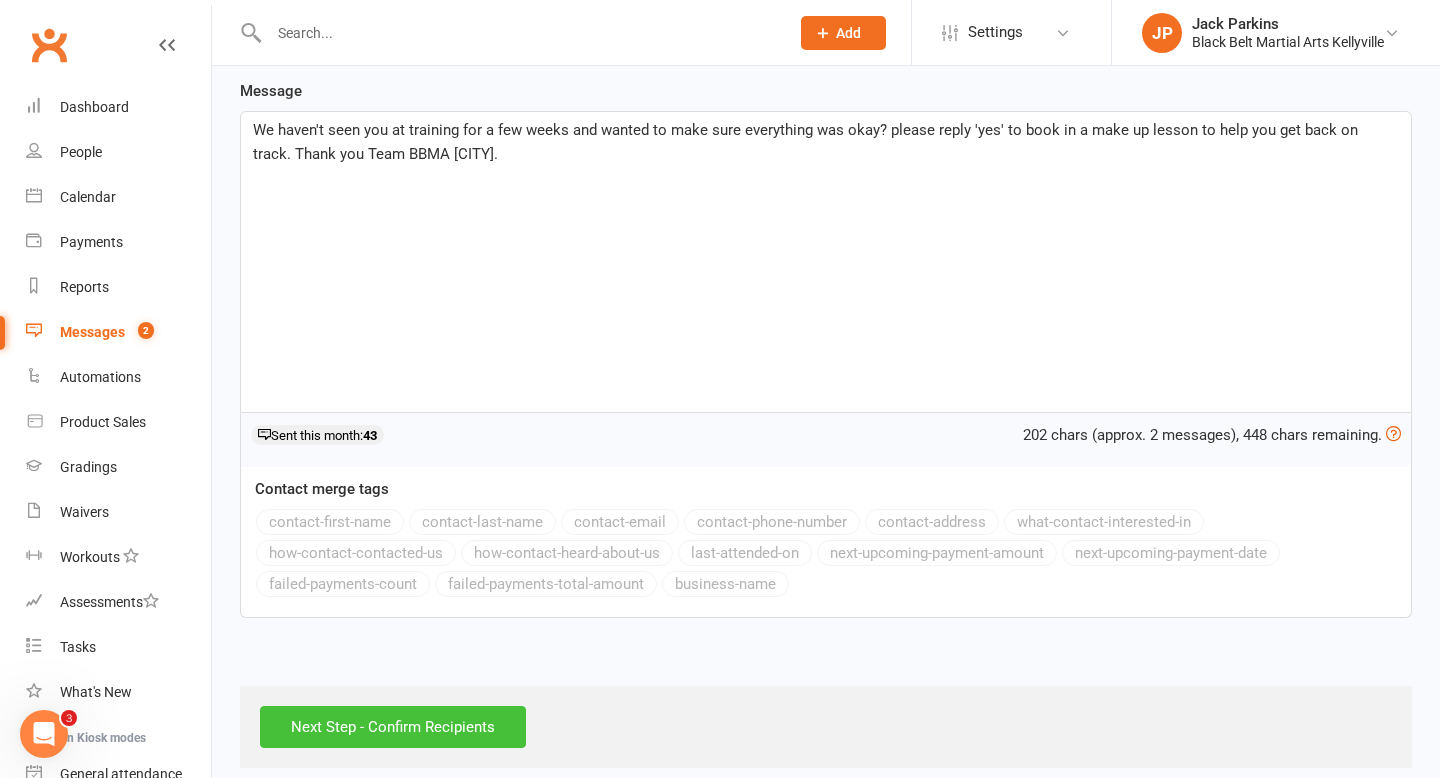 click on "Next Step - Confirm Recipients" at bounding box center (393, 727) 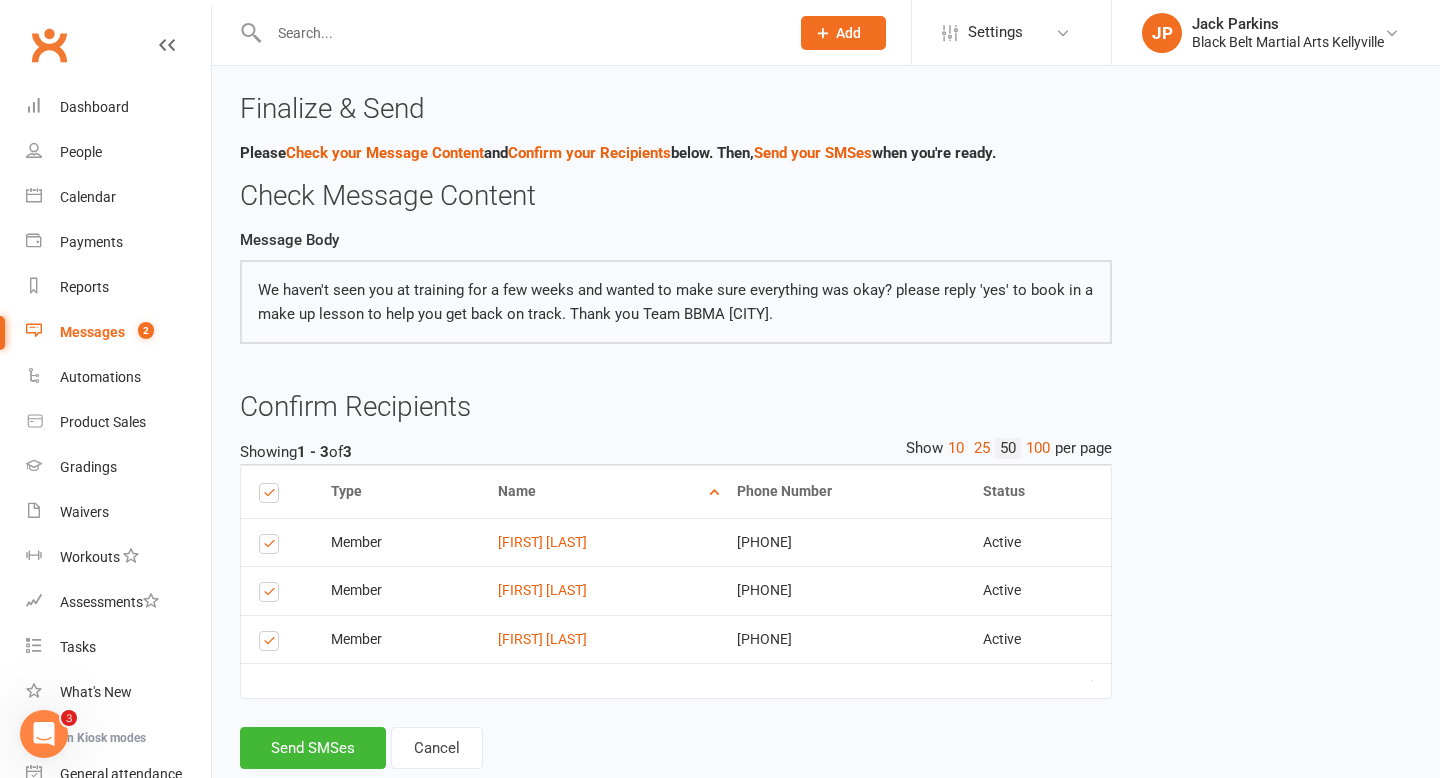 scroll, scrollTop: 48, scrollLeft: 0, axis: vertical 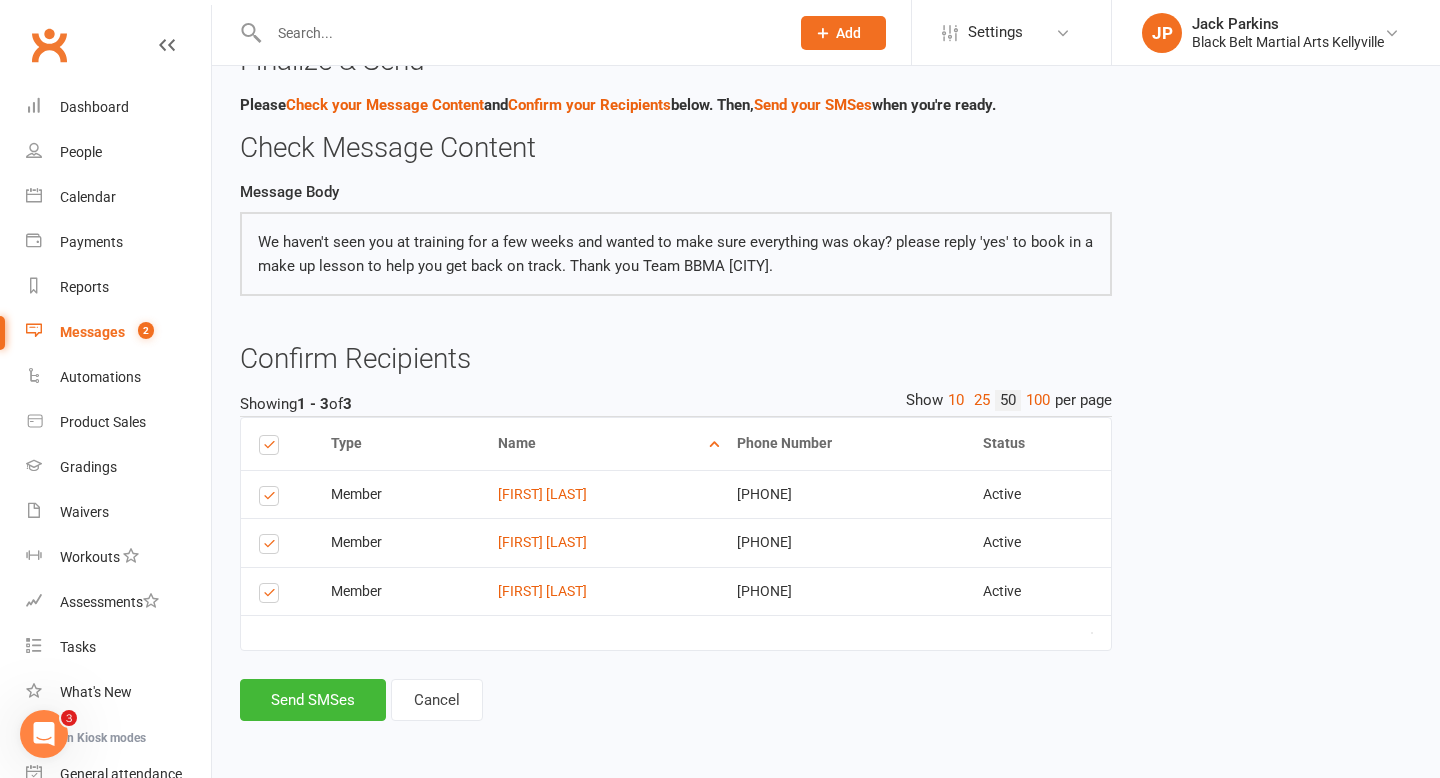click at bounding box center (272, 547) 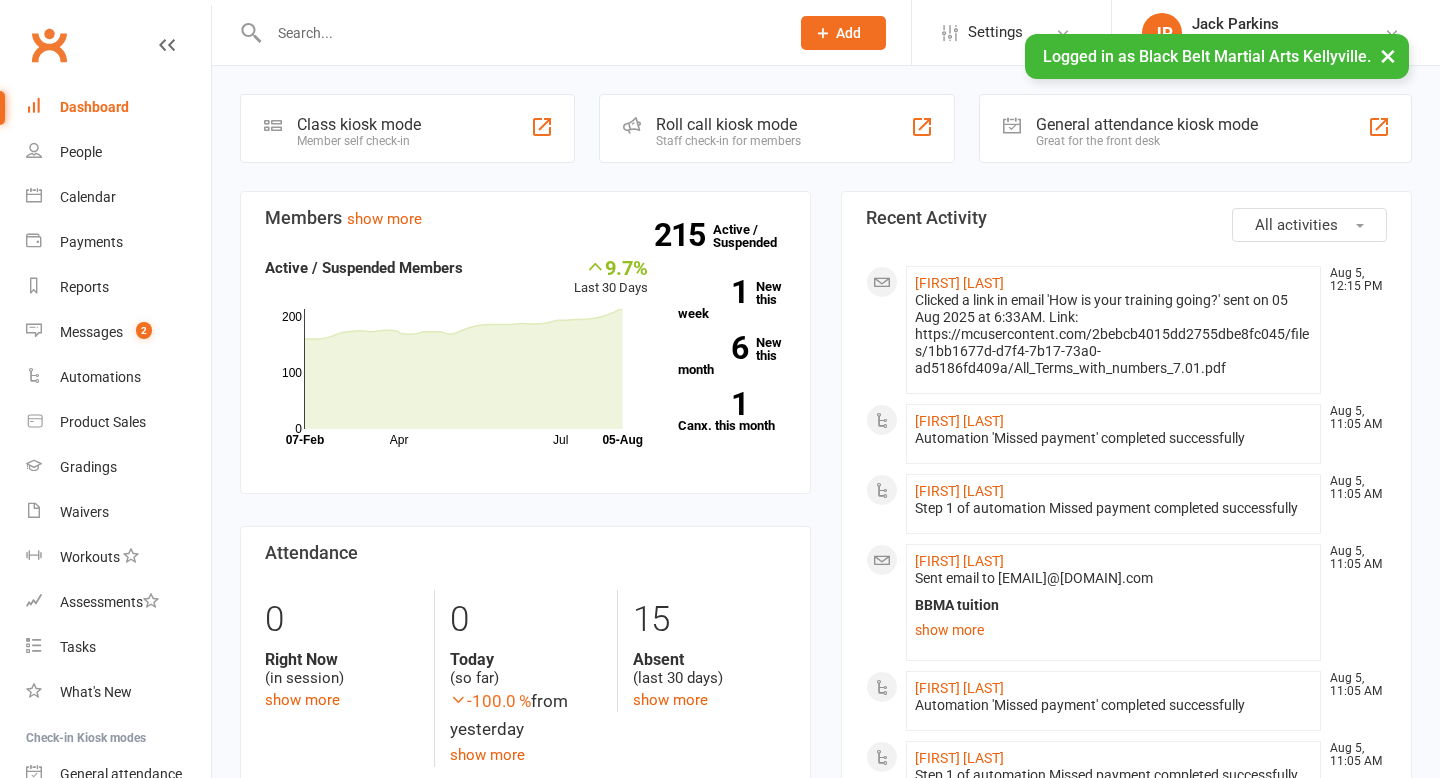 scroll, scrollTop: 0, scrollLeft: 0, axis: both 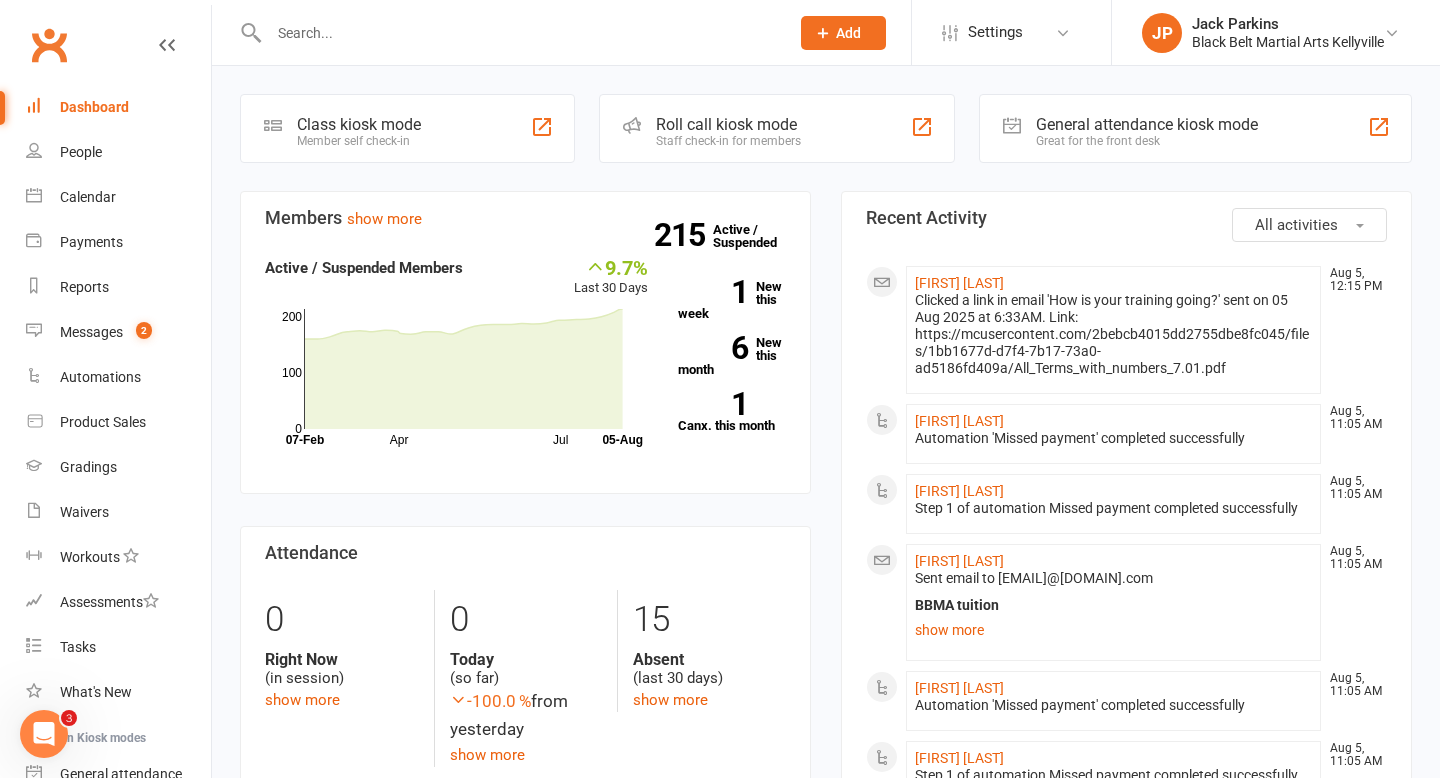 click at bounding box center (519, 33) 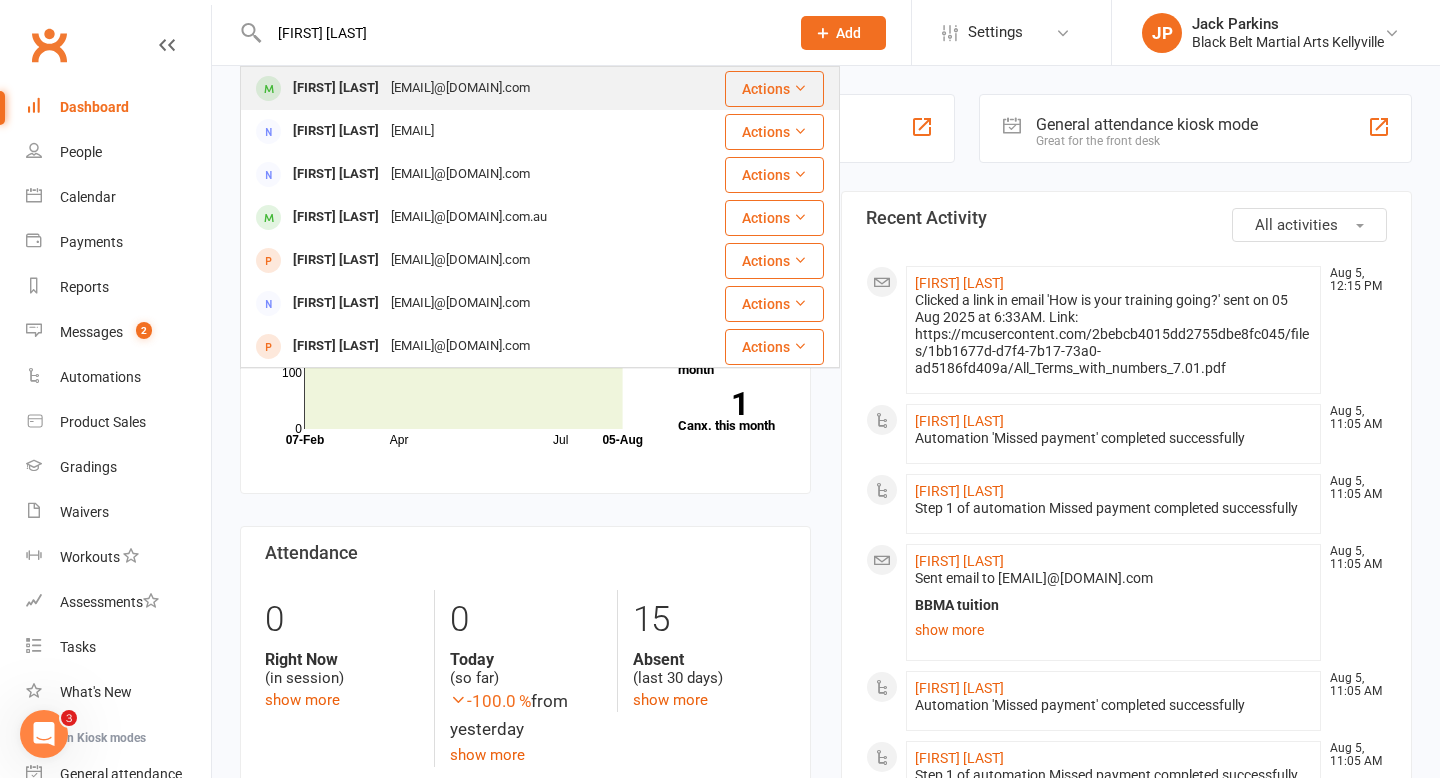 type on "[FIRST] [LAST]" 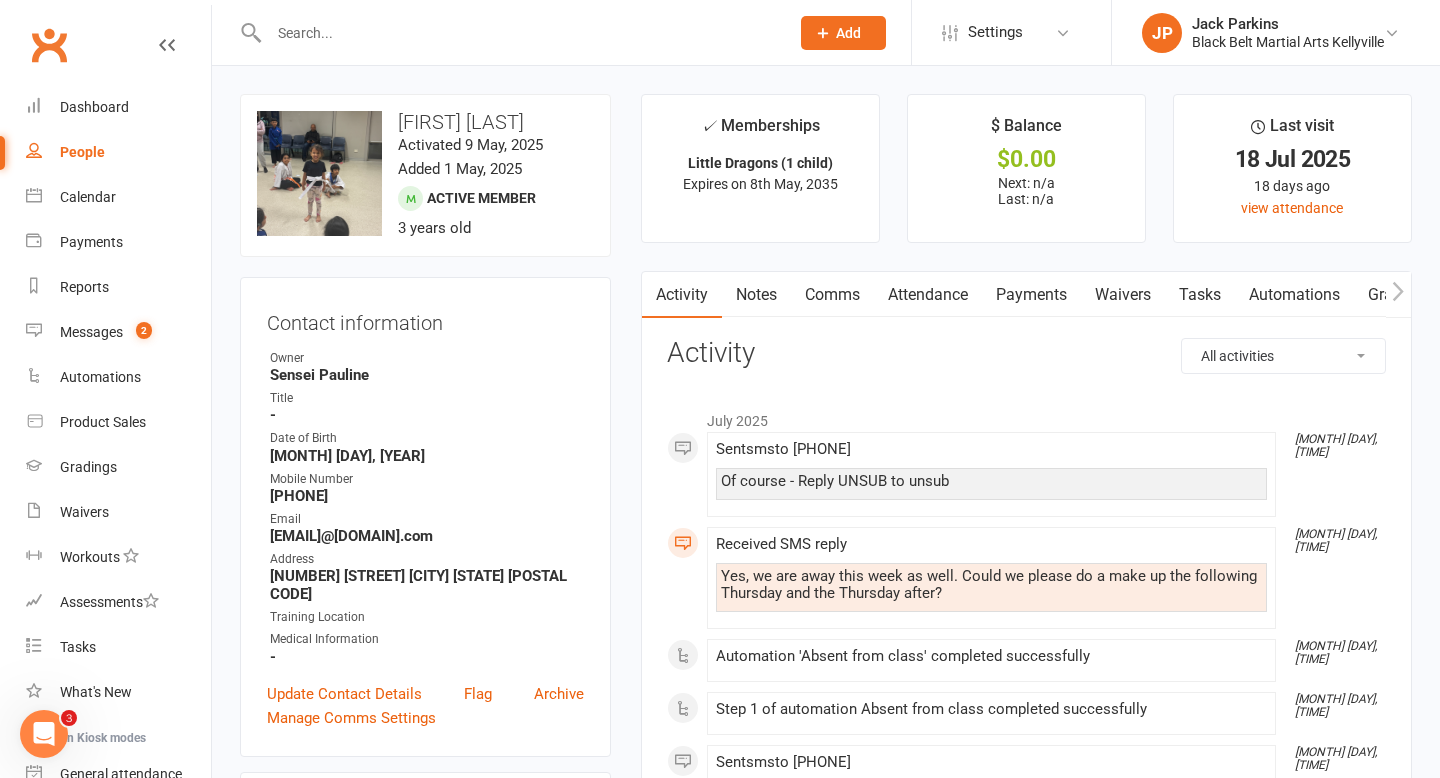 click at bounding box center (519, 33) 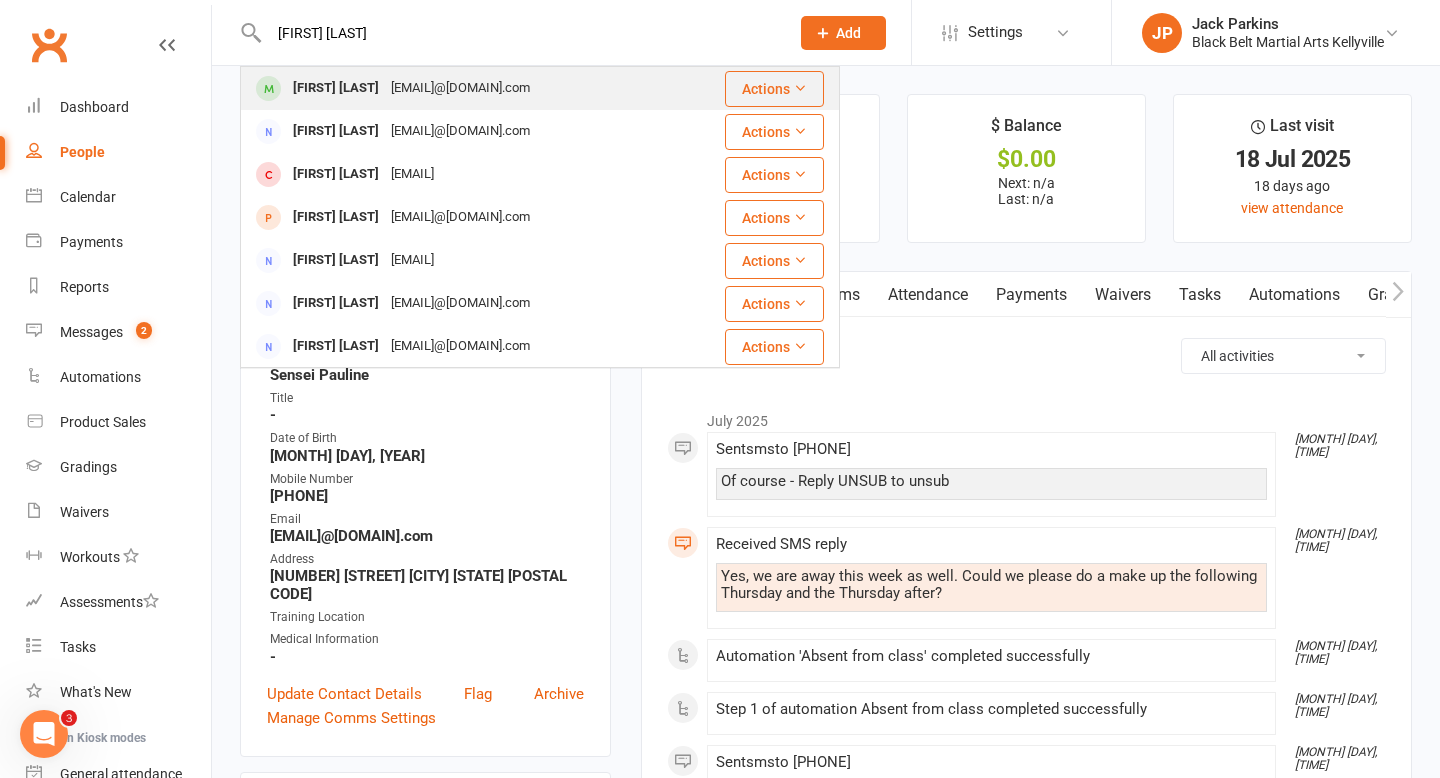 type on "[FIRST] [LAST]" 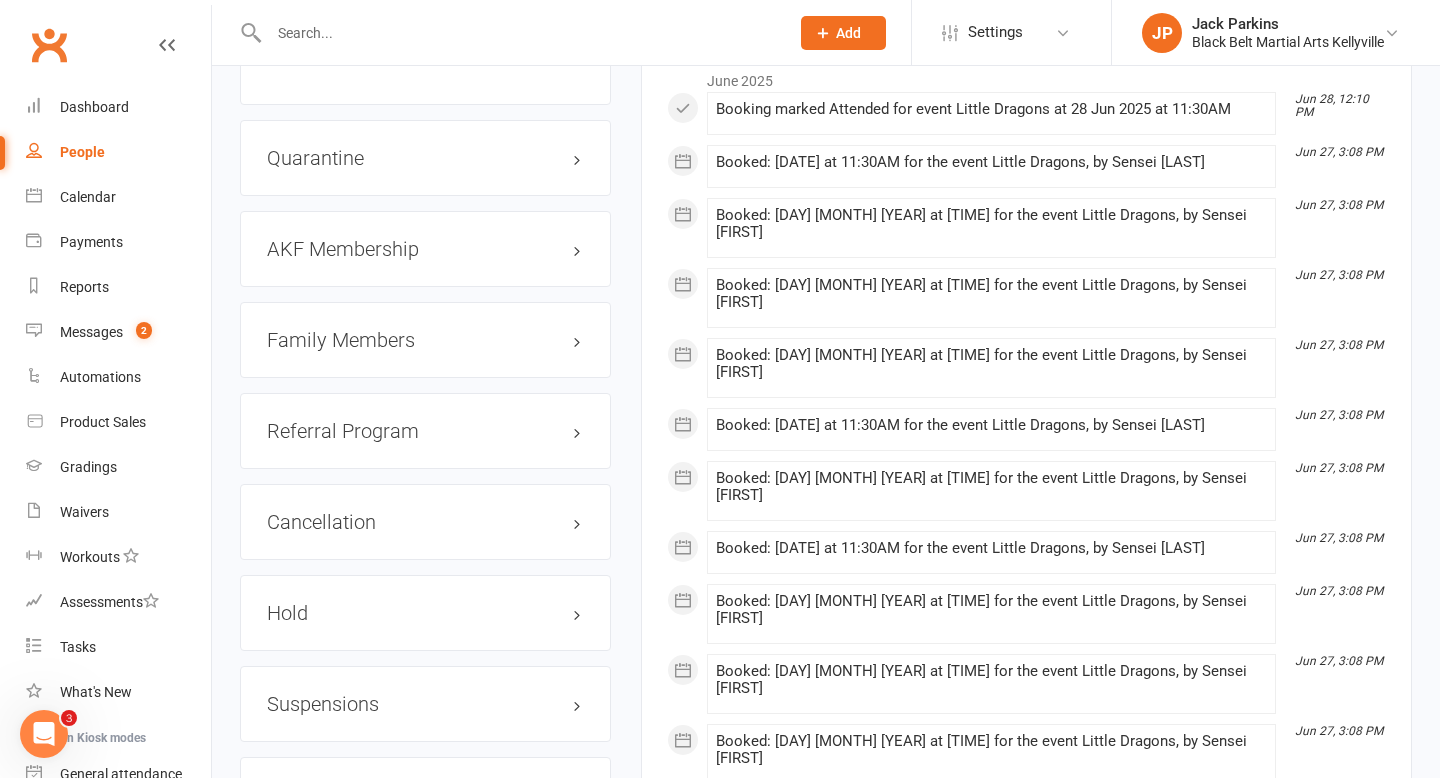 scroll, scrollTop: 2117, scrollLeft: 0, axis: vertical 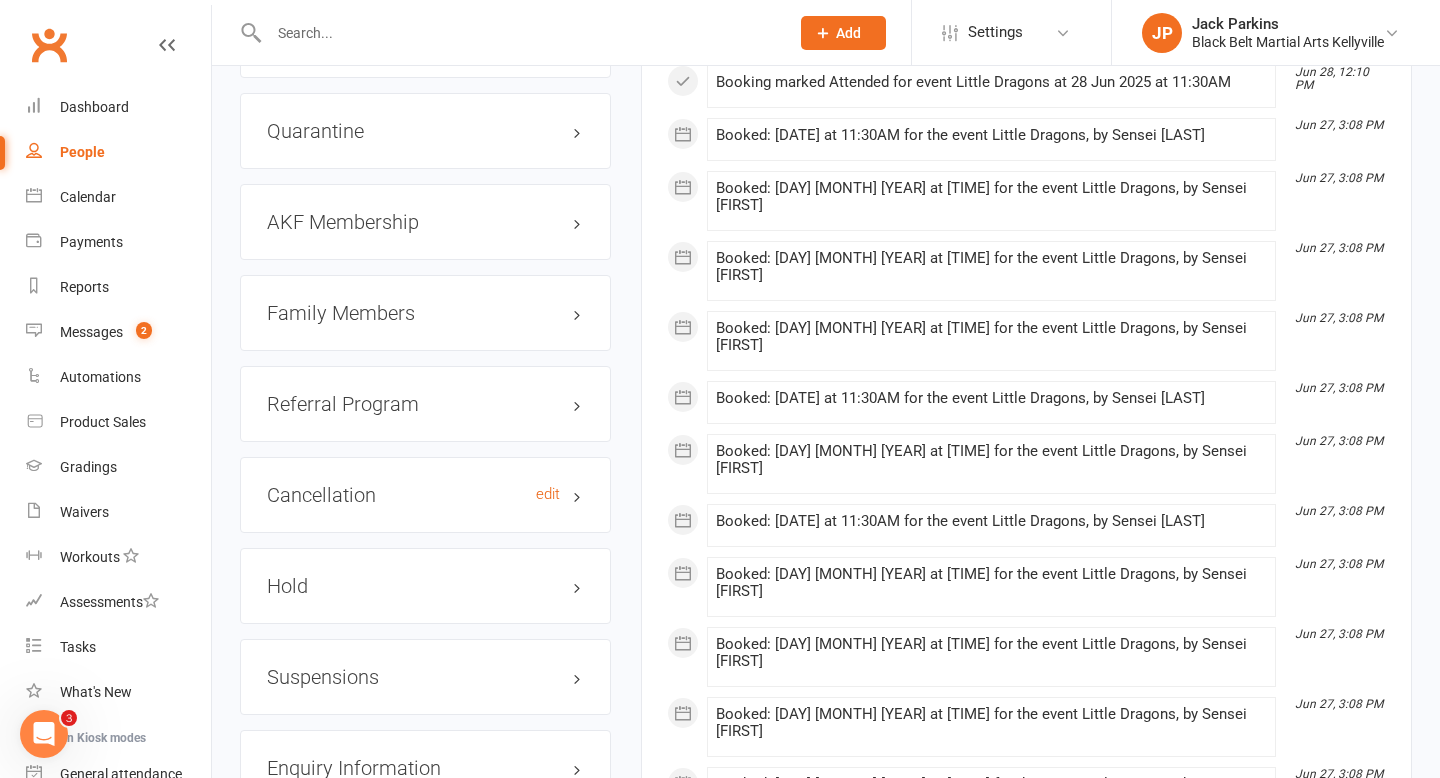click on "Cancellation  edit" at bounding box center [425, 495] 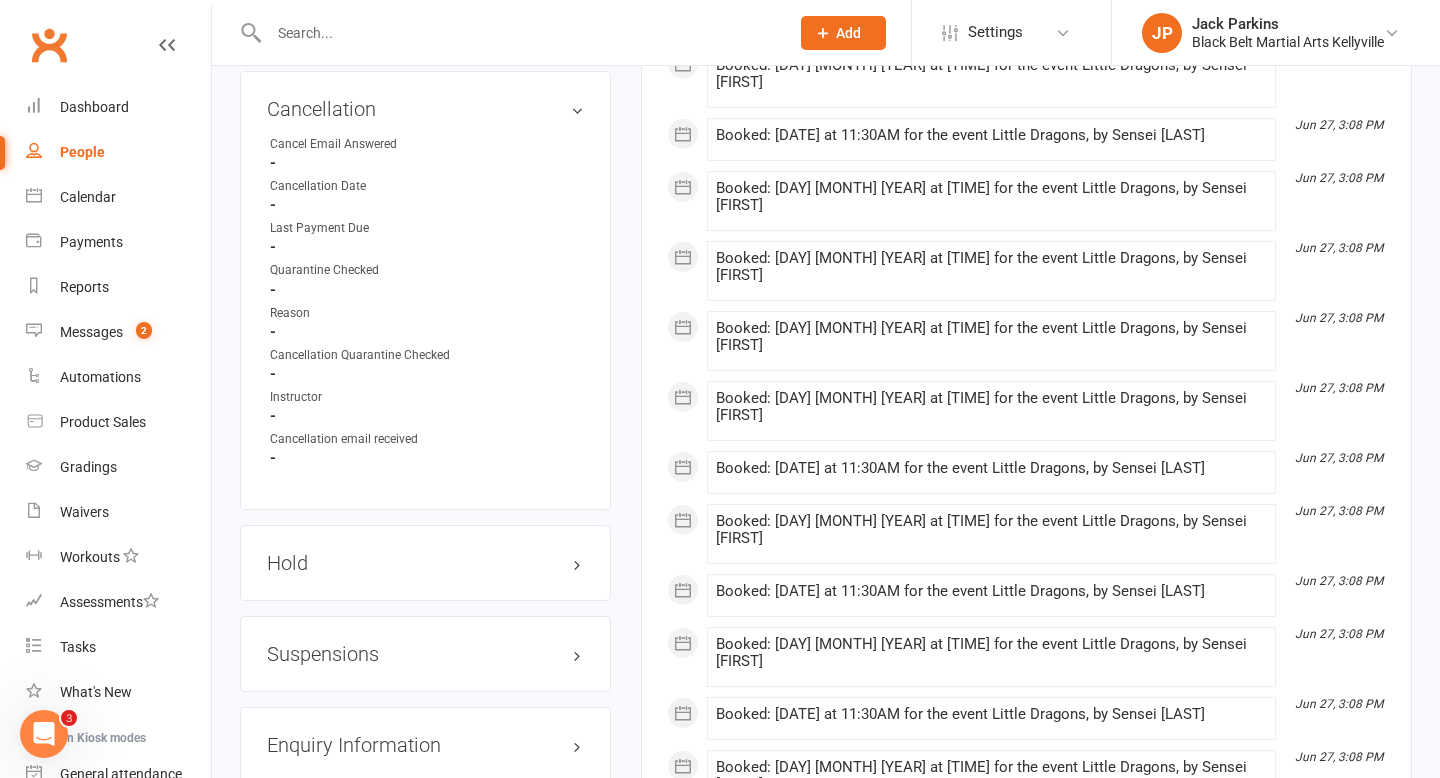 scroll, scrollTop: 2523, scrollLeft: 0, axis: vertical 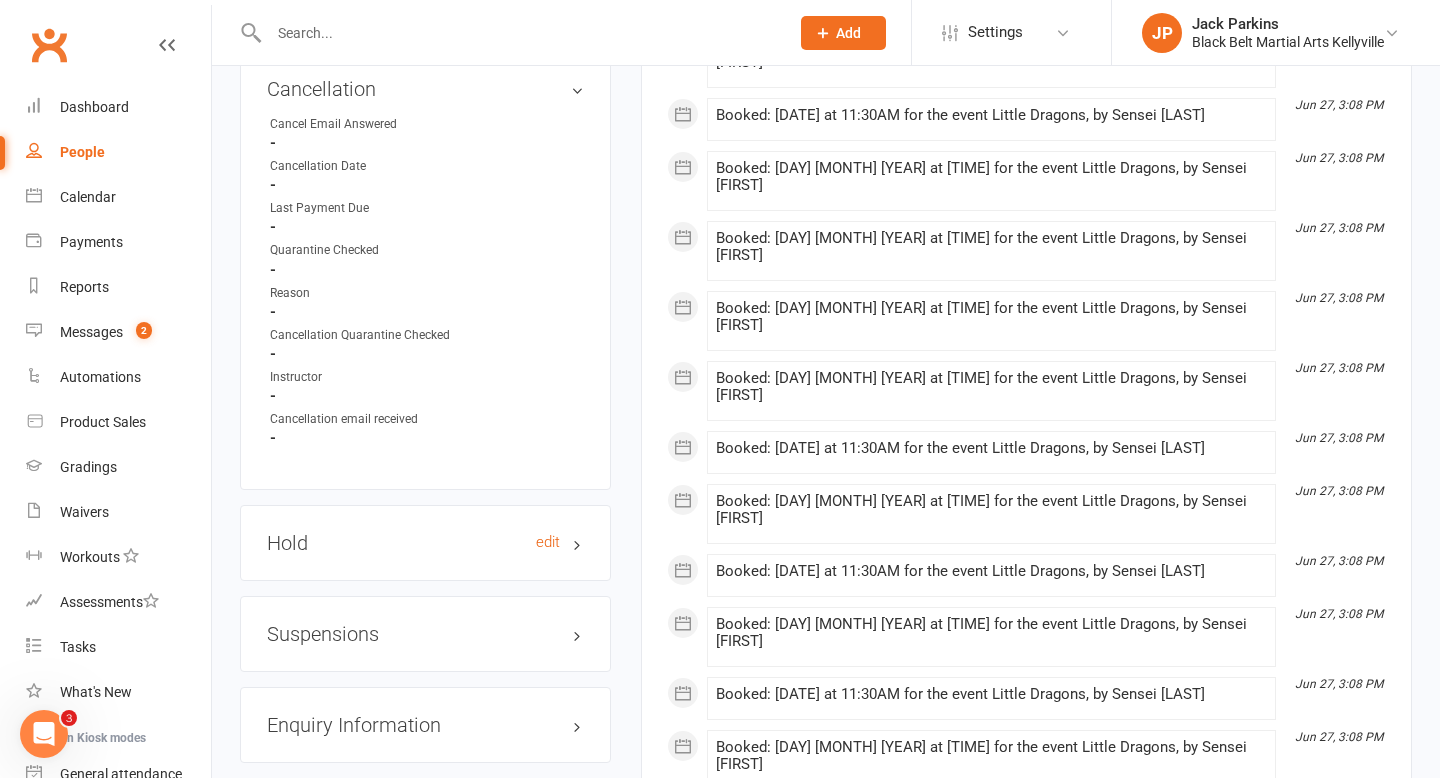 click on "Hold  edit" at bounding box center [425, 543] 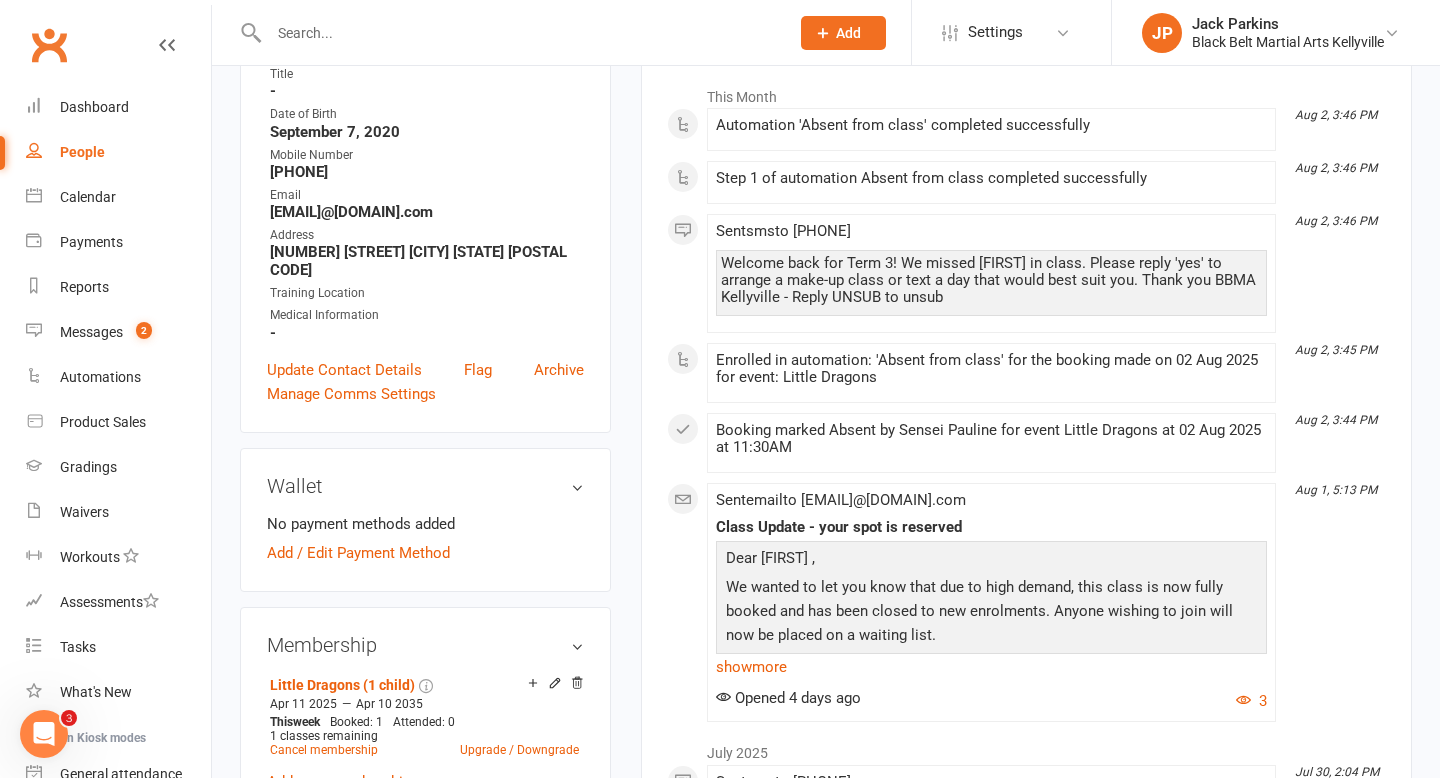 scroll, scrollTop: 0, scrollLeft: 0, axis: both 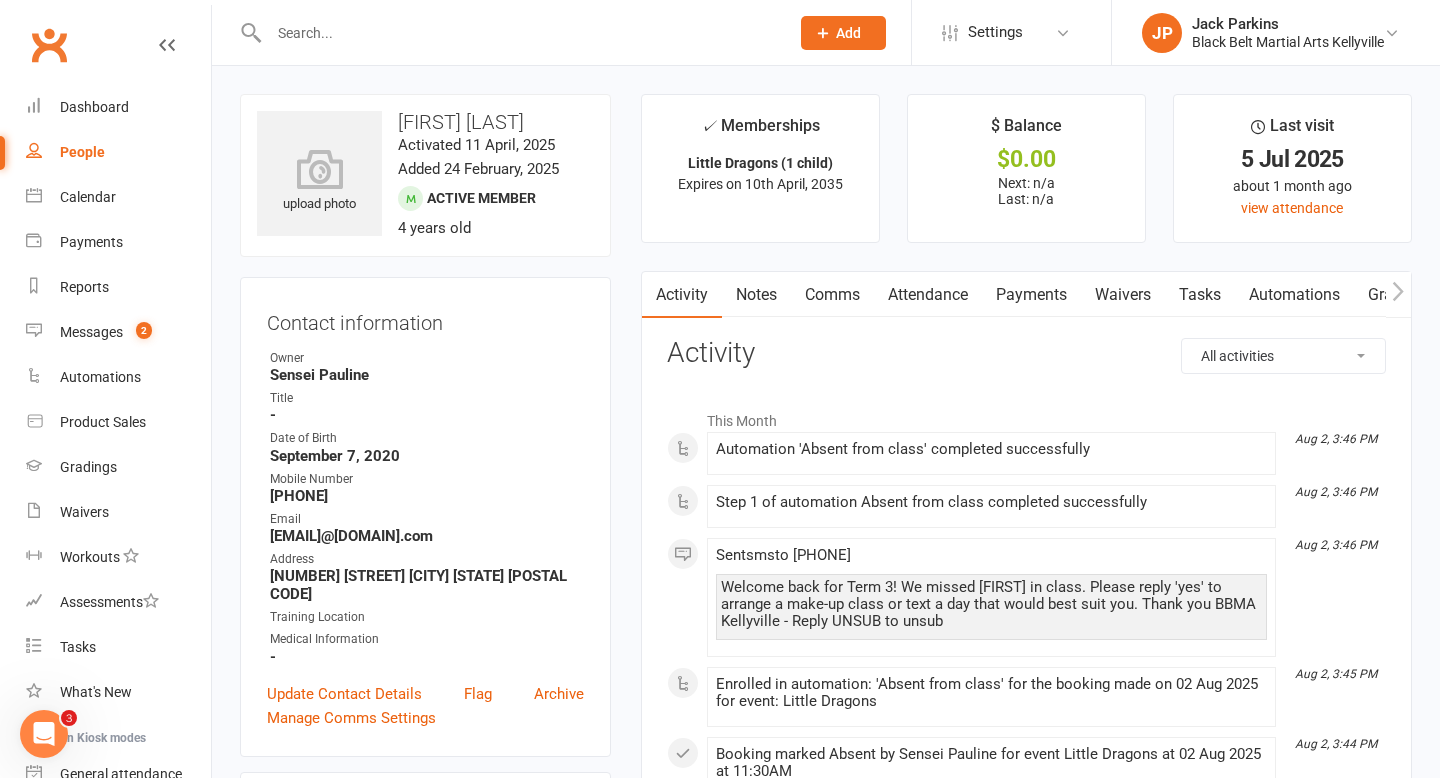 click on "Attendance" at bounding box center [928, 295] 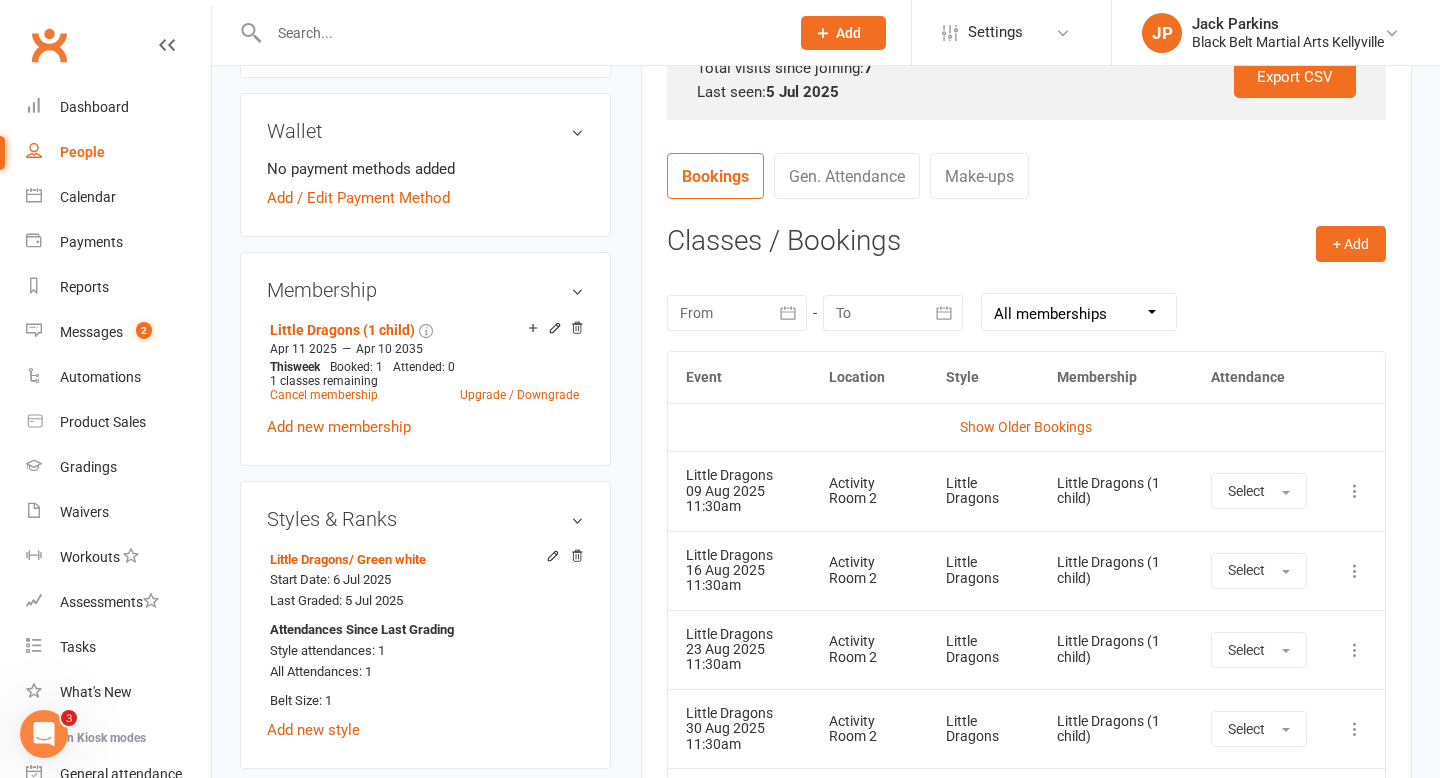 scroll, scrollTop: 680, scrollLeft: 0, axis: vertical 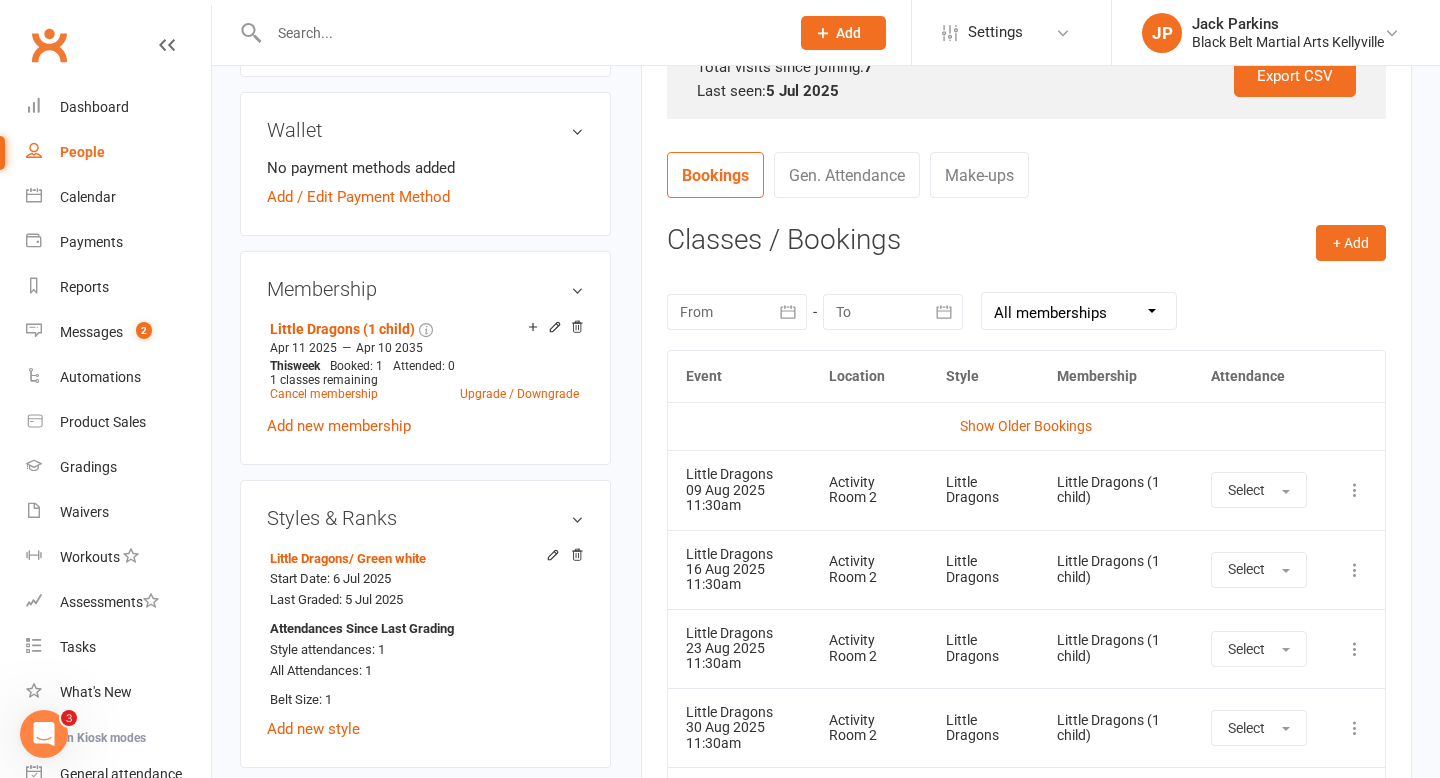 click on "upload photo [FIRST] [LAST] Activated [DAY] [MONTH], [YEAR] Added [DAY] [MONTH], [YEAR]   Active member 4 years old  Contact information Owner   Sensei [FIRST] Title  -
Date of Birth  [MONTH] [DAY], [YEAR]
Mobile Number  [PHONE]
Email  [EMAIL]@[DOMAIN].com
Address  [NUMBER] [STREET] [CITY] [STATE] [POSTAL CODE]
Training Location
Medical Information  -
Update Contact Details Flag Archive Manage Comms Settings
Wallet No payment methods added
Add / Edit Payment Method
Membership      Little Dragons (1 child) [MONTH] [DAY] [YEAR] — [MONTH] [DAY] [YEAR] This  week Booked: 1 Attended: 0 1 classes remaining    Cancel membership Upgrade / Downgrade Add new membership
Styles & Ranks  Little Dragons  / Green white Start Date: [DAY] [MONTH] [YEAR] Last Graded: [DAY] [MONTH] [YEAR] Attendances Since Last Grading Style attendances: 1 All Attendances: 1 Belt Size: 1
Add new style
Goals  edit Personal Analysis Goals -
LD Heroes Goals & After Black Belt -
Leadership Challenege -
Candidate for Black Belt Goals -
1st Dan Goals -
2nd Dan Goals -
-" at bounding box center [425, 1272] 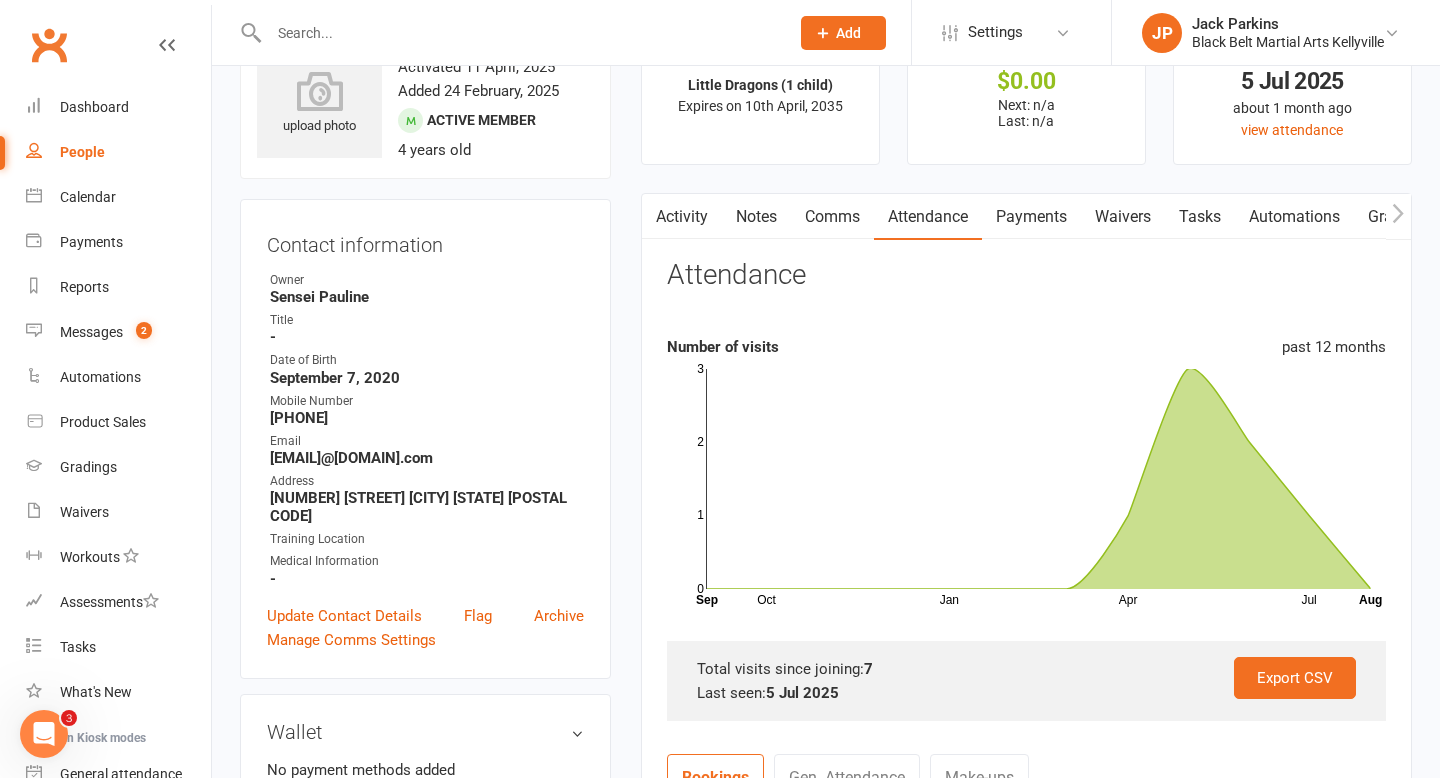 scroll, scrollTop: 0, scrollLeft: 0, axis: both 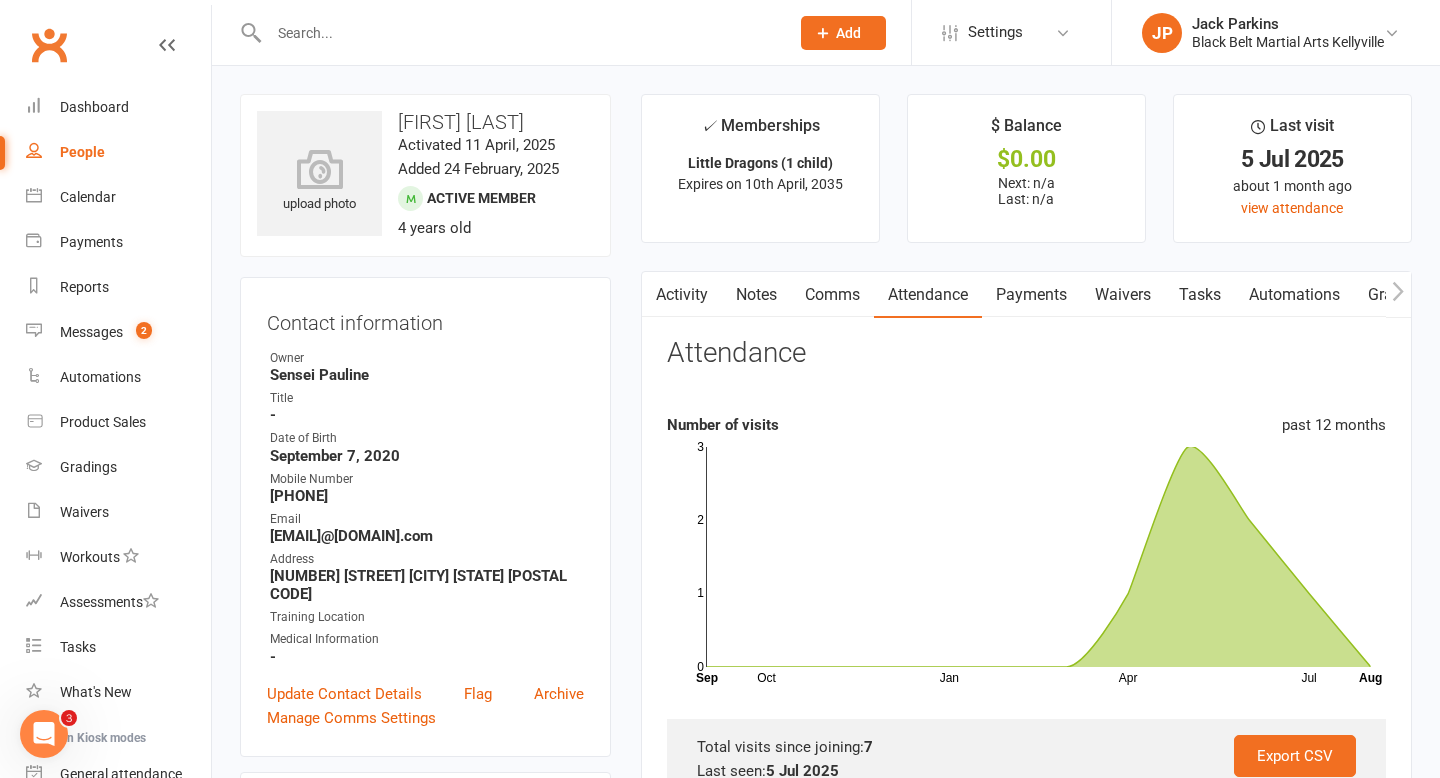 click at bounding box center [519, 33] 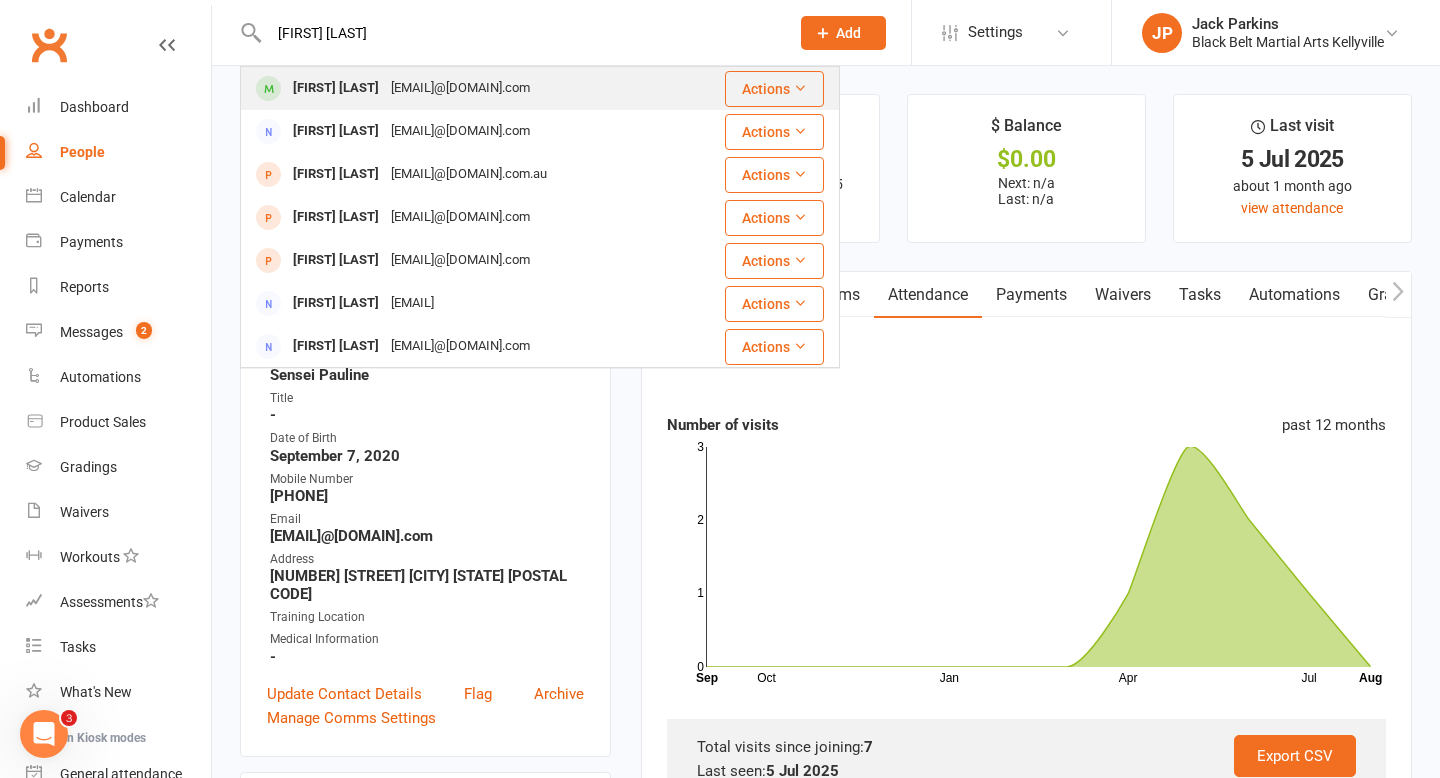 type on "hania imran" 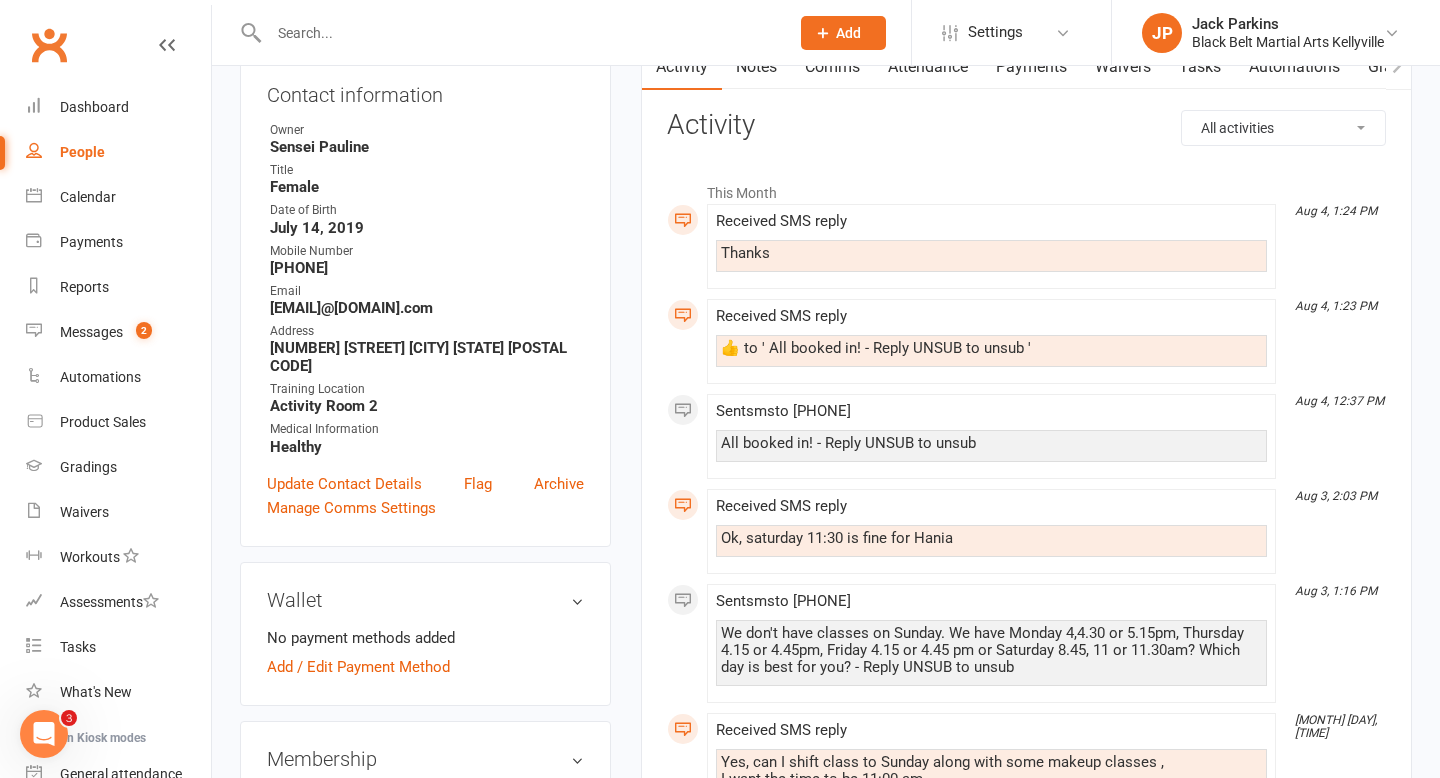 scroll, scrollTop: 231, scrollLeft: 0, axis: vertical 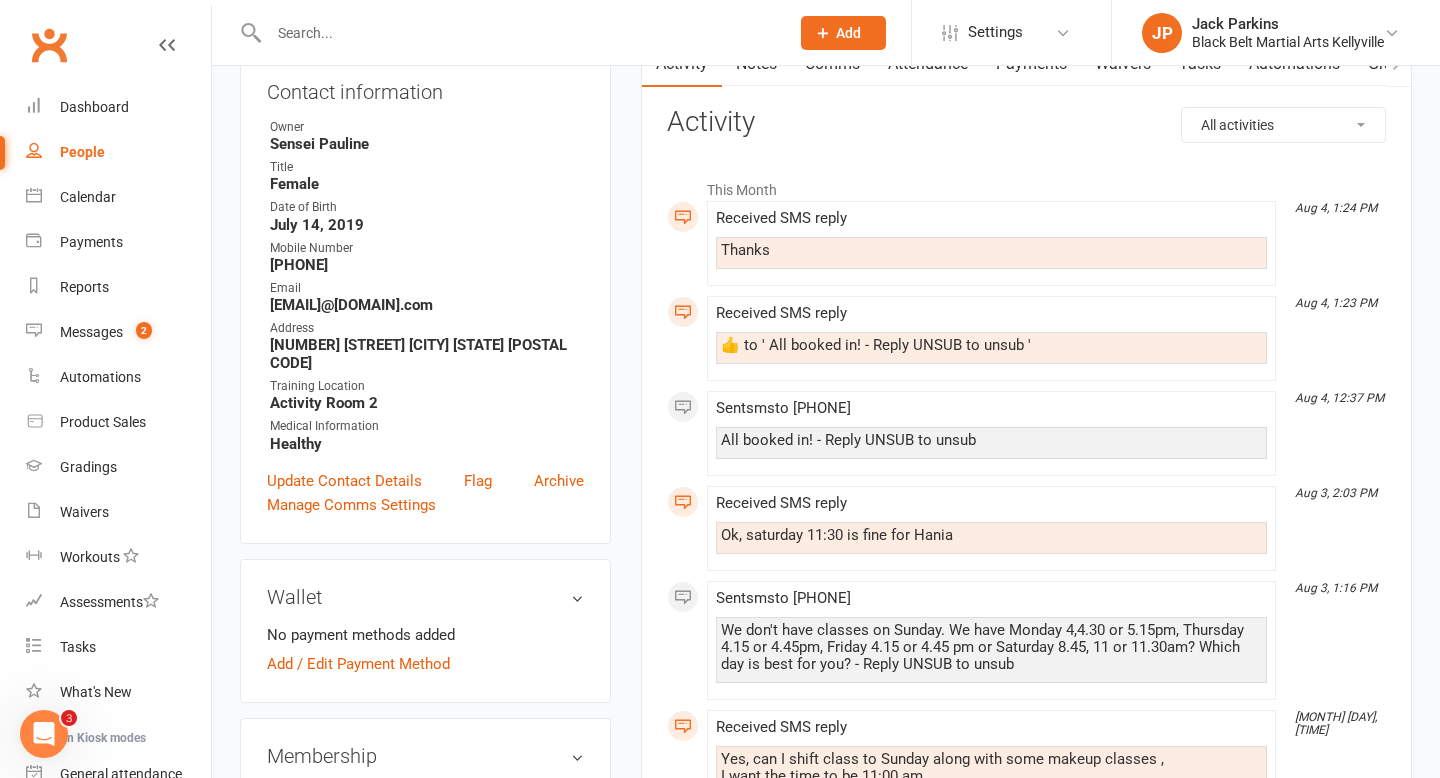 click at bounding box center [519, 33] 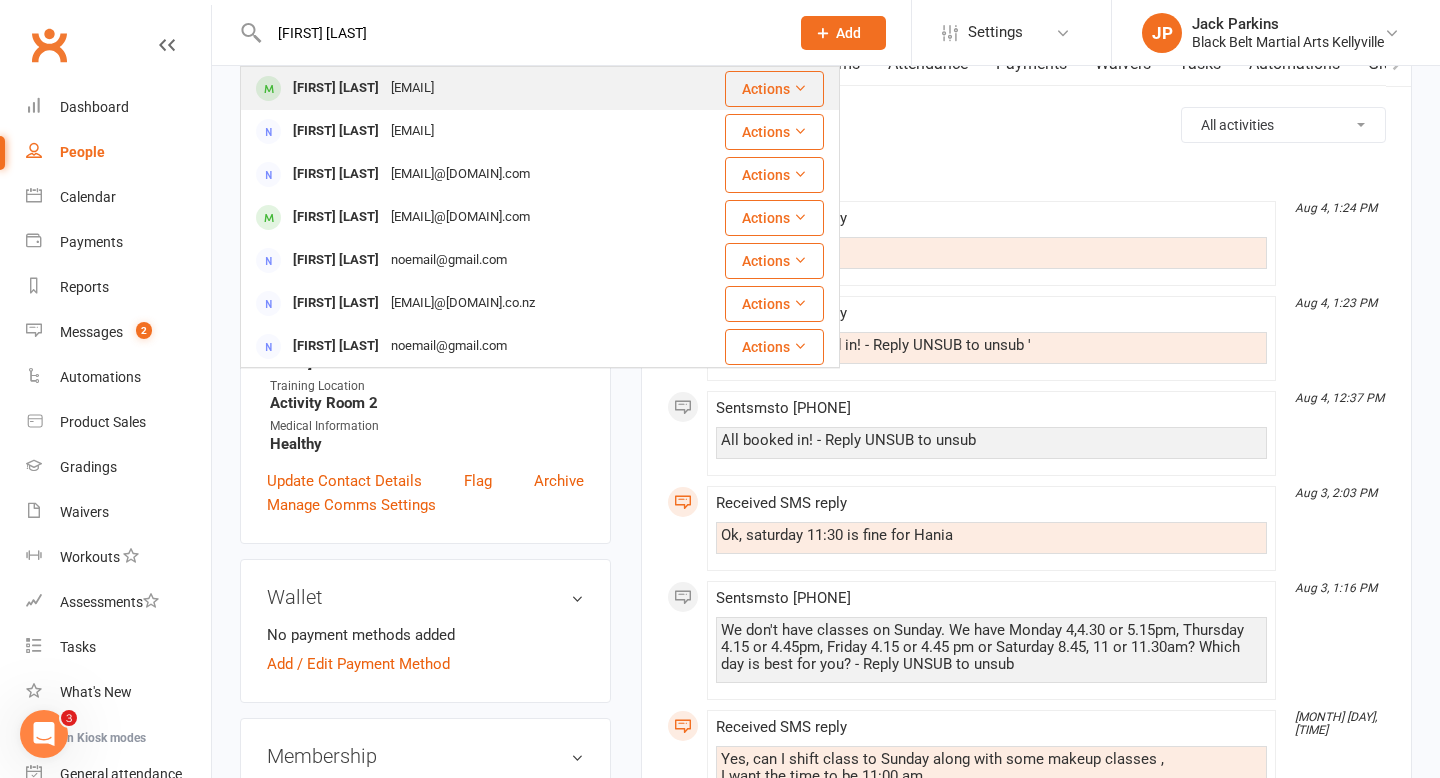 type on "jay prasad" 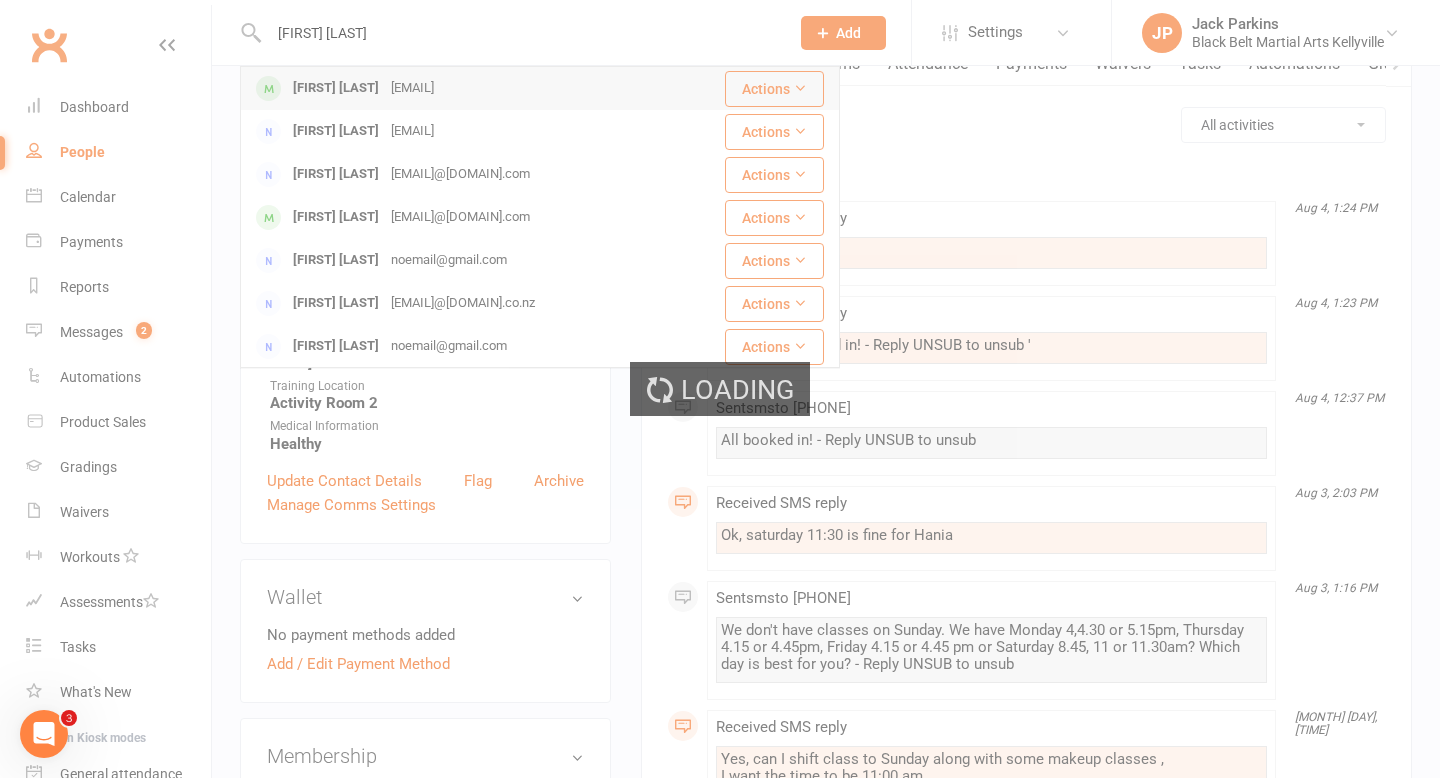 type 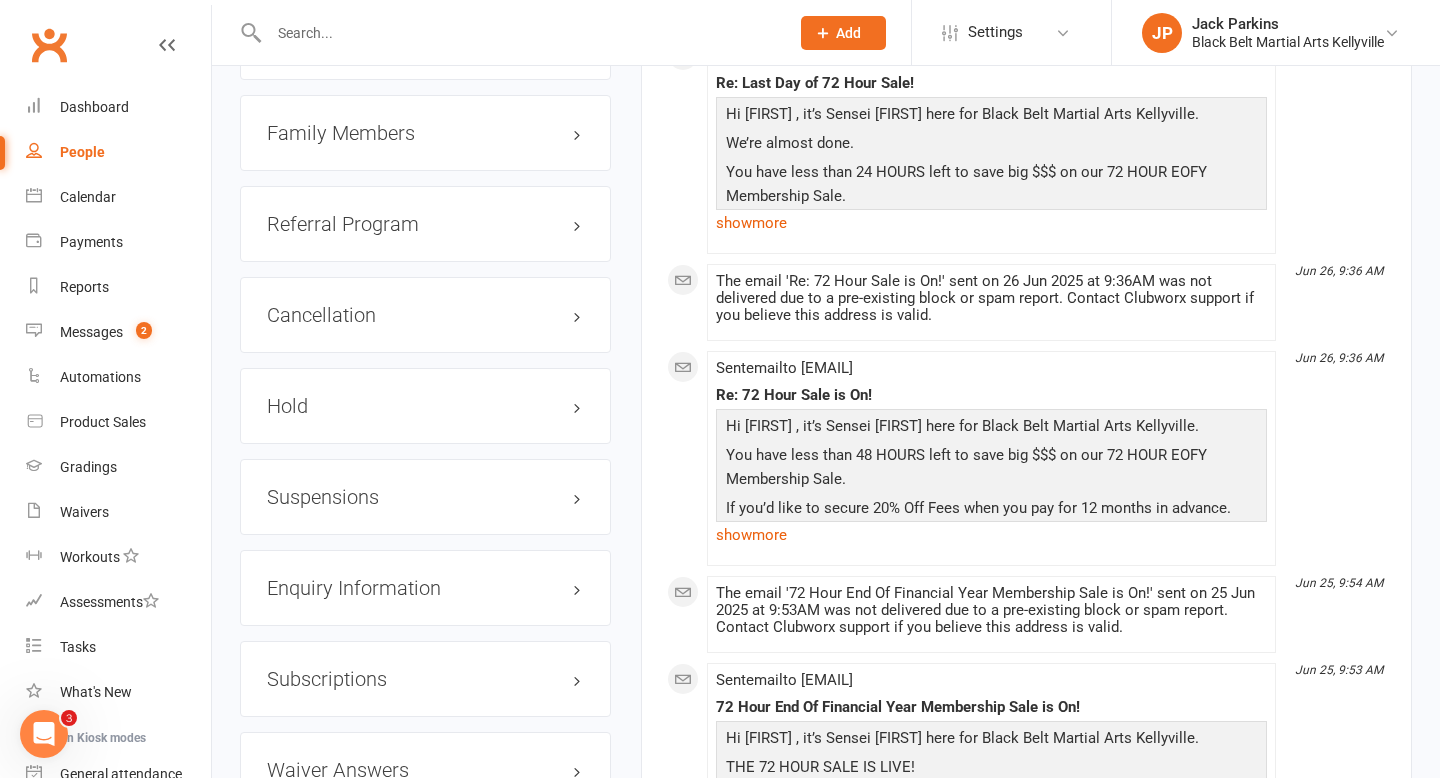 scroll, scrollTop: 2333, scrollLeft: 0, axis: vertical 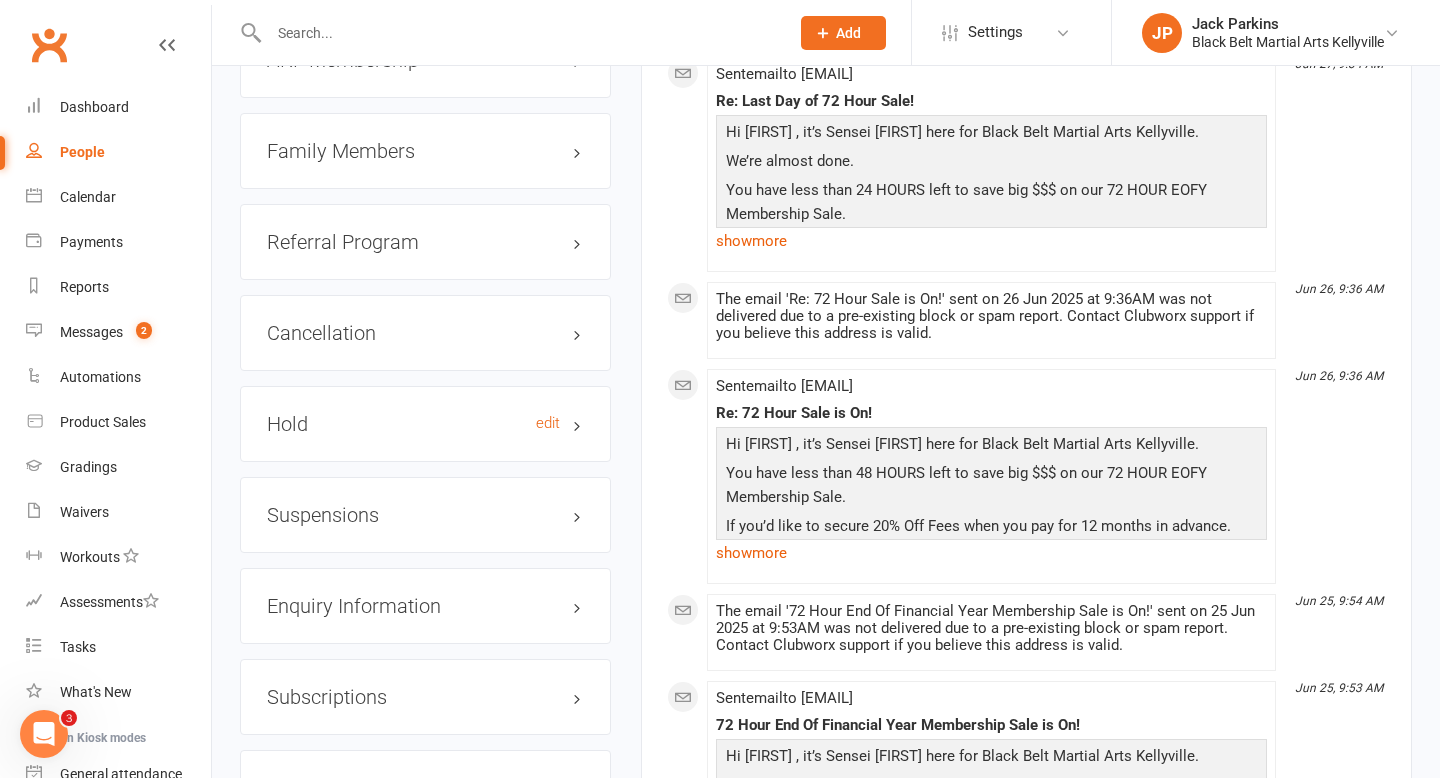 click on "Hold  edit" at bounding box center [425, 424] 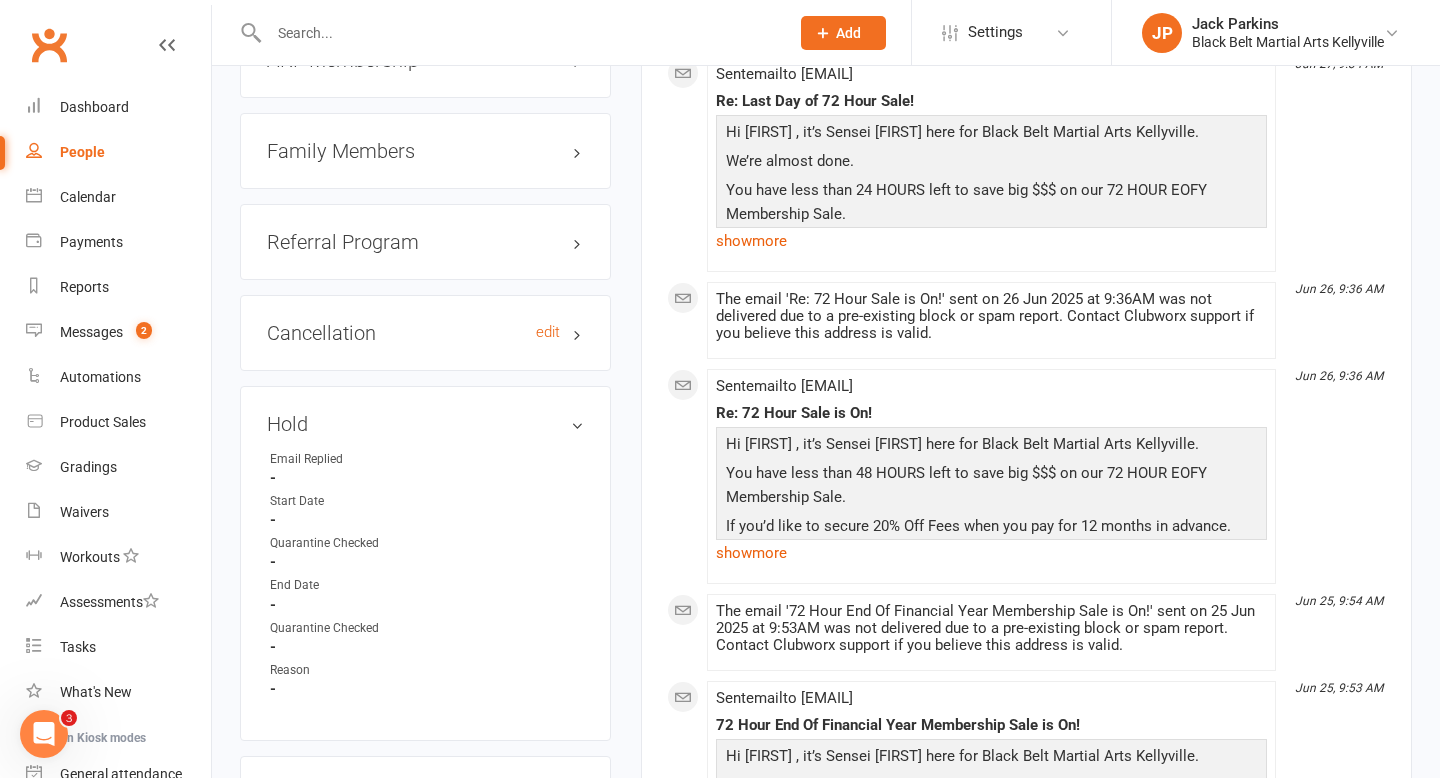 click on "Cancellation  edit" at bounding box center [425, 333] 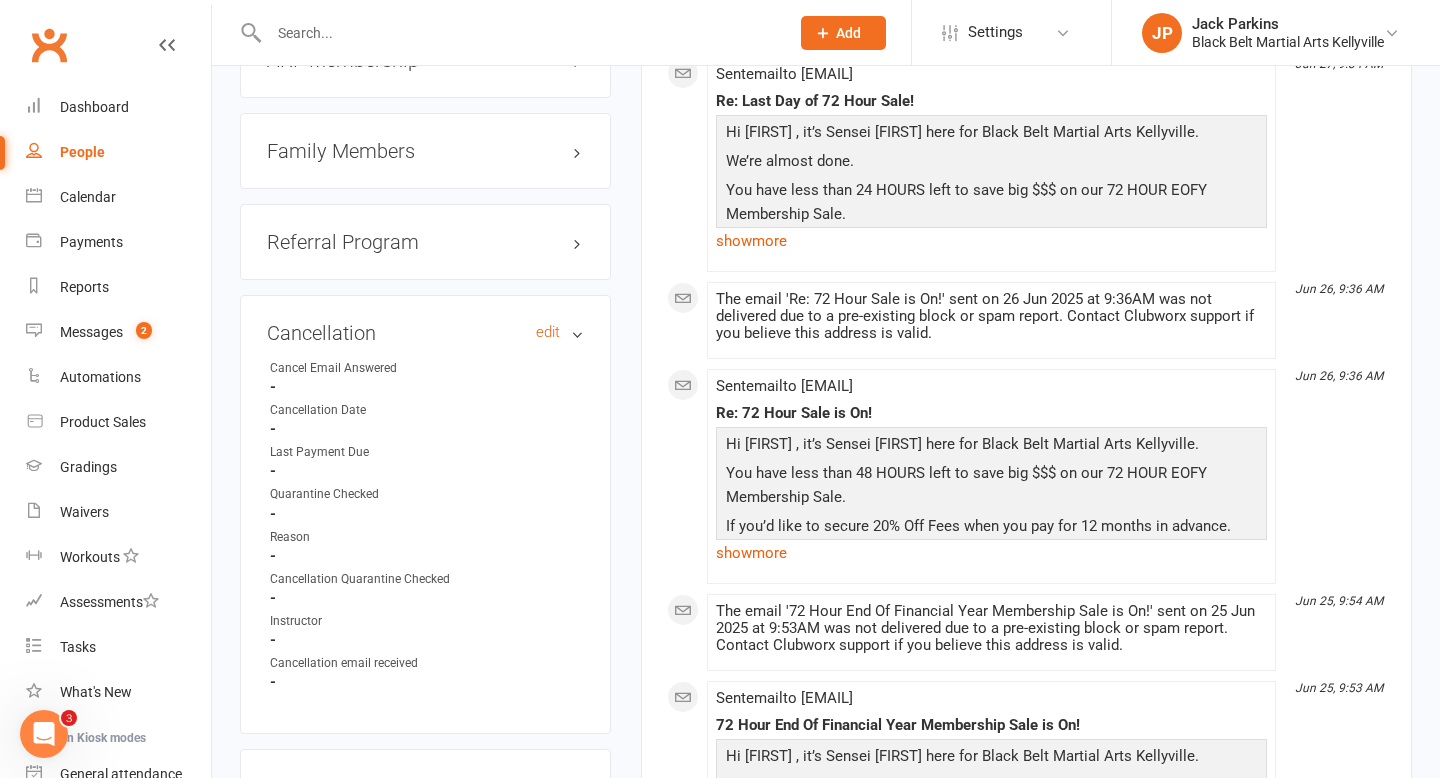click on "Cancellation  edit" at bounding box center (425, 333) 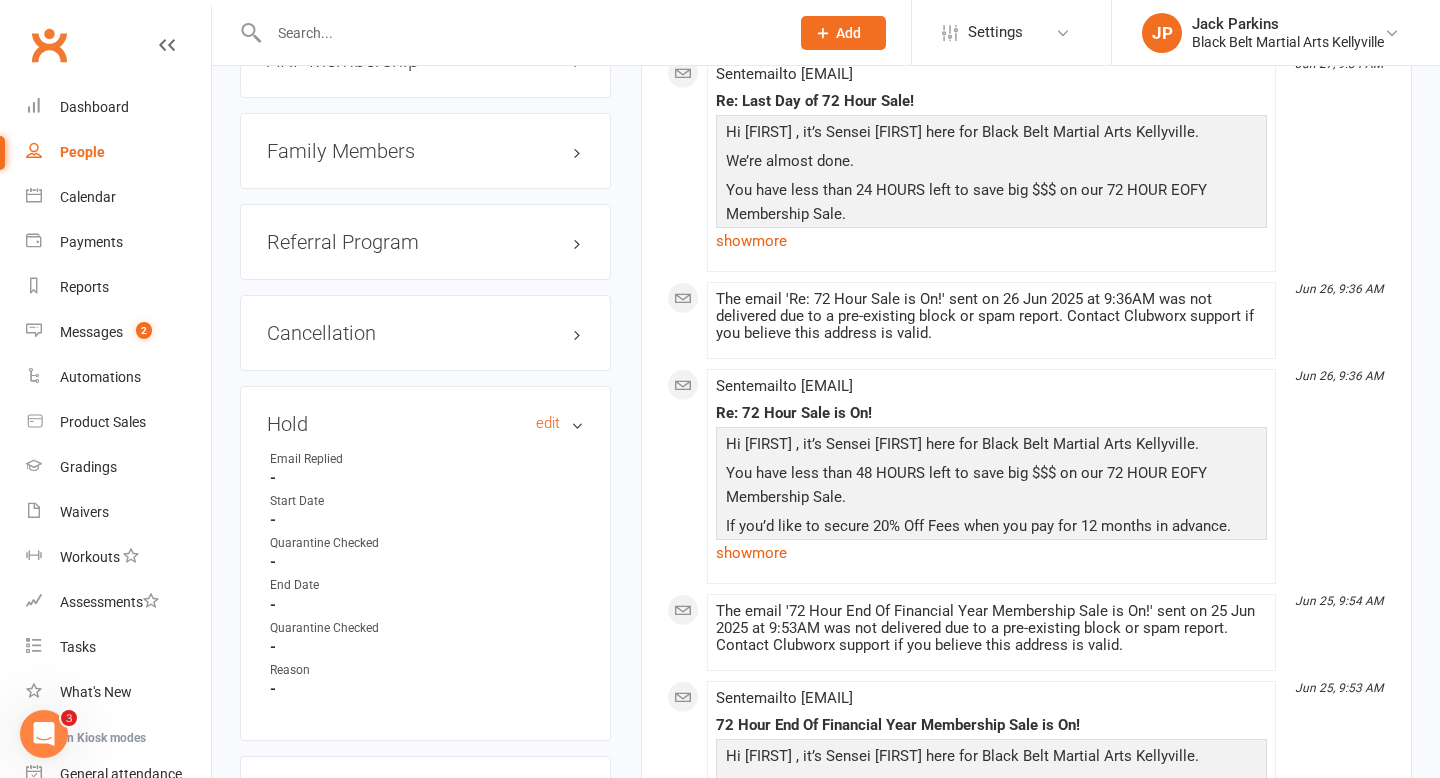 click on "Hold  edit" at bounding box center [425, 424] 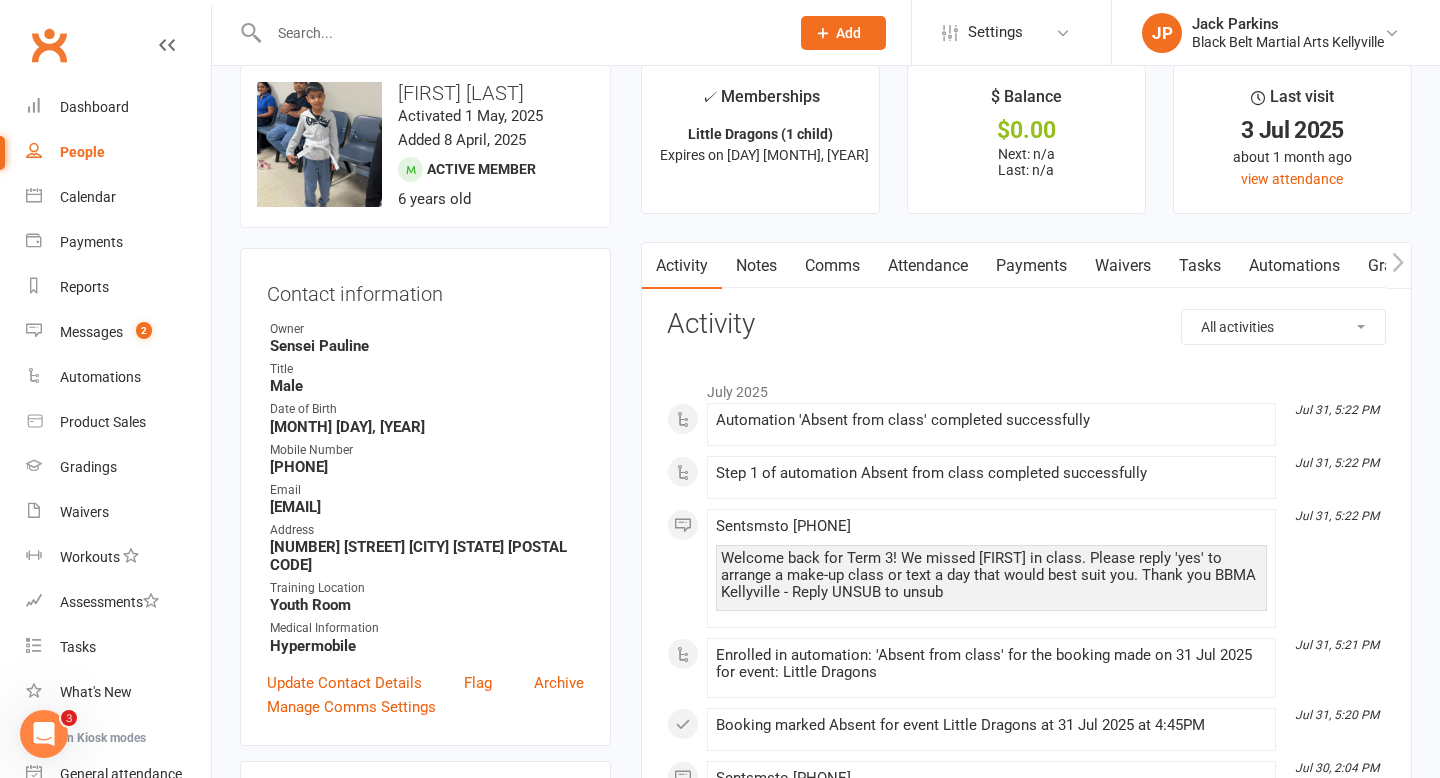 scroll, scrollTop: 0, scrollLeft: 0, axis: both 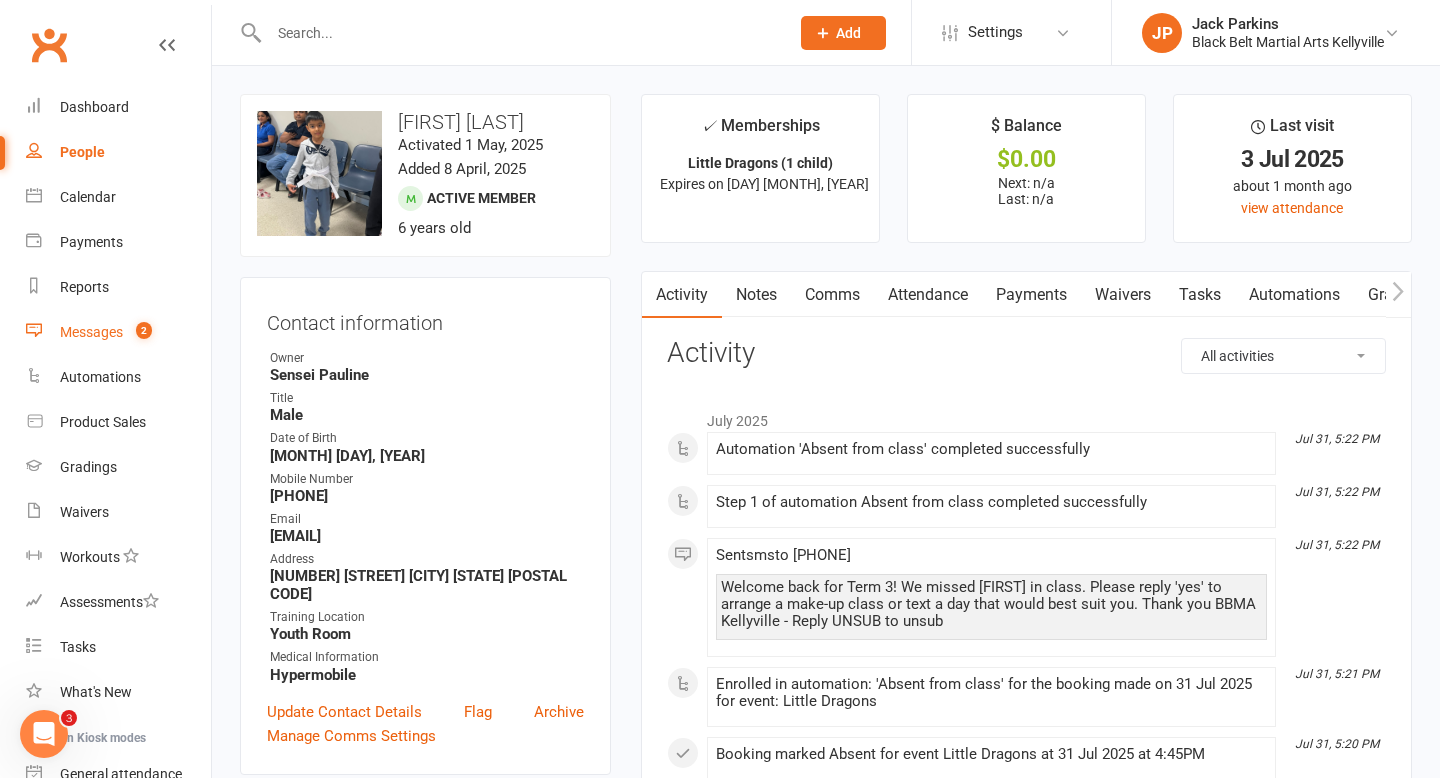 click on "Messages   2" at bounding box center (118, 332) 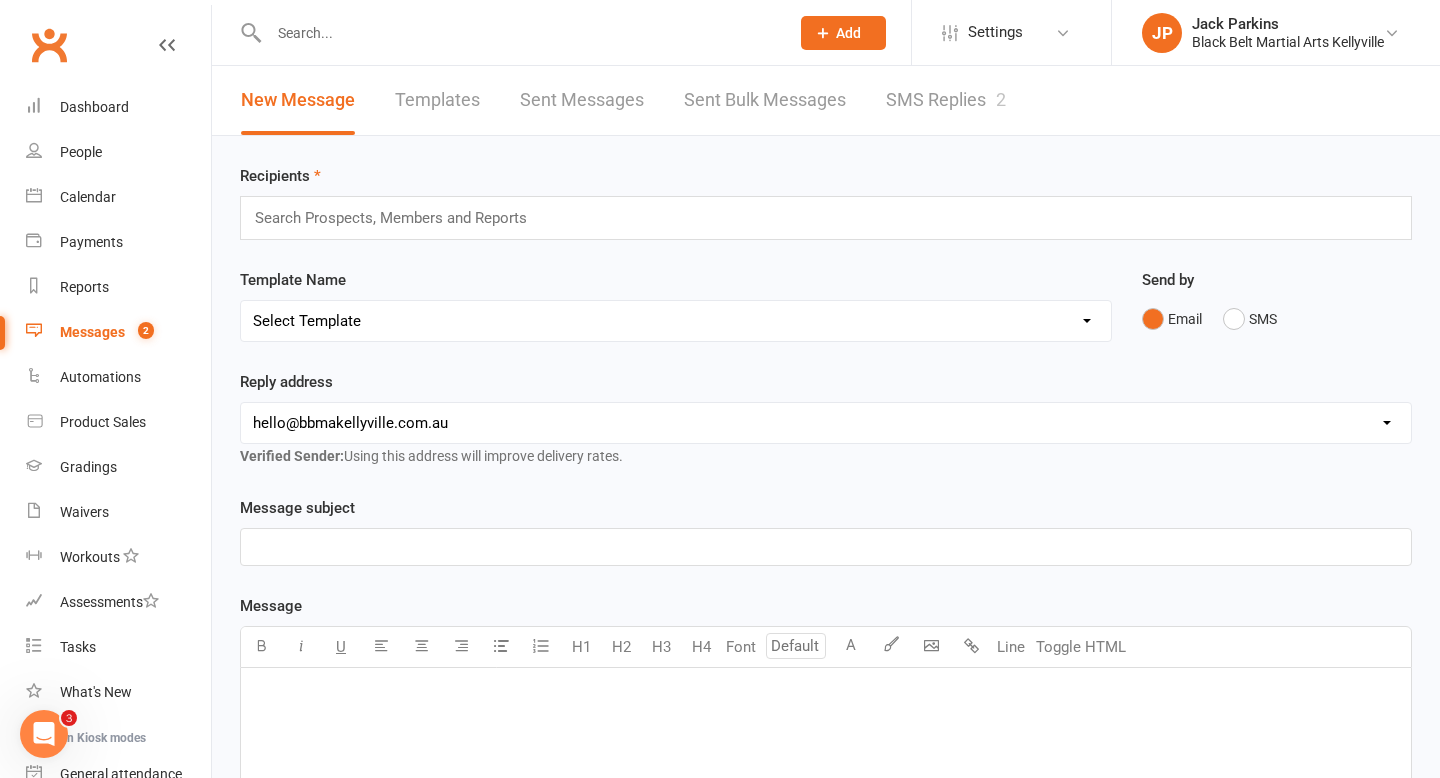 click at bounding box center (399, 218) 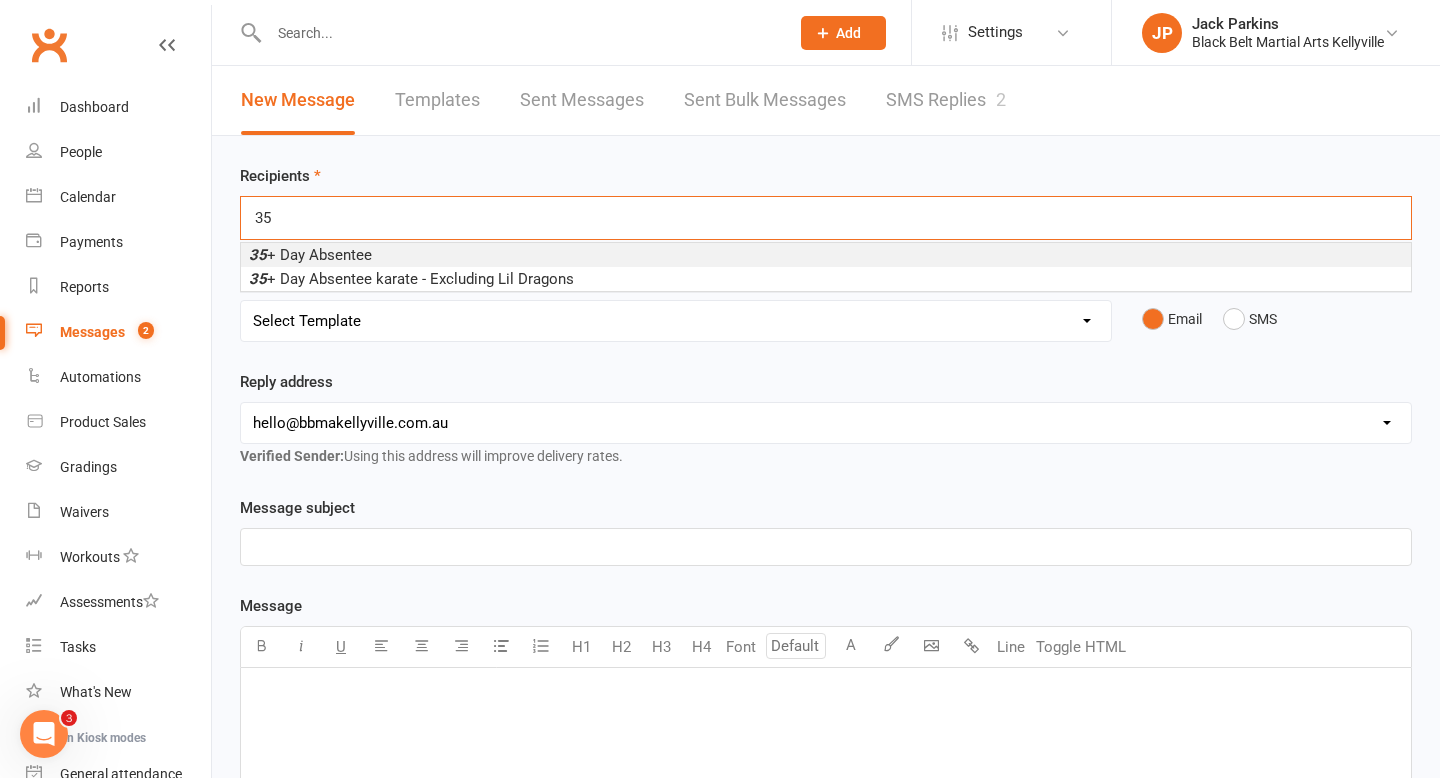 type on "35" 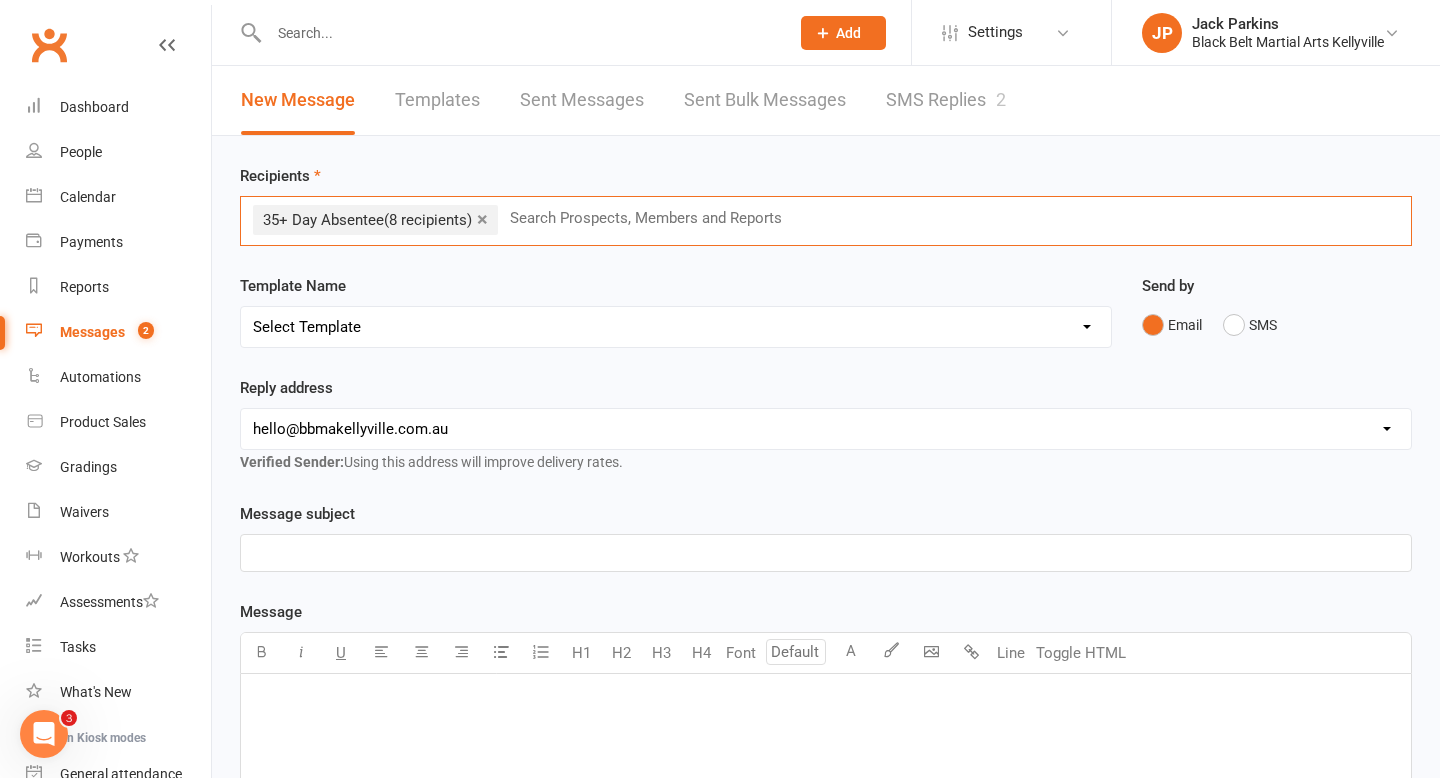 click on "Select Template [SMS] Bank account details [SMS] Booth follow up  [Email] Cancellation email reply [Email] Cancelled members [Email] Oops we goofed [Email] Group Grading - 1st email  [Email] Group Grading - payment  [Email] Holiday Camp [Email] Little Dragons Black Belt Induction [Email] Open Day  [SMS] Pizza Party follow up [Email] Pizza party info [SMS] Public holiday closure [Email] Red belt meeting [SMS] White Belt Graduation [Email] 72 hour EOFYS Sale [Email] 72 hour EOFYS Sale email 2 [Email] 72 hour EOFYS Sale email 3 [Email] 72 hour EOFYS Sale email 5 [Email] 72 hour EOFYS Sale email encore [SMS] AKF renewal [Email] Credit Card Expiry [SMS] Off hold [Email] PIF renewal  [Email] Junior Enquiry Information pack [Email] Lil Dragons Enquiry Information pack [Email] Senior Enquiry Information pack [Email] Welcome pack [SMS] 14 Day Absentee AFU Lil Dragons [SMS] 14 day Absentee AFU message [SMS] 21 and 28 Day Absentee AFU [SMS] 21 and 28 Day Absentee AFU Lil Dragons [Email] 35+ Absentee message" at bounding box center [676, 327] 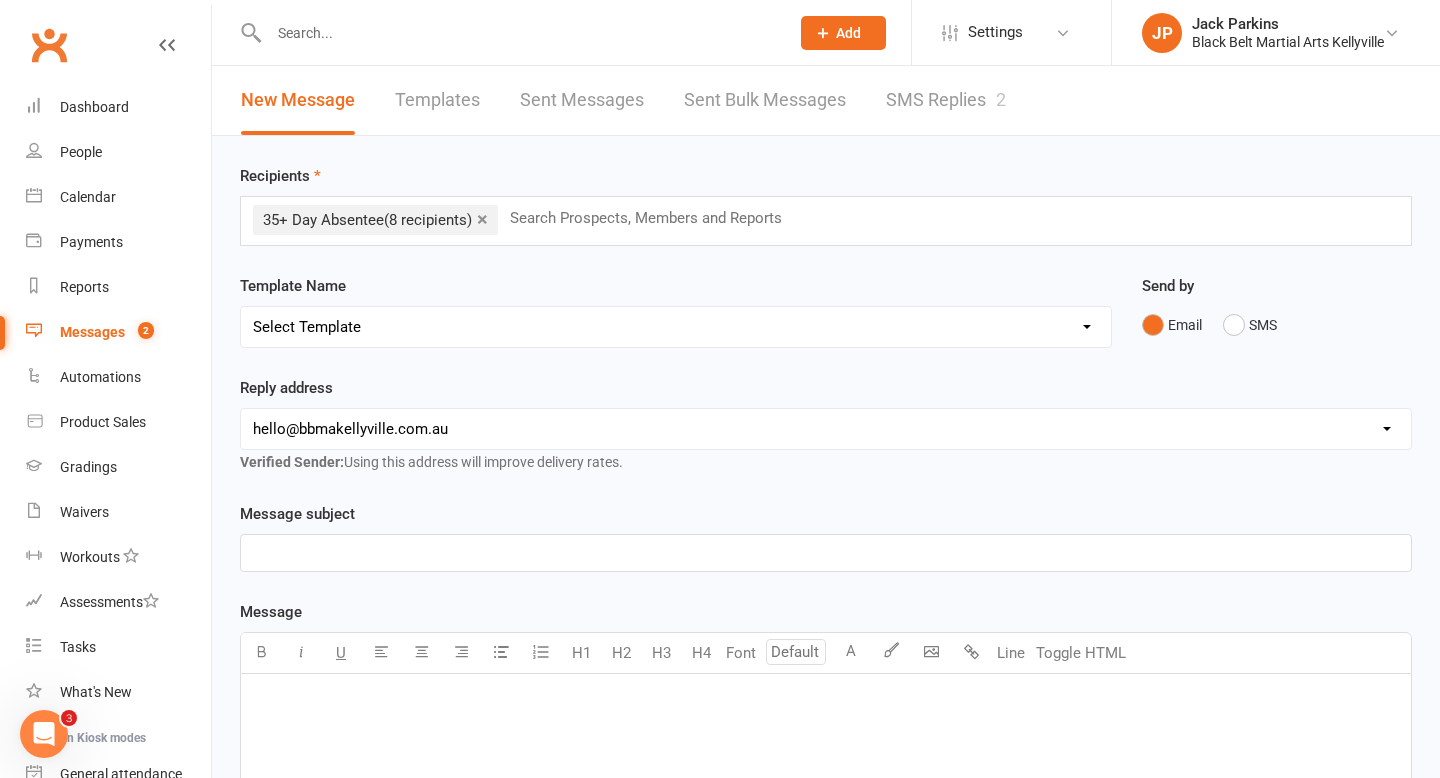 select on "32" 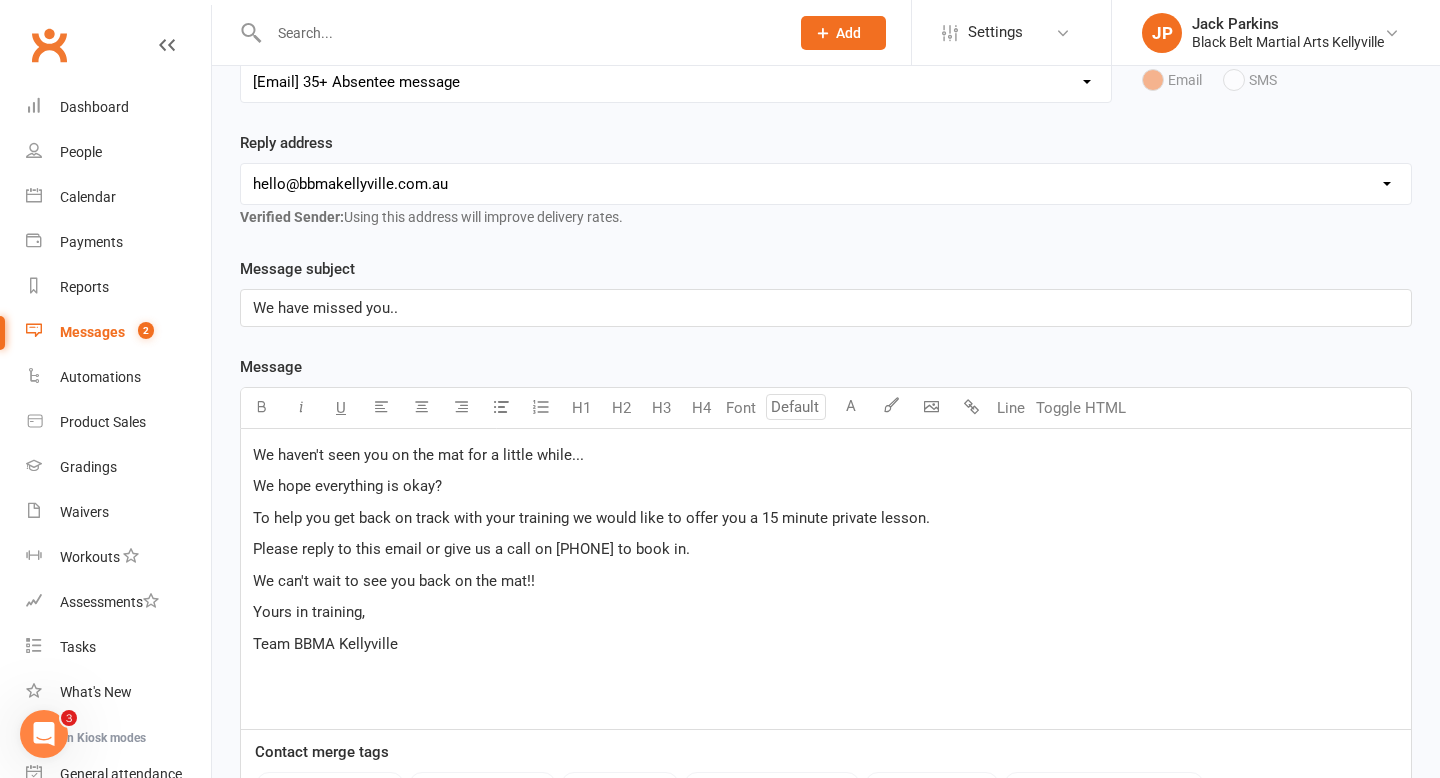 scroll, scrollTop: 248, scrollLeft: 0, axis: vertical 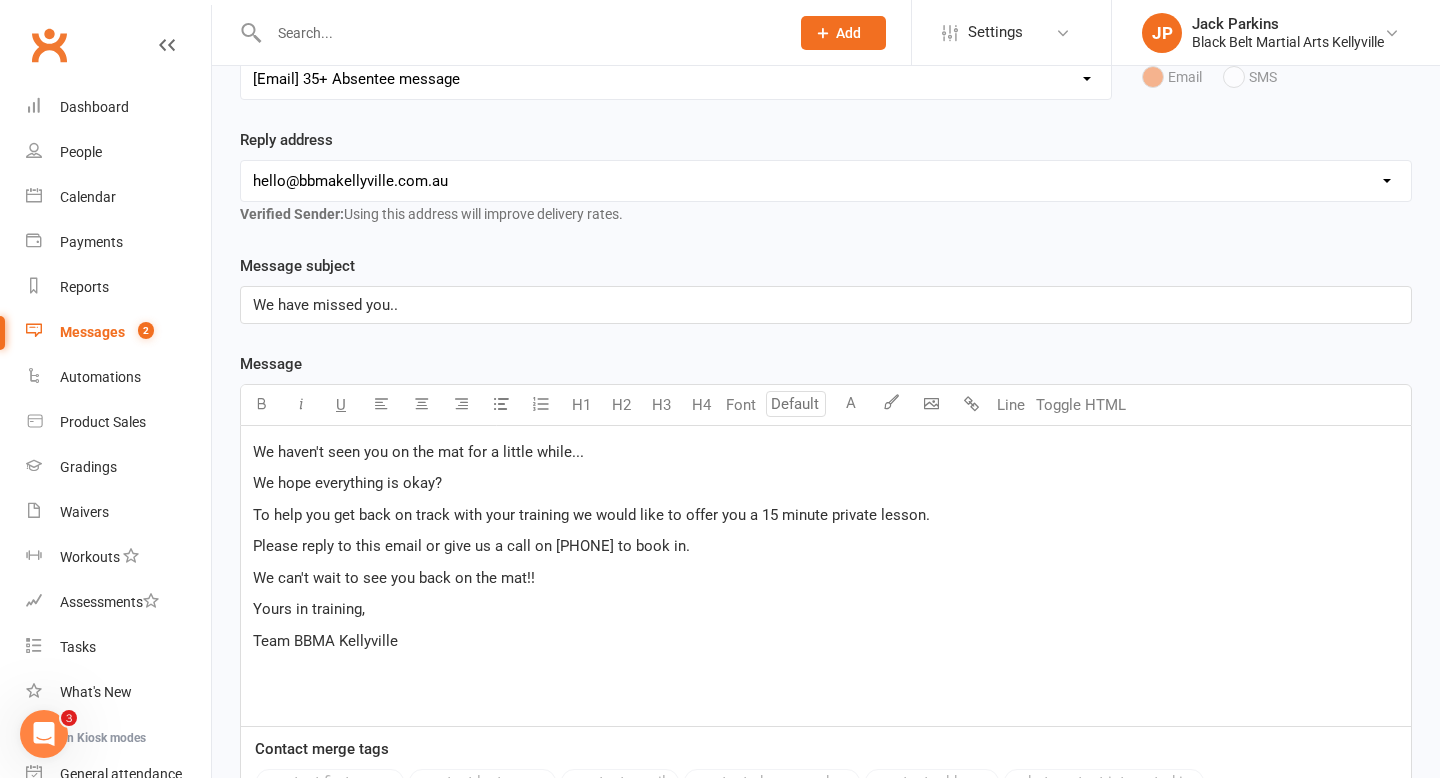click on "We haven't seen you on the mat for a little while..." at bounding box center (418, 452) 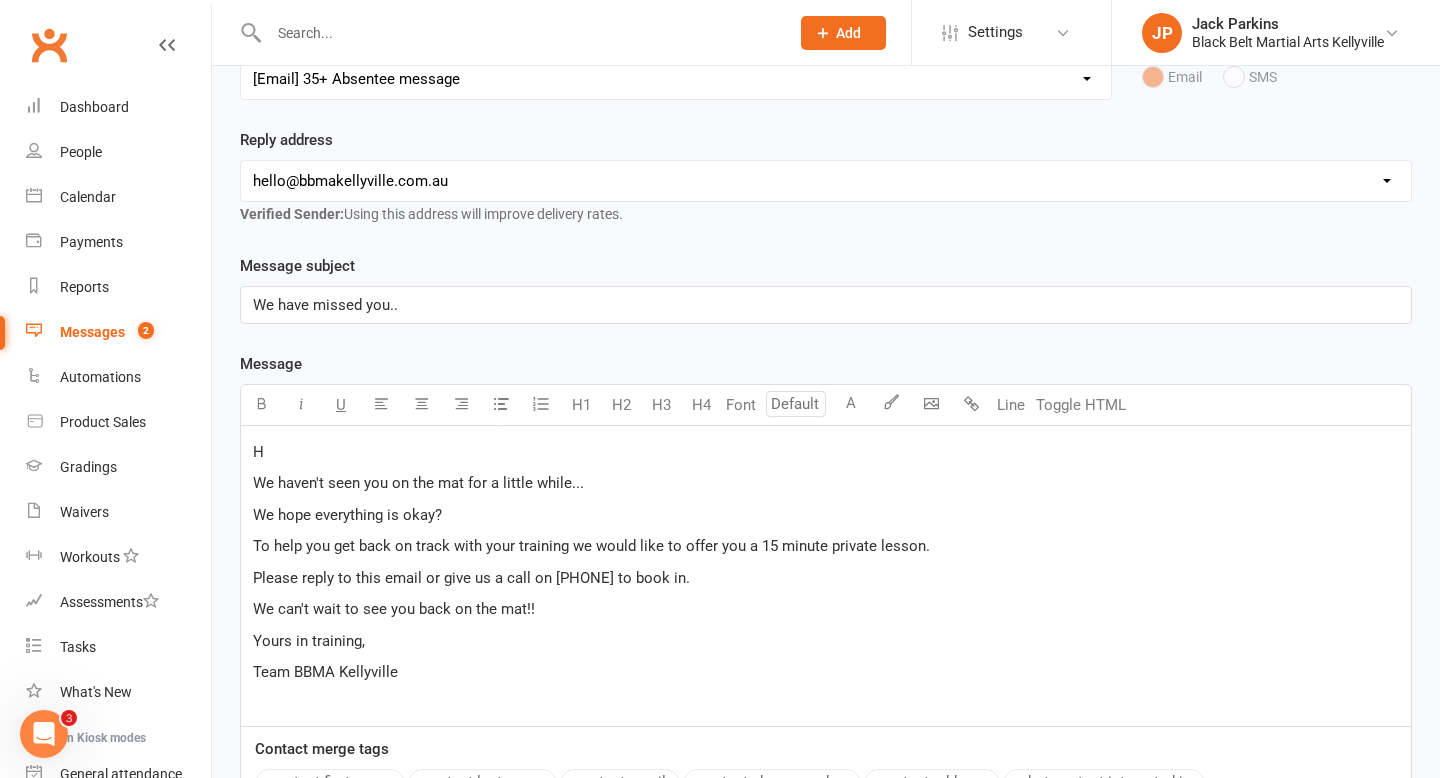 type 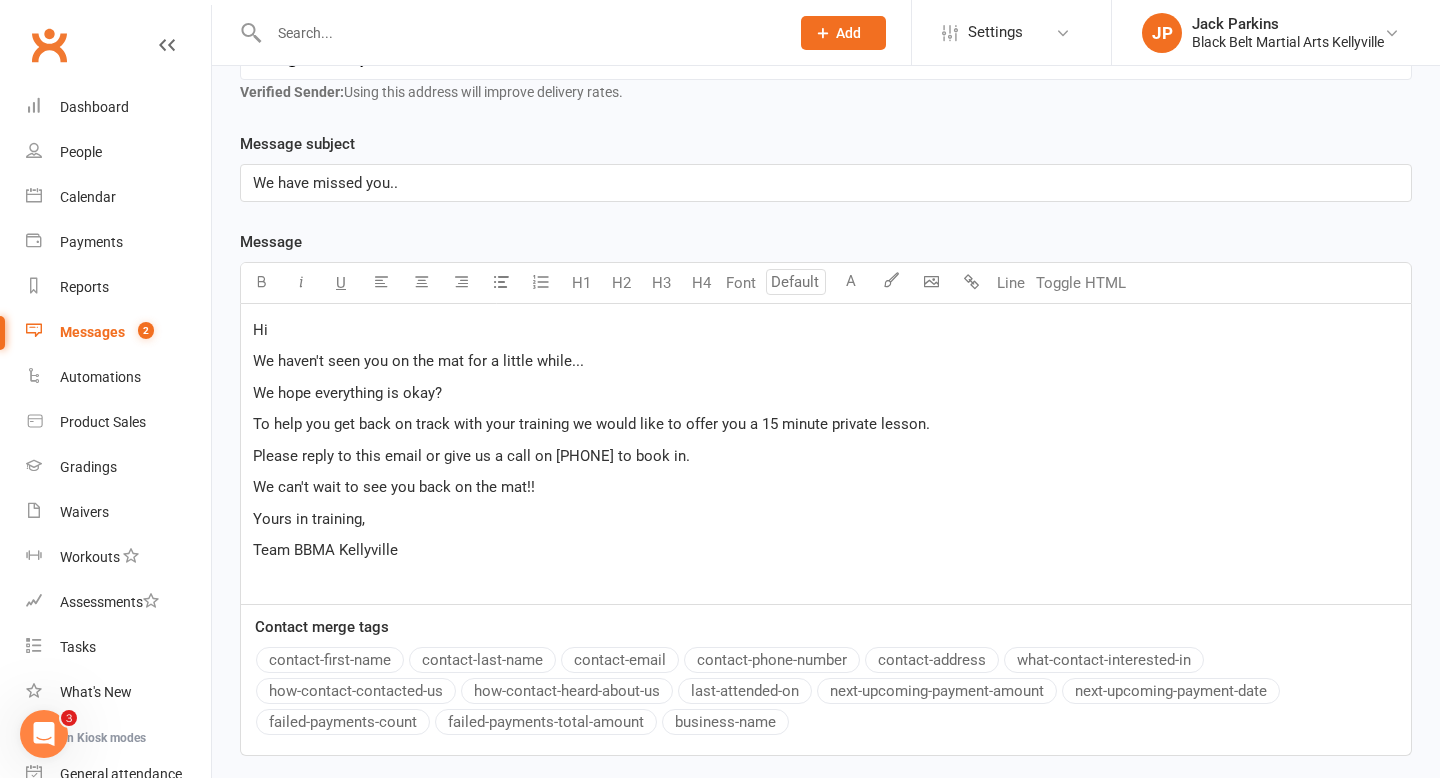 scroll, scrollTop: 373, scrollLeft: 0, axis: vertical 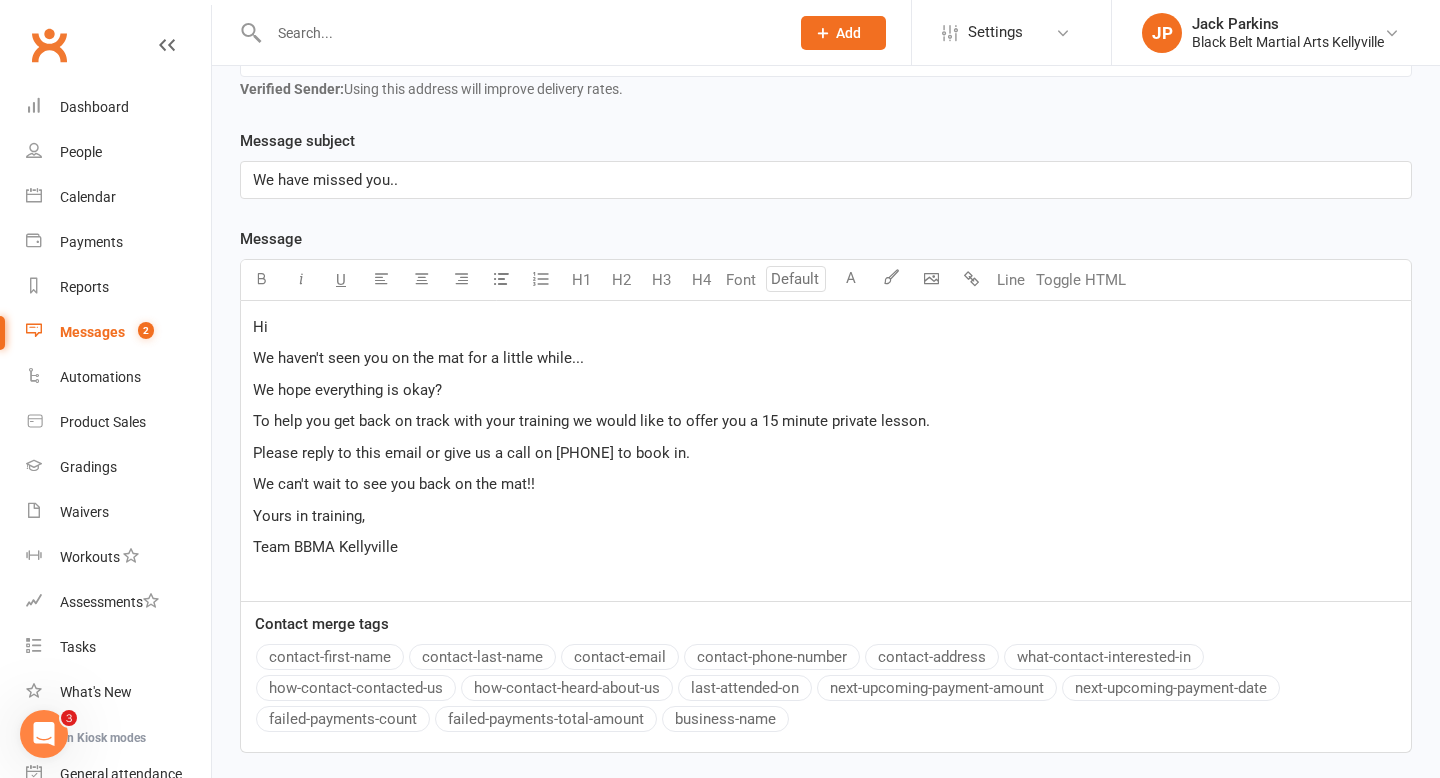 click on "contact-first-name" at bounding box center (330, 657) 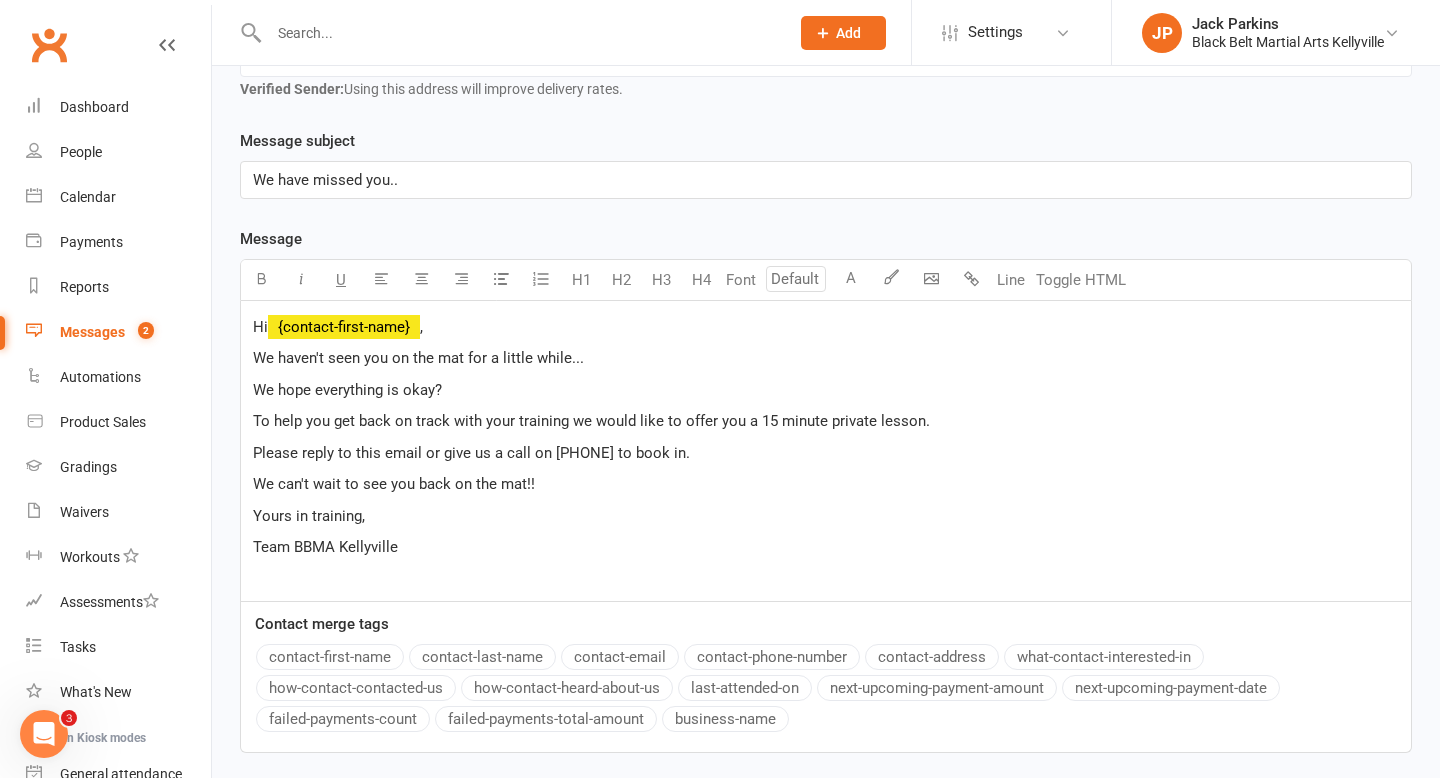 click on "To help you get back on track with your training we would like to offer you a 15 minute private lesson." at bounding box center (826, 421) 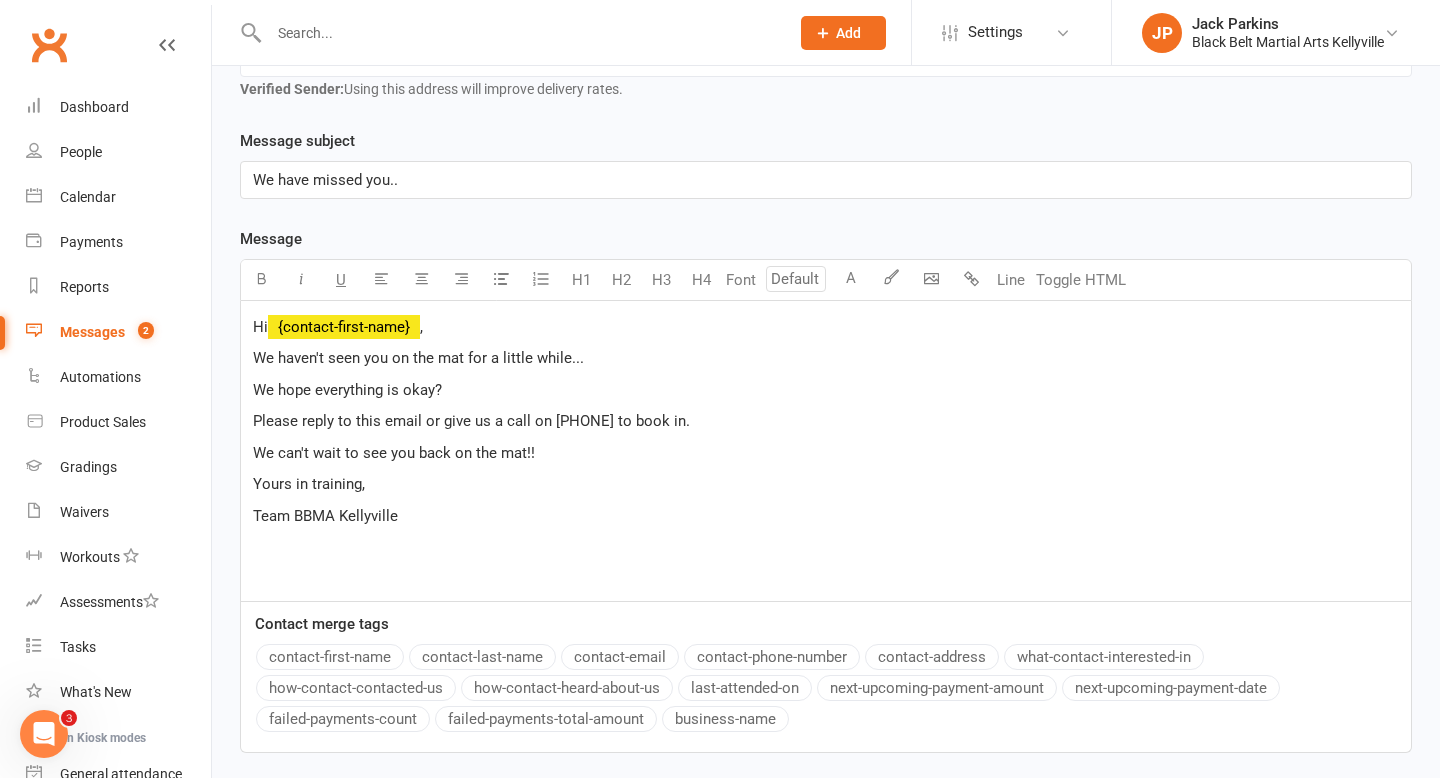 click on "We can't wait to see you back on the mat!!" at bounding box center (826, 453) 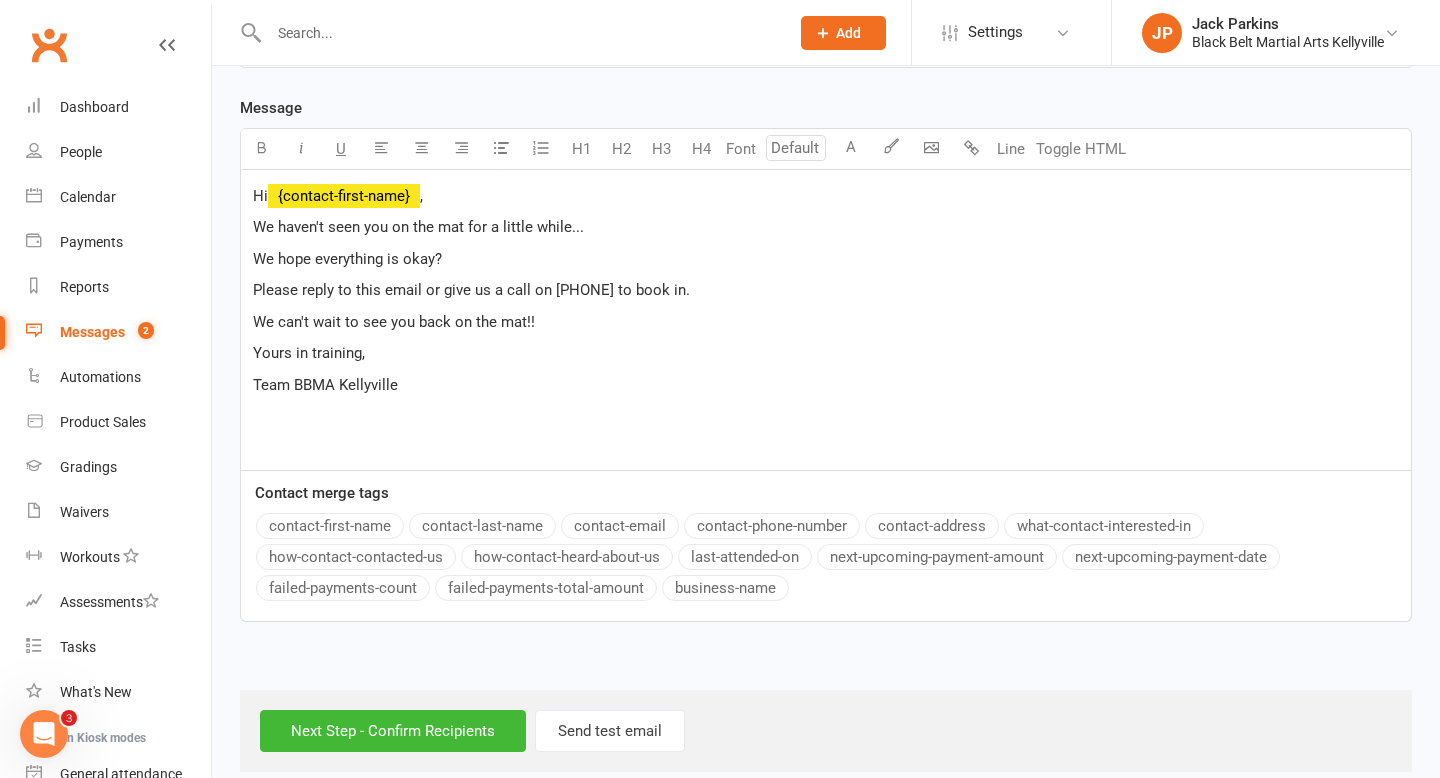 scroll, scrollTop: 527, scrollLeft: 0, axis: vertical 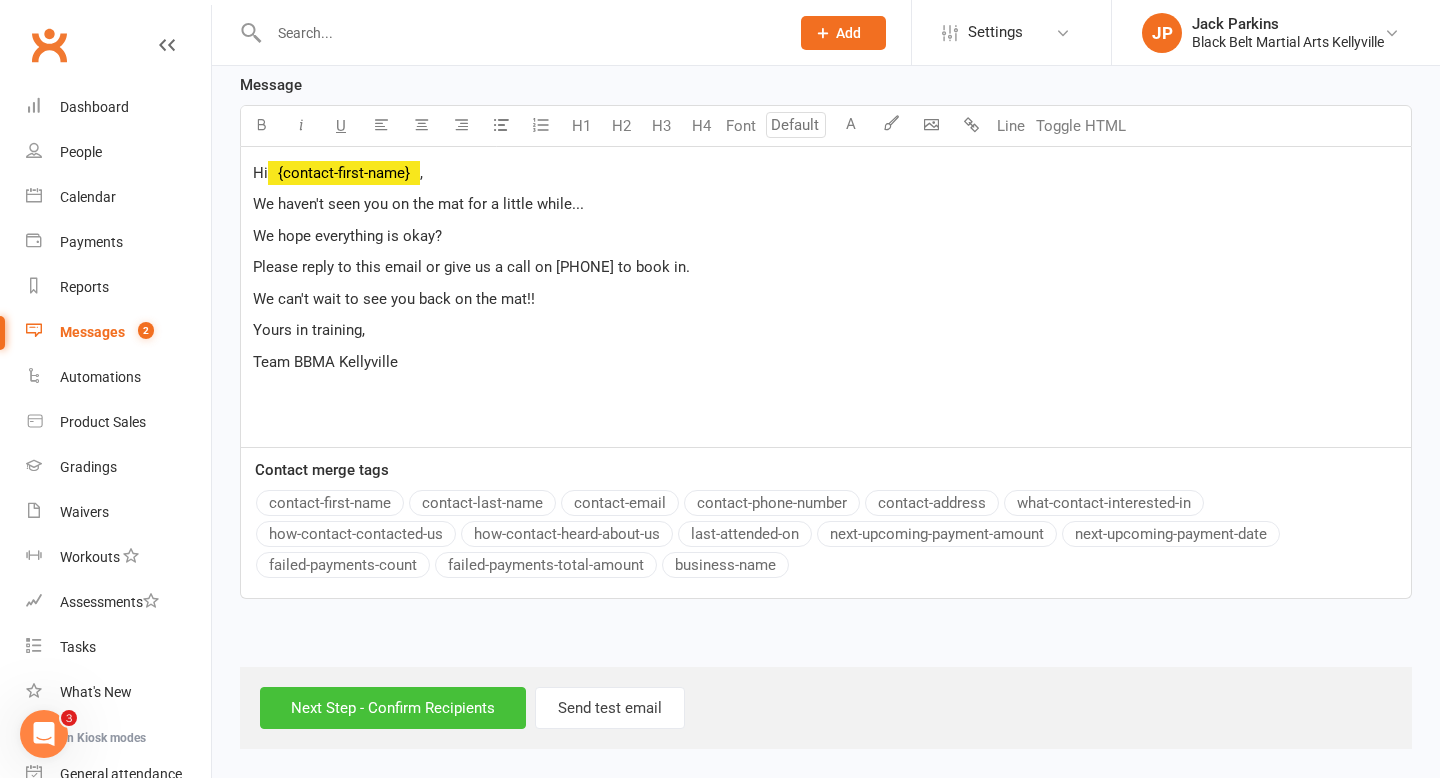 click on "Next Step - Confirm Recipients" at bounding box center [393, 708] 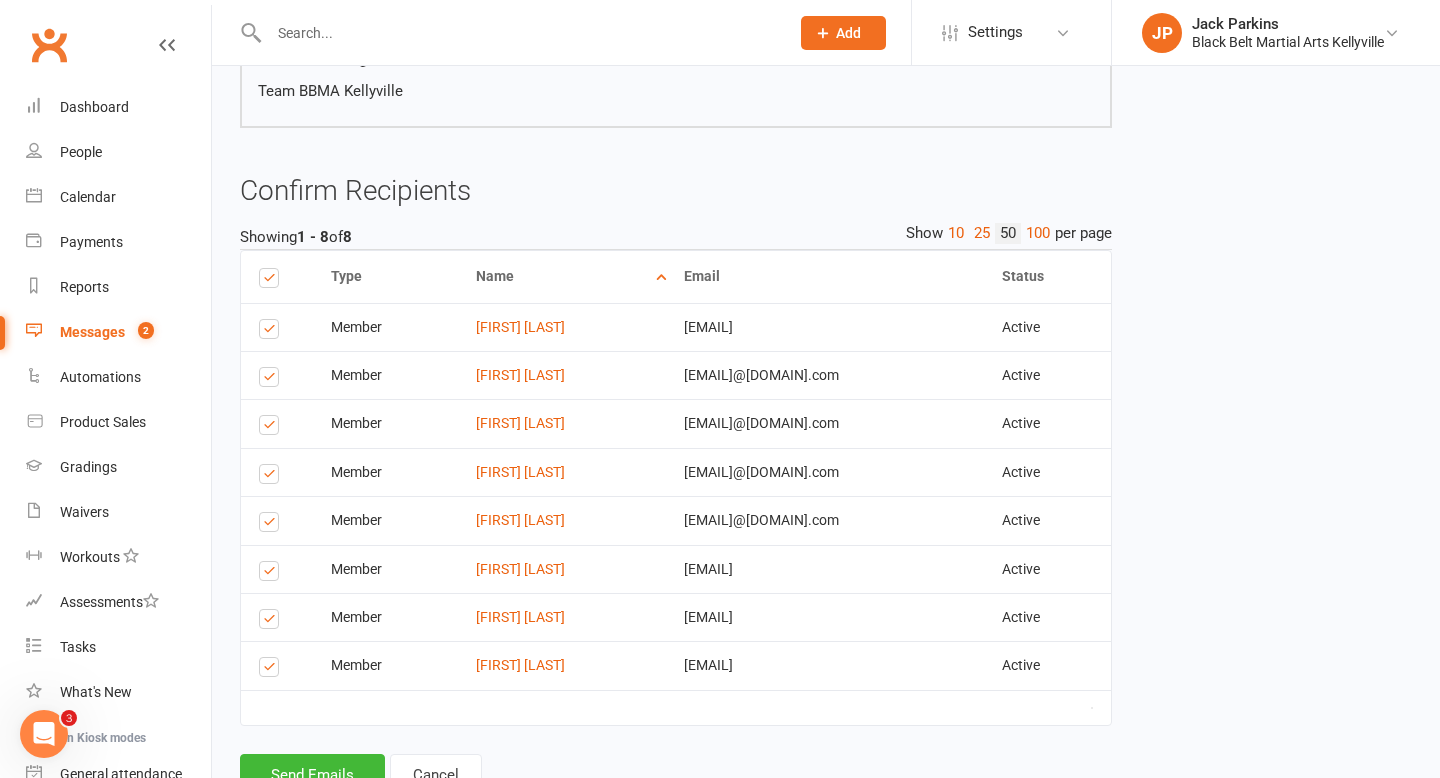 scroll, scrollTop: 496, scrollLeft: 0, axis: vertical 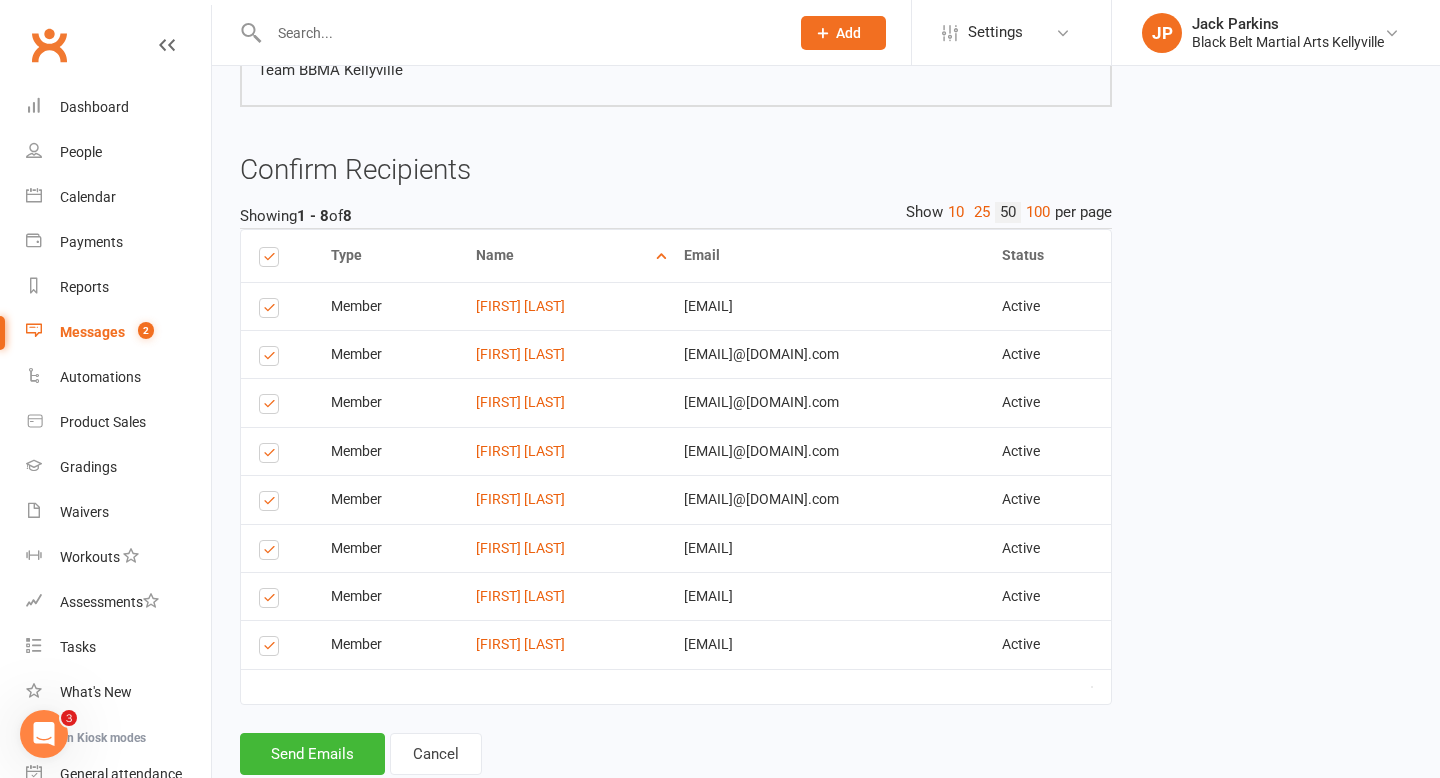 click at bounding box center [272, 601] 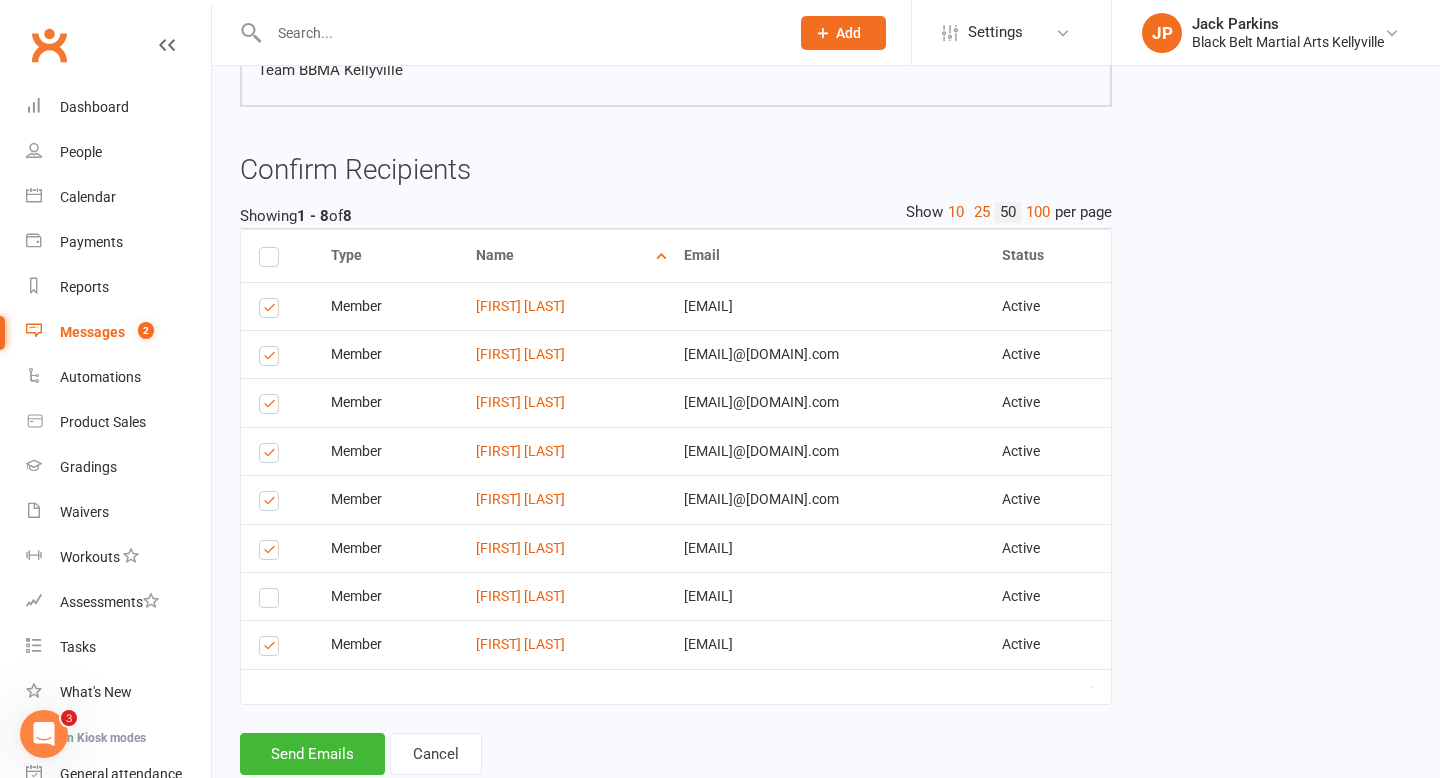 click at bounding box center [272, 311] 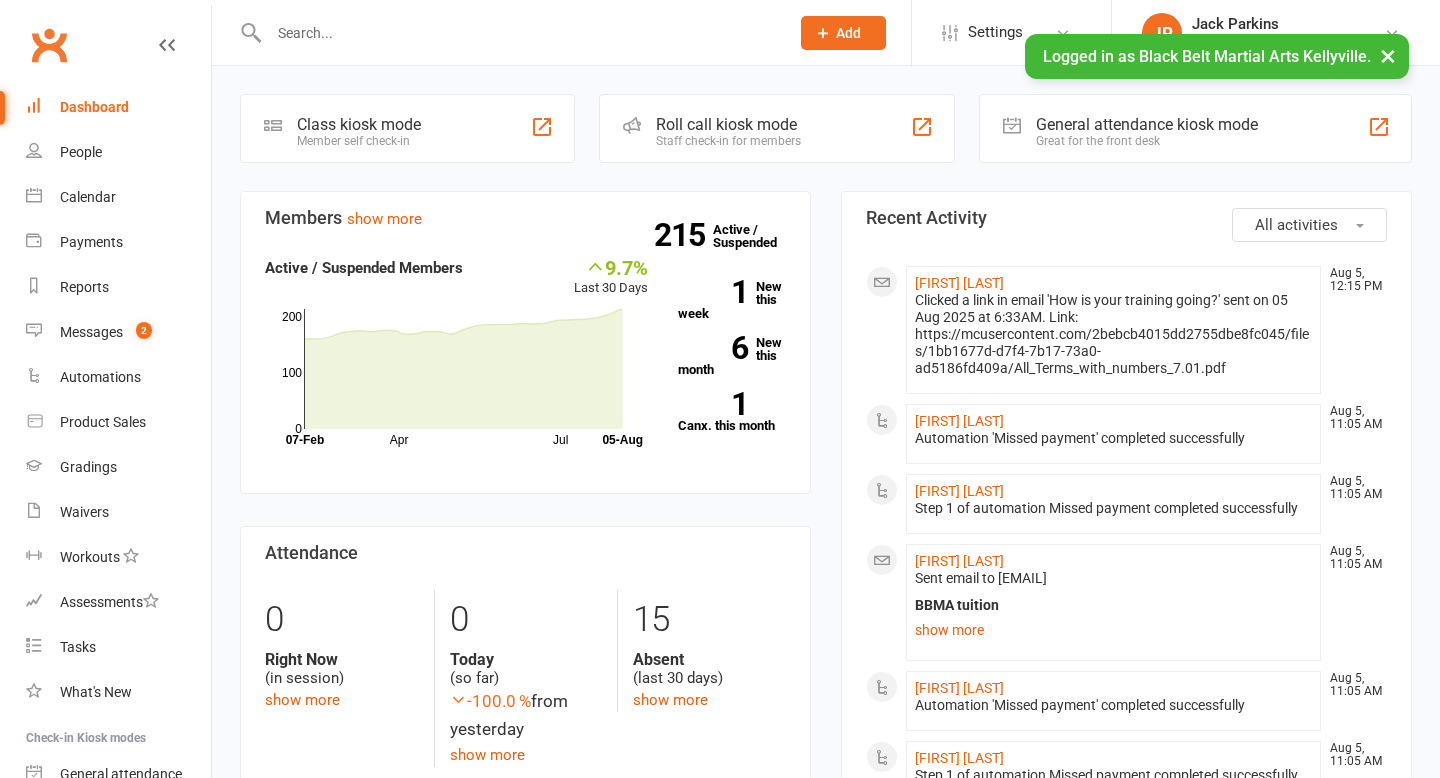 scroll, scrollTop: 0, scrollLeft: 0, axis: both 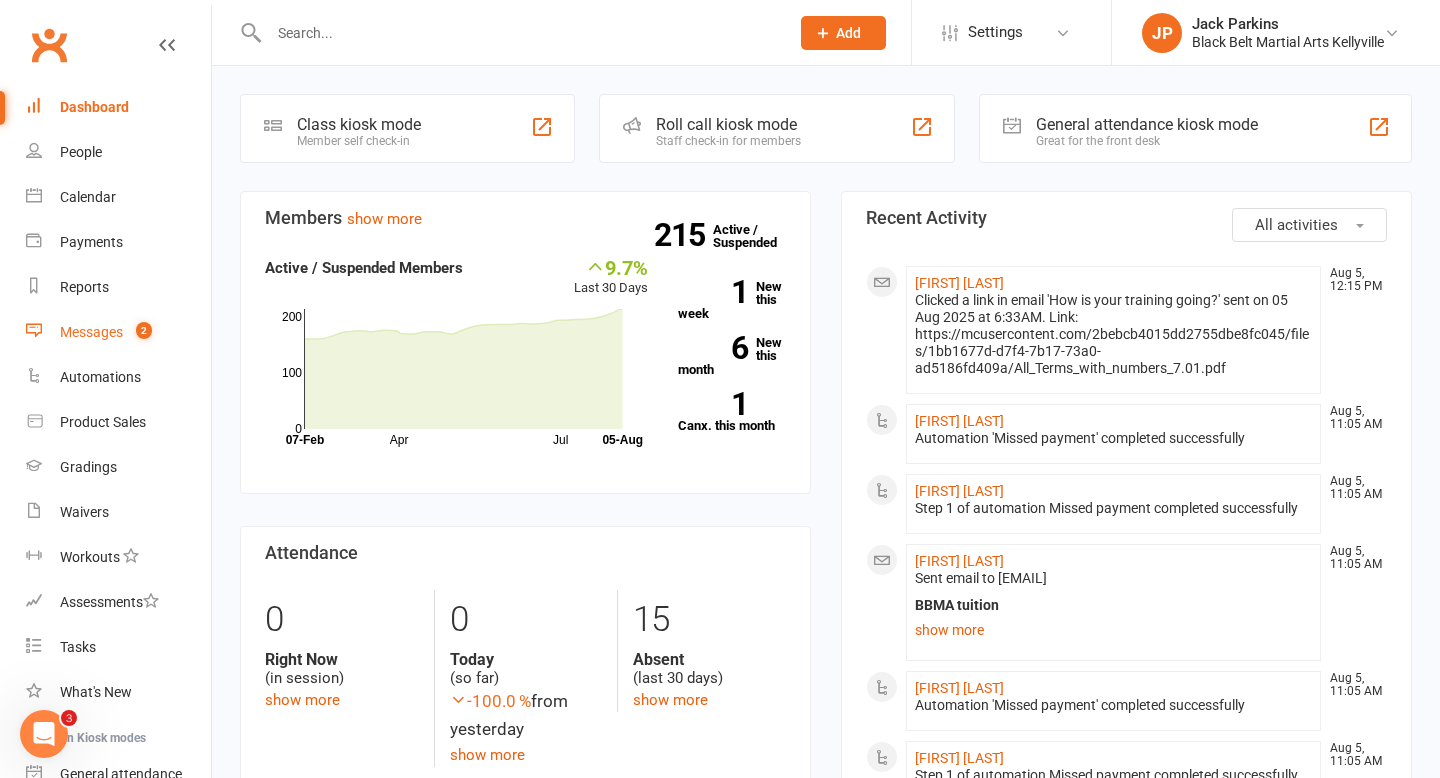 click on "Messages" at bounding box center [91, 332] 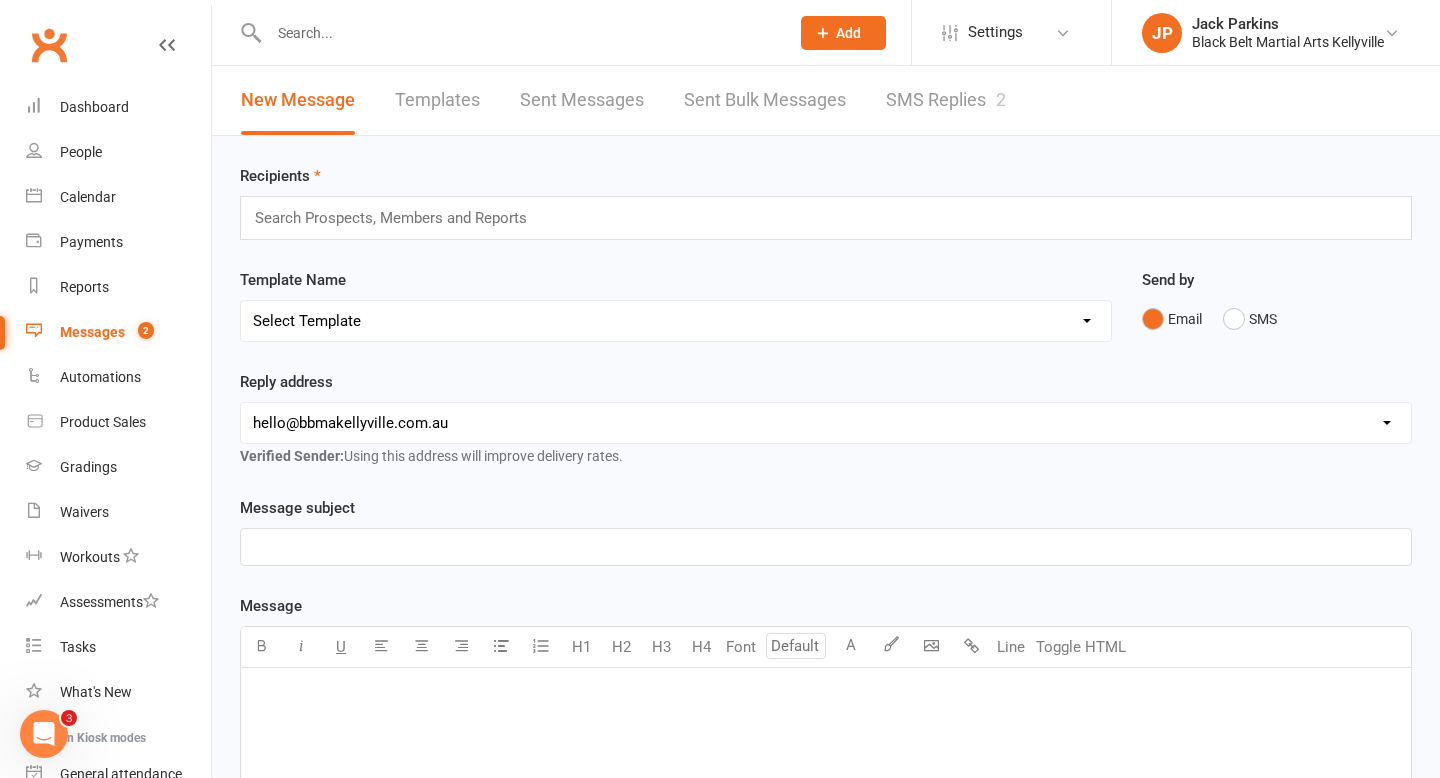 click on "SMS Replies  2" at bounding box center (946, 100) 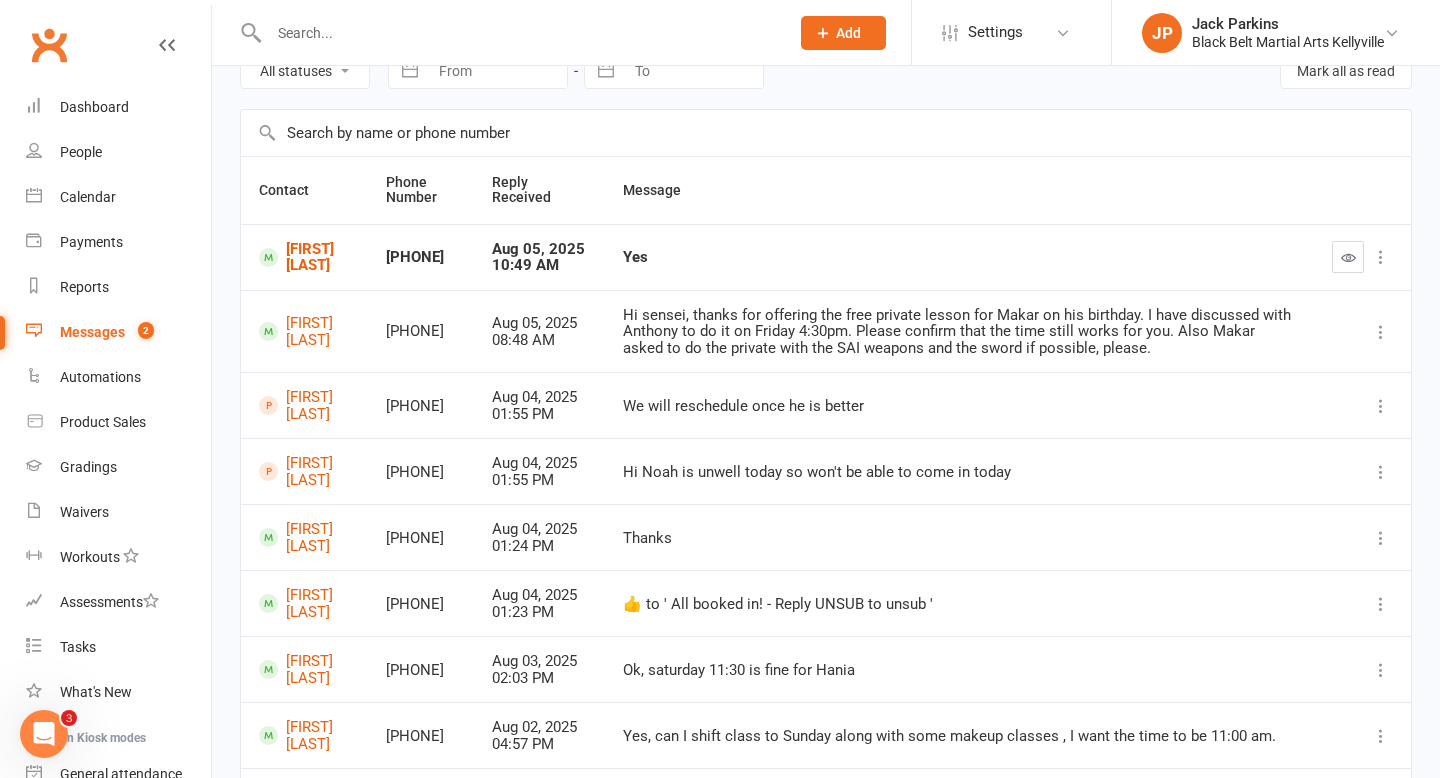 scroll, scrollTop: 113, scrollLeft: 0, axis: vertical 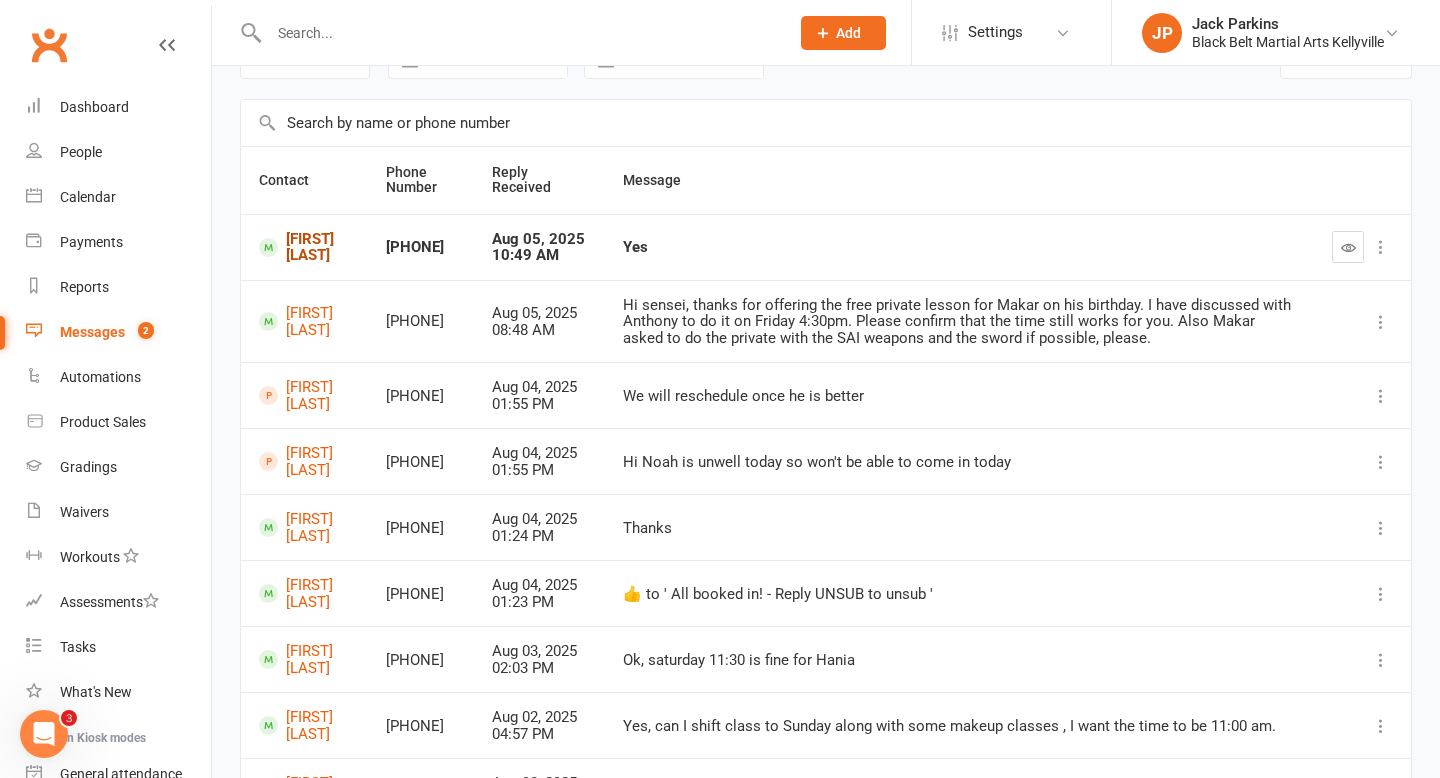 click on "[FIRST] [LAST]" at bounding box center [304, 247] 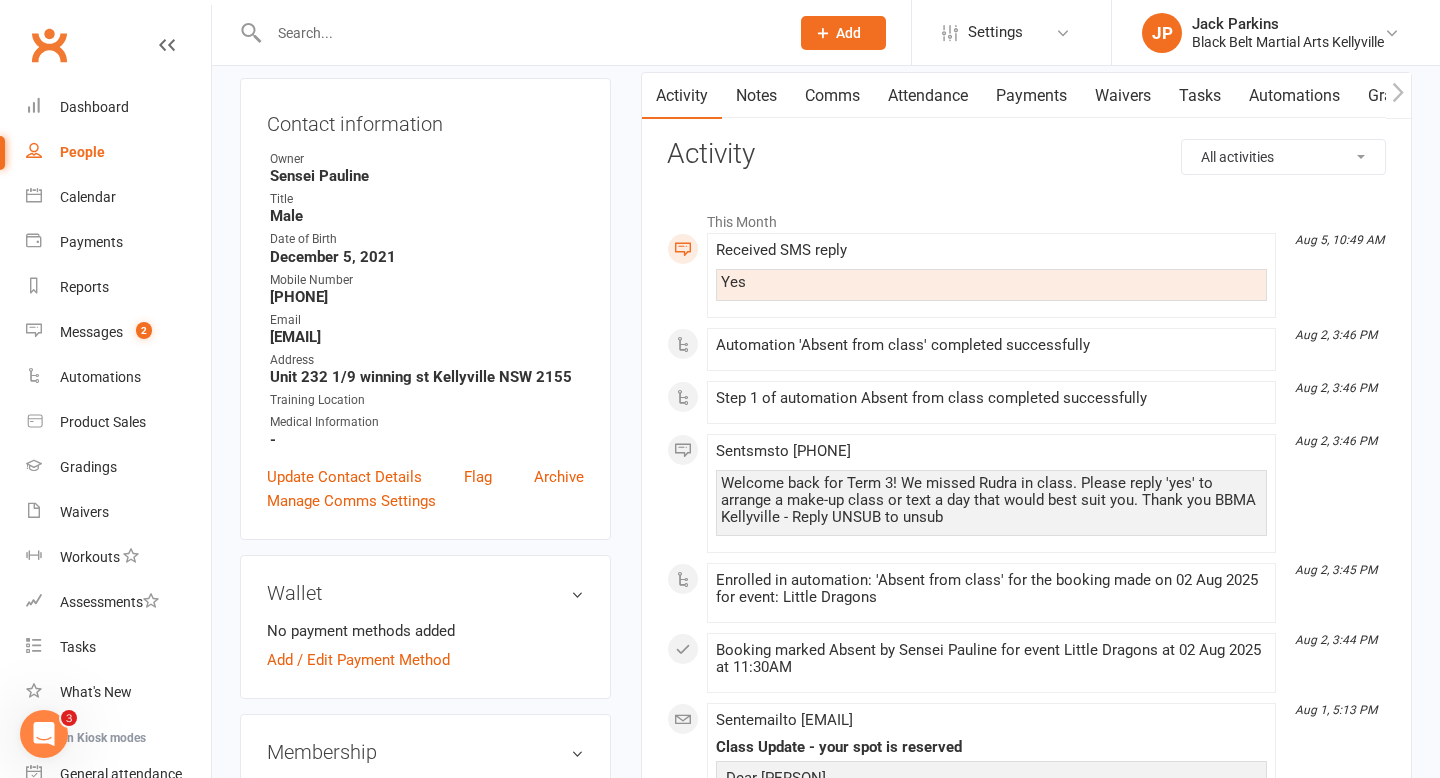 scroll, scrollTop: 0, scrollLeft: 0, axis: both 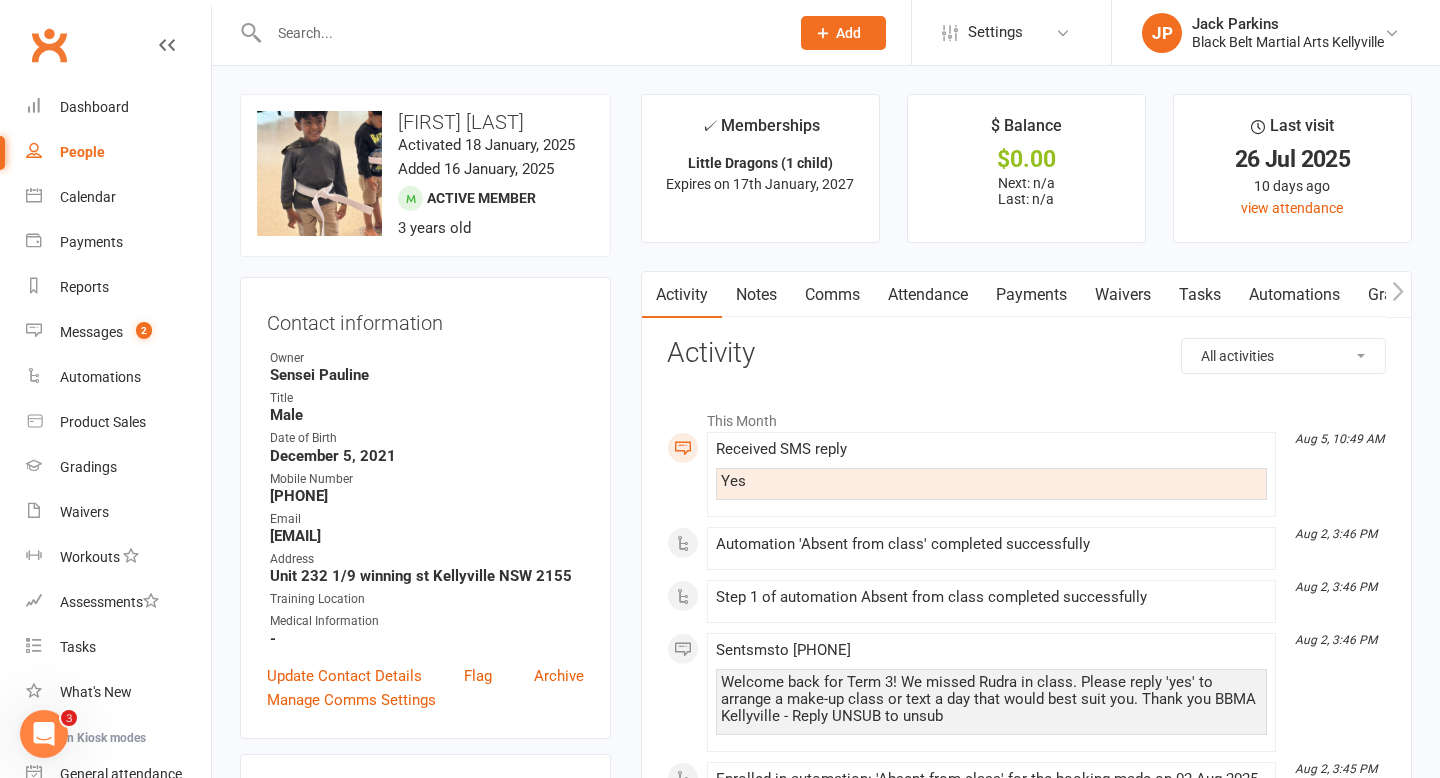 click on "Attendance" at bounding box center (928, 295) 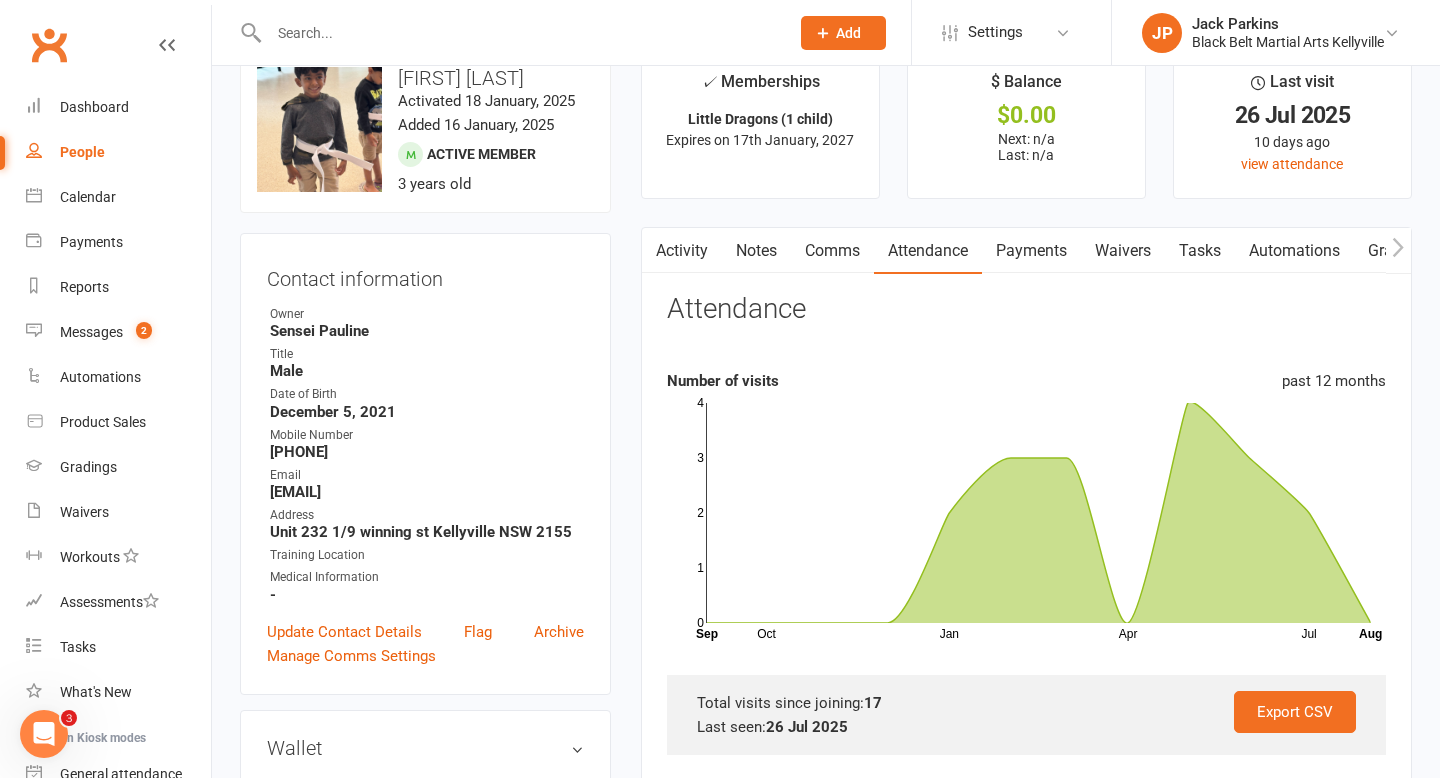 scroll, scrollTop: 0, scrollLeft: 0, axis: both 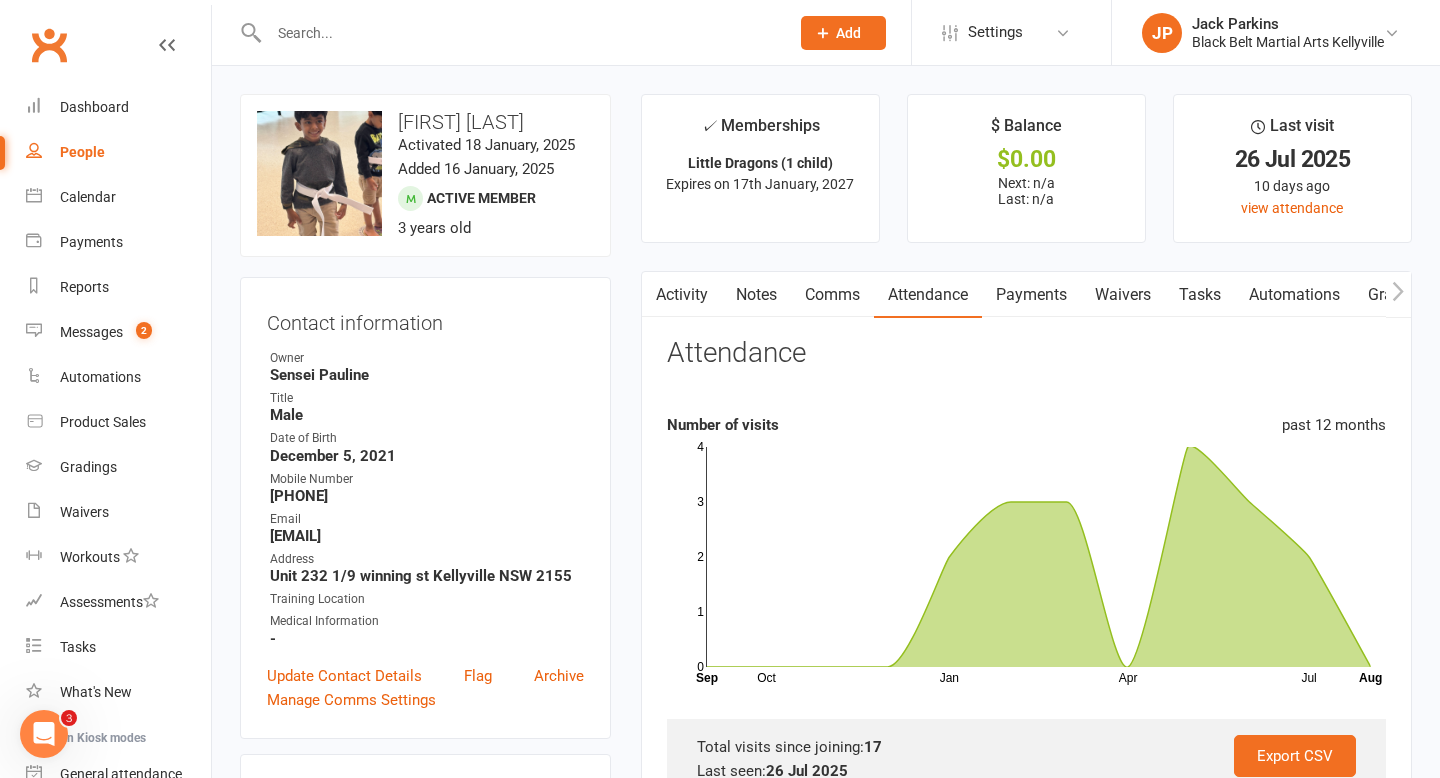 click on "Comms" at bounding box center [832, 295] 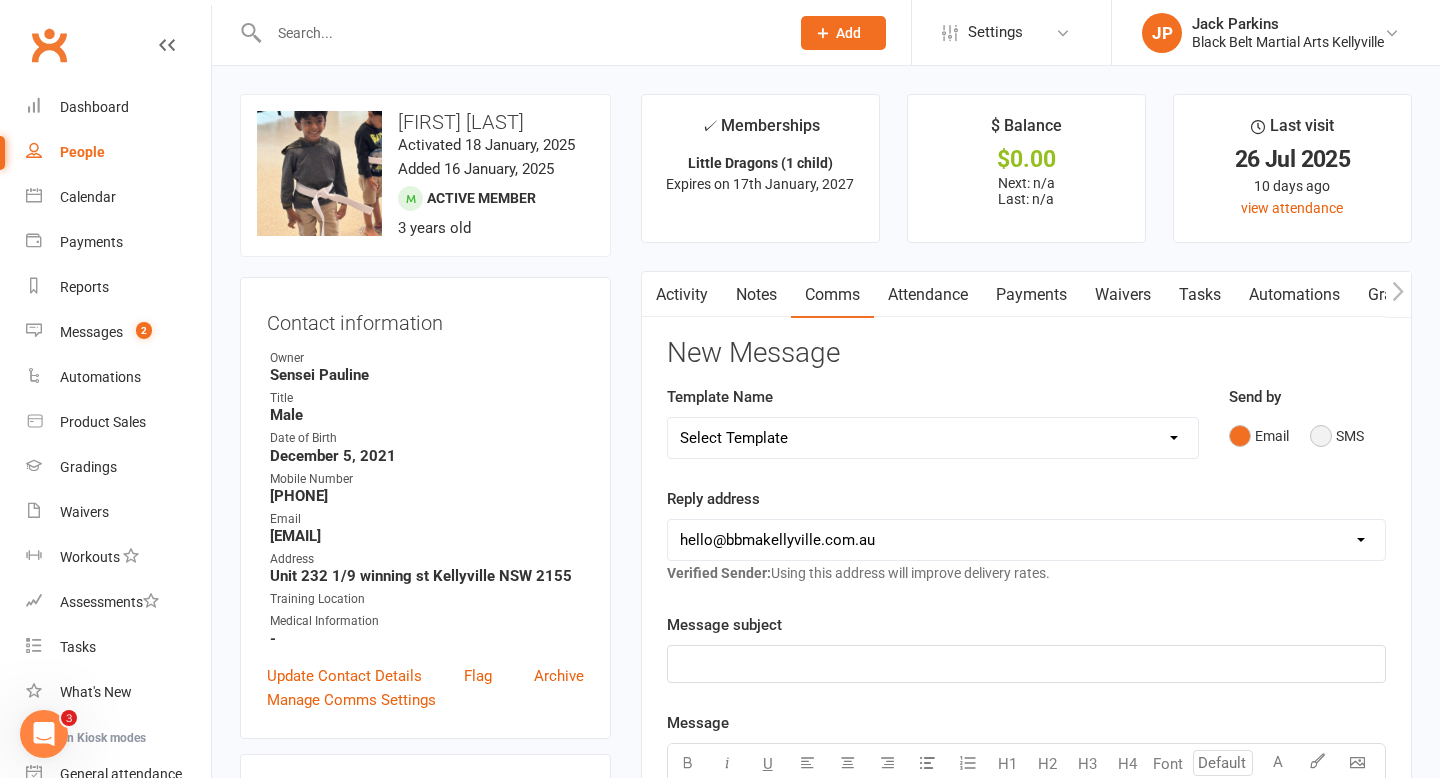 click on "SMS" at bounding box center (1337, 436) 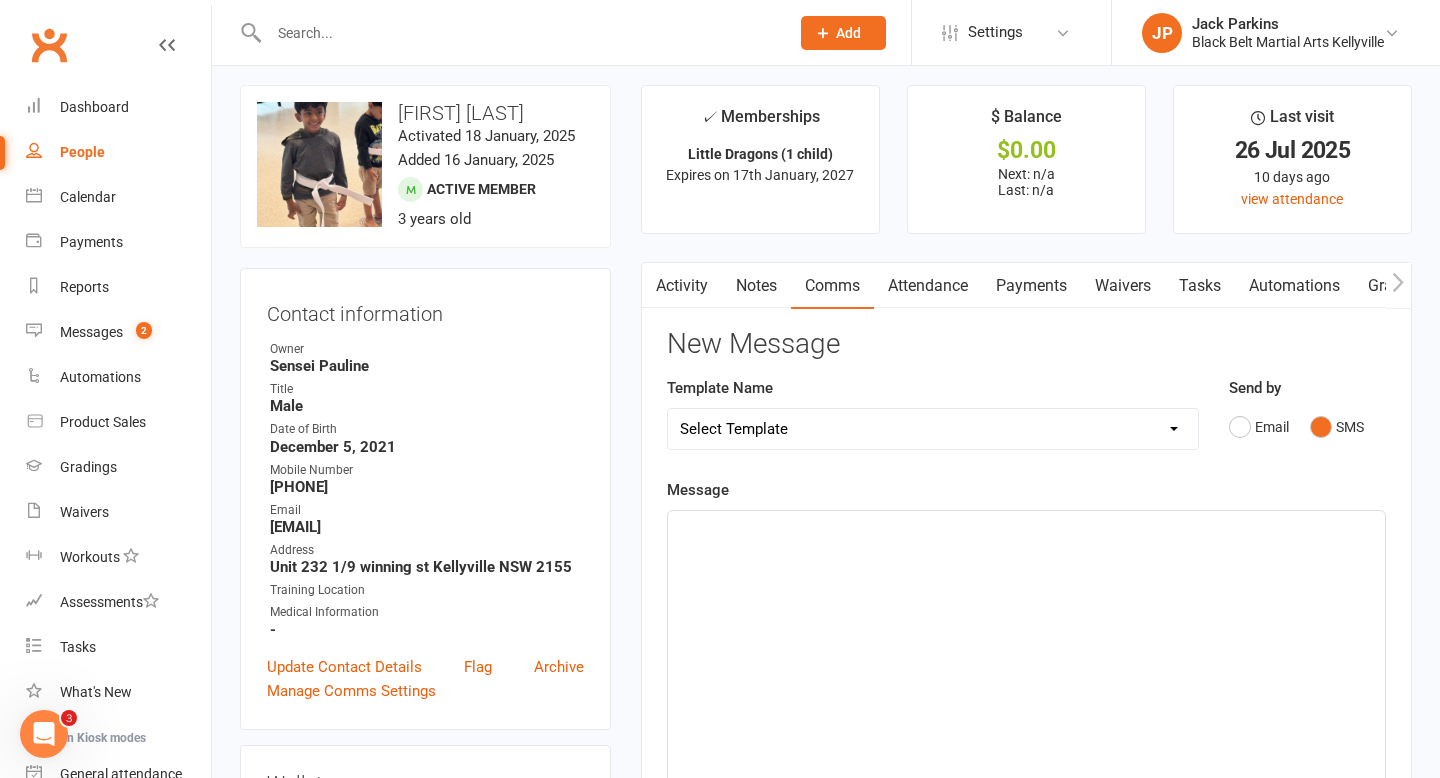 scroll, scrollTop: 0, scrollLeft: 0, axis: both 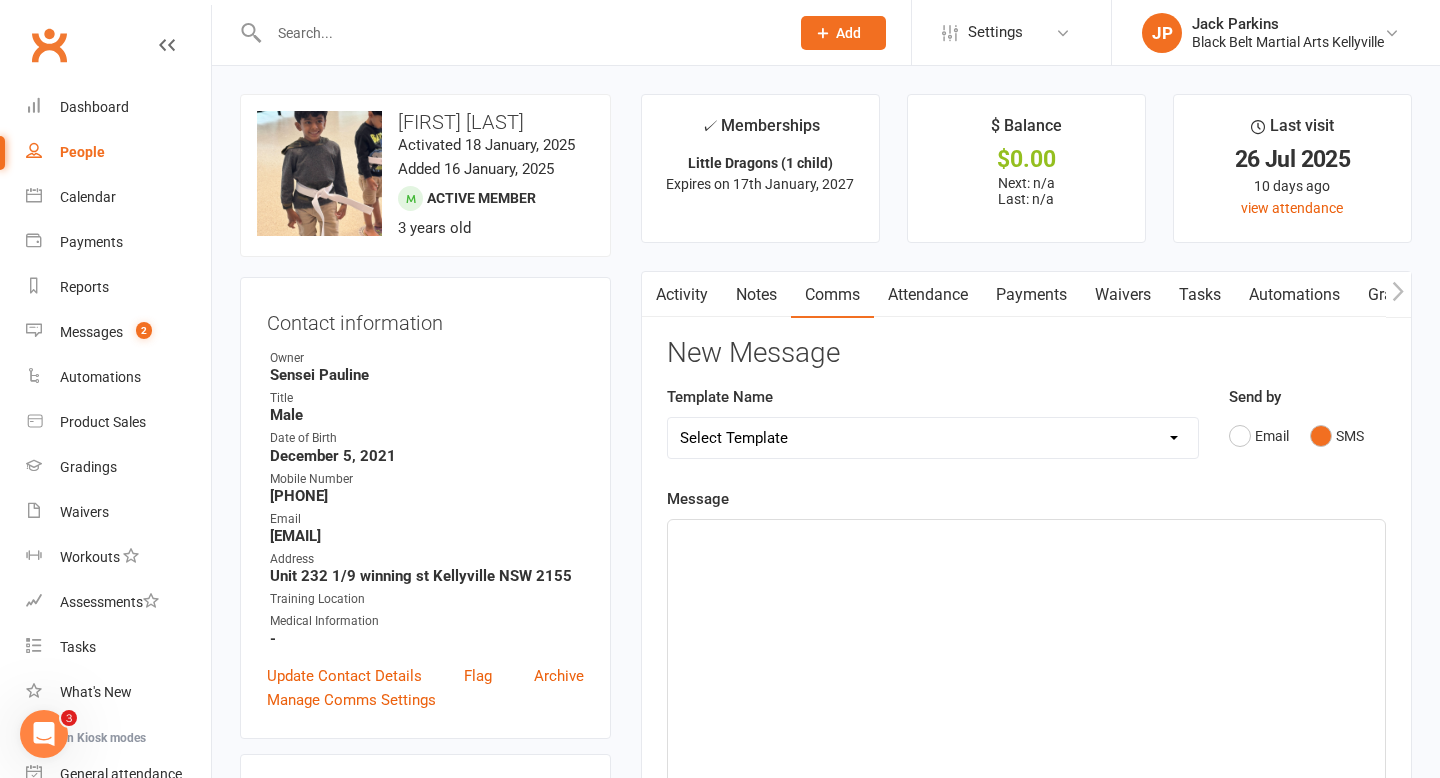 click on "﻿" 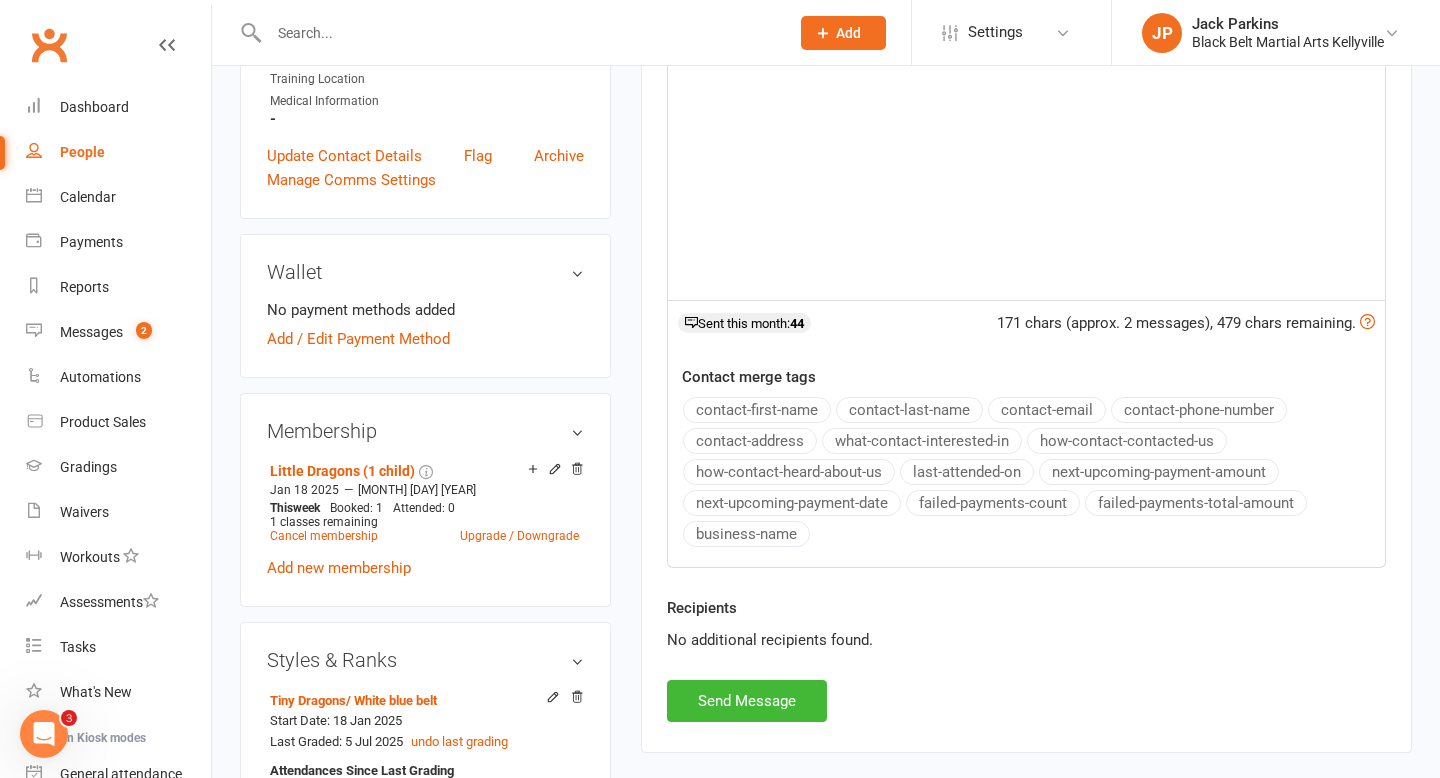 scroll, scrollTop: 581, scrollLeft: 0, axis: vertical 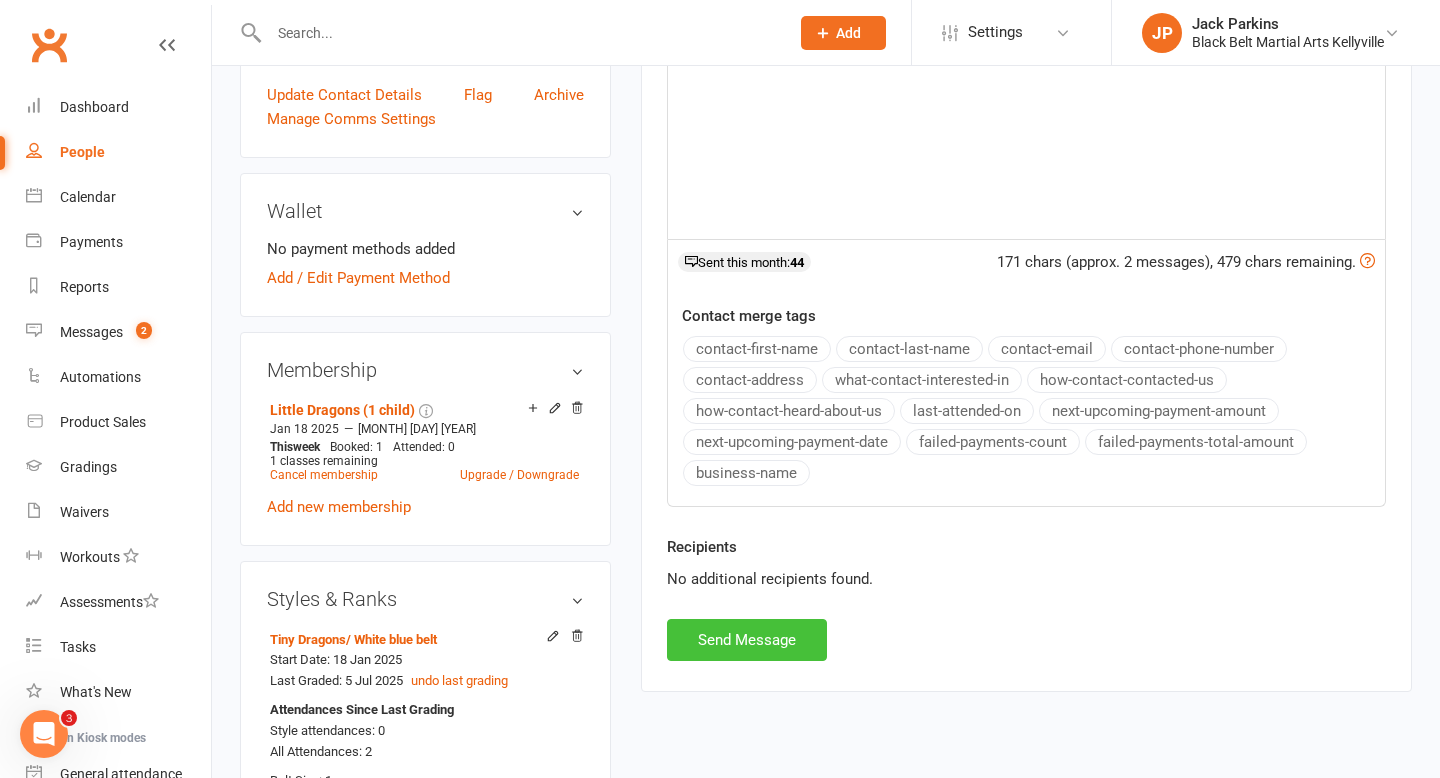 click on "Send Message" at bounding box center [747, 640] 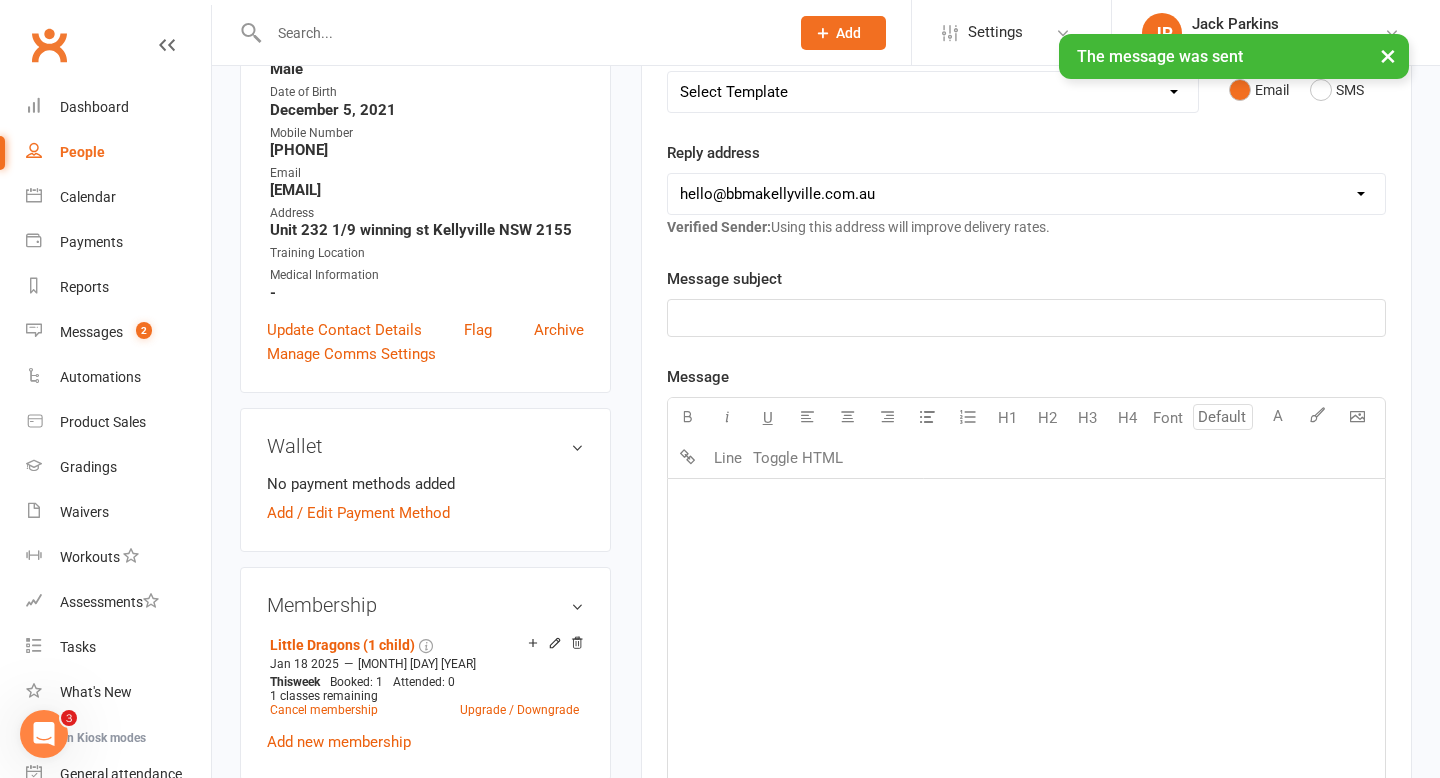 scroll, scrollTop: 0, scrollLeft: 0, axis: both 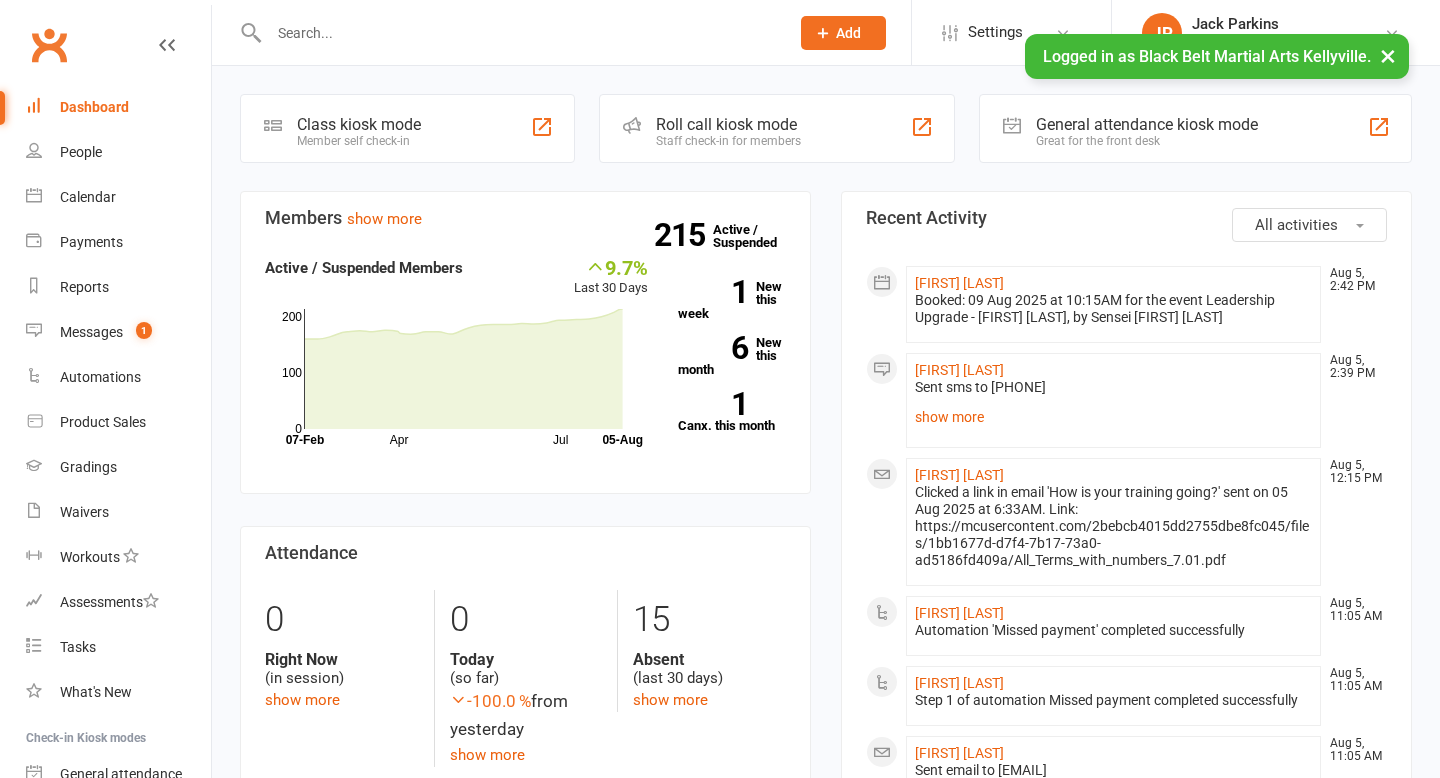 click at bounding box center [519, 33] 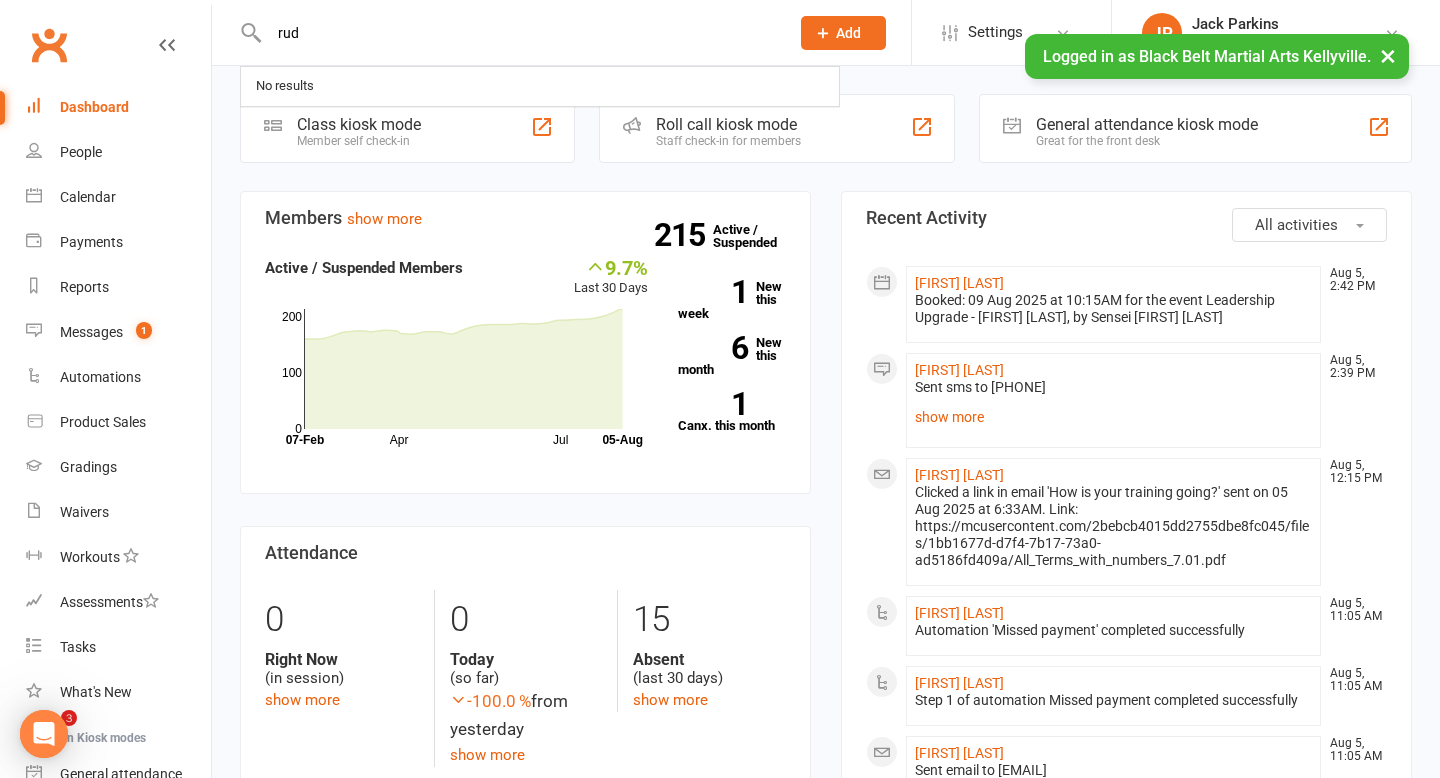 scroll, scrollTop: 0, scrollLeft: 0, axis: both 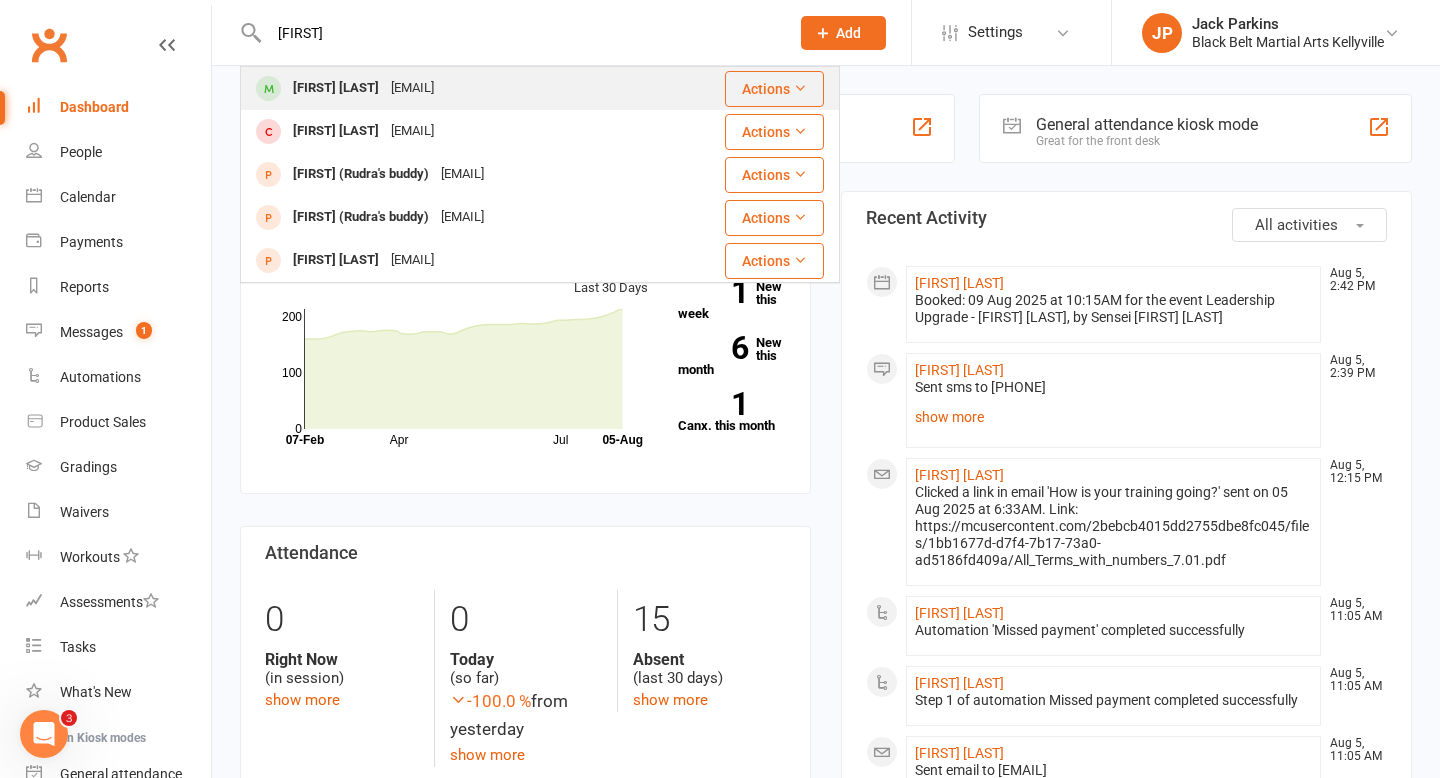 type on "[FIRST]" 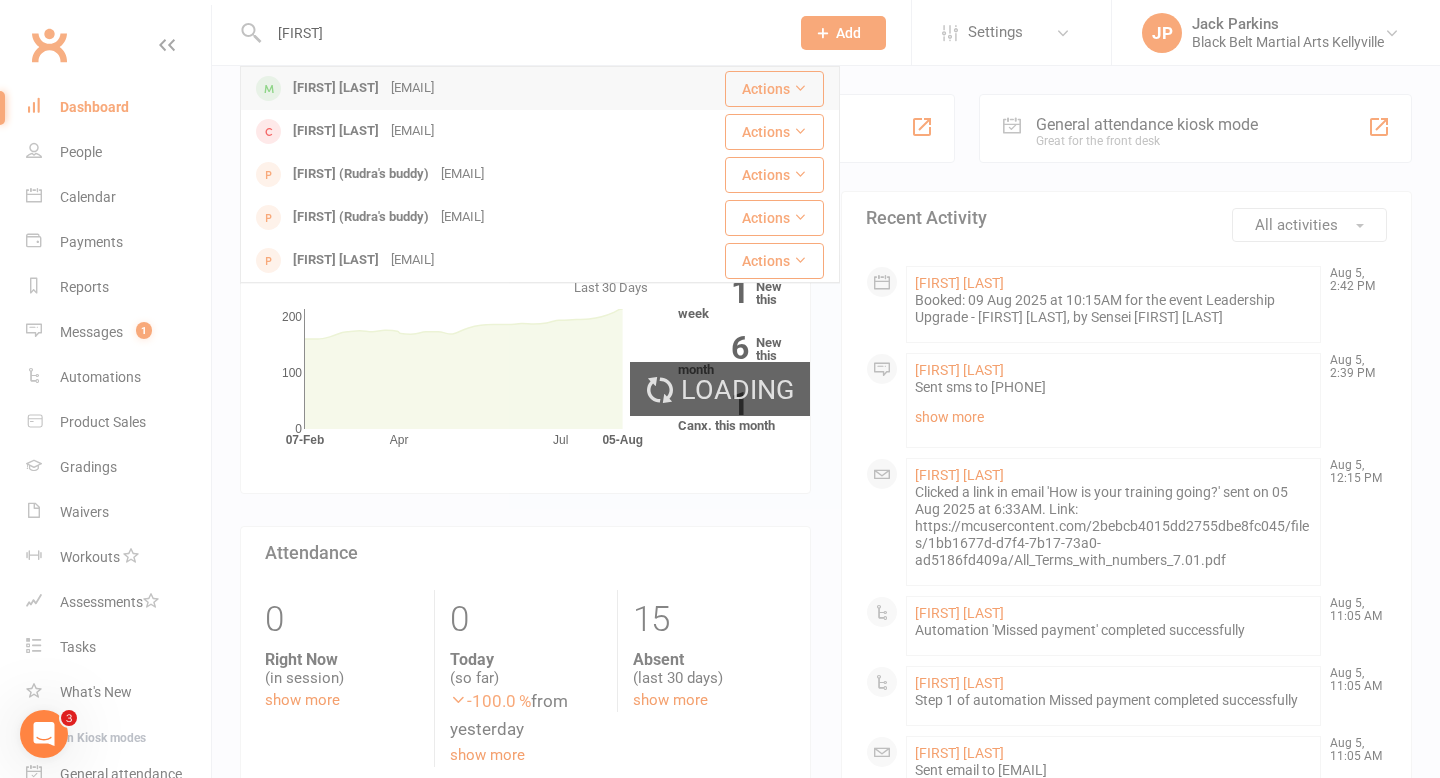 type 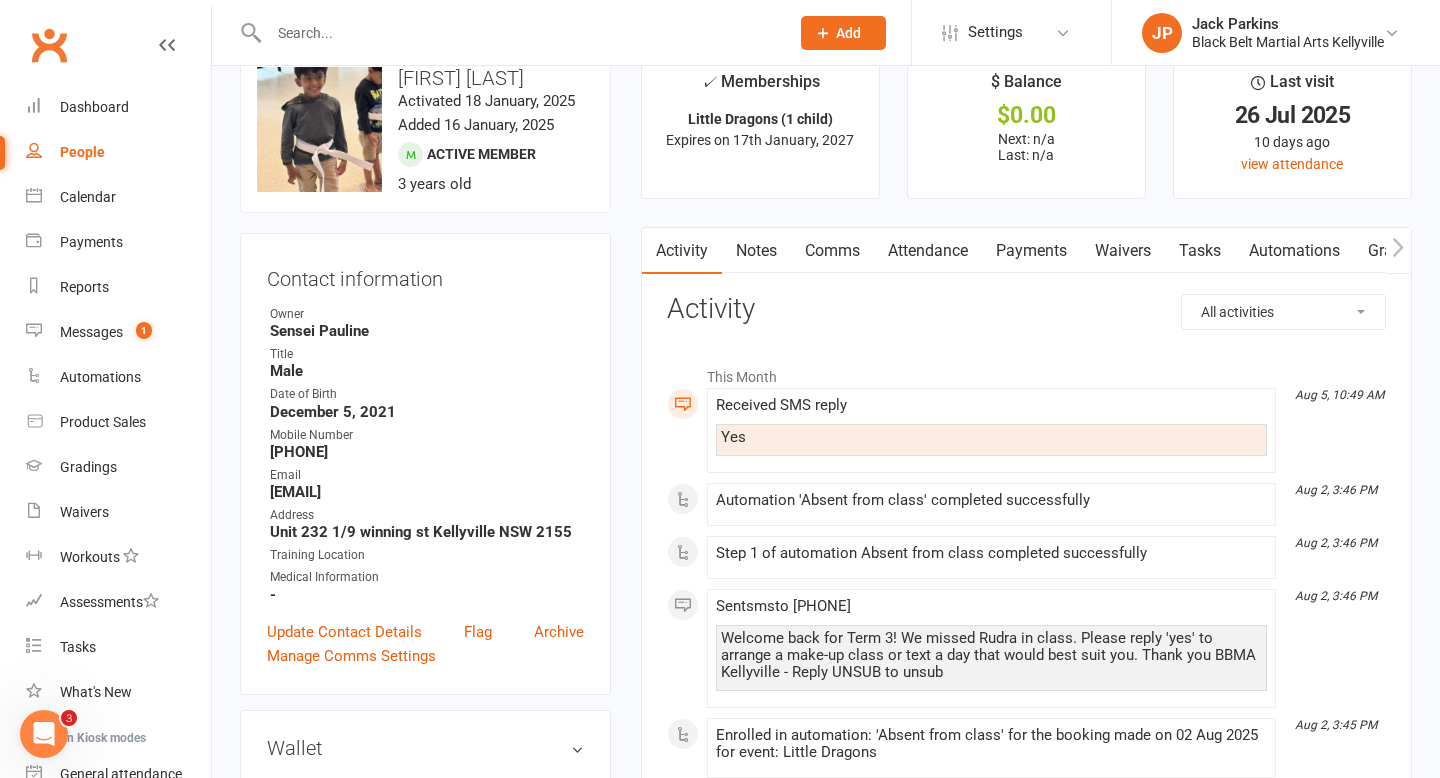 scroll, scrollTop: 48, scrollLeft: 0, axis: vertical 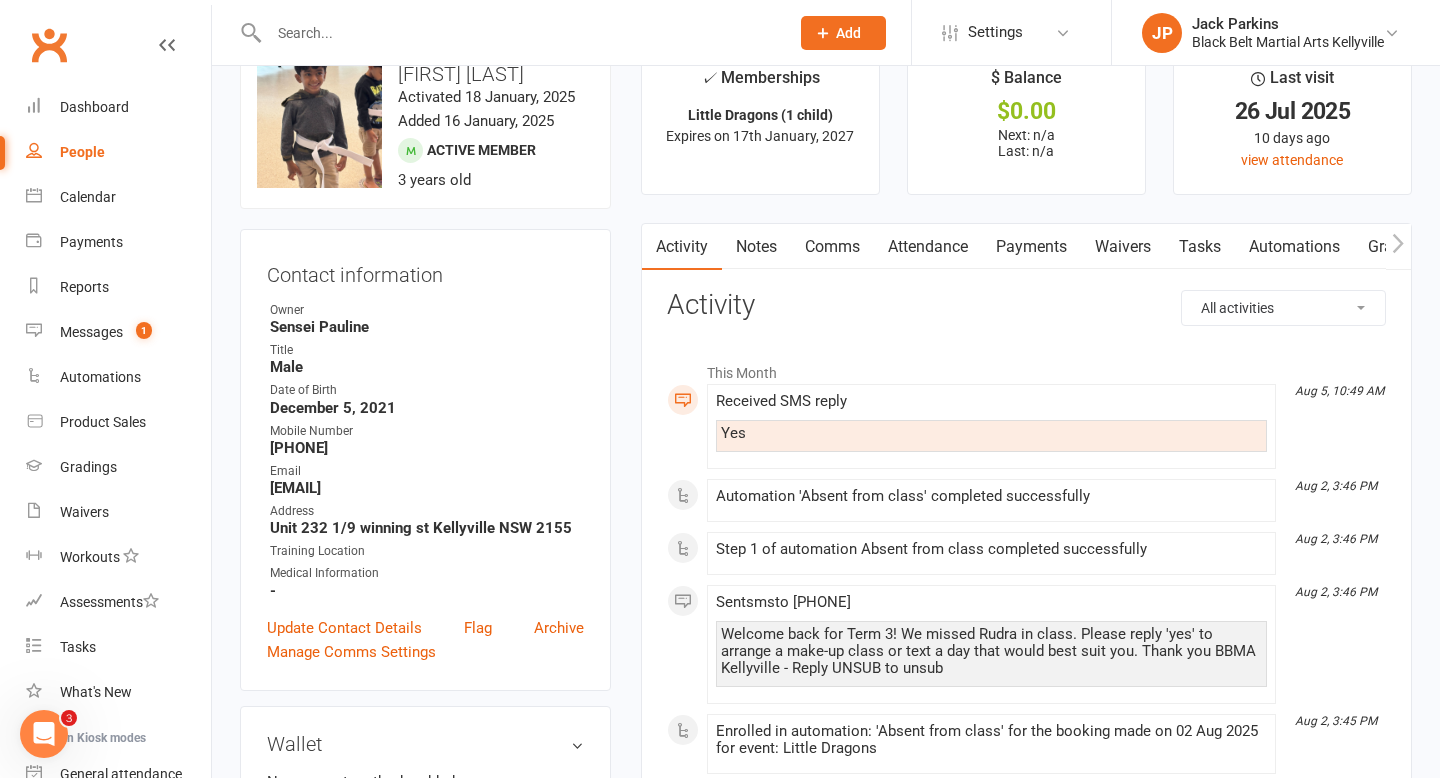 click on "Attendance" at bounding box center (928, 247) 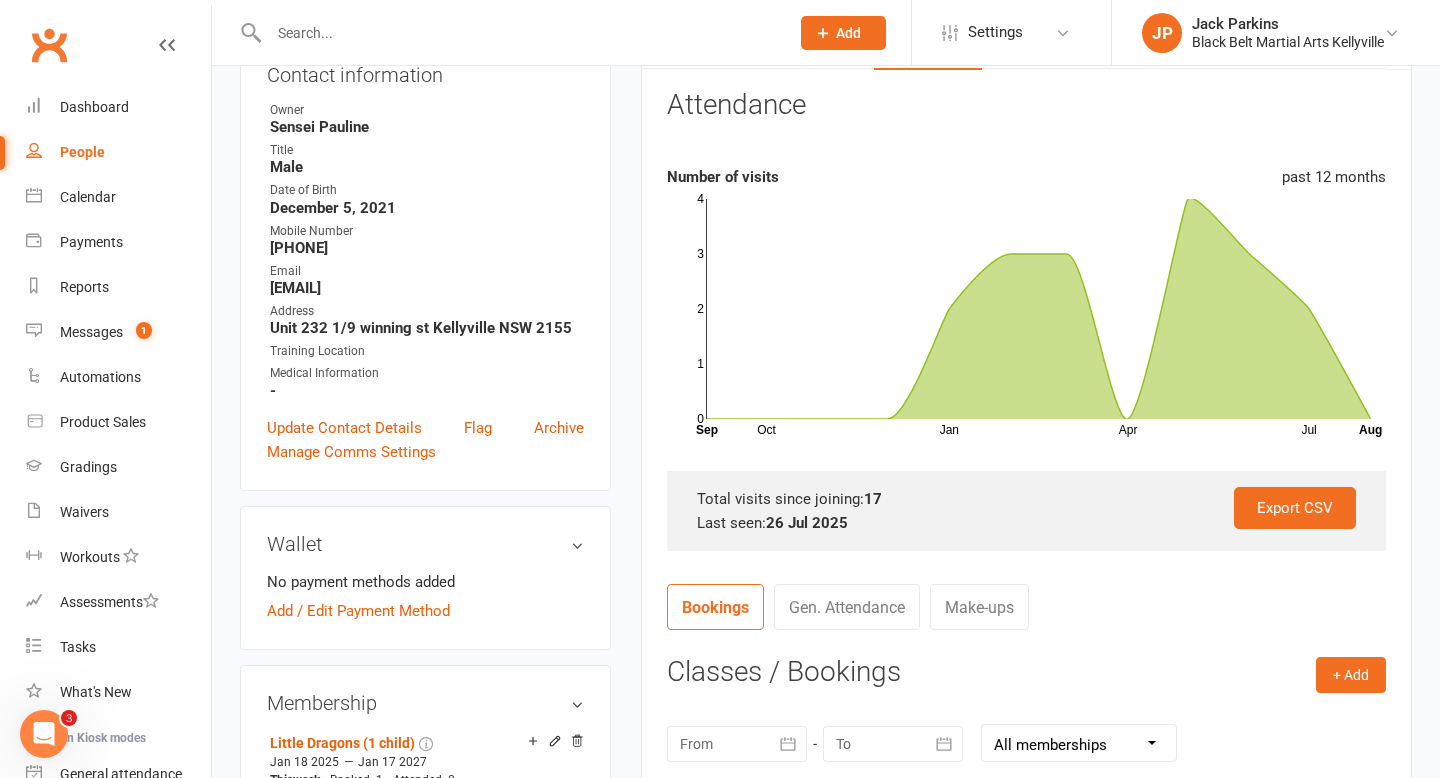 scroll, scrollTop: 0, scrollLeft: 0, axis: both 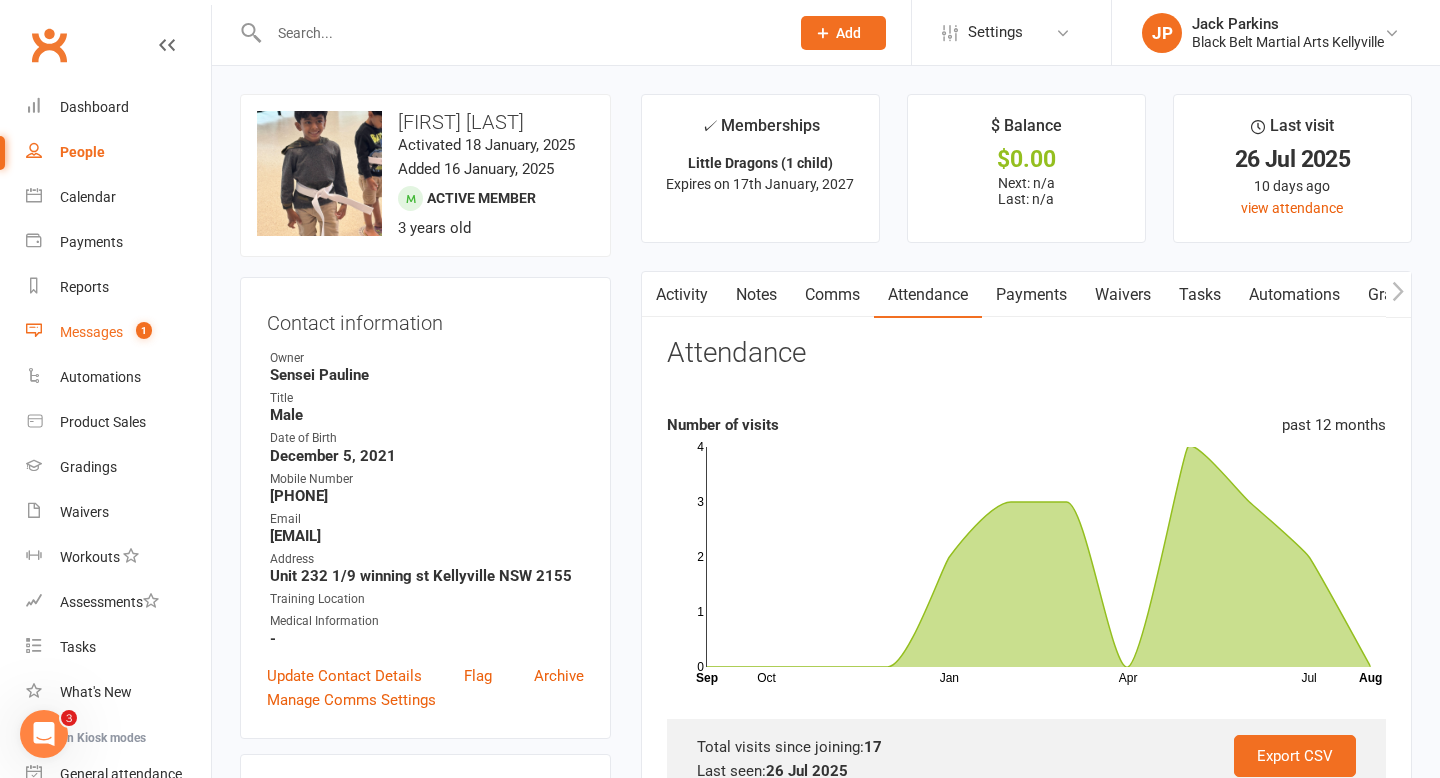 click on "Messages" at bounding box center [91, 332] 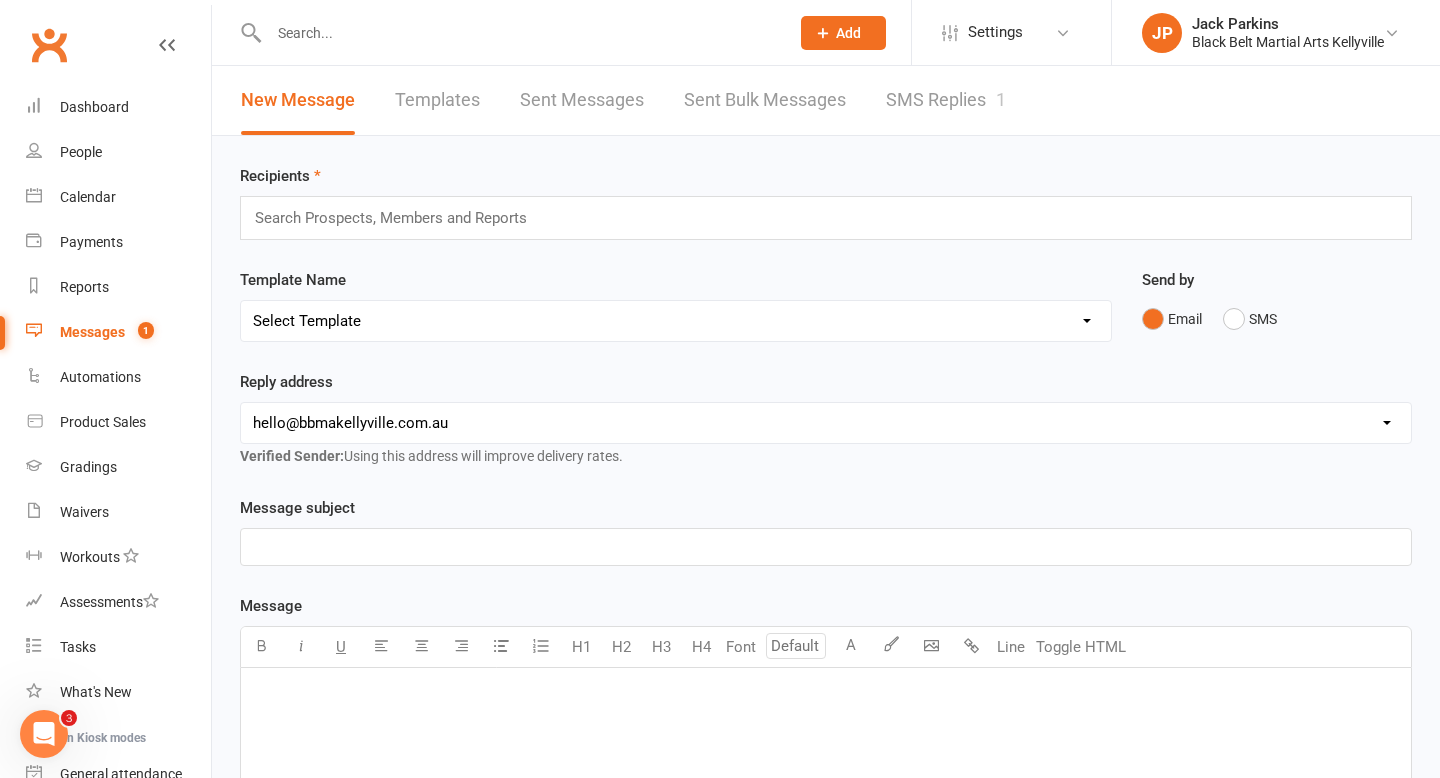 click on "SMS Replies  1" at bounding box center (946, 100) 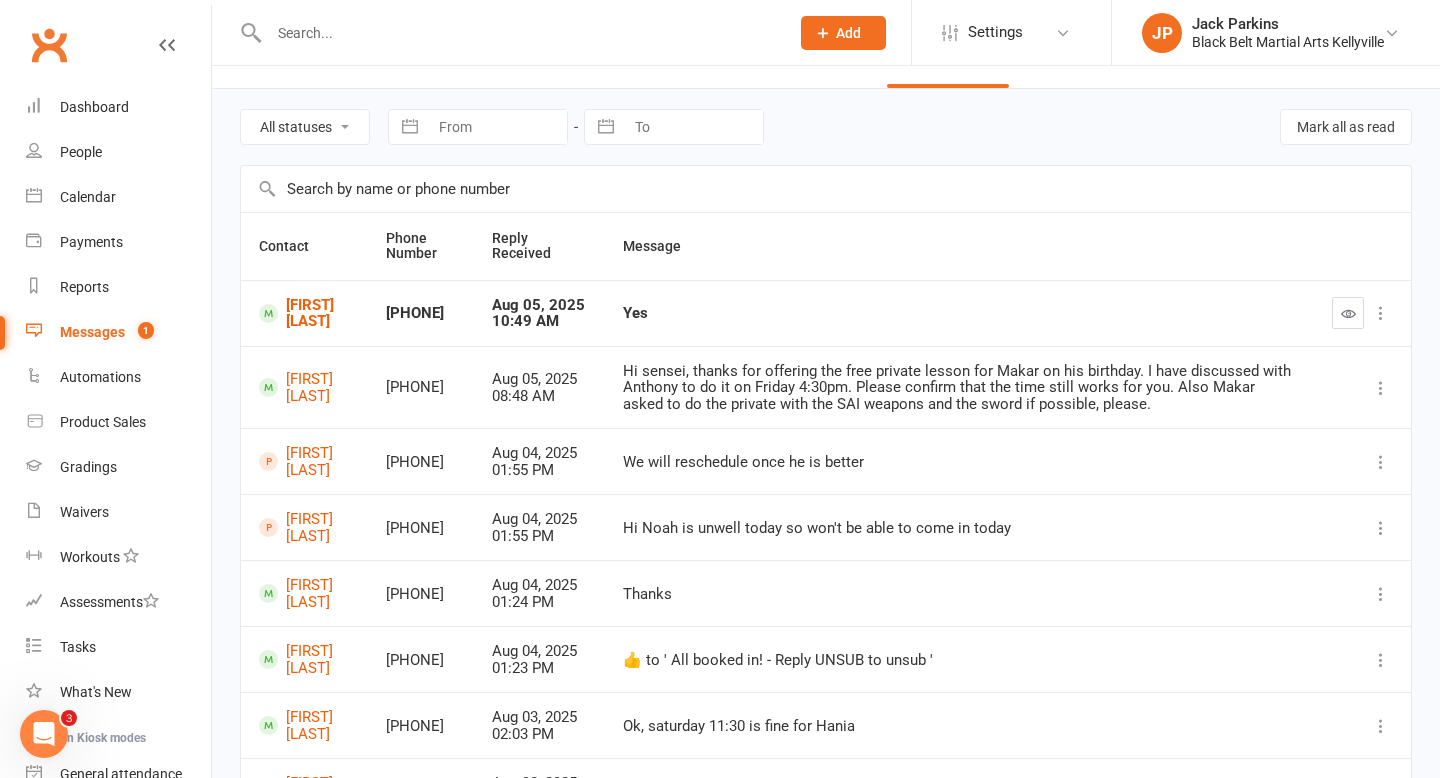 scroll, scrollTop: 0, scrollLeft: 0, axis: both 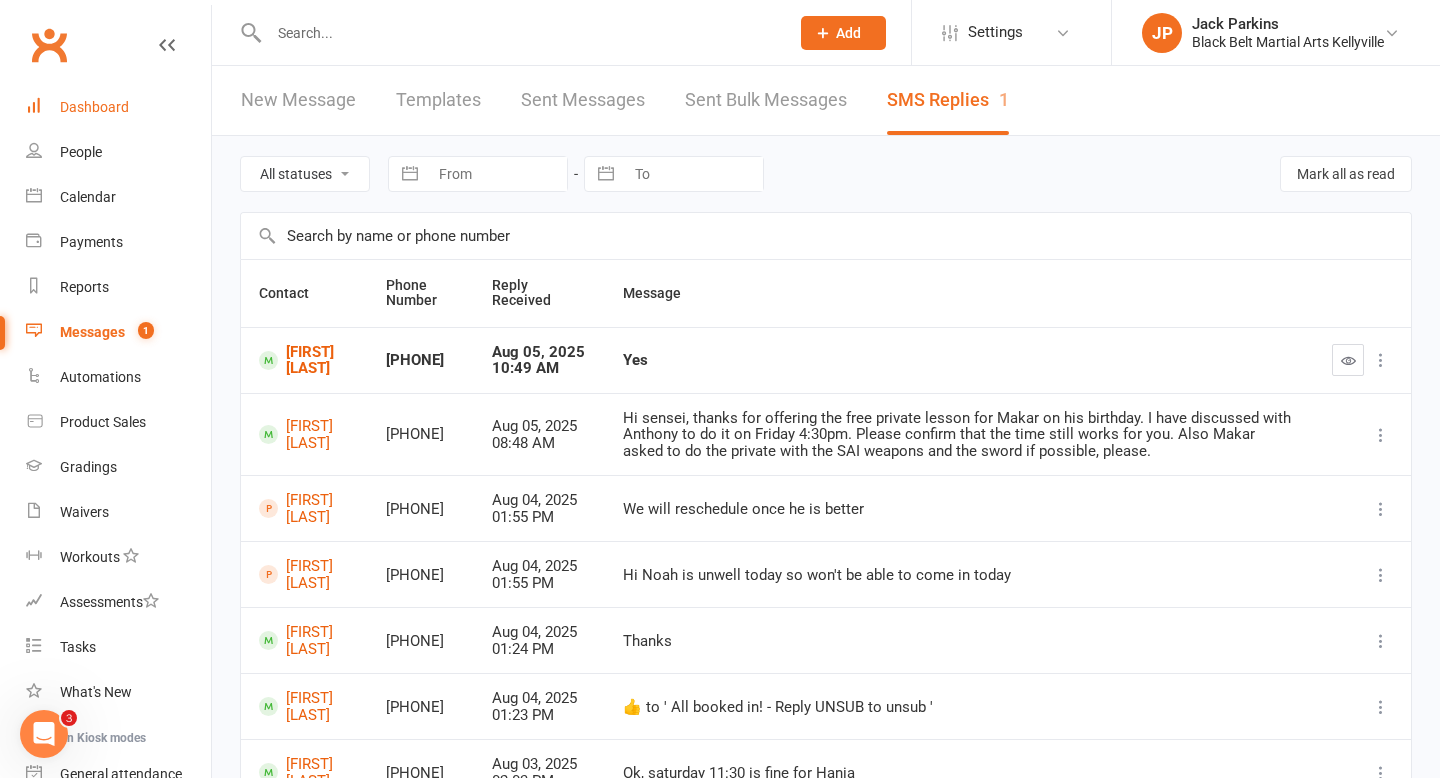 click on "Dashboard" at bounding box center (94, 107) 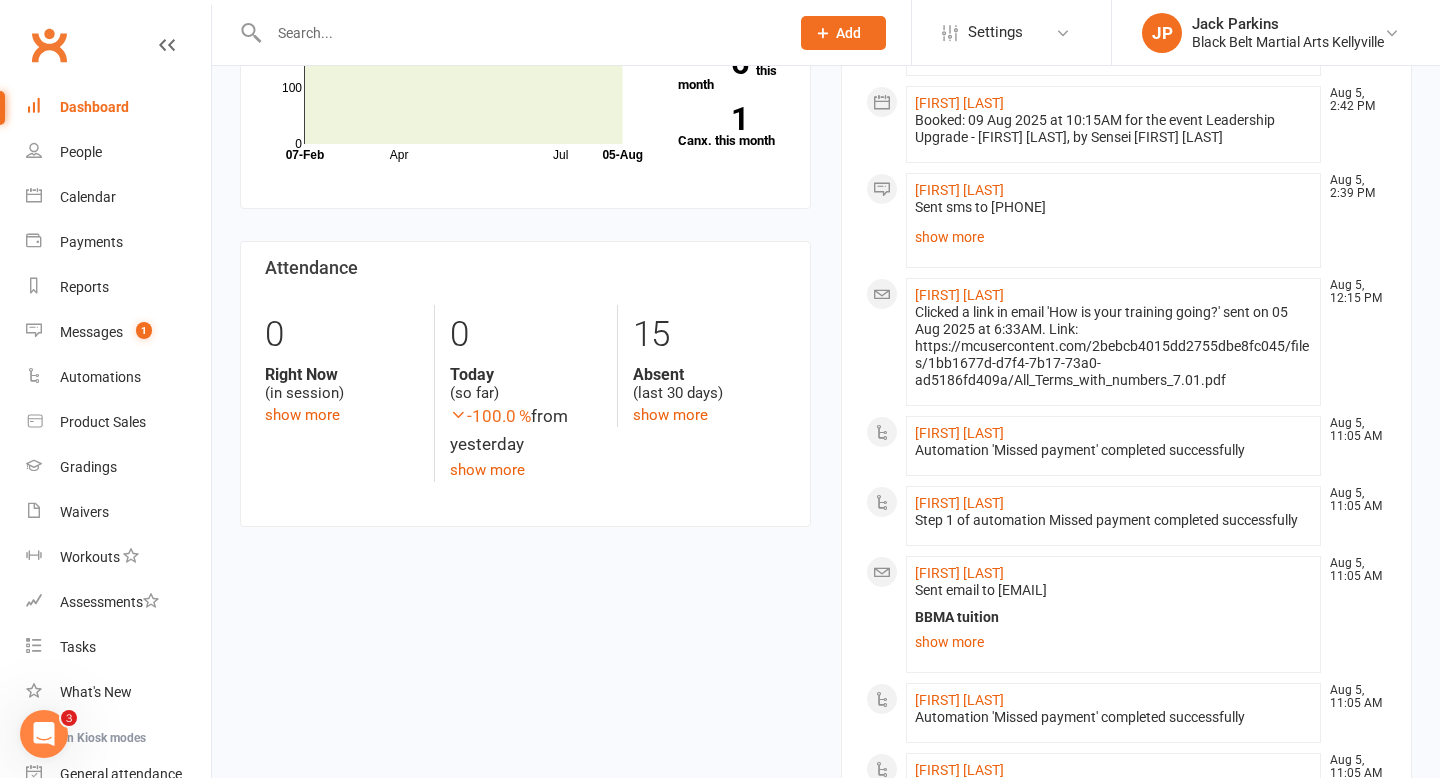 scroll, scrollTop: 284, scrollLeft: 0, axis: vertical 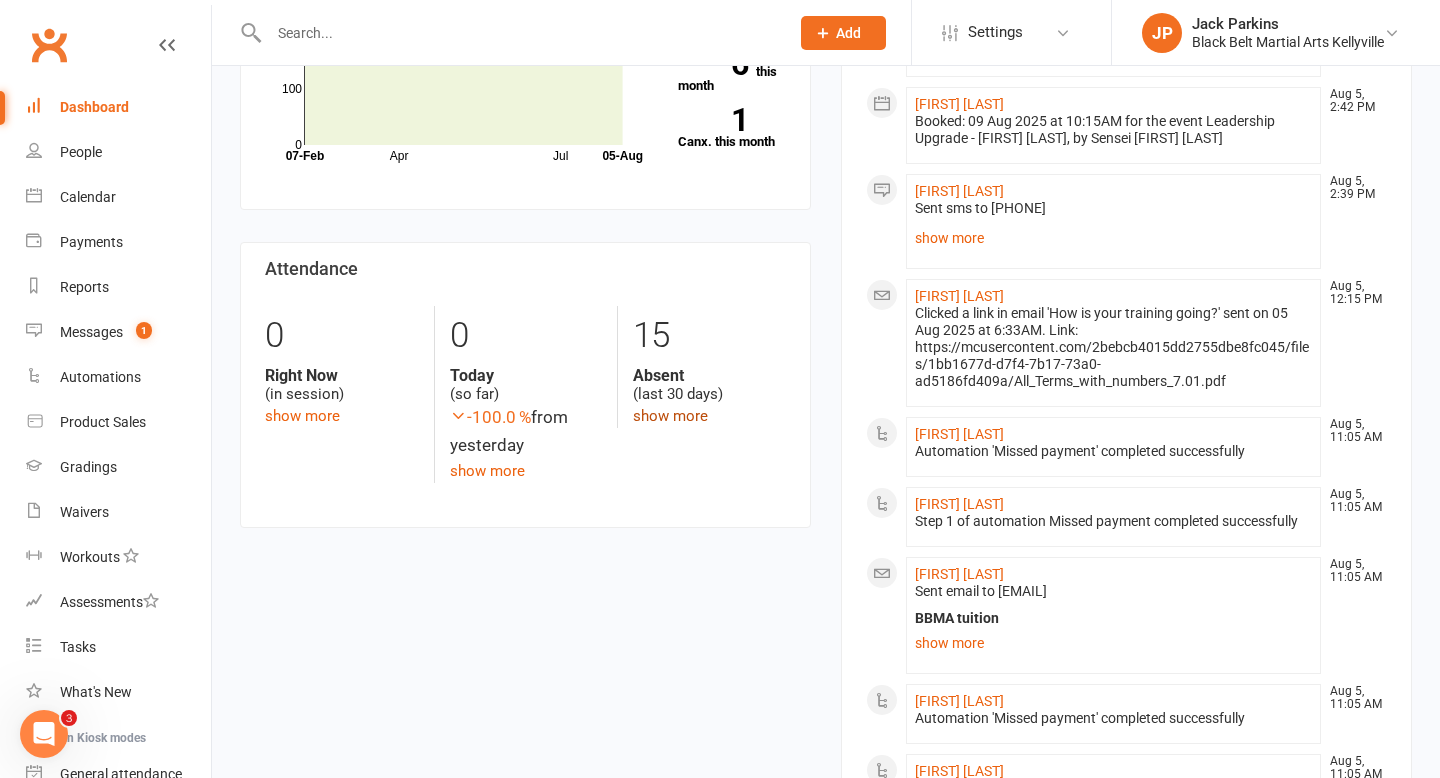 click on "show more" 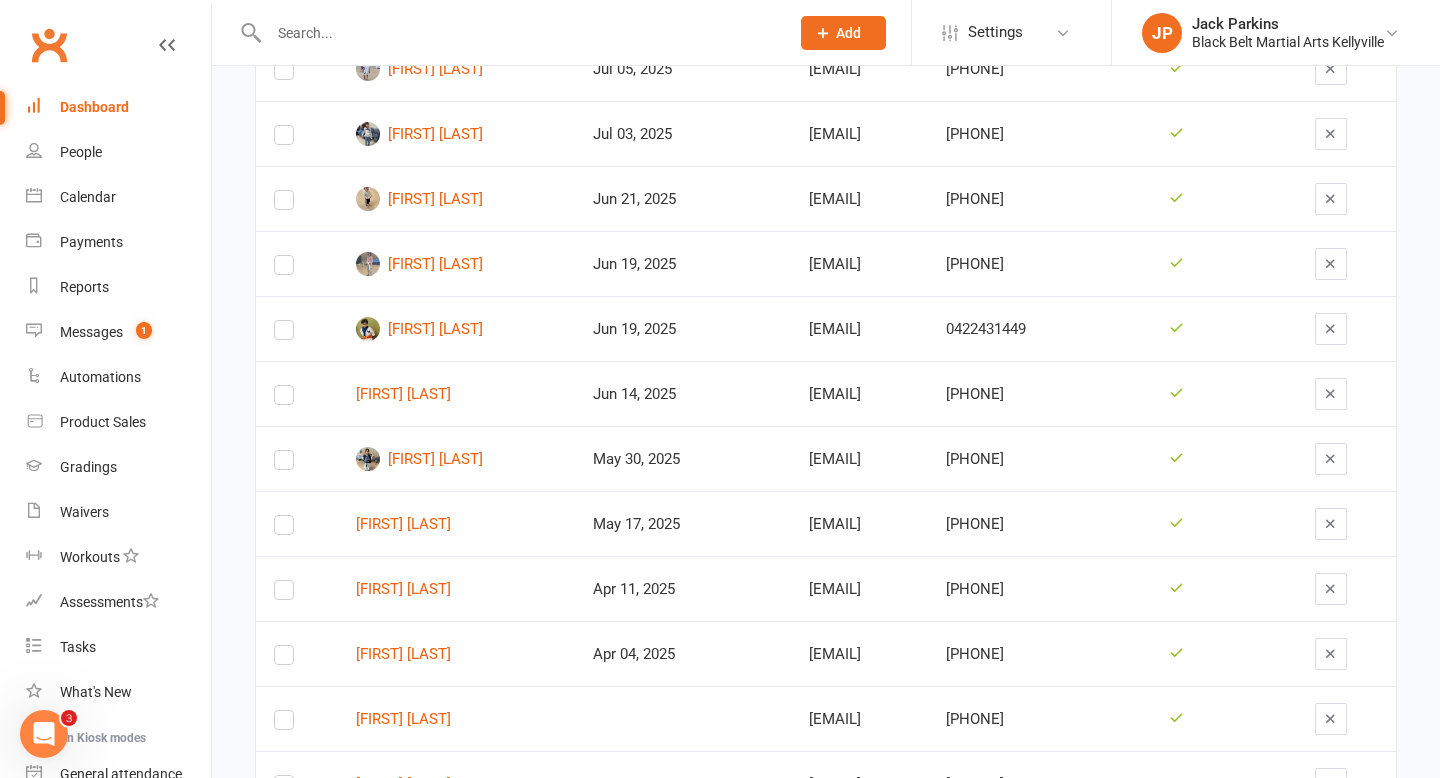scroll, scrollTop: 457, scrollLeft: 0, axis: vertical 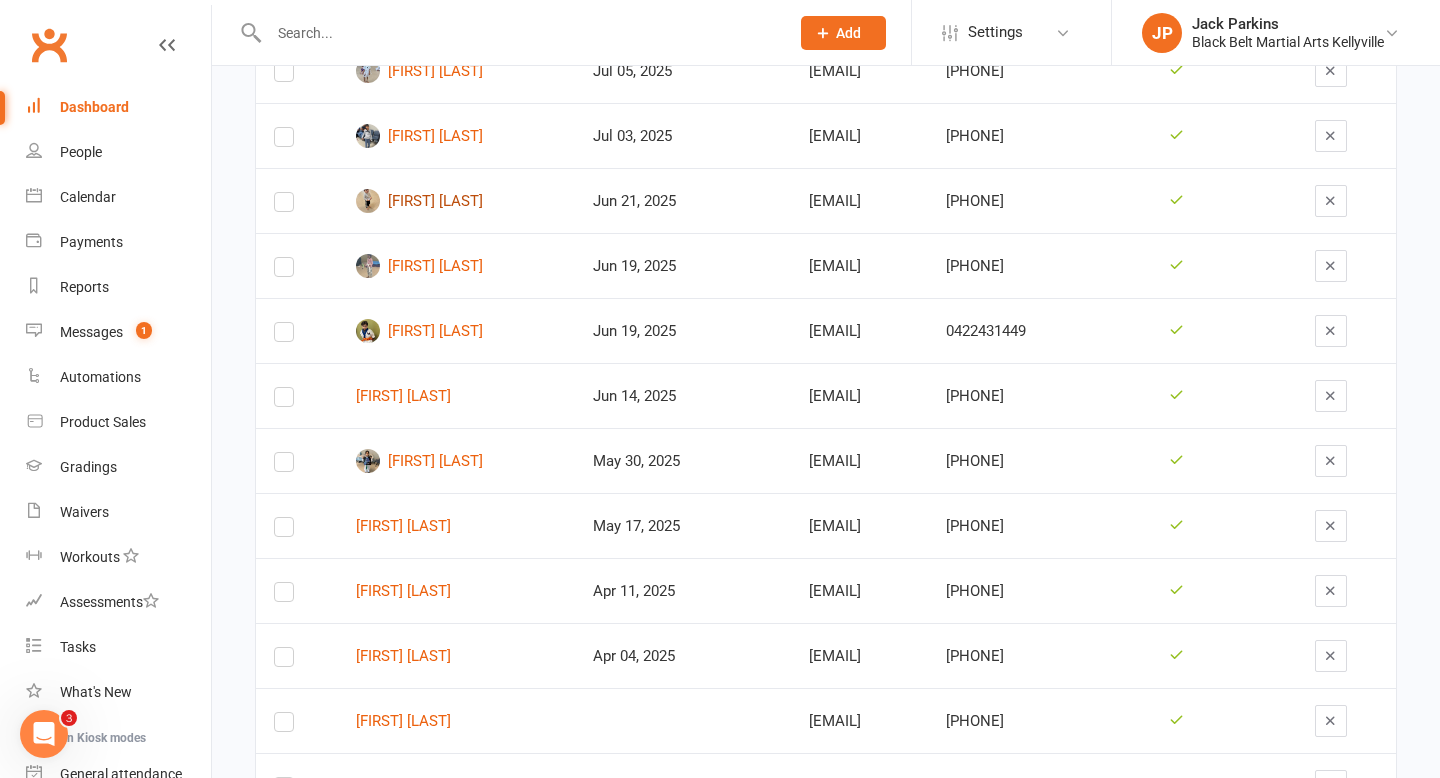 click on "[FIRST] [LAST]" at bounding box center (457, 201) 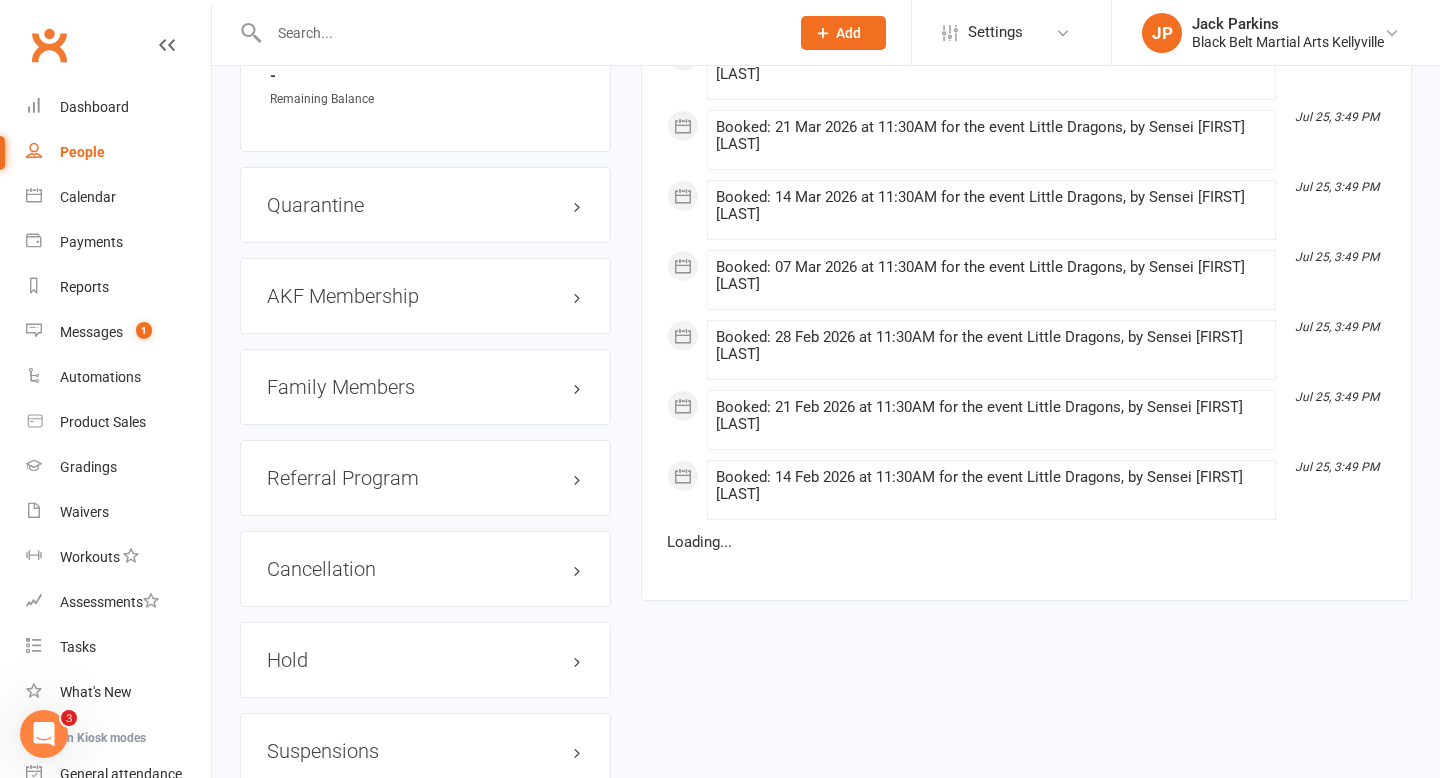 scroll, scrollTop: 2066, scrollLeft: 0, axis: vertical 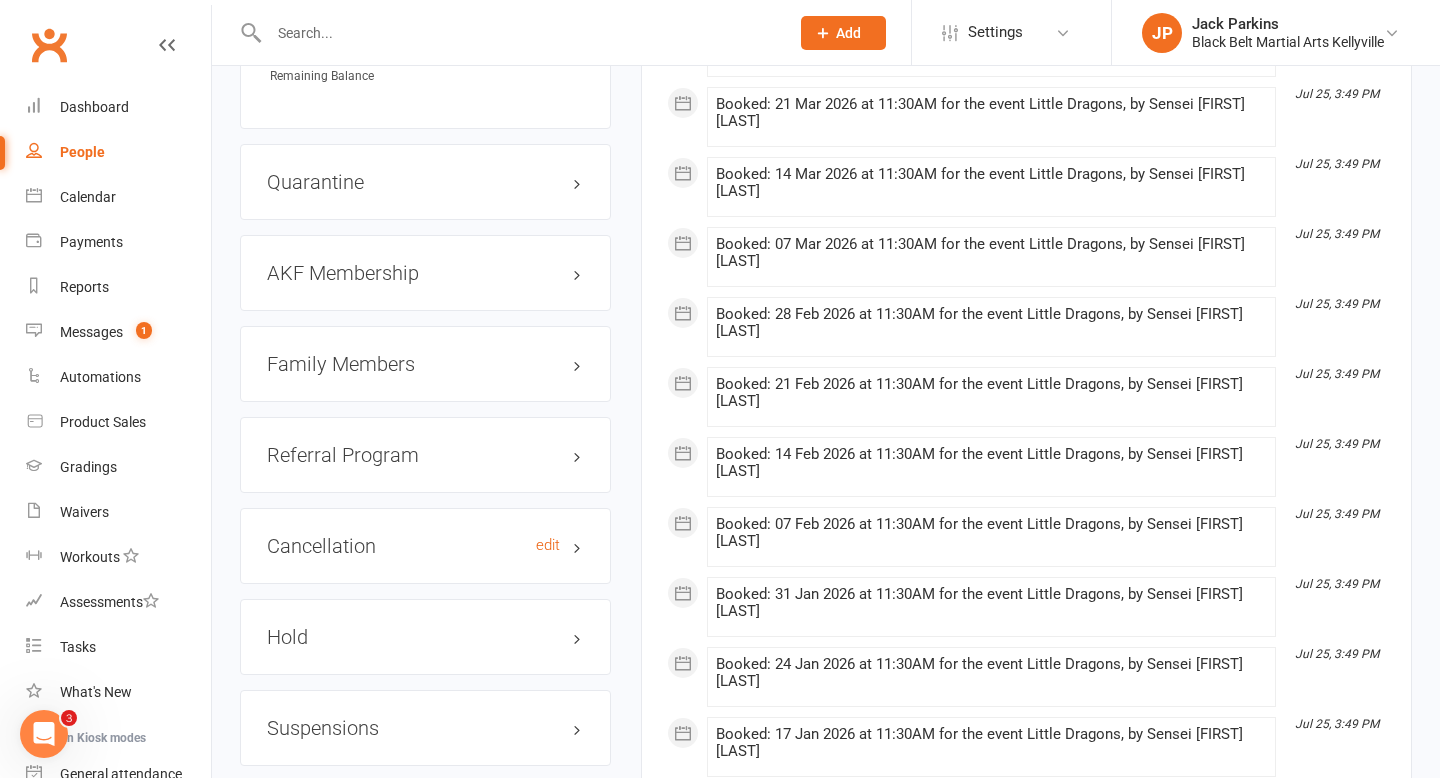 click on "Cancellation  edit" at bounding box center (425, 546) 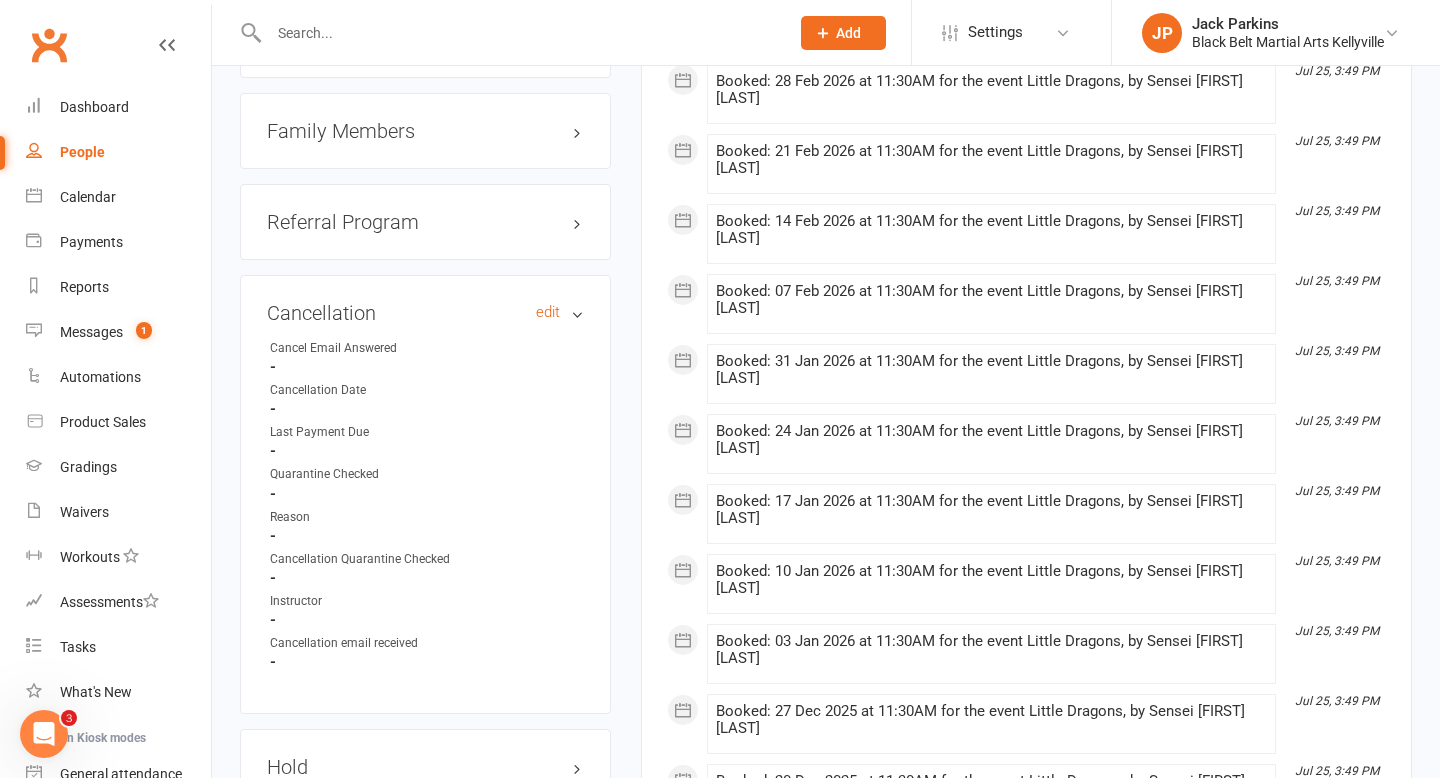 scroll, scrollTop: 2350, scrollLeft: 0, axis: vertical 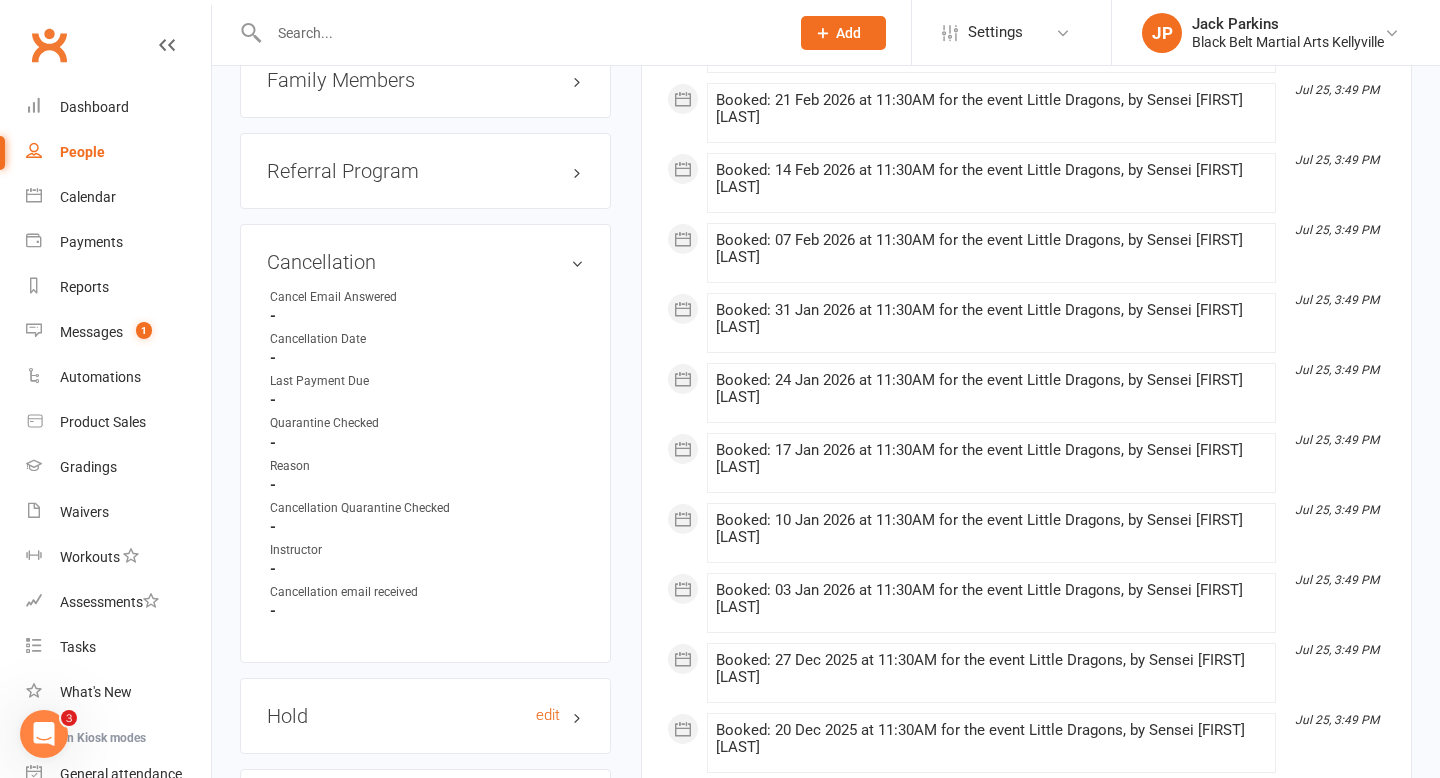 click on "Hold  edit" at bounding box center [425, 716] 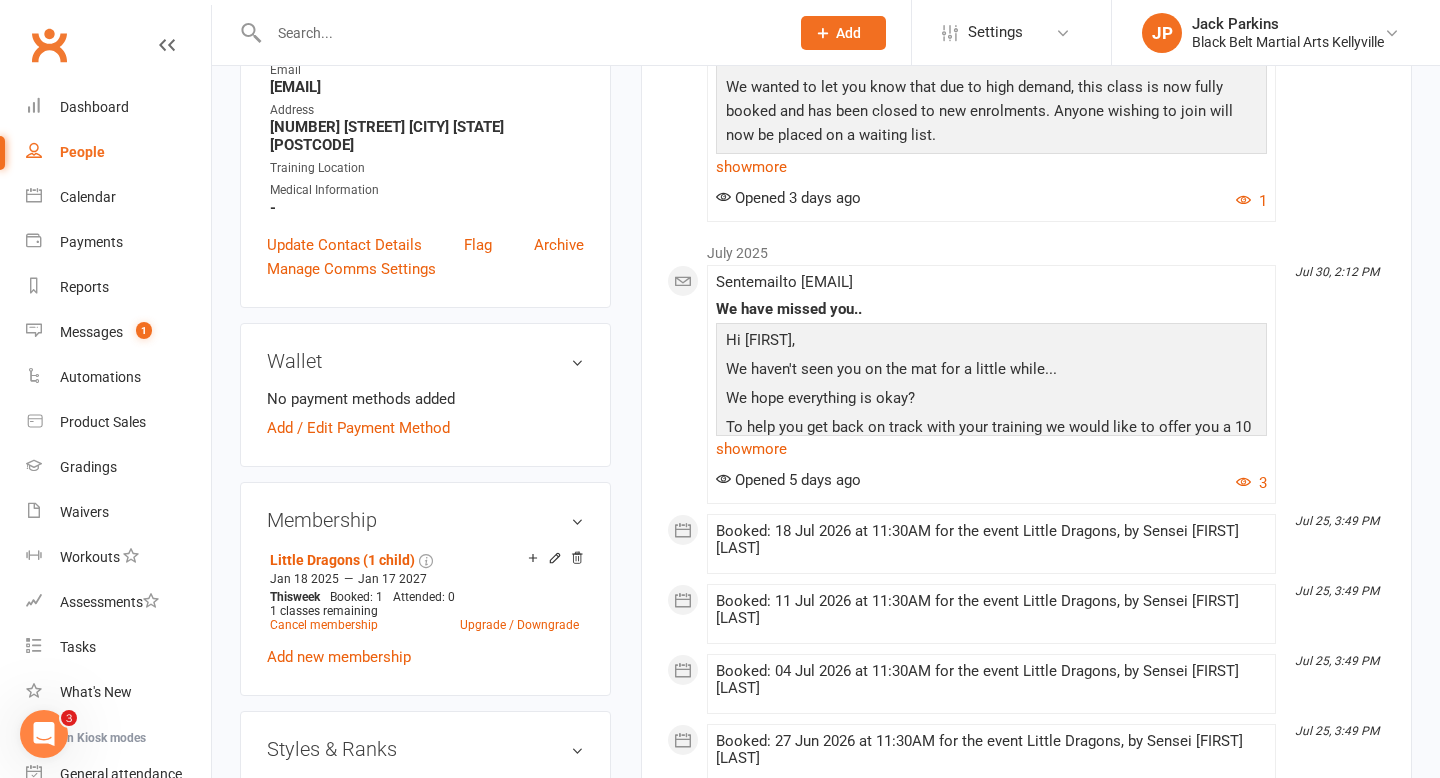 scroll, scrollTop: 0, scrollLeft: 0, axis: both 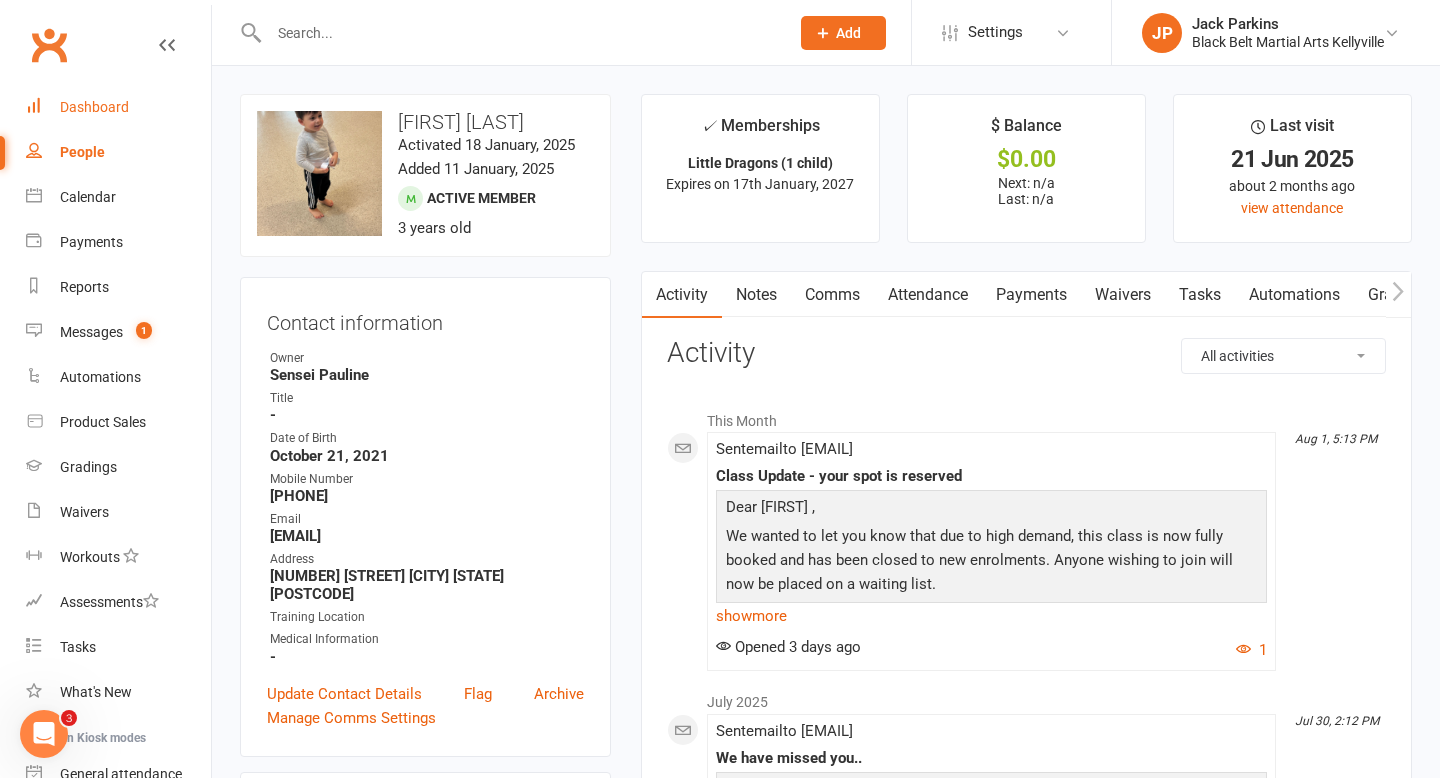 click on "Dashboard" at bounding box center (94, 107) 